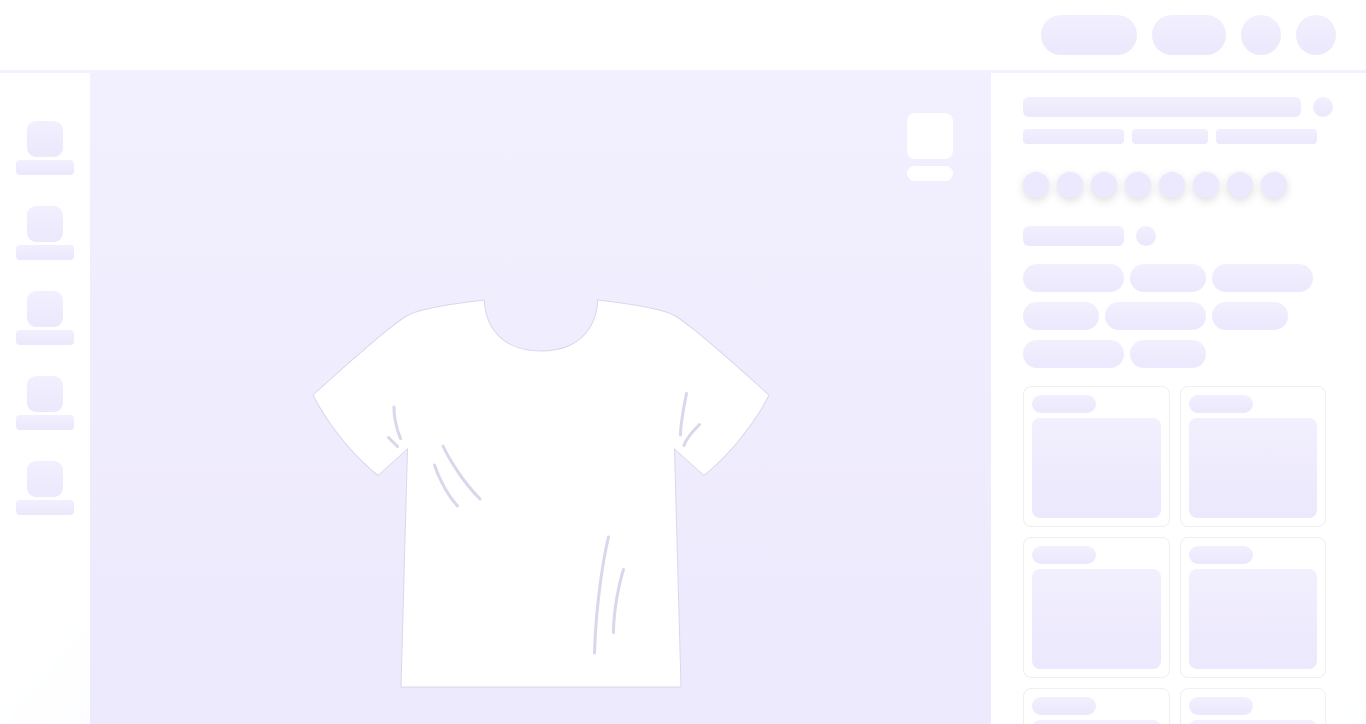 scroll, scrollTop: 0, scrollLeft: 0, axis: both 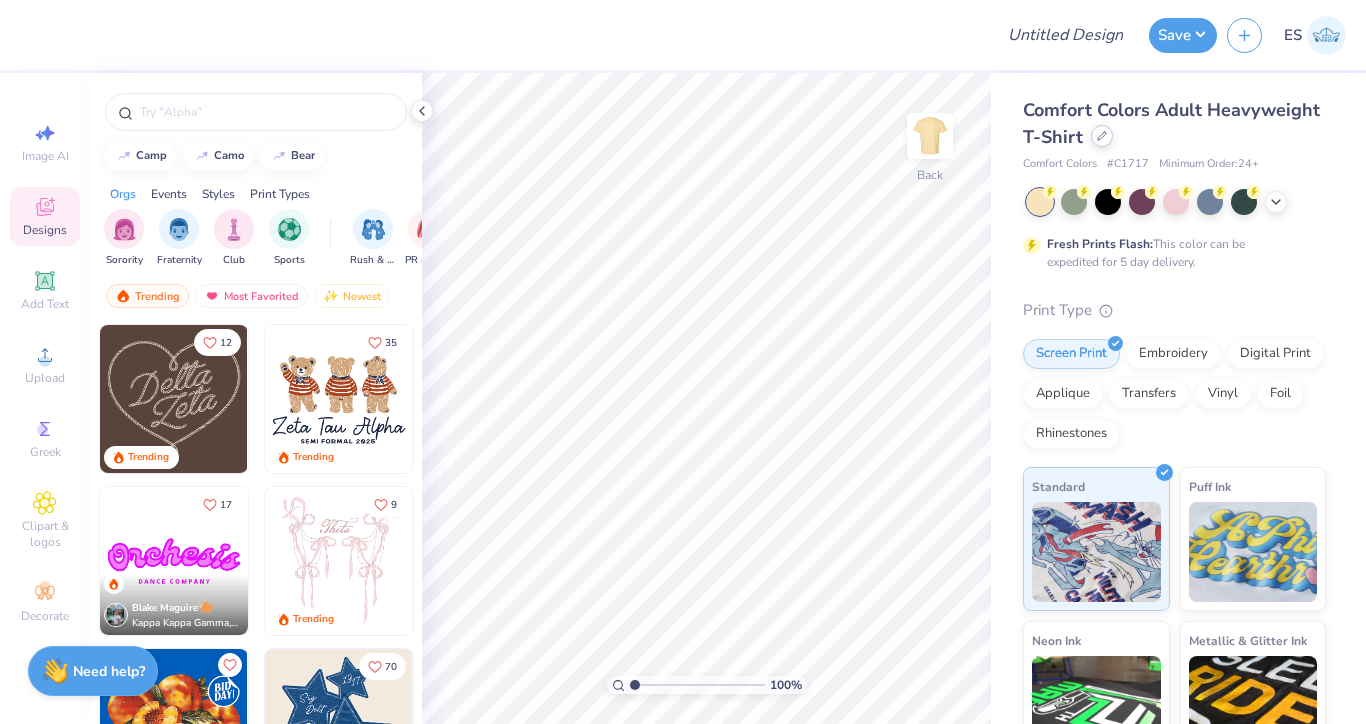click at bounding box center [1102, 136] 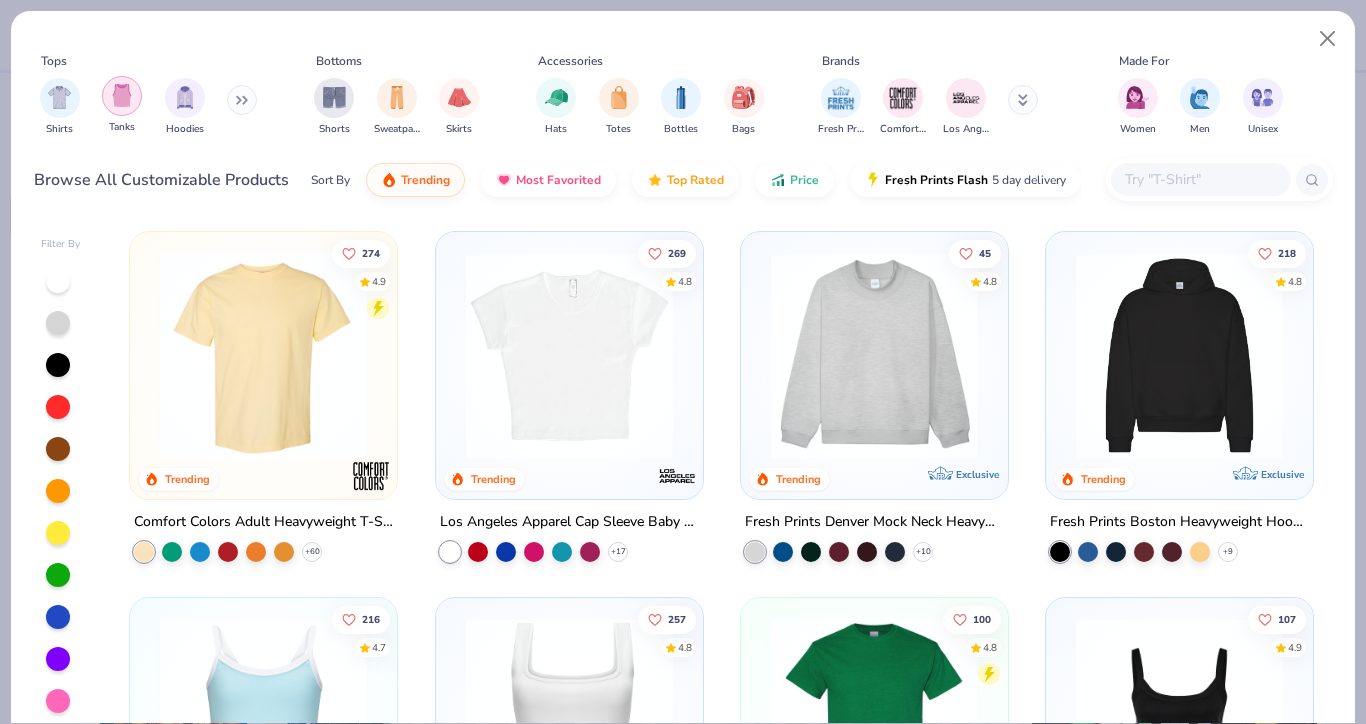click at bounding box center (122, 95) 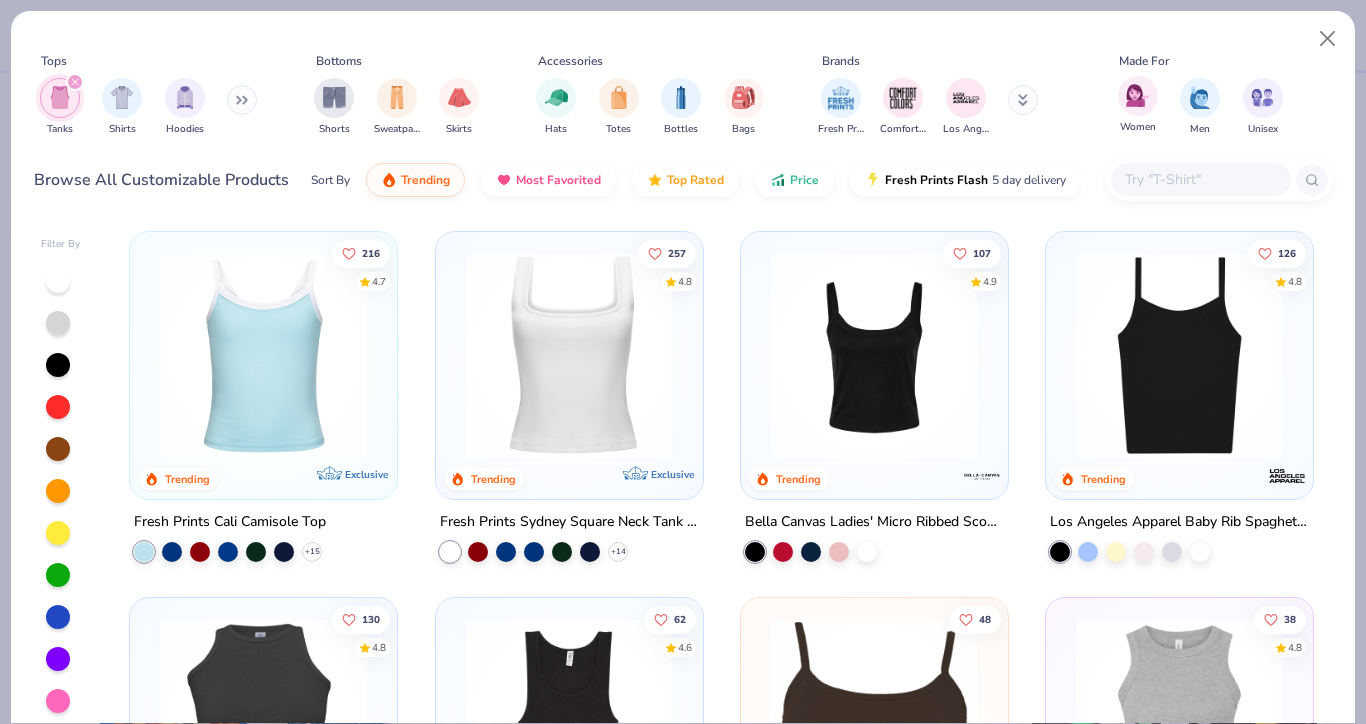 click on "Women" at bounding box center [1138, 105] 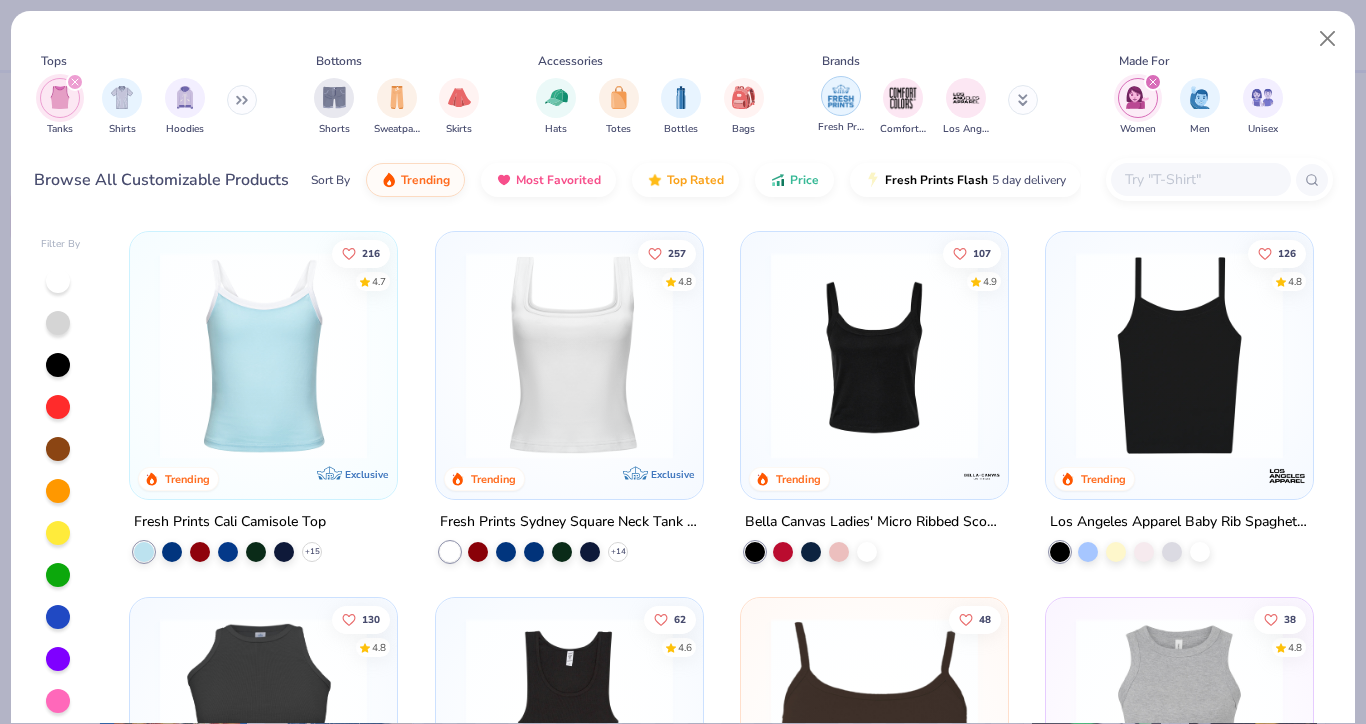 click at bounding box center (841, 96) 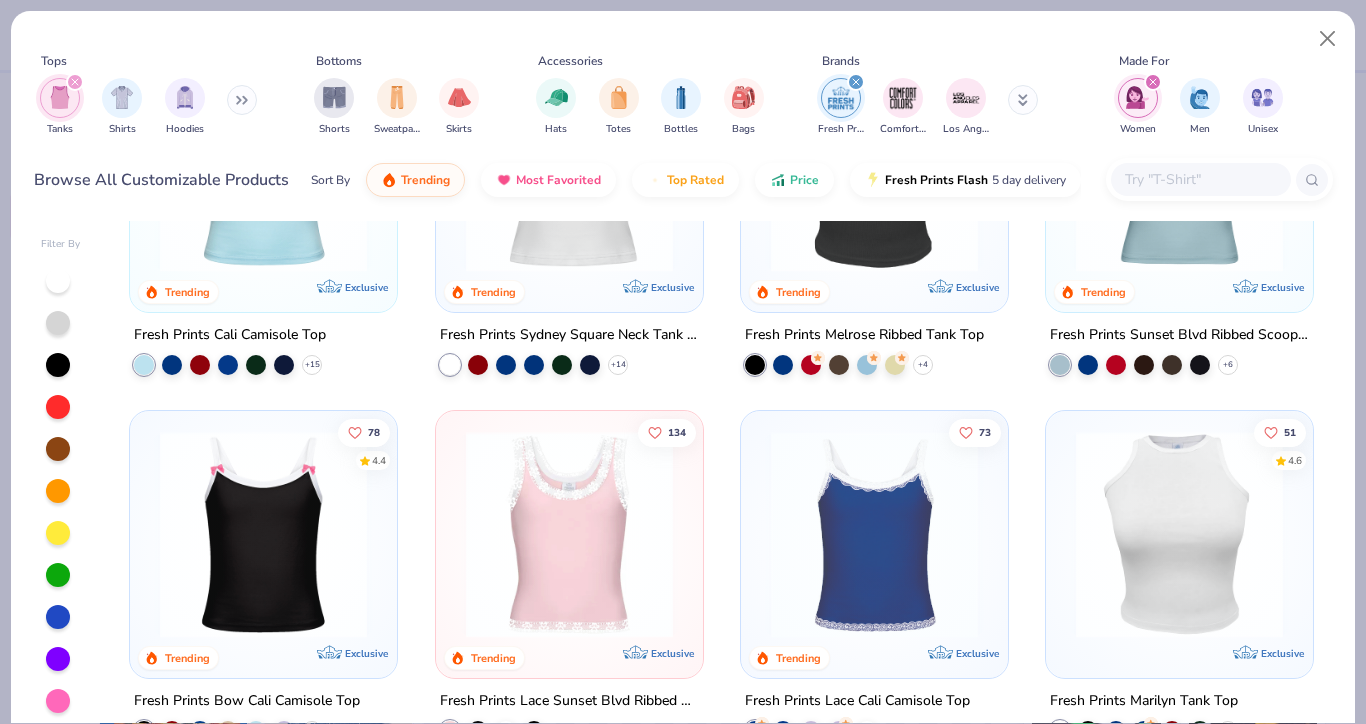 scroll, scrollTop: 0, scrollLeft: 0, axis: both 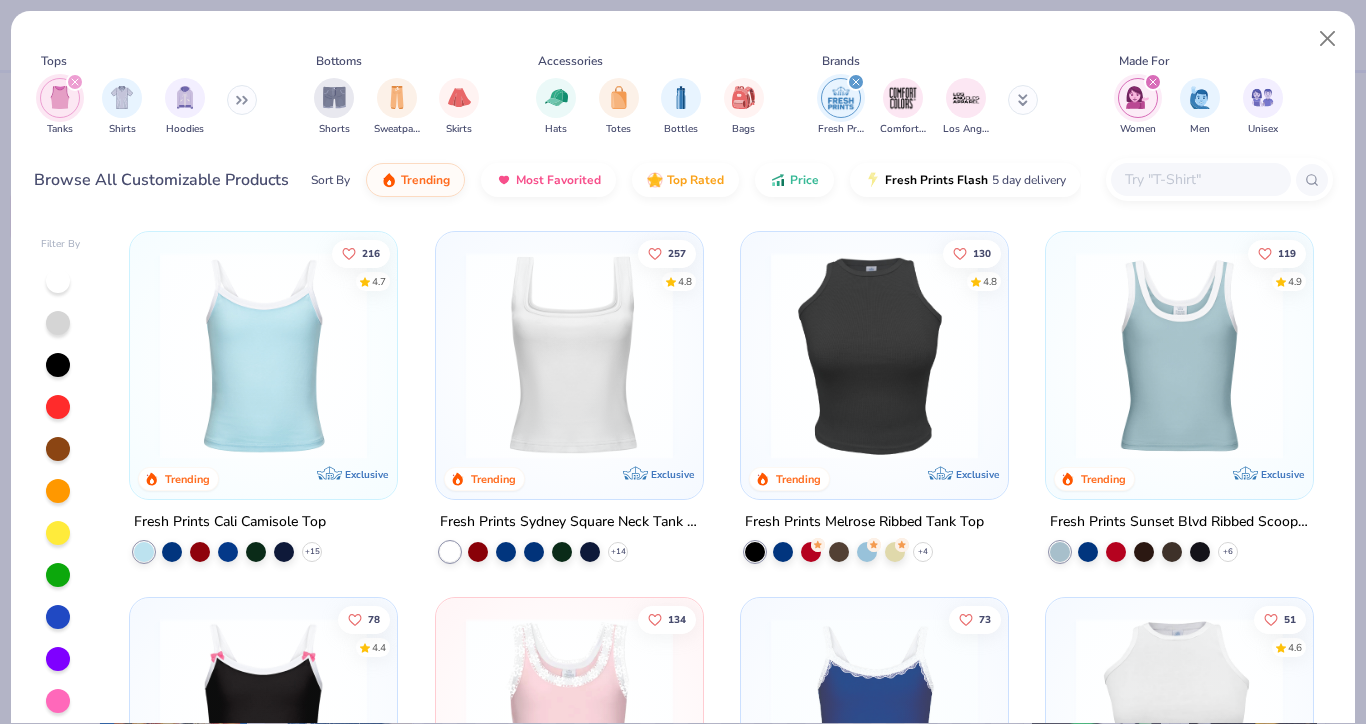 click at bounding box center [263, 355] 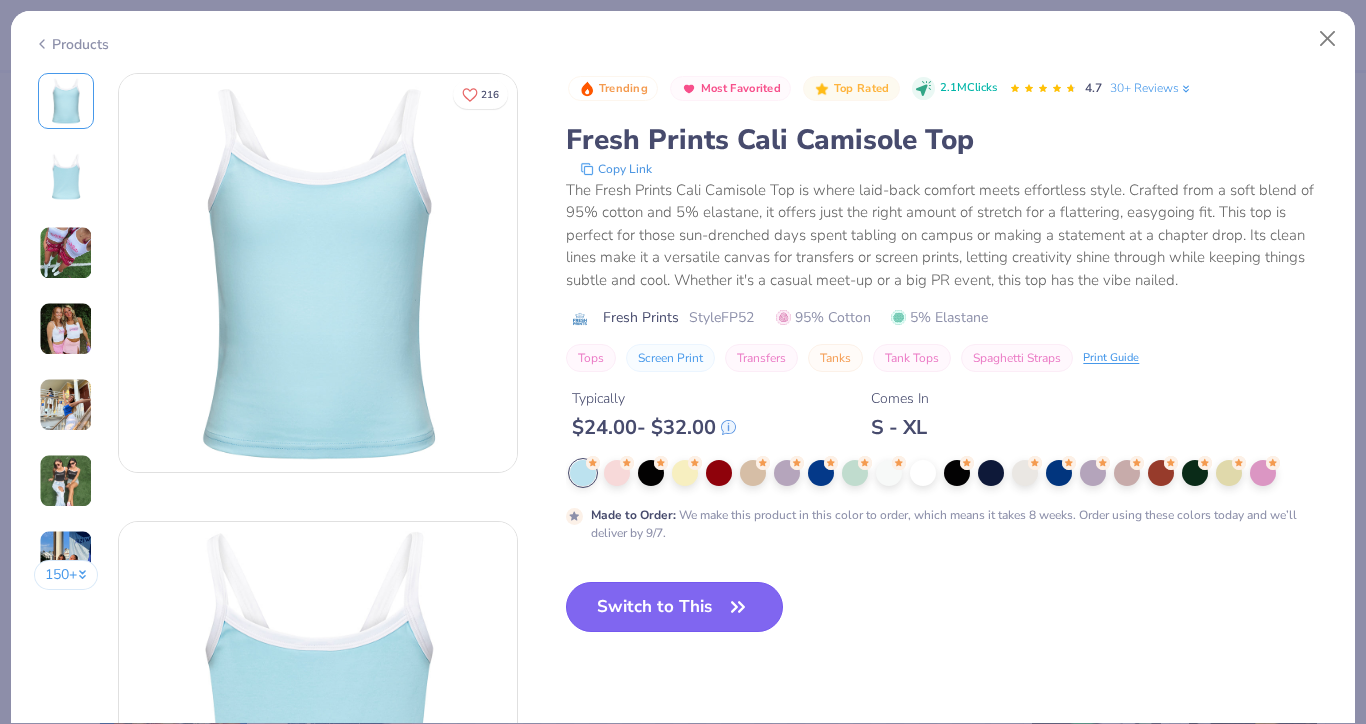 click on "Switch to This" at bounding box center [674, 607] 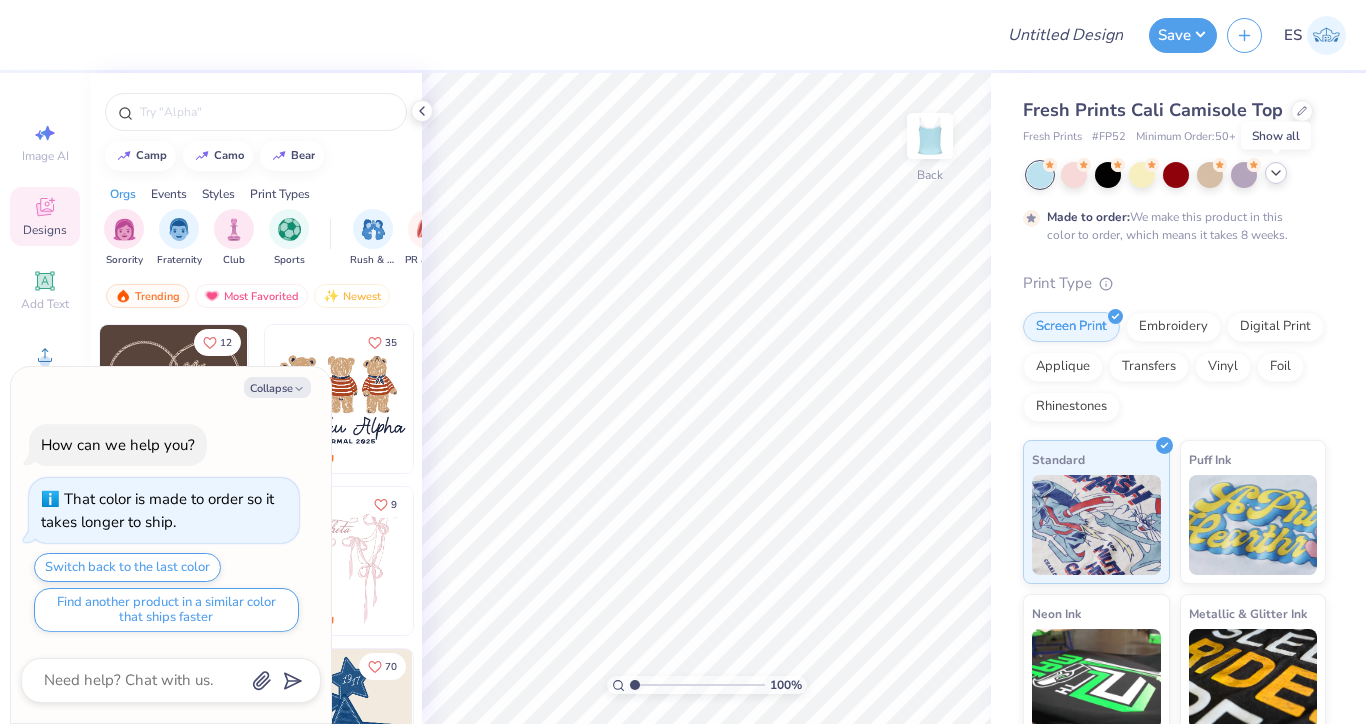 click at bounding box center (1276, 173) 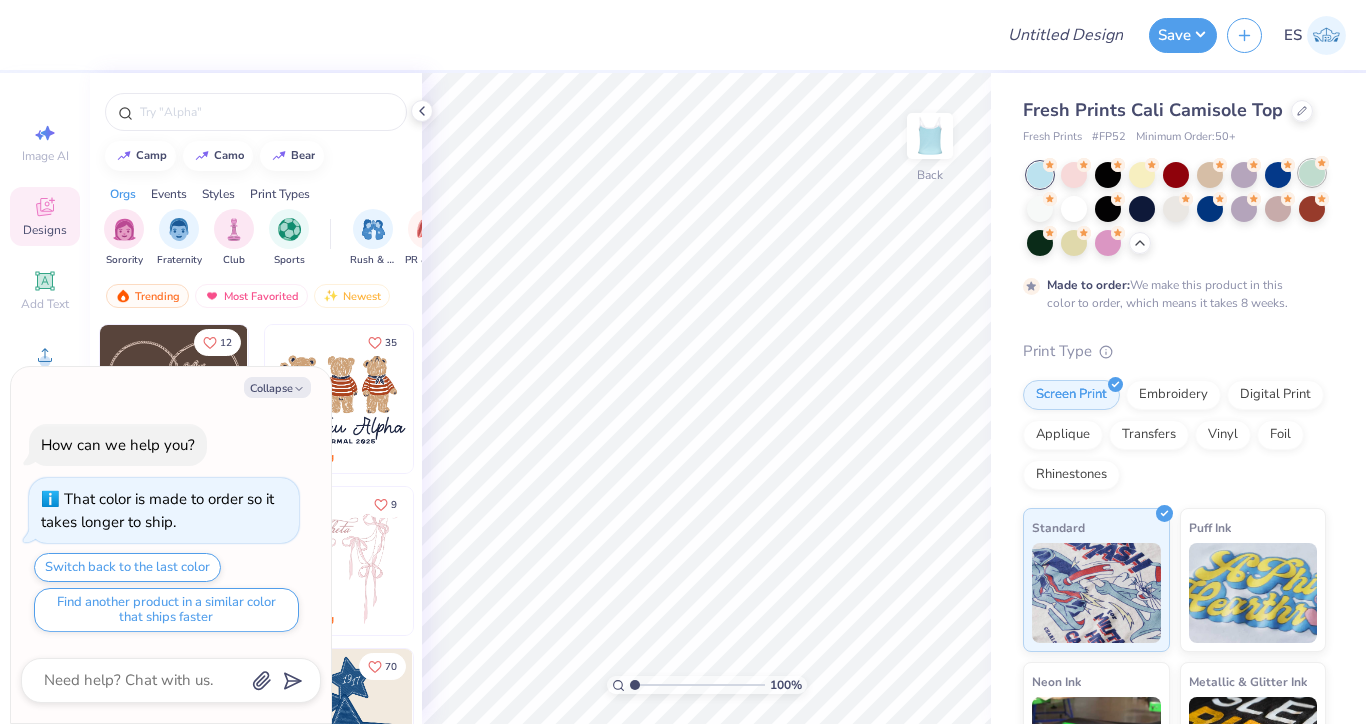 click at bounding box center (1312, 173) 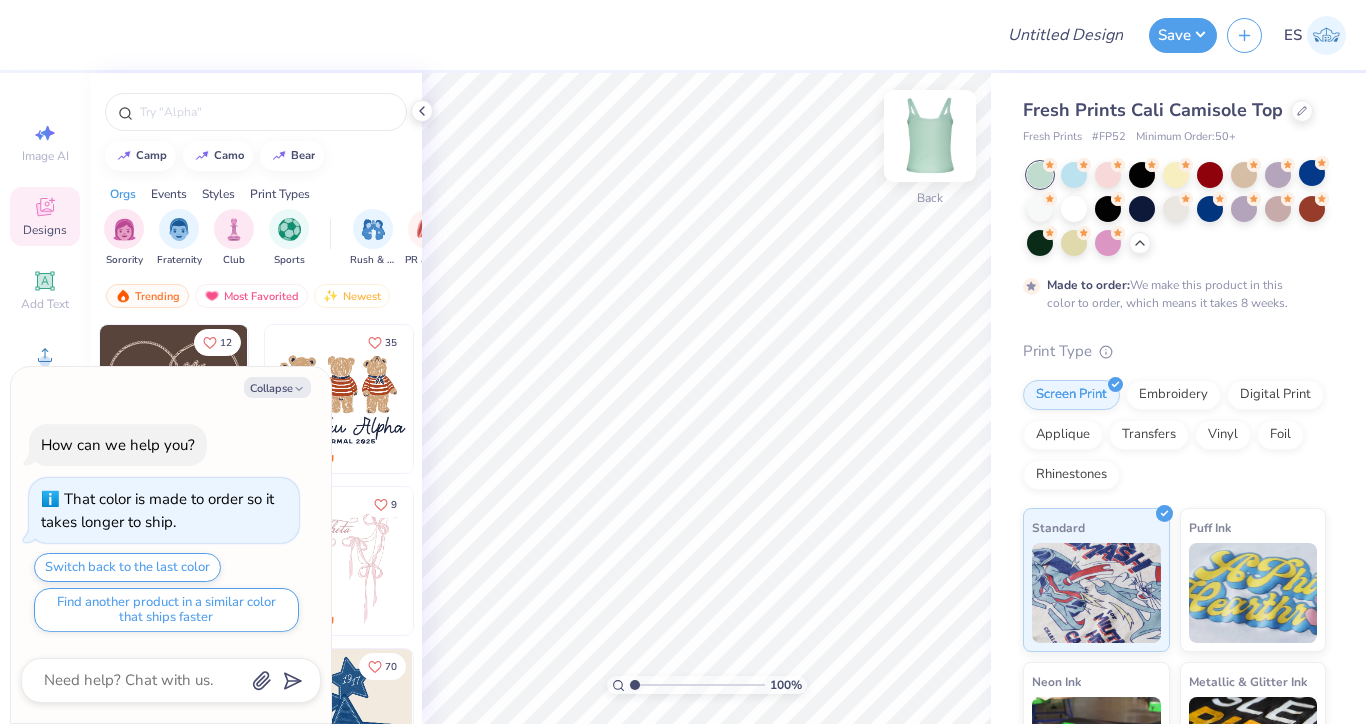 click at bounding box center [930, 136] 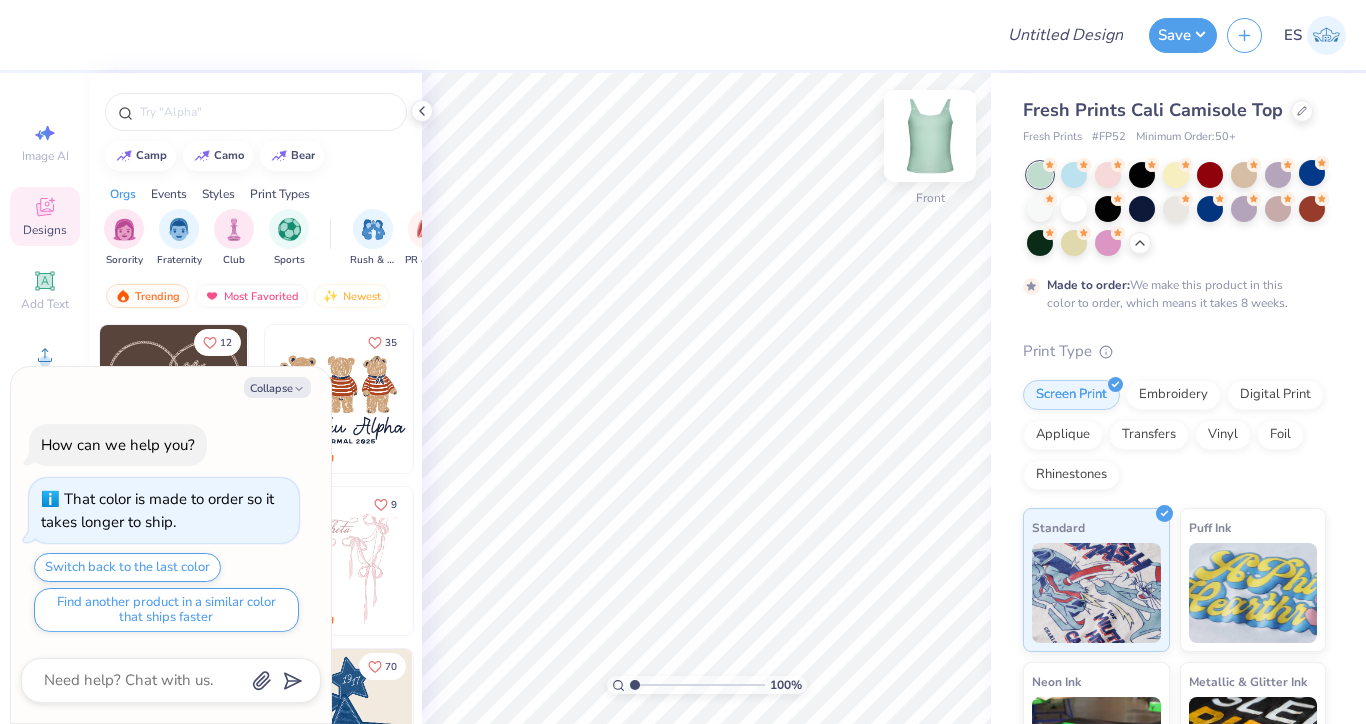 click at bounding box center [930, 136] 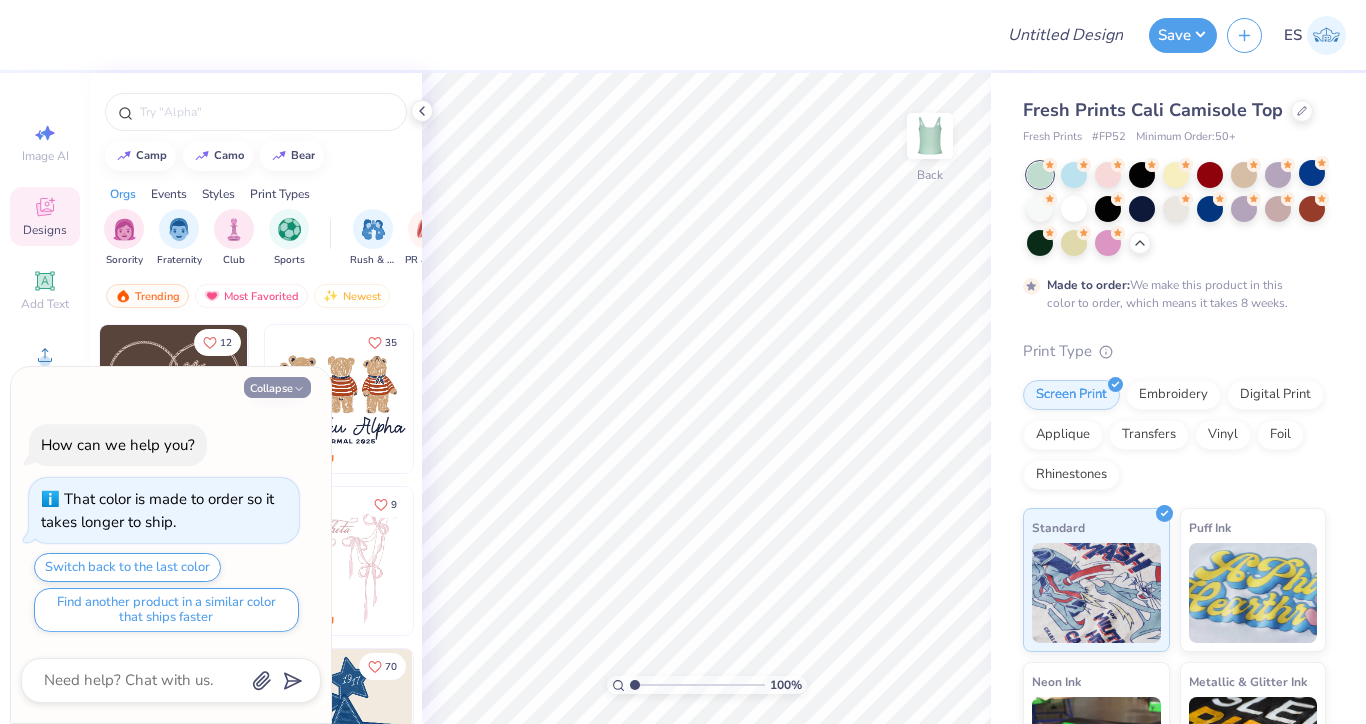 click on "Collapse" at bounding box center (277, 387) 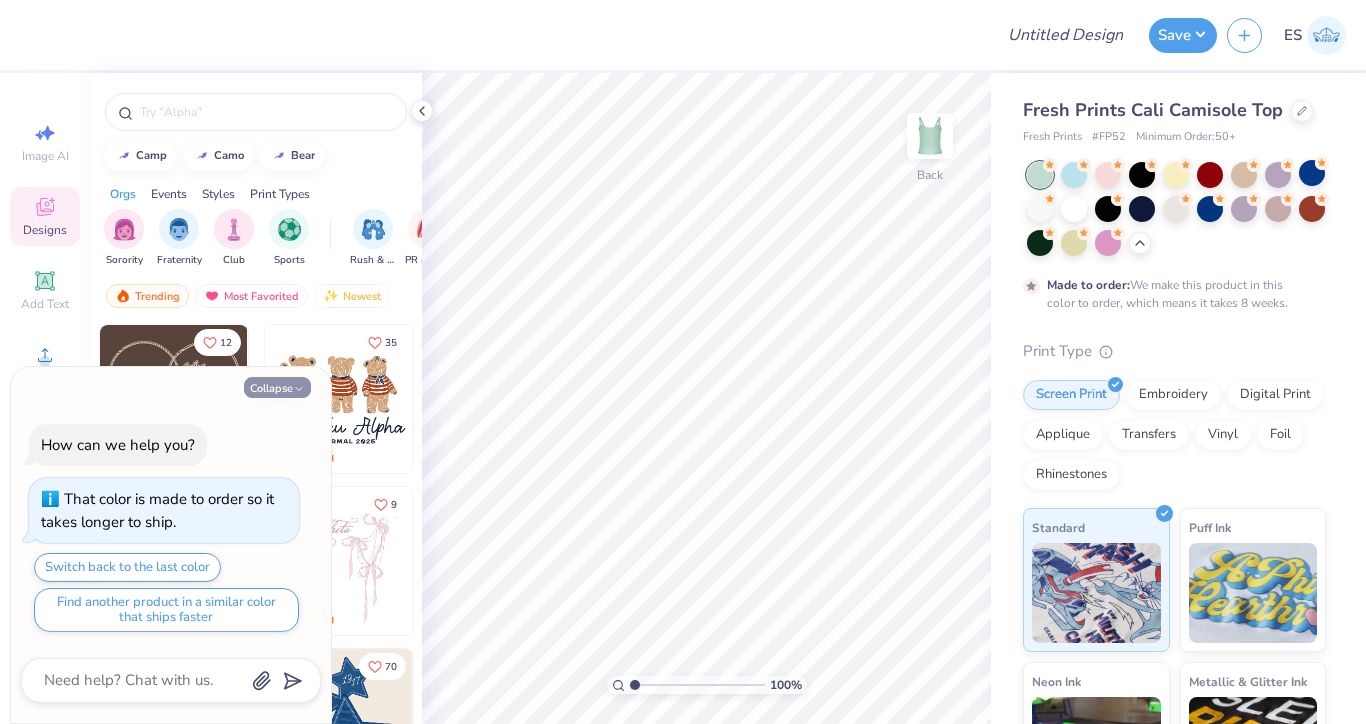 type on "x" 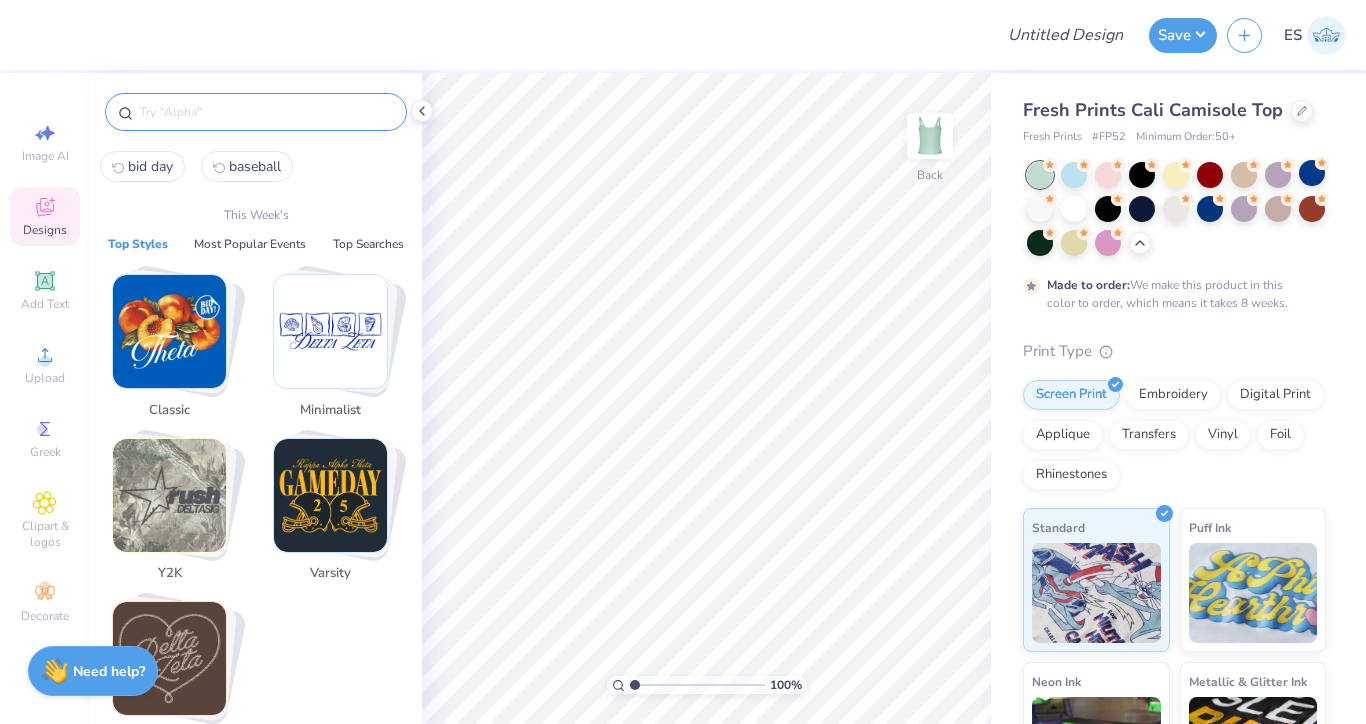 click at bounding box center (266, 112) 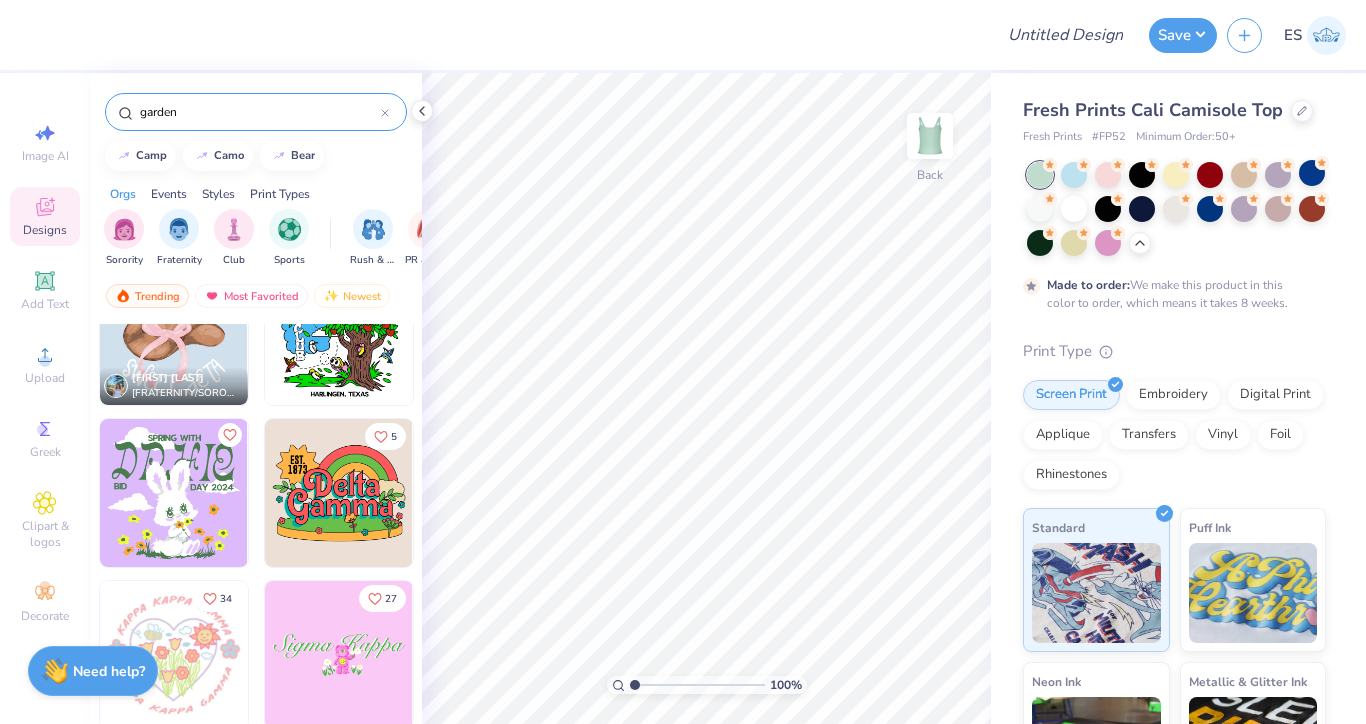 scroll, scrollTop: 0, scrollLeft: 0, axis: both 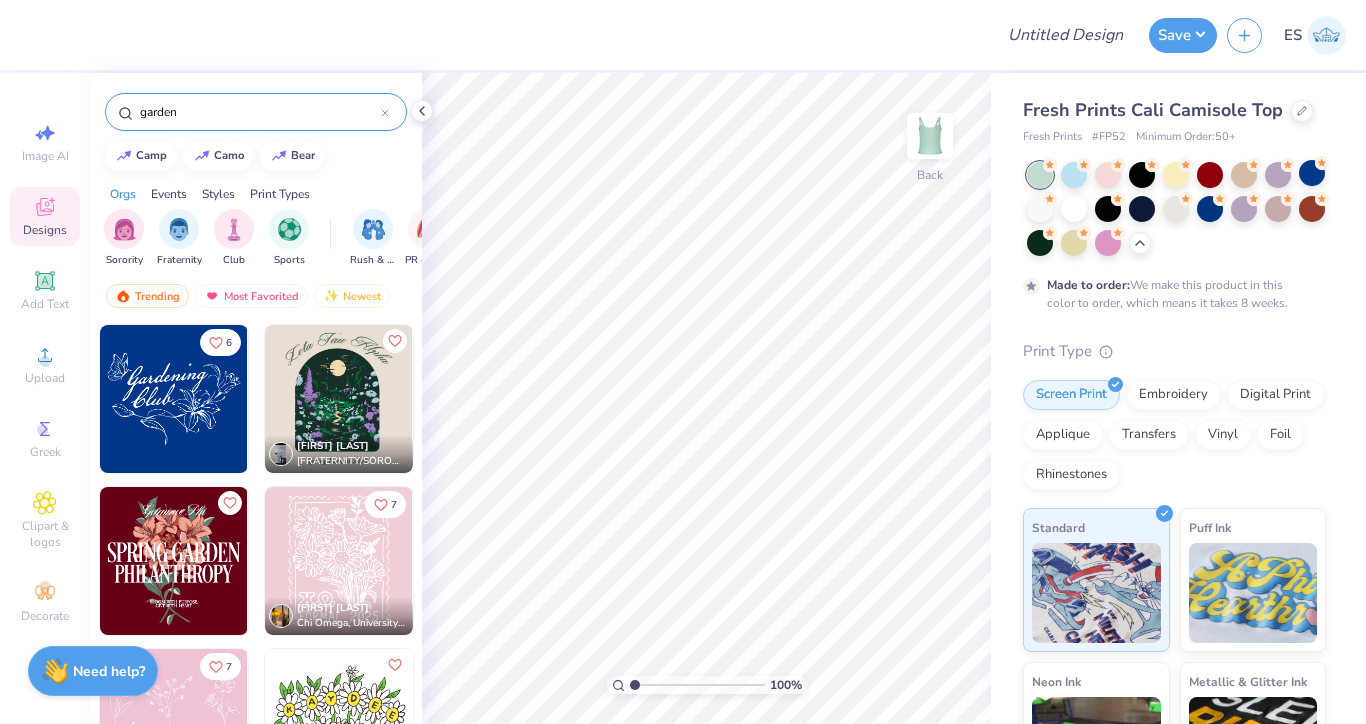 type on "garden" 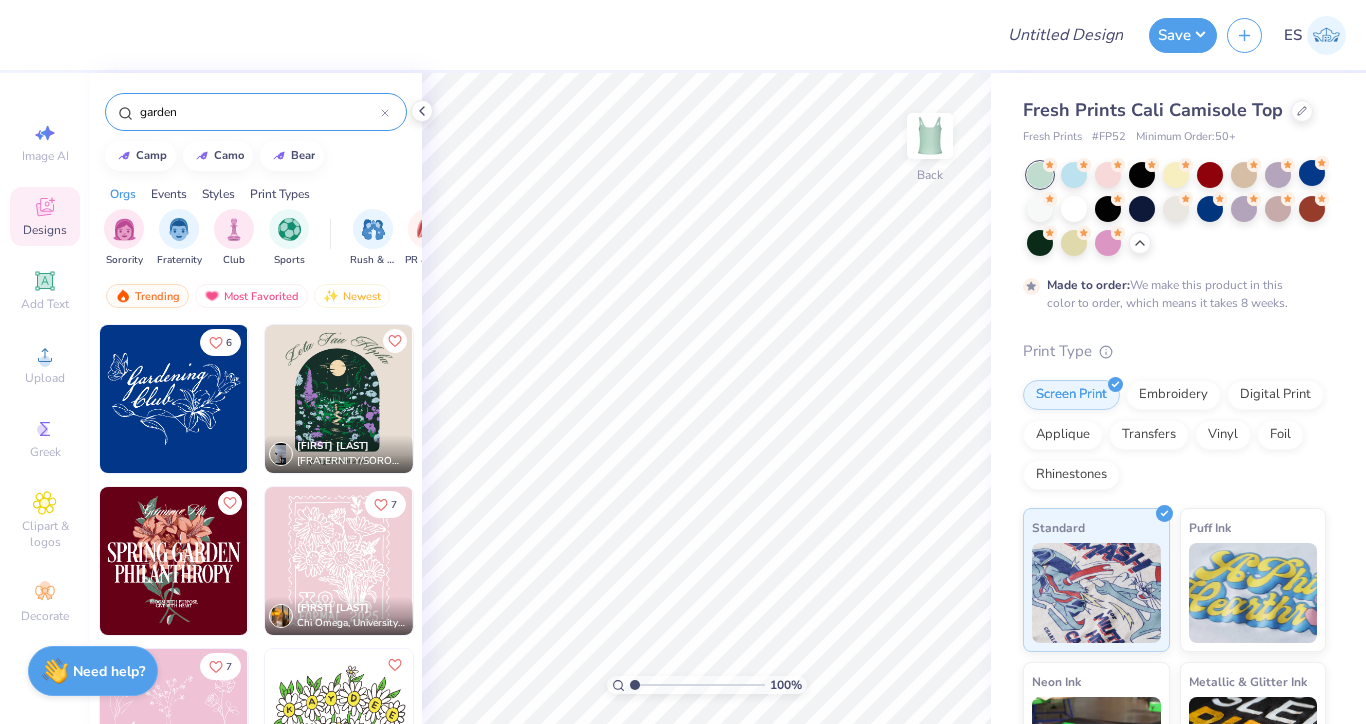 click at bounding box center [174, 399] 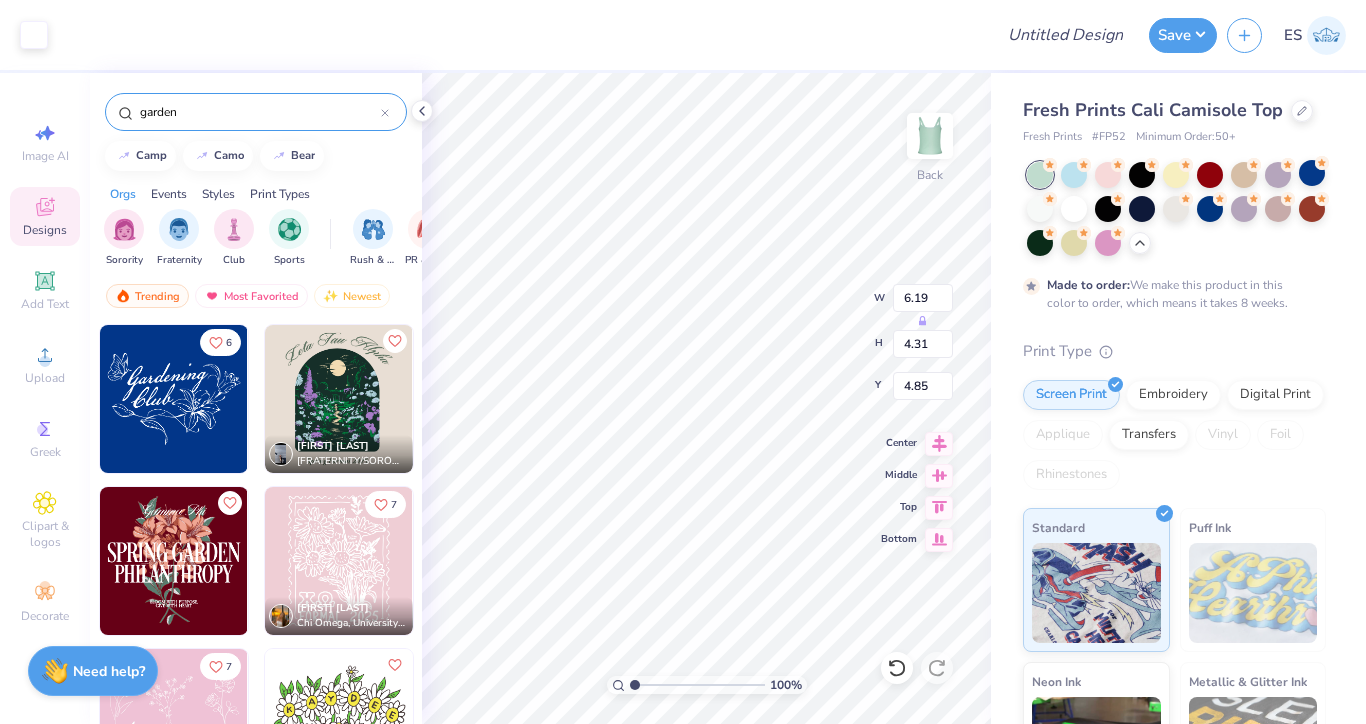 type on "1.69" 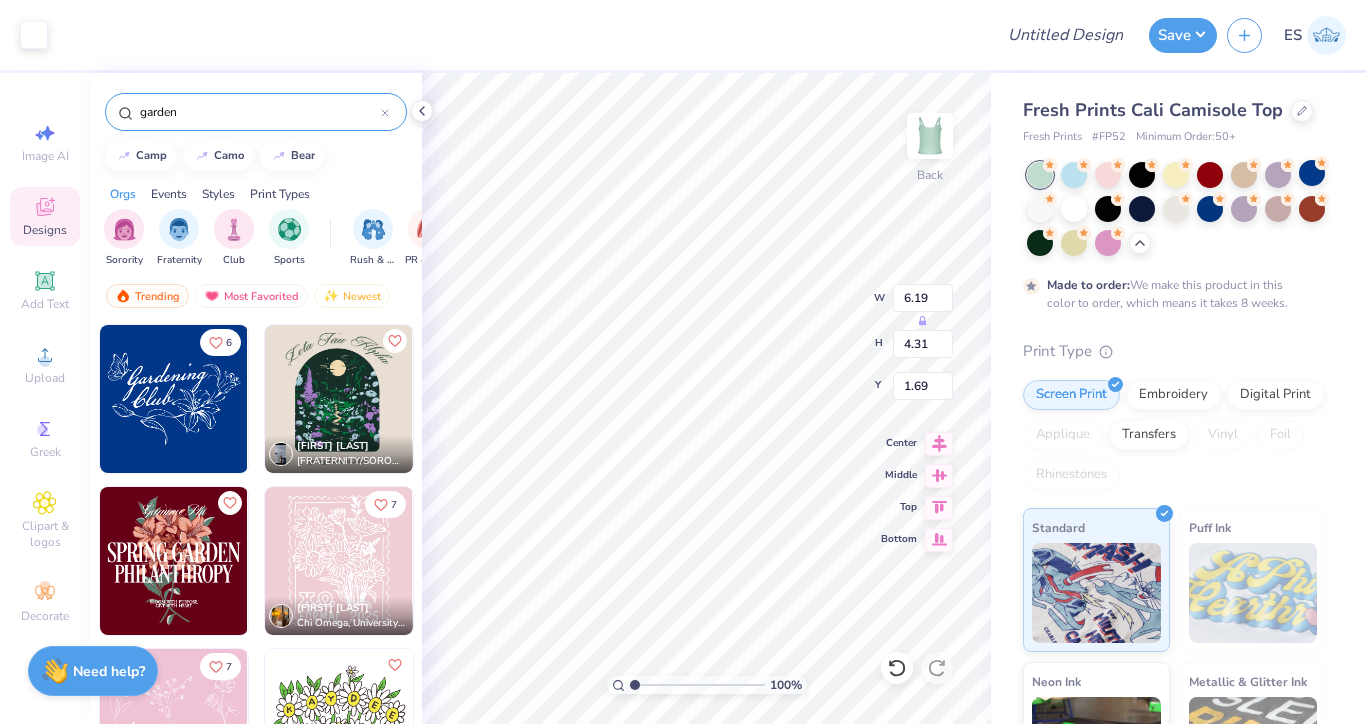 click at bounding box center [339, 399] 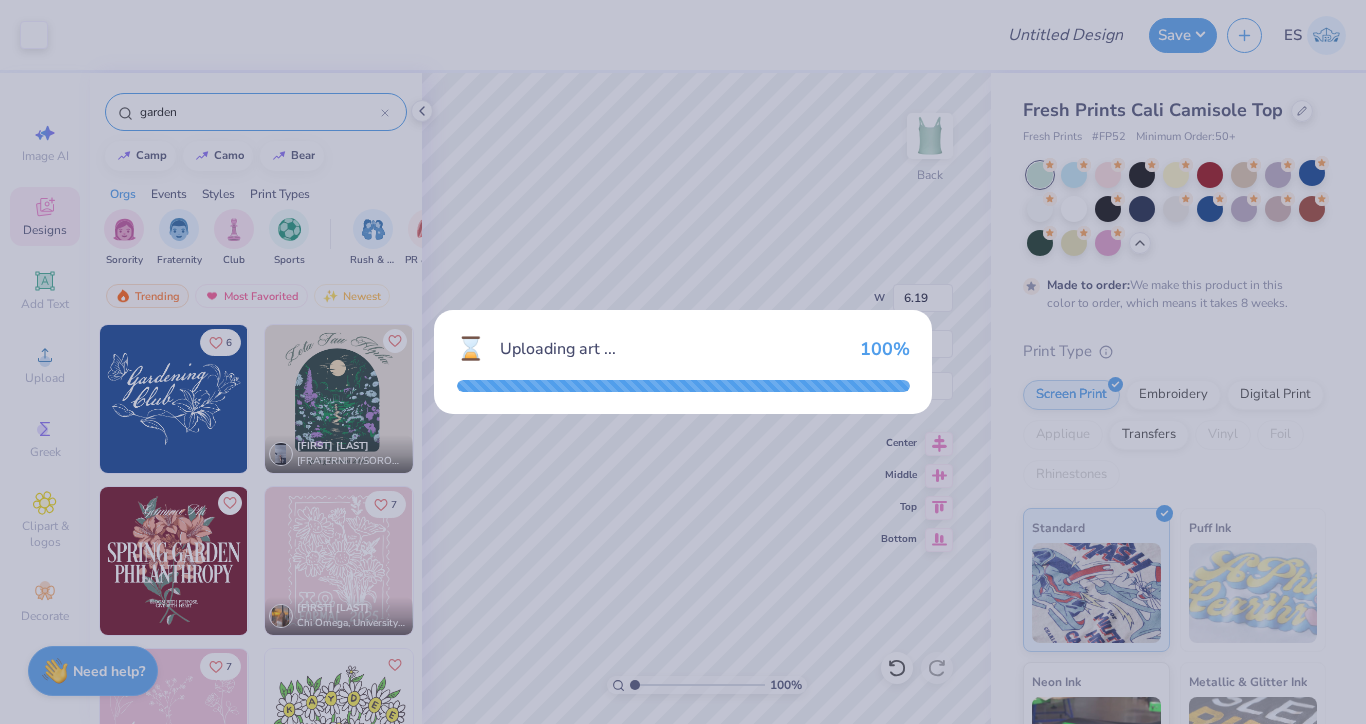 type on "7.85" 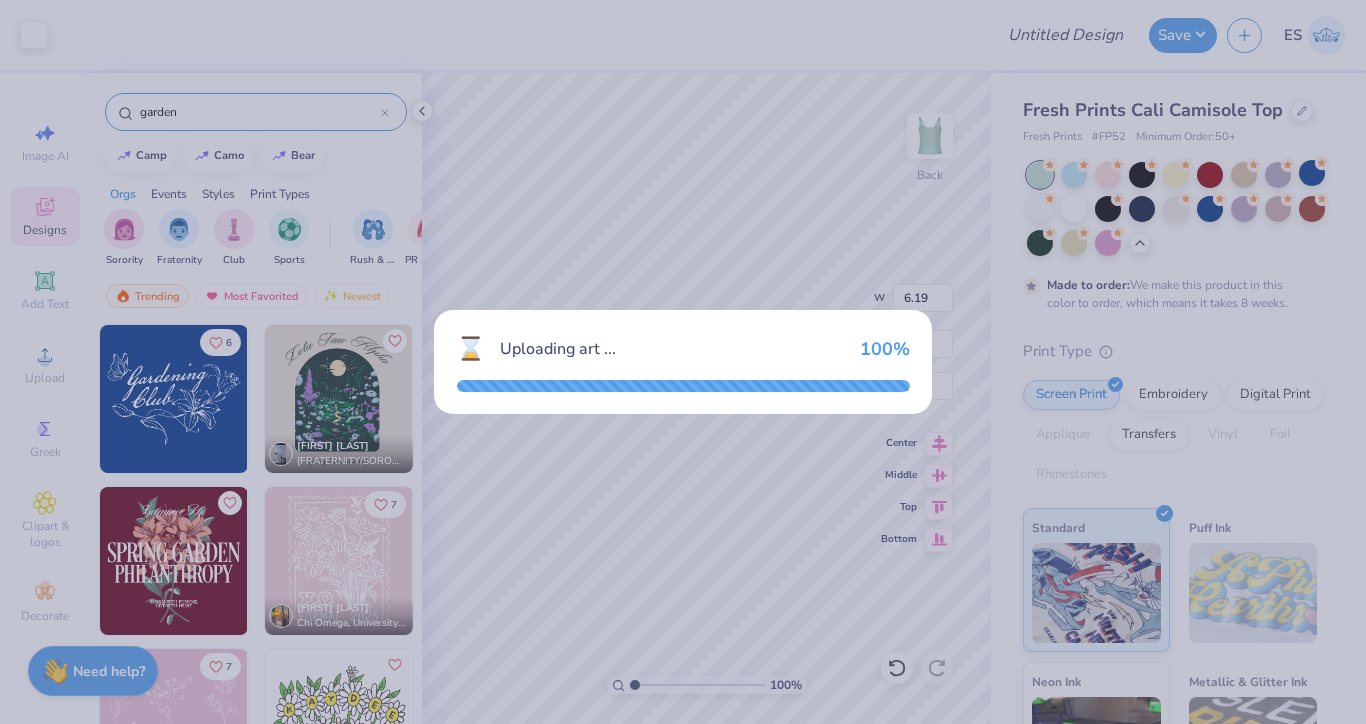 type on "9.75" 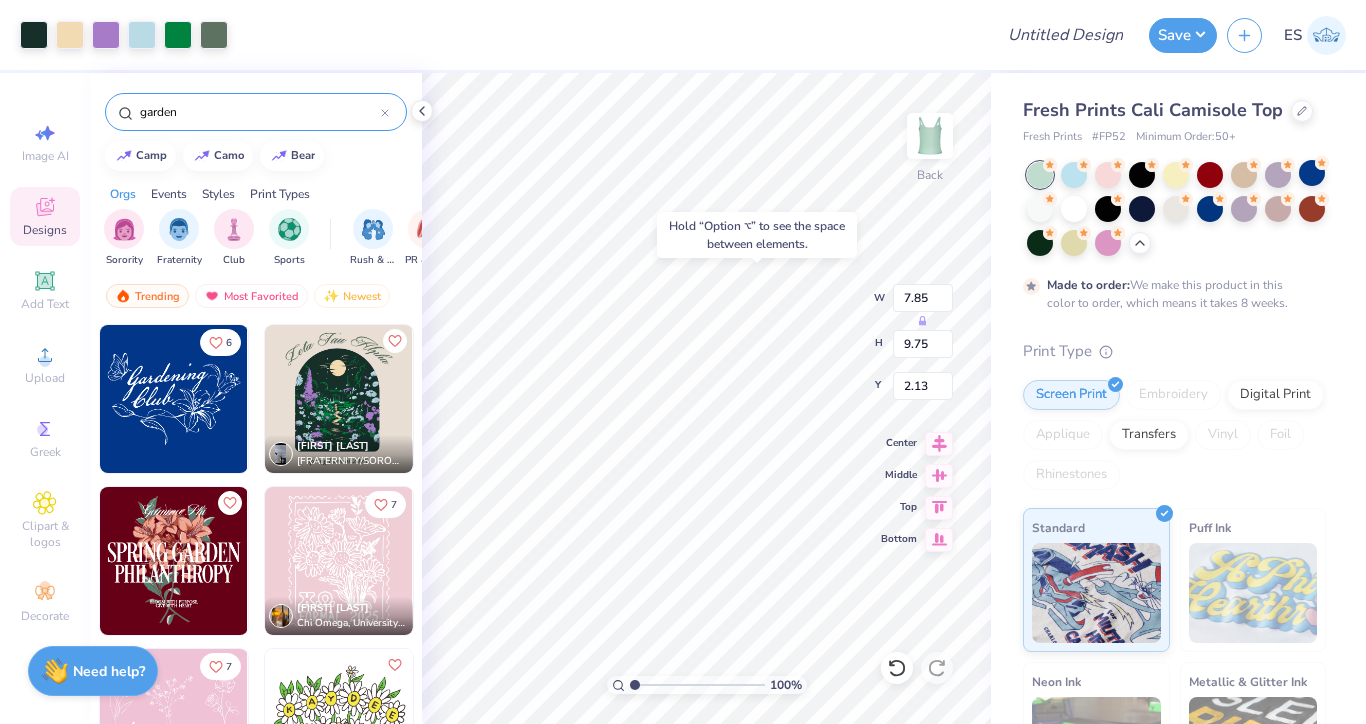 type on "1.12" 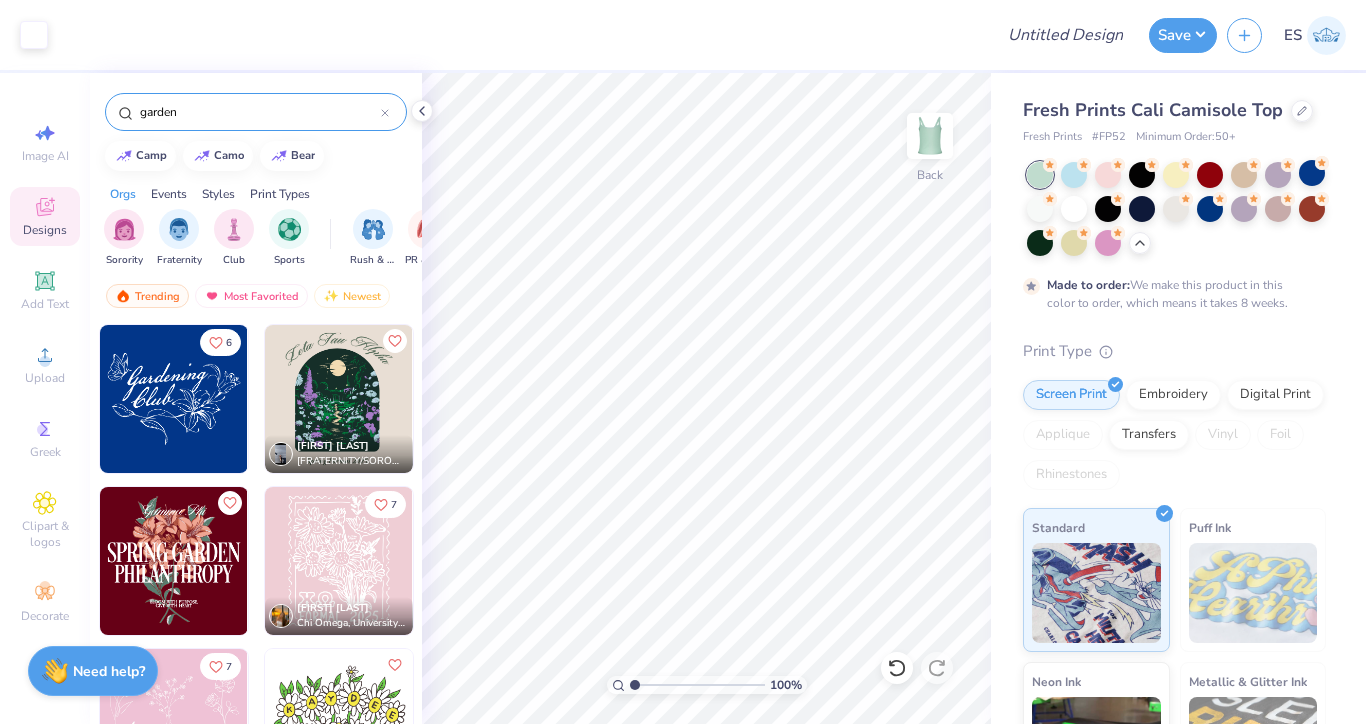 click at bounding box center [339, 561] 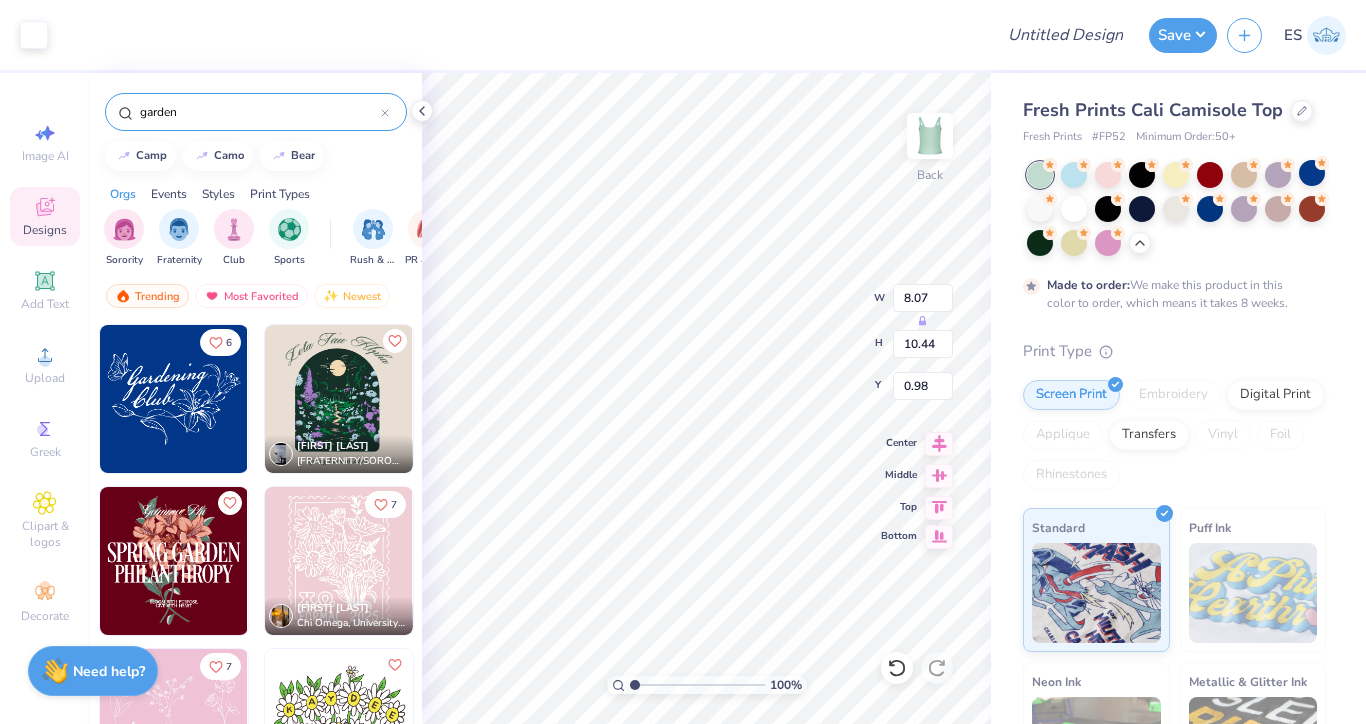 type on "0.98" 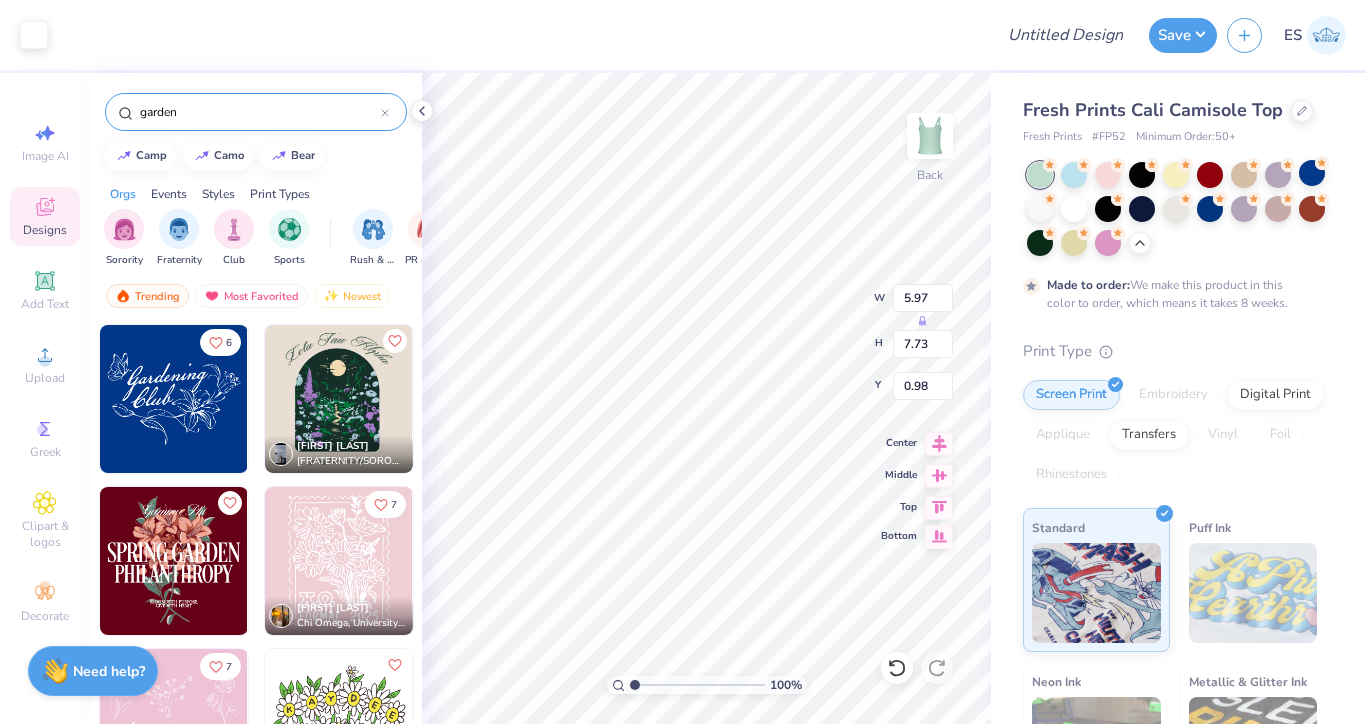 type on "5.97" 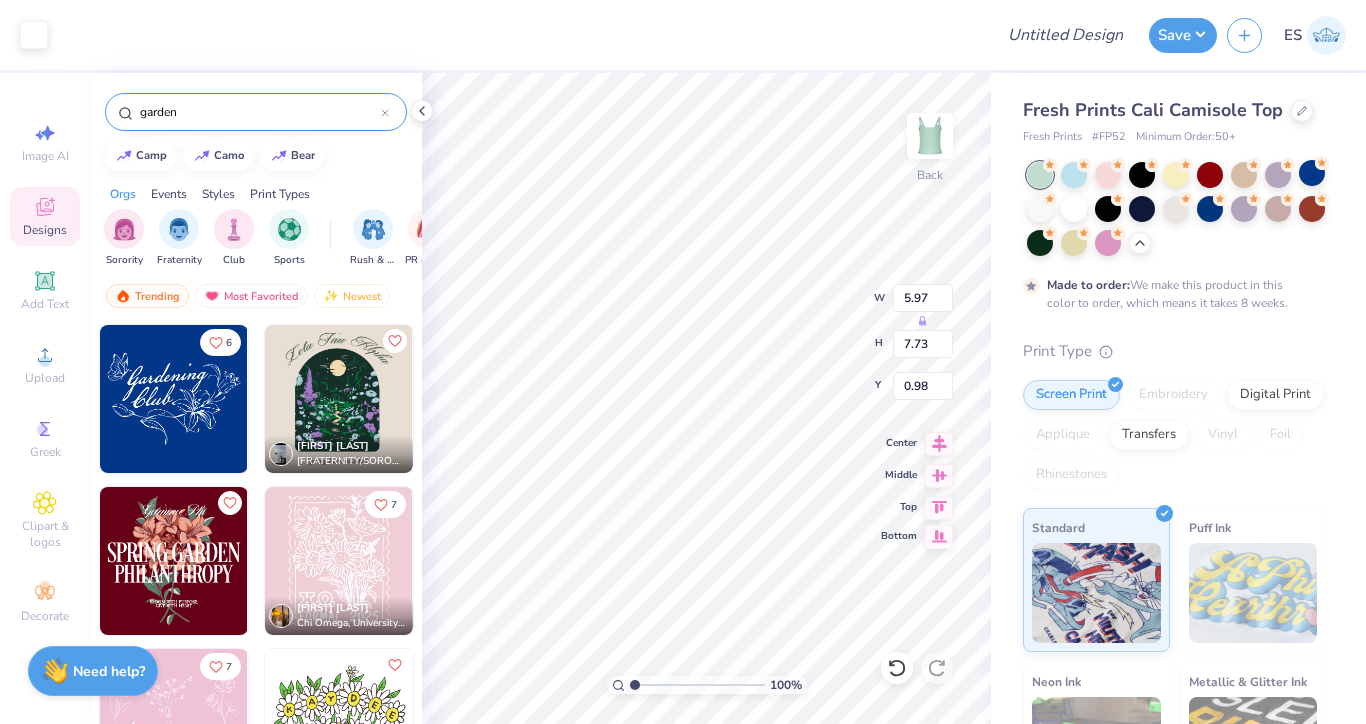 type on "7.73" 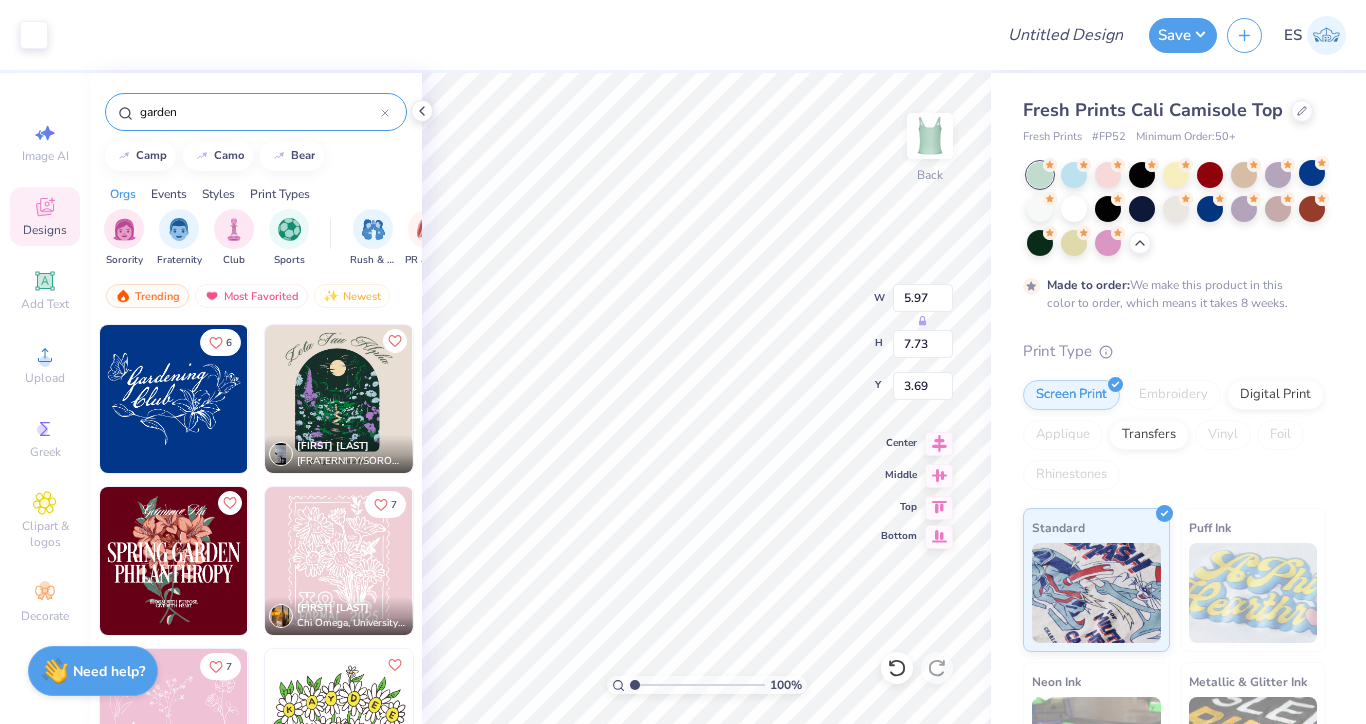 type on "5.63" 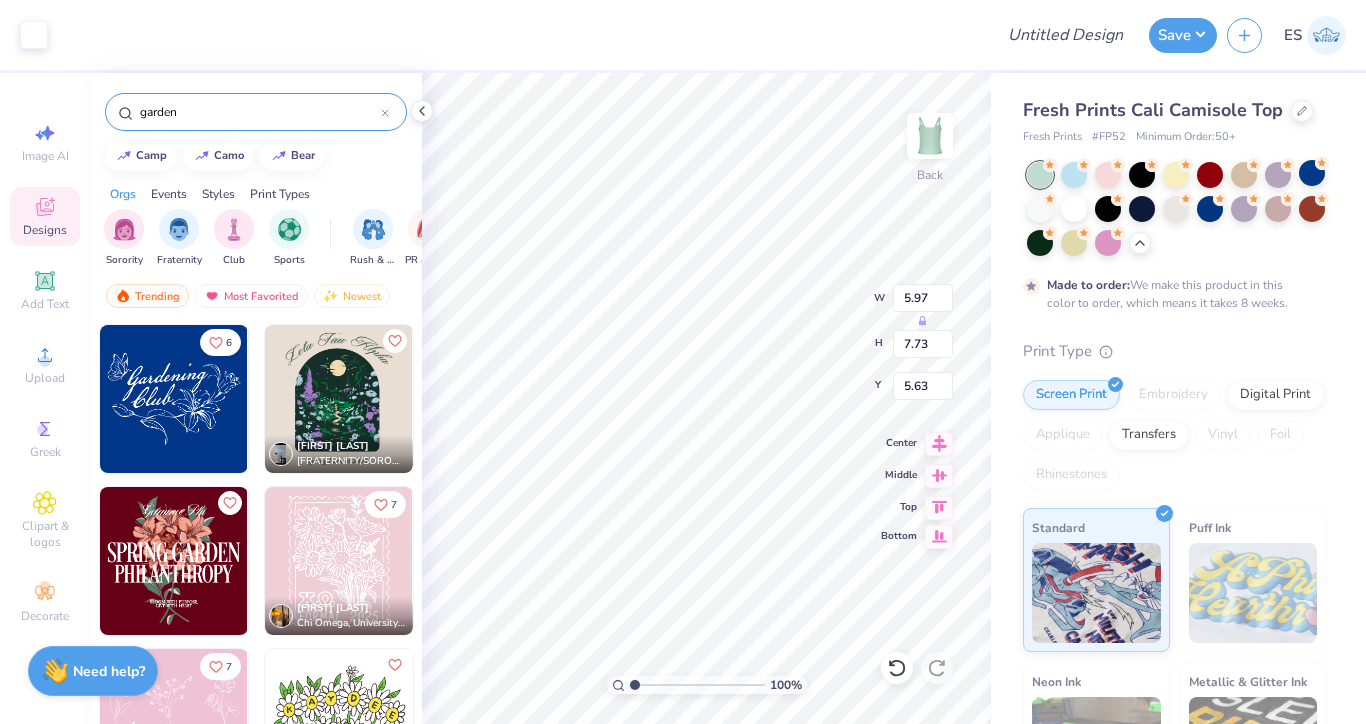type on "6.19" 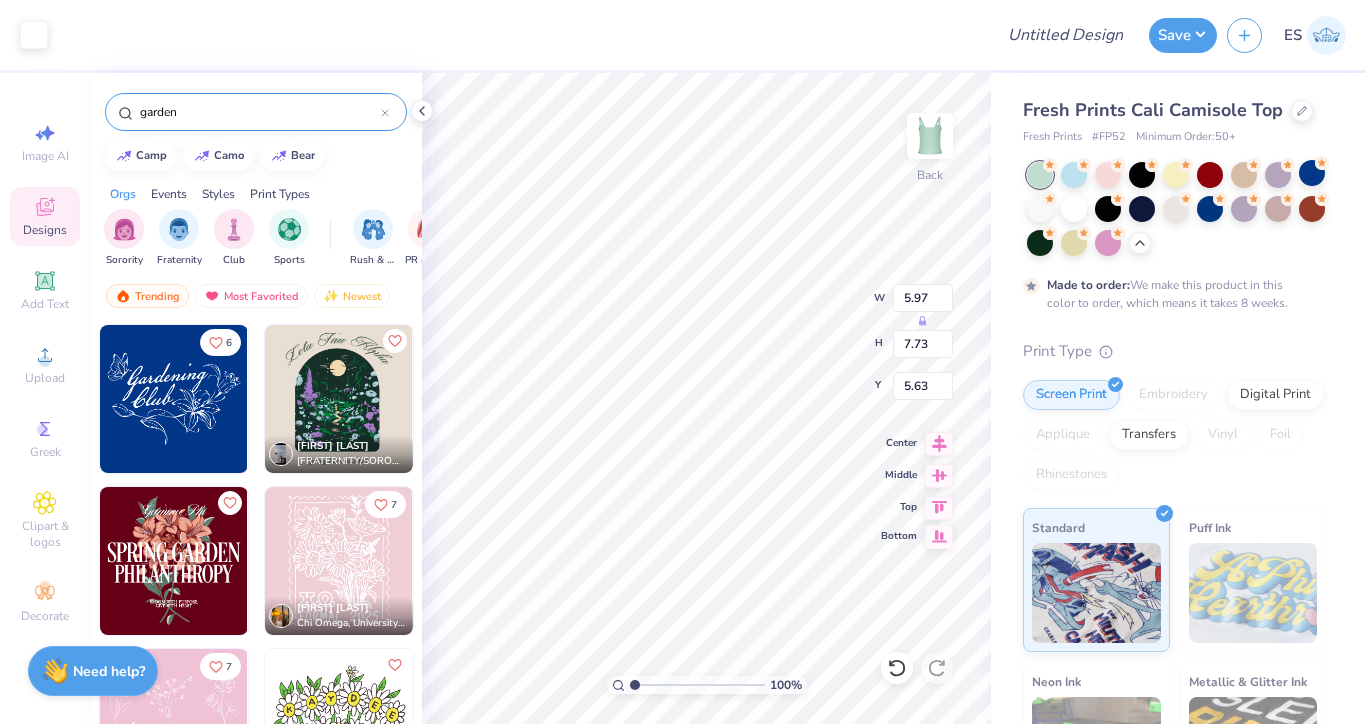 type on "4.31" 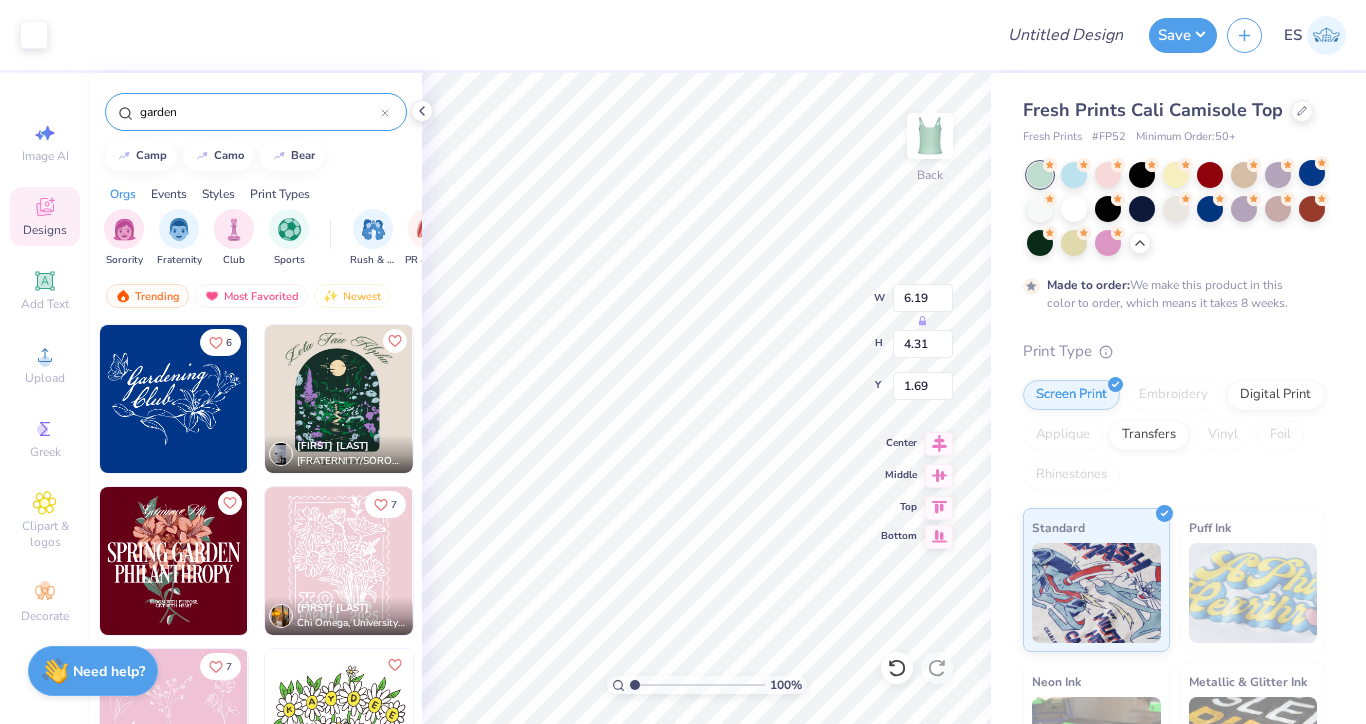 type on "1.68" 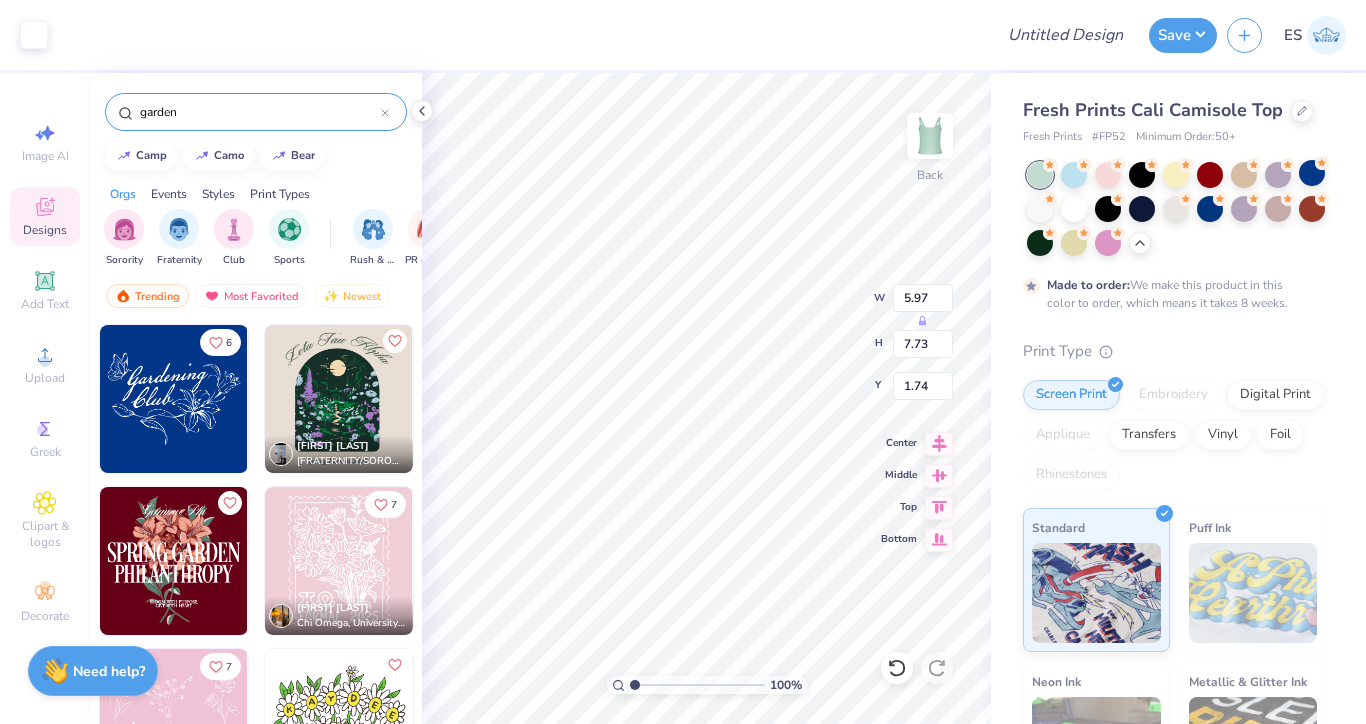 type on "1.74" 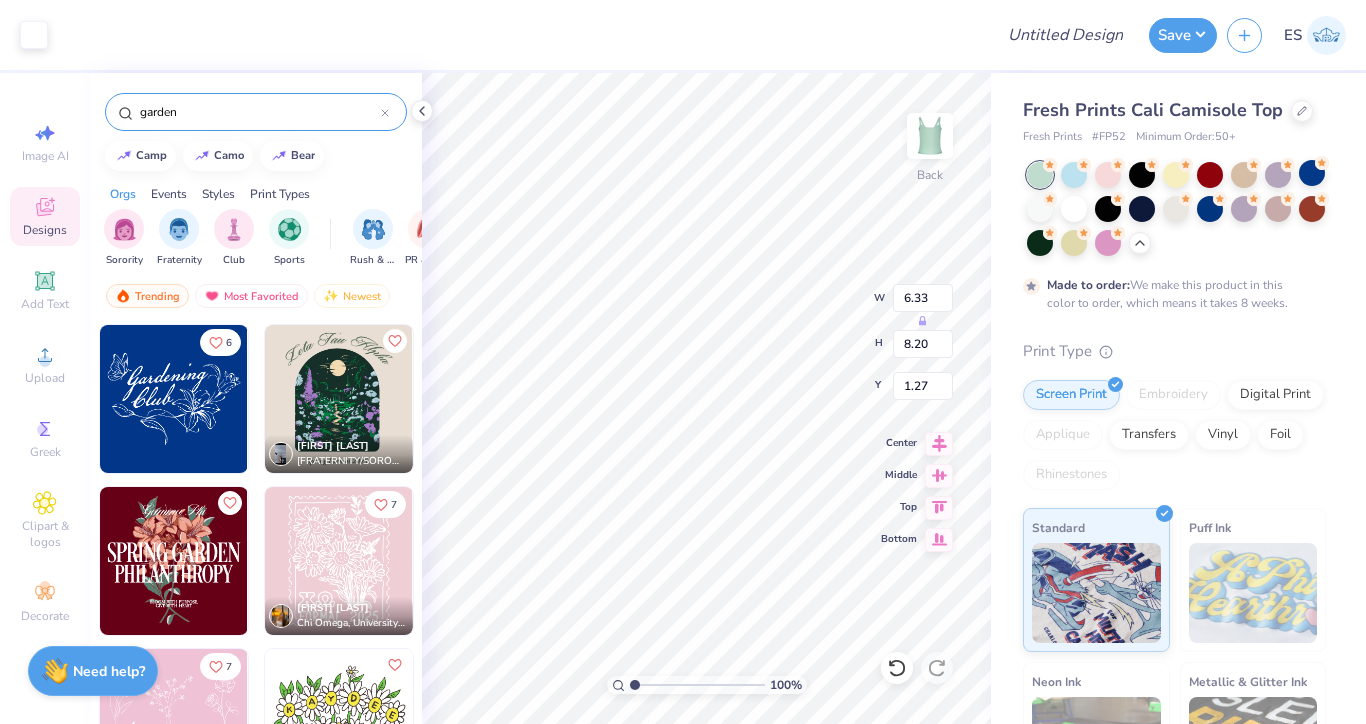 type on "6.33" 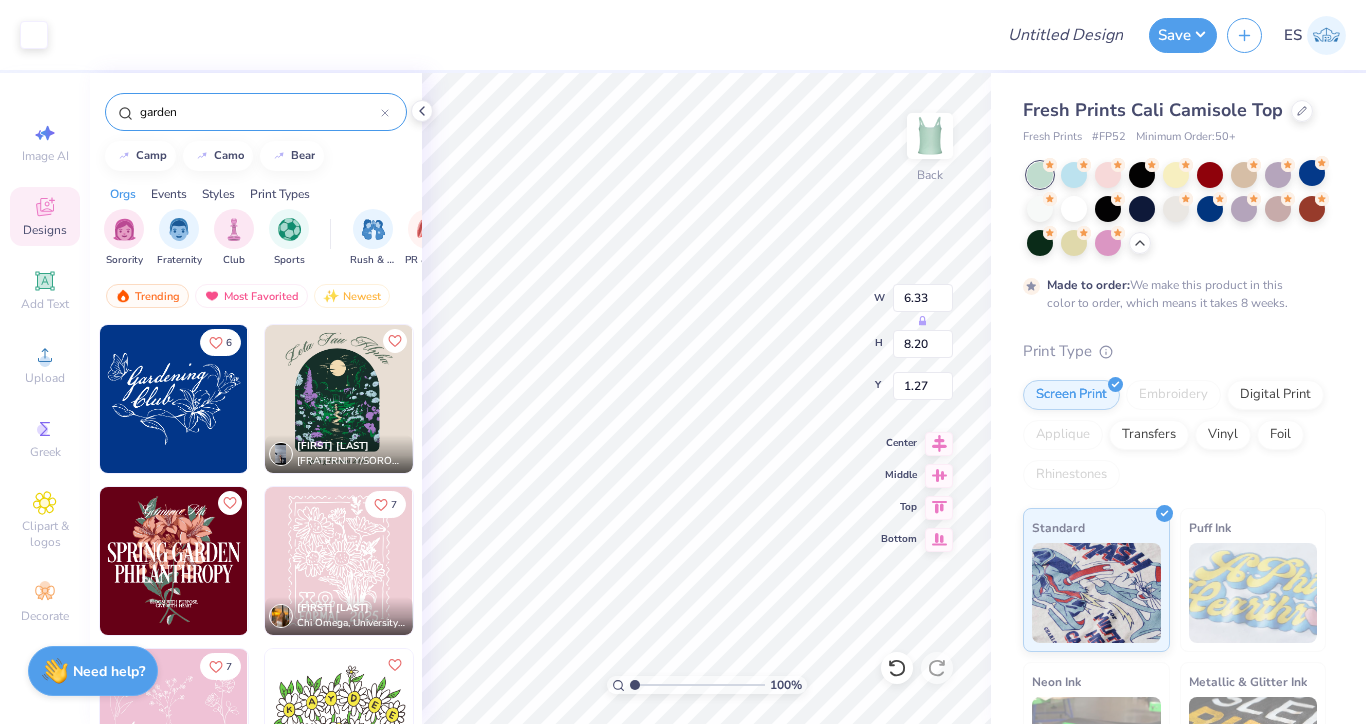 type on "8.20" 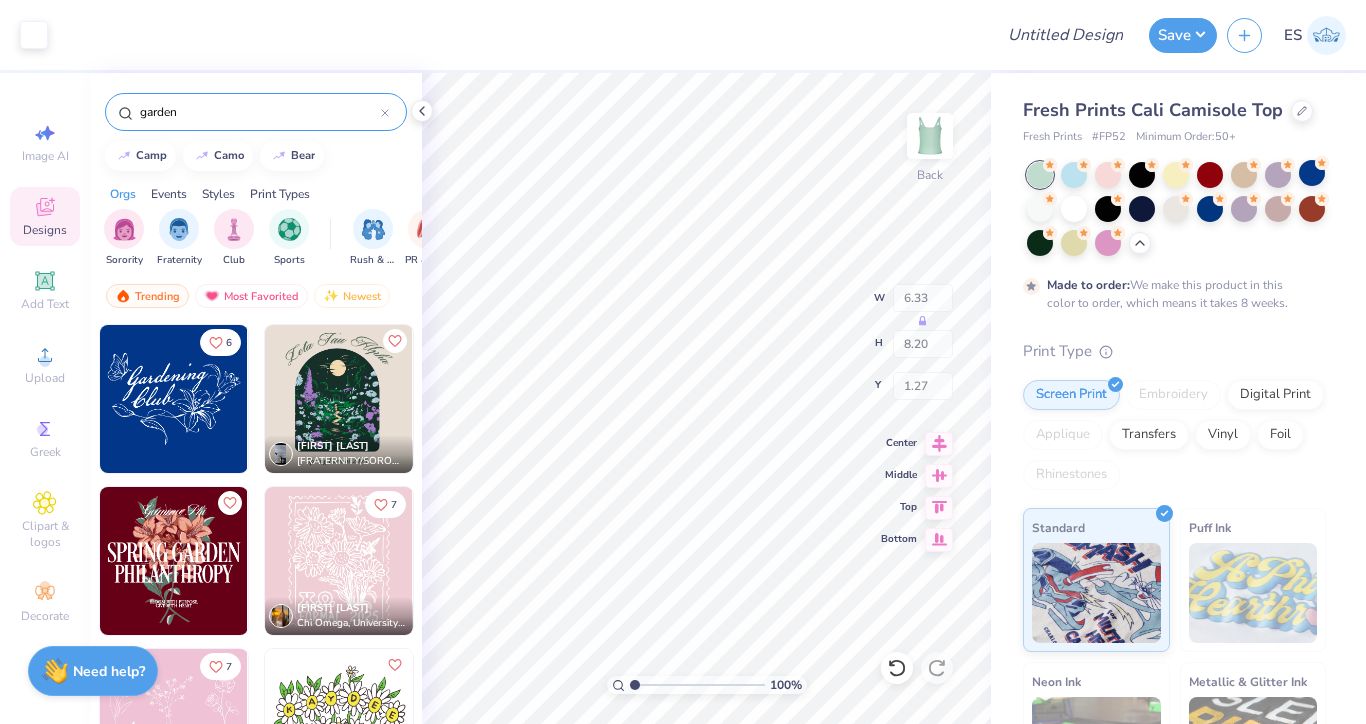 type on "1.28" 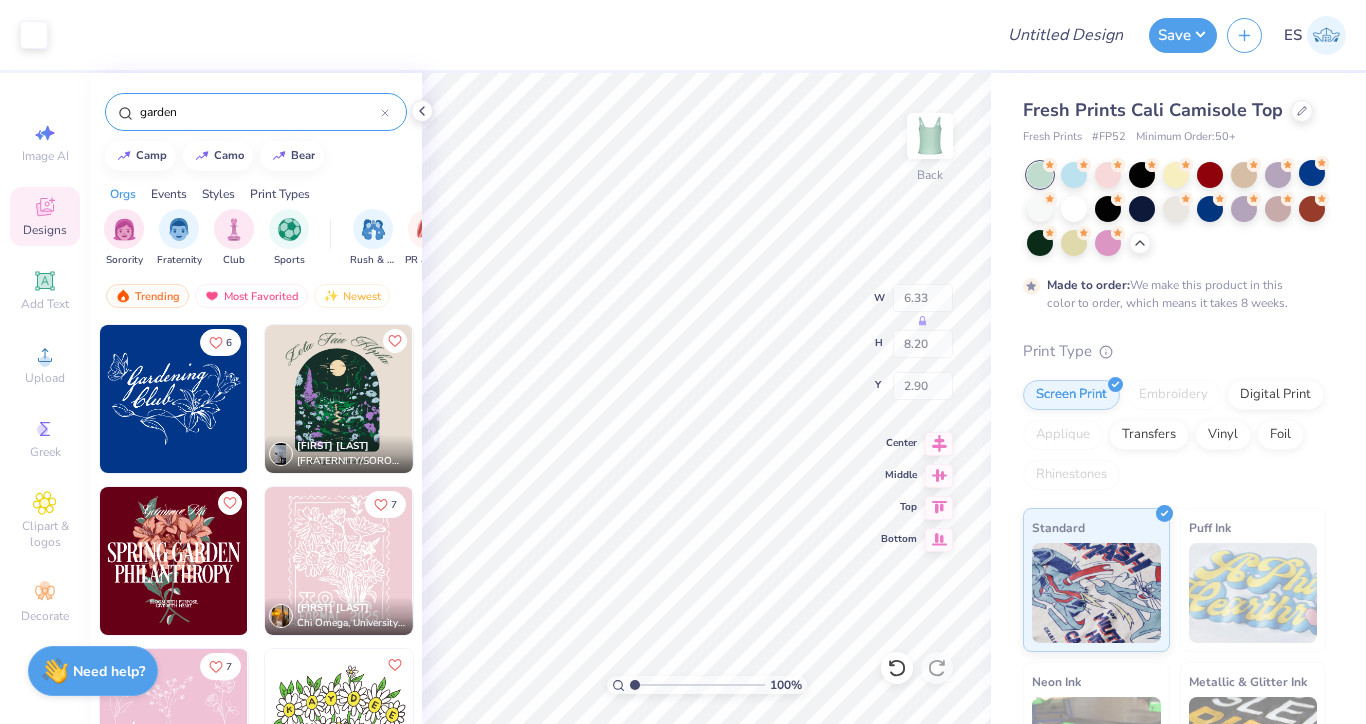 type on "1.91" 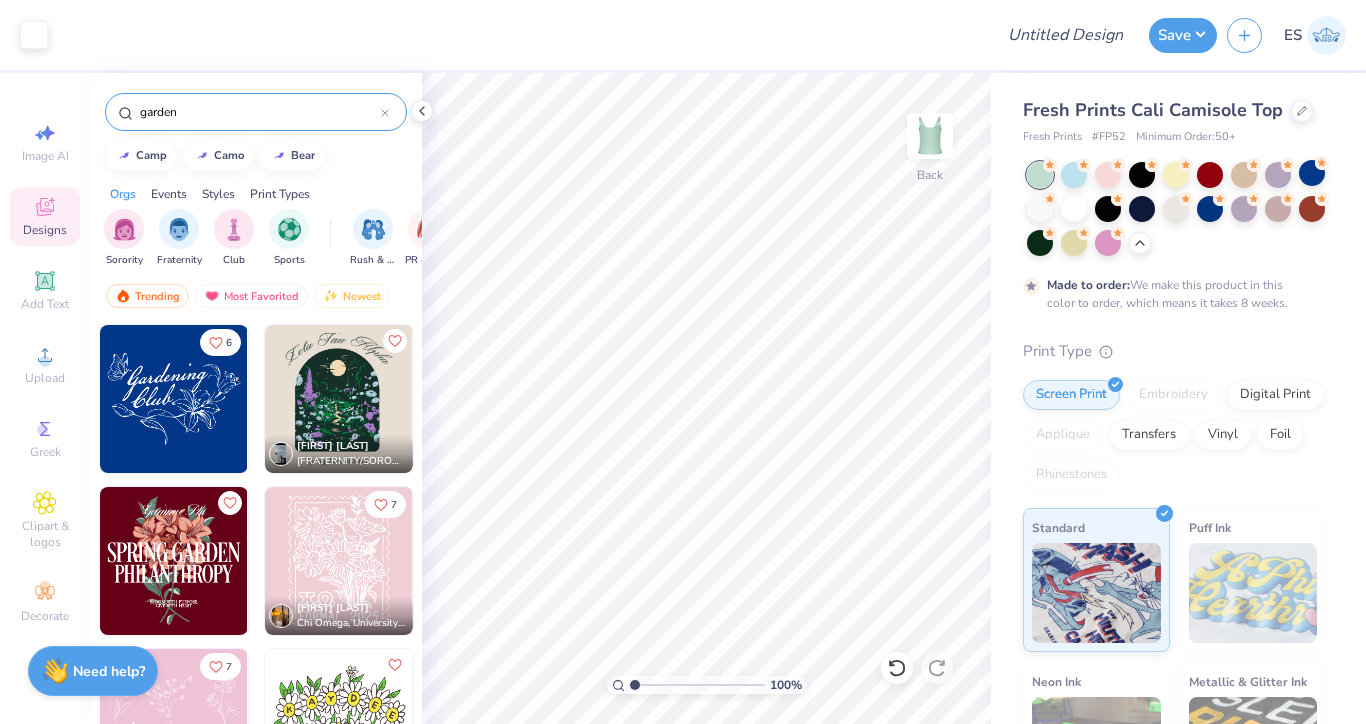 scroll, scrollTop: 55, scrollLeft: 0, axis: vertical 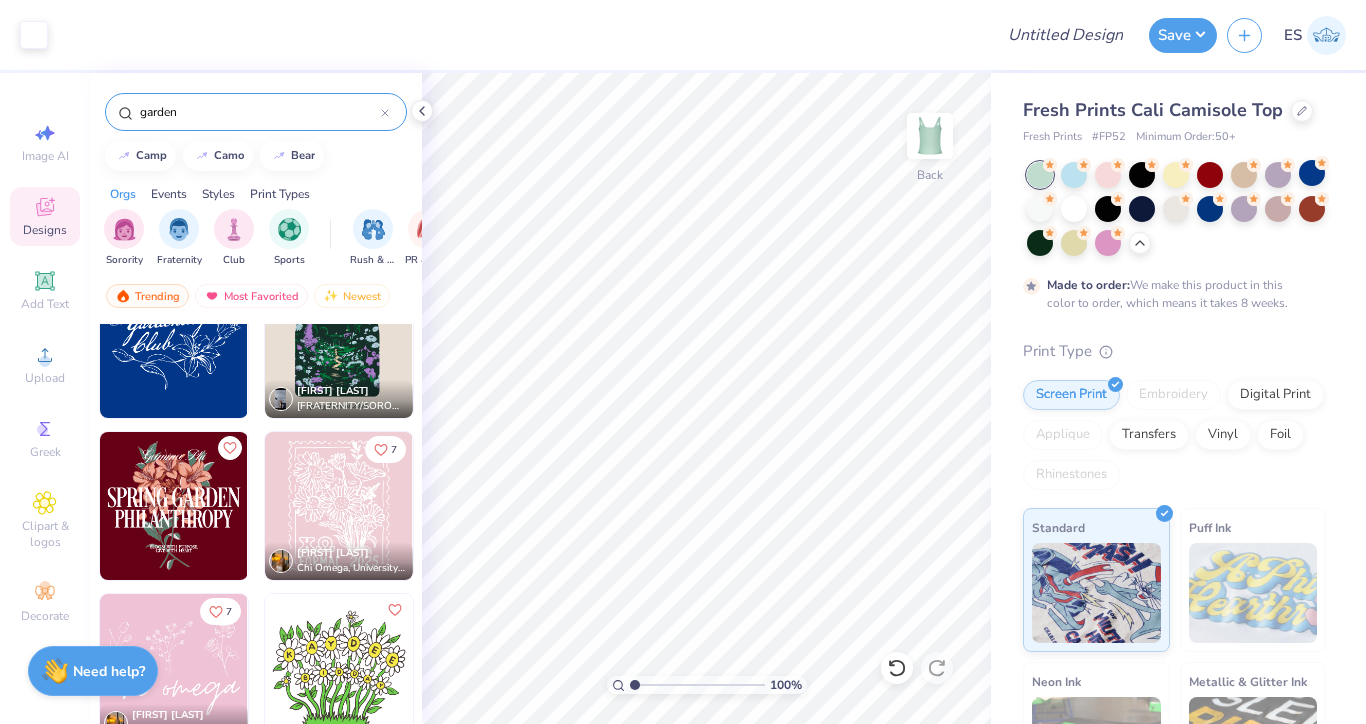 click at bounding box center [174, 506] 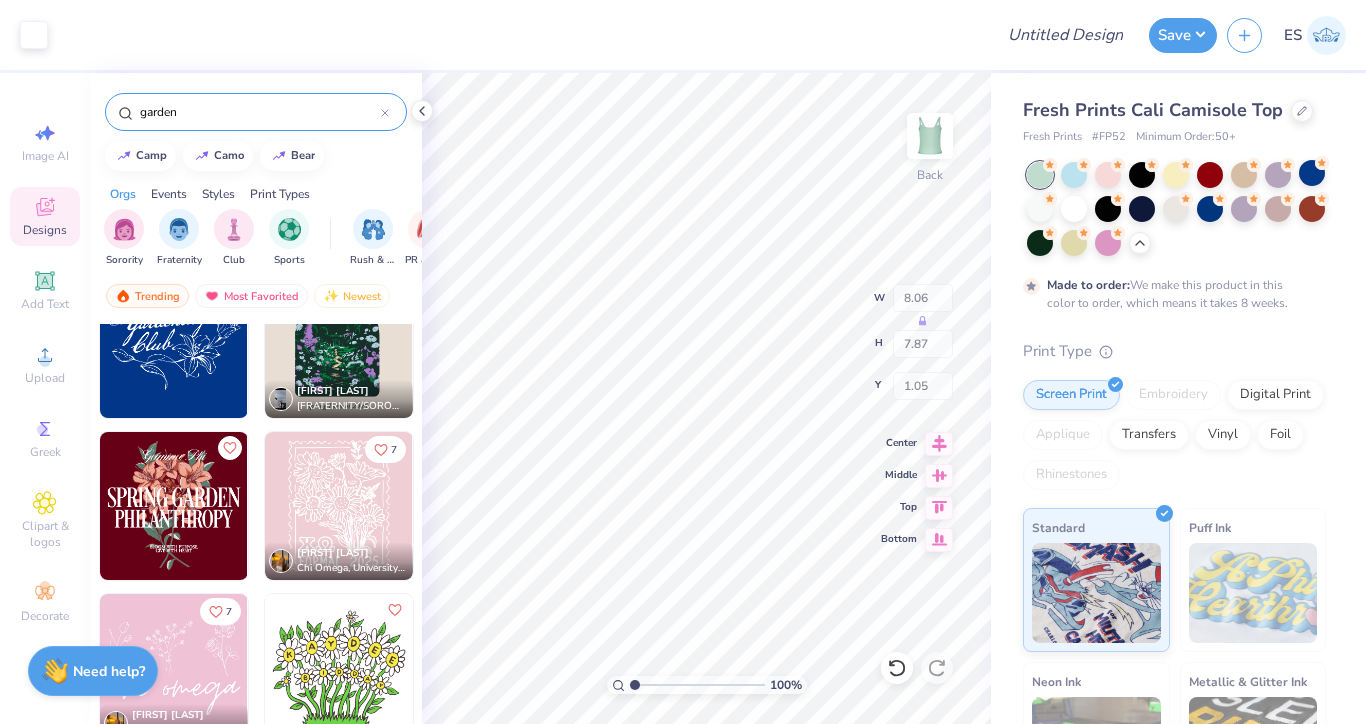 type on "1.05" 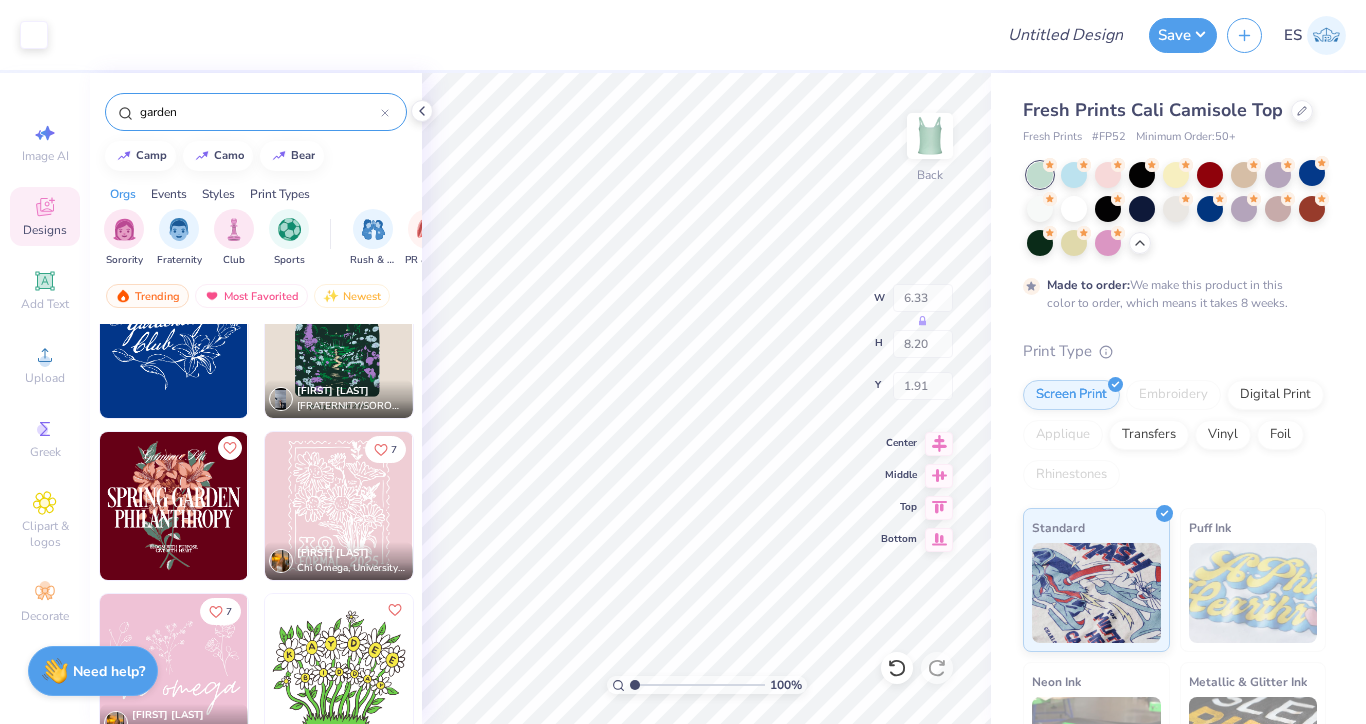 type on "2.25" 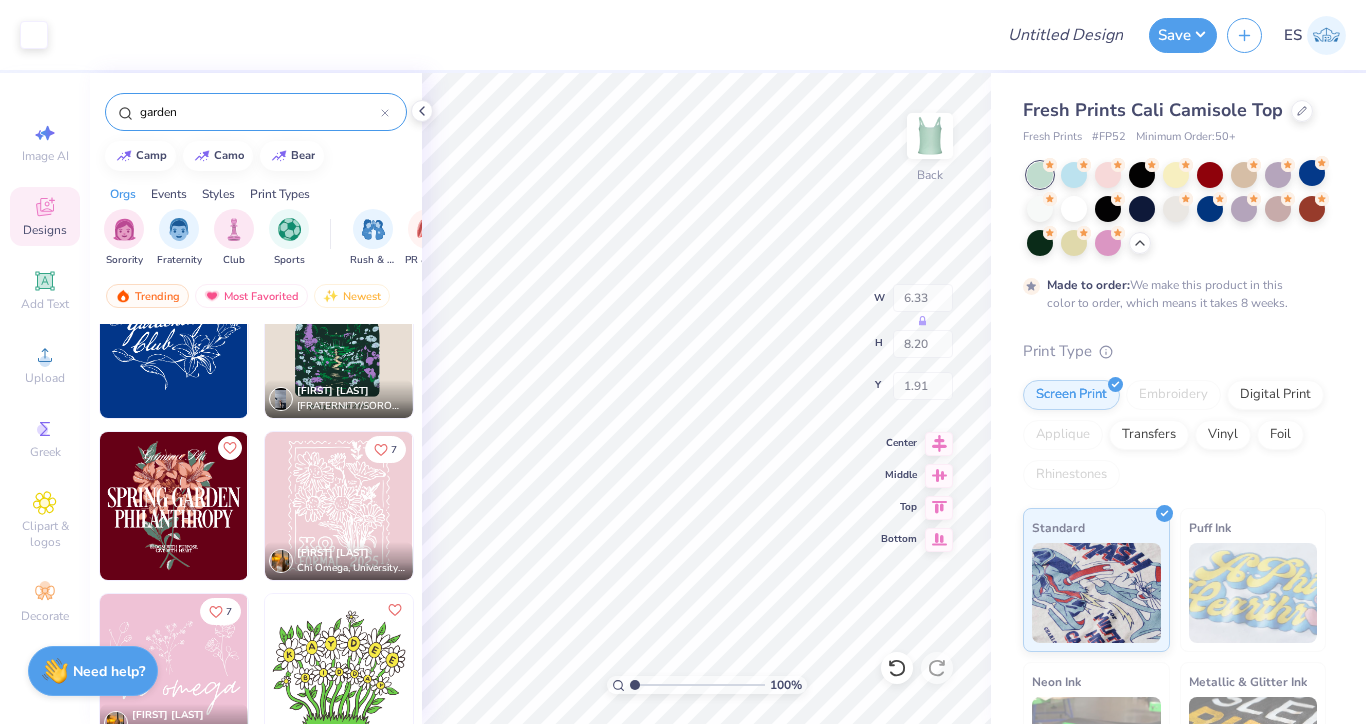 type on "0.98" 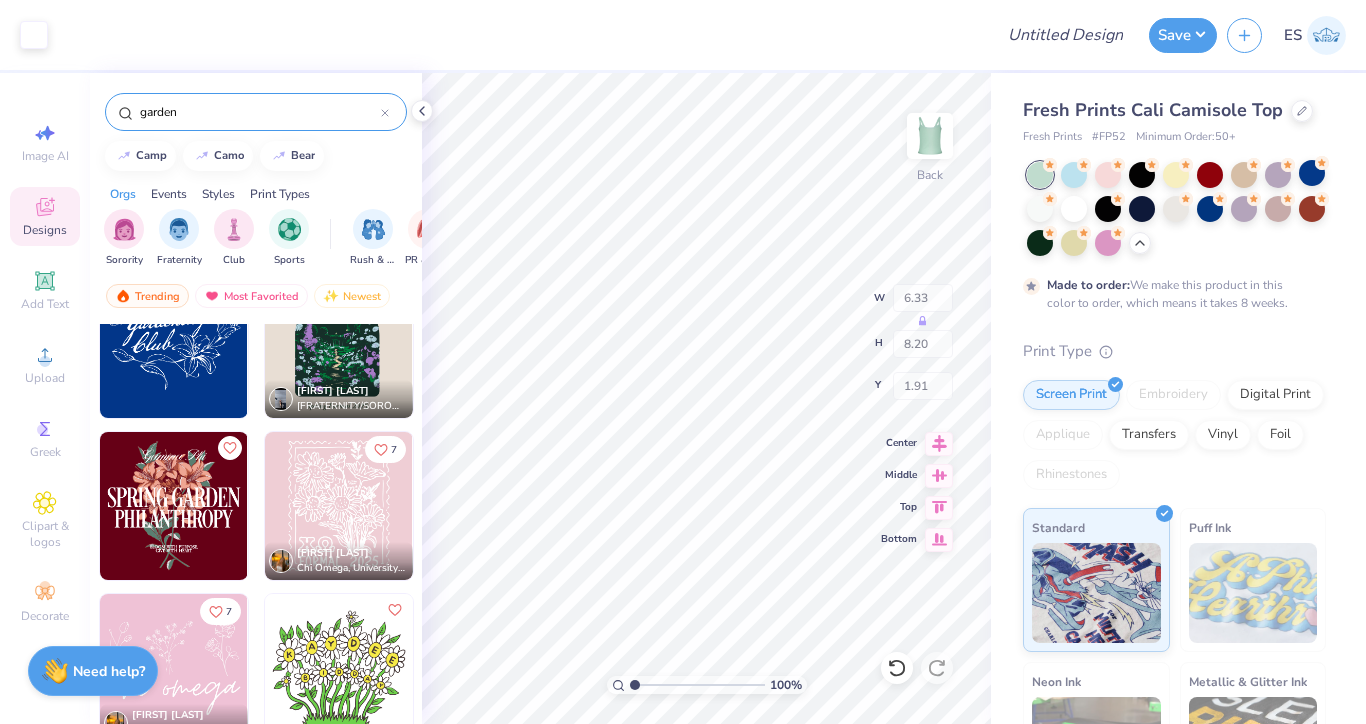 type on "7.91" 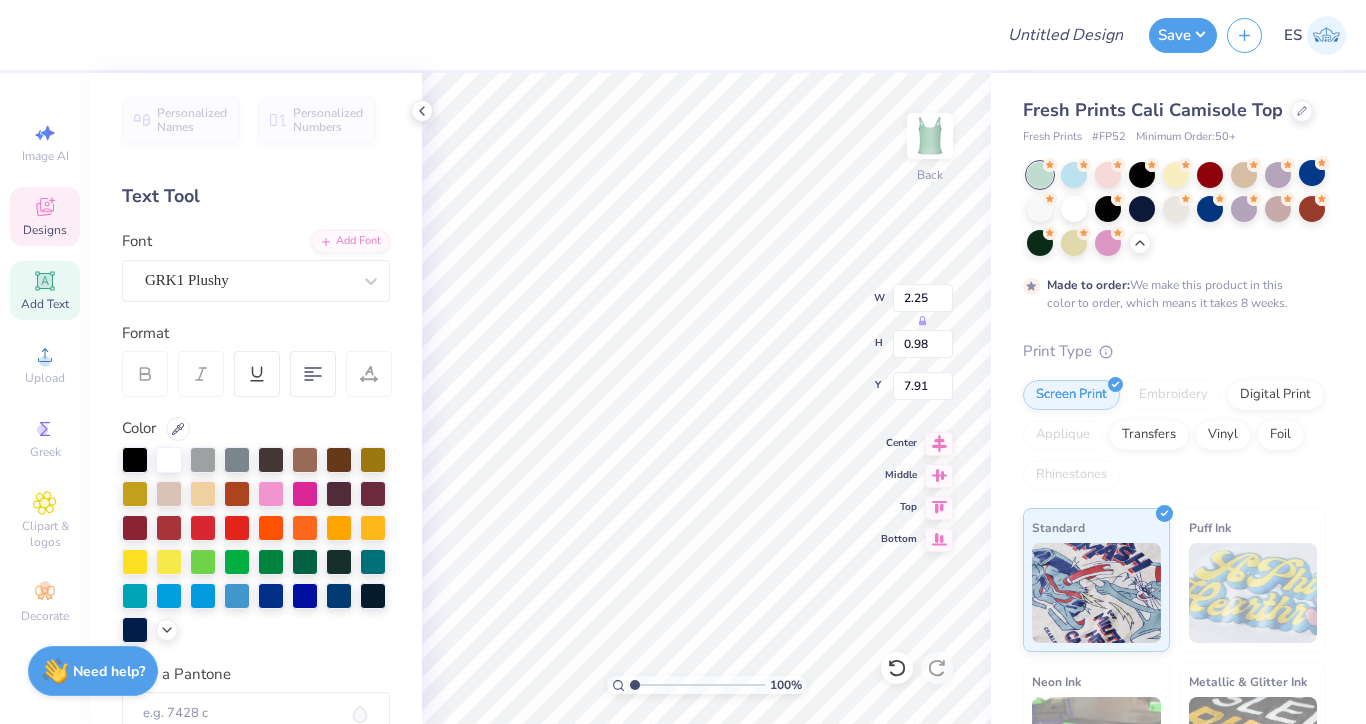 type on "C" 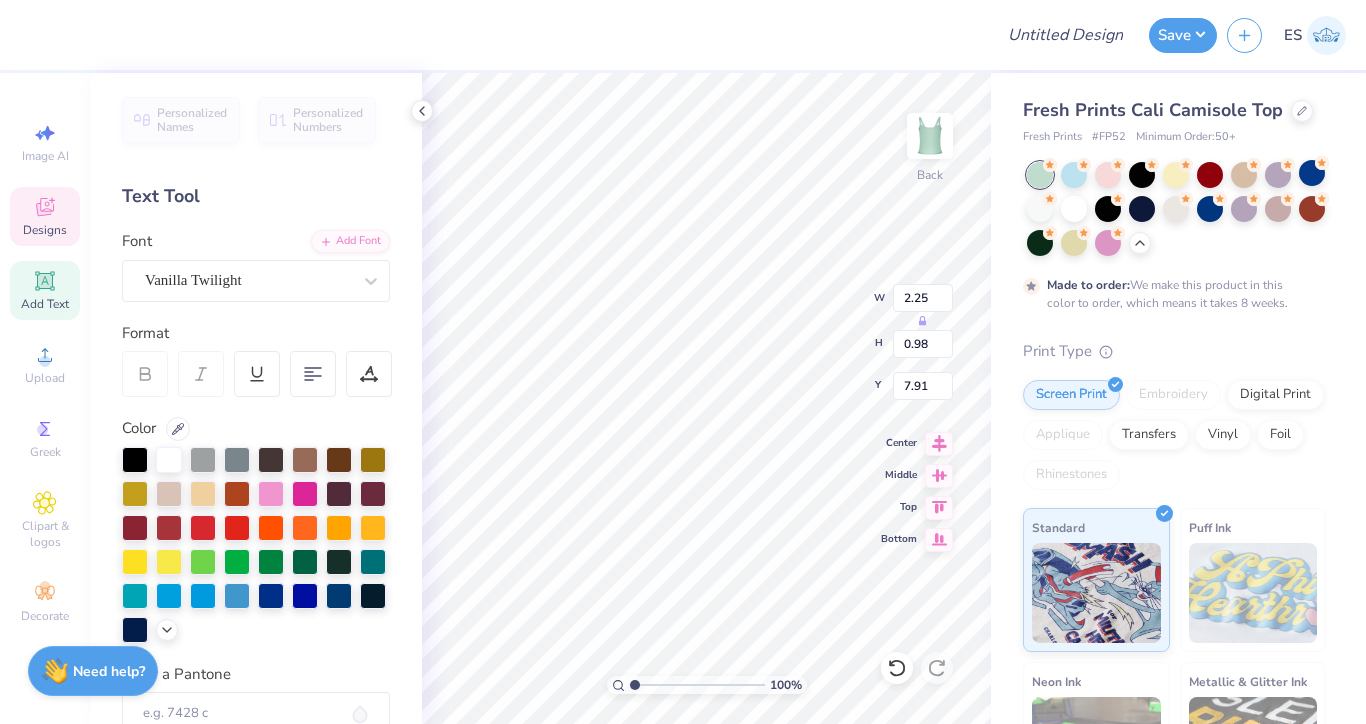 type on "2.62" 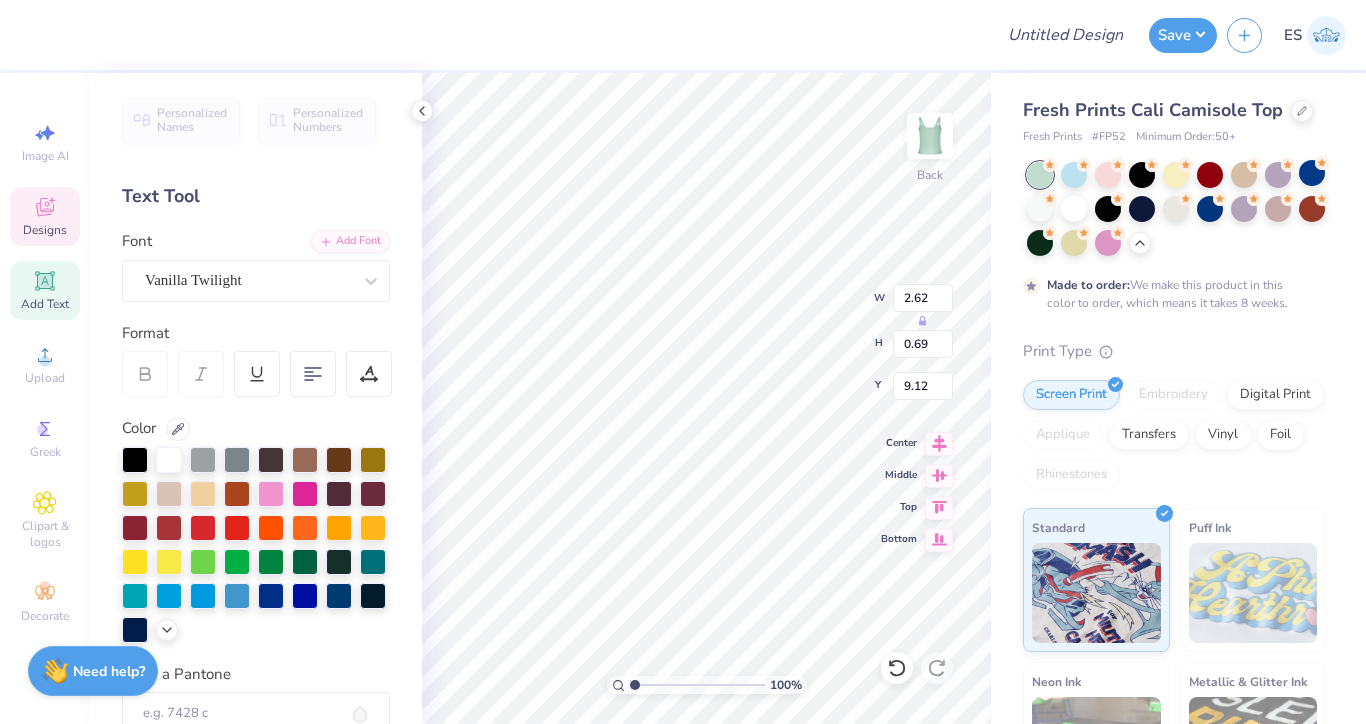type 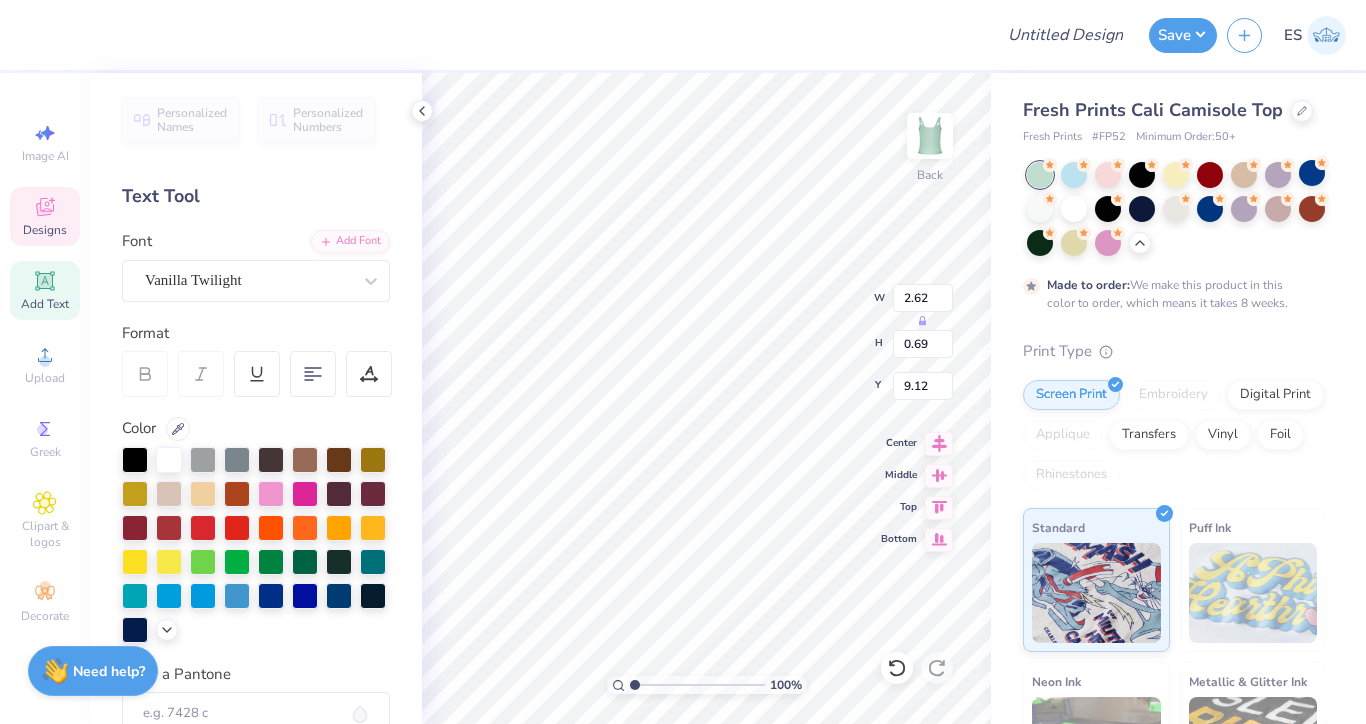 type on "1.76" 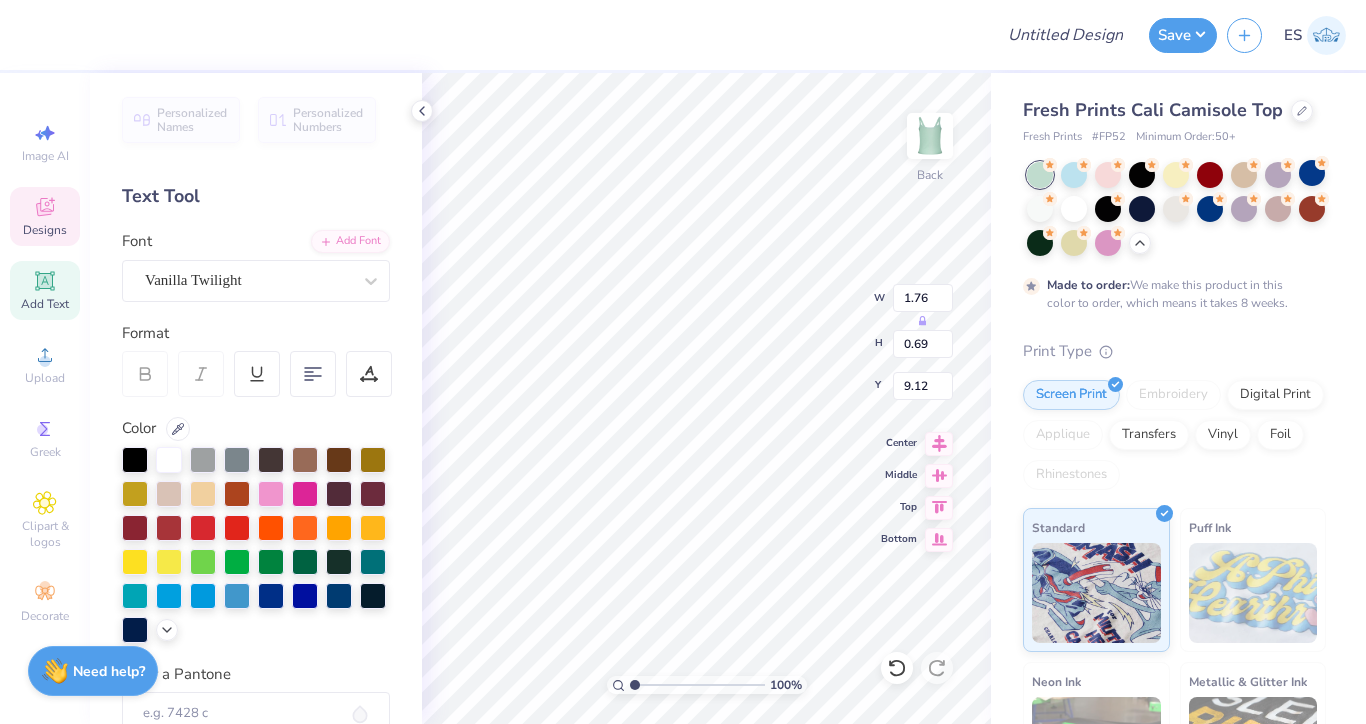type on "9.06" 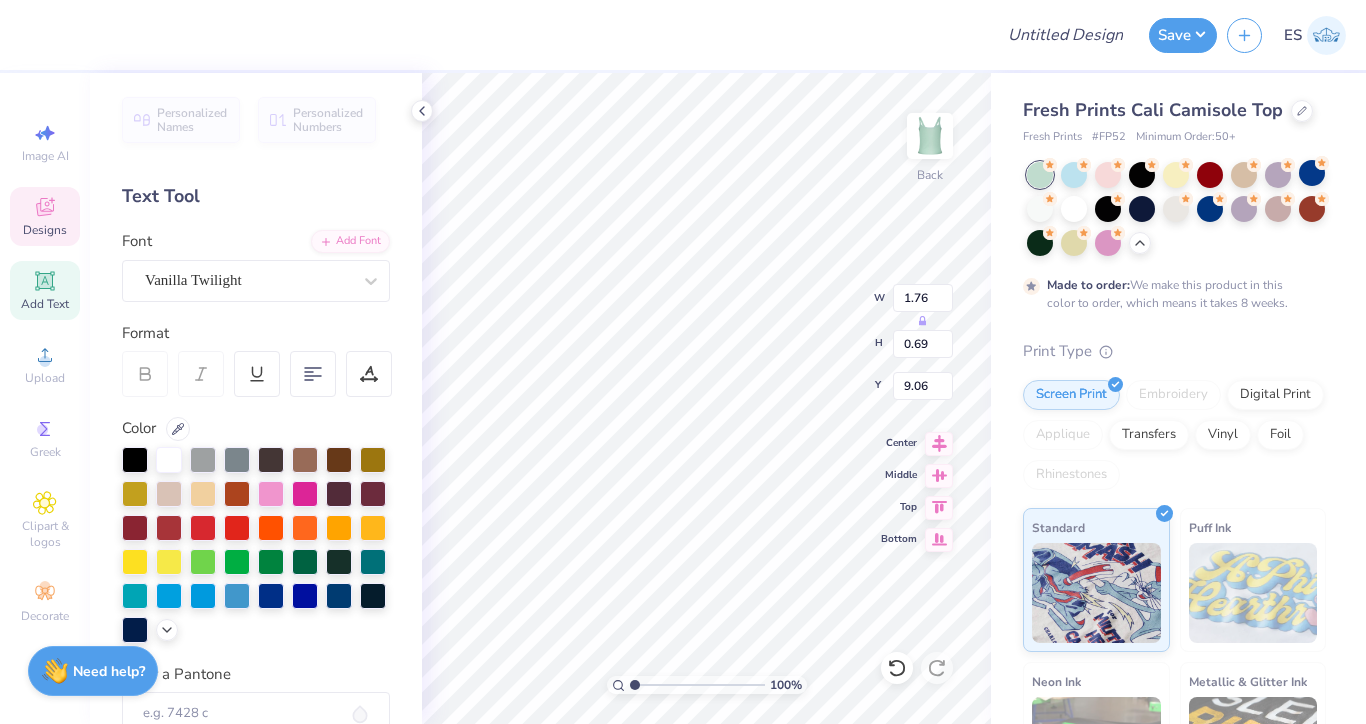 type on "5.84" 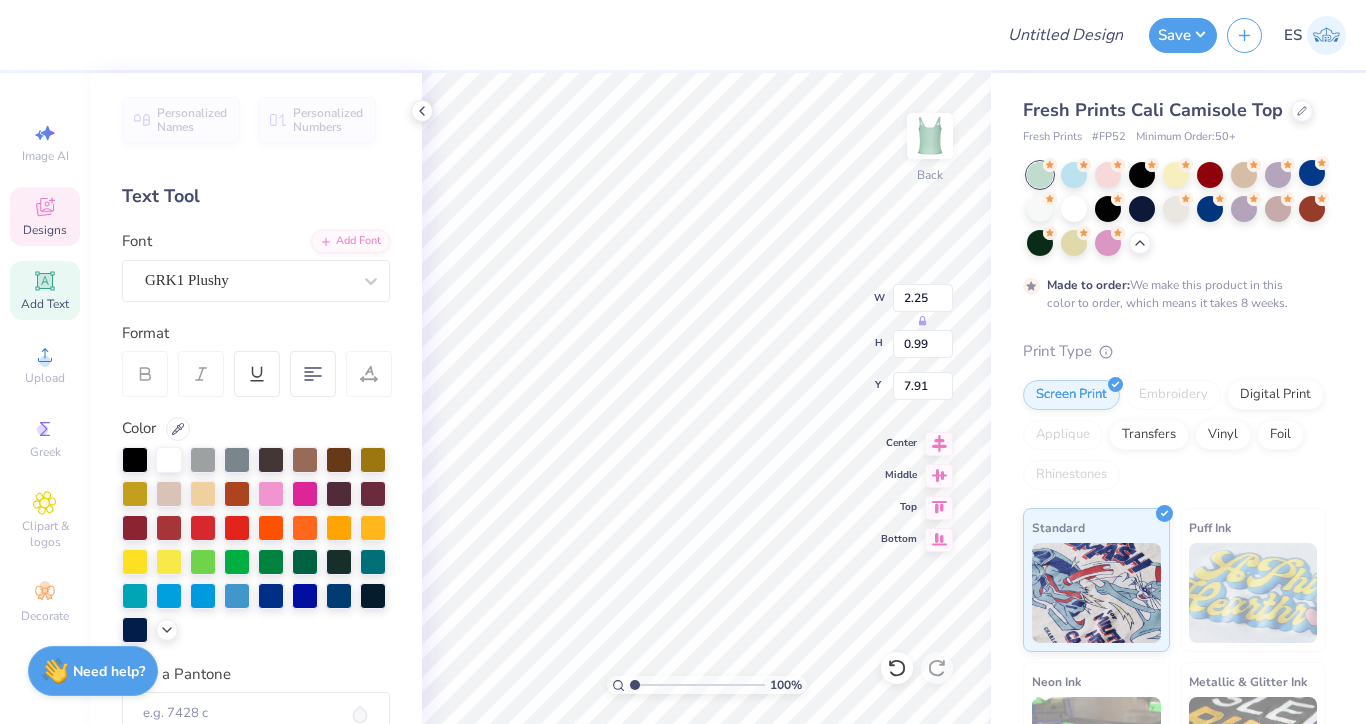 type on "8.76" 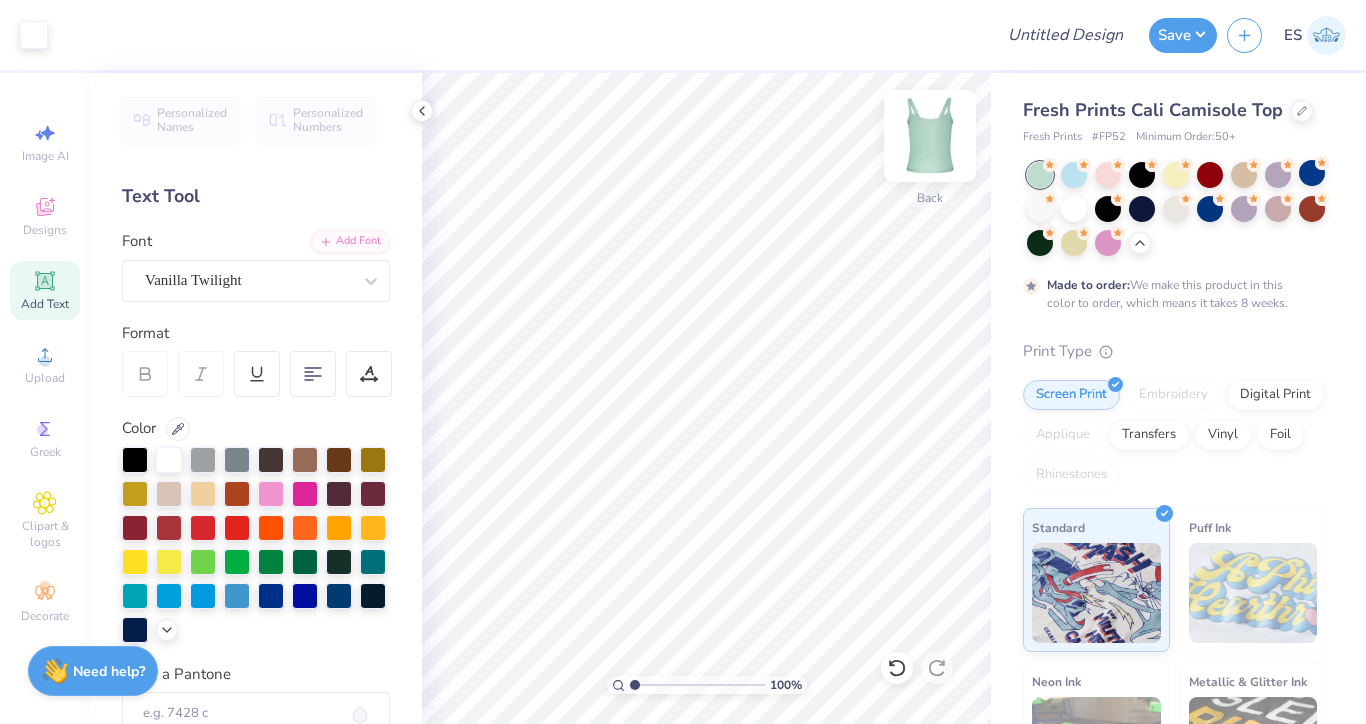 click at bounding box center (930, 136) 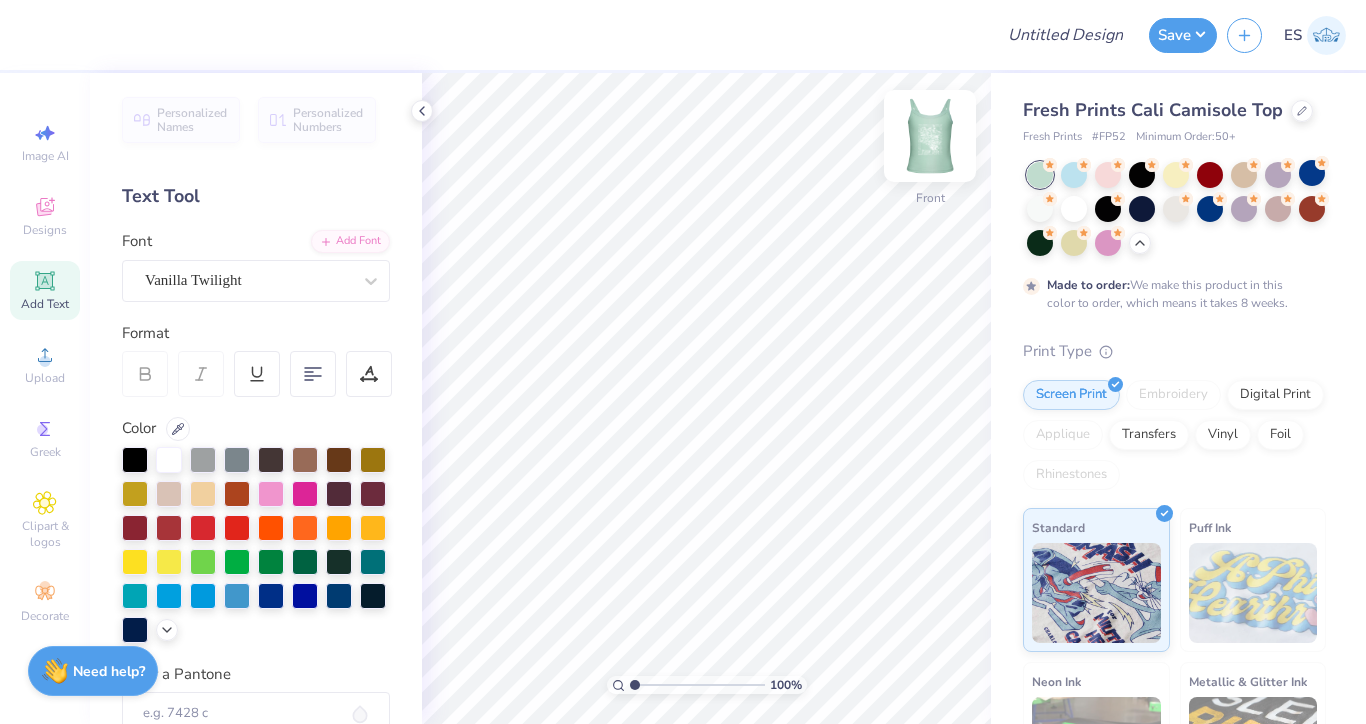 click at bounding box center [930, 136] 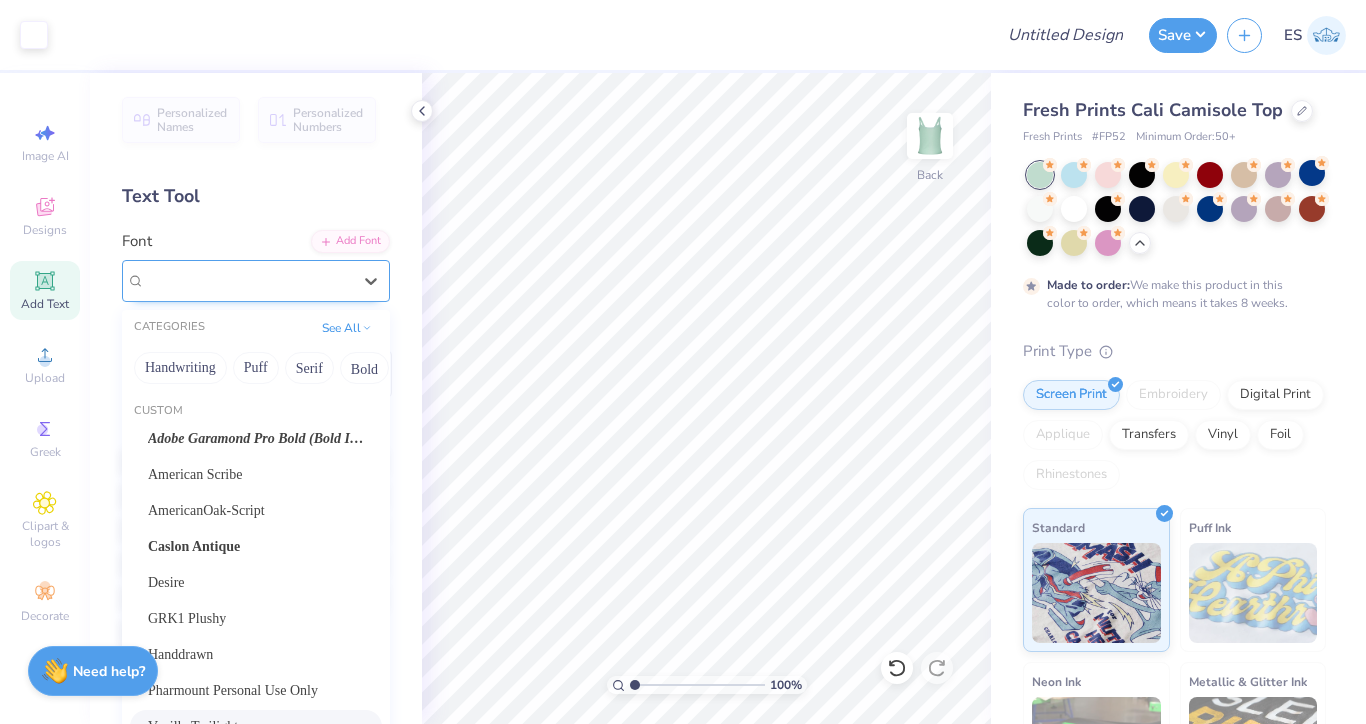 click at bounding box center [248, 280] 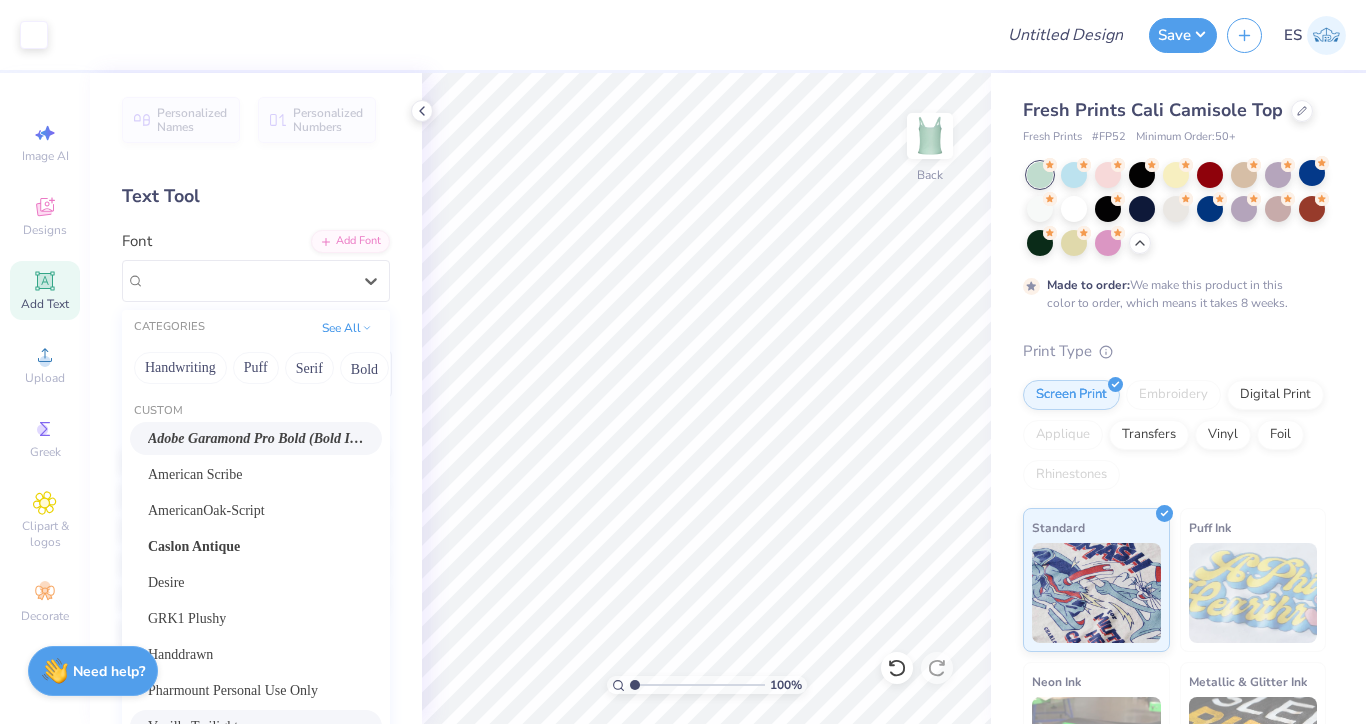 click on "Adobe Garamond Pro Bold (Bold Italic)" at bounding box center (256, 438) 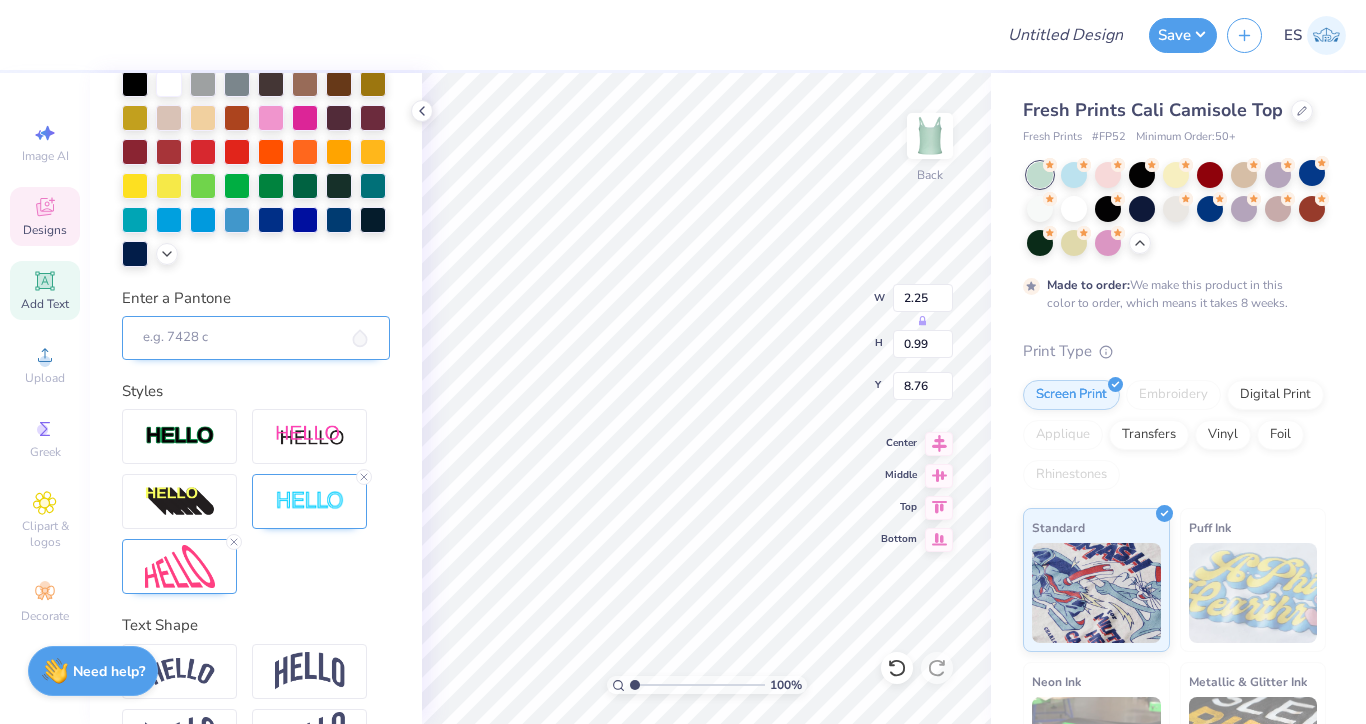 scroll, scrollTop: 439, scrollLeft: 0, axis: vertical 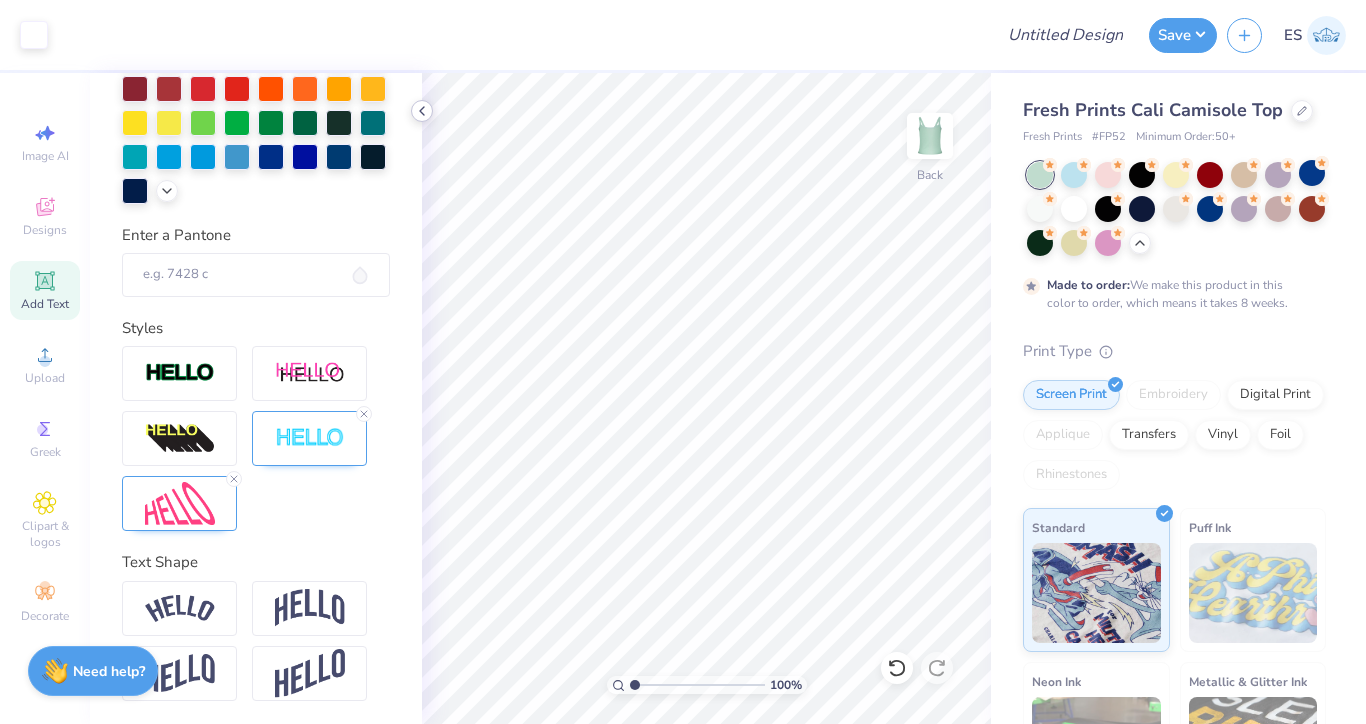 click 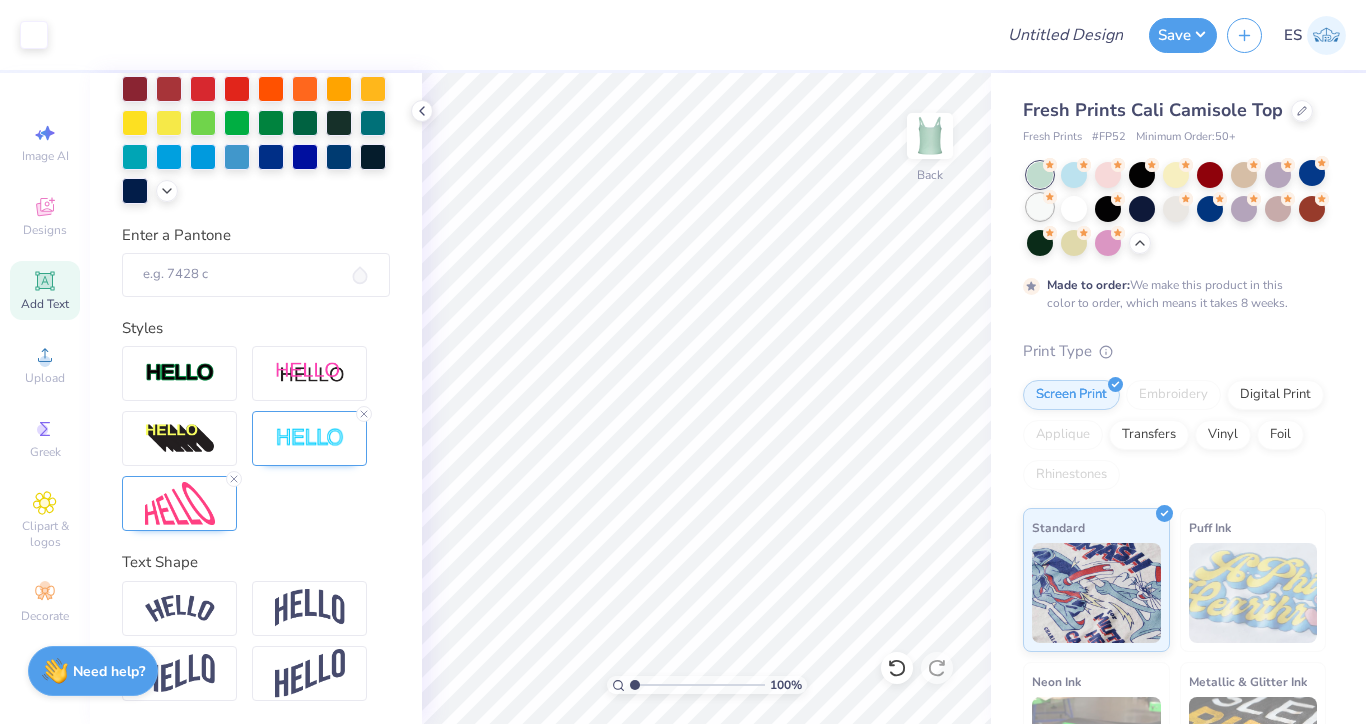 click at bounding box center (1040, 207) 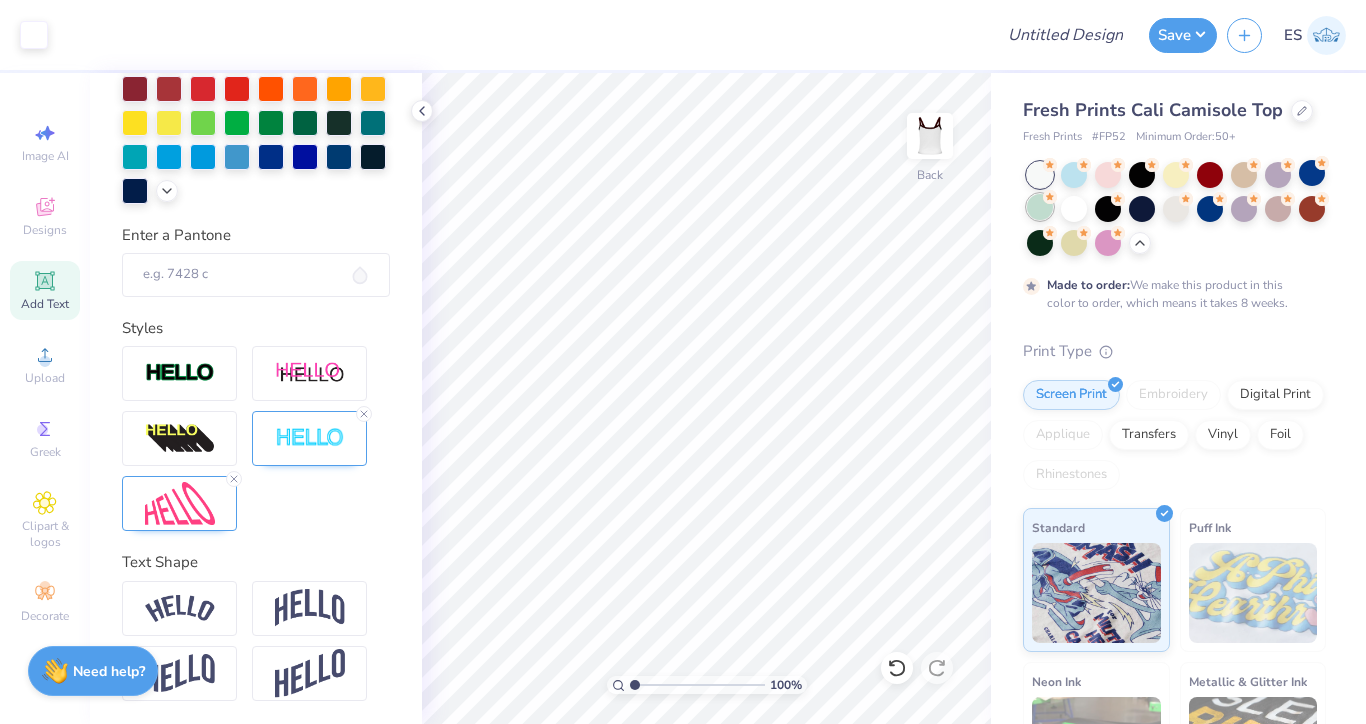 click at bounding box center [1040, 207] 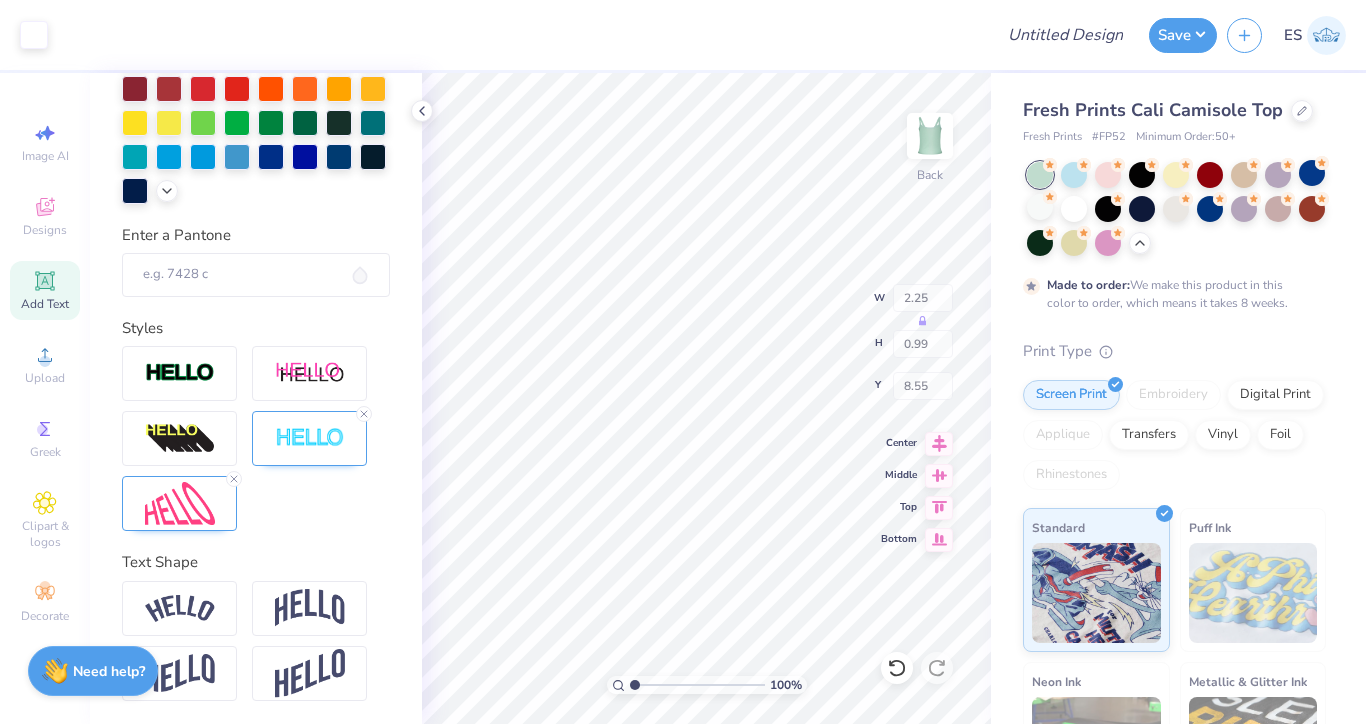 type on "8.55" 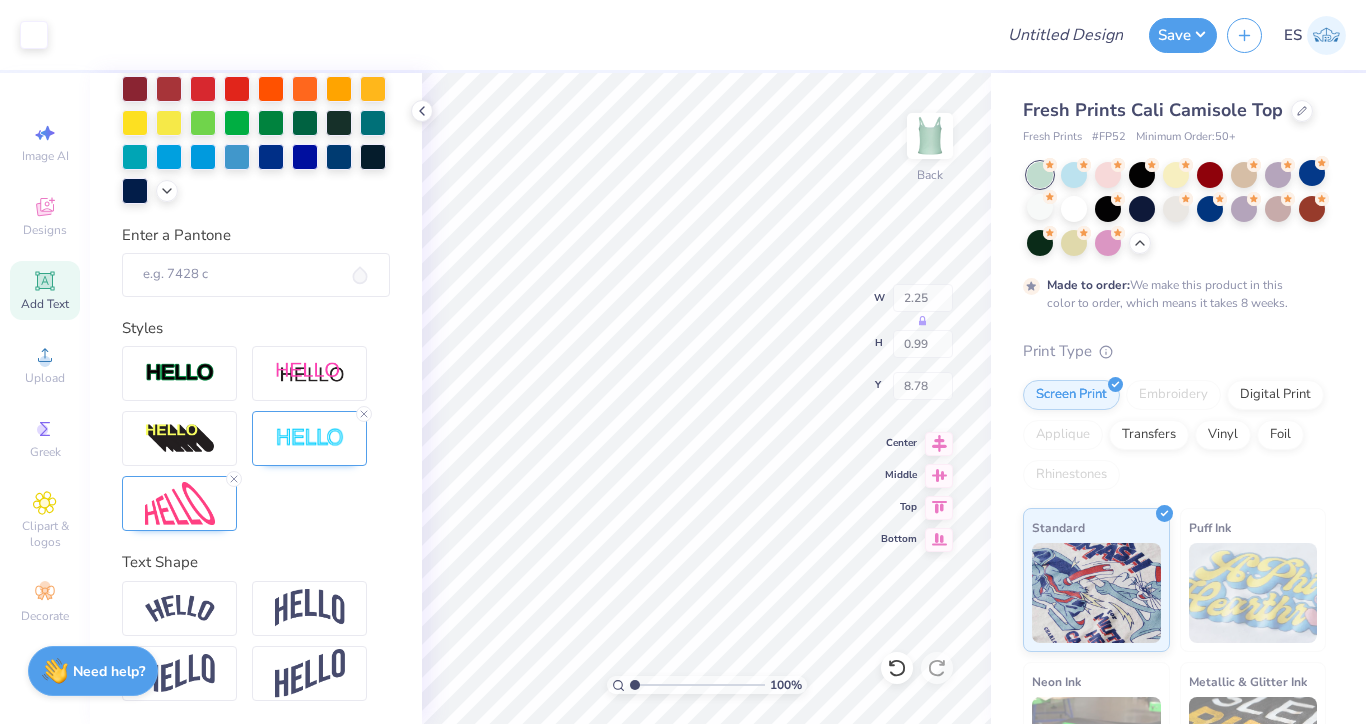 type on "8.78" 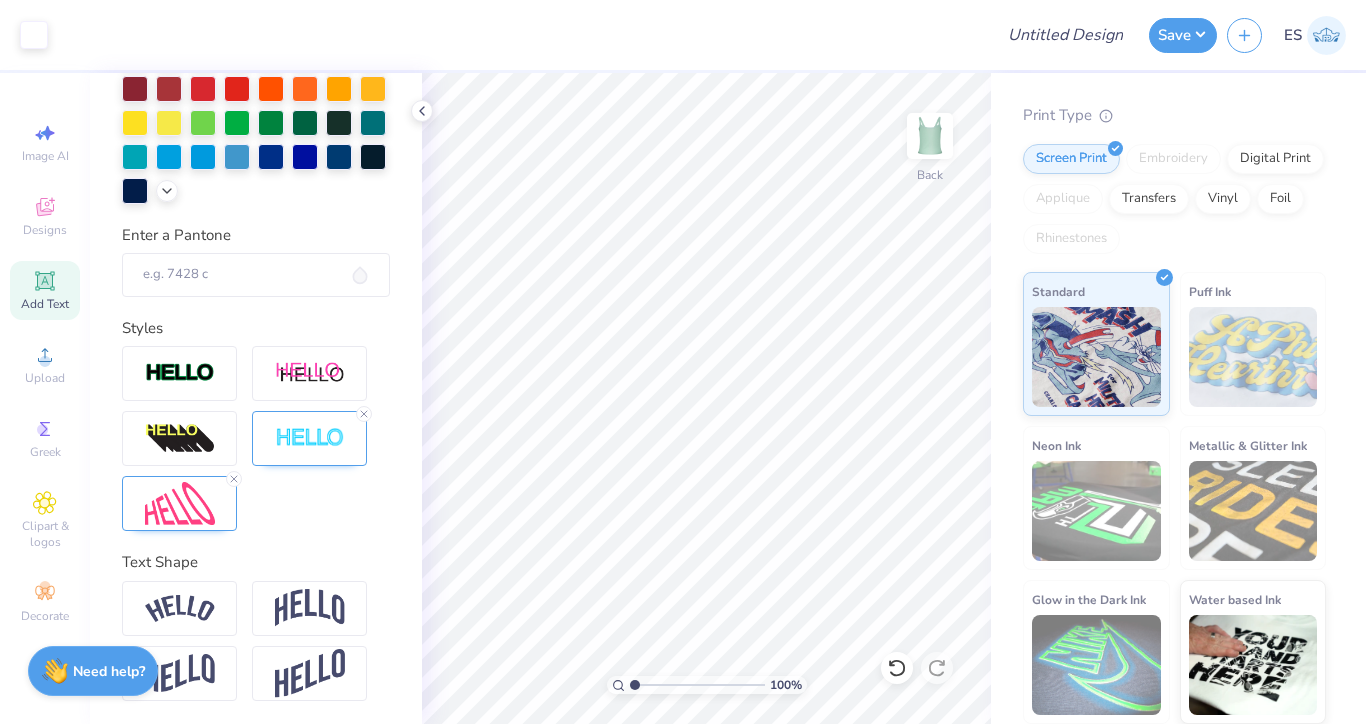 scroll, scrollTop: 0, scrollLeft: 0, axis: both 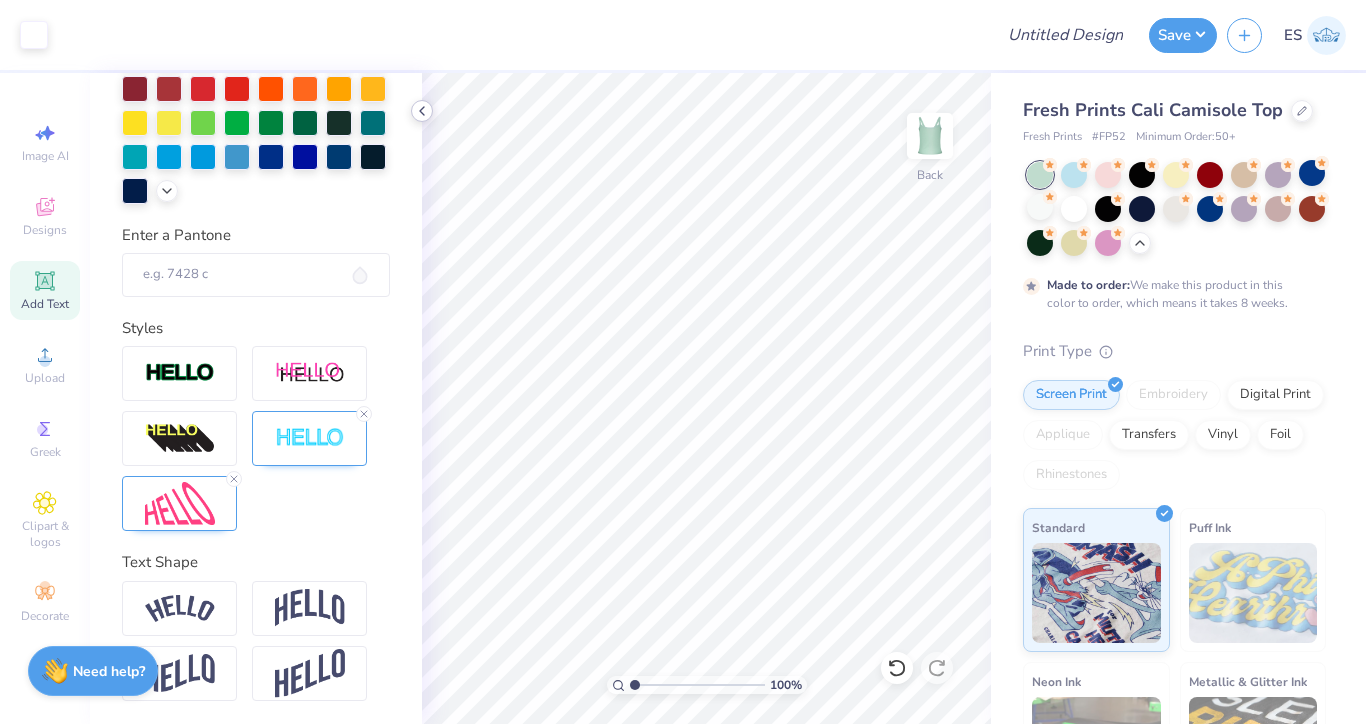 click 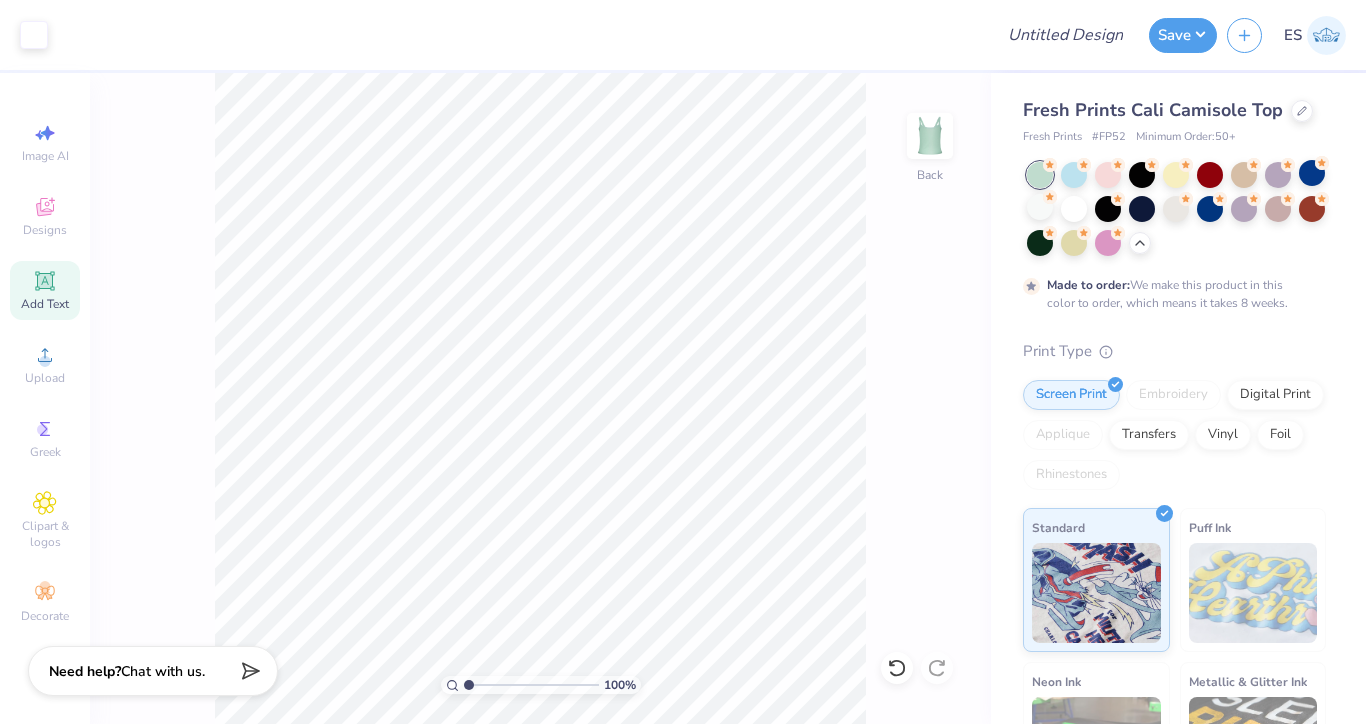 click on "100  % Back" at bounding box center (540, 398) 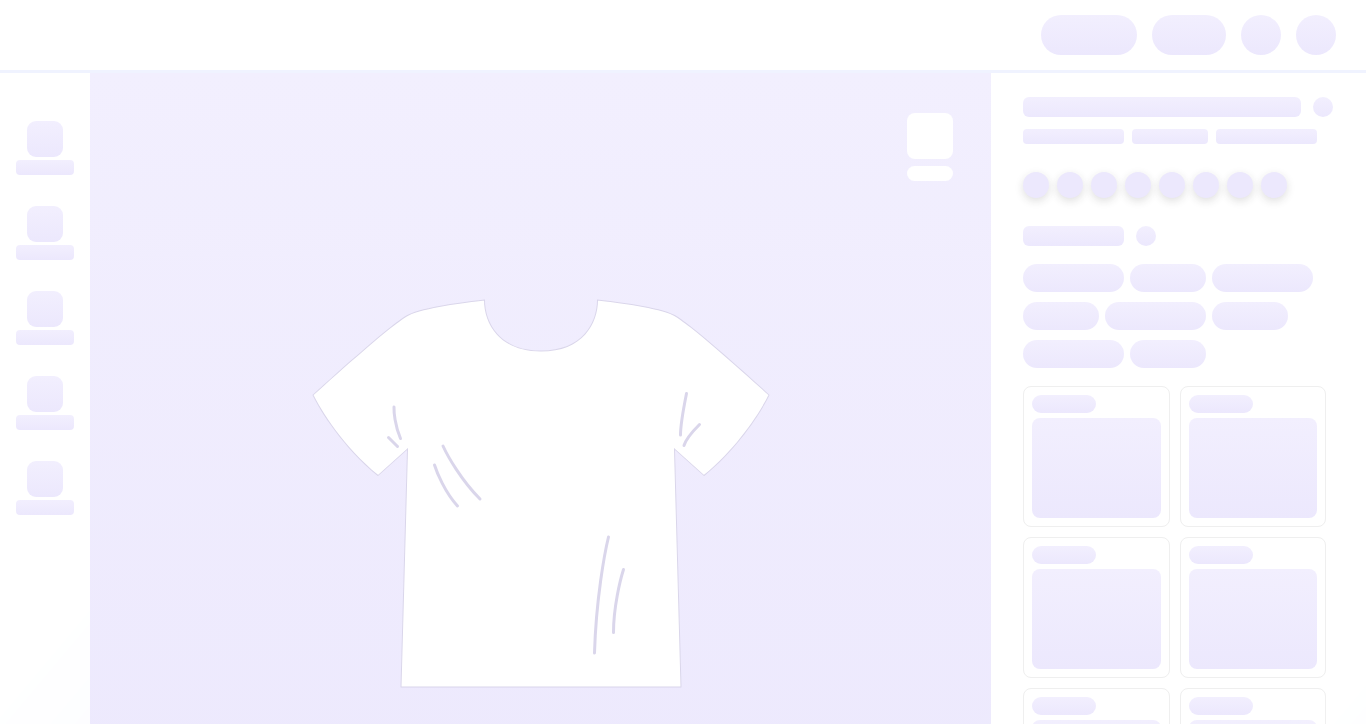 scroll, scrollTop: 0, scrollLeft: 0, axis: both 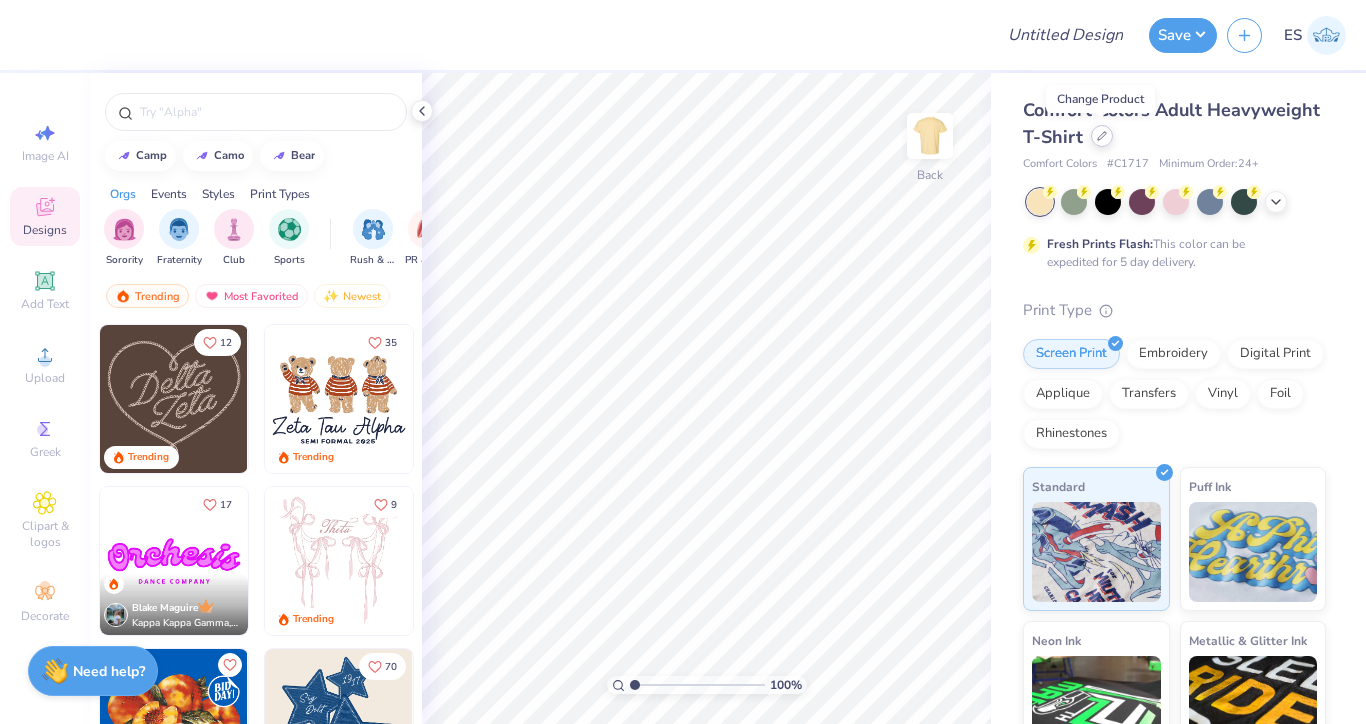 click at bounding box center (1102, 136) 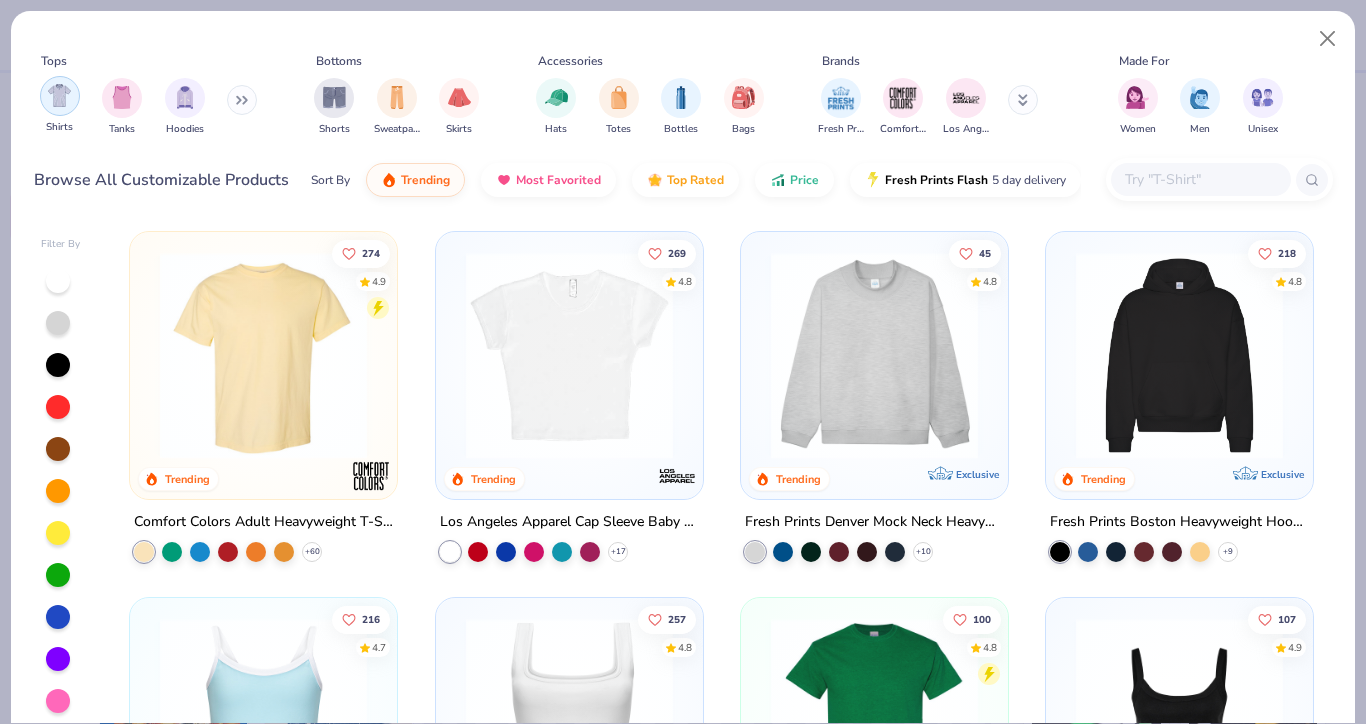click at bounding box center (59, 95) 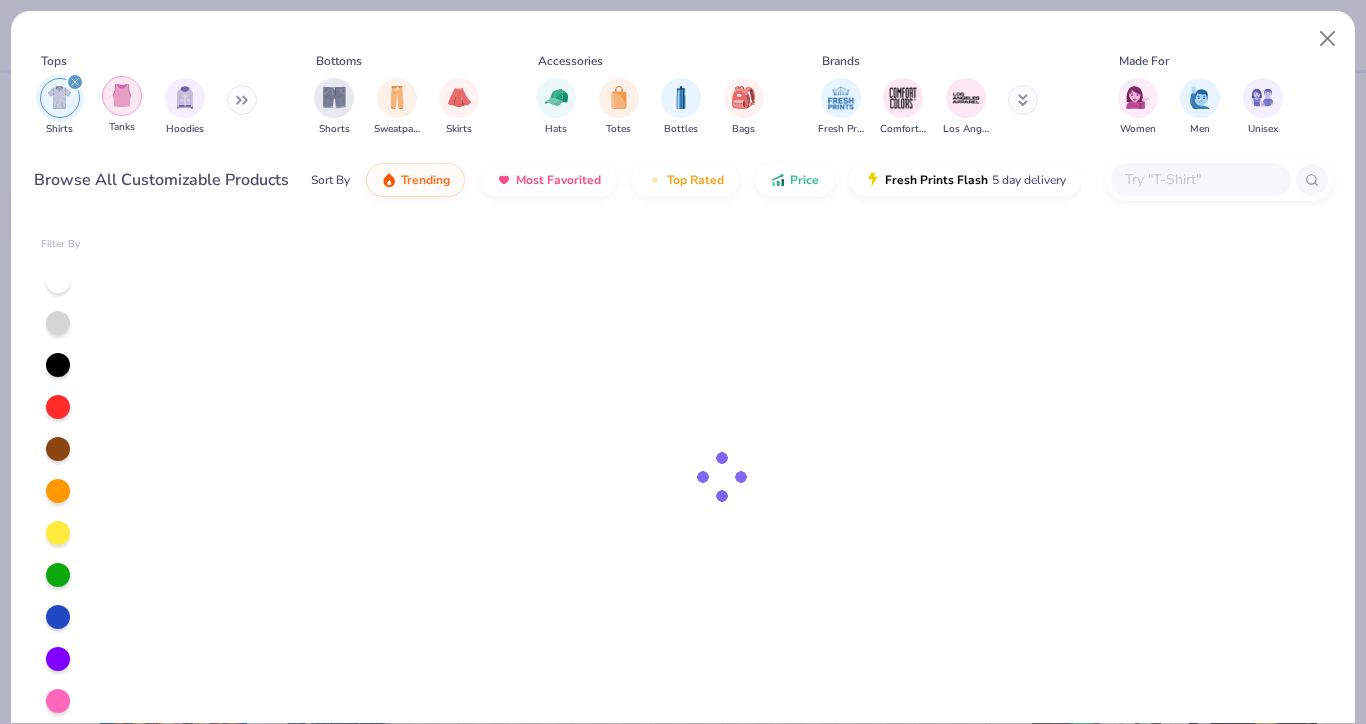 click at bounding box center (122, 95) 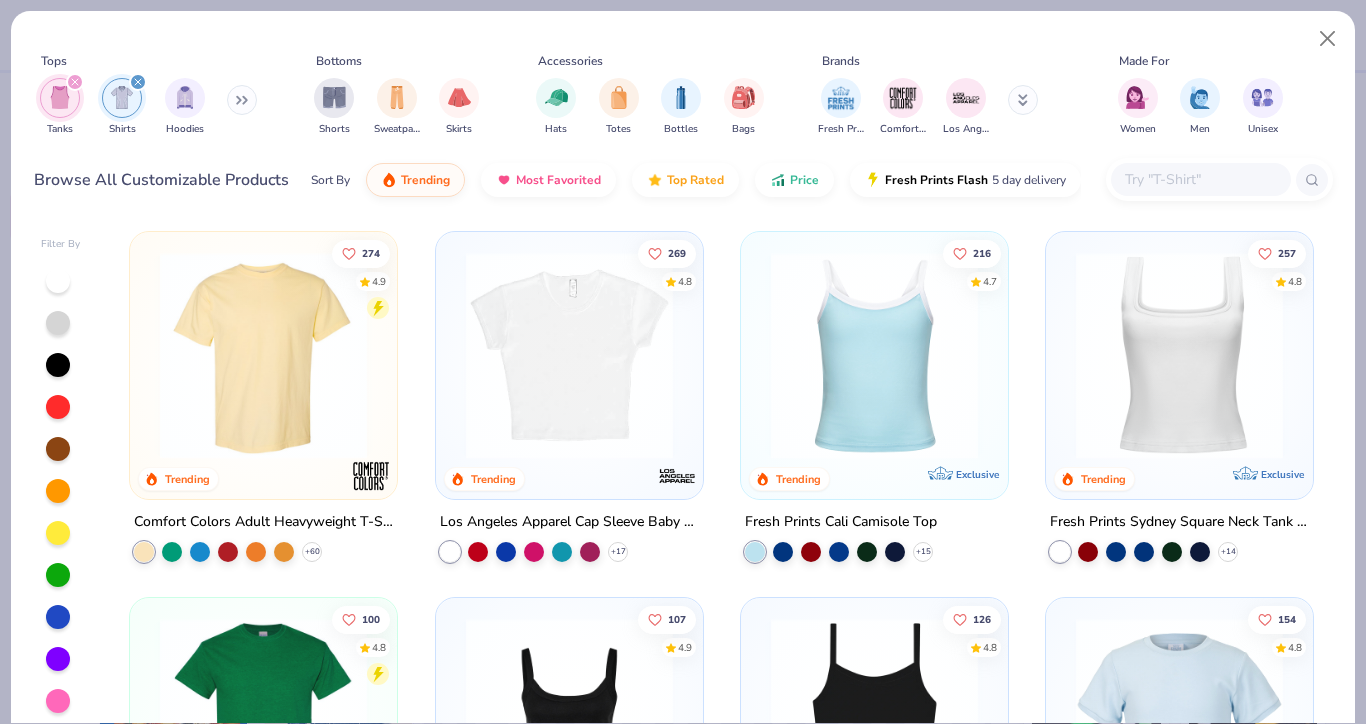 click 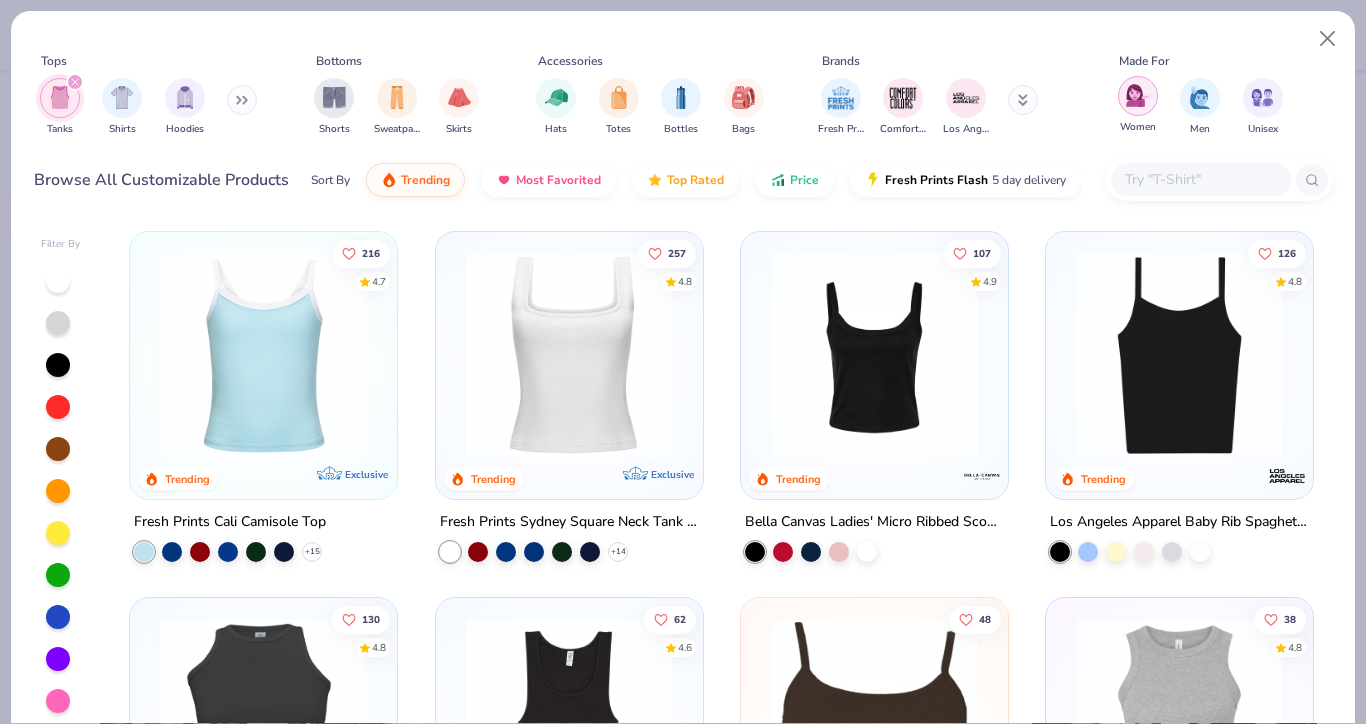 click at bounding box center (1138, 96) 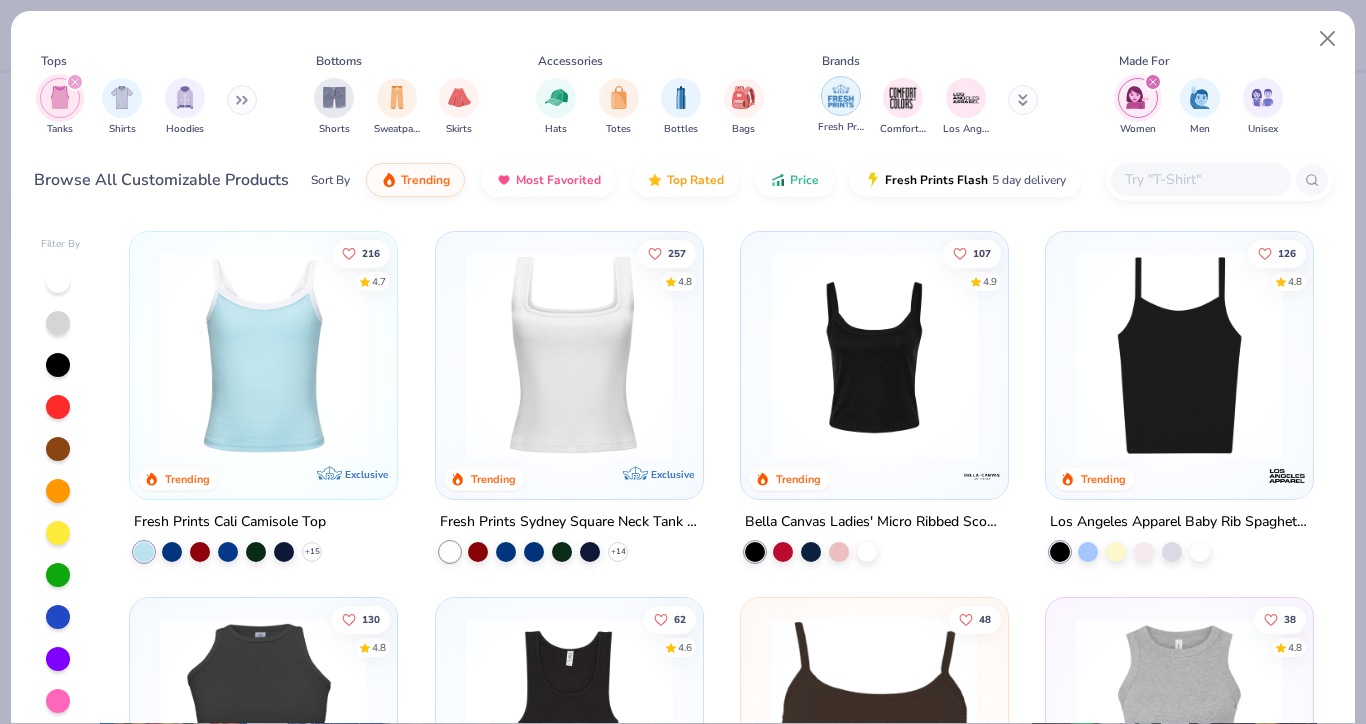 click at bounding box center [841, 96] 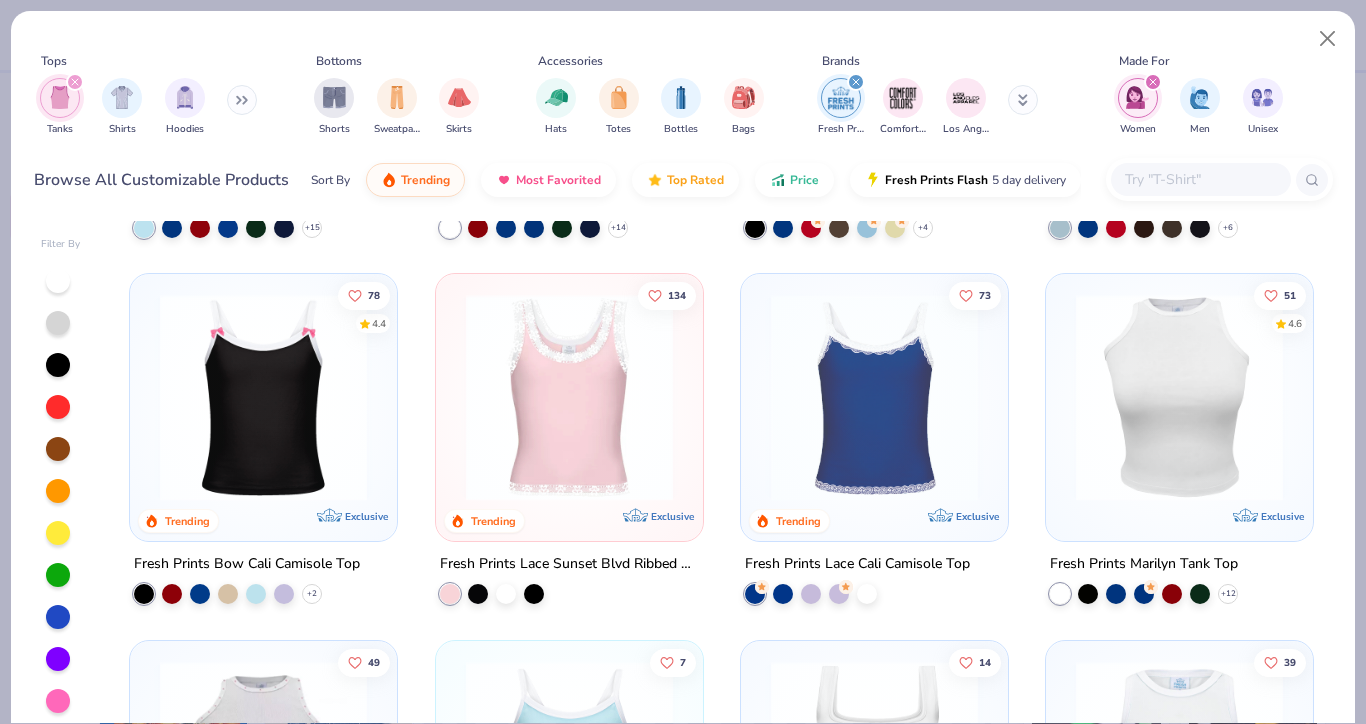 scroll, scrollTop: 330, scrollLeft: 0, axis: vertical 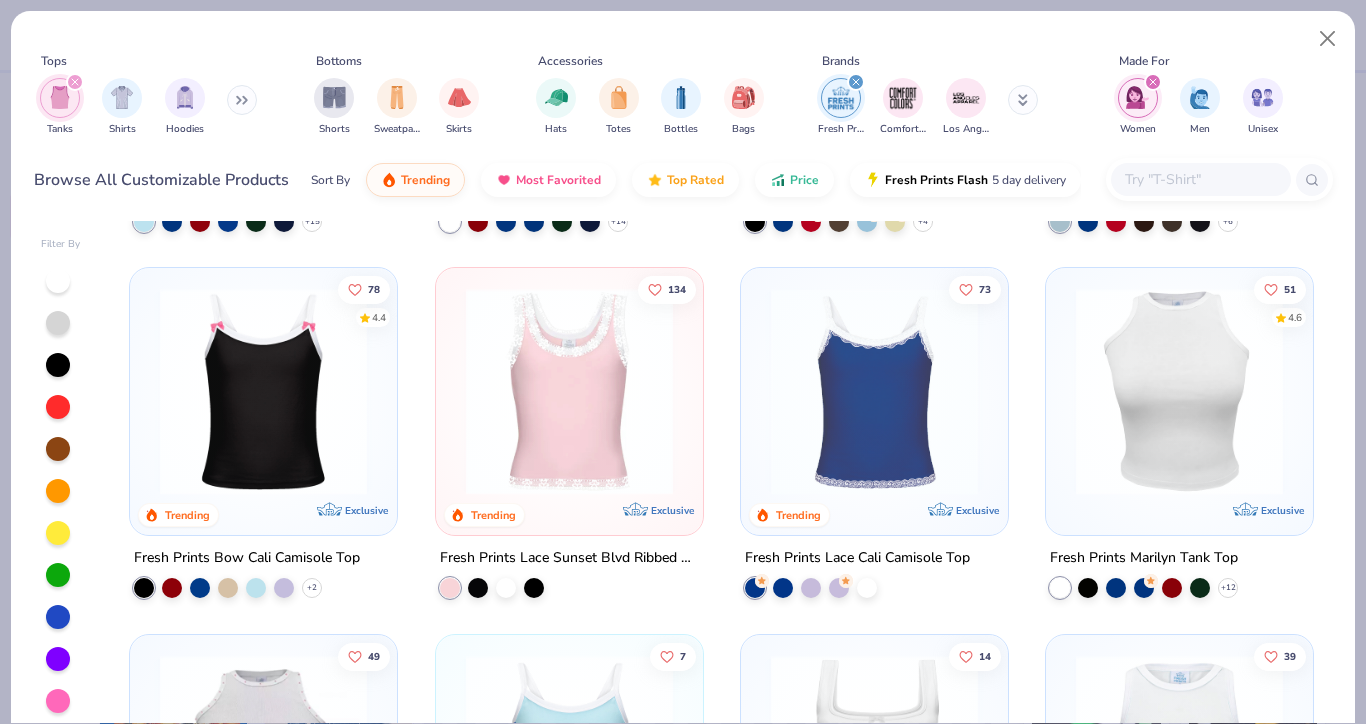 click at bounding box center (569, 391) 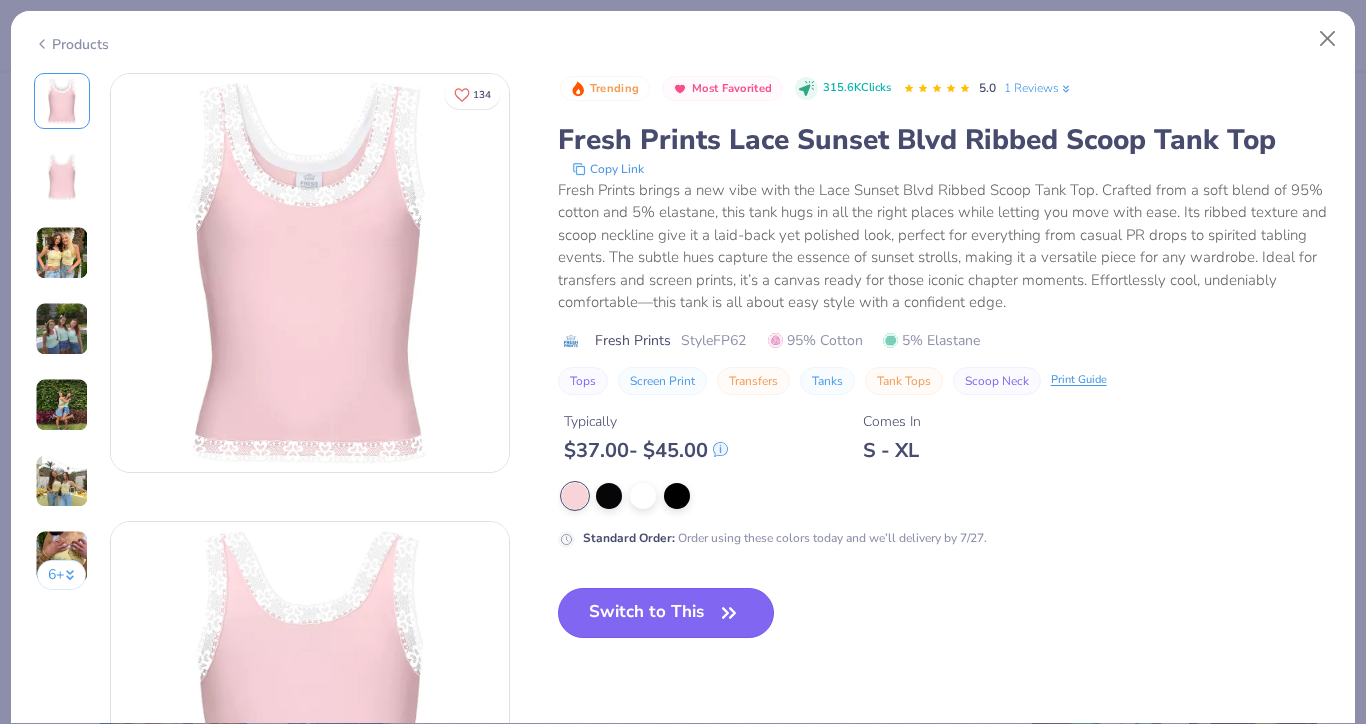 click on "Switch to This" at bounding box center [666, 613] 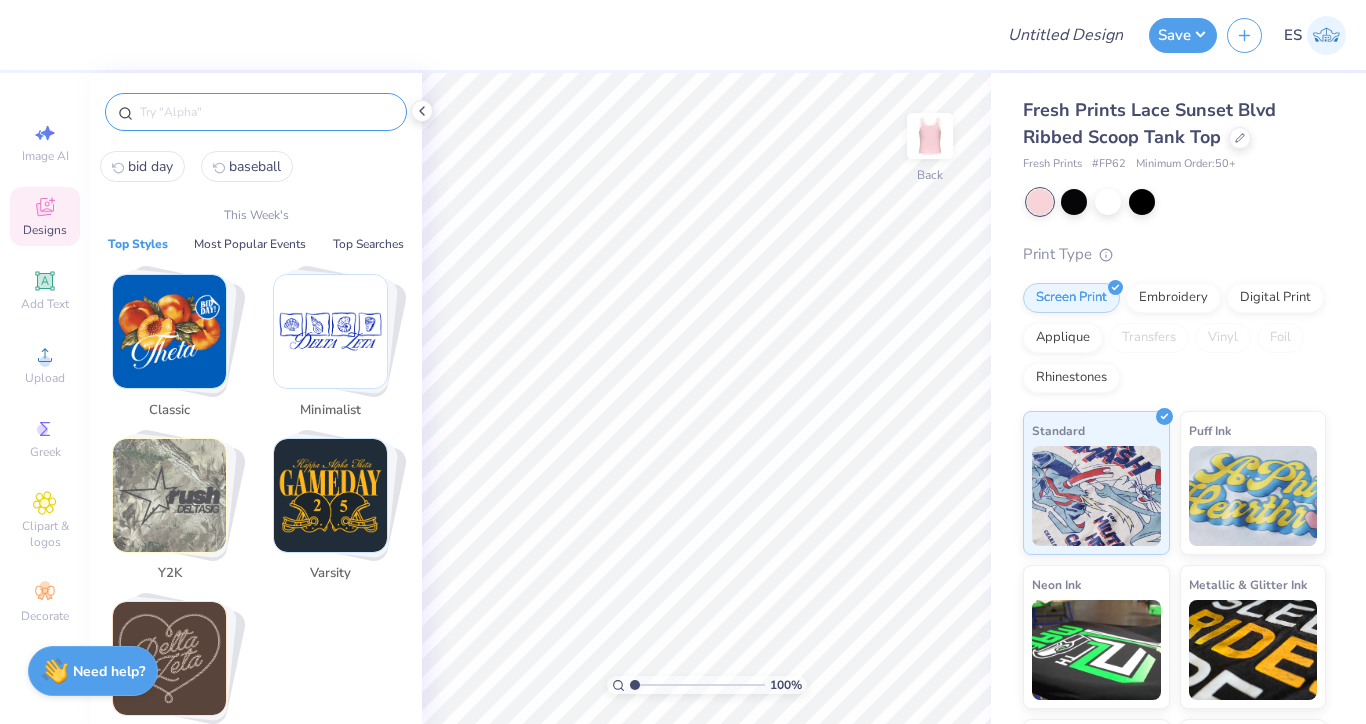 click at bounding box center (266, 112) 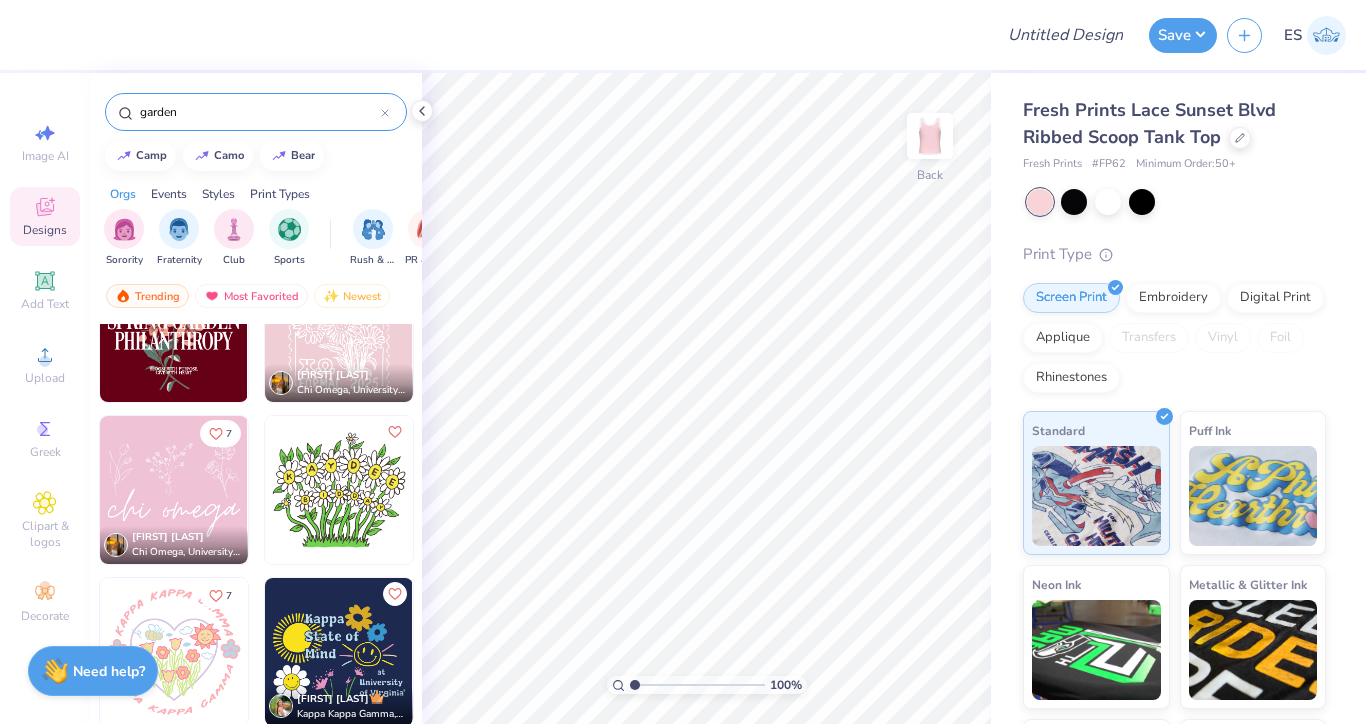 scroll, scrollTop: 234, scrollLeft: 0, axis: vertical 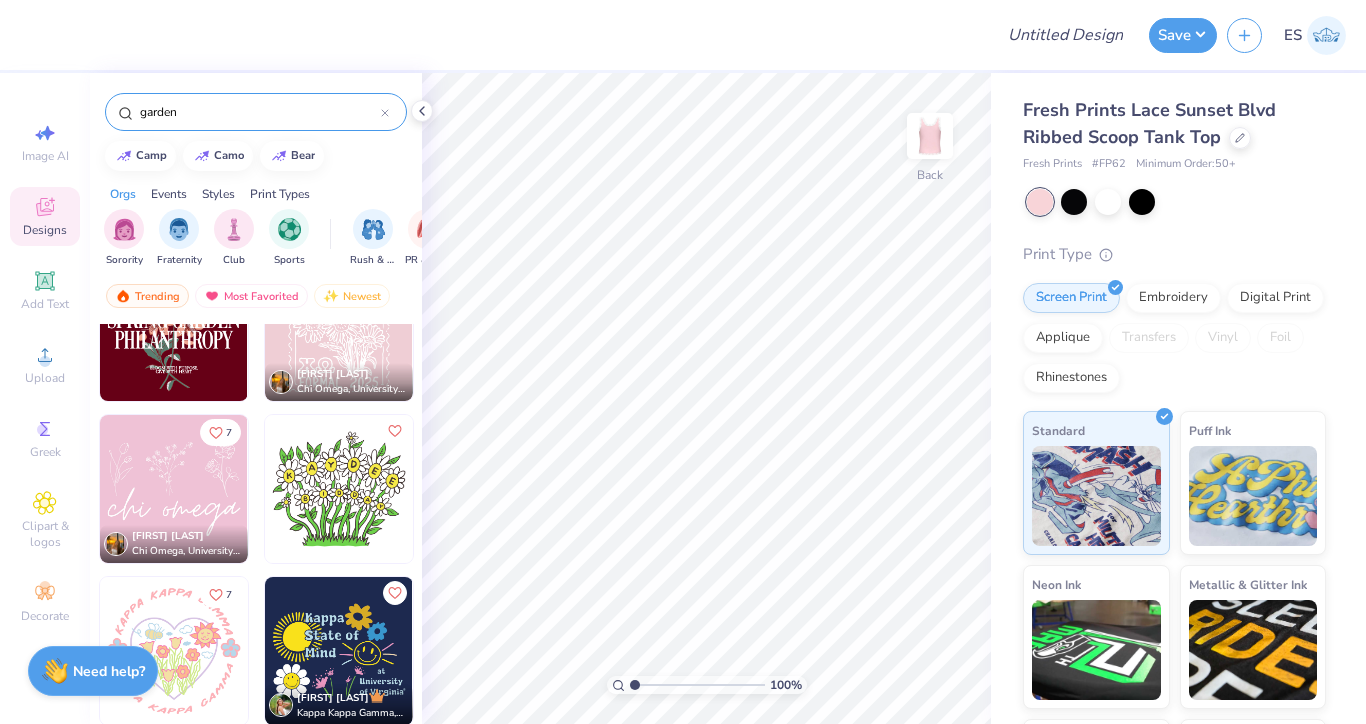 drag, startPoint x: 208, startPoint y: 110, endPoint x: -14, endPoint y: 110, distance: 222 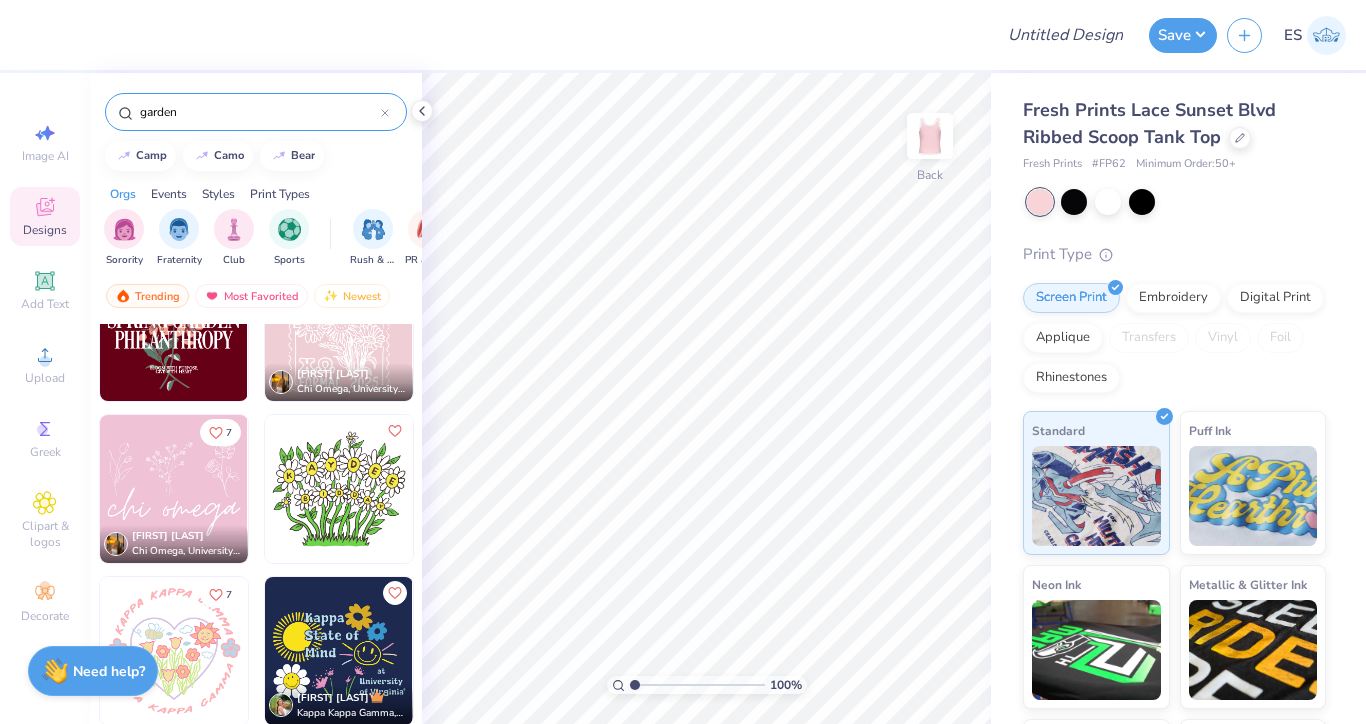 click on "Design Title Save ES Image AI Designs Add Text Upload Greek Clipart & logos Decorate garden camp camo bear Orgs Events Styles Print Types Sorority Fraternity Club Sports Rush & Bid PR & General Big Little Reveal Game Day Parent's Weekend Philanthropy Retreat Date Parties & Socials Spring Break Graduation Greek Week Founder’s Day Formal & Semi Holidays Classic Minimalist Y2K Varsity Typography 80s & 90s Handdrawn 60s & 70s Grunge Cartoons Embroidery Screen Print Patches Applique Digital Print Transfers Vinyl Trending Most Favorited Newest 6 [FIRST] [LAST] [ORG], [STATE] 7 [FIRST] [LAST] [ORG], [STATE] 7 [FIRST] [LAST] [ORG], [STATE] 7 [FIRST] [LAST] [ORG], [STATE] [FIRST] [LAST] [ORG], [STATE] 5 100  % Back Fresh Prints Lace Sunset Blvd Ribbed Scoop Tank Top Fresh Prints # FP62 Minimum Order:  50 +   Print Type Screen Print Embroidery Applique" at bounding box center [683, 362] 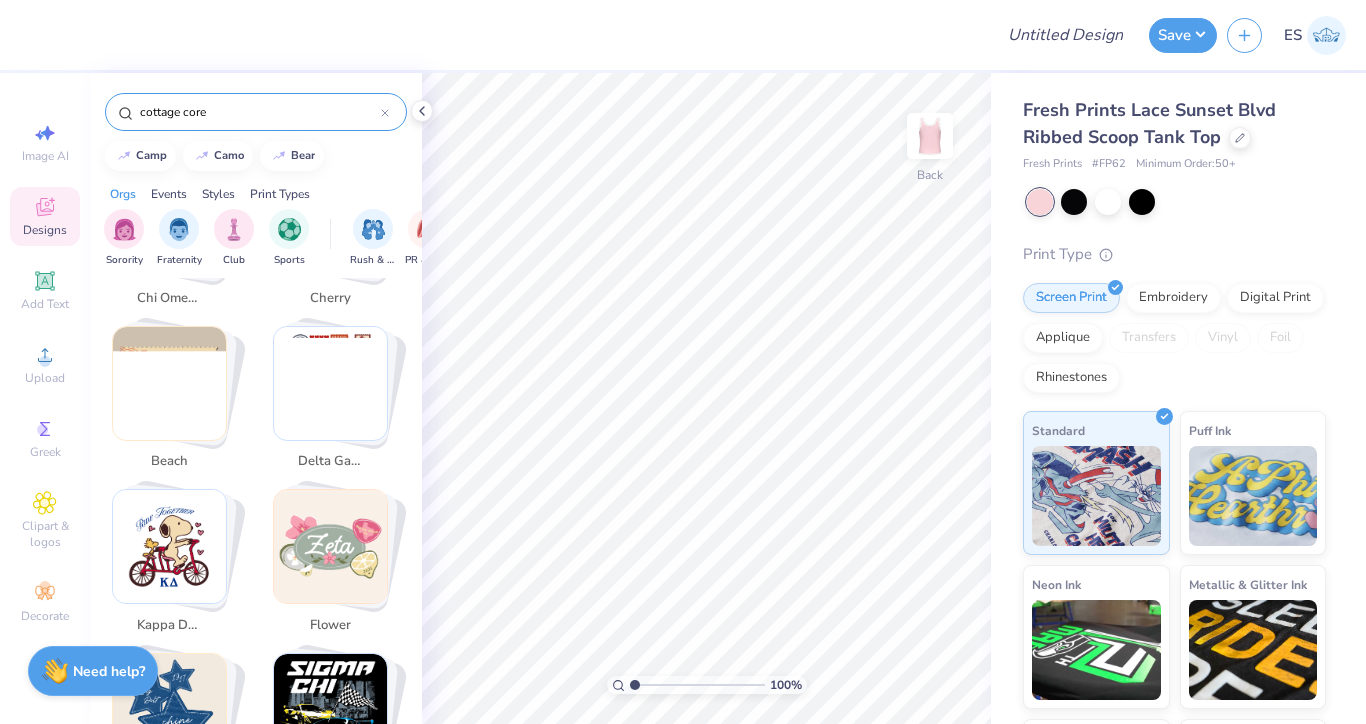 scroll, scrollTop: 1025, scrollLeft: 0, axis: vertical 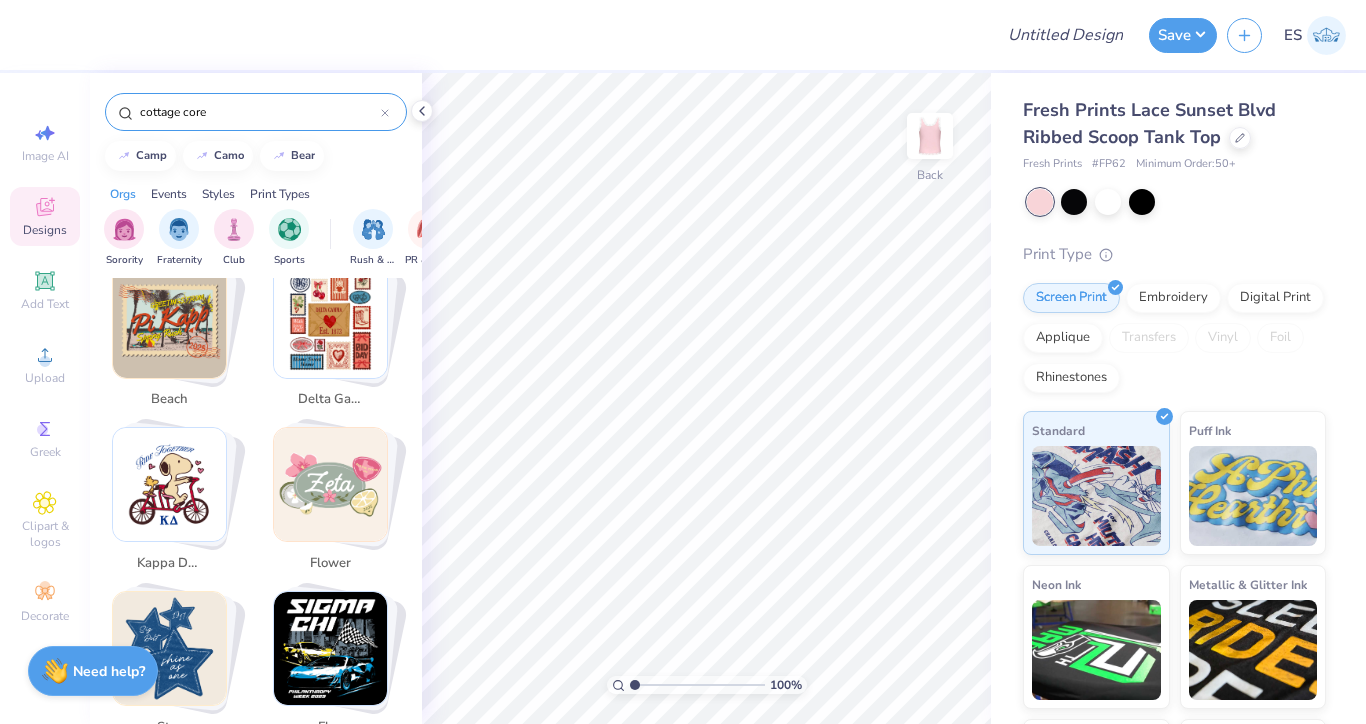 click at bounding box center [330, 484] 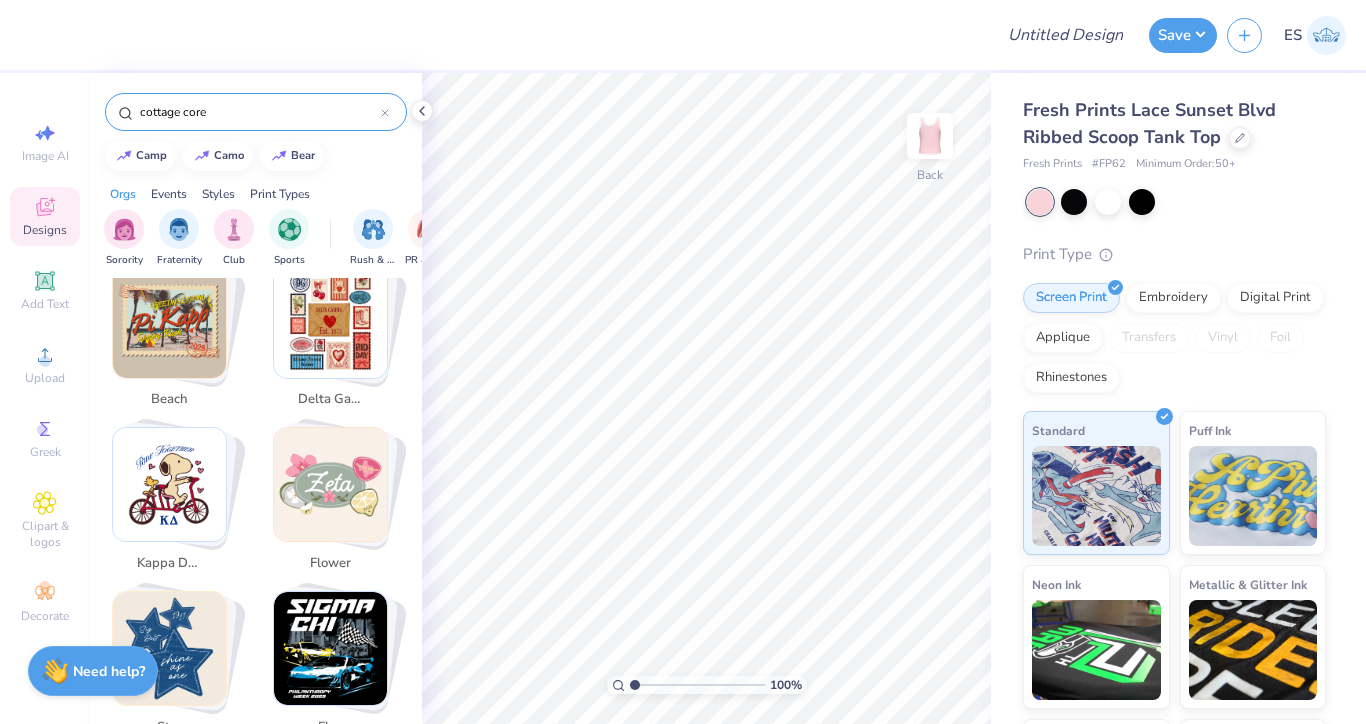 type on "flower" 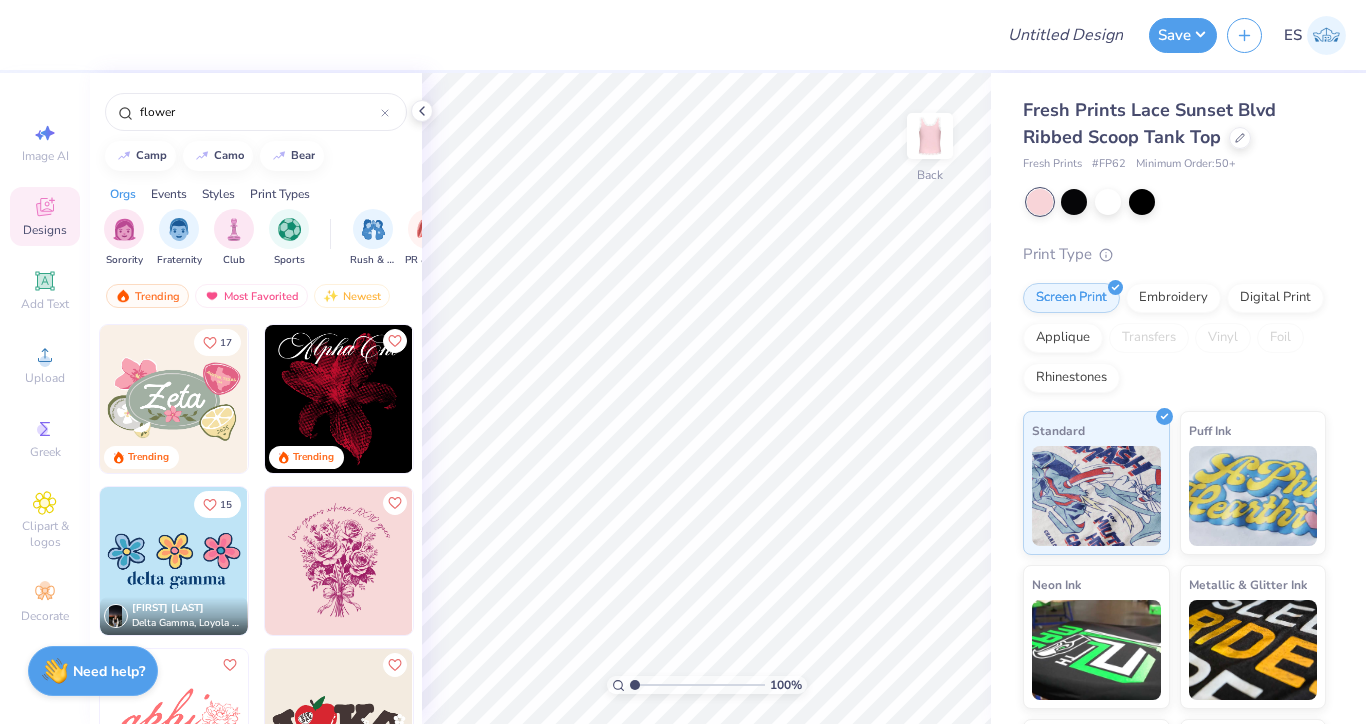 scroll, scrollTop: 143, scrollLeft: 0, axis: vertical 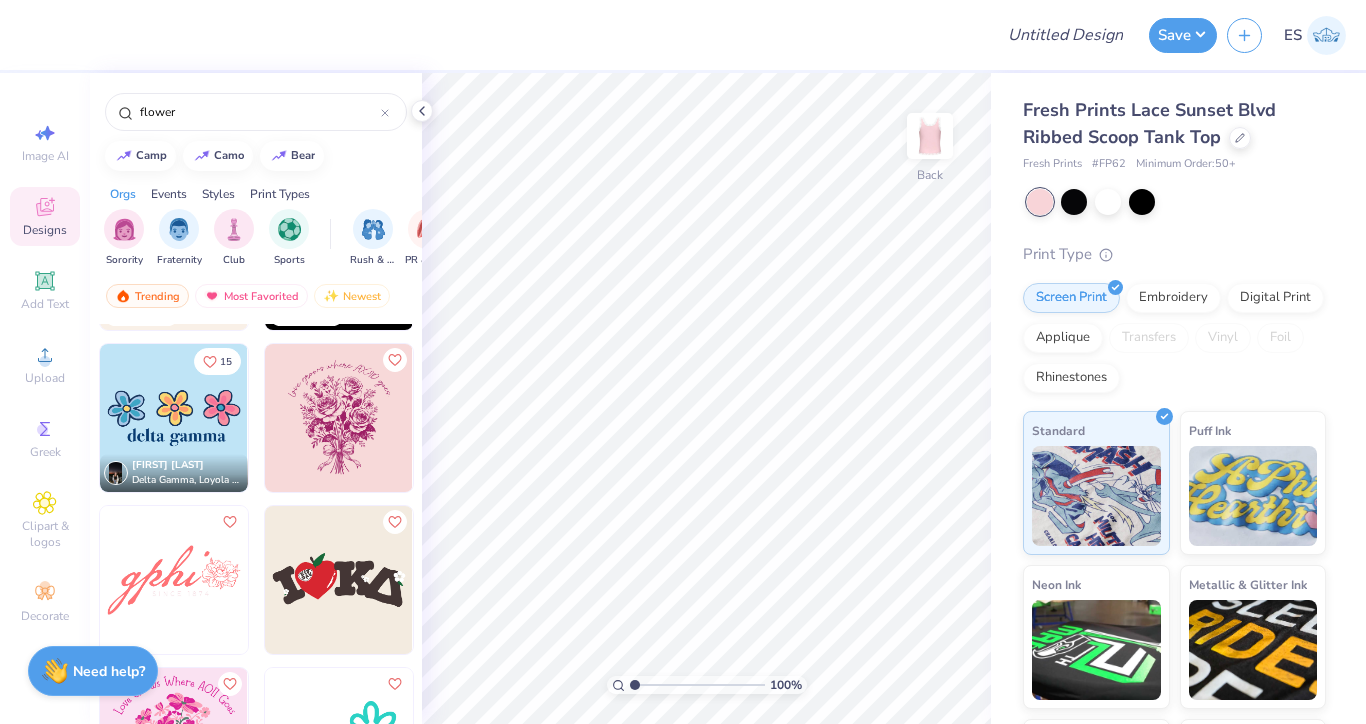 click at bounding box center [339, 418] 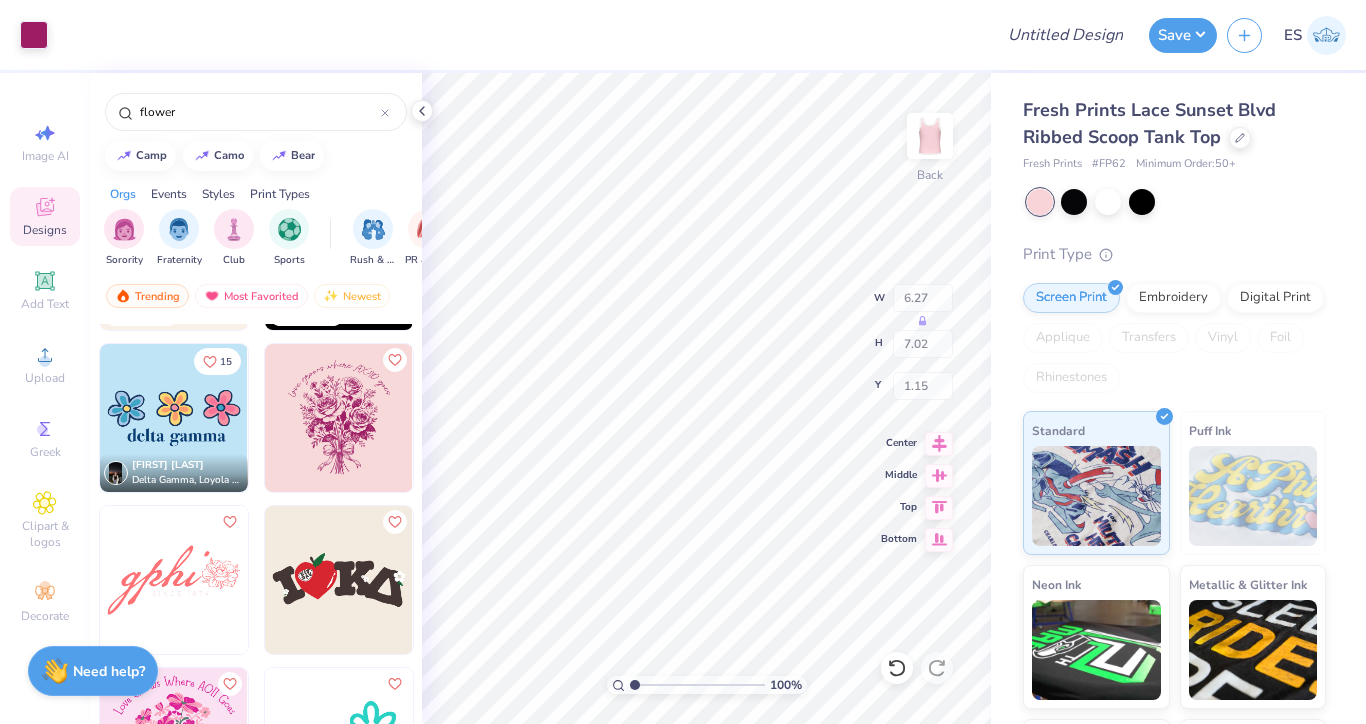 type on "1.15" 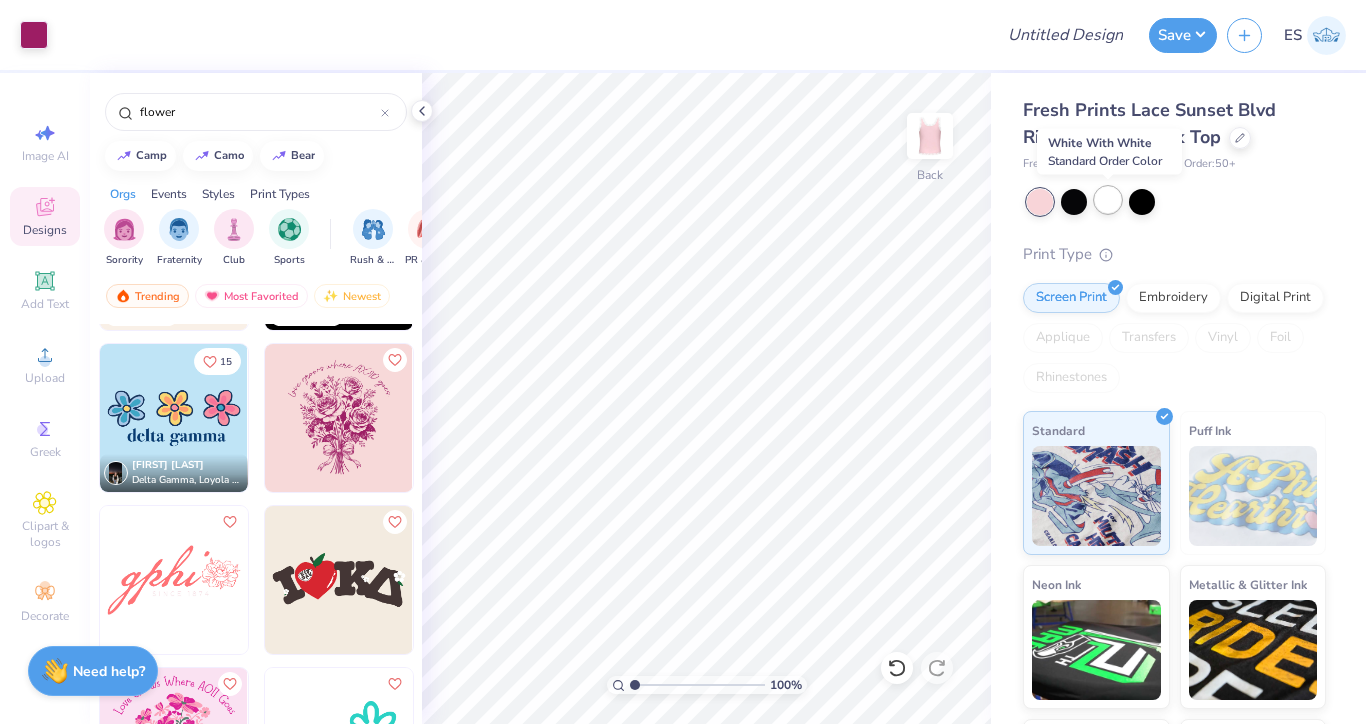 click at bounding box center (1108, 200) 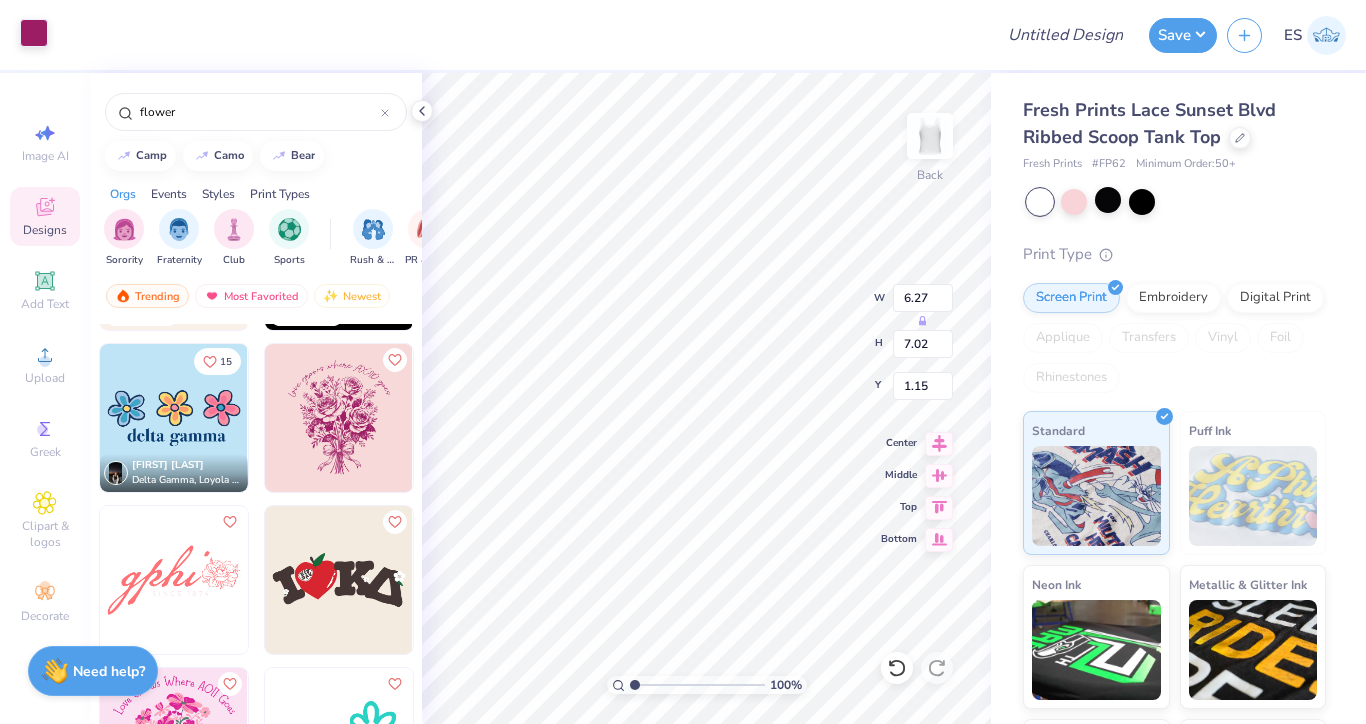 click at bounding box center [34, 33] 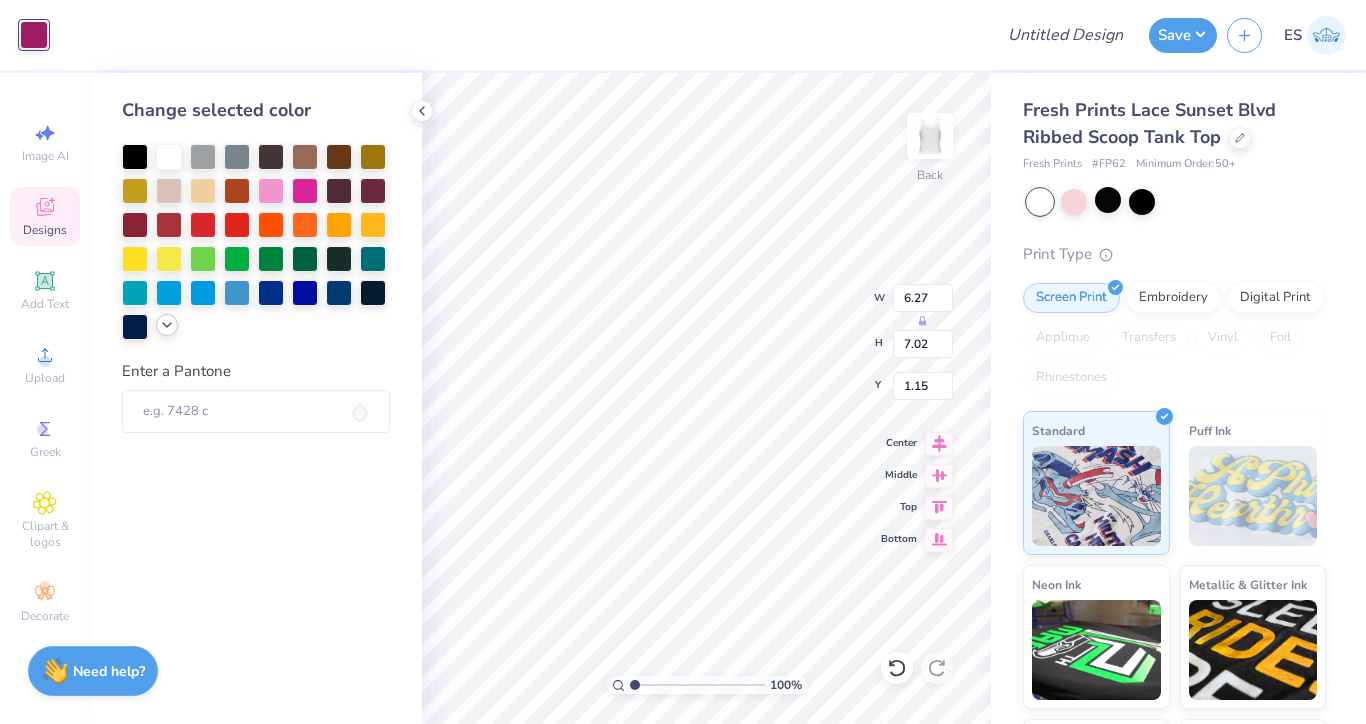 click at bounding box center [167, 325] 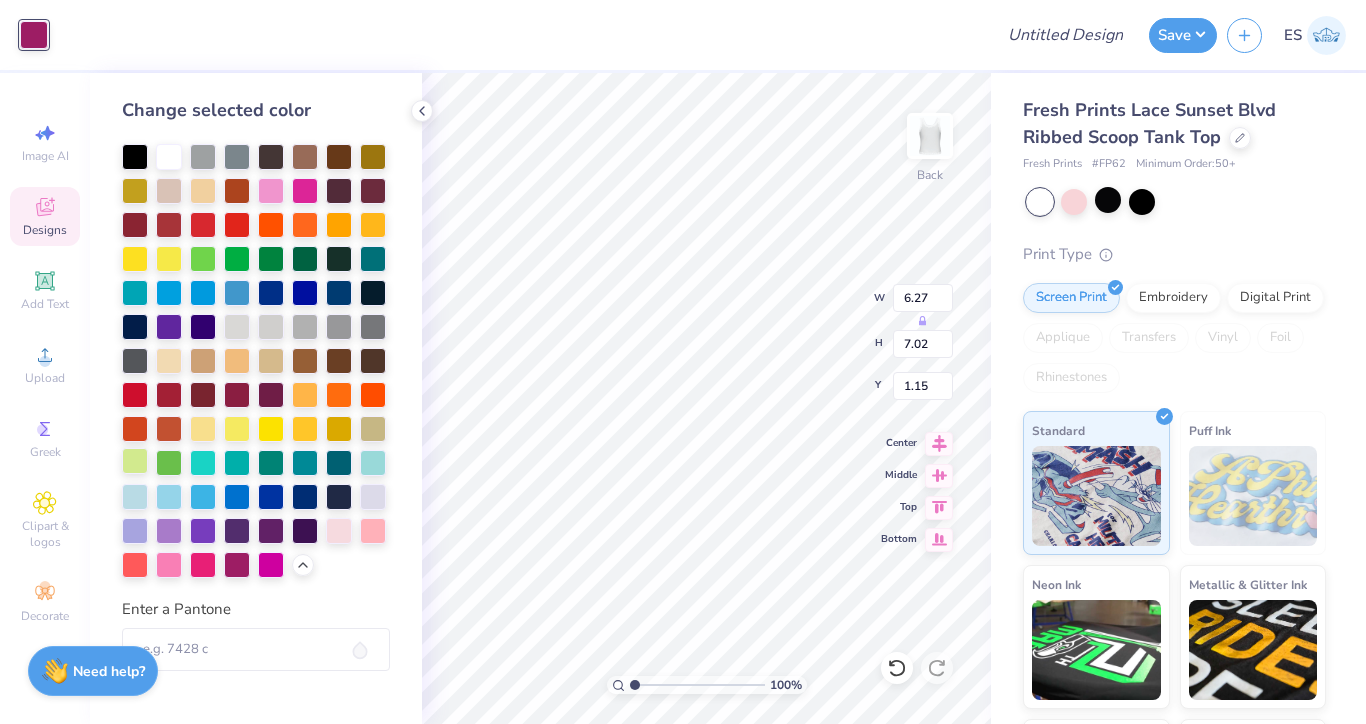click at bounding box center [135, 461] 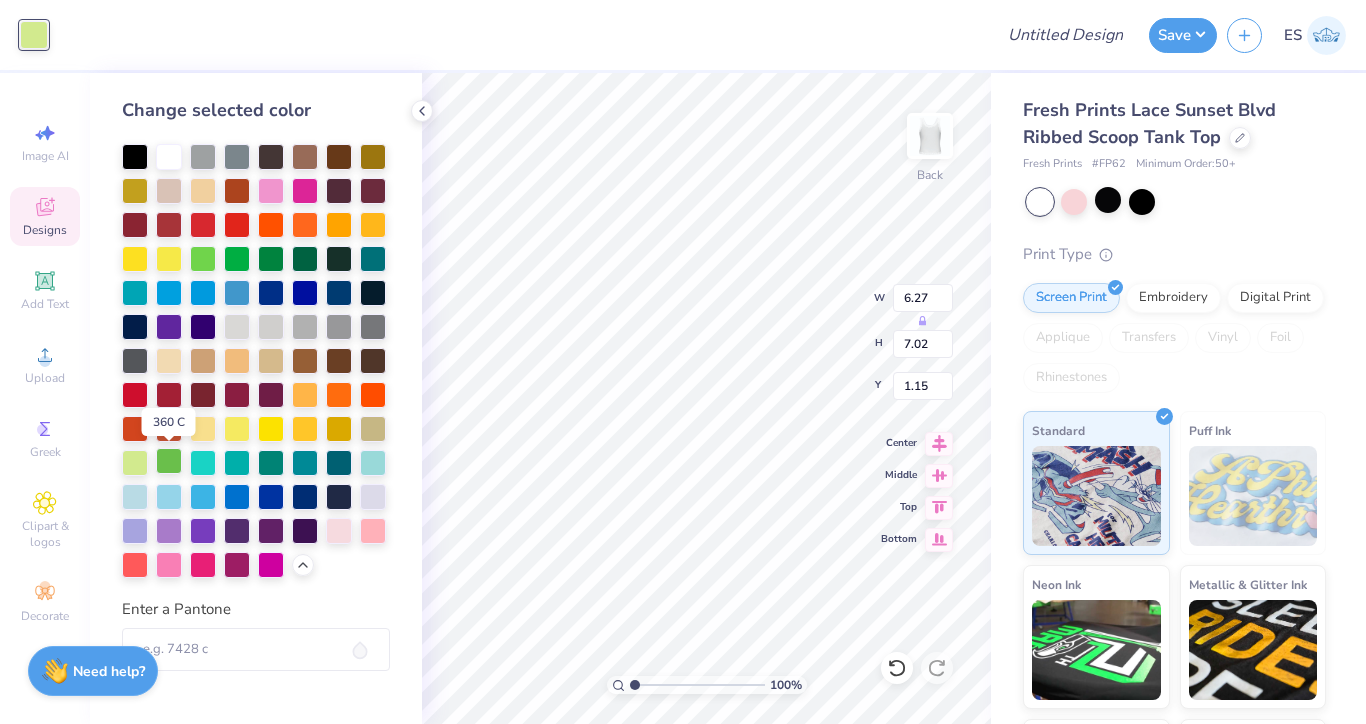 click at bounding box center (169, 461) 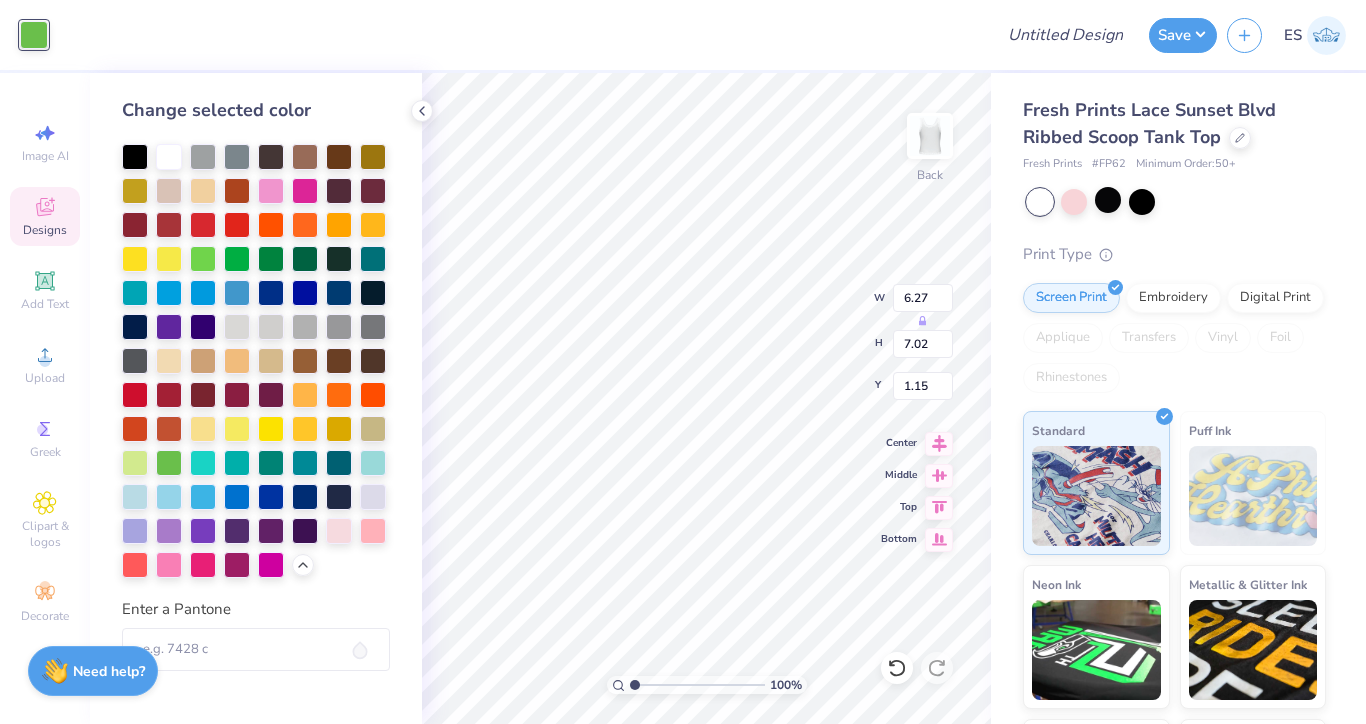 click on "Enter a Pantone" at bounding box center [256, 634] 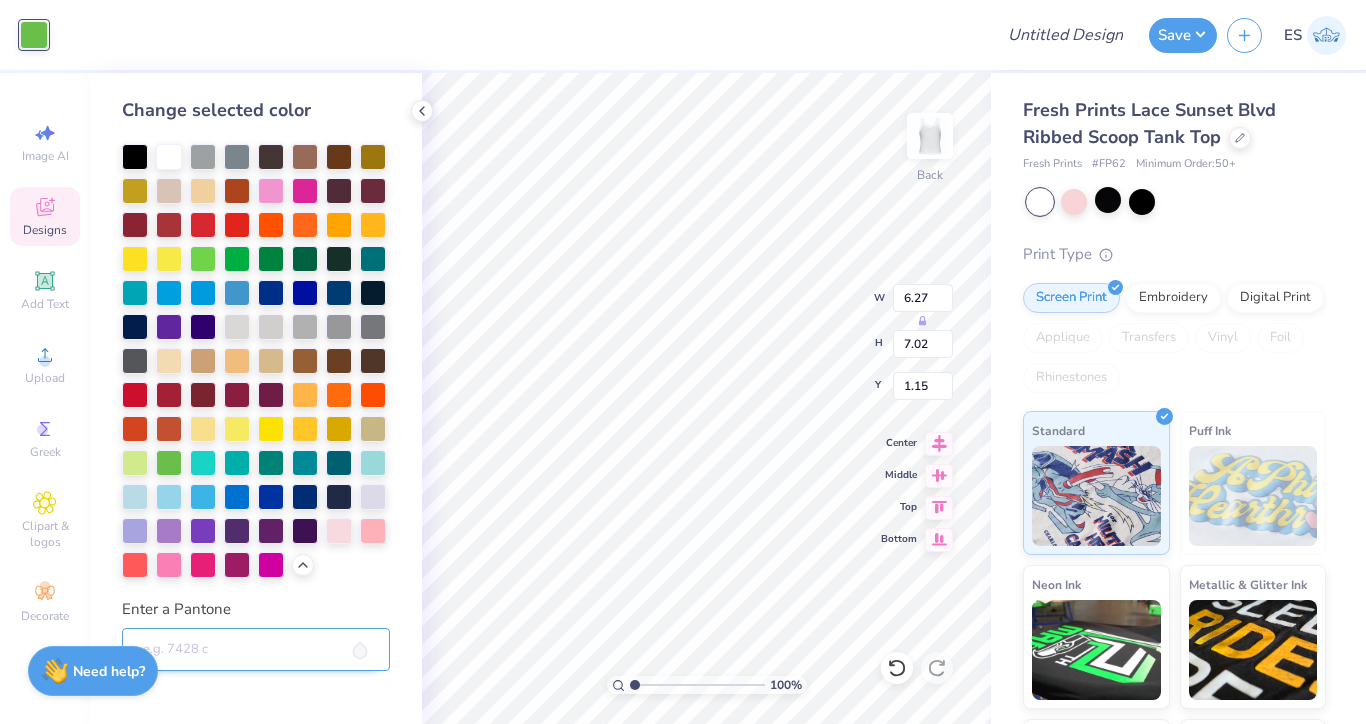 click on "Enter a Pantone" at bounding box center (256, 650) 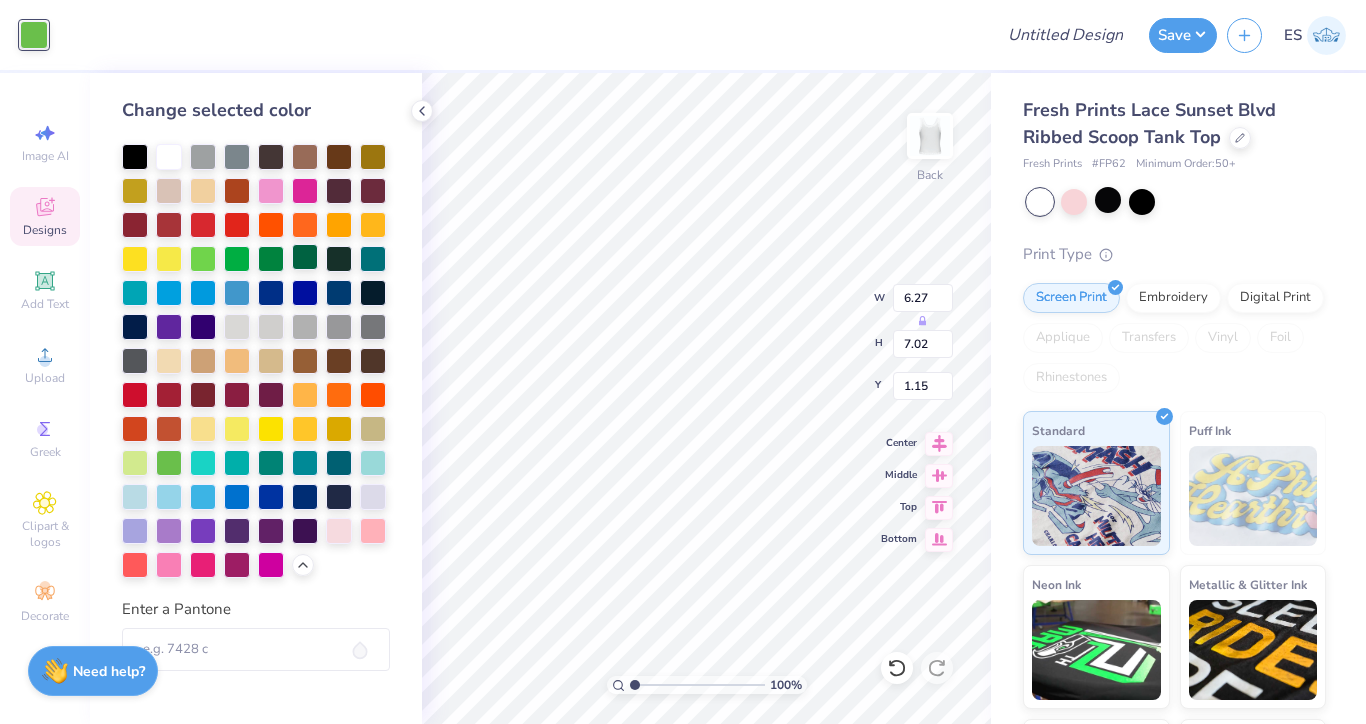 click at bounding box center [305, 257] 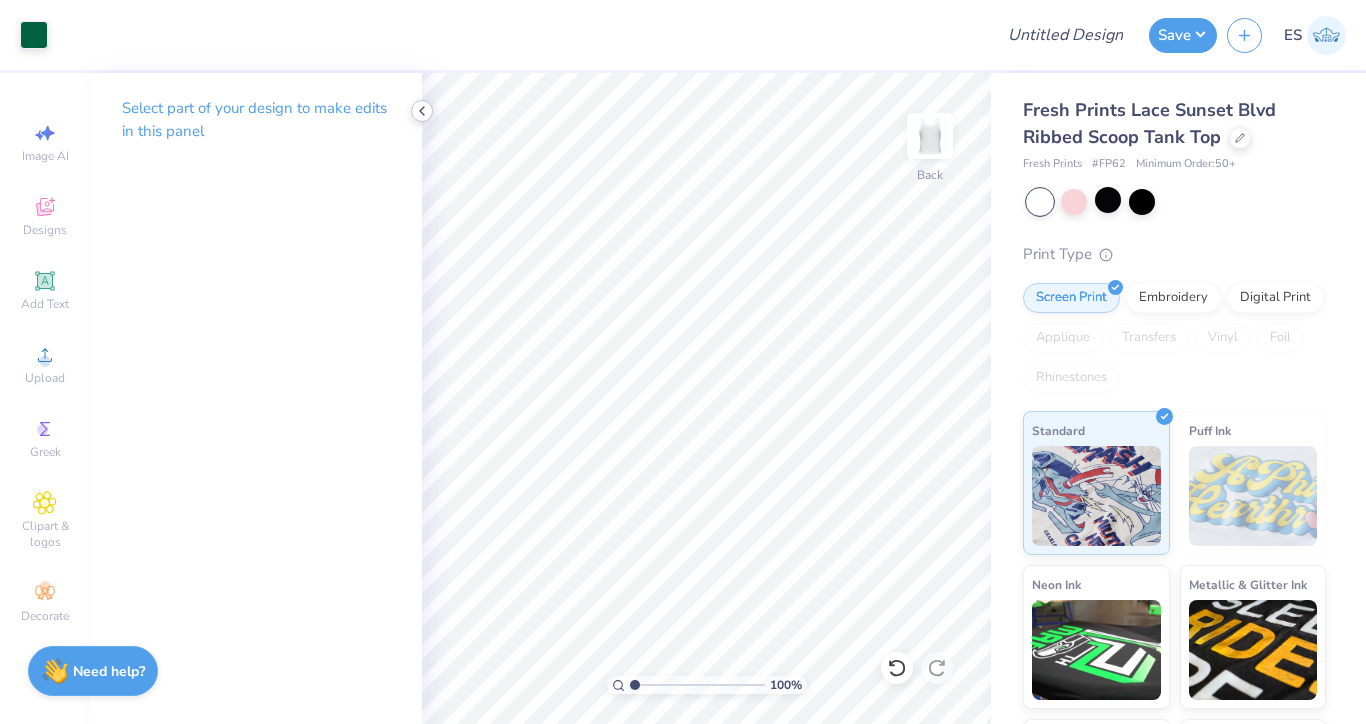 click 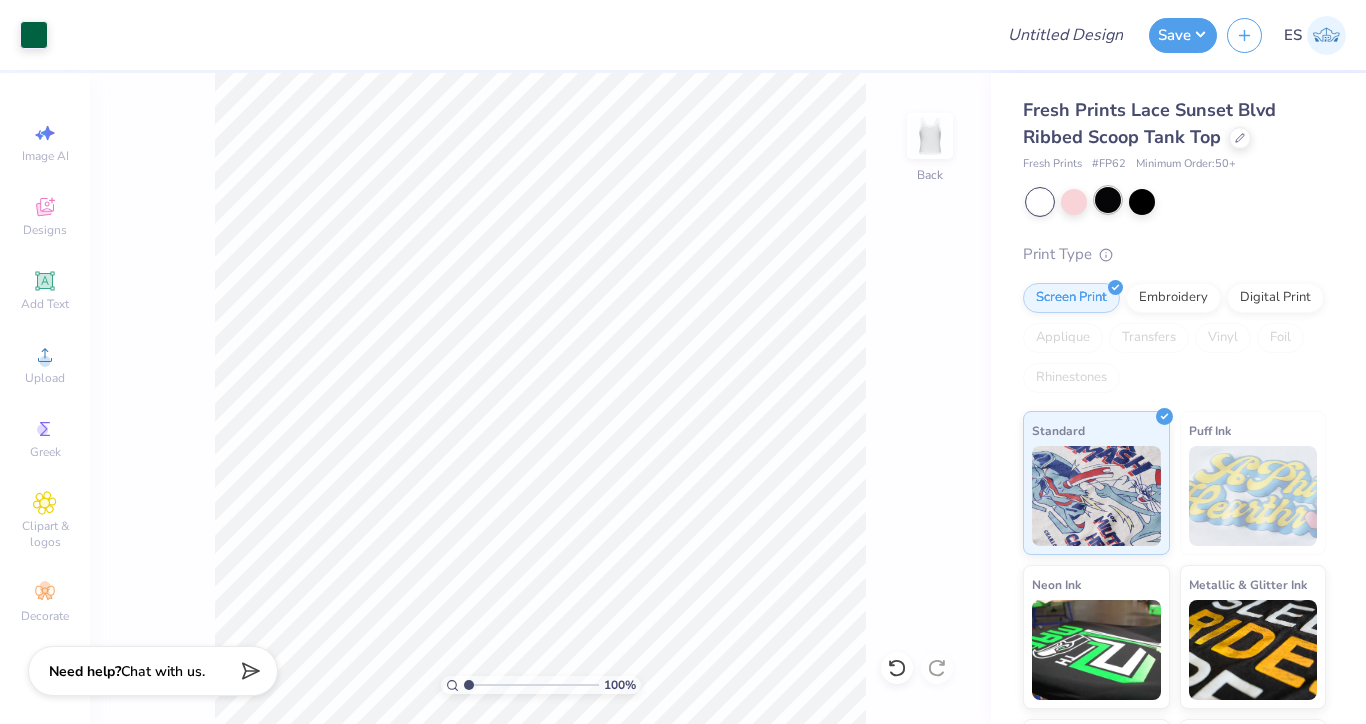 click at bounding box center (1108, 200) 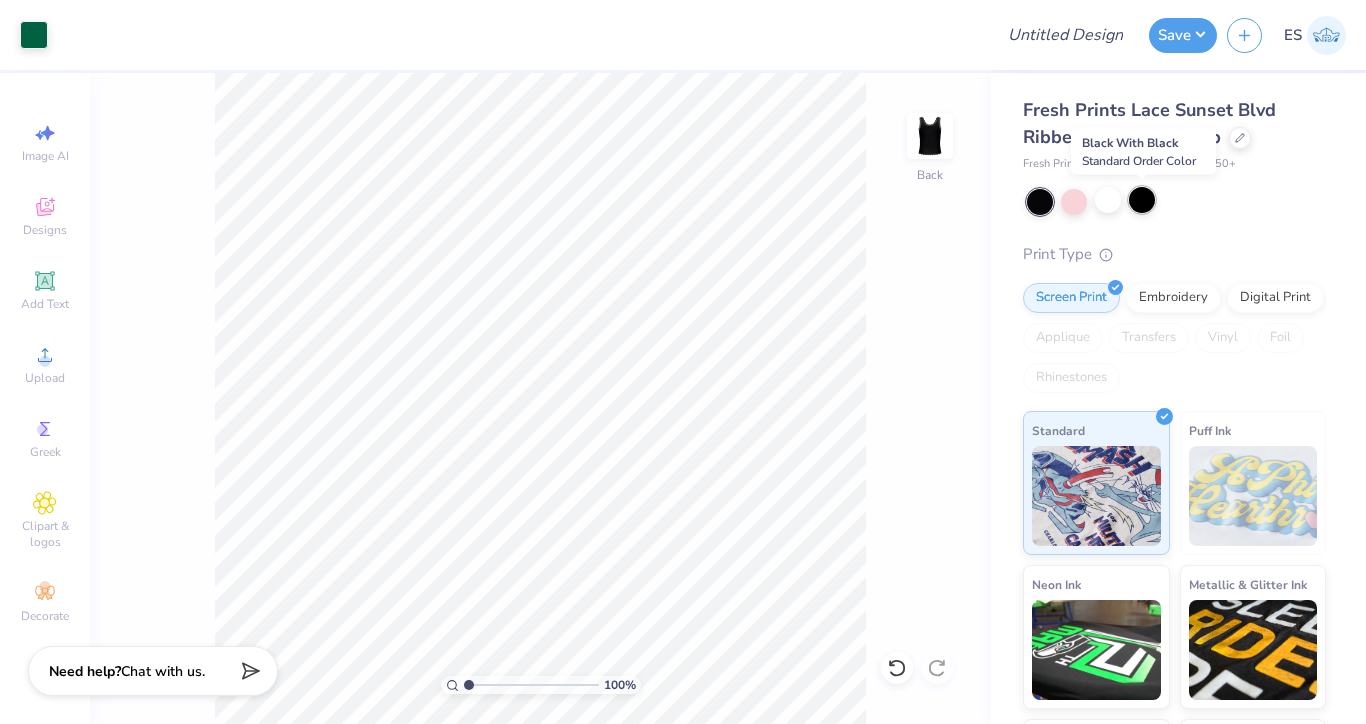 click at bounding box center (1142, 200) 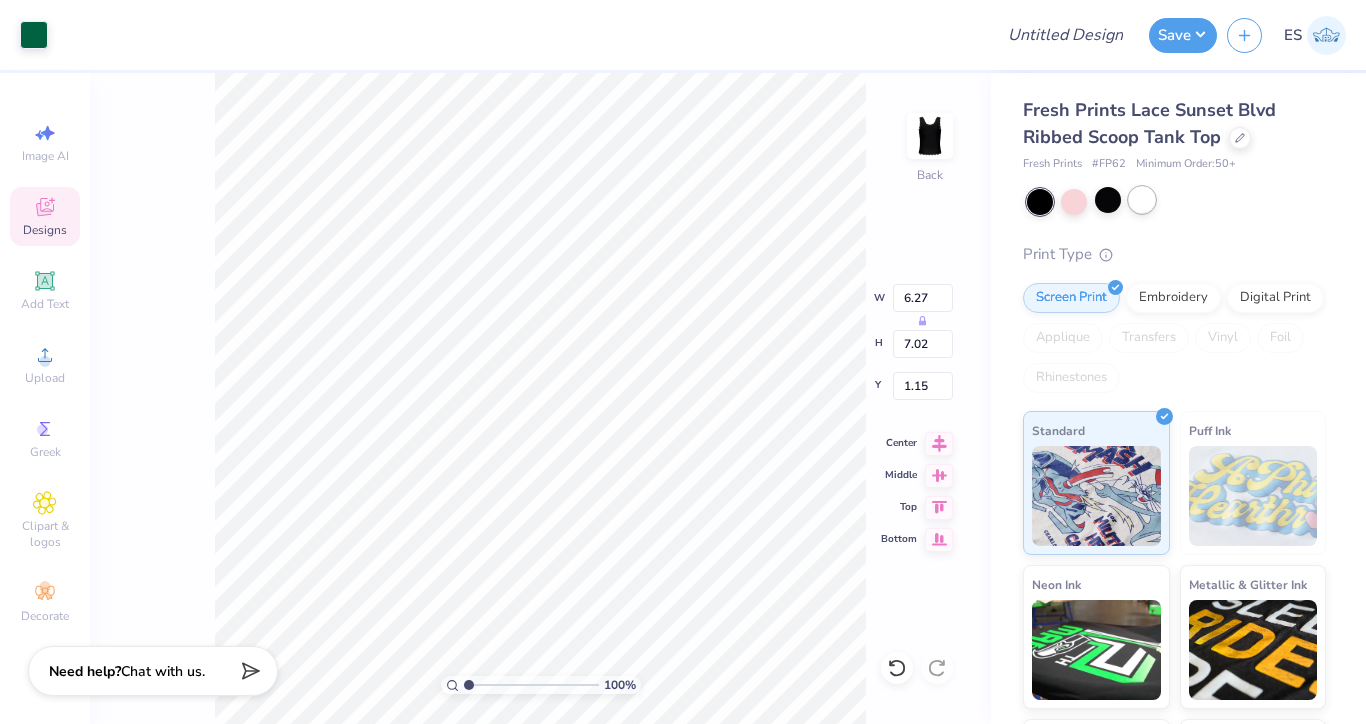 click at bounding box center [1142, 200] 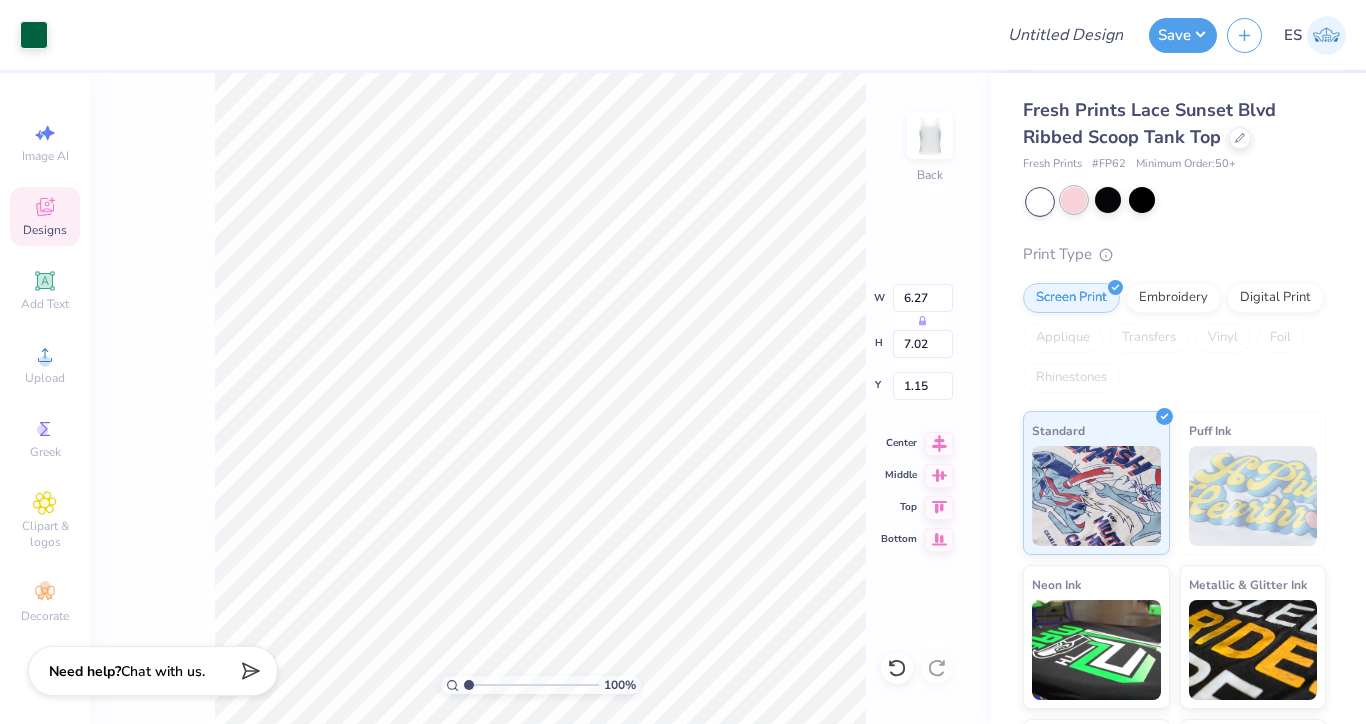 click at bounding box center (1074, 200) 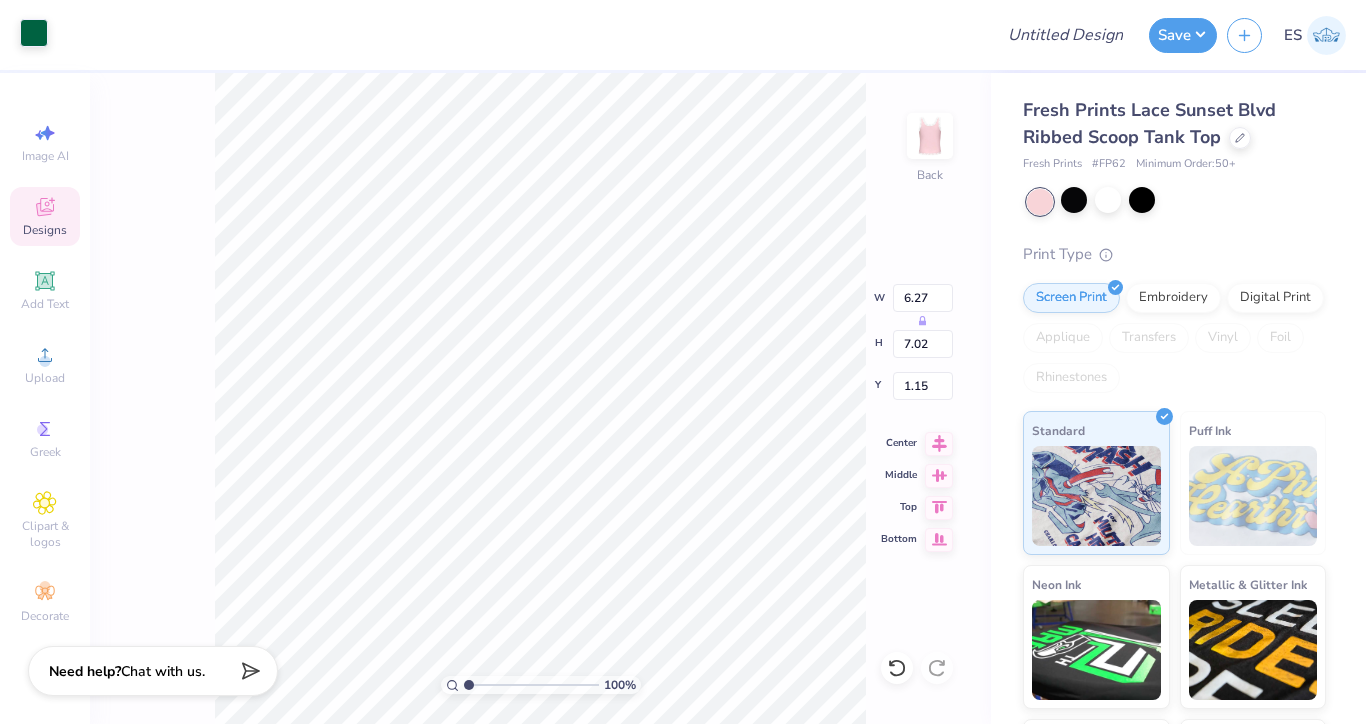 click at bounding box center [34, 33] 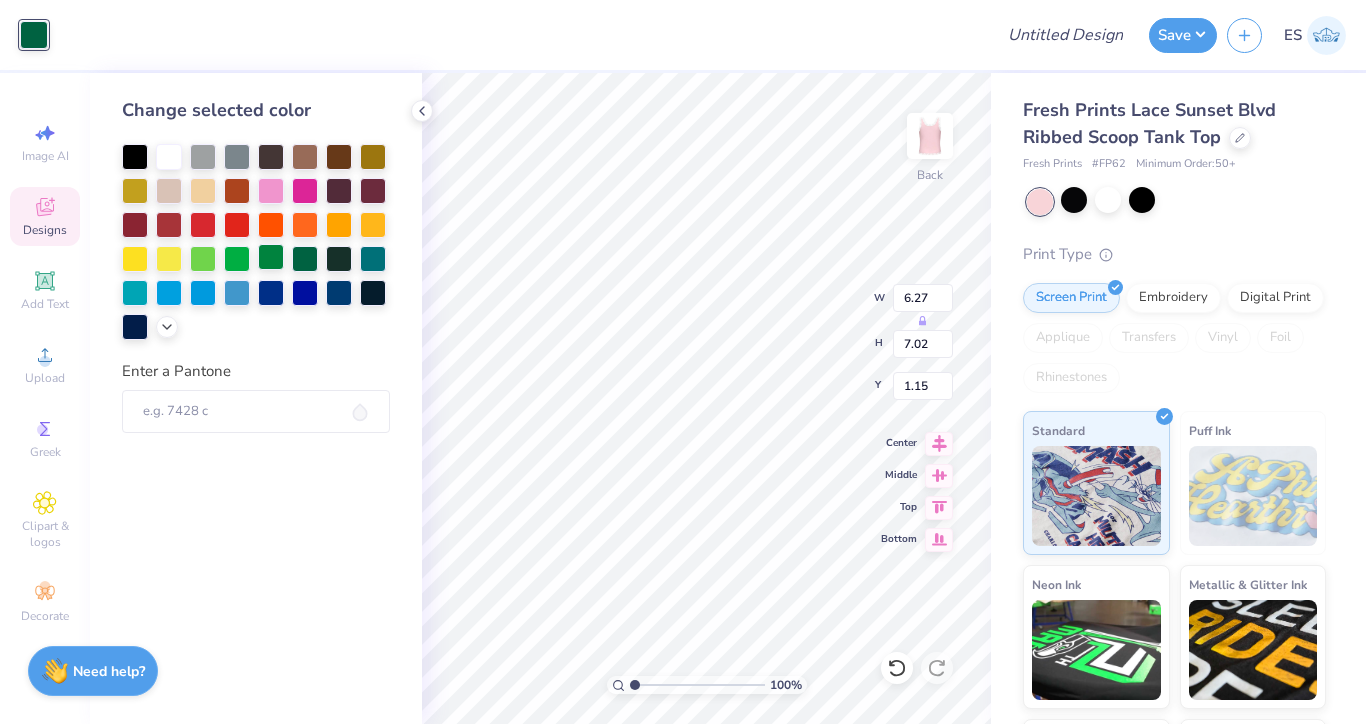 click at bounding box center [271, 257] 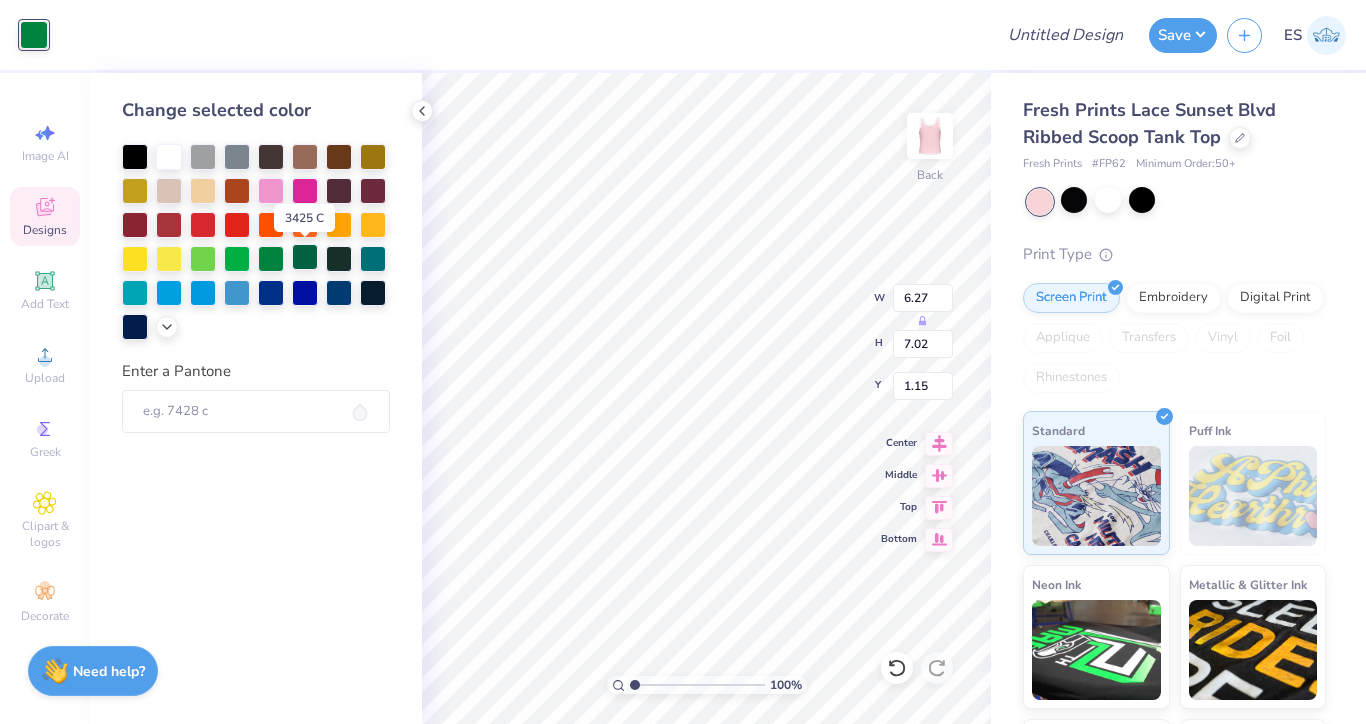 click at bounding box center (305, 257) 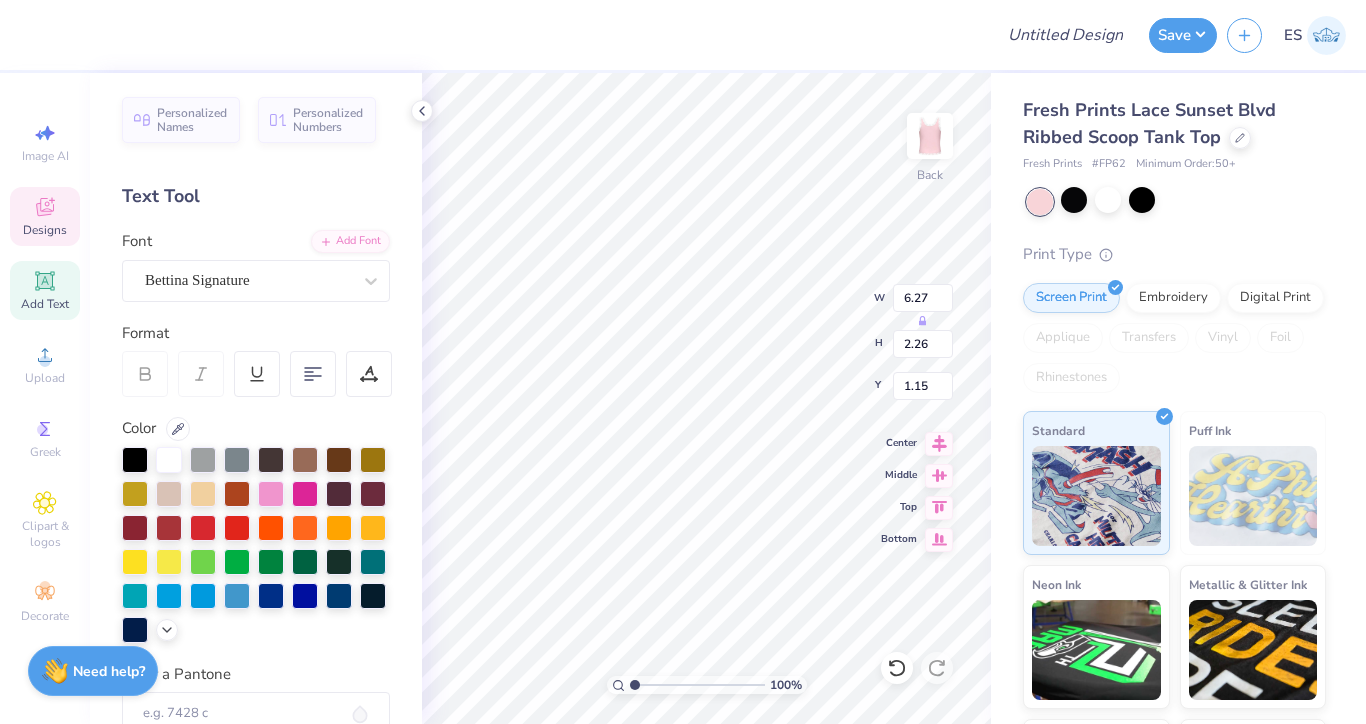 scroll, scrollTop: 0, scrollLeft: 11, axis: horizontal 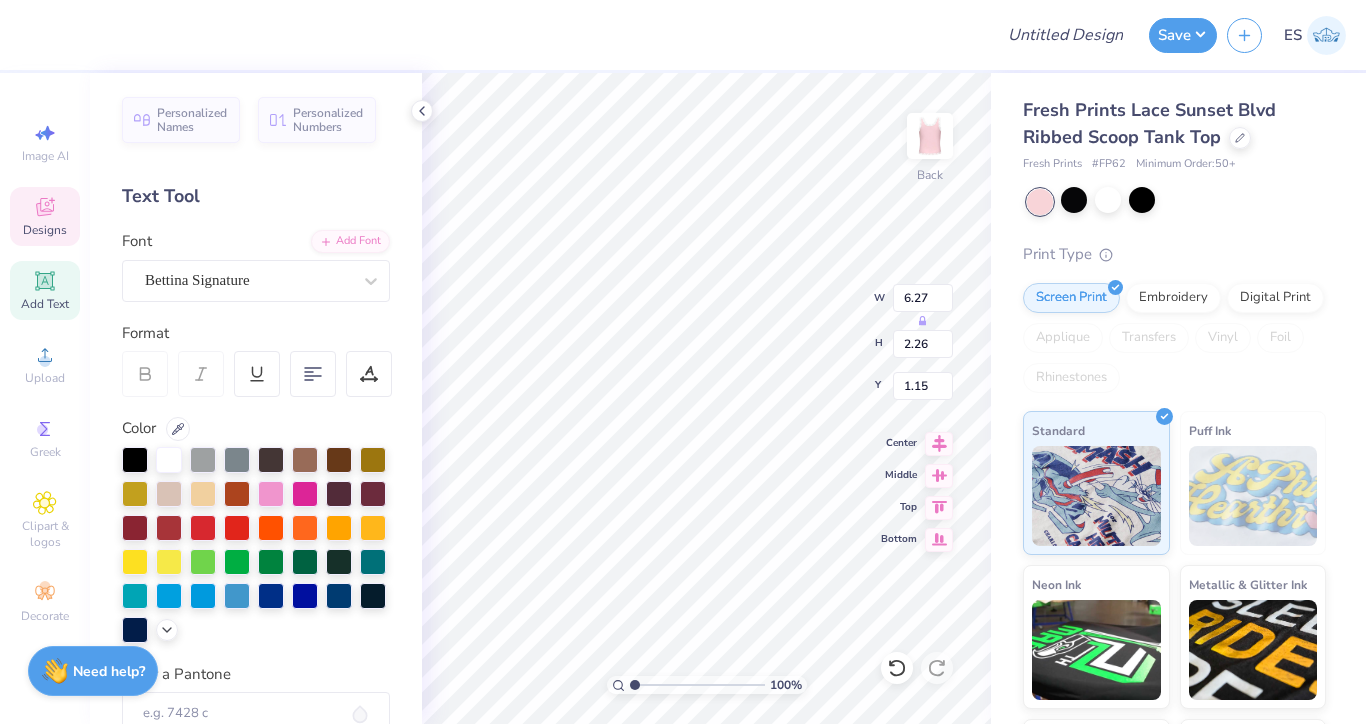 type on "Love grows where Chi Delta Theta goes." 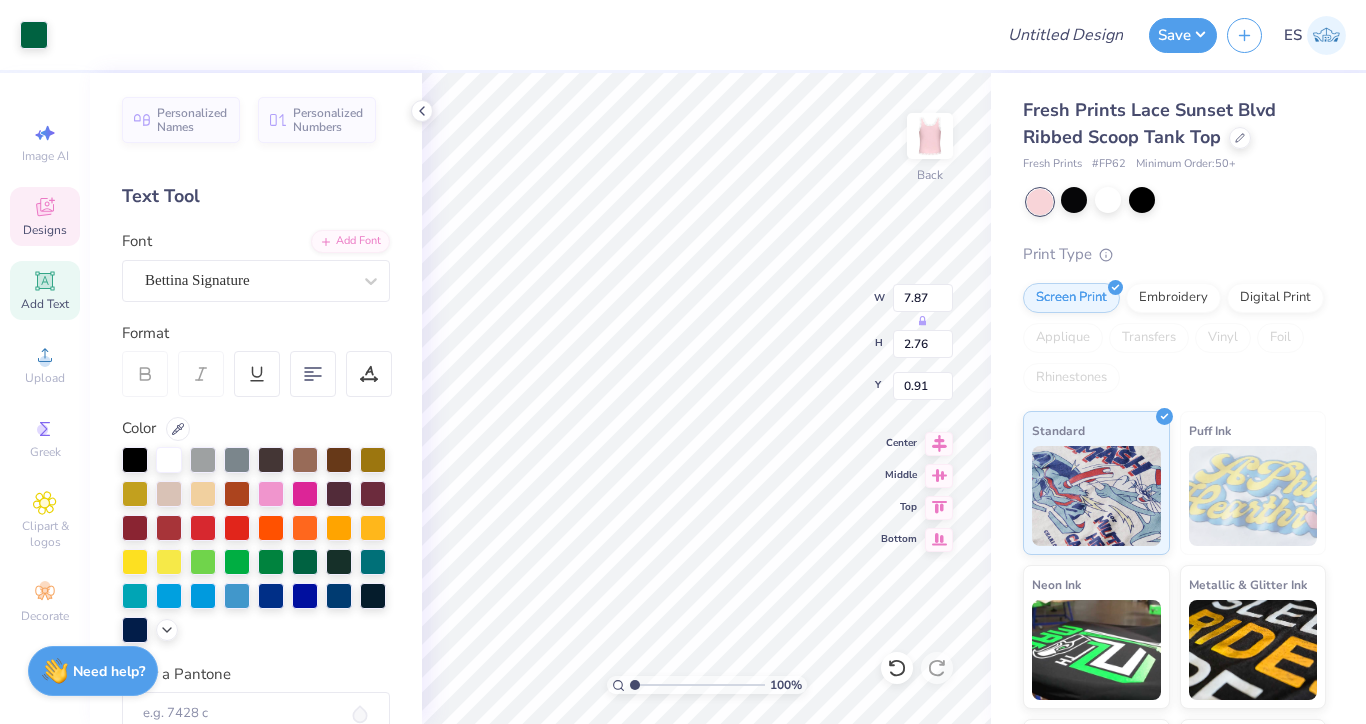 type on "7.87" 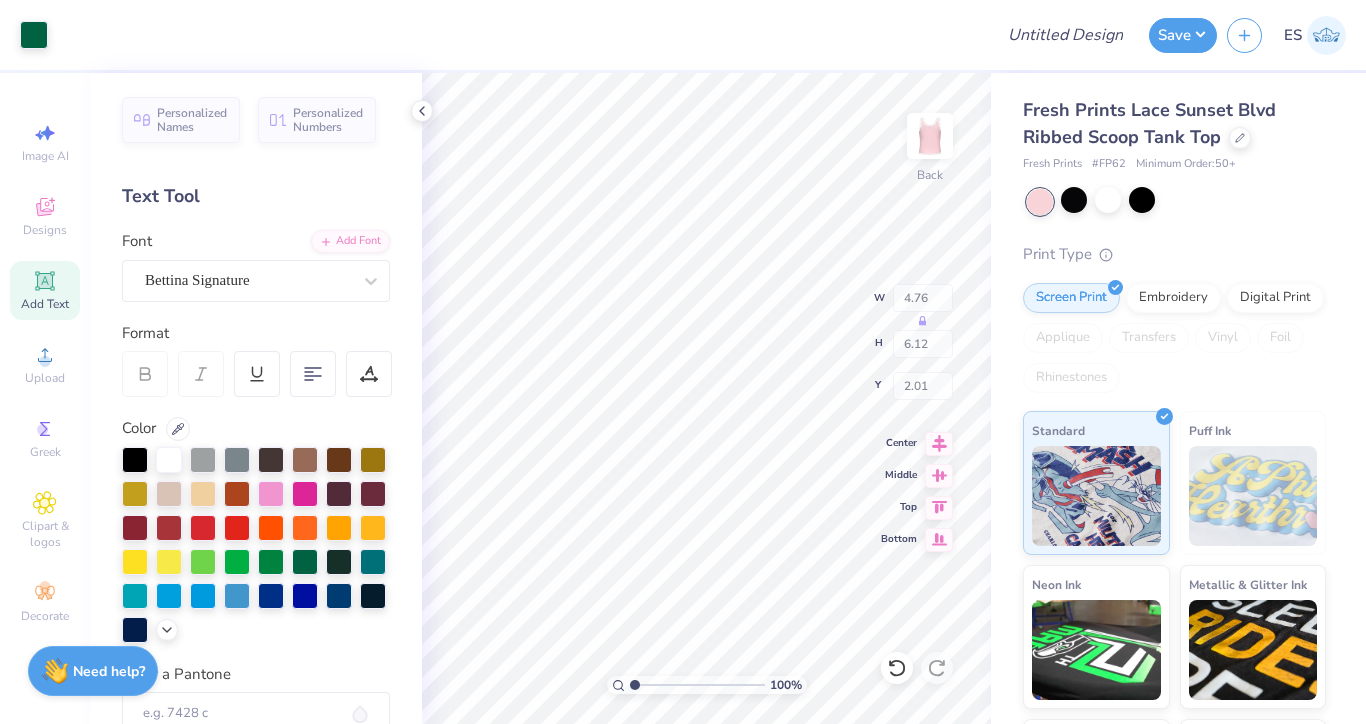 type on "2.01" 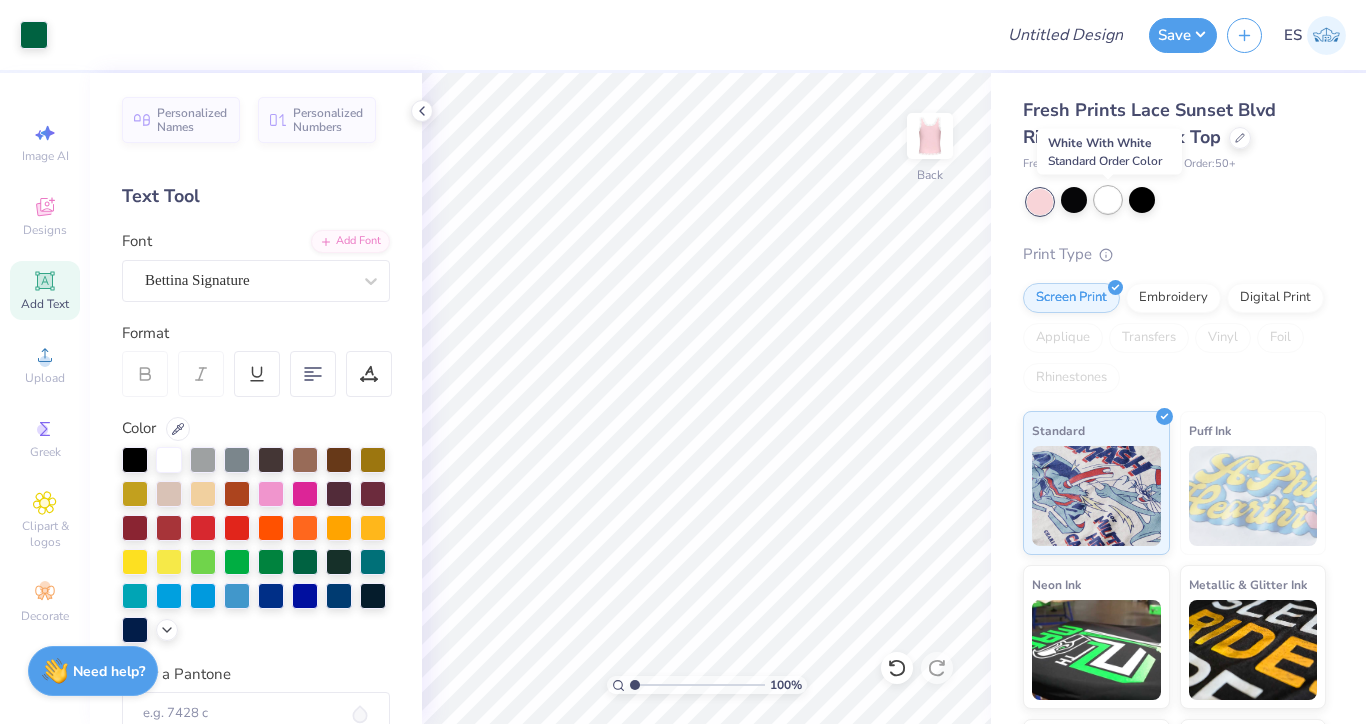click at bounding box center (1108, 200) 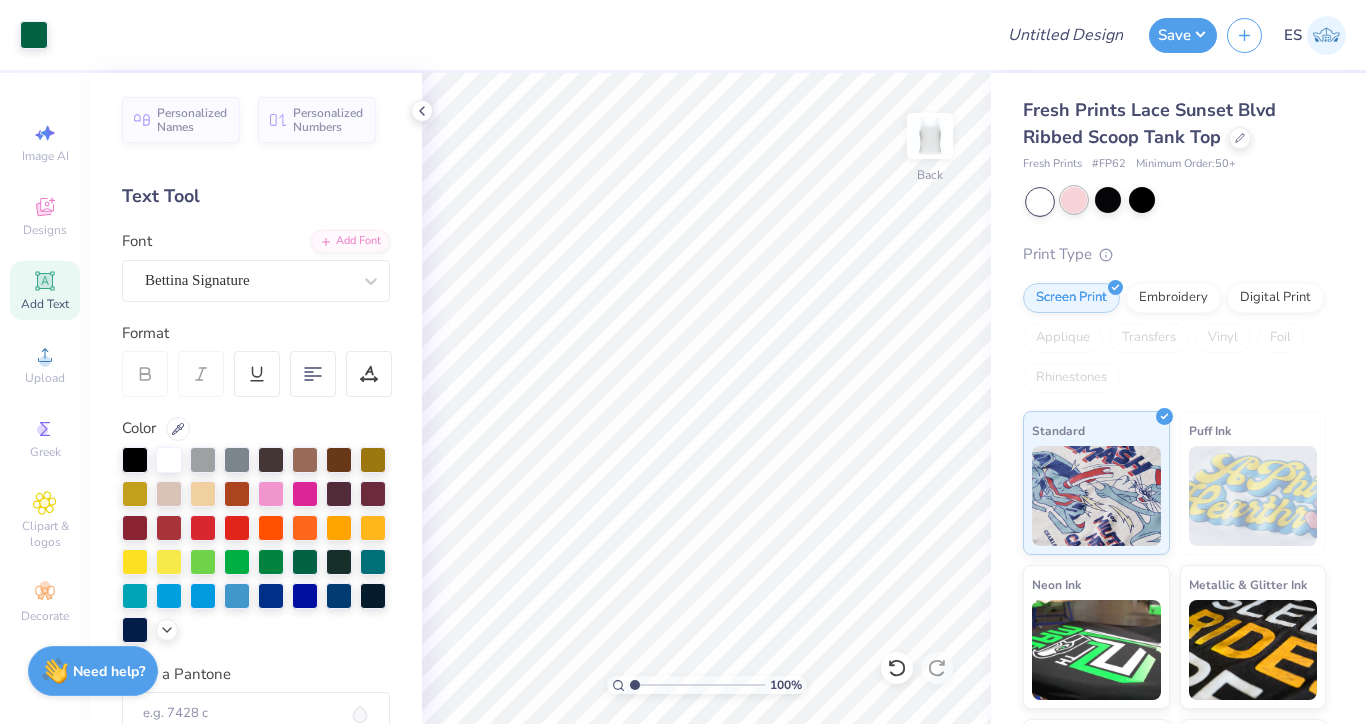 click at bounding box center [1074, 200] 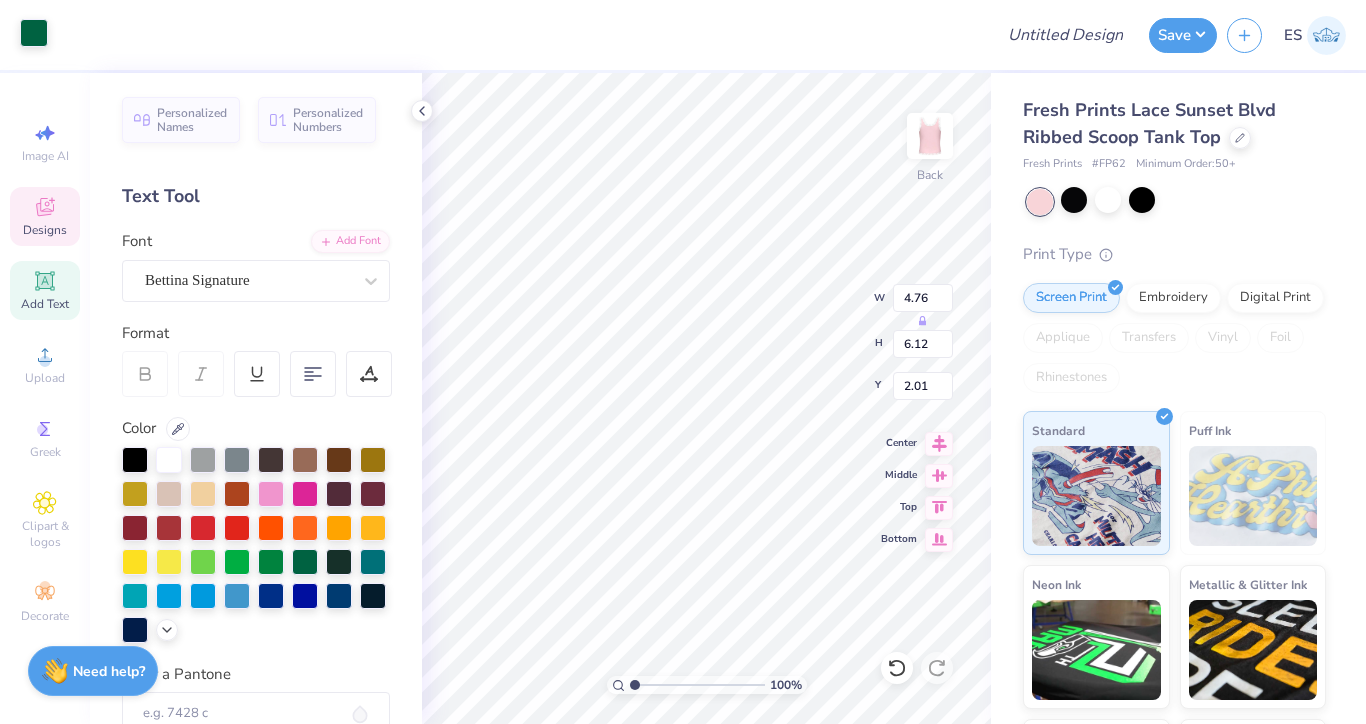 click at bounding box center (34, 33) 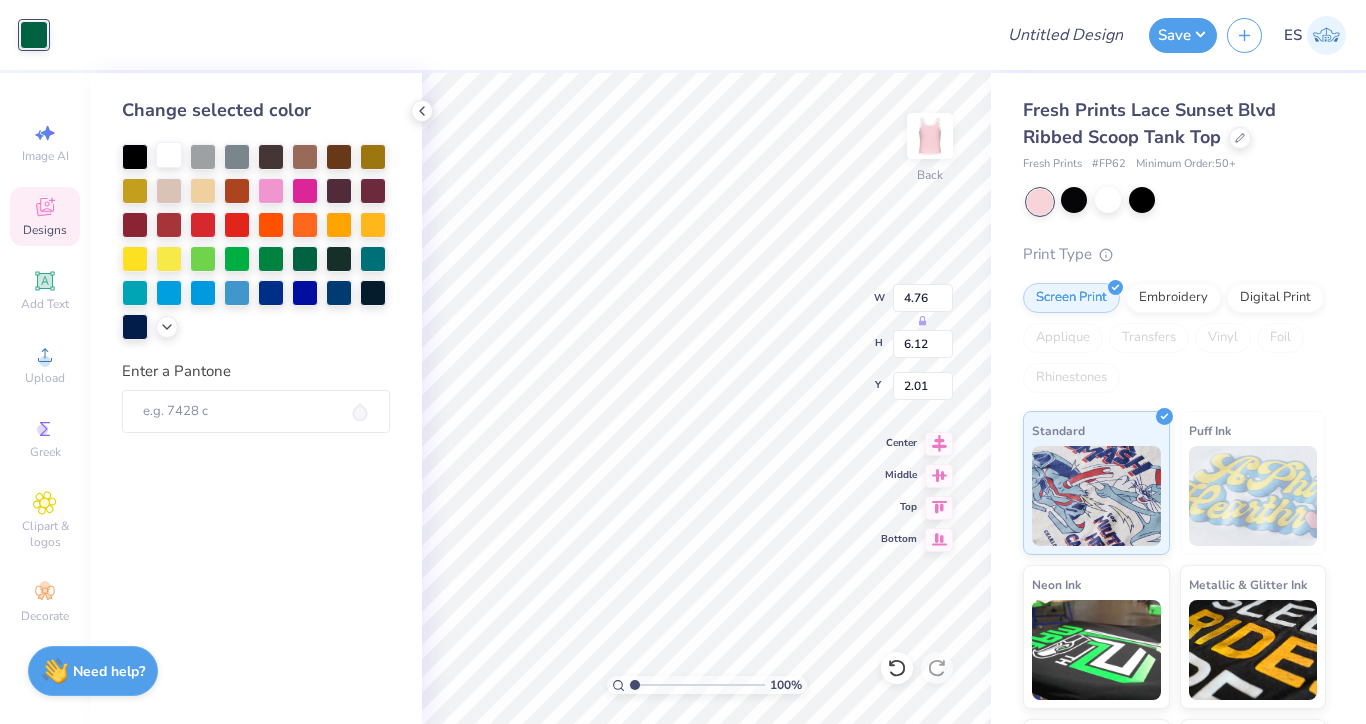 click at bounding box center [169, 155] 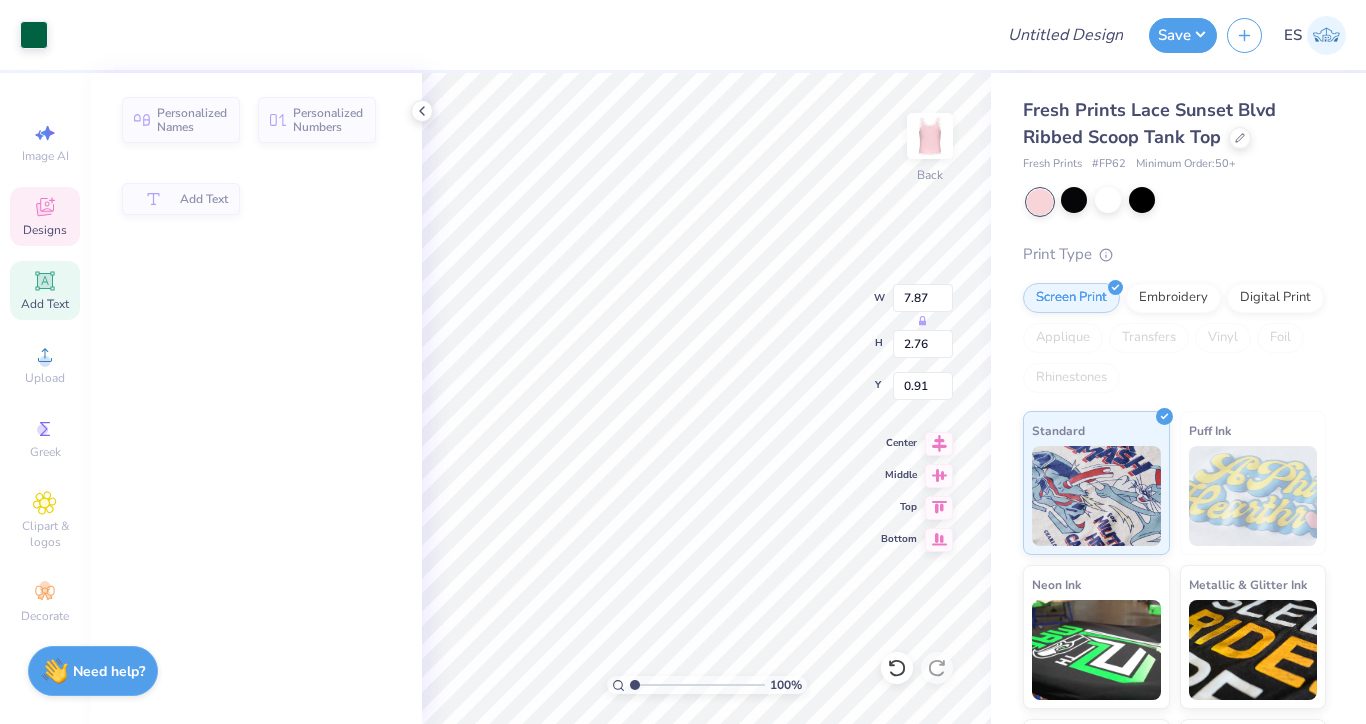 type on "7.87" 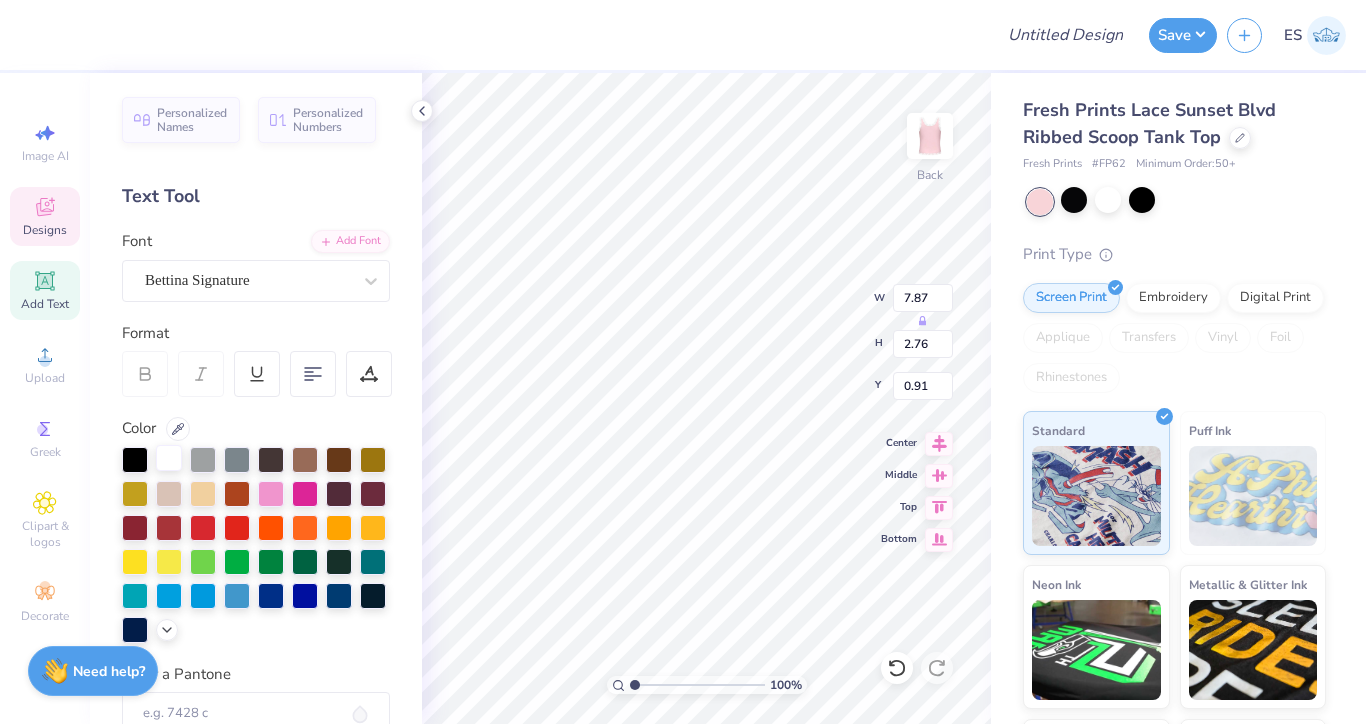 click at bounding box center (169, 458) 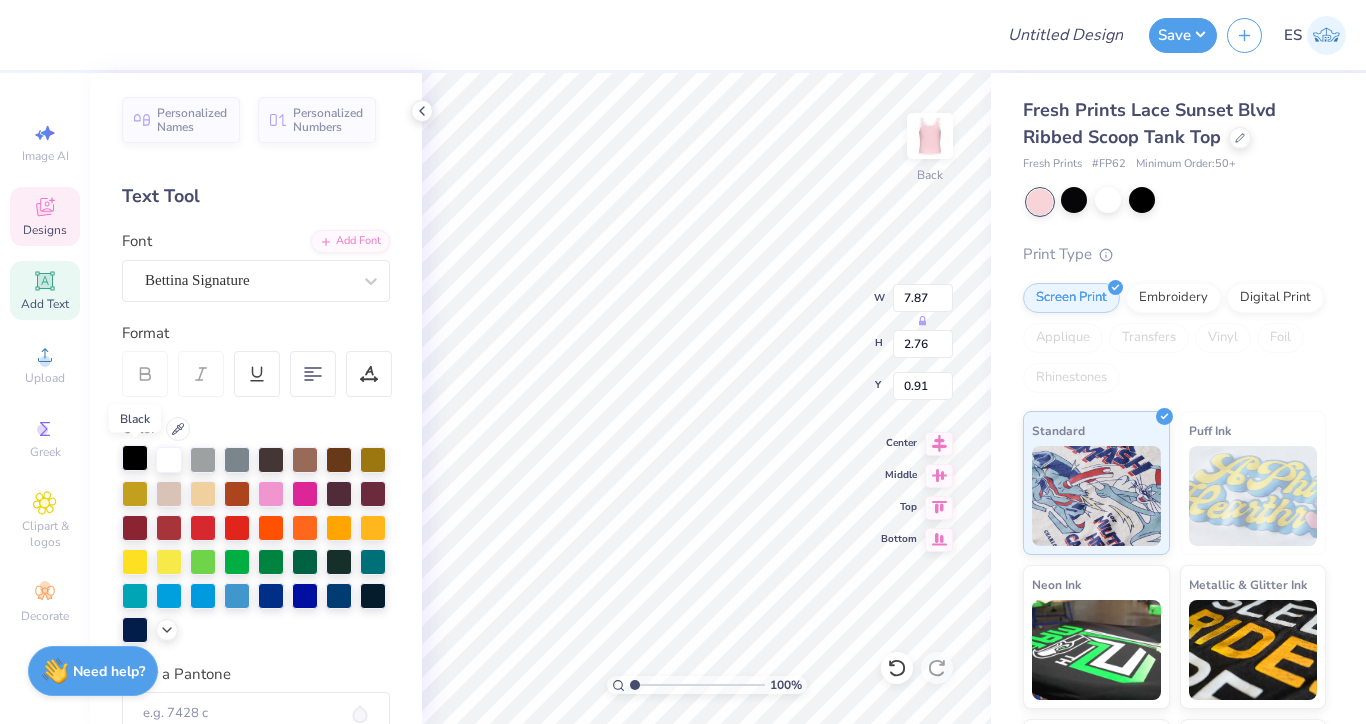 click at bounding box center (135, 458) 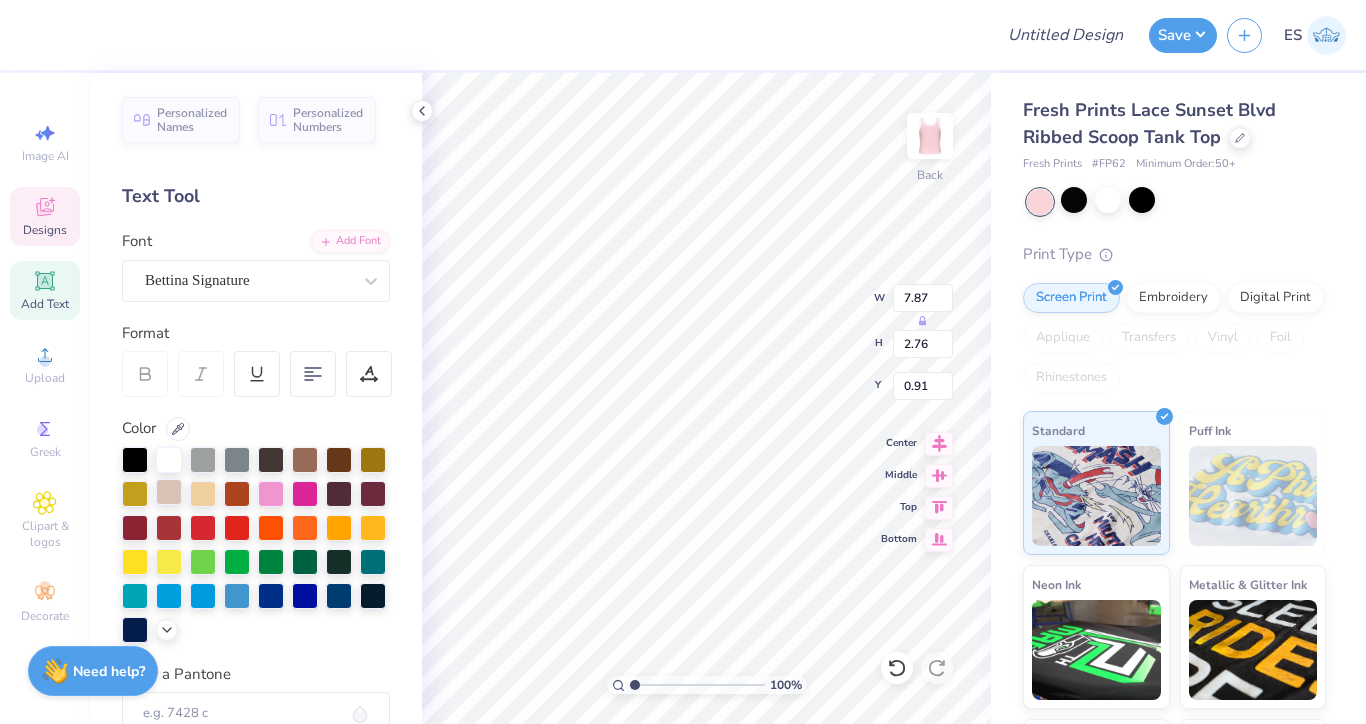 click at bounding box center [169, 492] 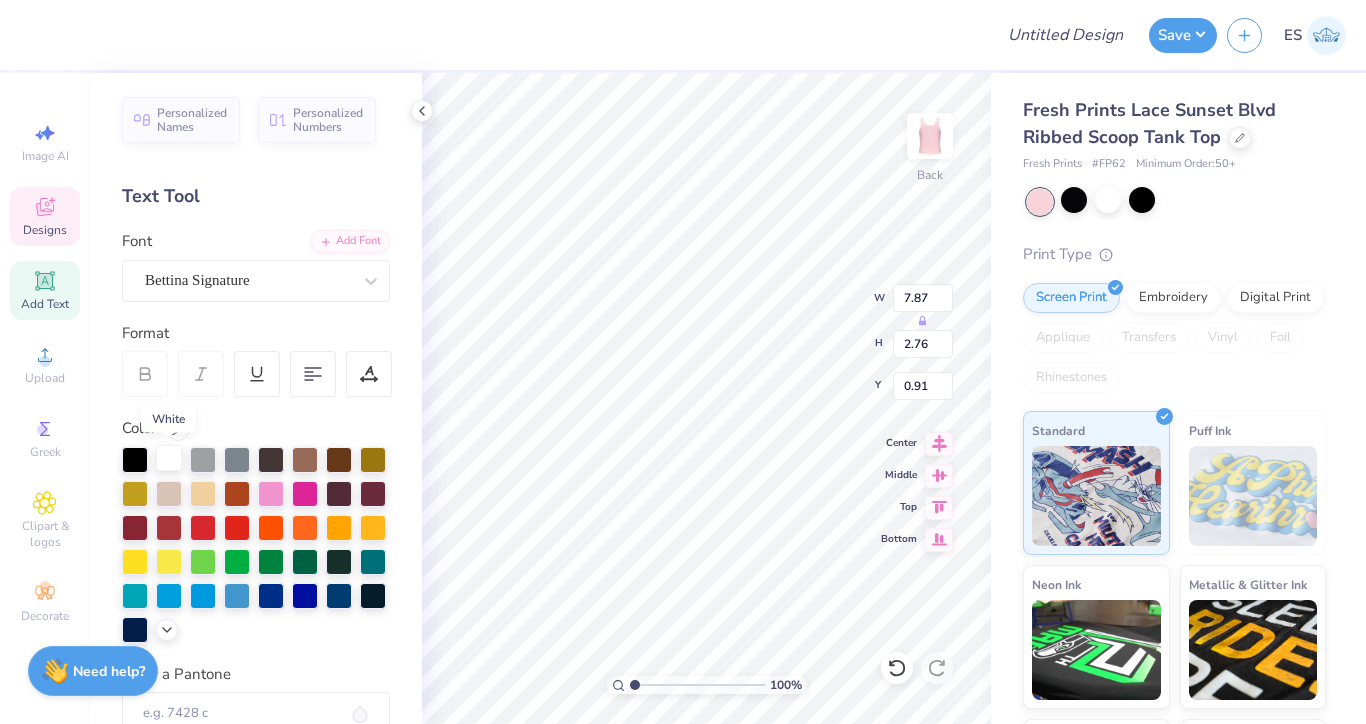 click at bounding box center [169, 458] 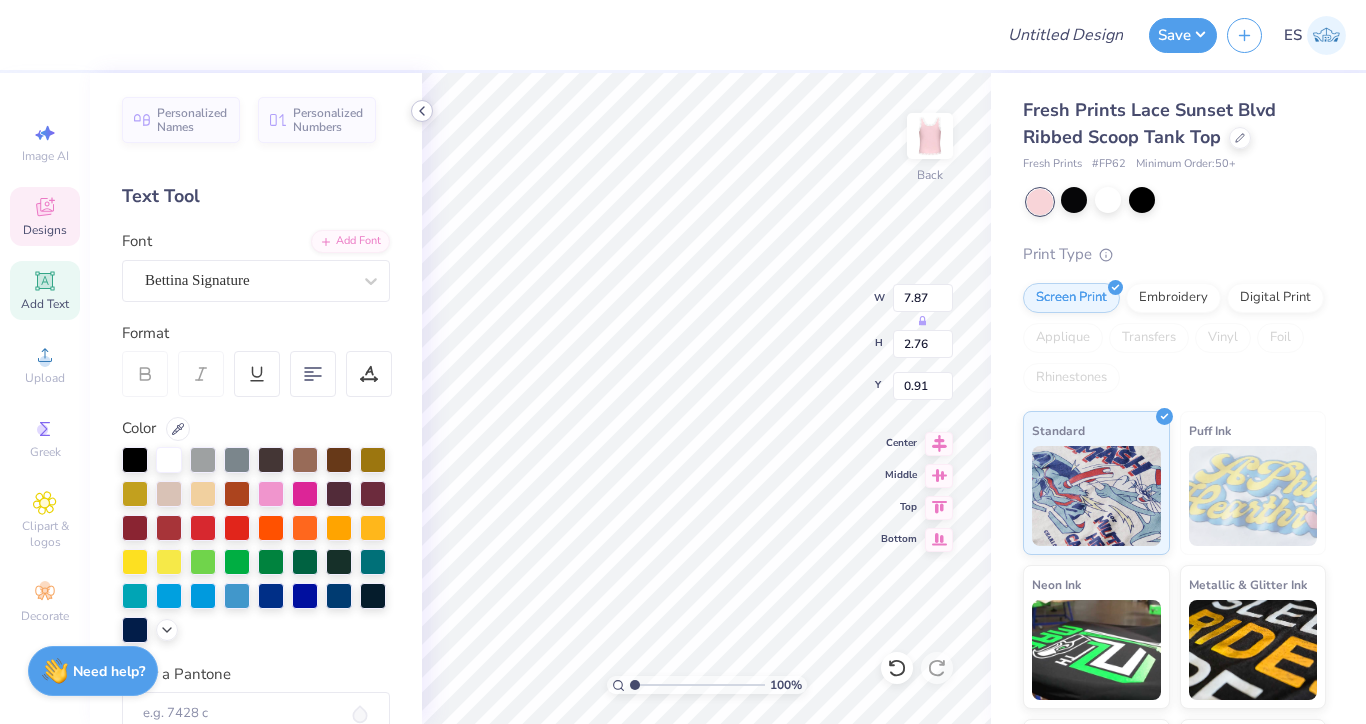 click at bounding box center [422, 111] 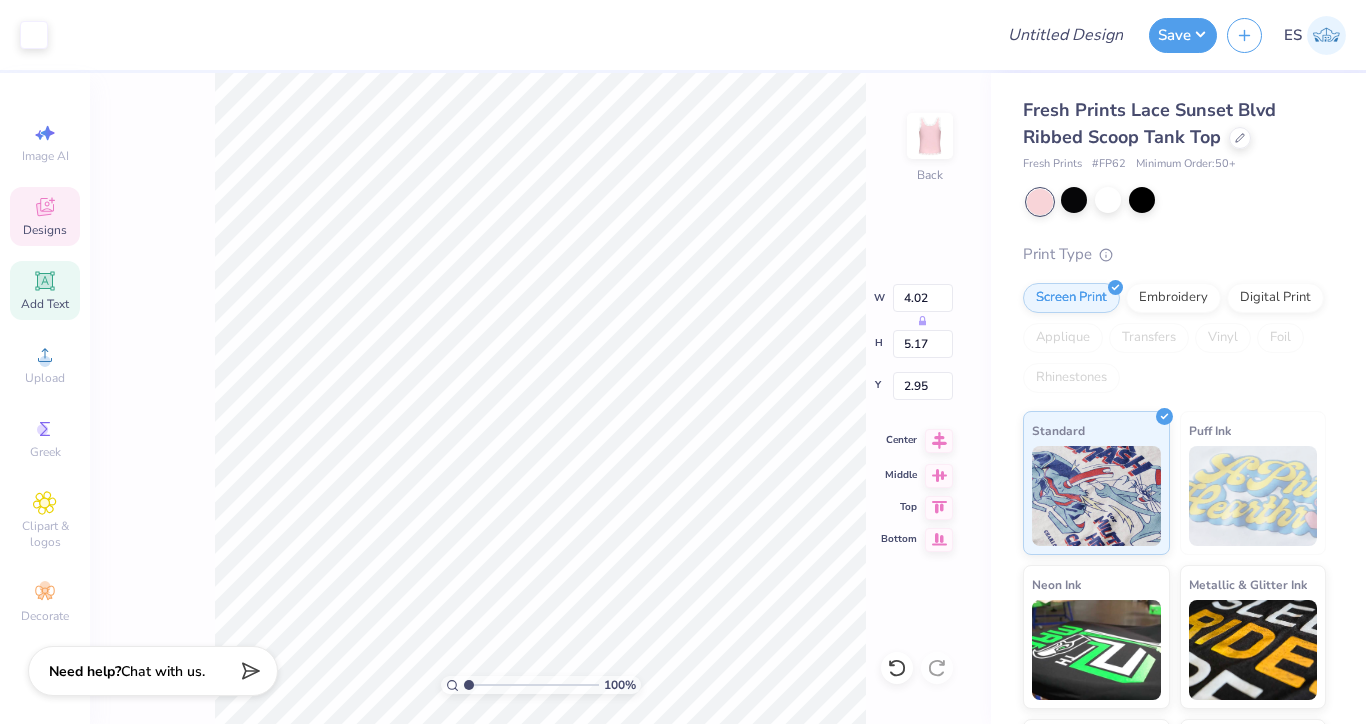 type on "4.02" 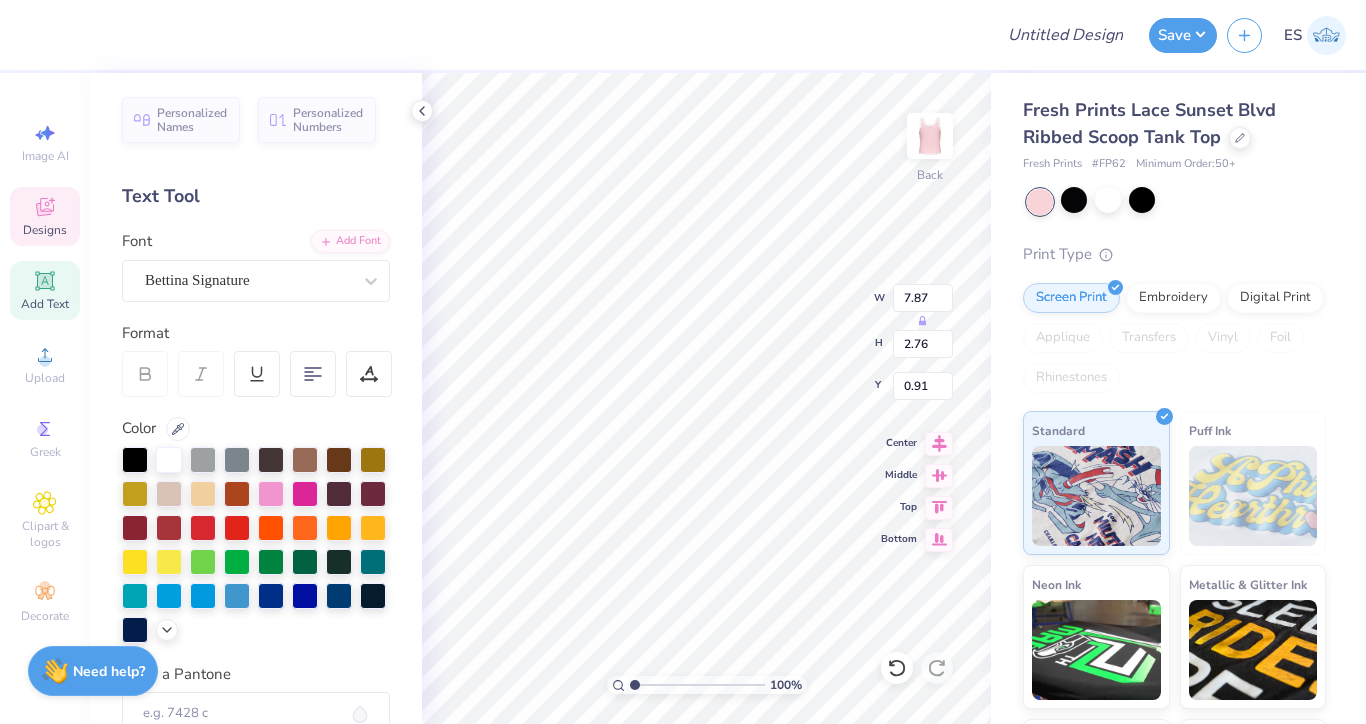 type on "1.99" 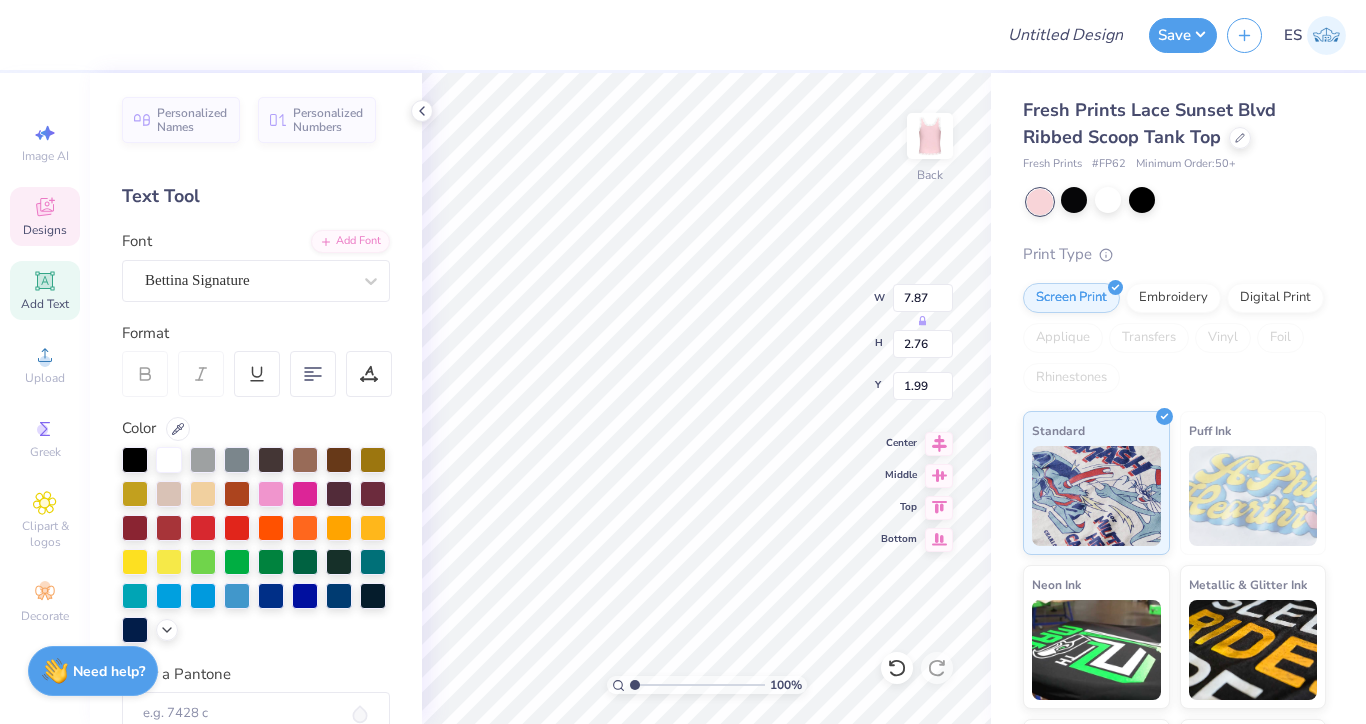 type on "1.22" 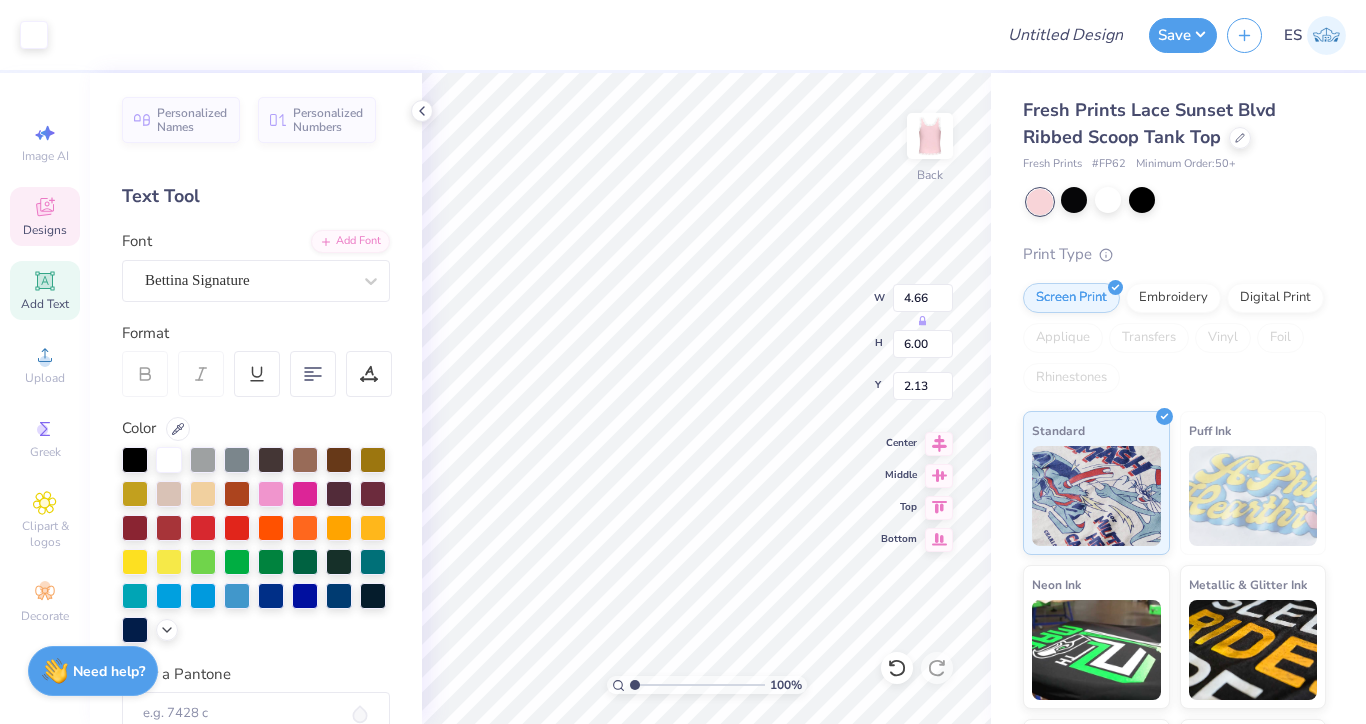 type on "4.66" 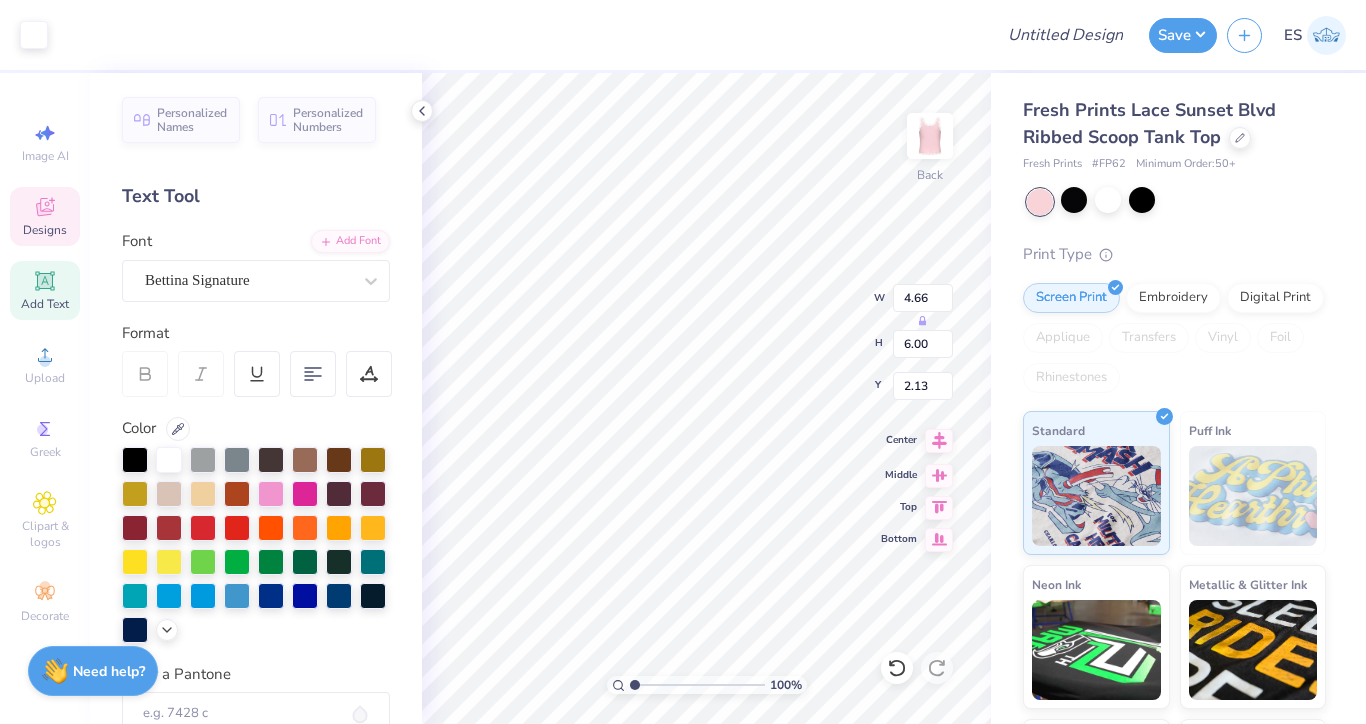 click 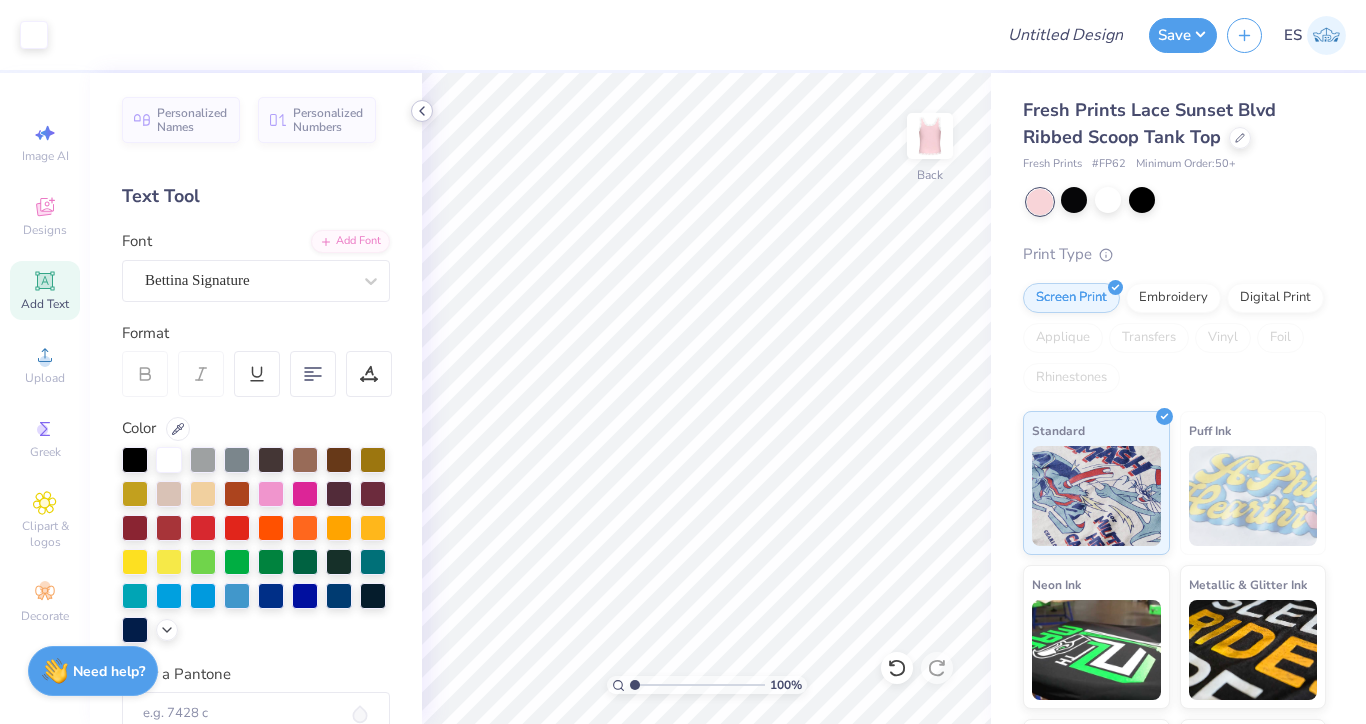 click 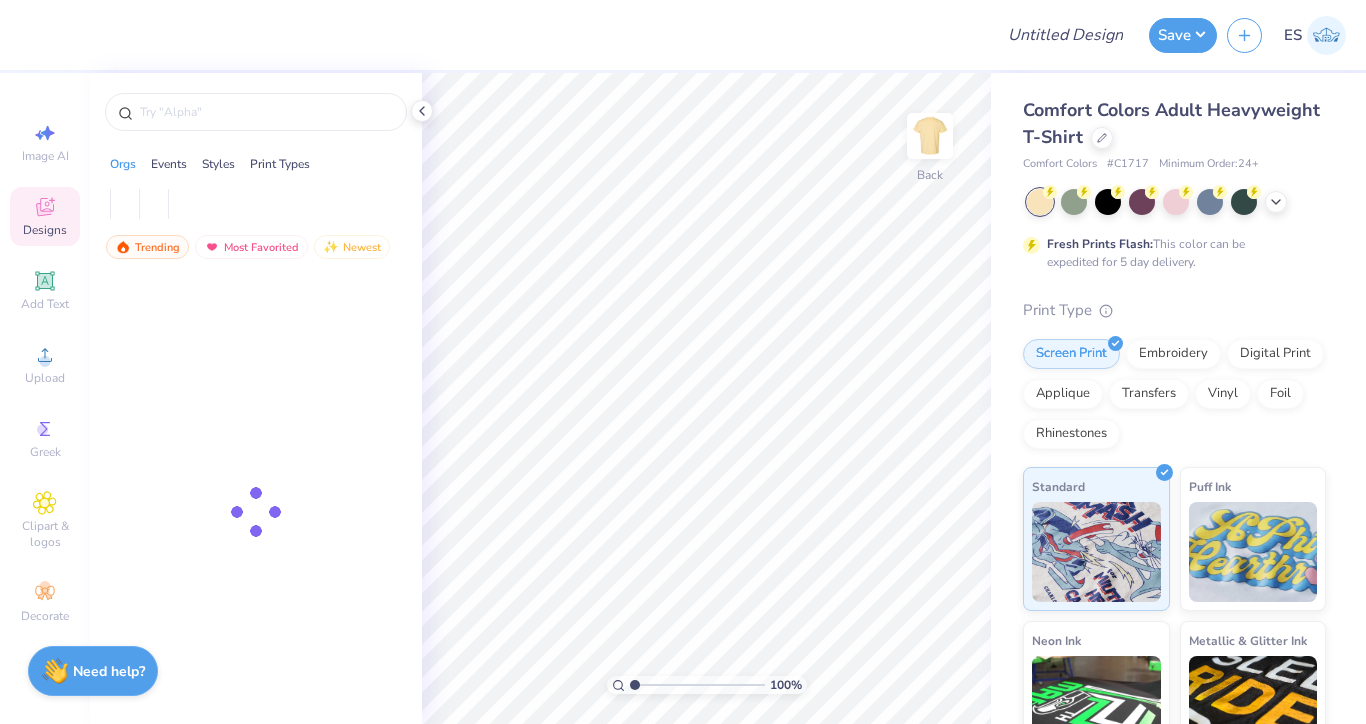 scroll, scrollTop: 0, scrollLeft: 0, axis: both 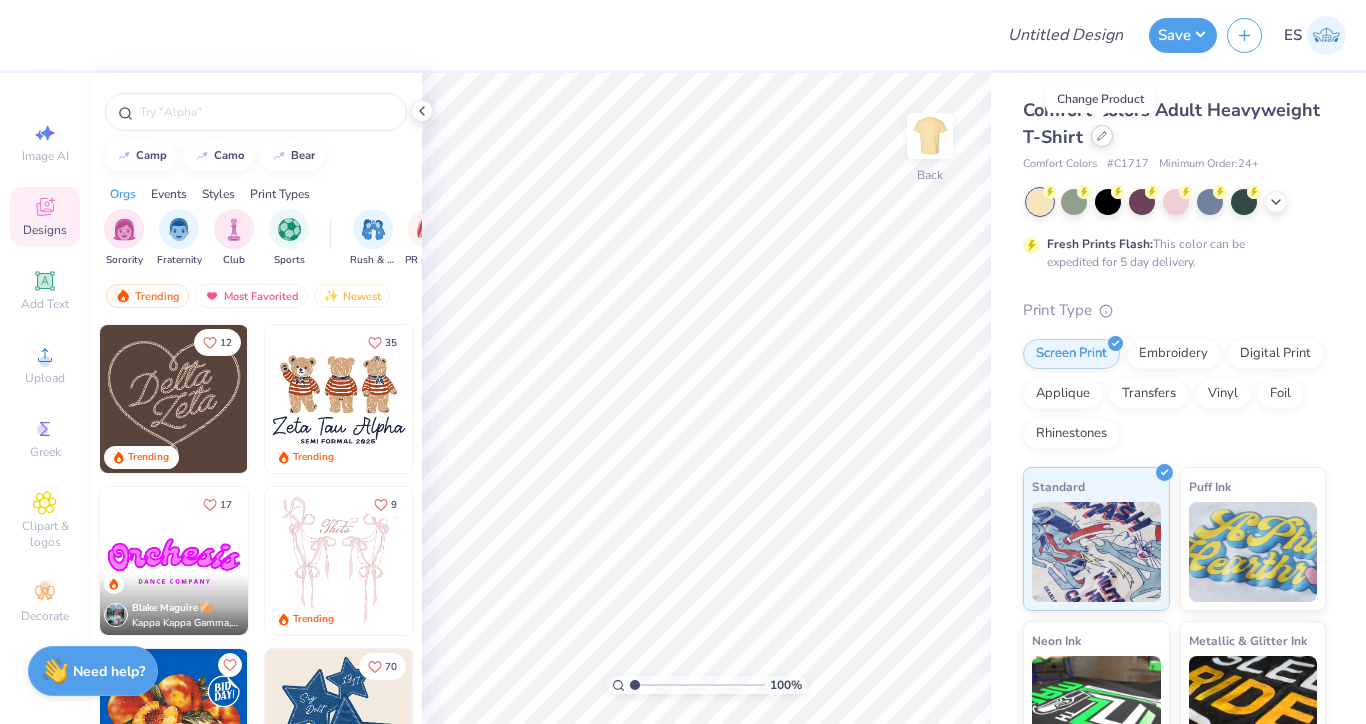 click at bounding box center (1102, 136) 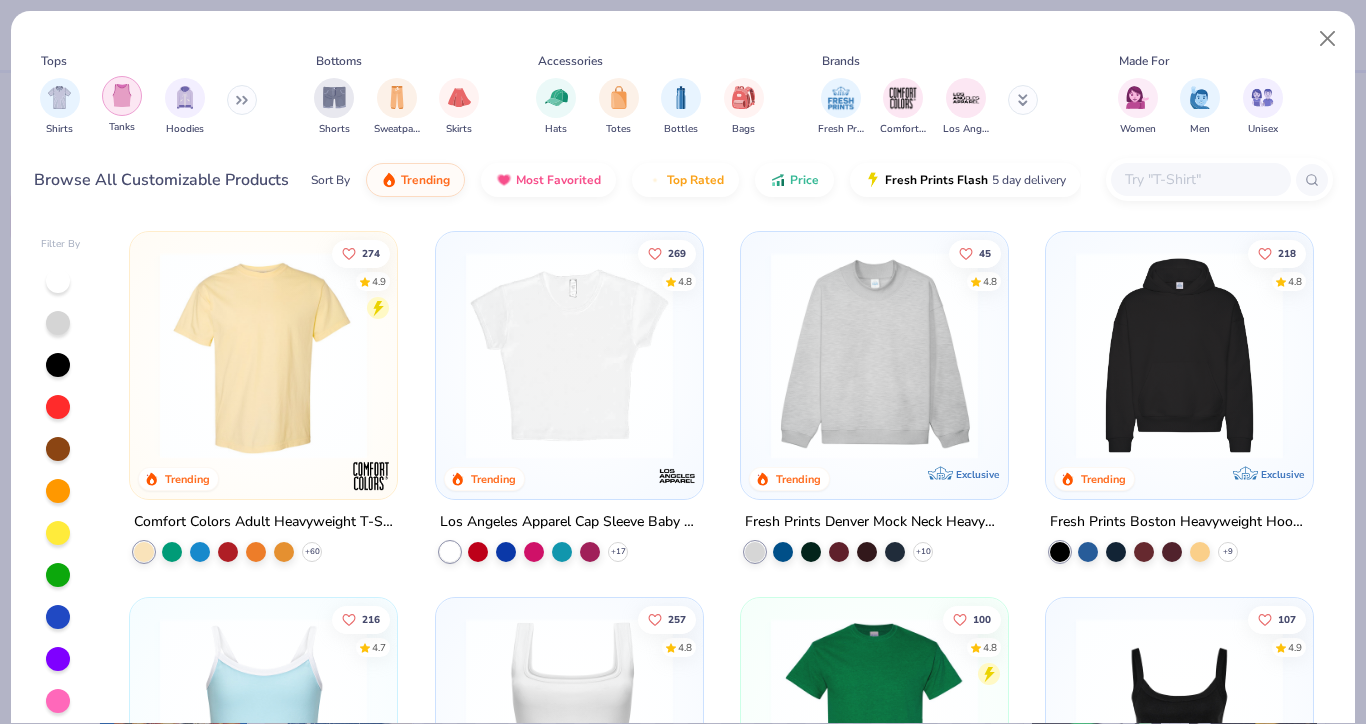 click at bounding box center [122, 95] 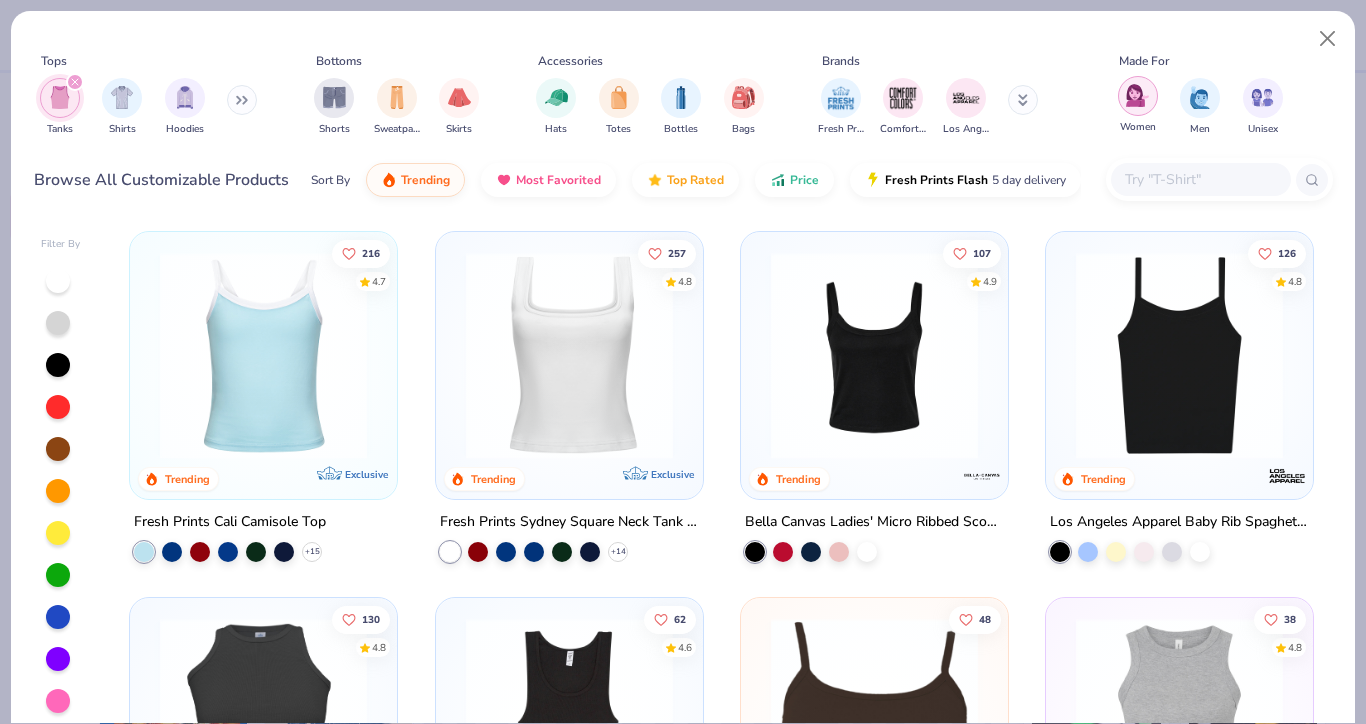 click at bounding box center (1137, 95) 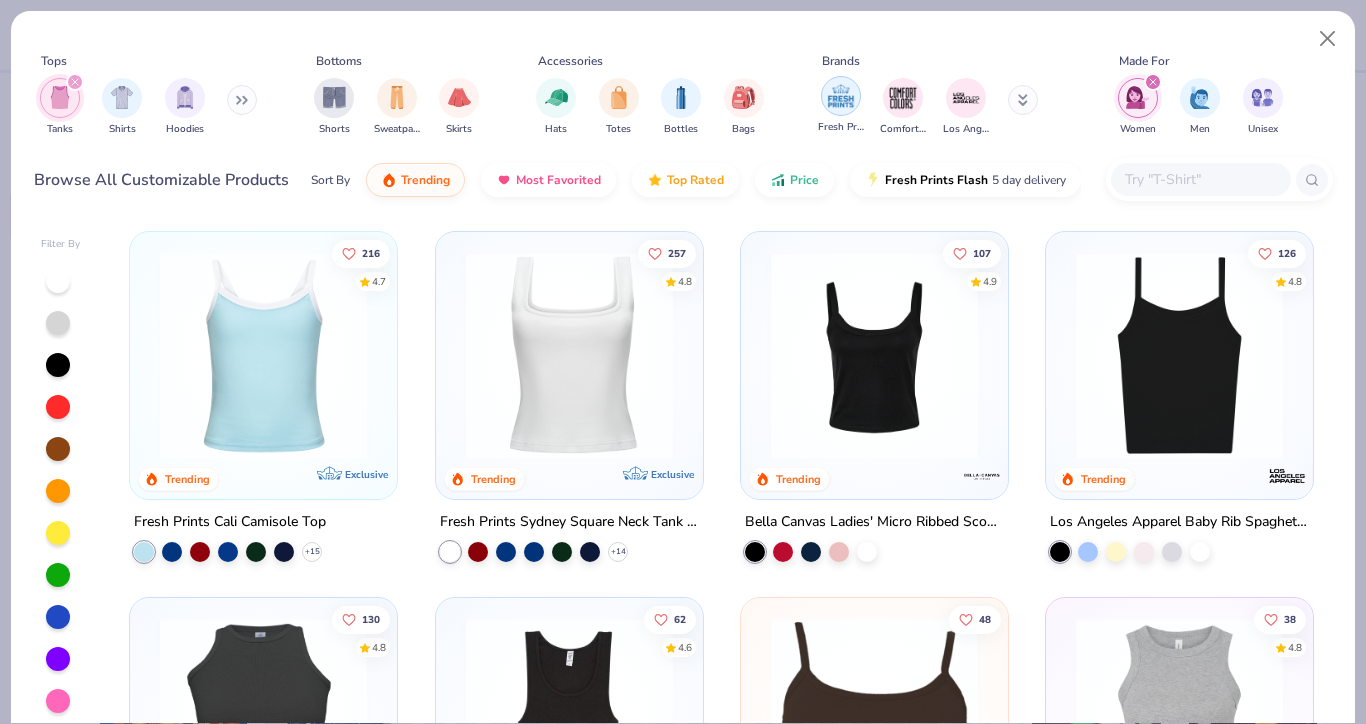 click at bounding box center [841, 96] 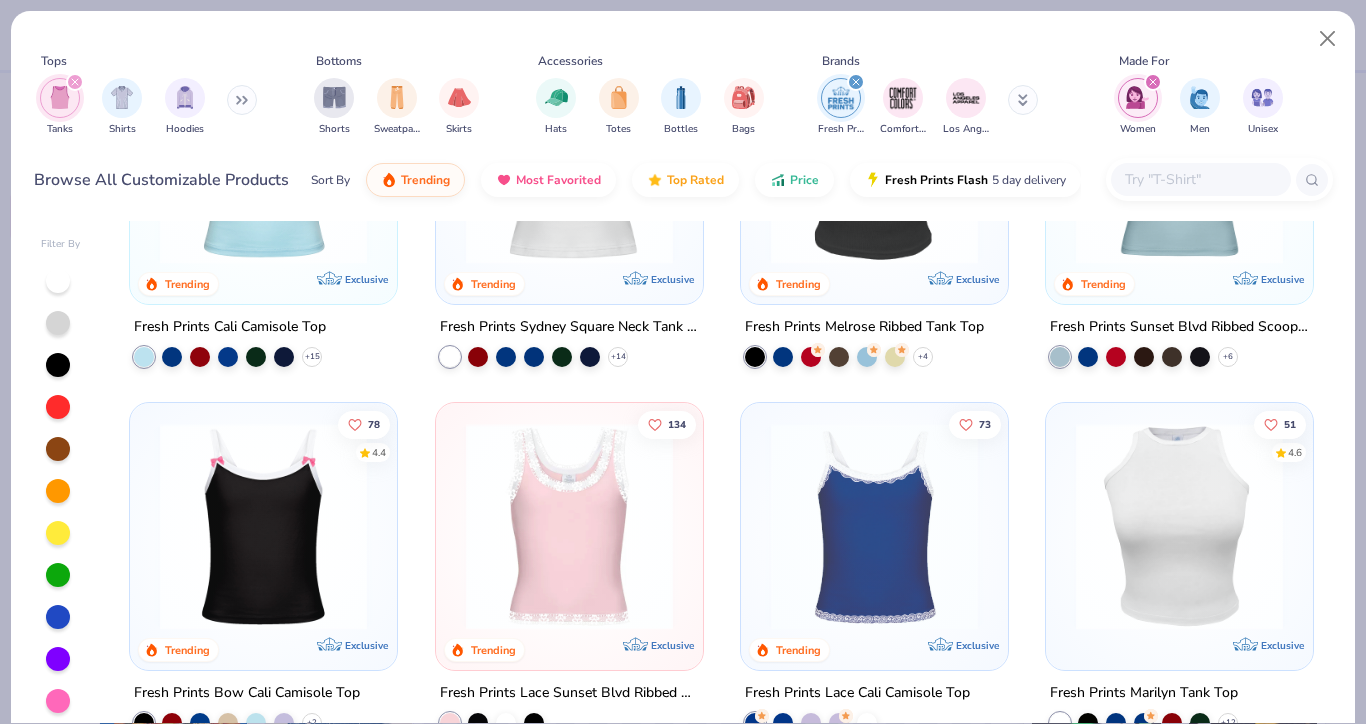 scroll, scrollTop: 0, scrollLeft: 0, axis: both 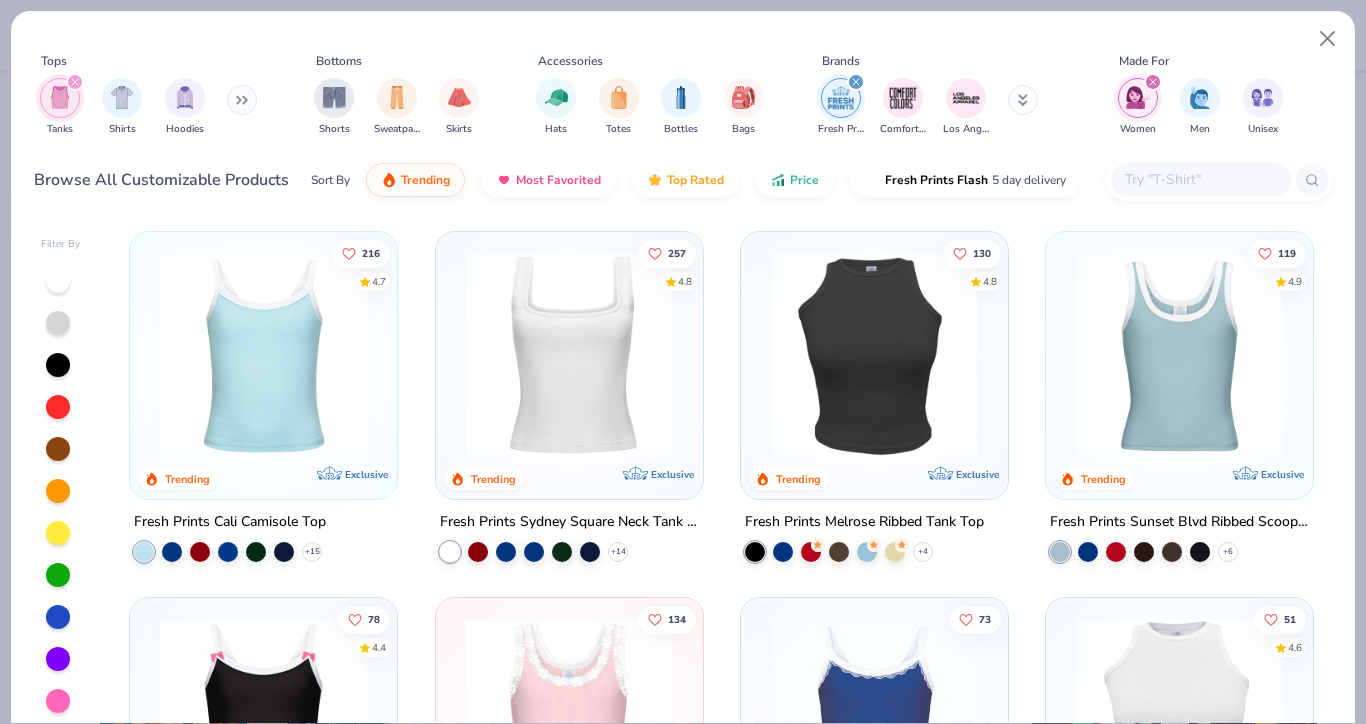 click at bounding box center [874, 355] 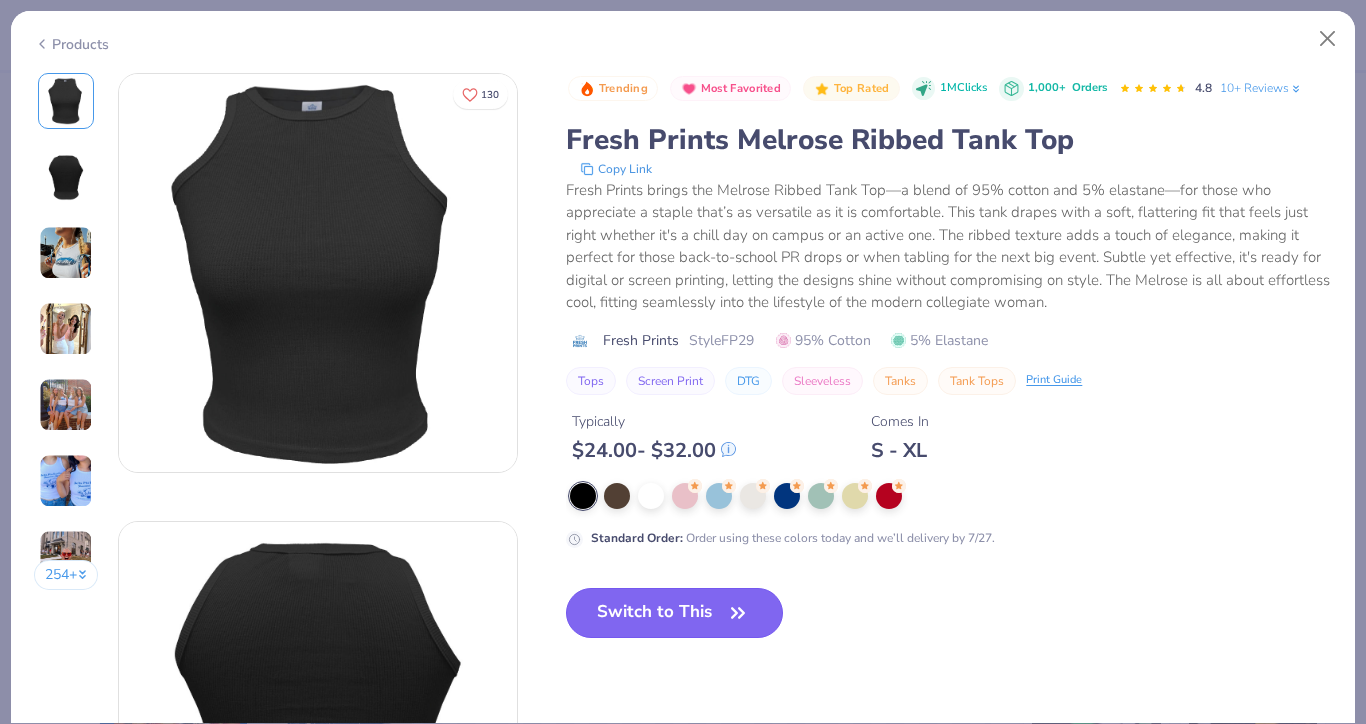 click on "Switch to This" at bounding box center (674, 613) 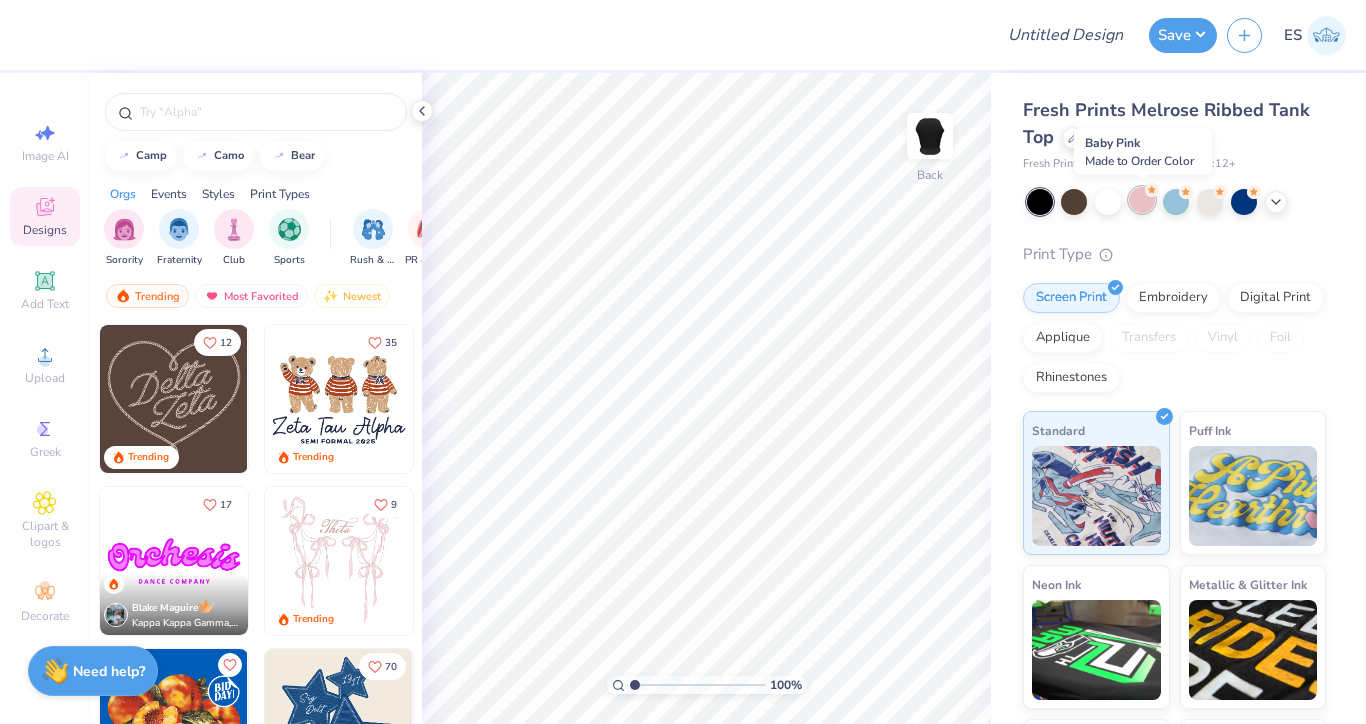click at bounding box center (1142, 200) 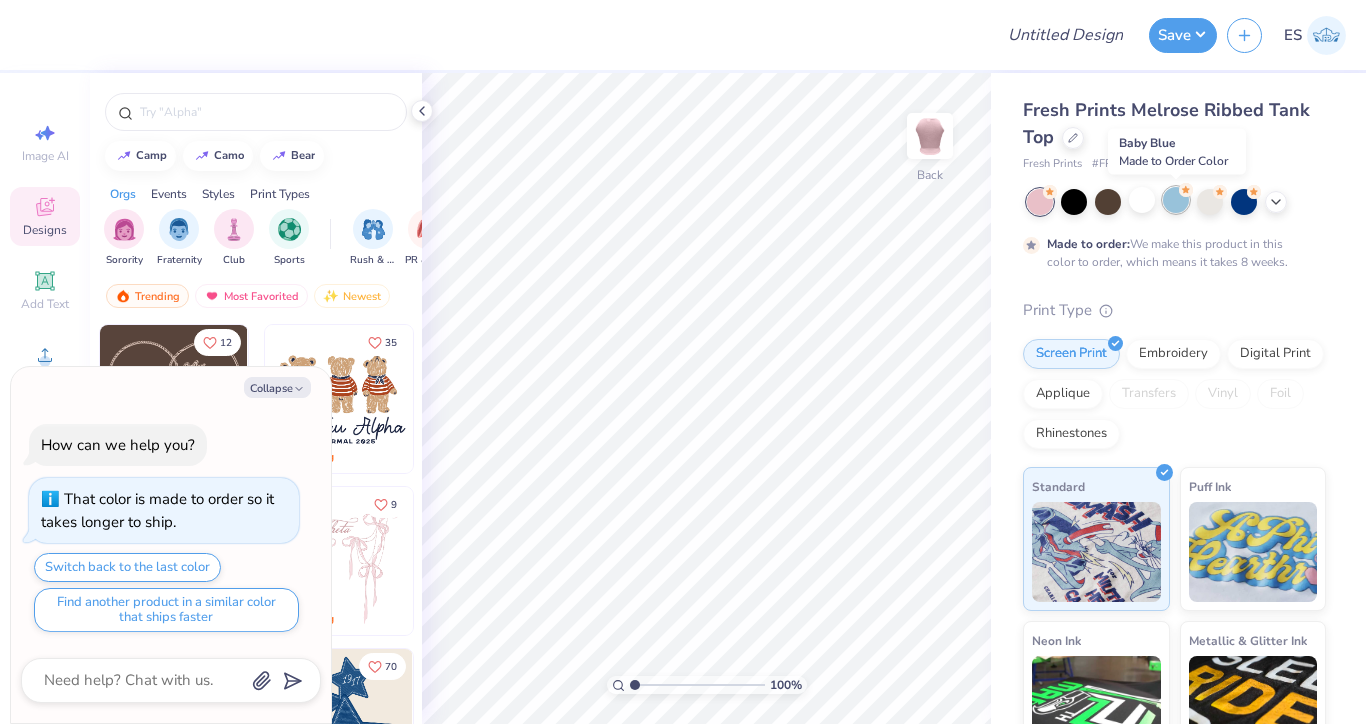 click at bounding box center (1176, 200) 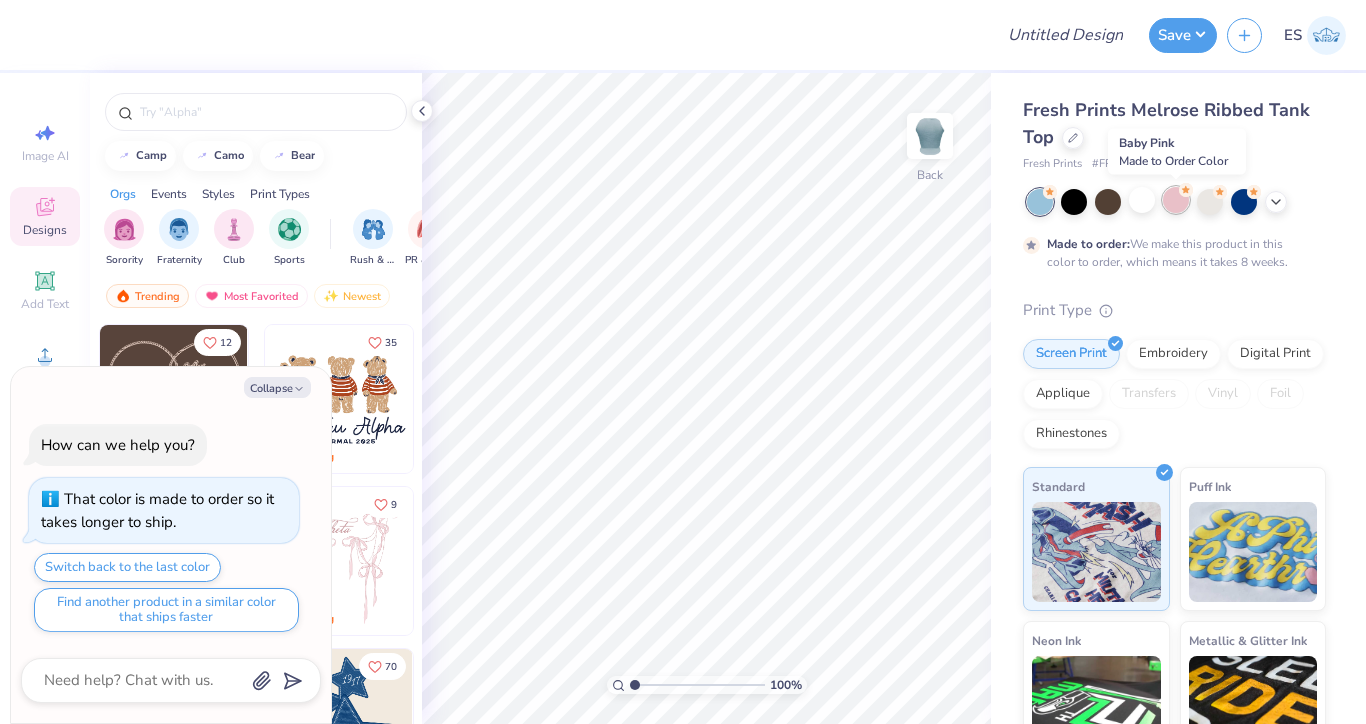 click at bounding box center (1176, 200) 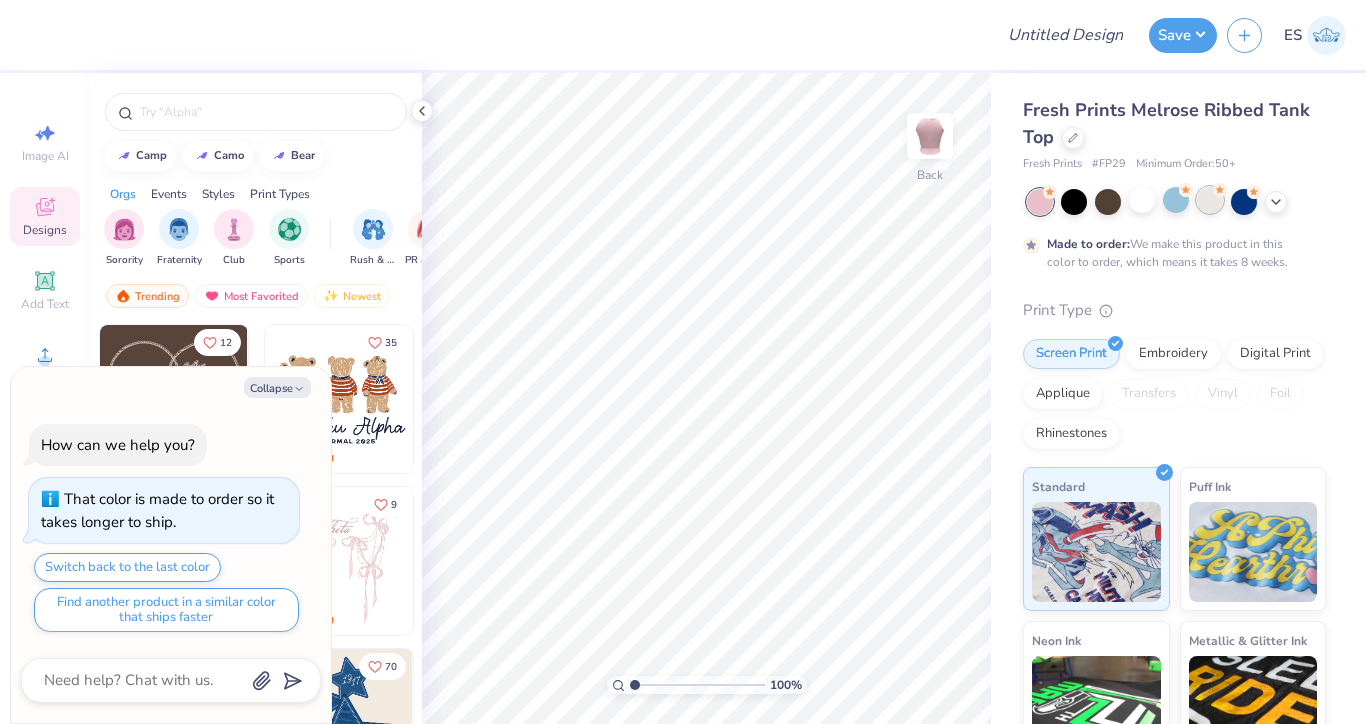 click at bounding box center [1210, 200] 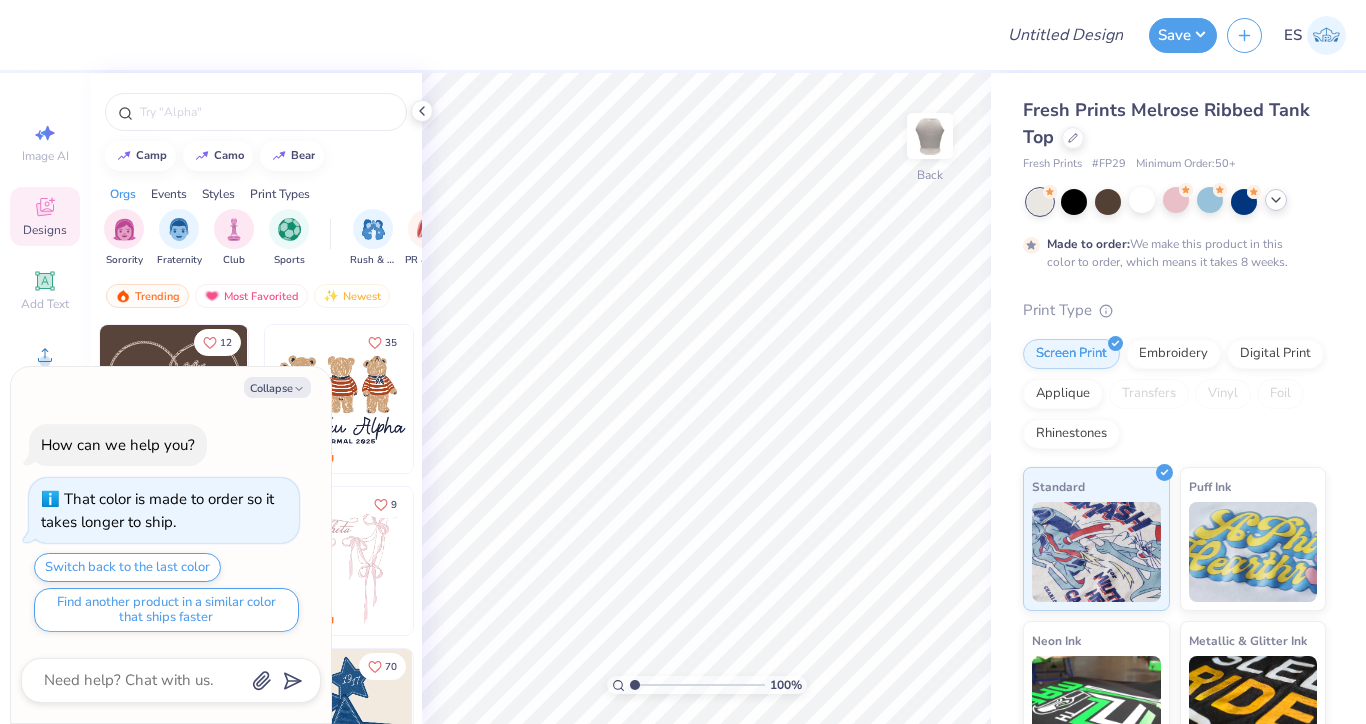click at bounding box center (1276, 200) 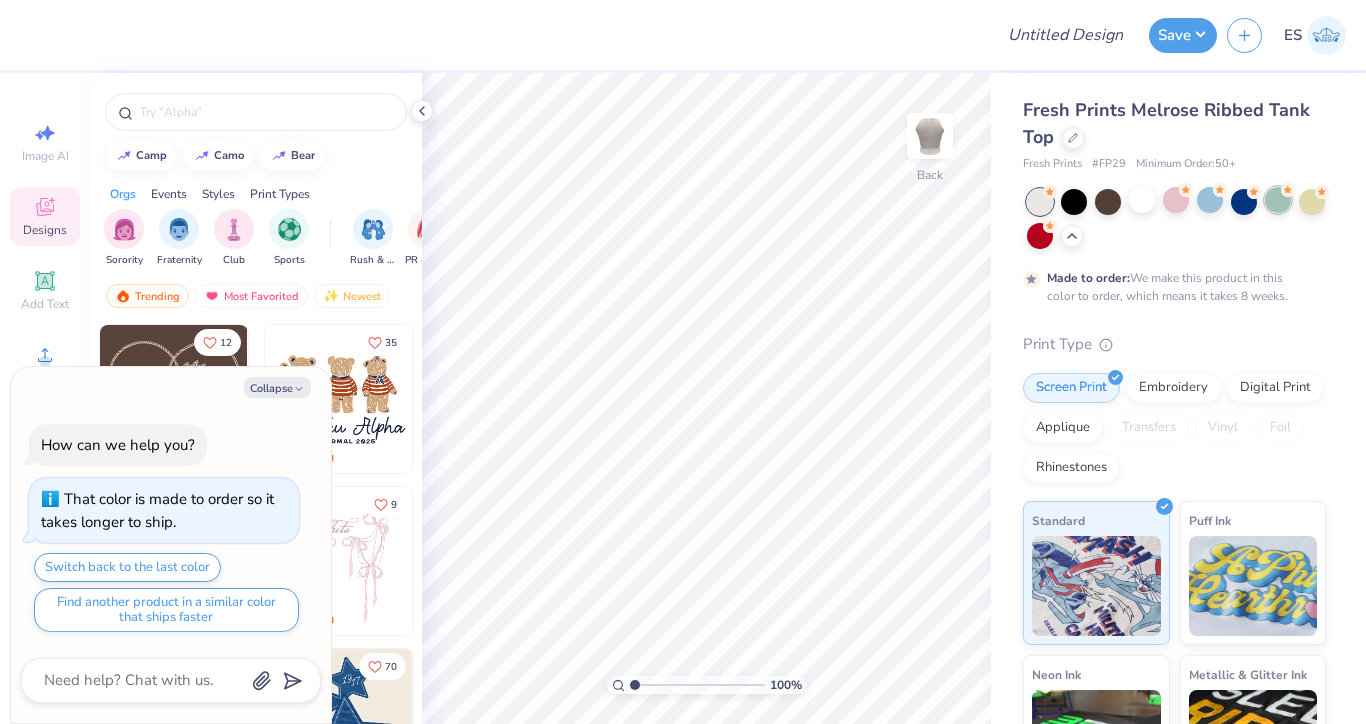click at bounding box center (1278, 200) 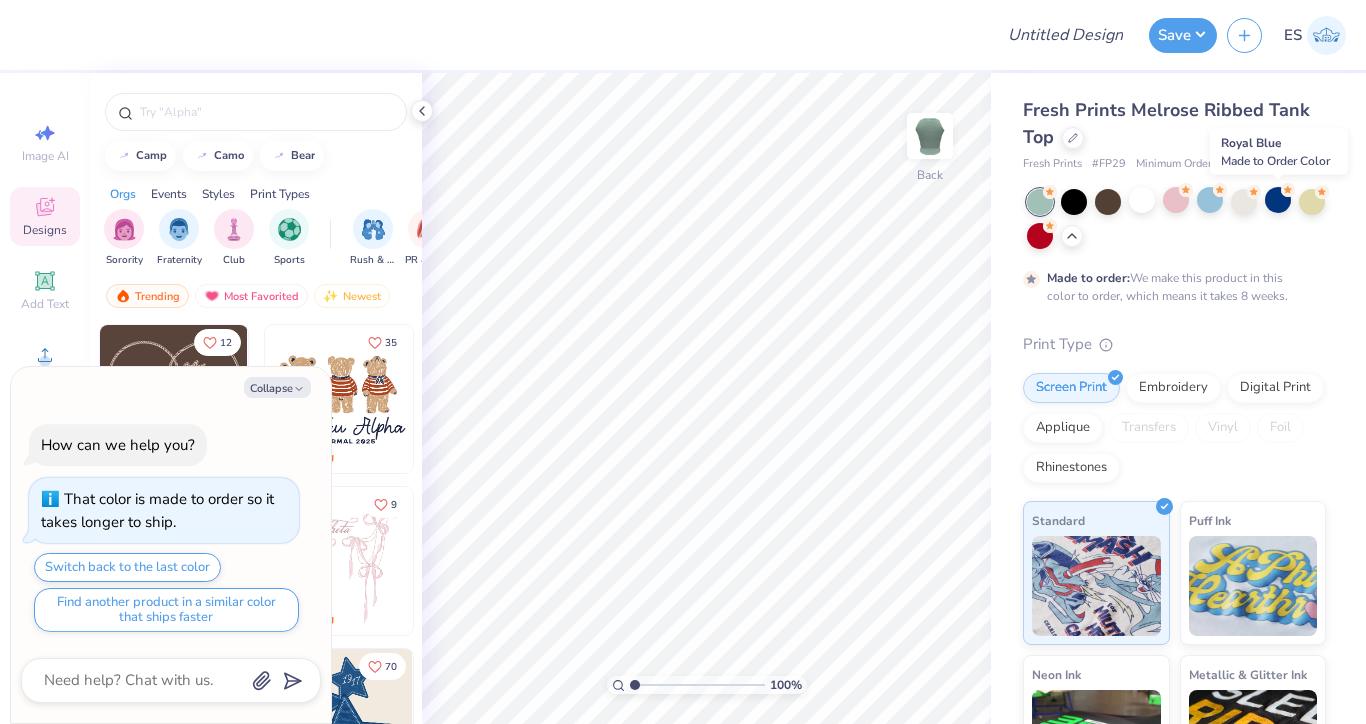 type on "x" 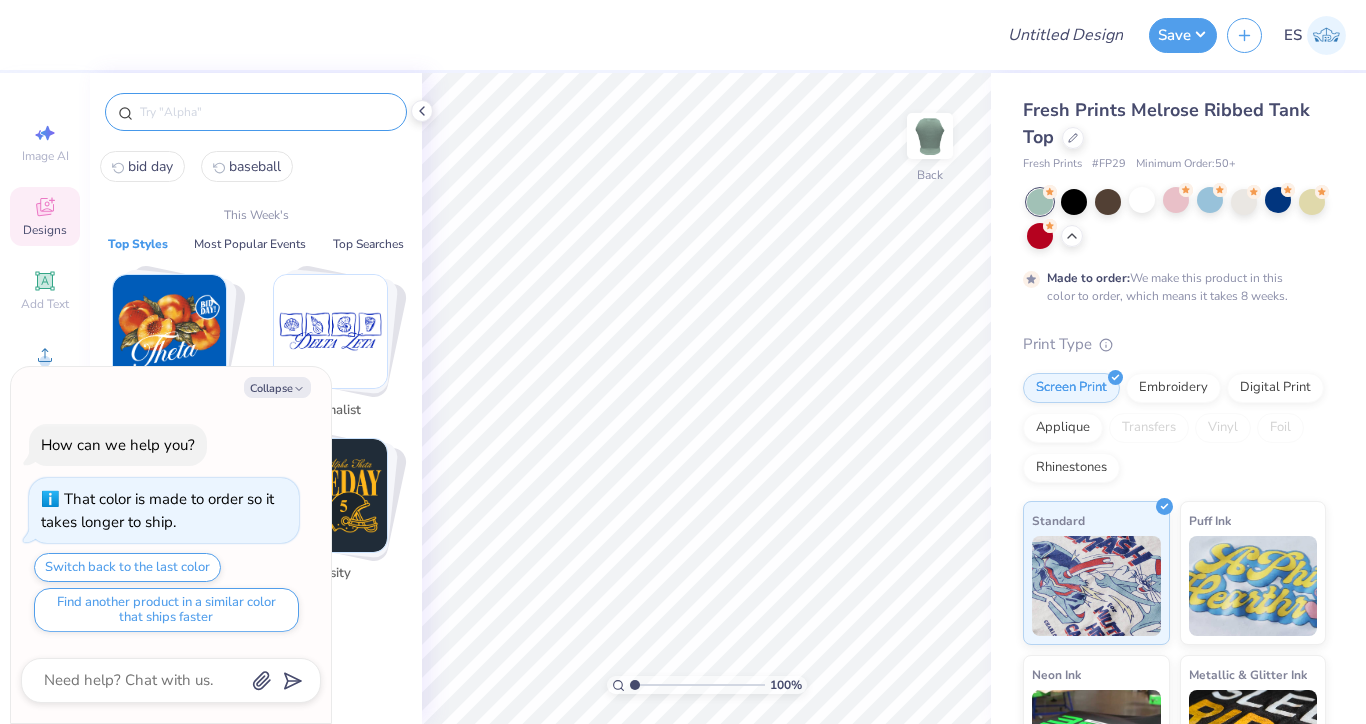 click at bounding box center (266, 112) 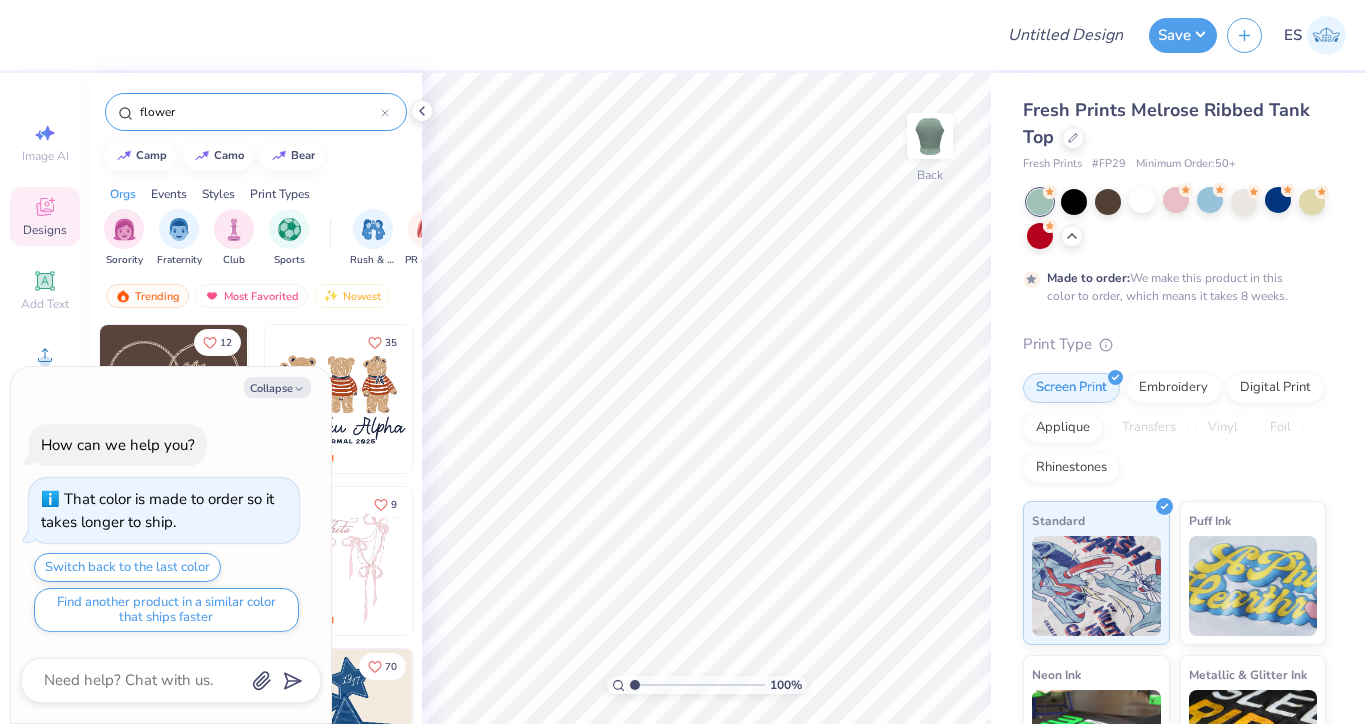 type on "flower" 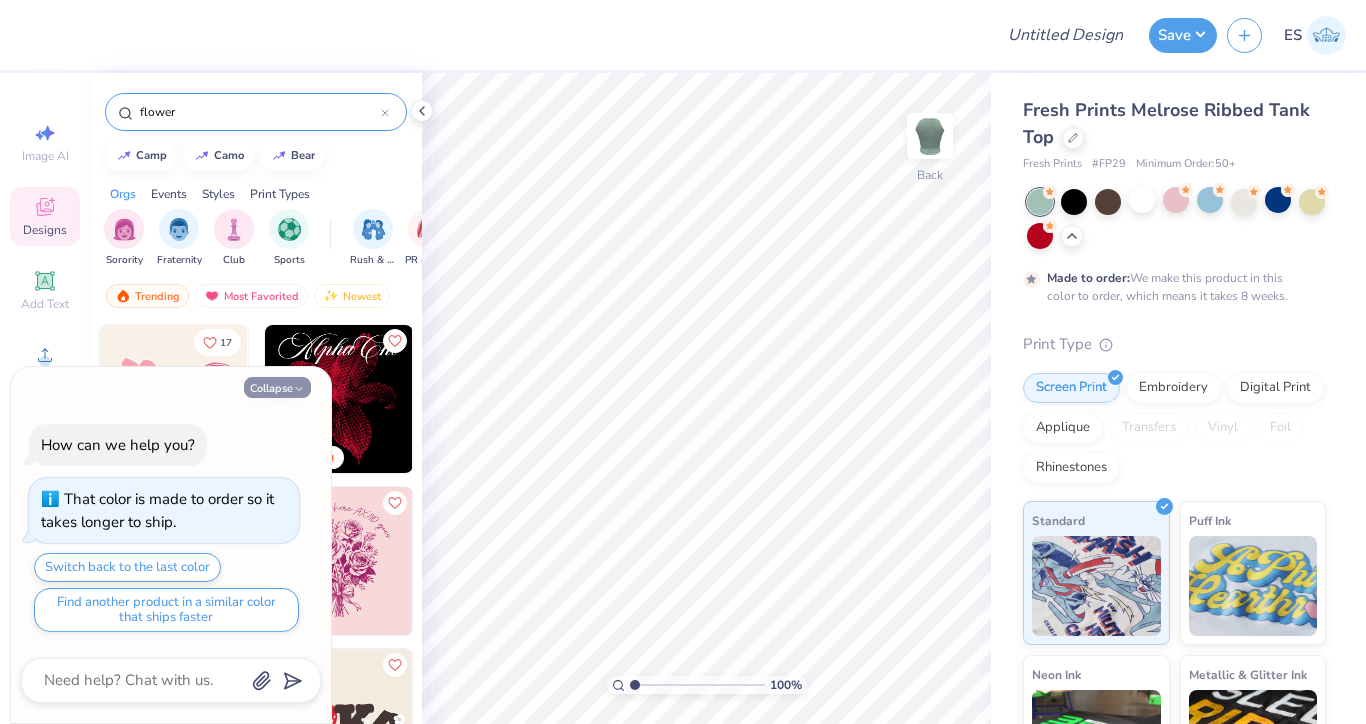 click on "Collapse" at bounding box center (277, 387) 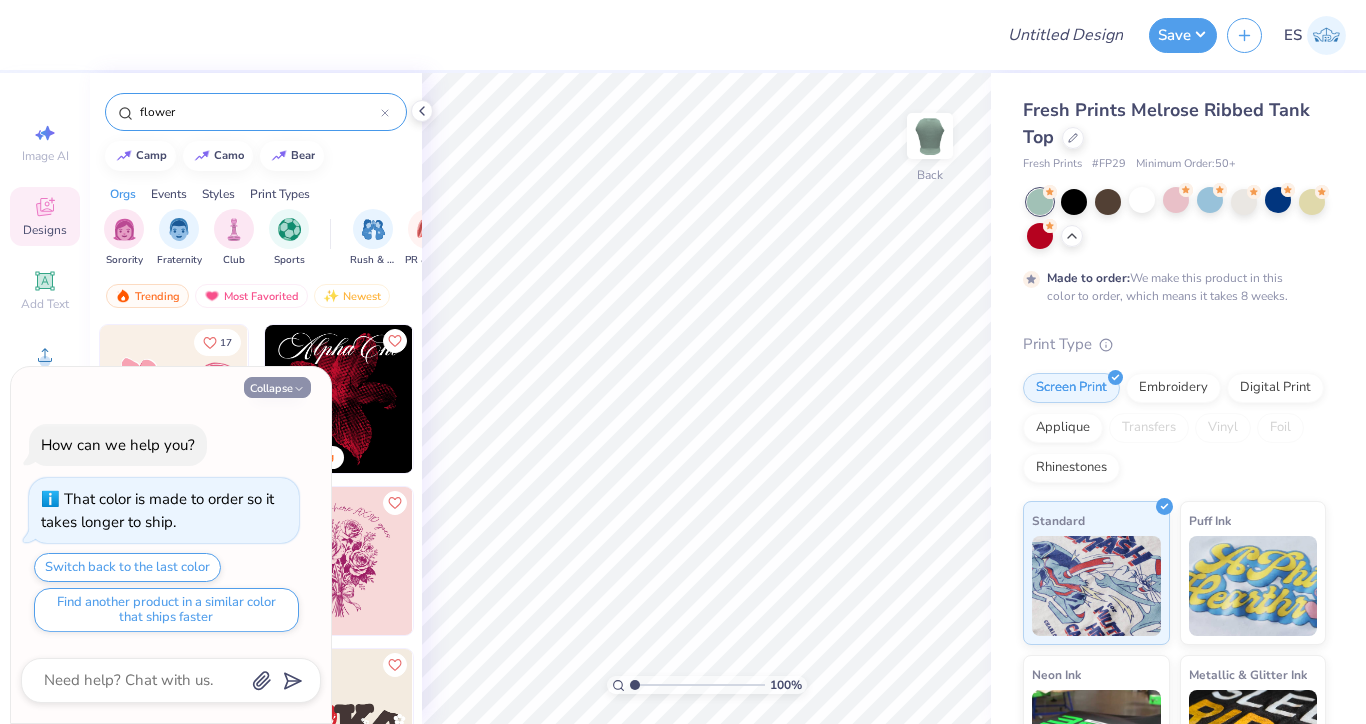 type on "x" 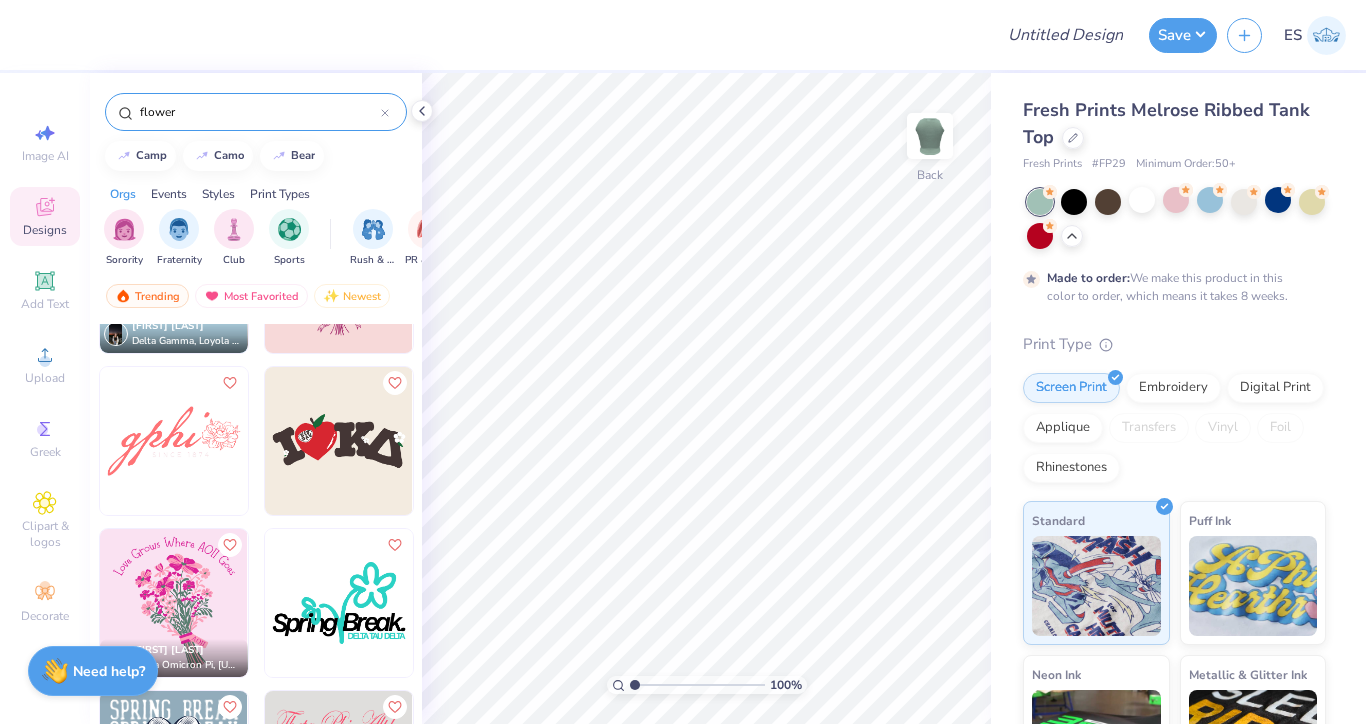 scroll, scrollTop: 278, scrollLeft: 0, axis: vertical 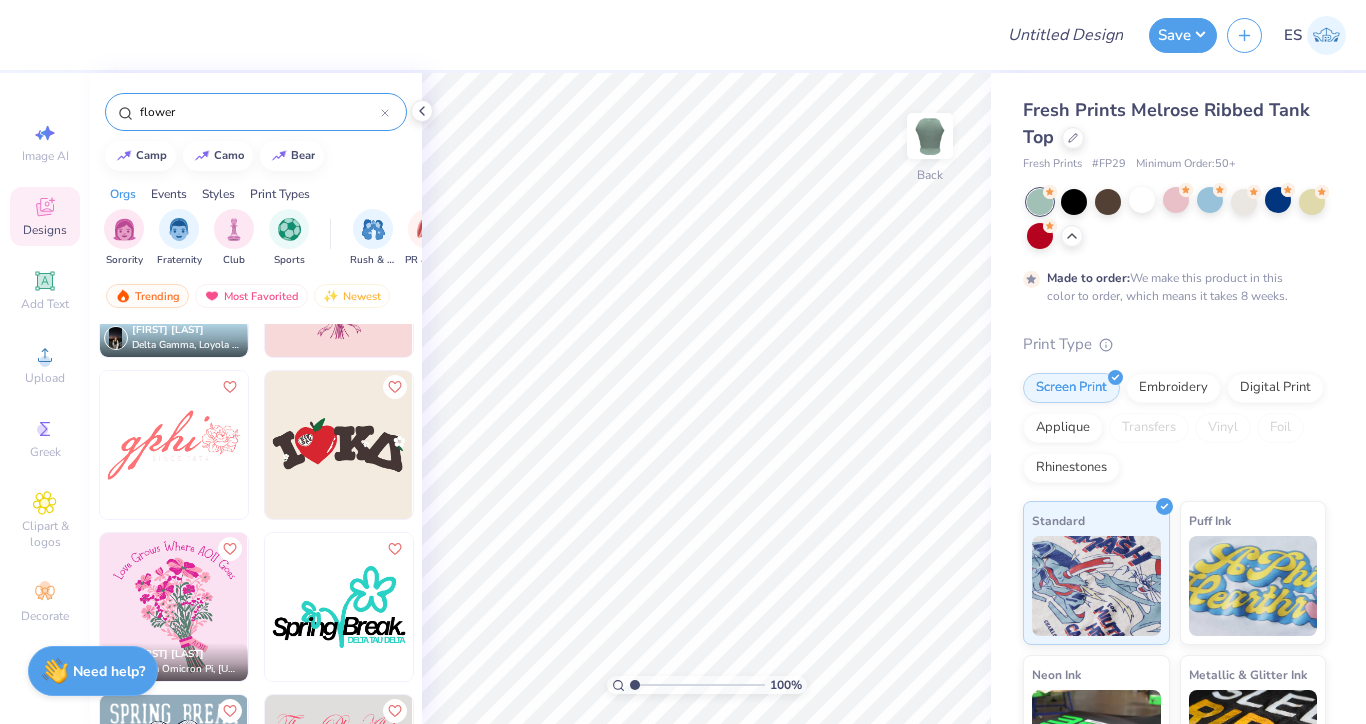 click at bounding box center [174, 445] 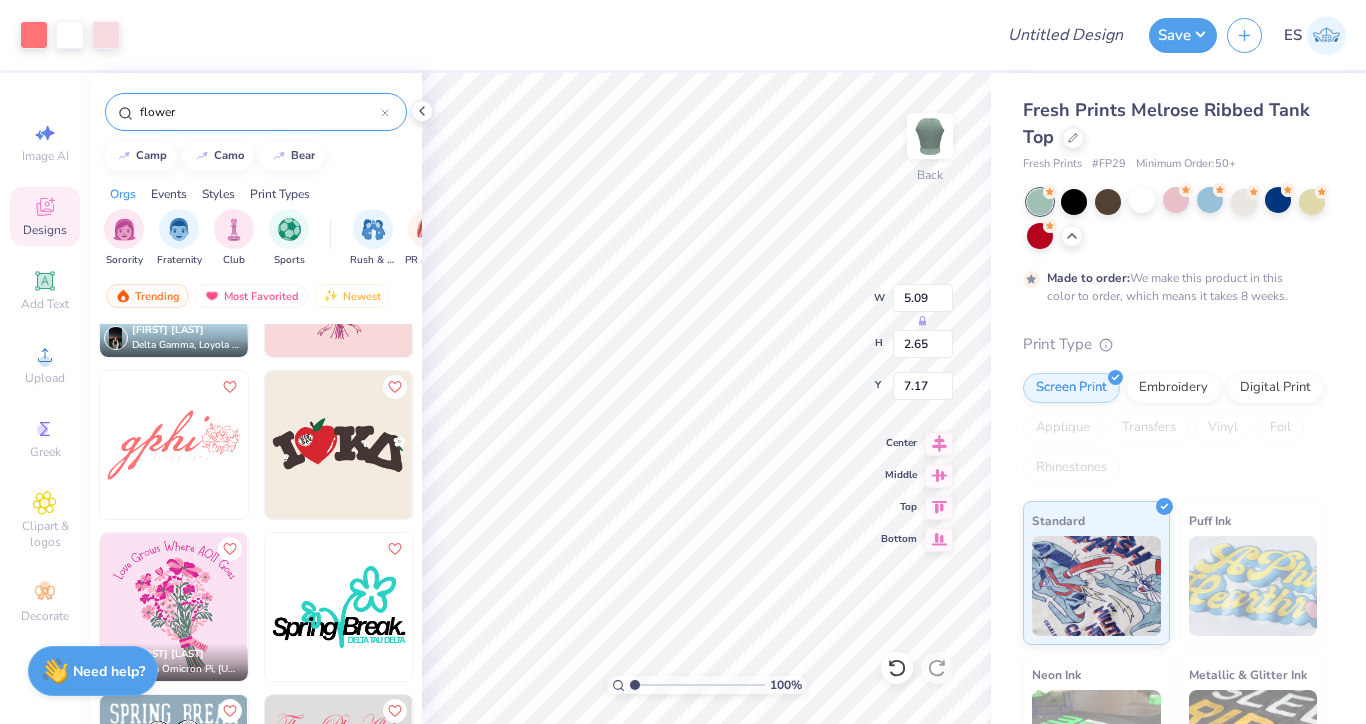 type on "3.36" 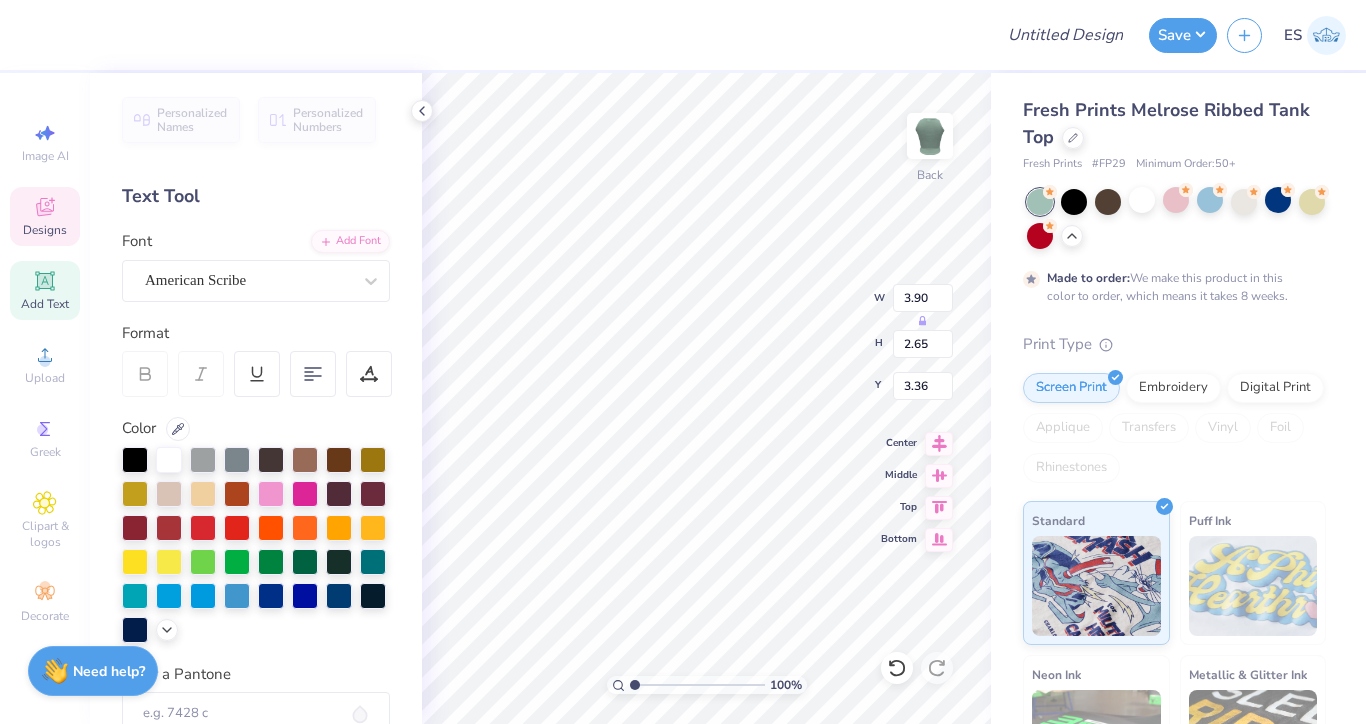 type on "g" 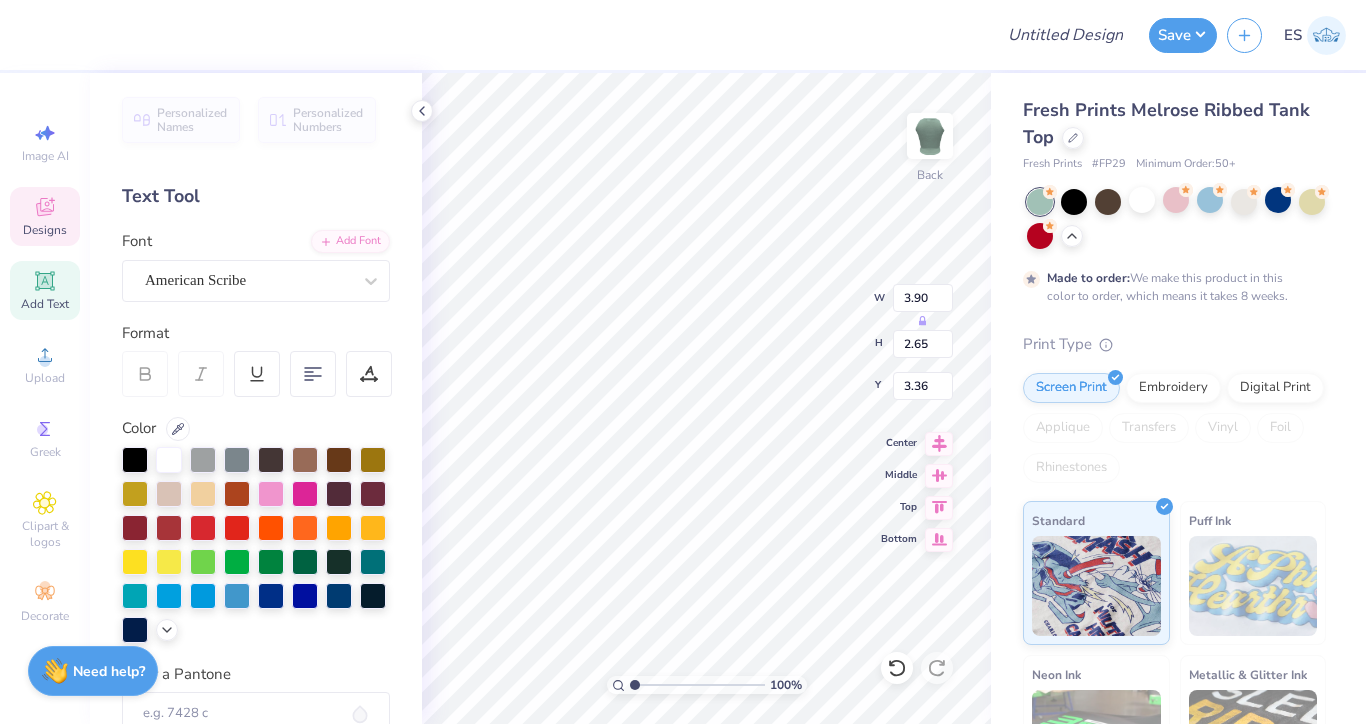 type on "chi delta theta" 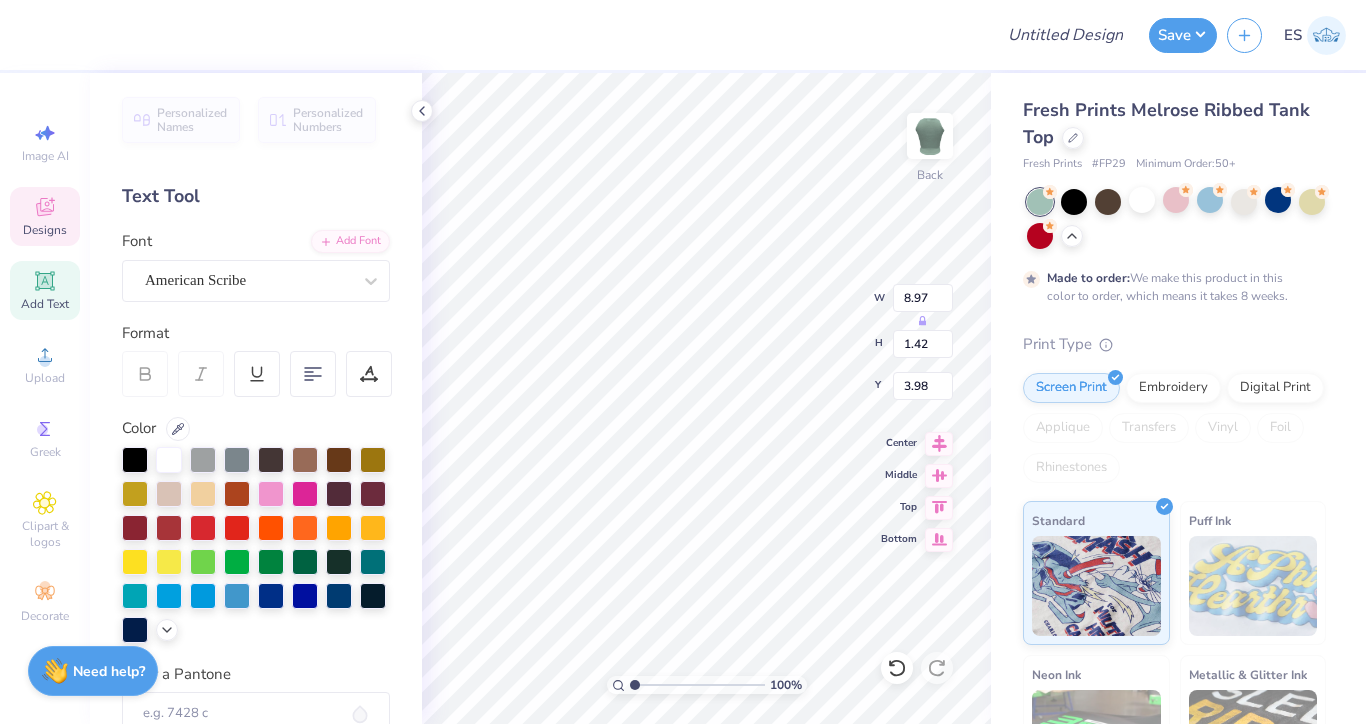 type on "5.53" 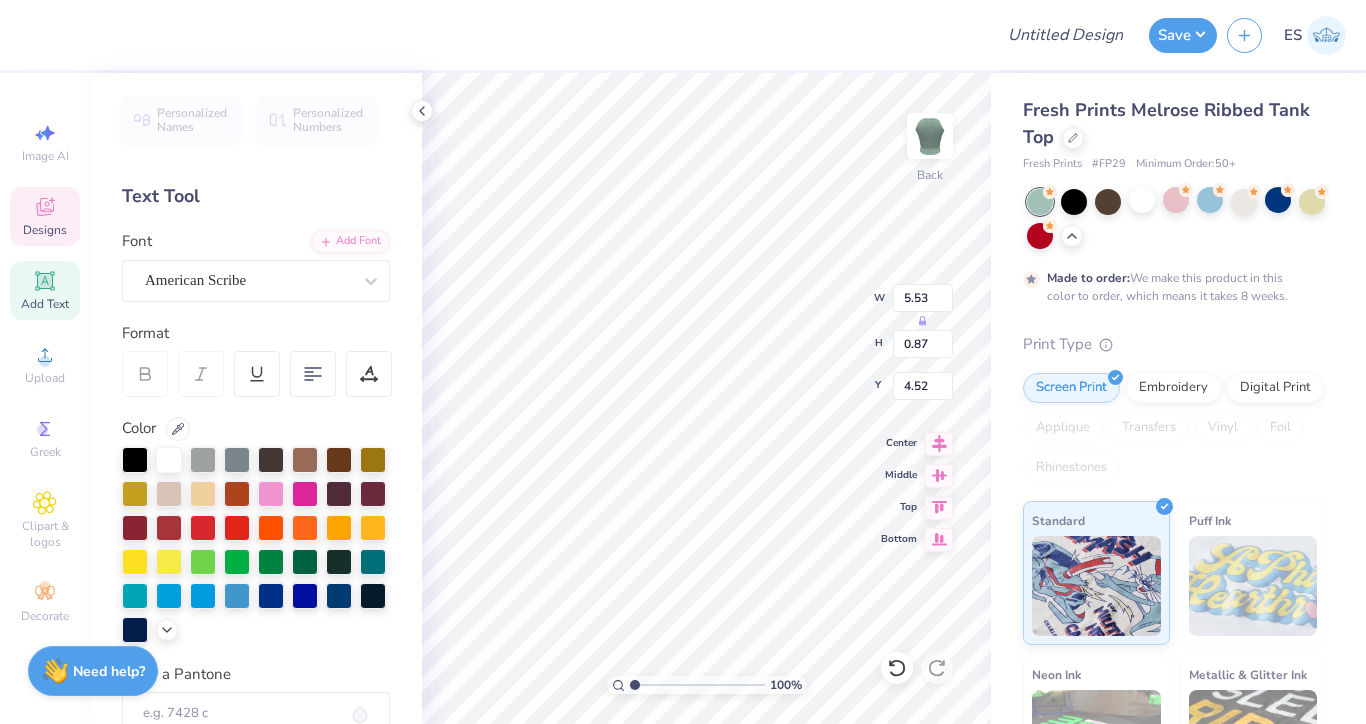 type on "3.38" 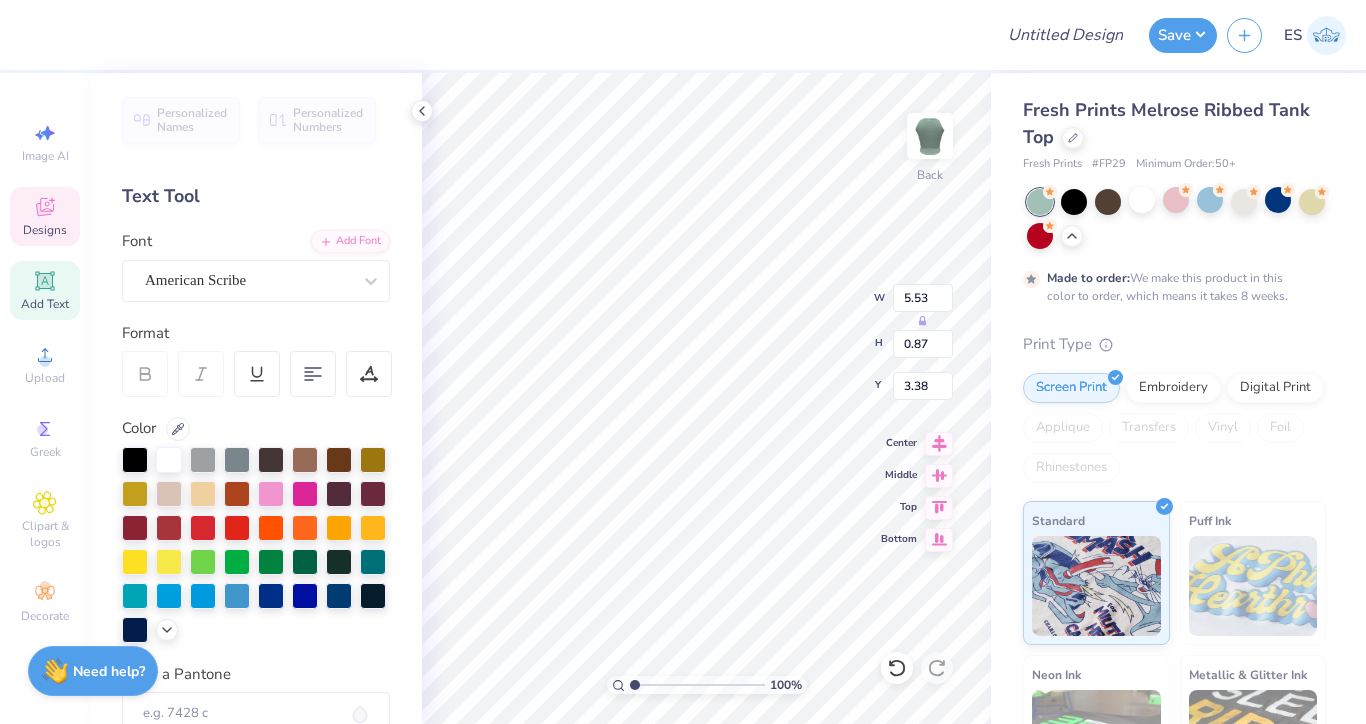 type on "1.34" 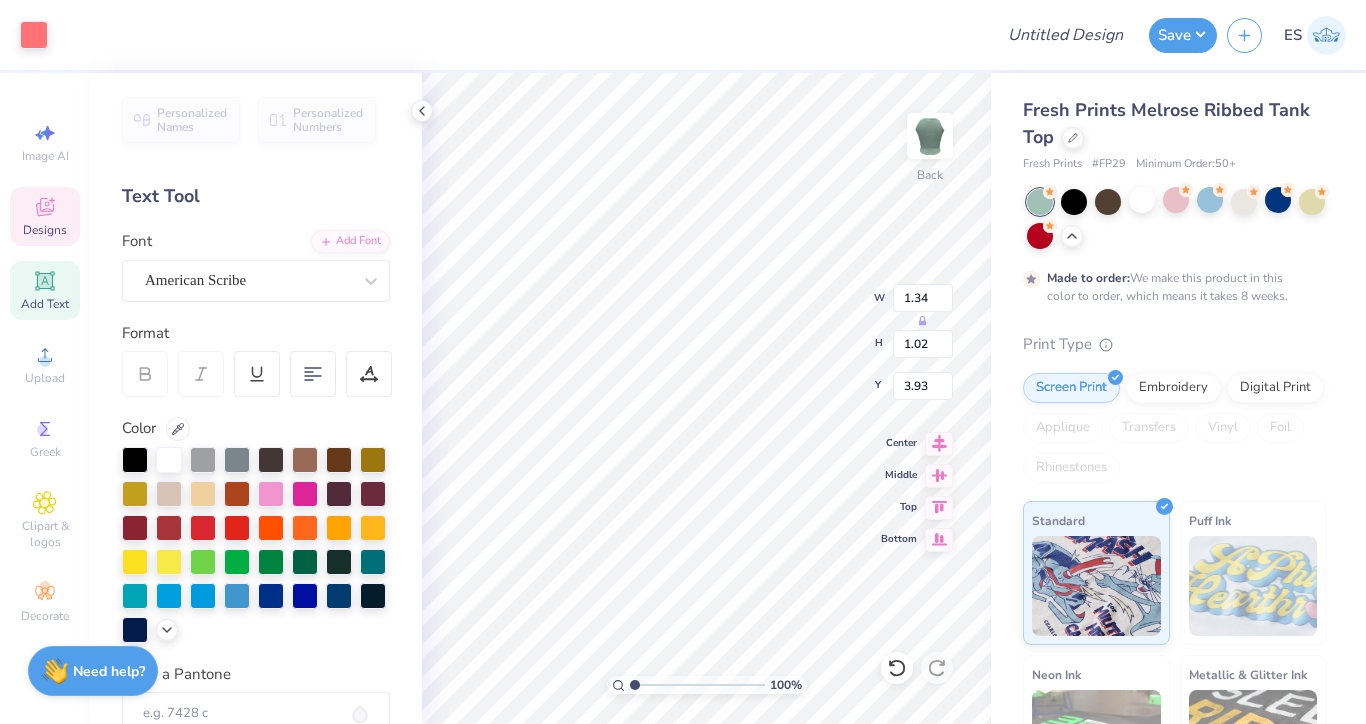 type on "5.53" 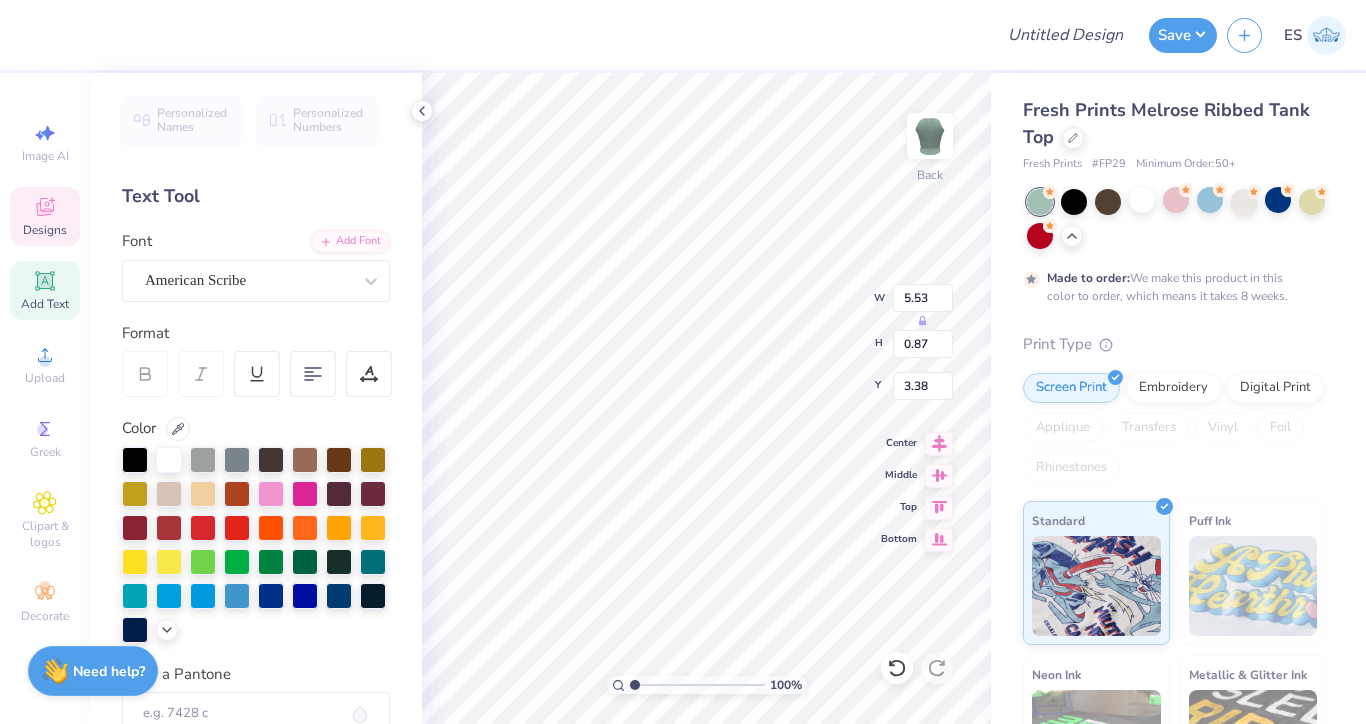 type on "4.00" 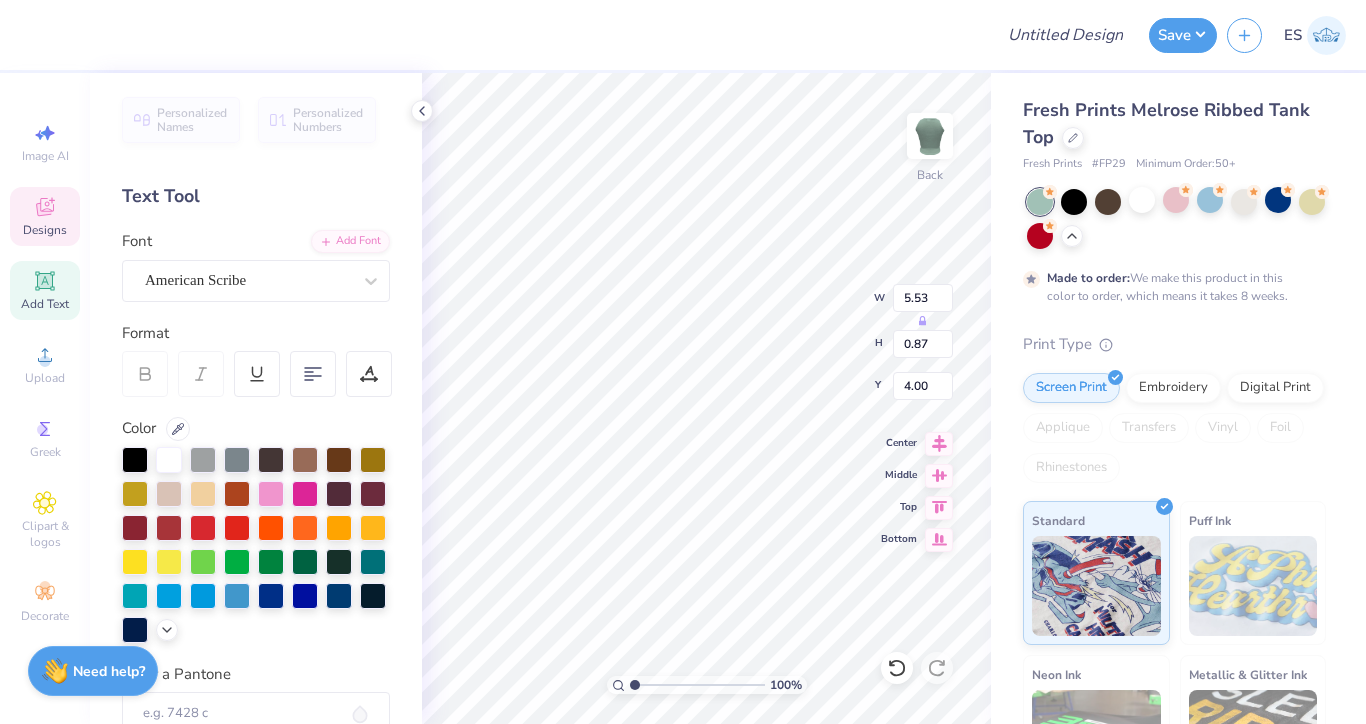 type on "1.47" 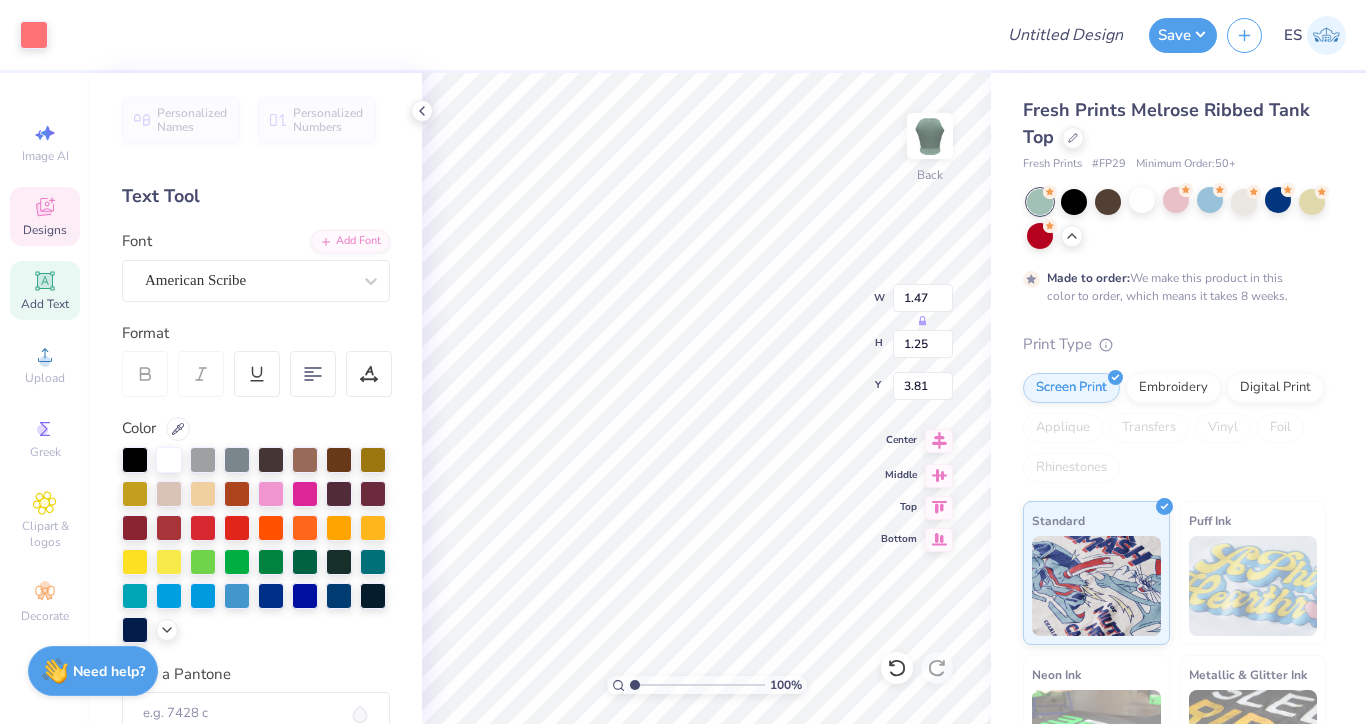 click 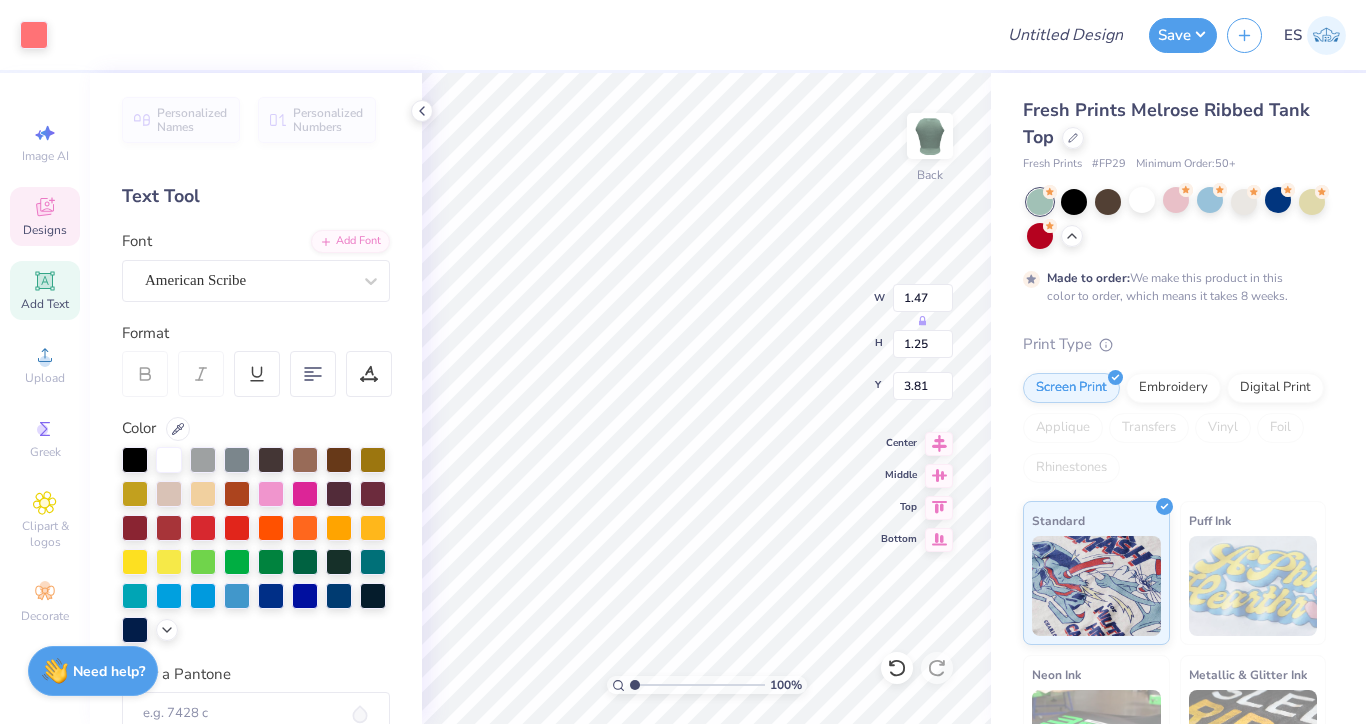 type on "3.70" 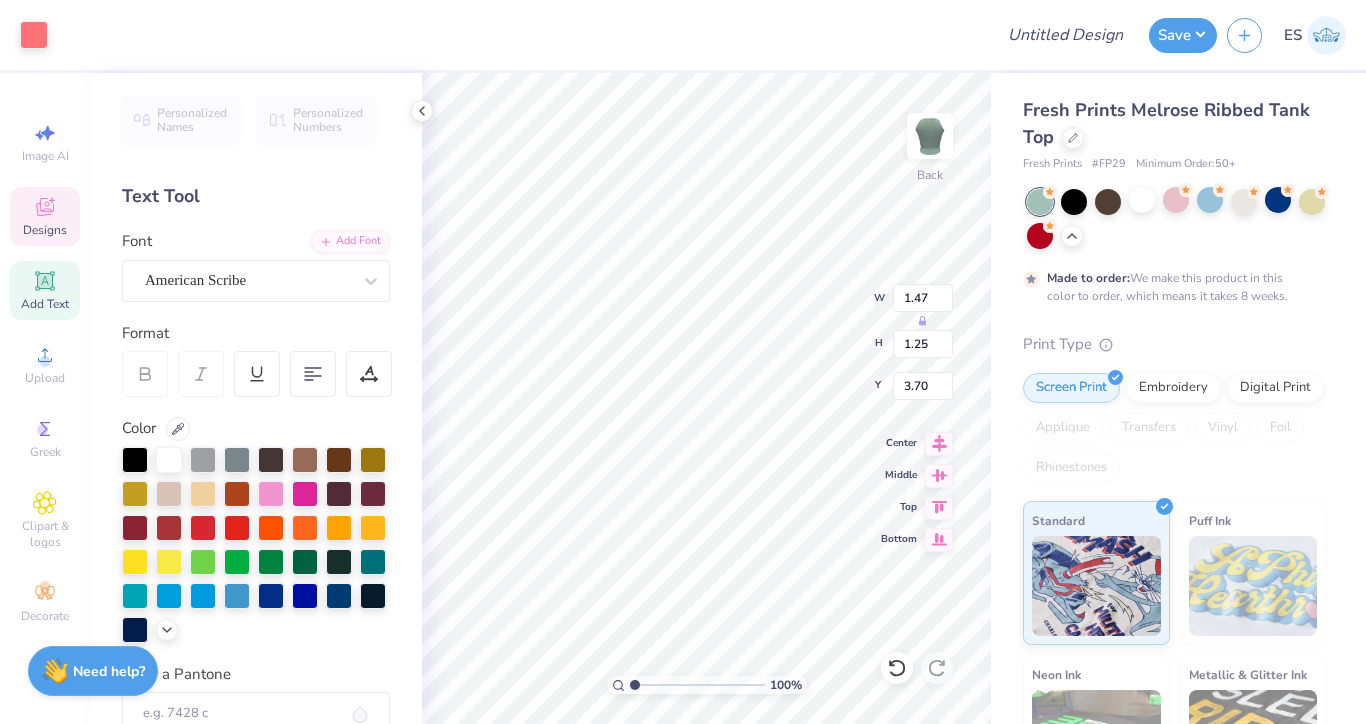 type on "1.34" 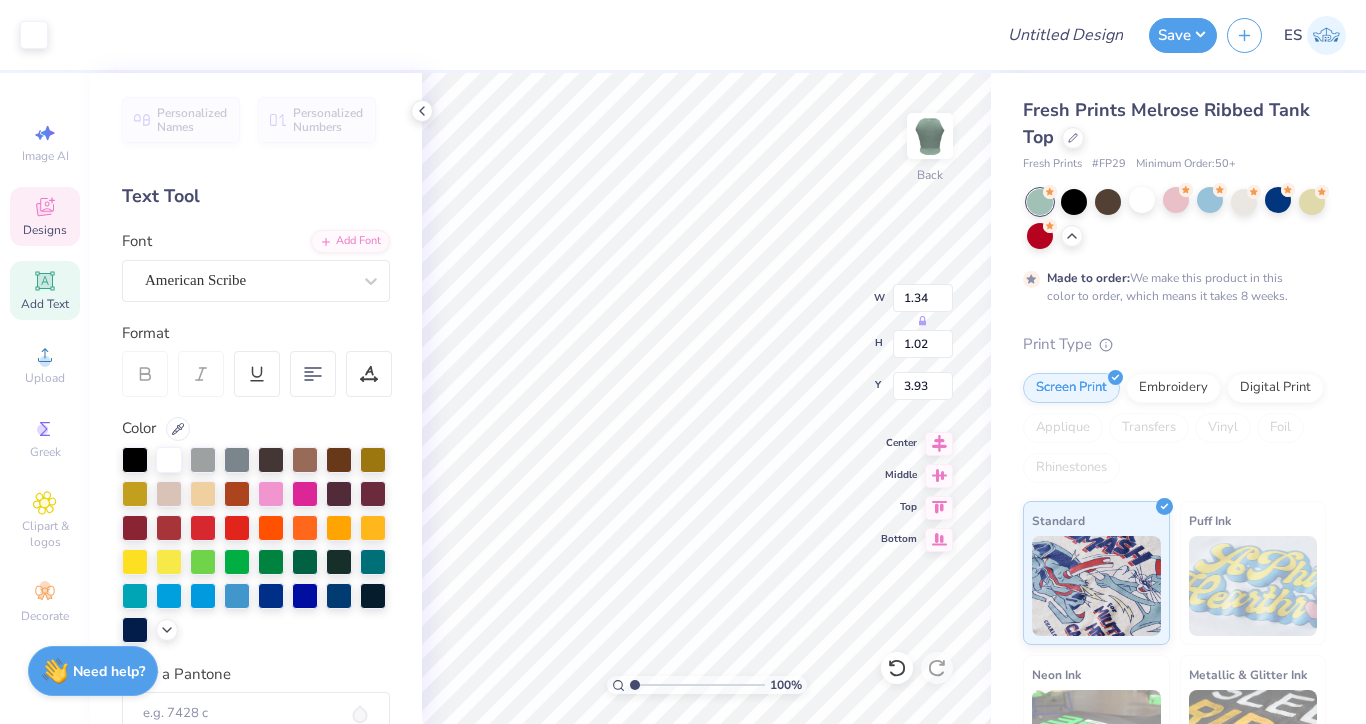 type on "3.81" 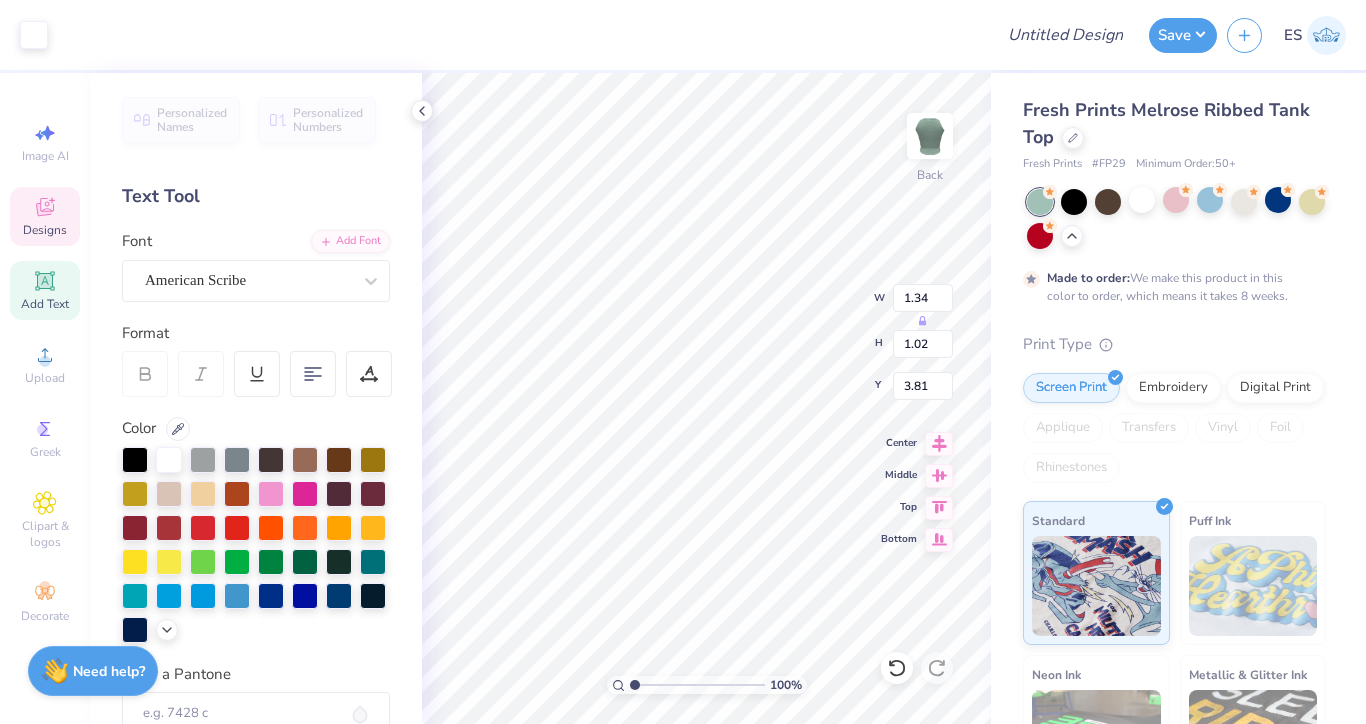type on "5.53" 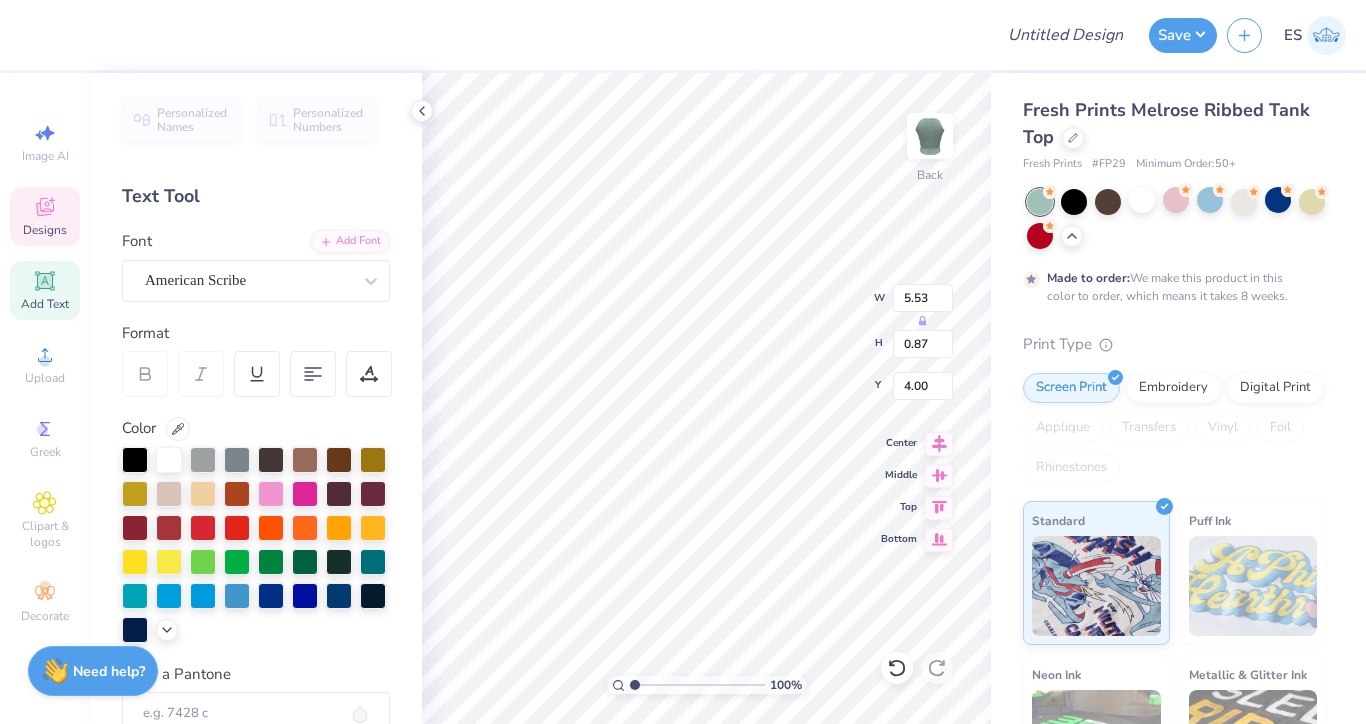 type on "3.89" 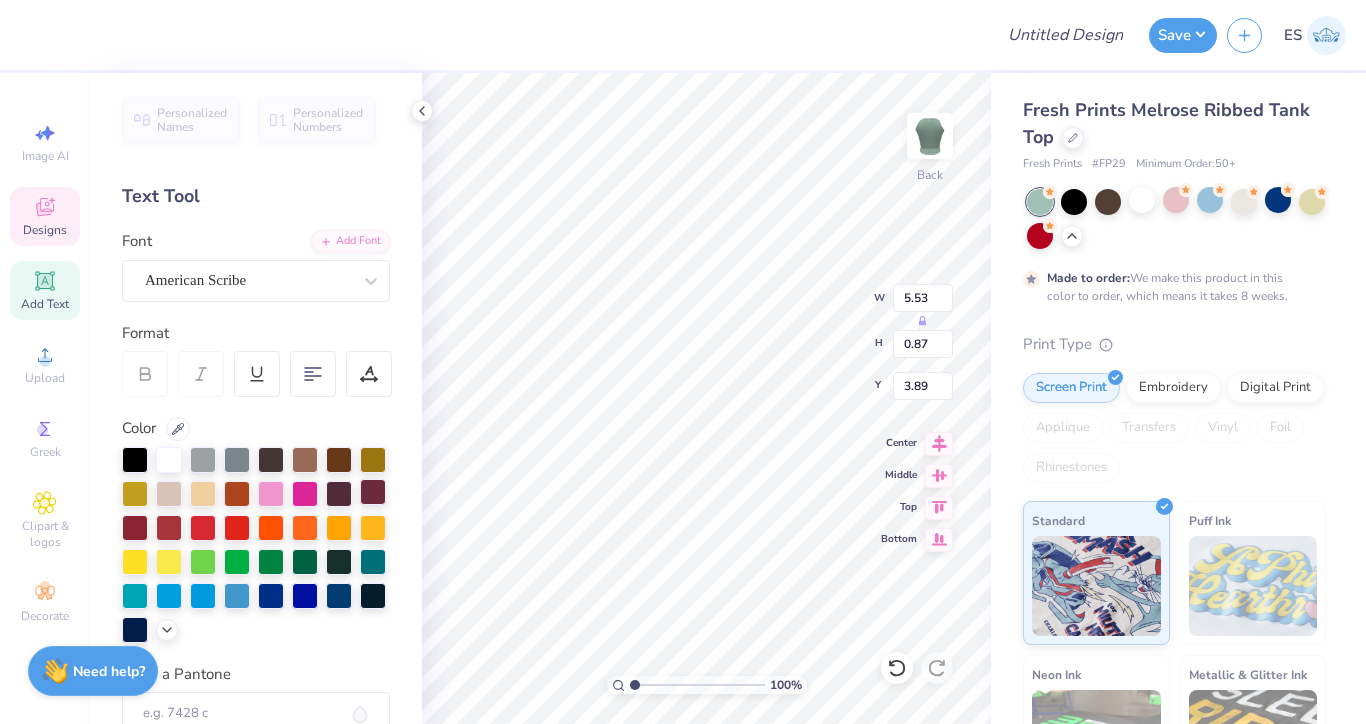 click at bounding box center (373, 492) 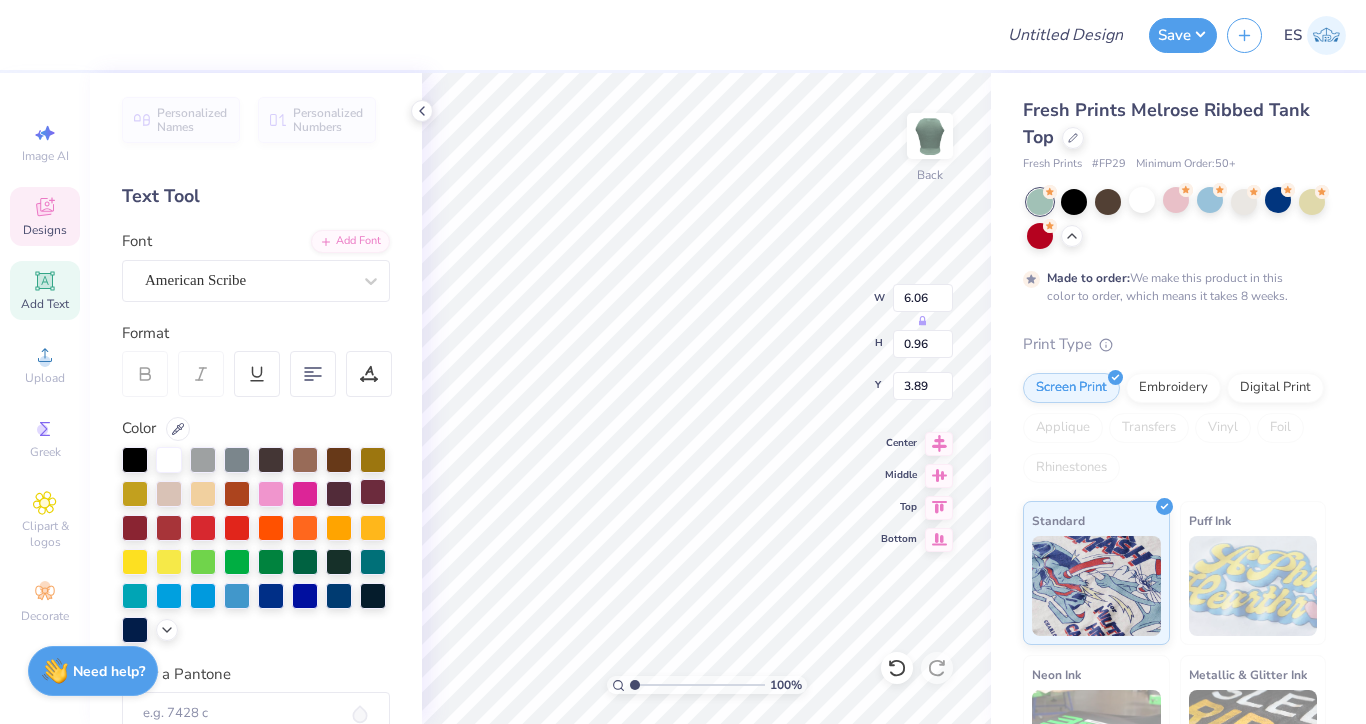type on "3.84" 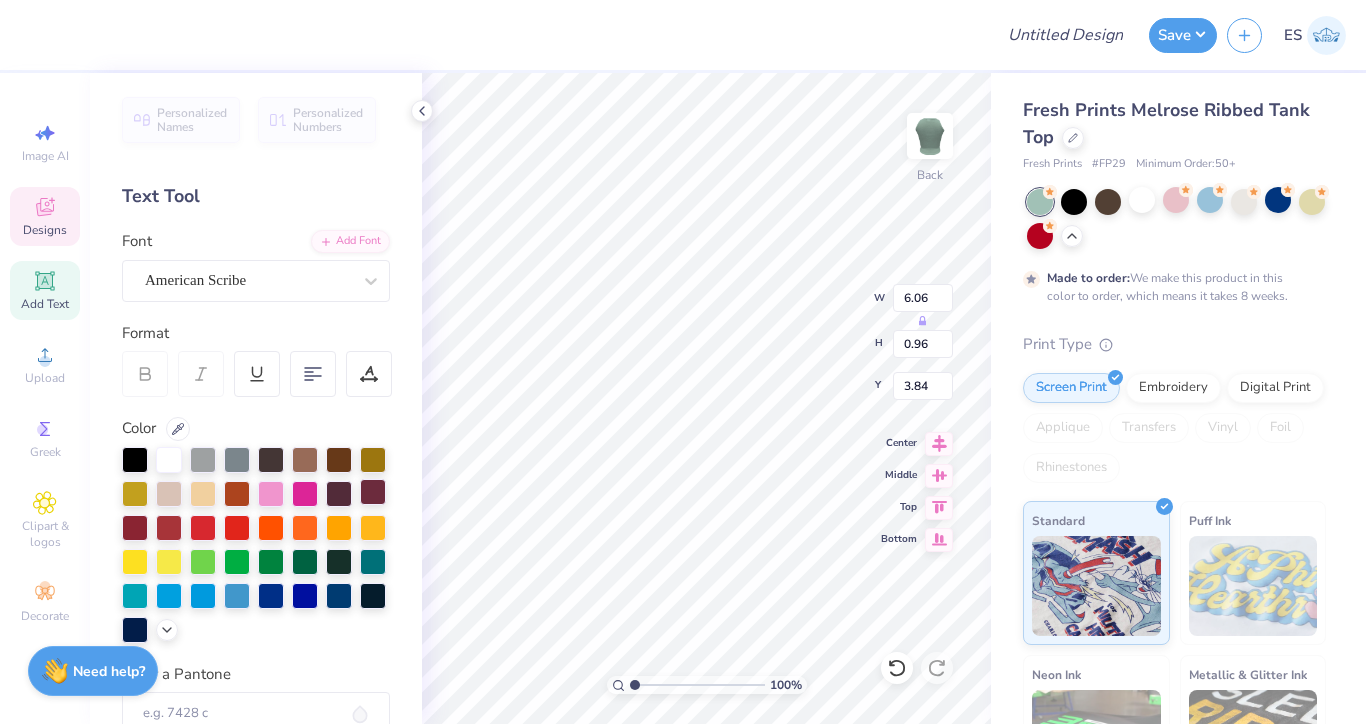 type on "1.34" 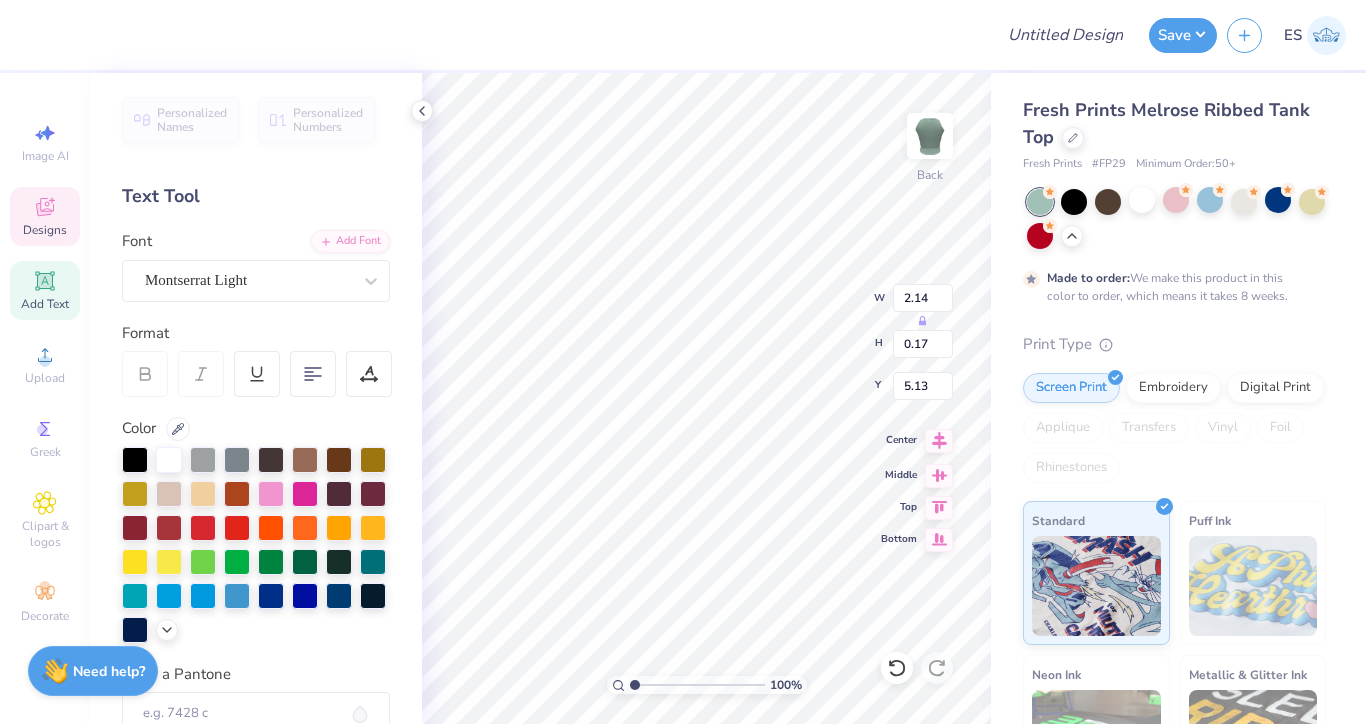 click 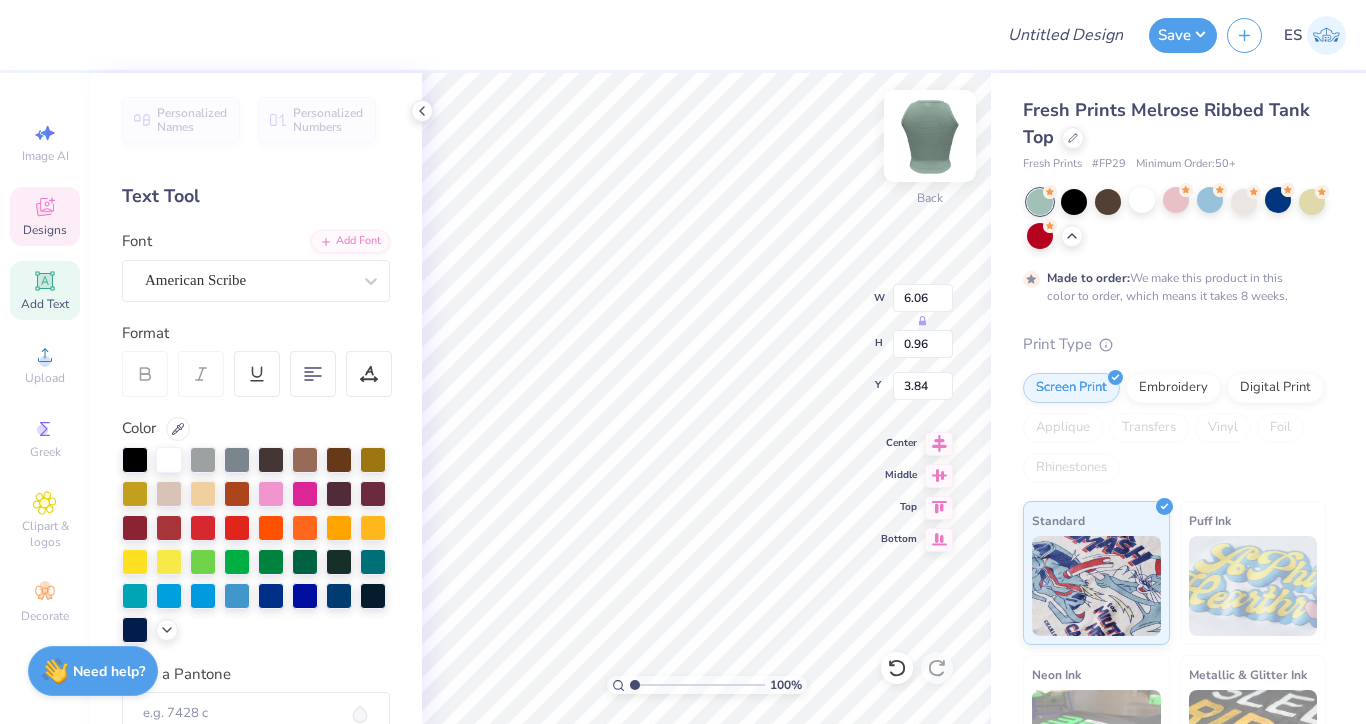 type on "7.03" 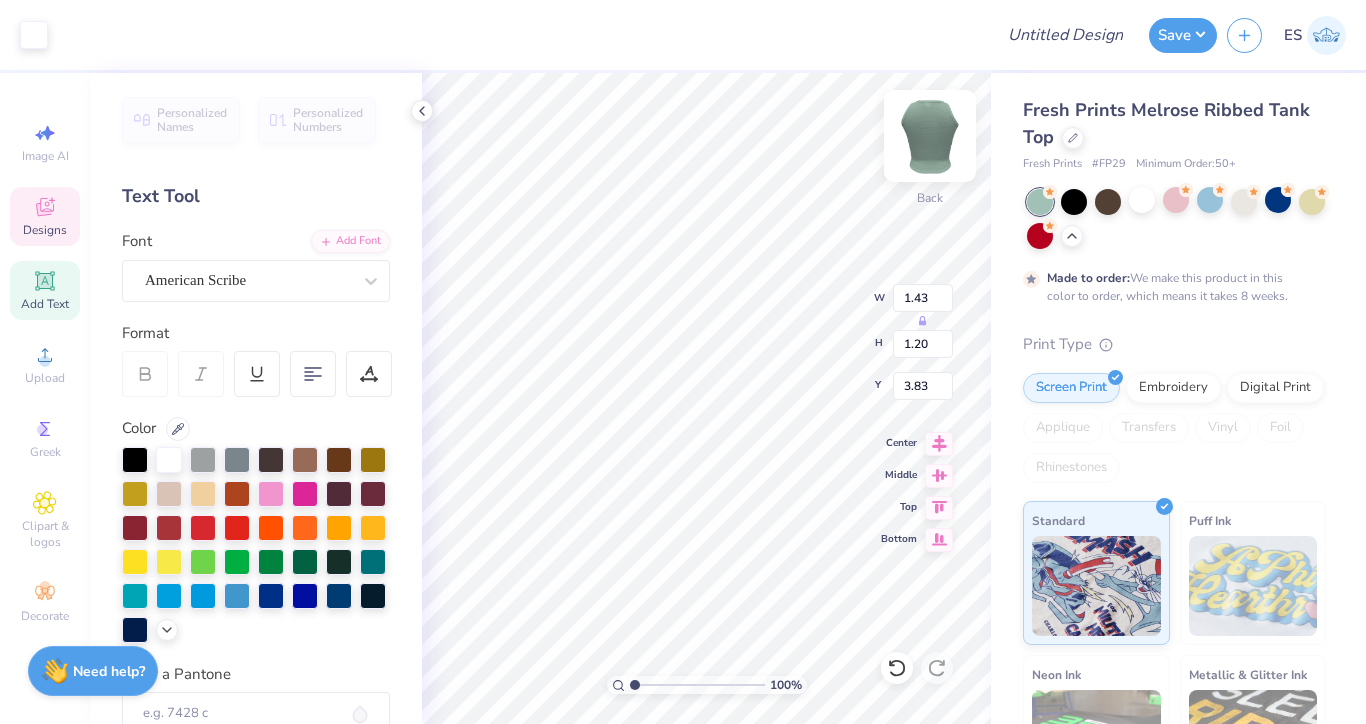 type on "3.72" 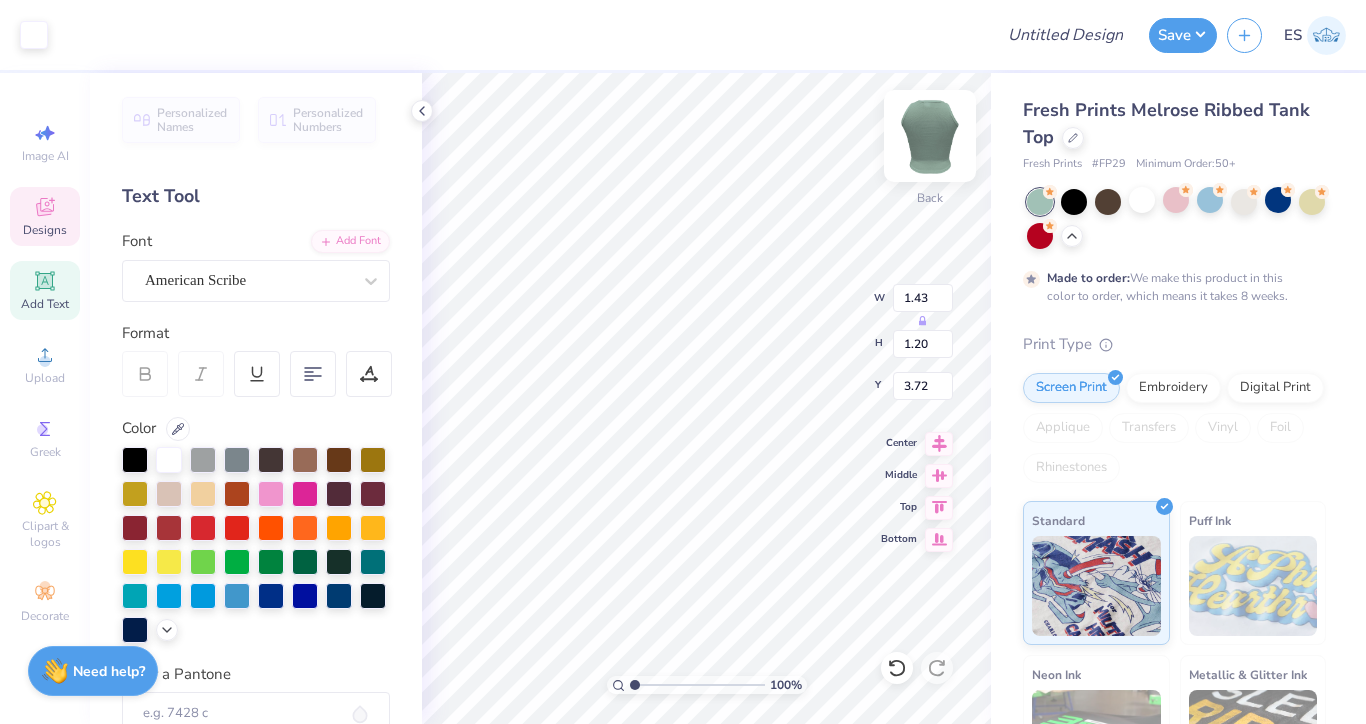 type on "6.06" 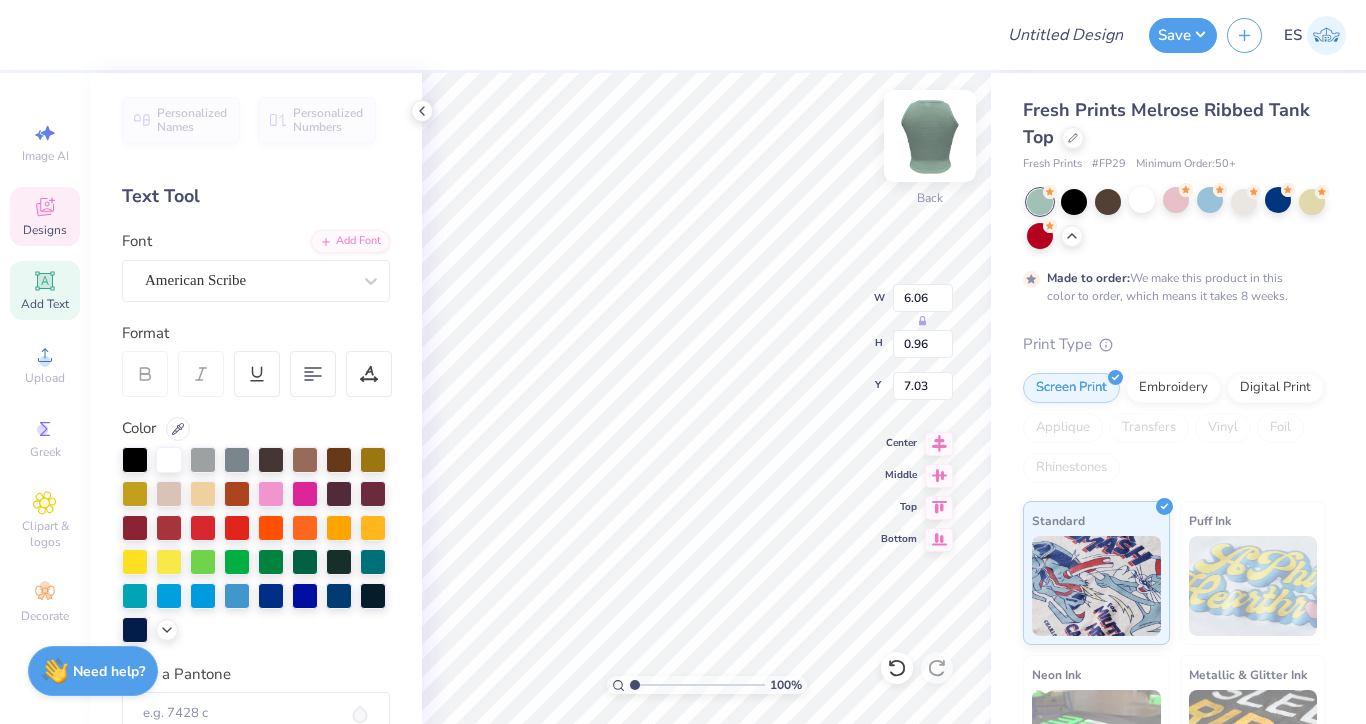 type on "3.84" 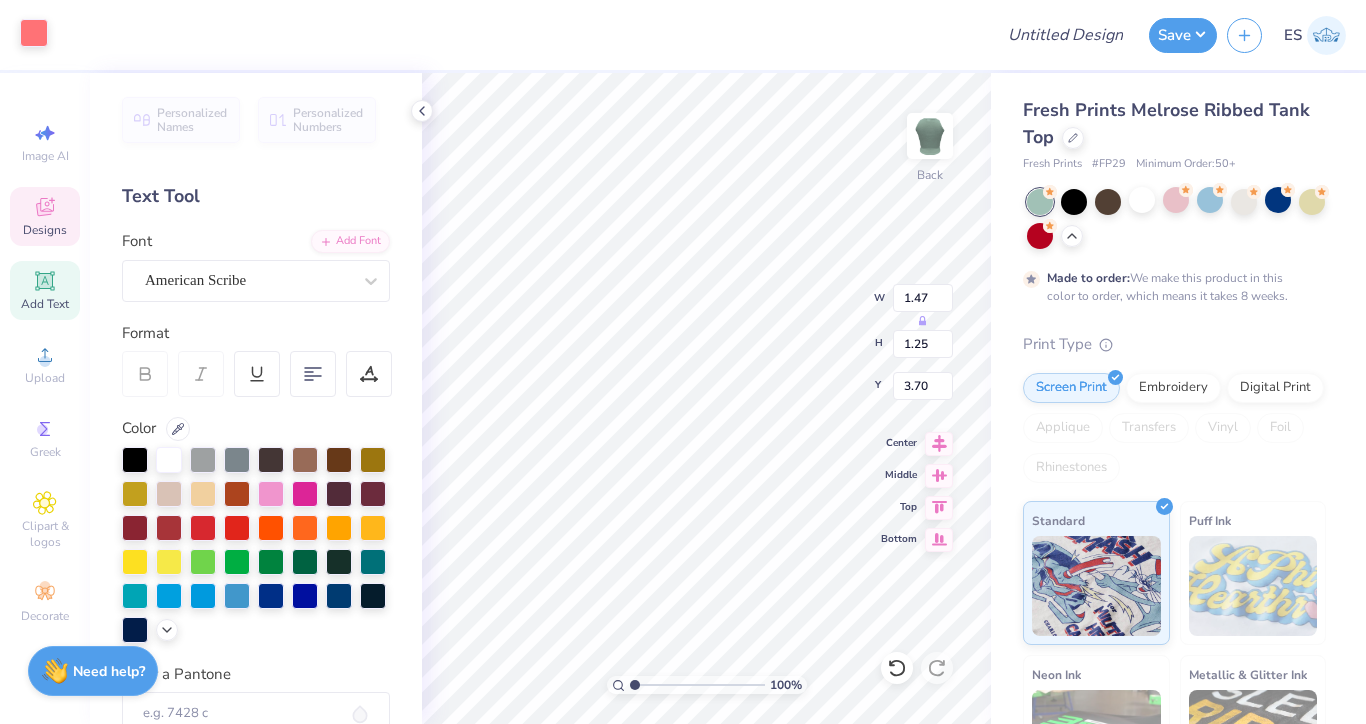 click at bounding box center [34, 33] 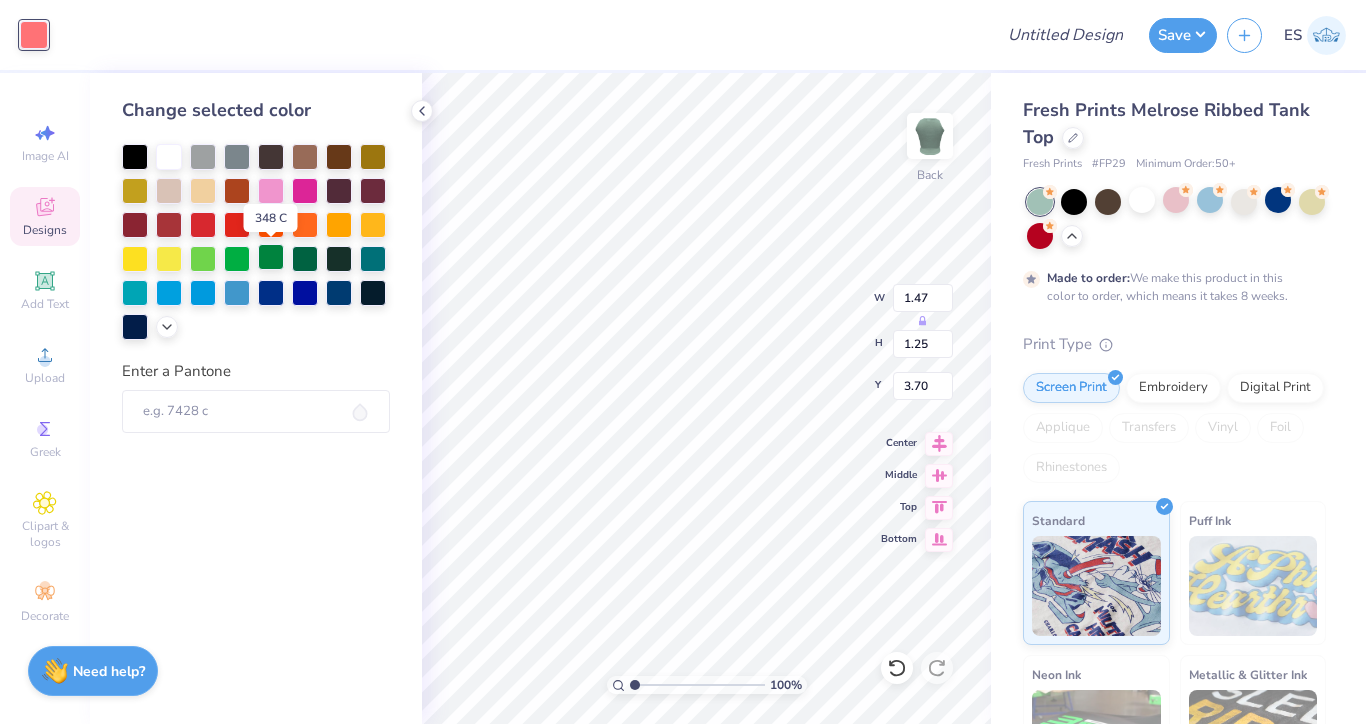 click at bounding box center (271, 257) 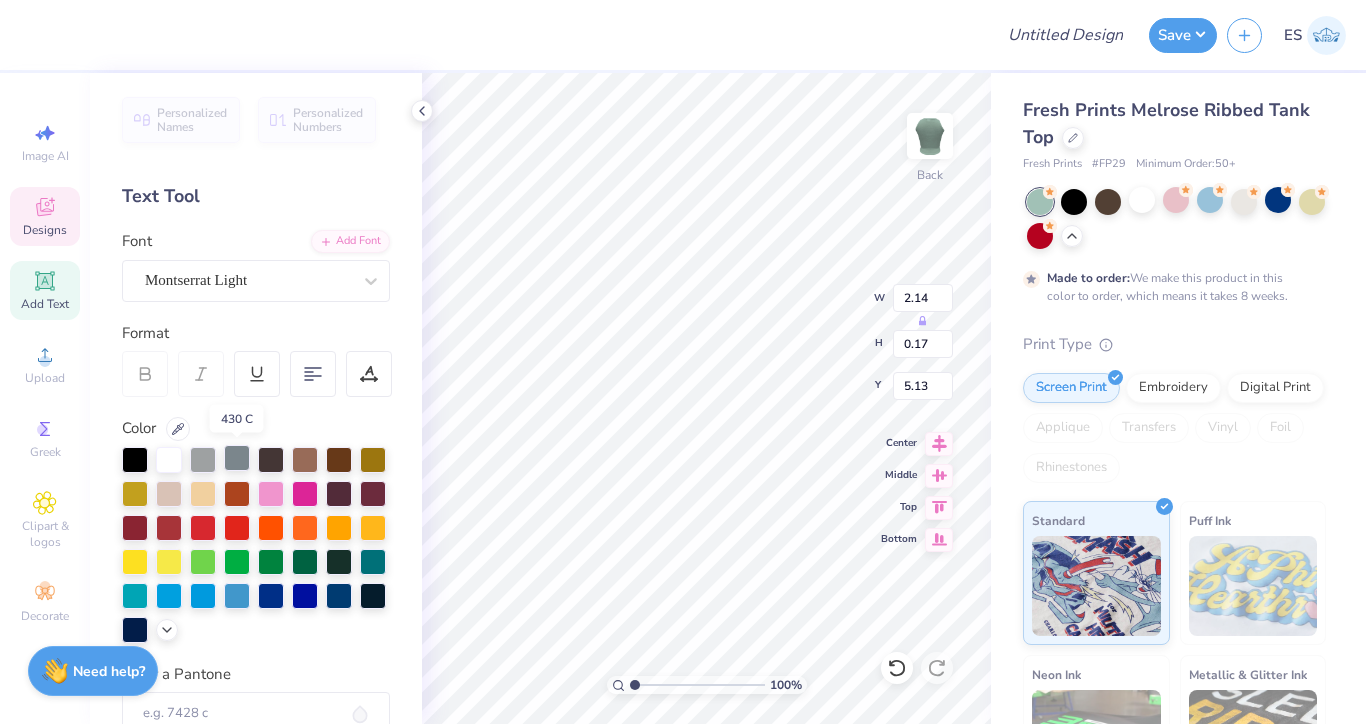 click at bounding box center [237, 458] 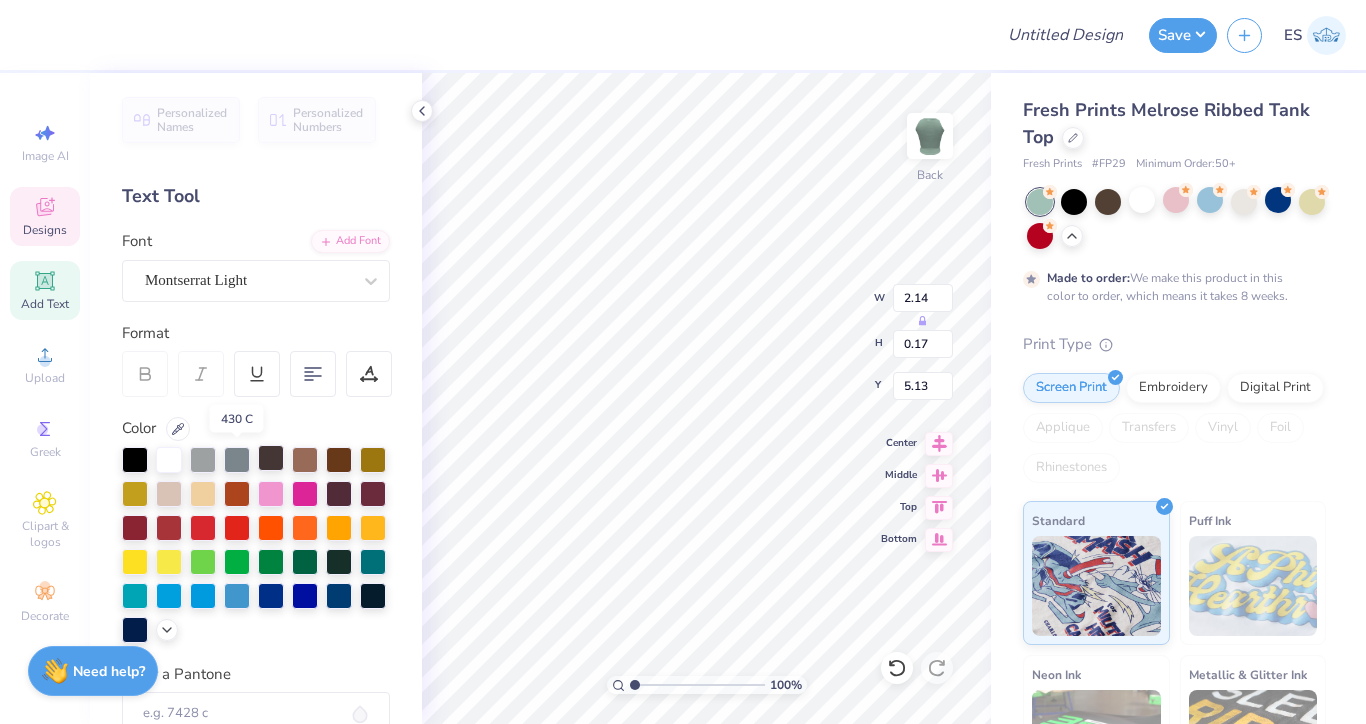 click at bounding box center (271, 458) 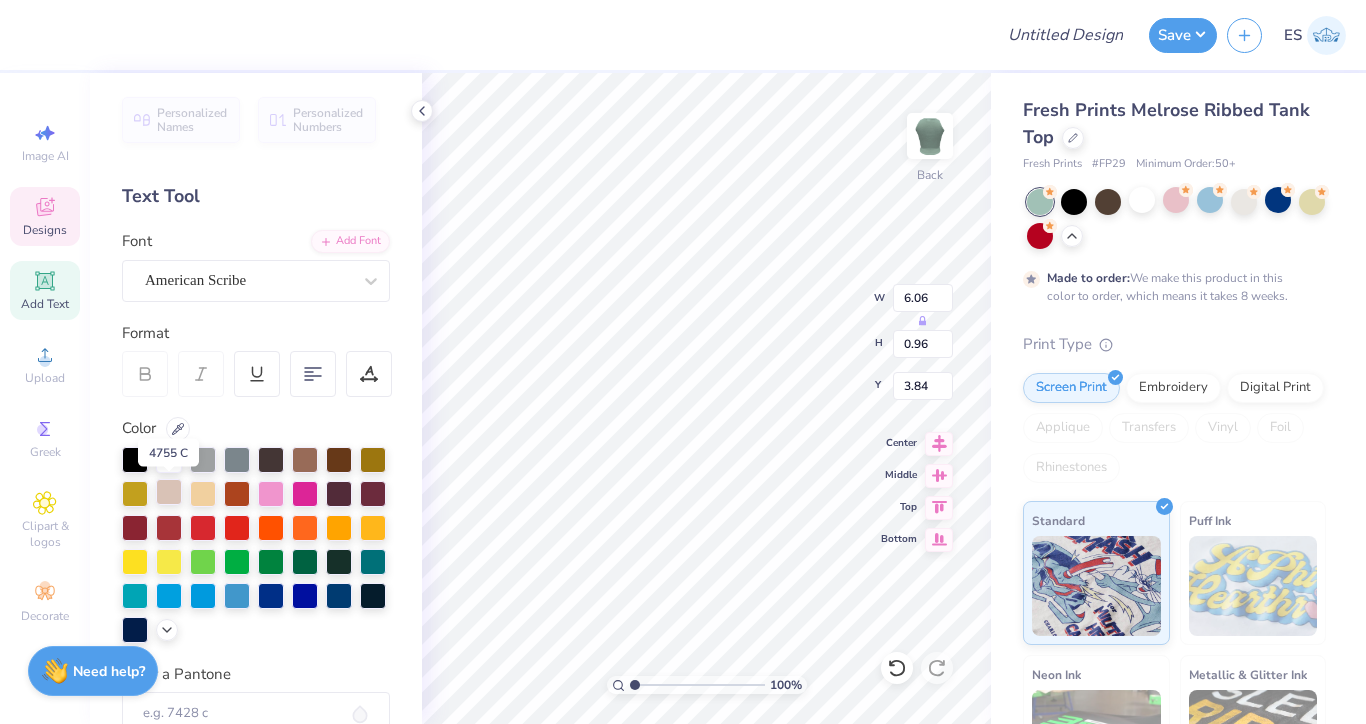 click at bounding box center (169, 492) 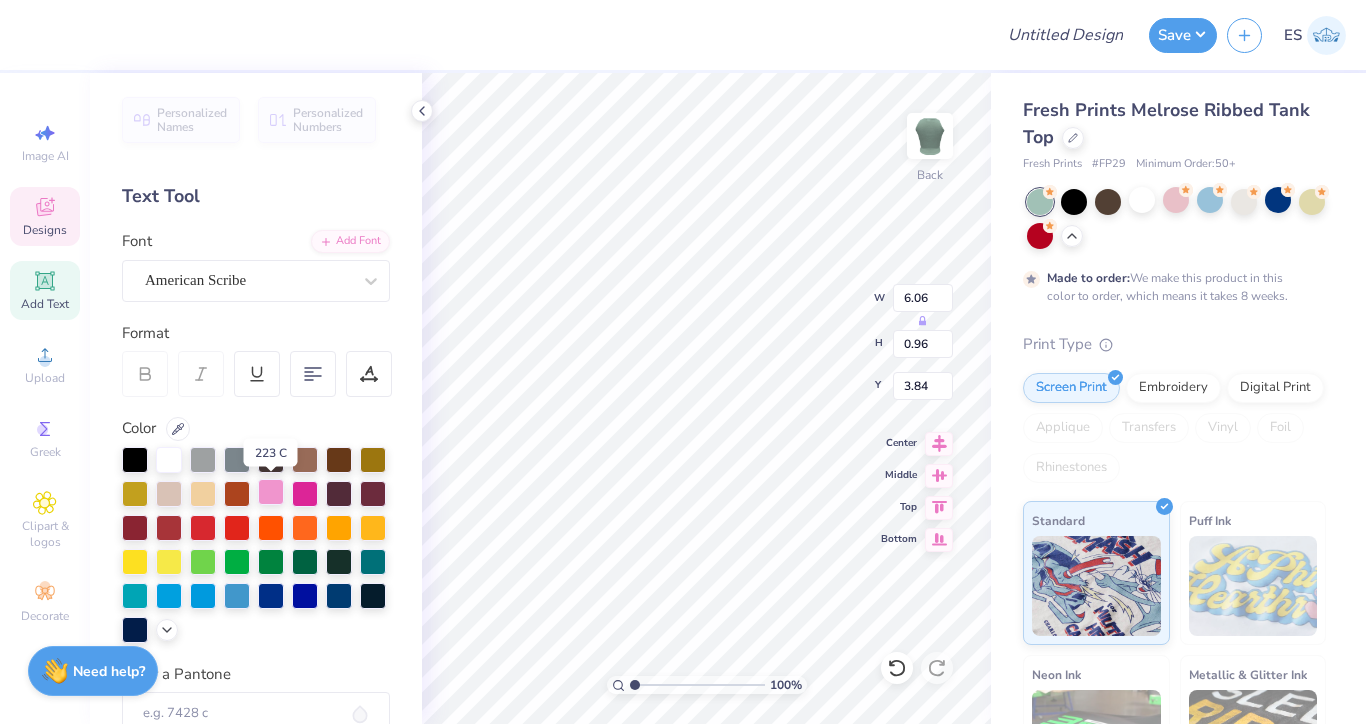 click at bounding box center (271, 492) 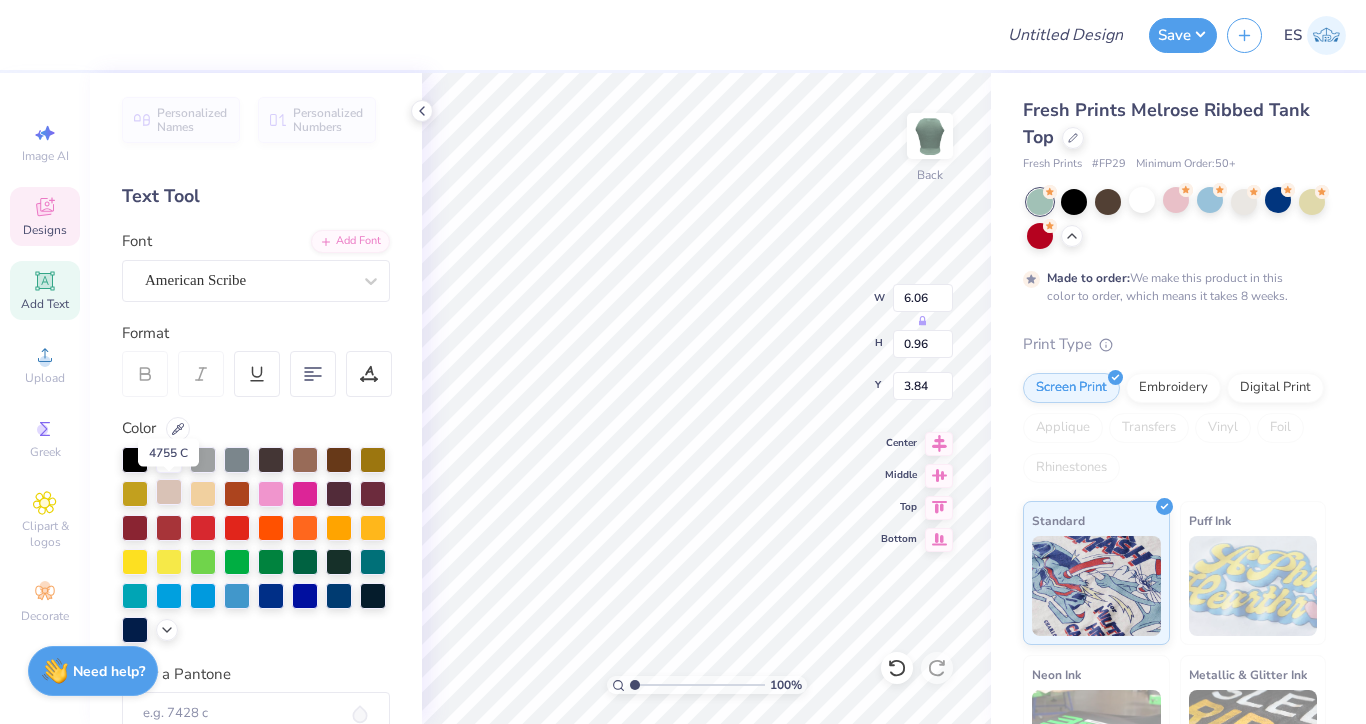click at bounding box center [169, 492] 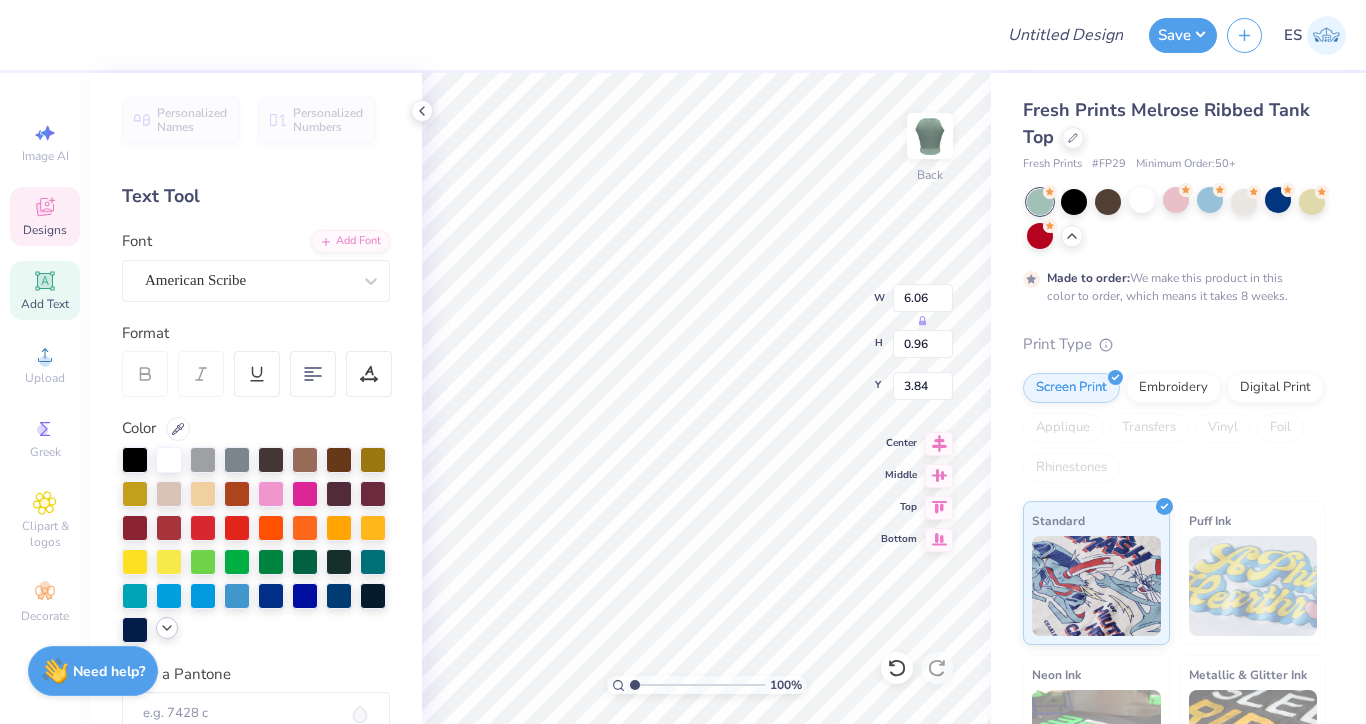 click at bounding box center (167, 628) 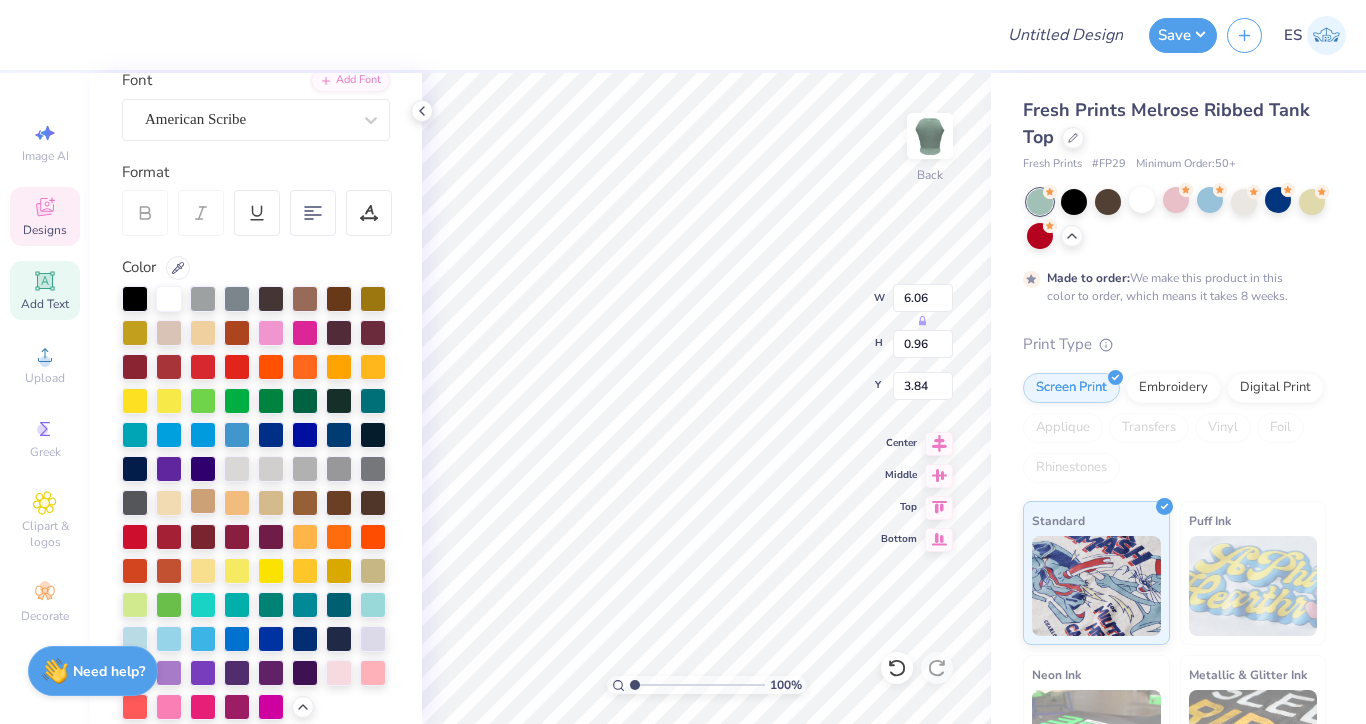 scroll, scrollTop: 242, scrollLeft: 0, axis: vertical 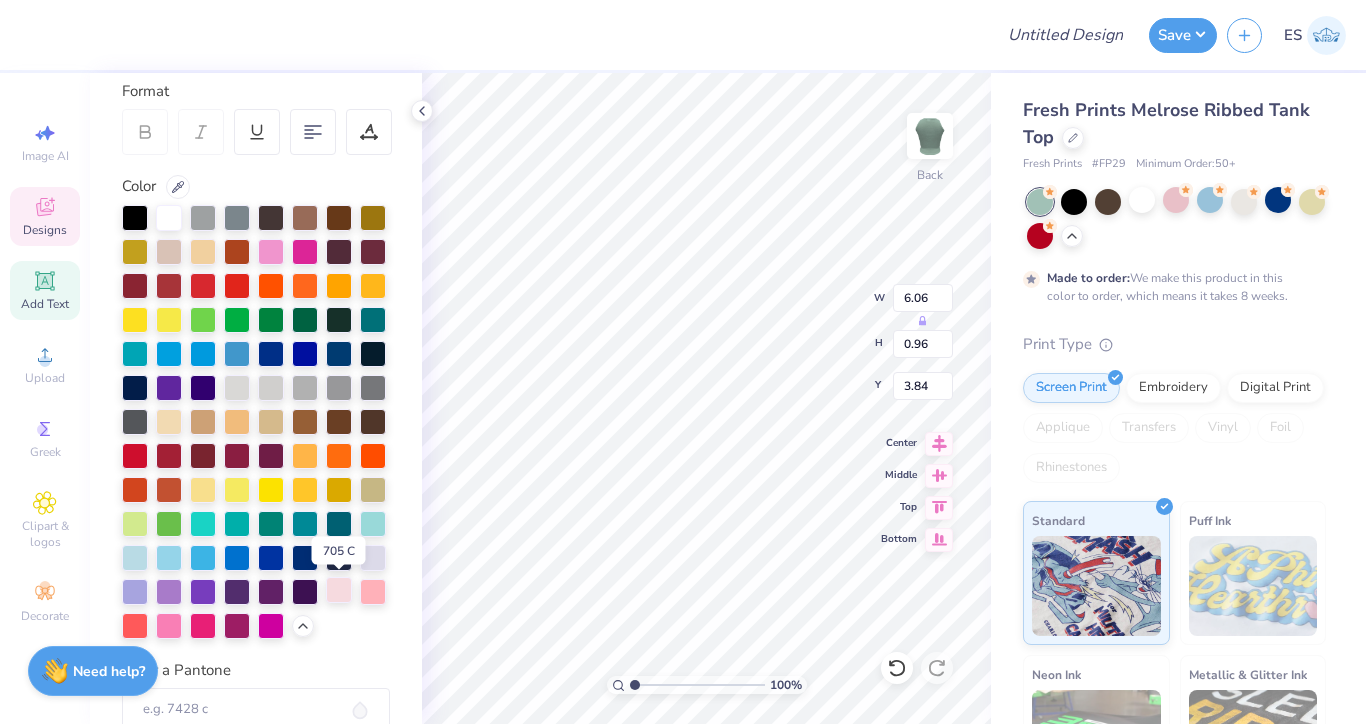click at bounding box center [339, 590] 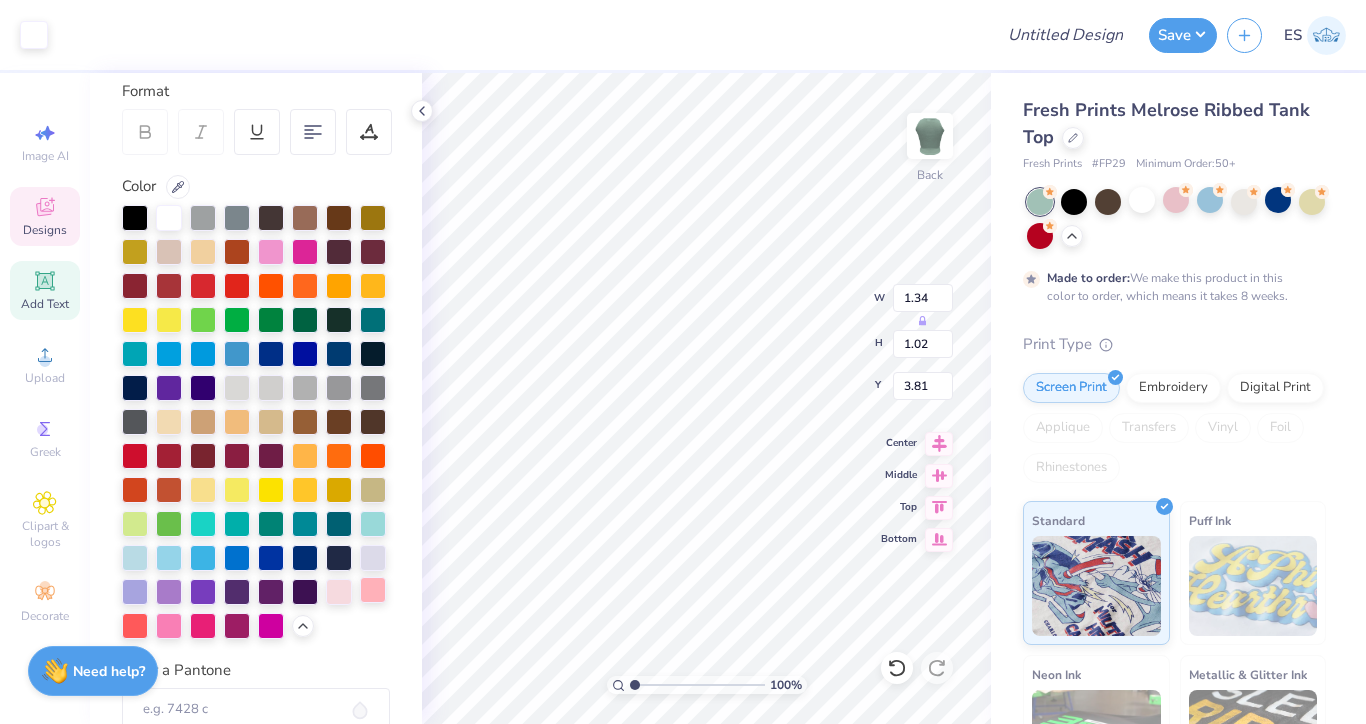 click at bounding box center [373, 590] 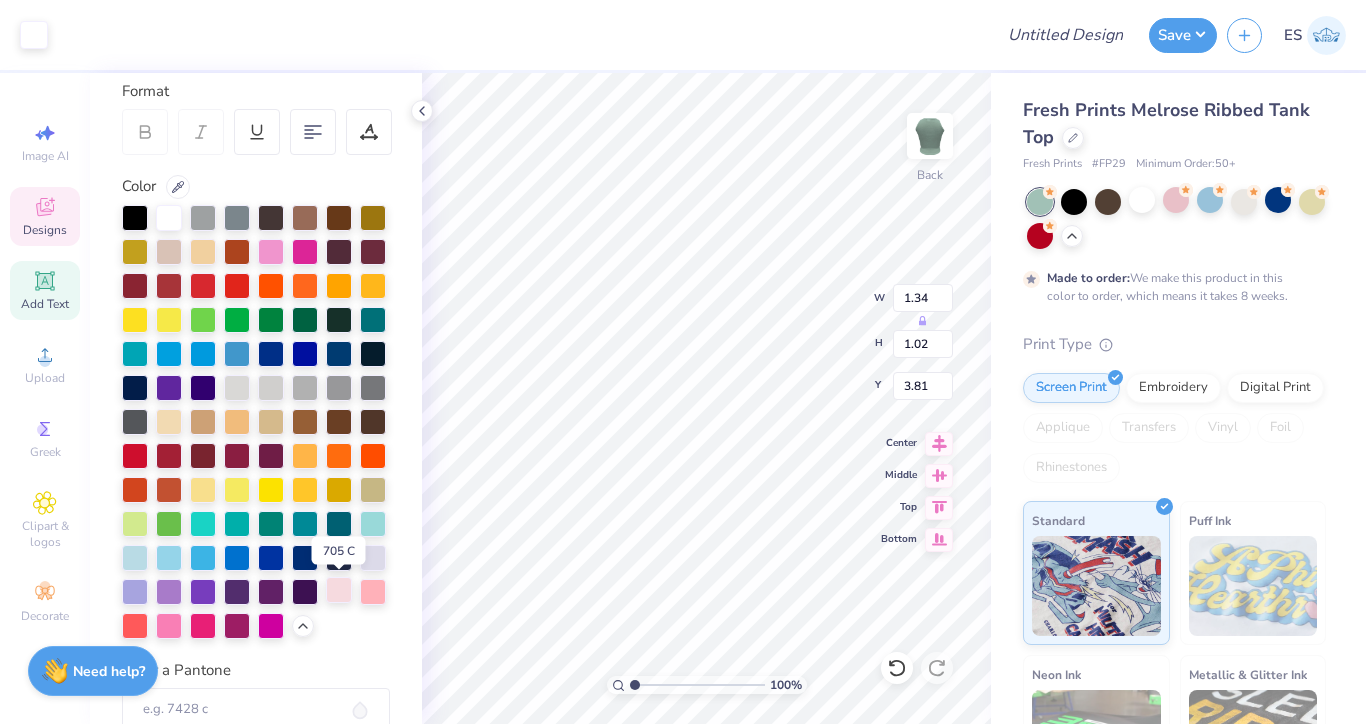 click at bounding box center [339, 590] 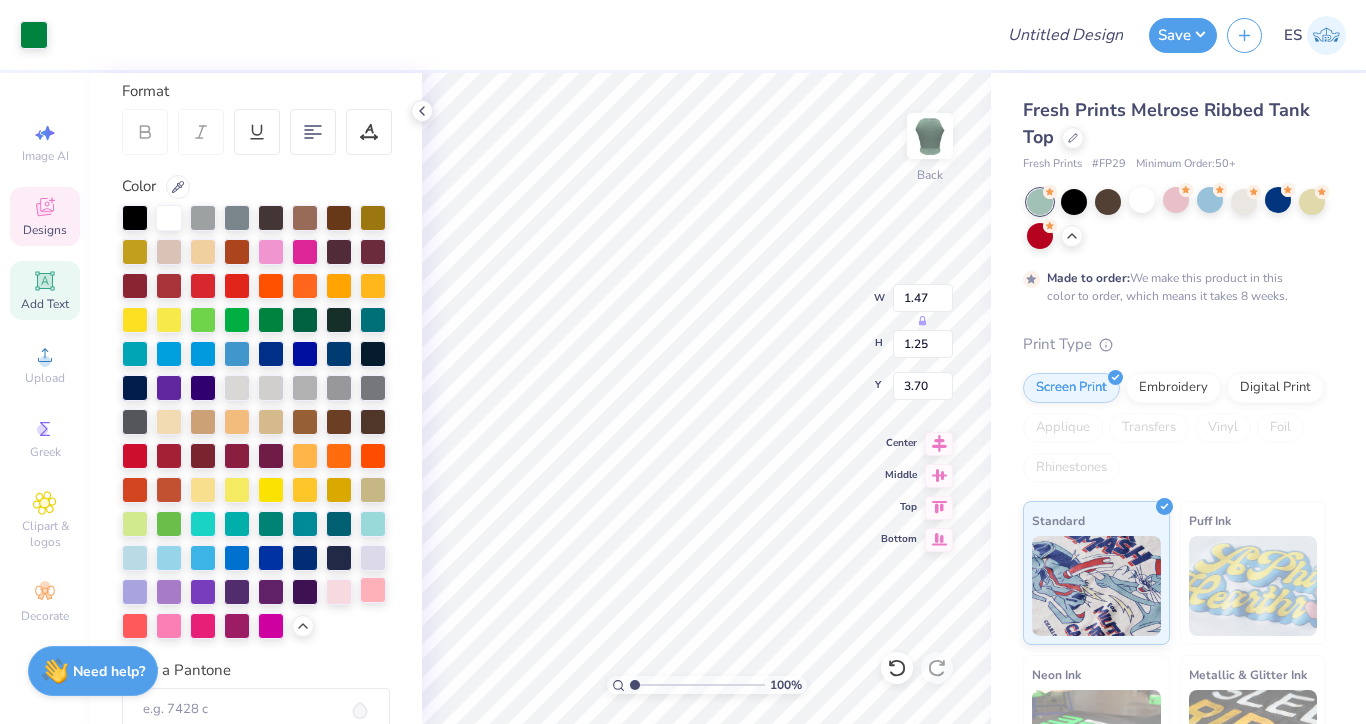 click at bounding box center [373, 590] 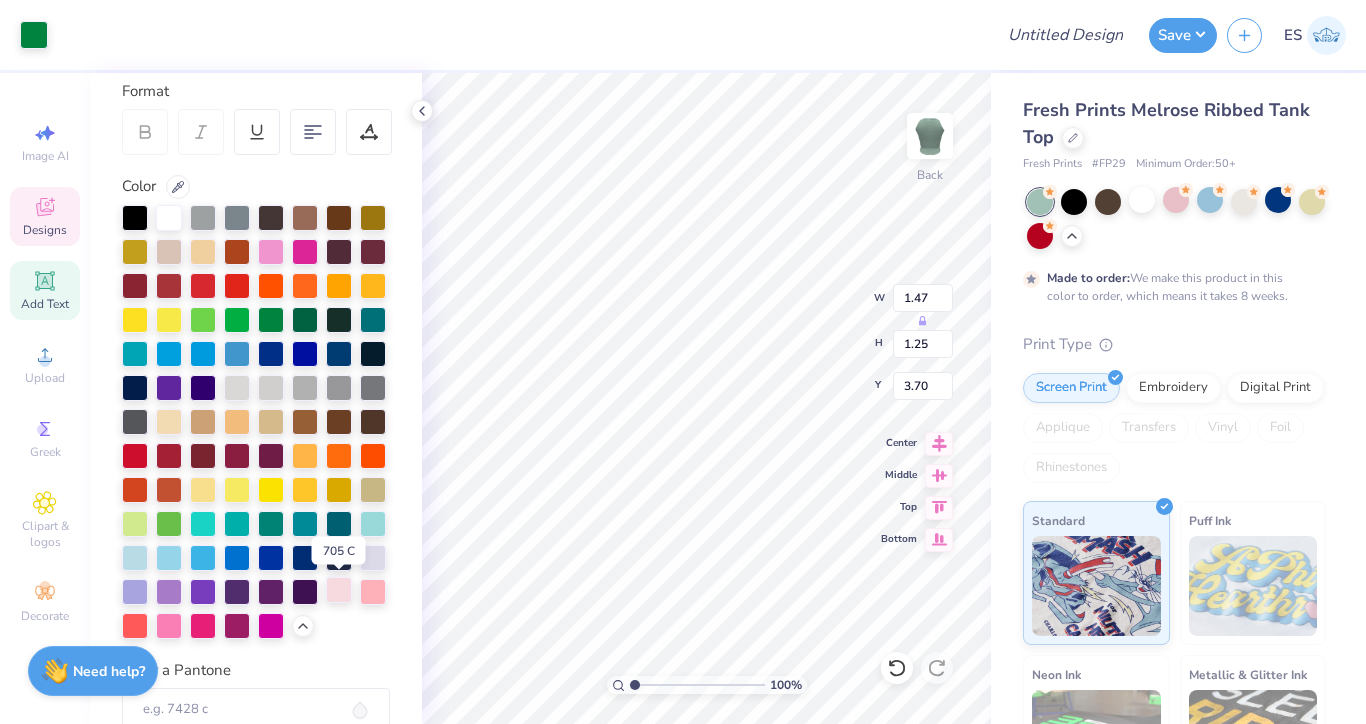 click at bounding box center [339, 590] 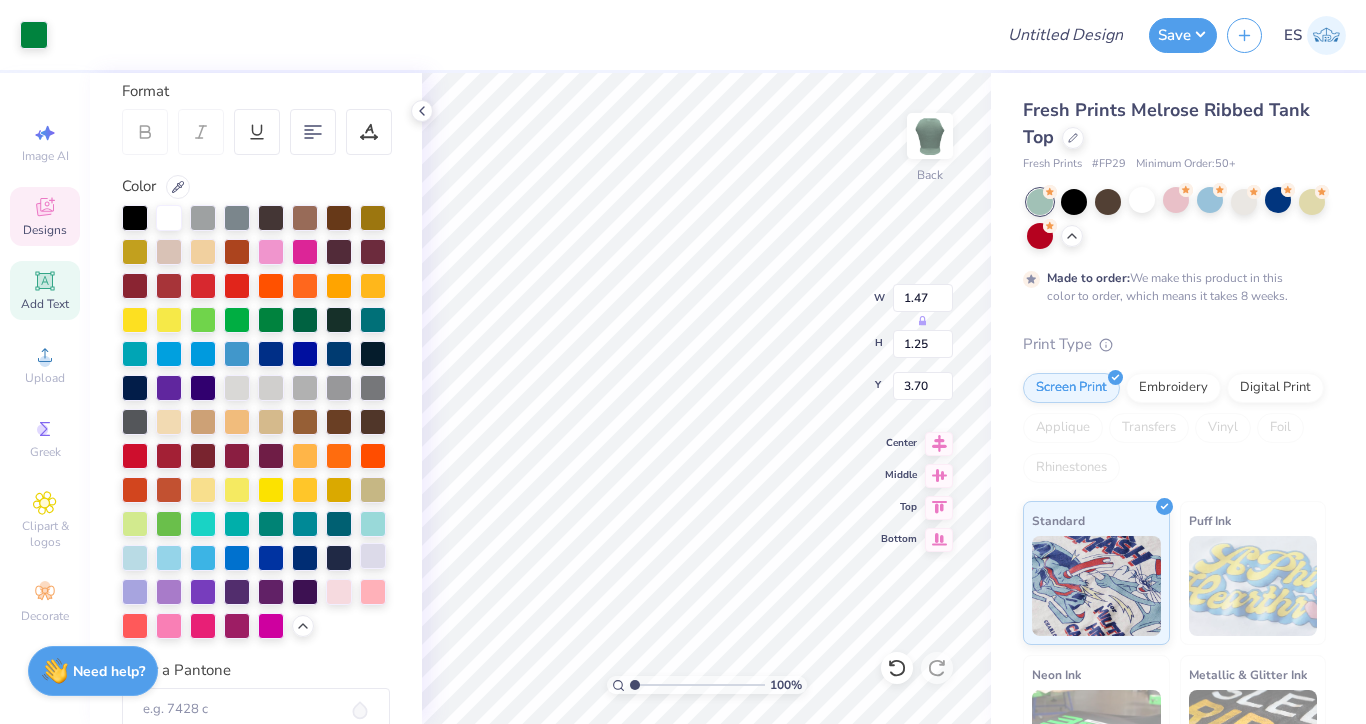 click at bounding box center (373, 556) 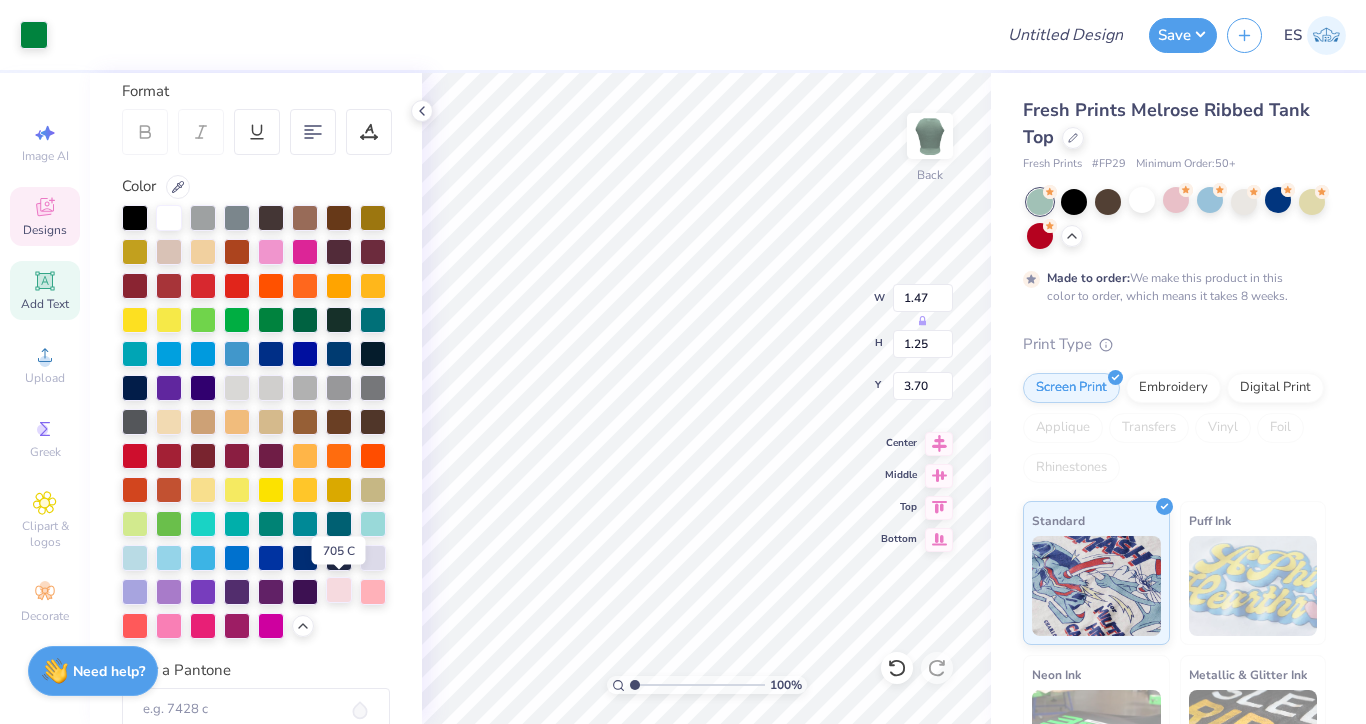 click at bounding box center (339, 590) 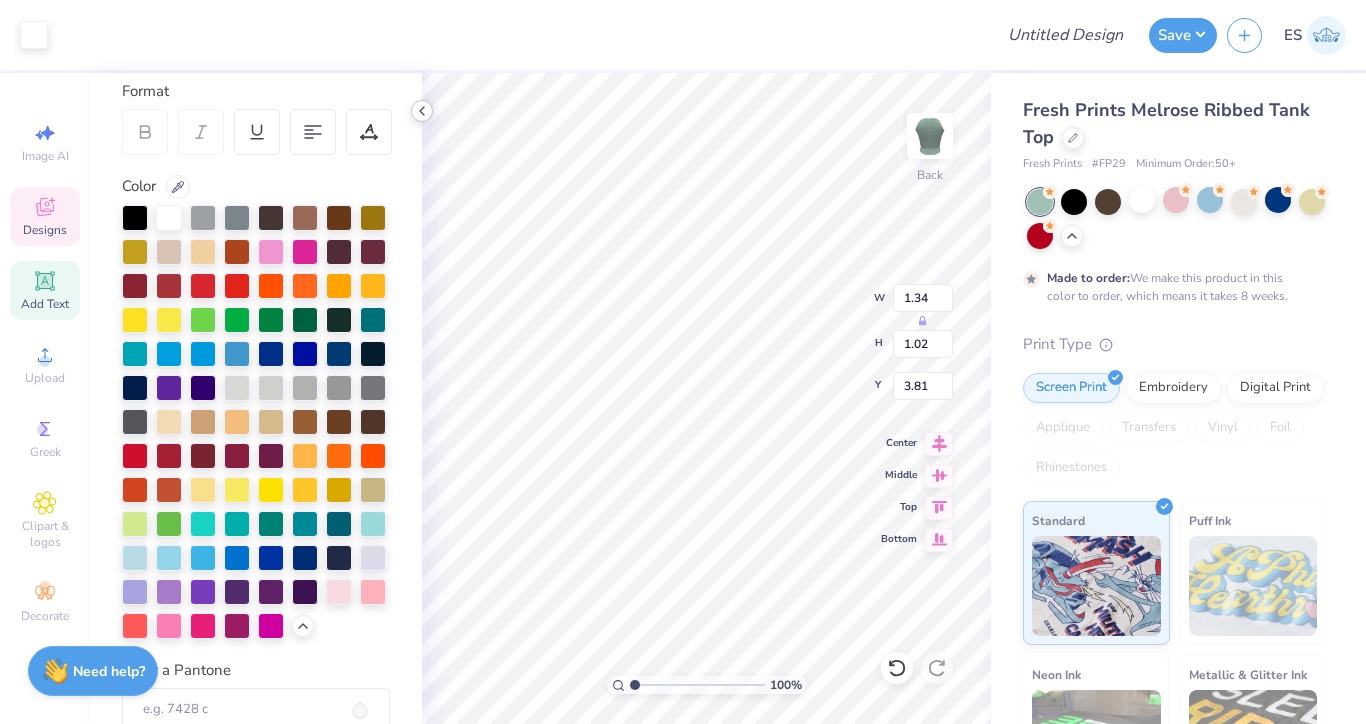 click 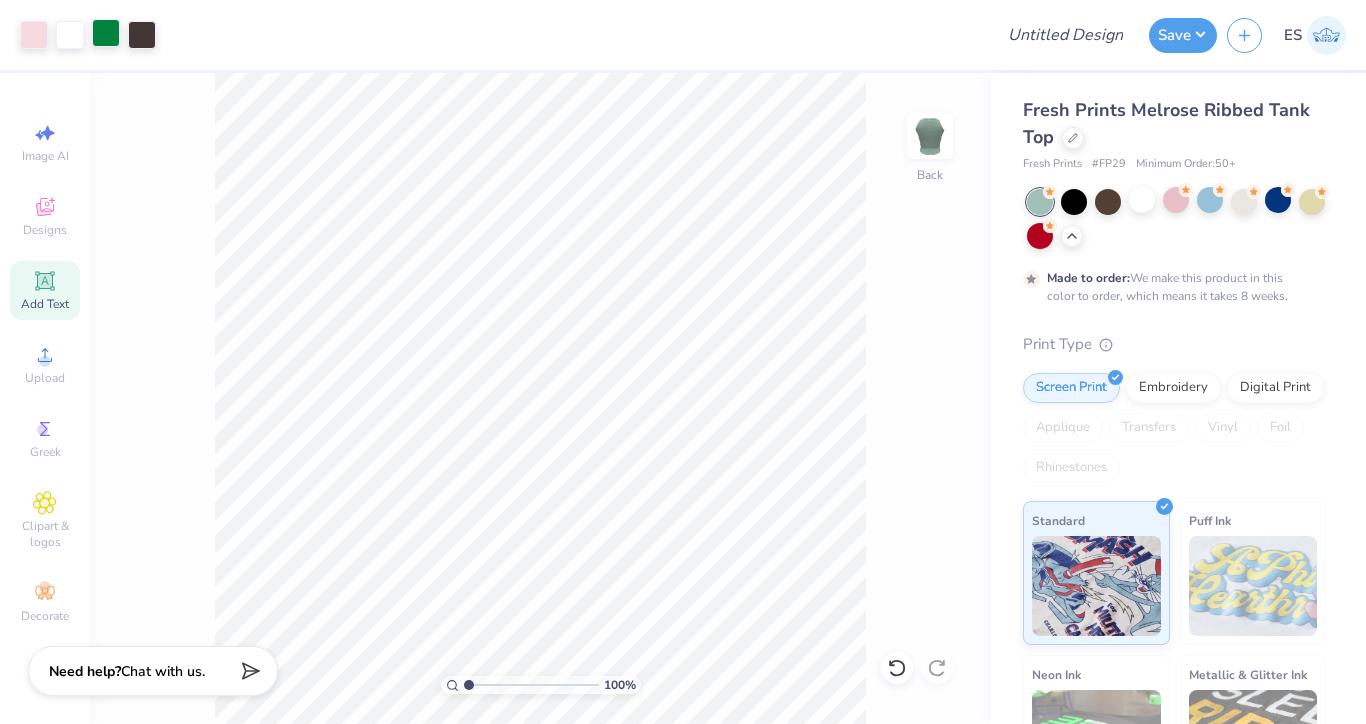 click at bounding box center (106, 33) 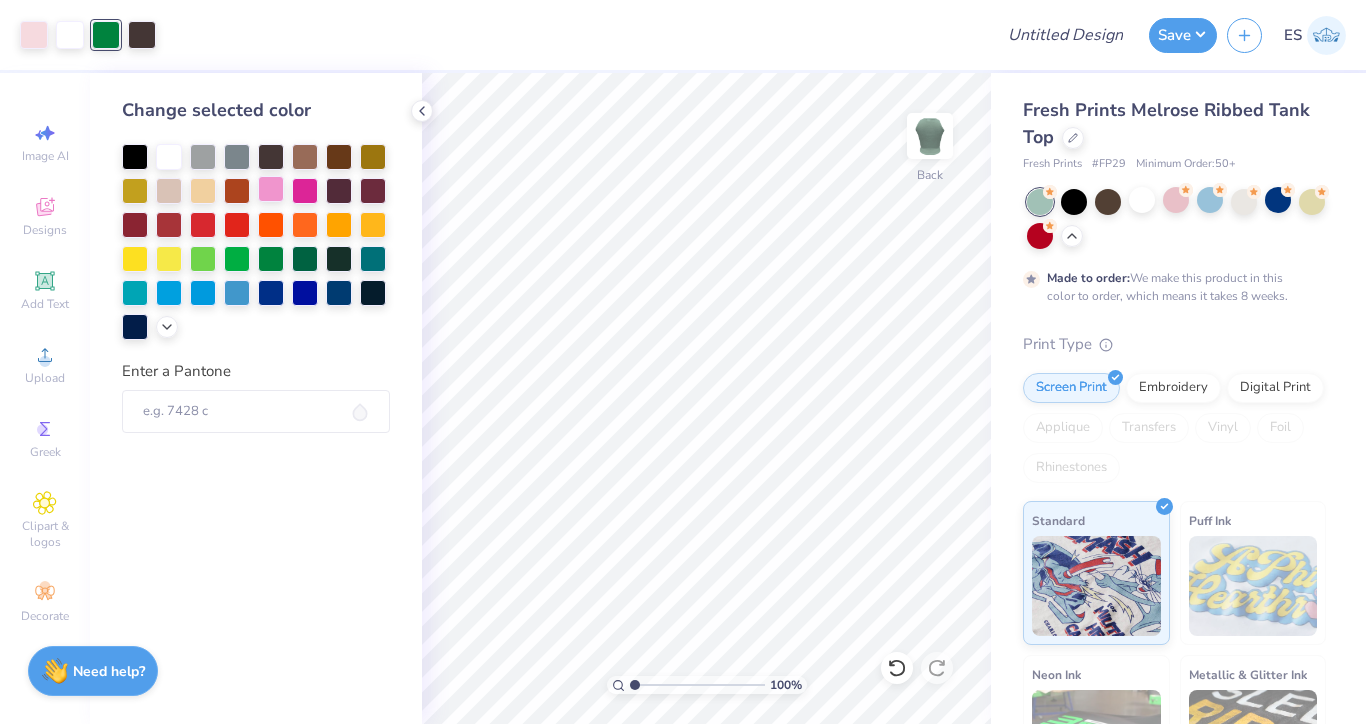 click at bounding box center [271, 189] 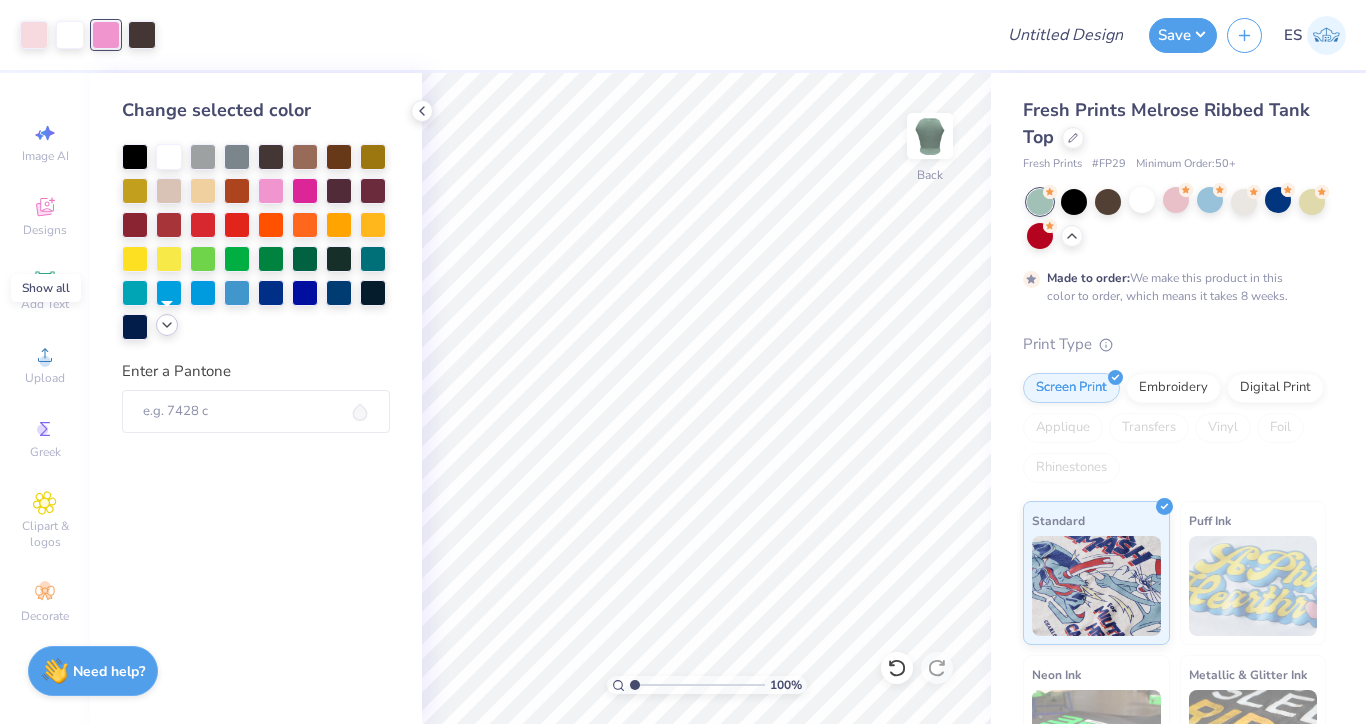 click at bounding box center (167, 325) 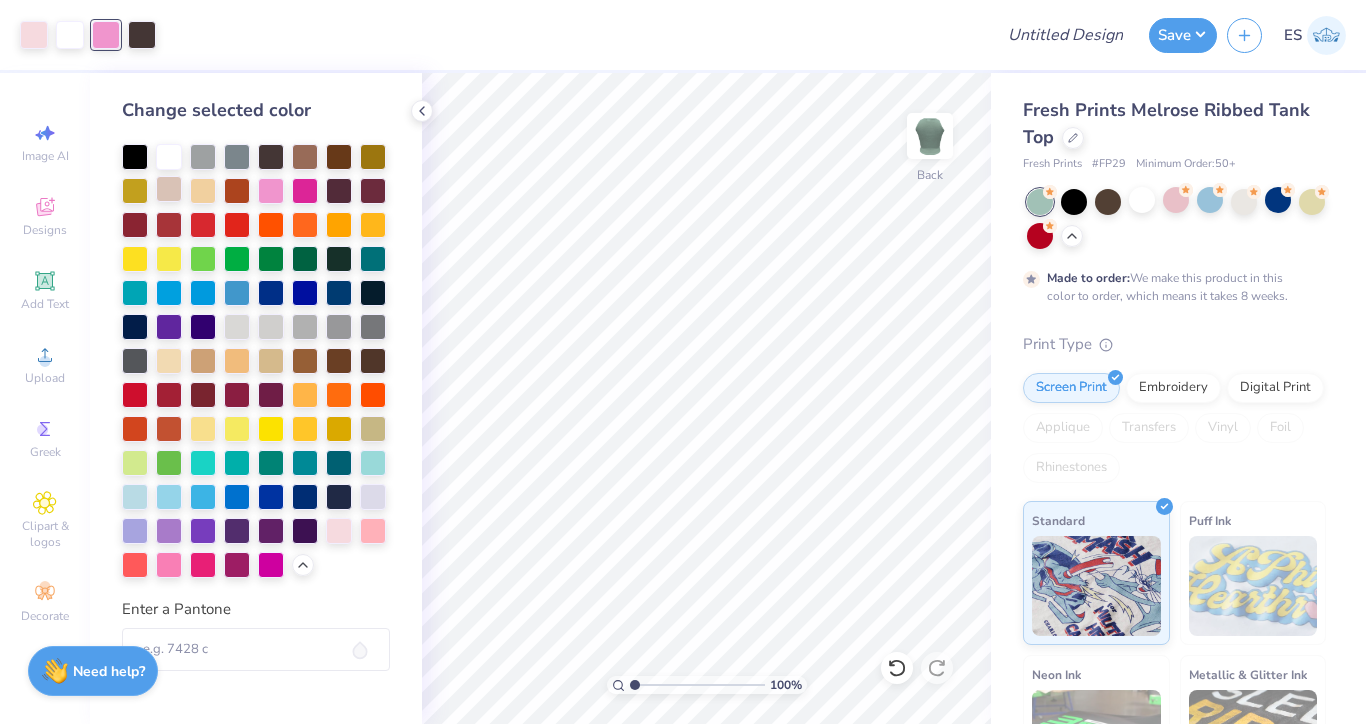 click at bounding box center (169, 189) 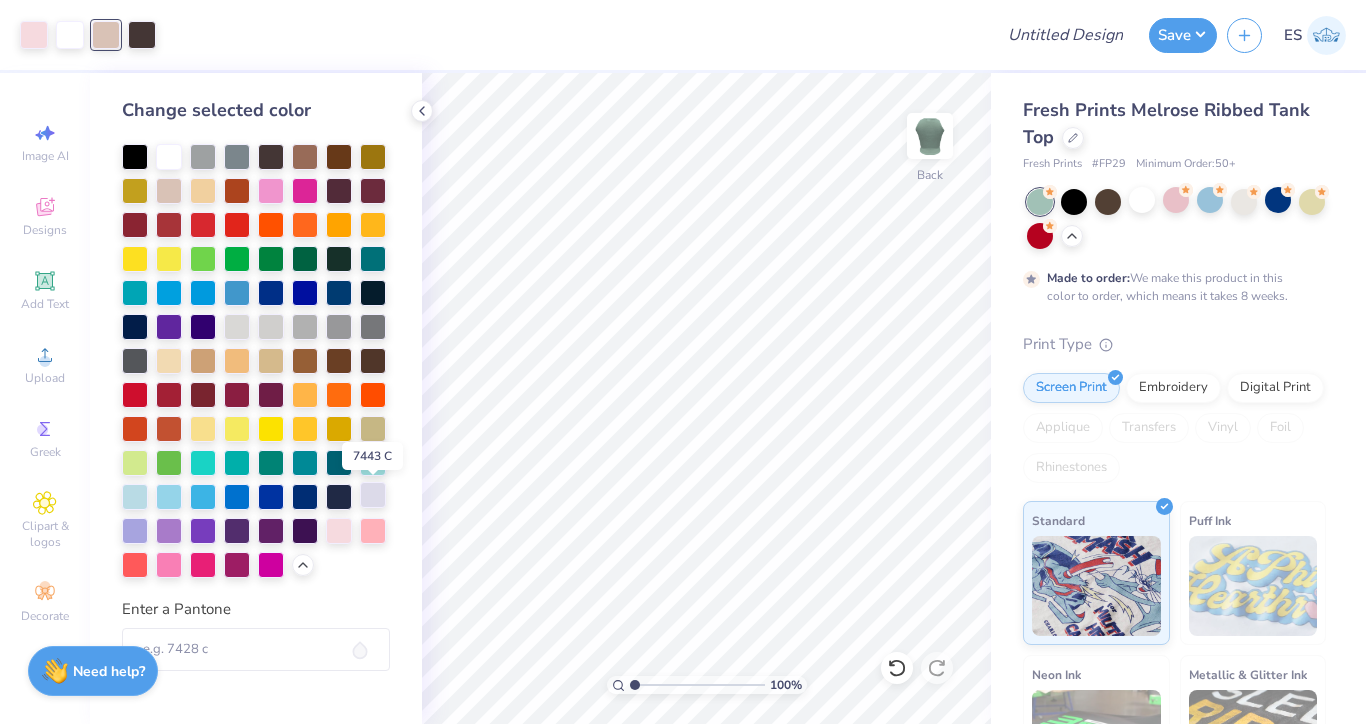 click at bounding box center (373, 495) 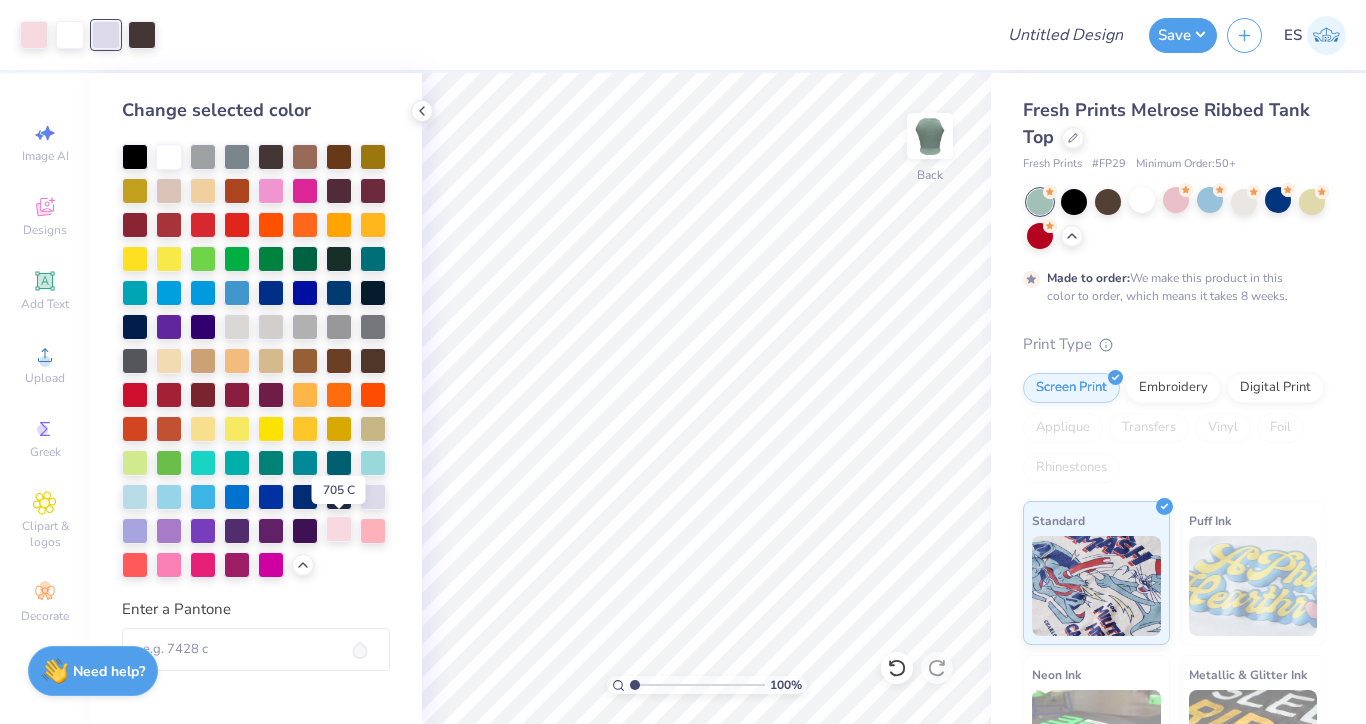 click at bounding box center [339, 529] 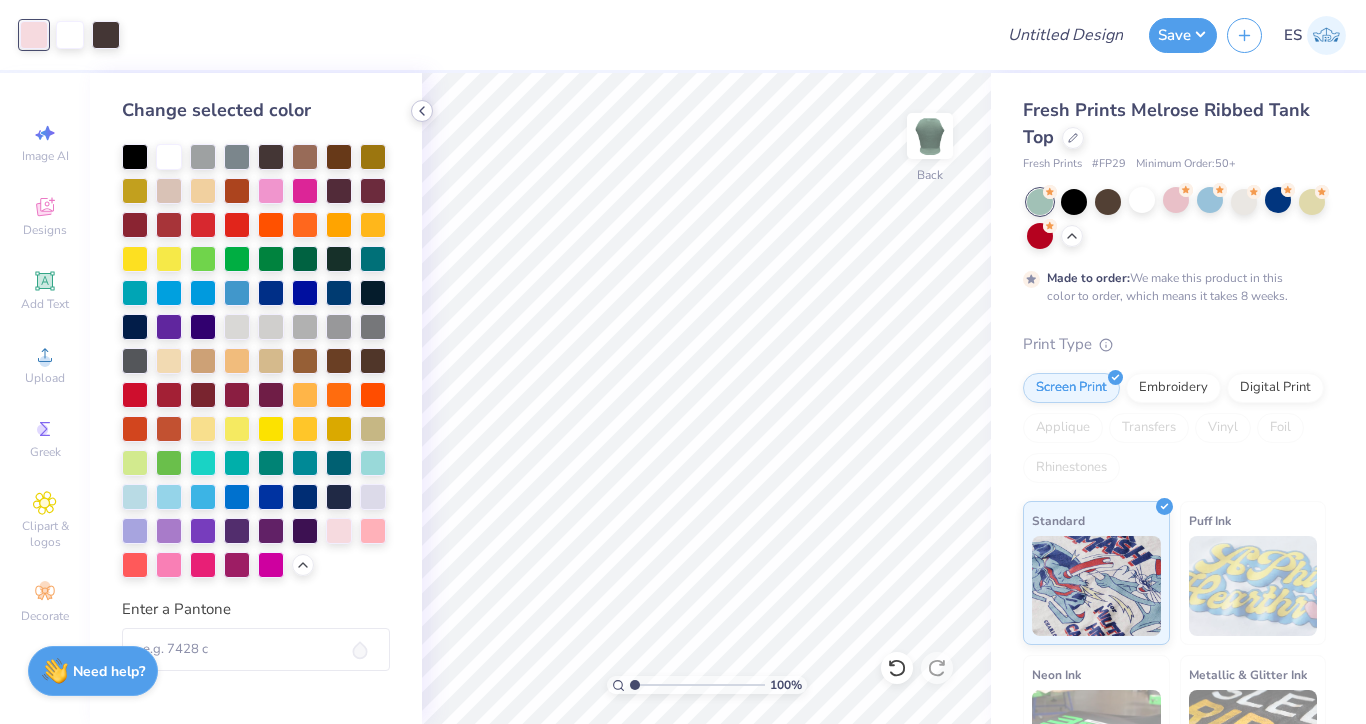 click 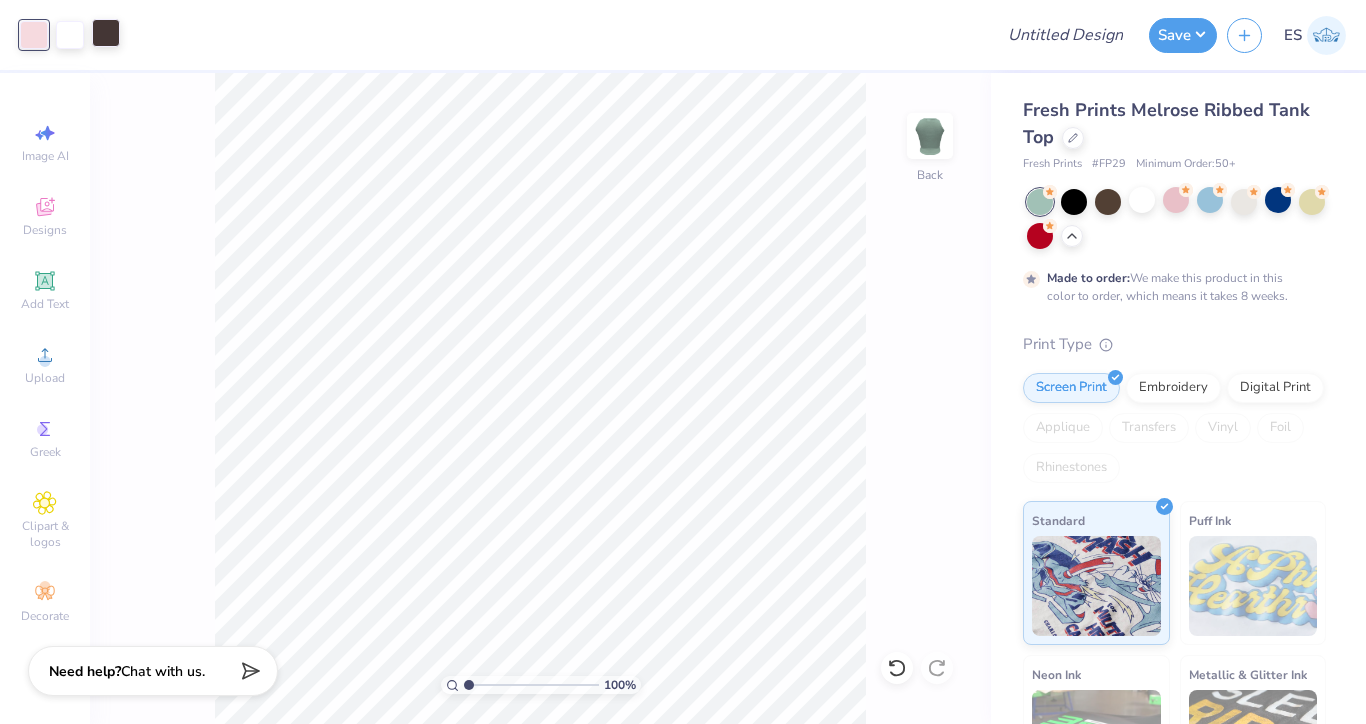 click at bounding box center (106, 33) 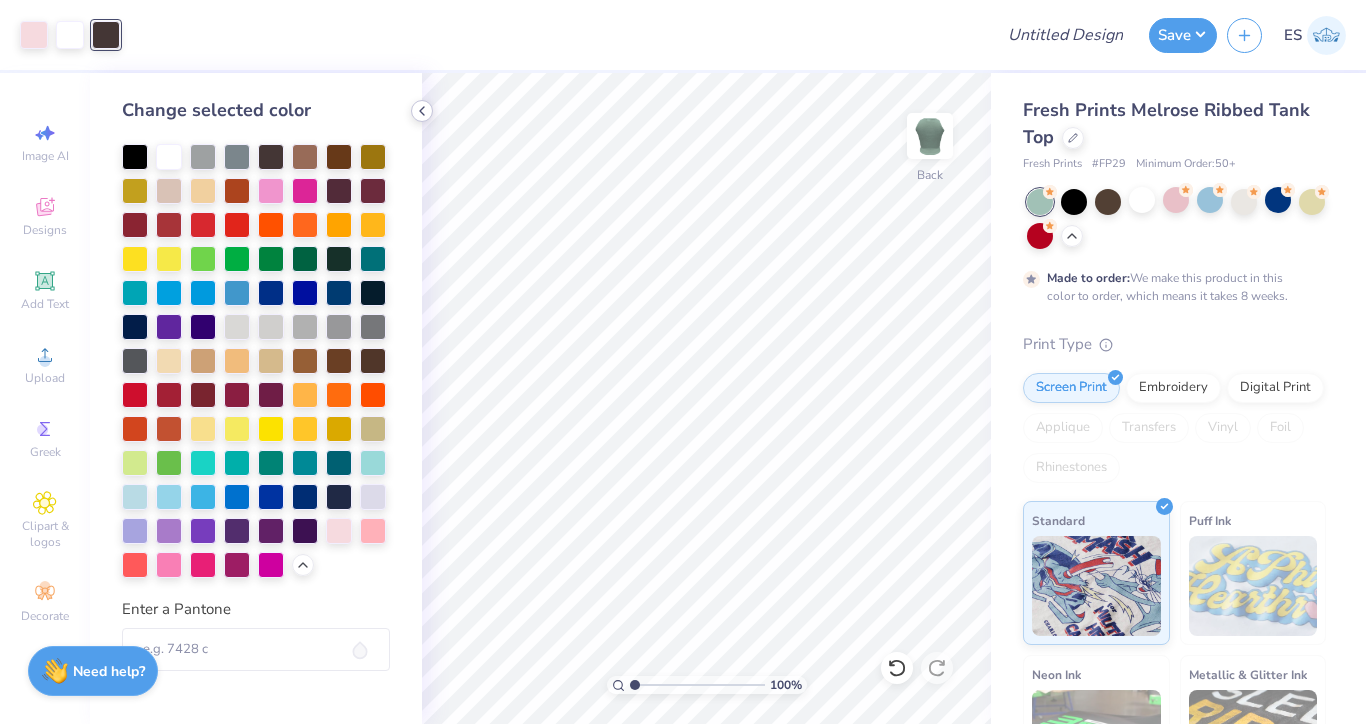 click 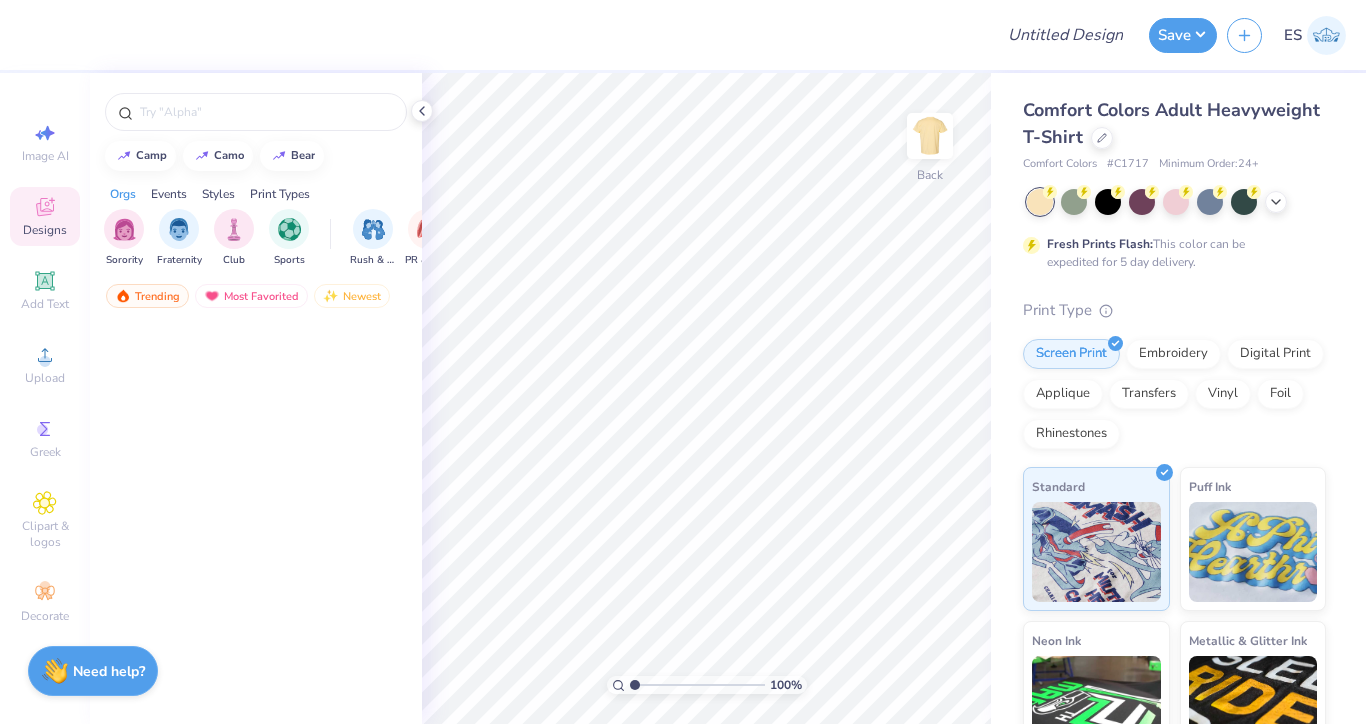 scroll, scrollTop: 0, scrollLeft: 0, axis: both 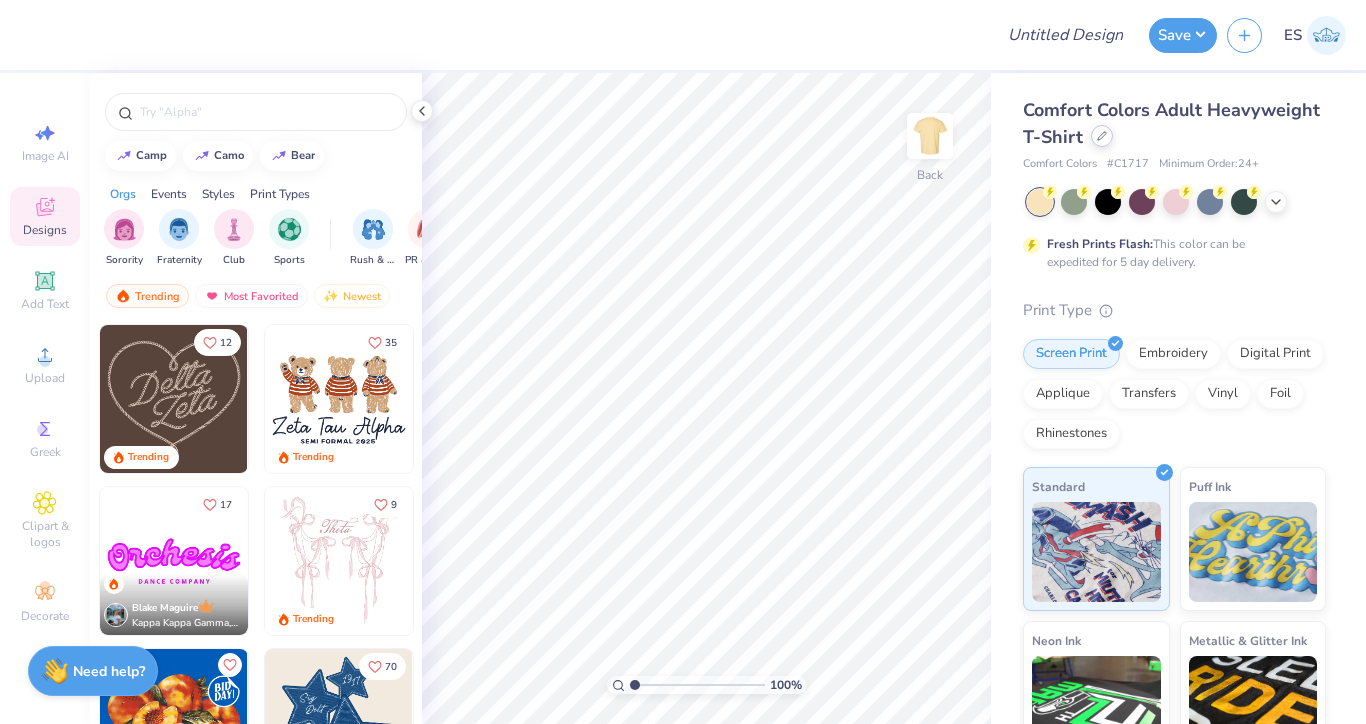 click 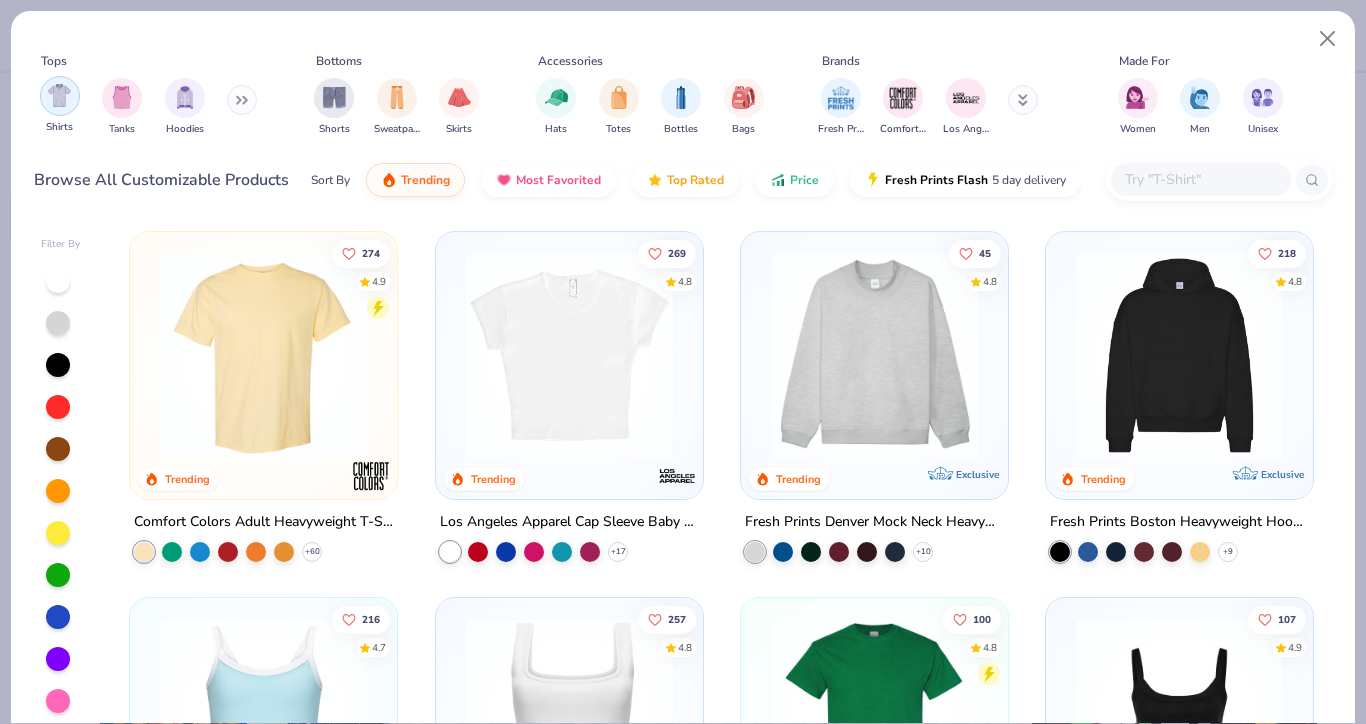 click at bounding box center [59, 95] 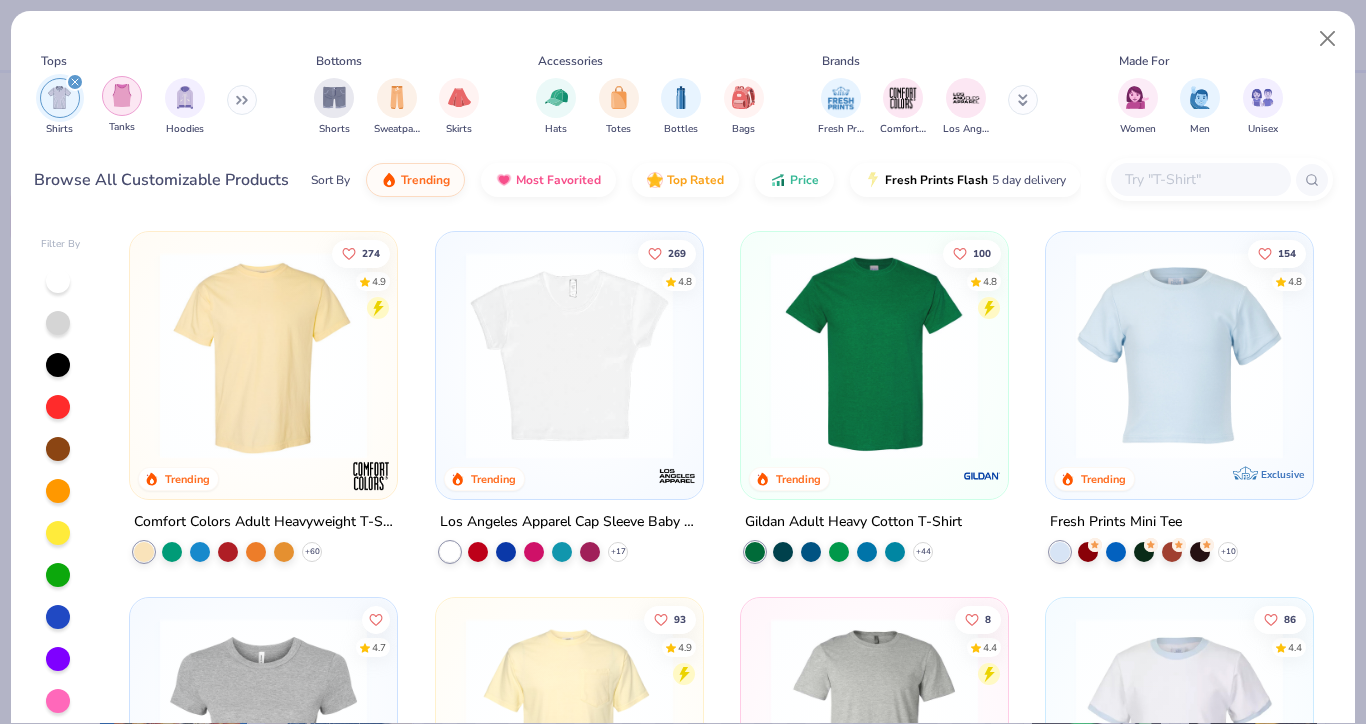 click at bounding box center [122, 96] 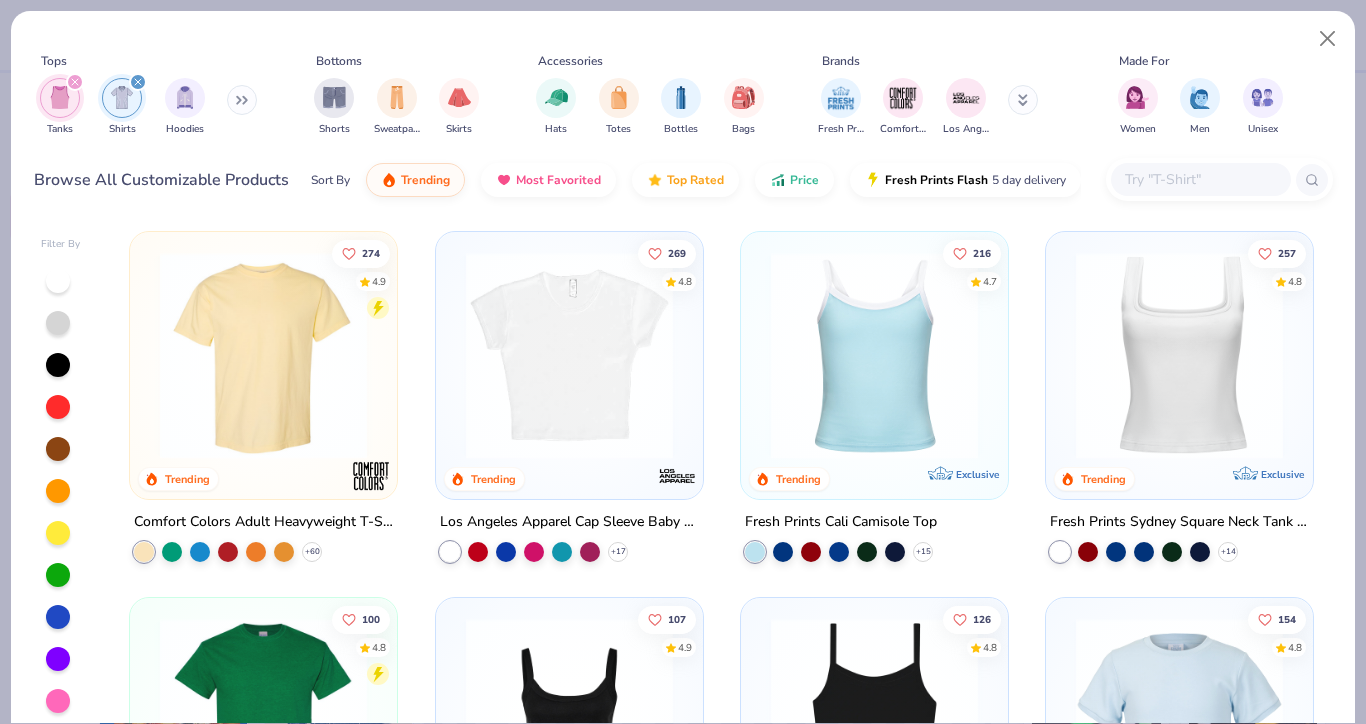 click at bounding box center [122, 97] 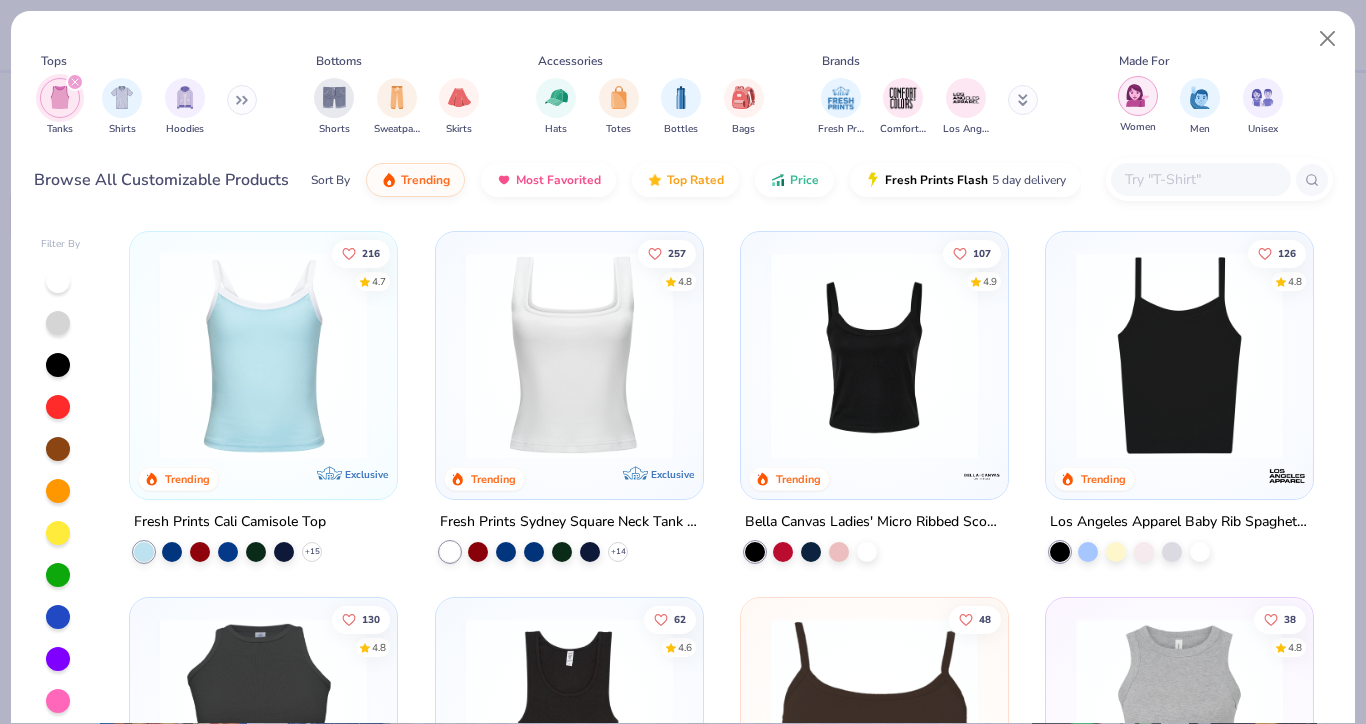 click at bounding box center (1137, 95) 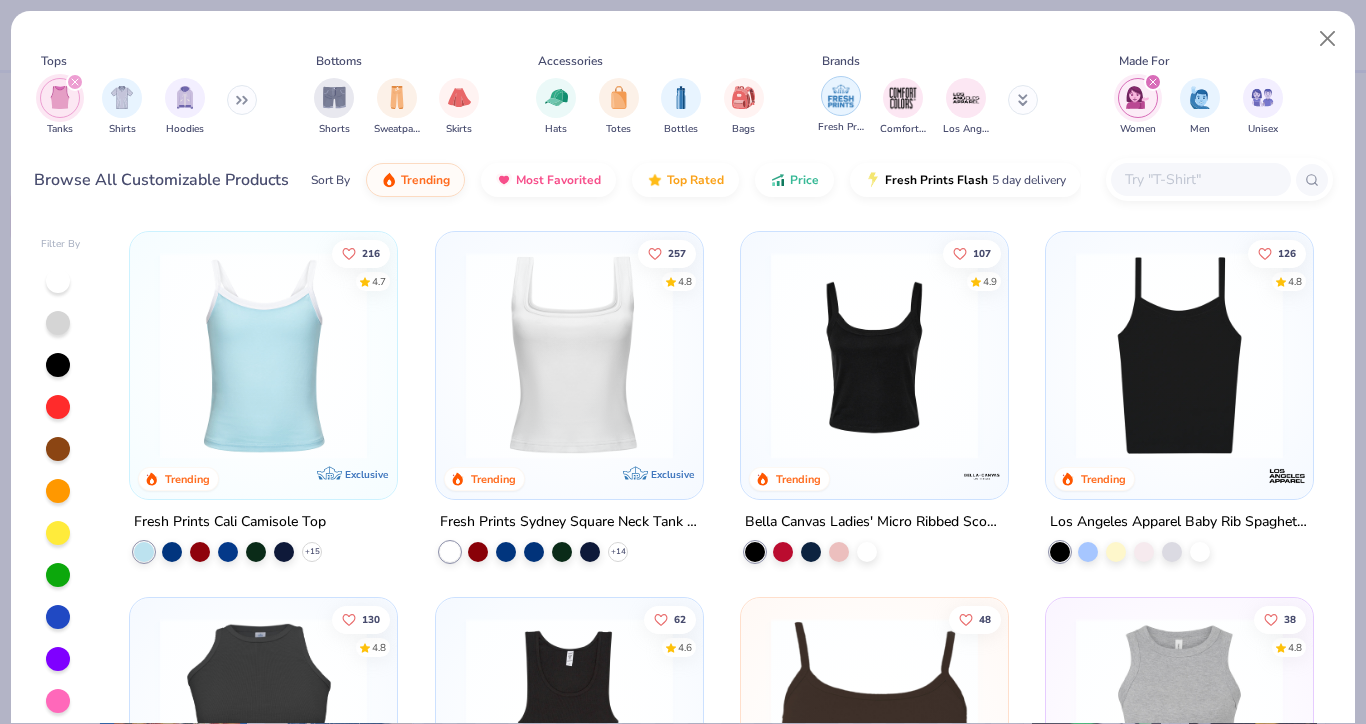 click at bounding box center (841, 96) 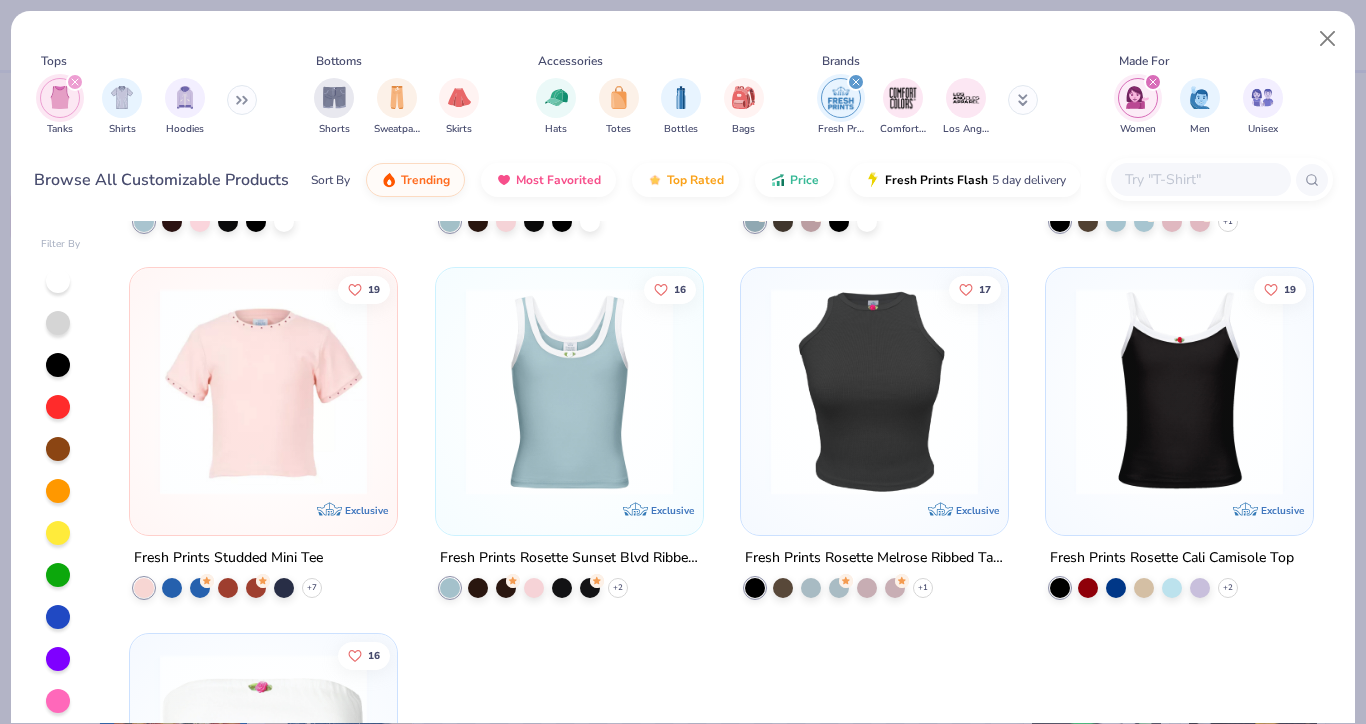 scroll, scrollTop: 1443, scrollLeft: 0, axis: vertical 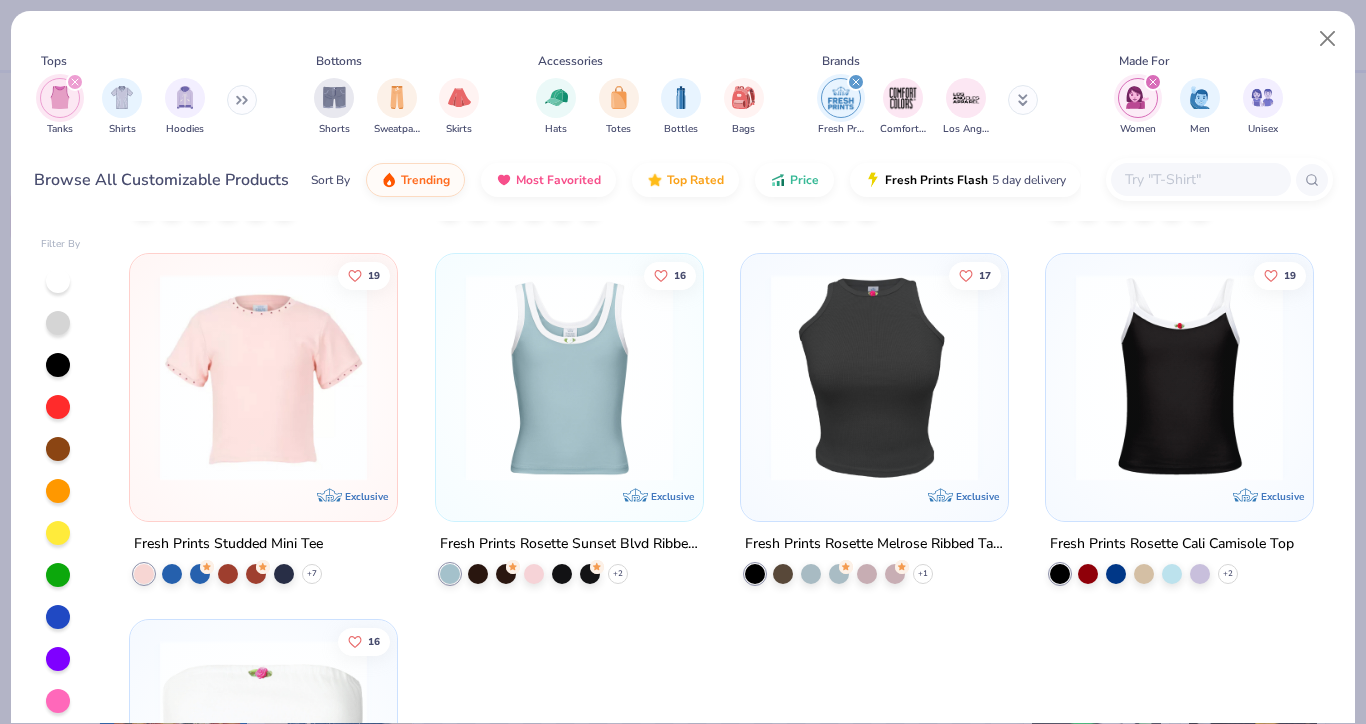 click at bounding box center [1179, 377] 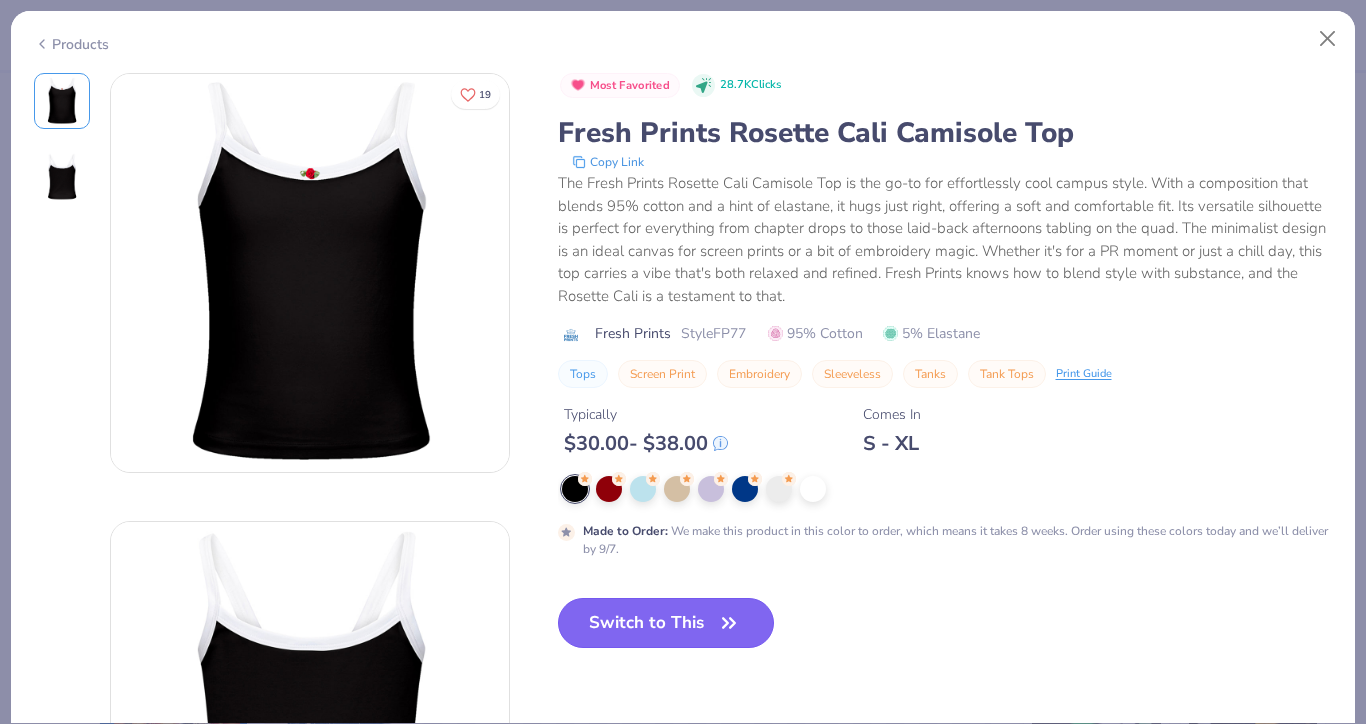 click on "Switch to This" at bounding box center (666, 623) 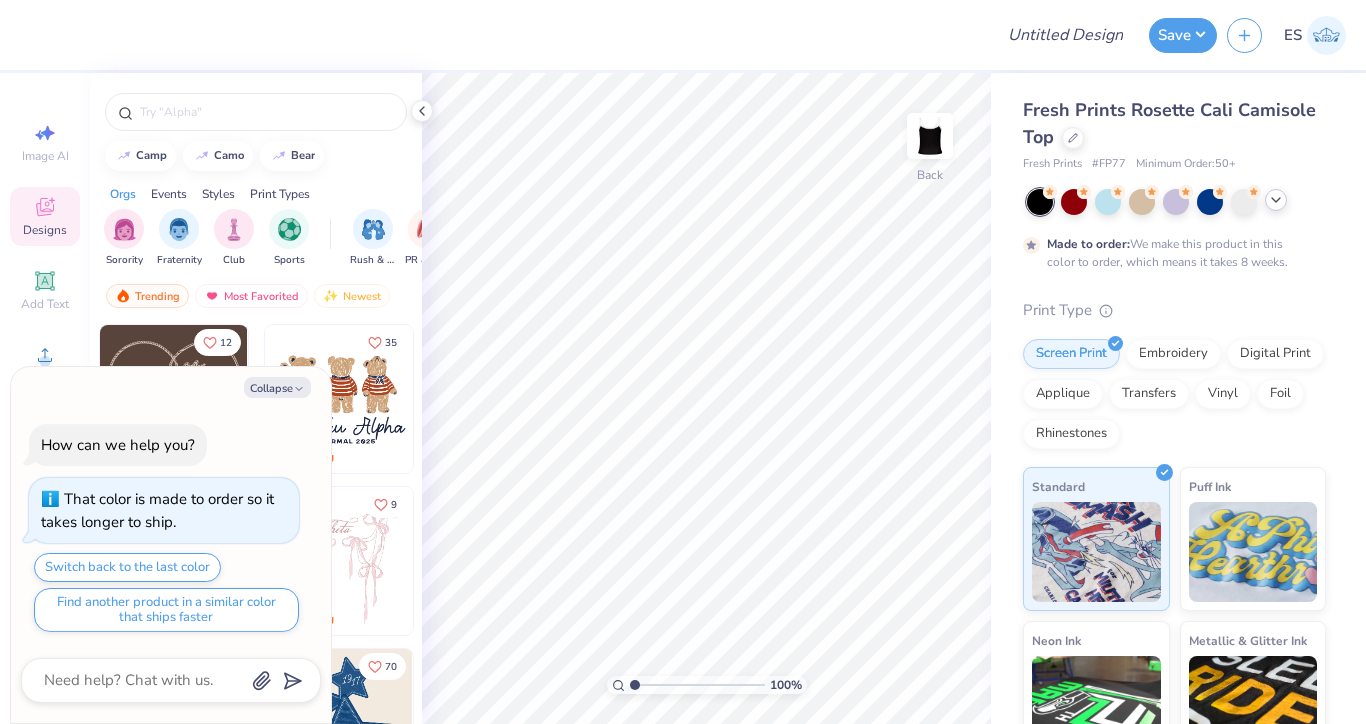 click at bounding box center (1276, 200) 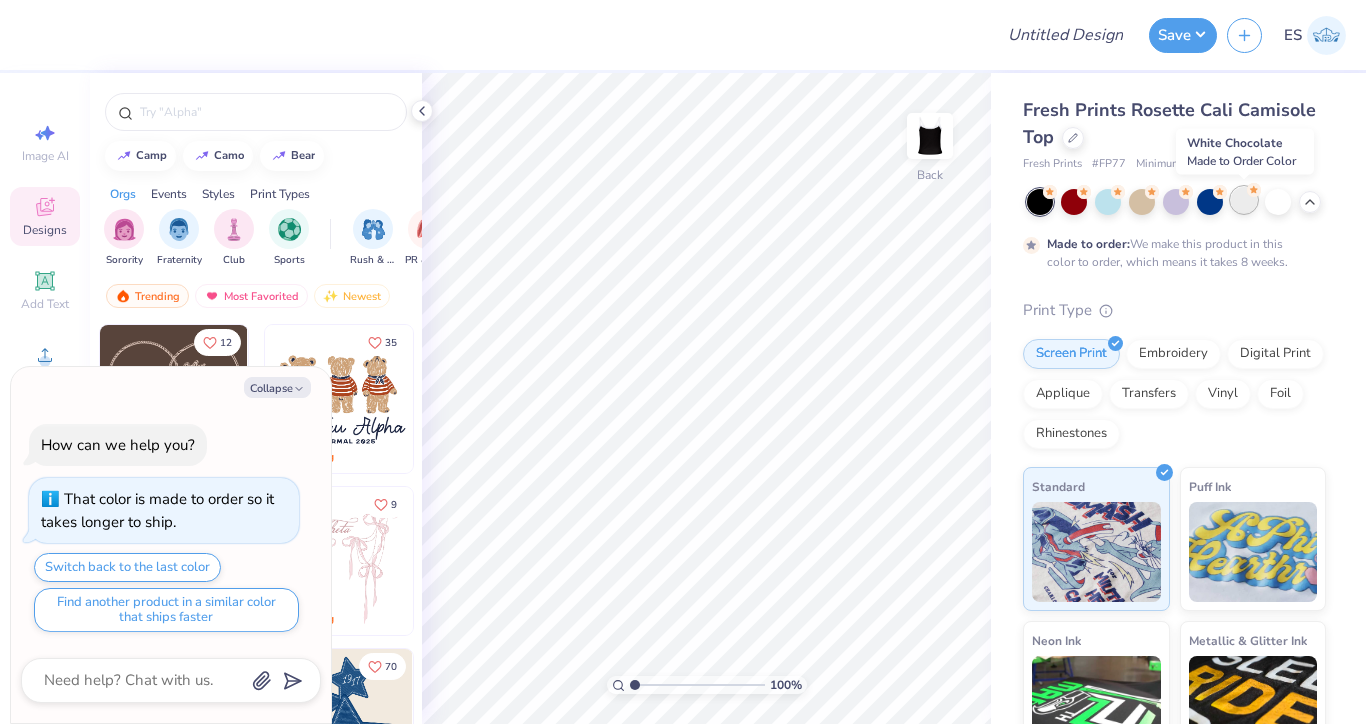 click at bounding box center (1244, 200) 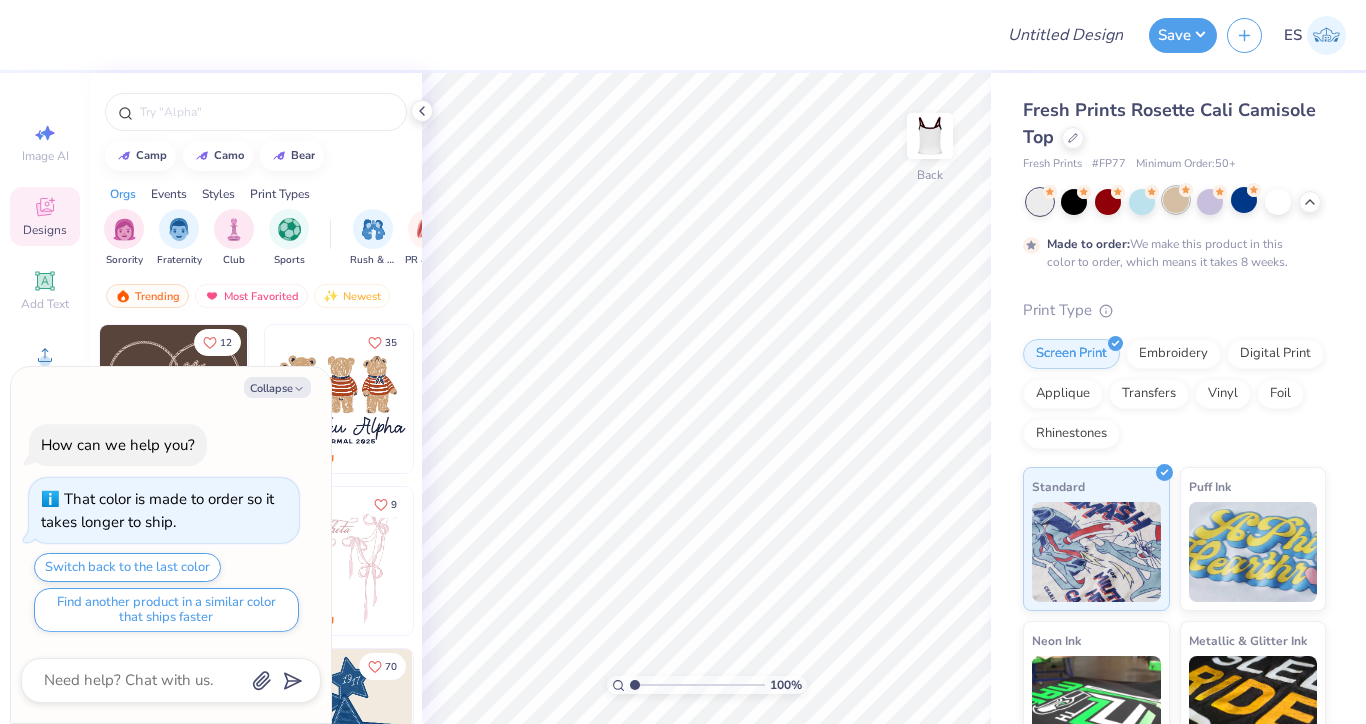 click at bounding box center [1176, 200] 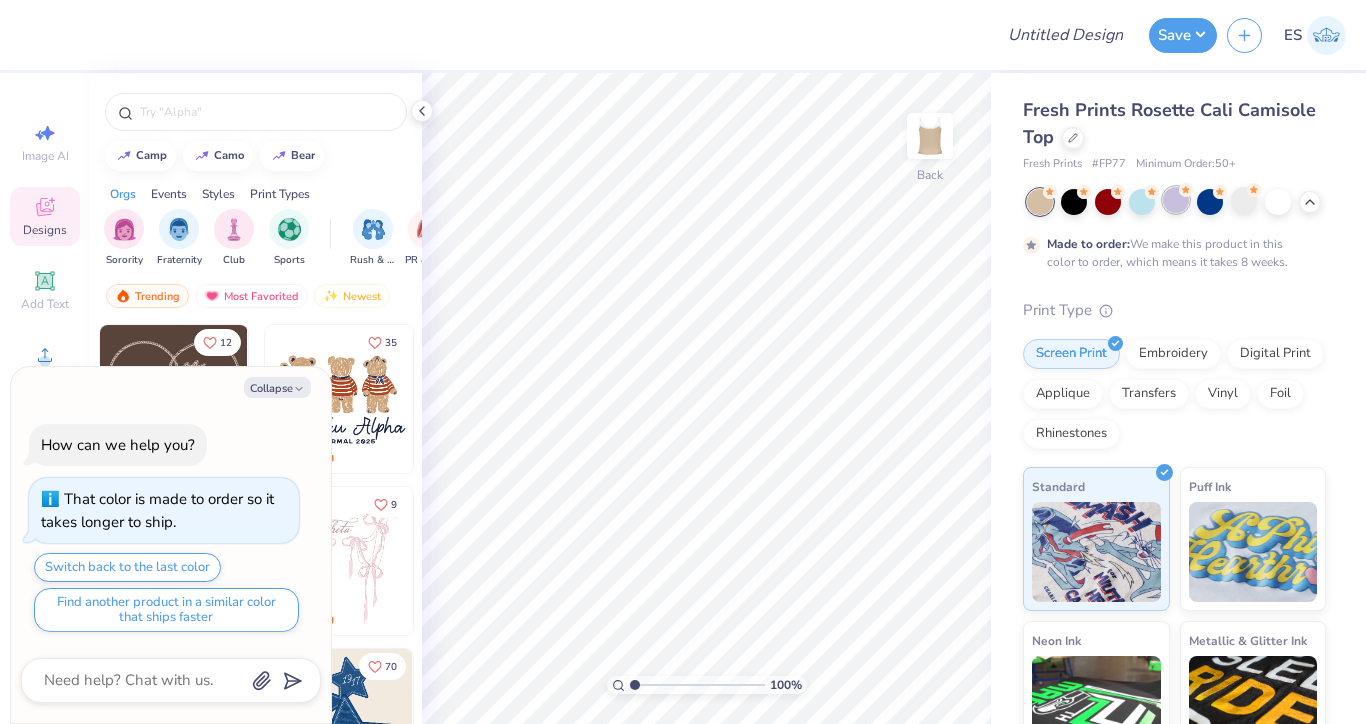 click at bounding box center [1176, 200] 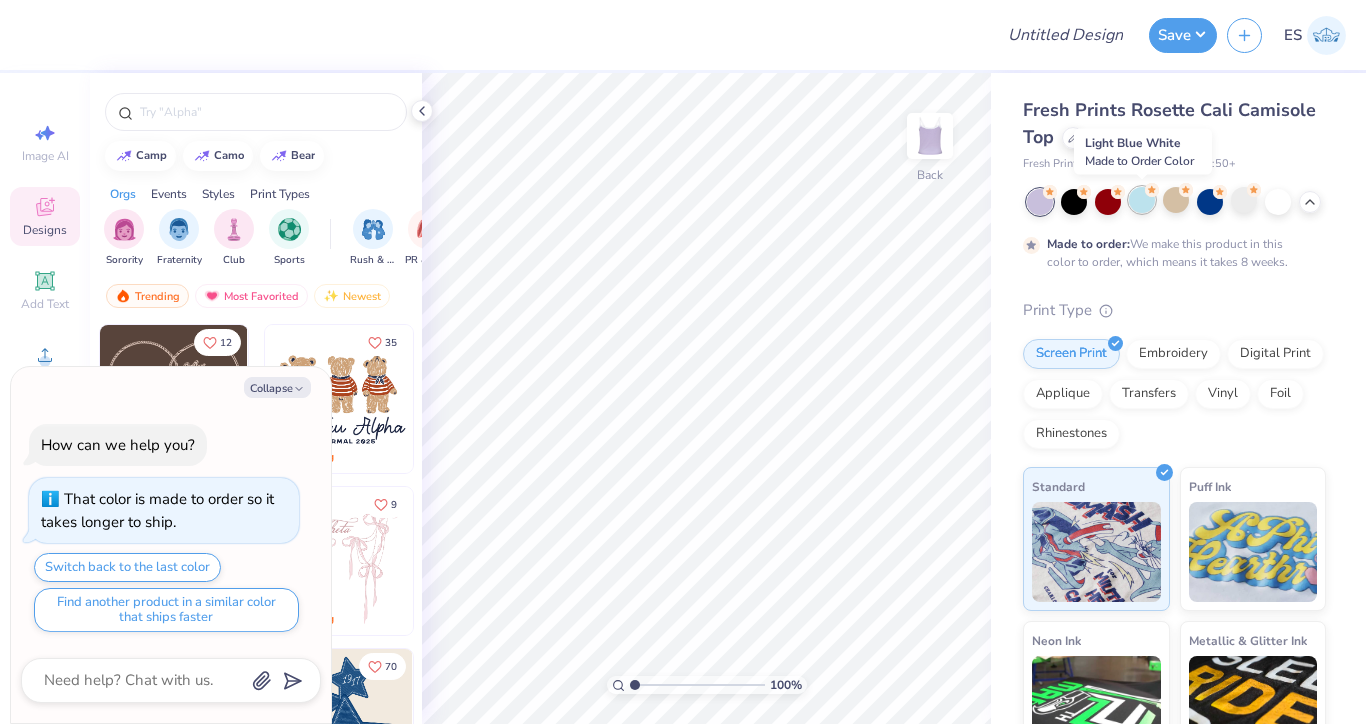 click at bounding box center (1142, 200) 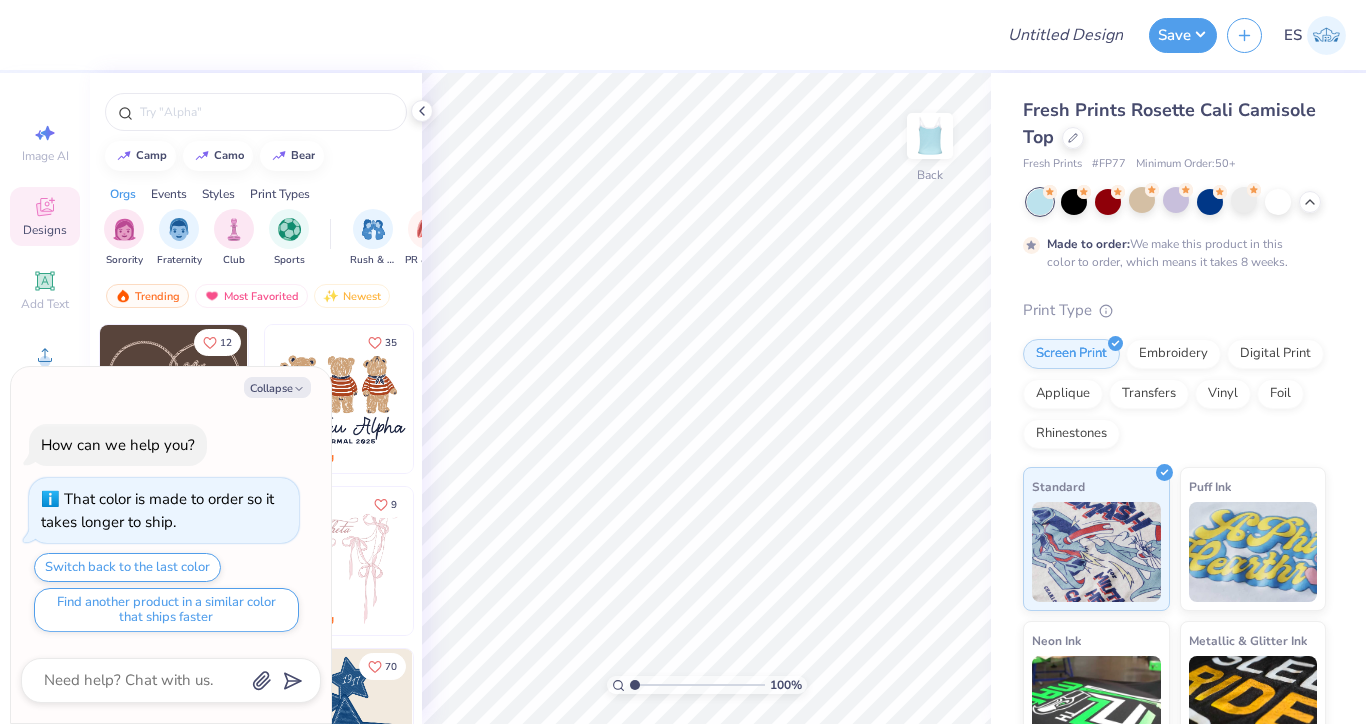 click at bounding box center (1174, 202) 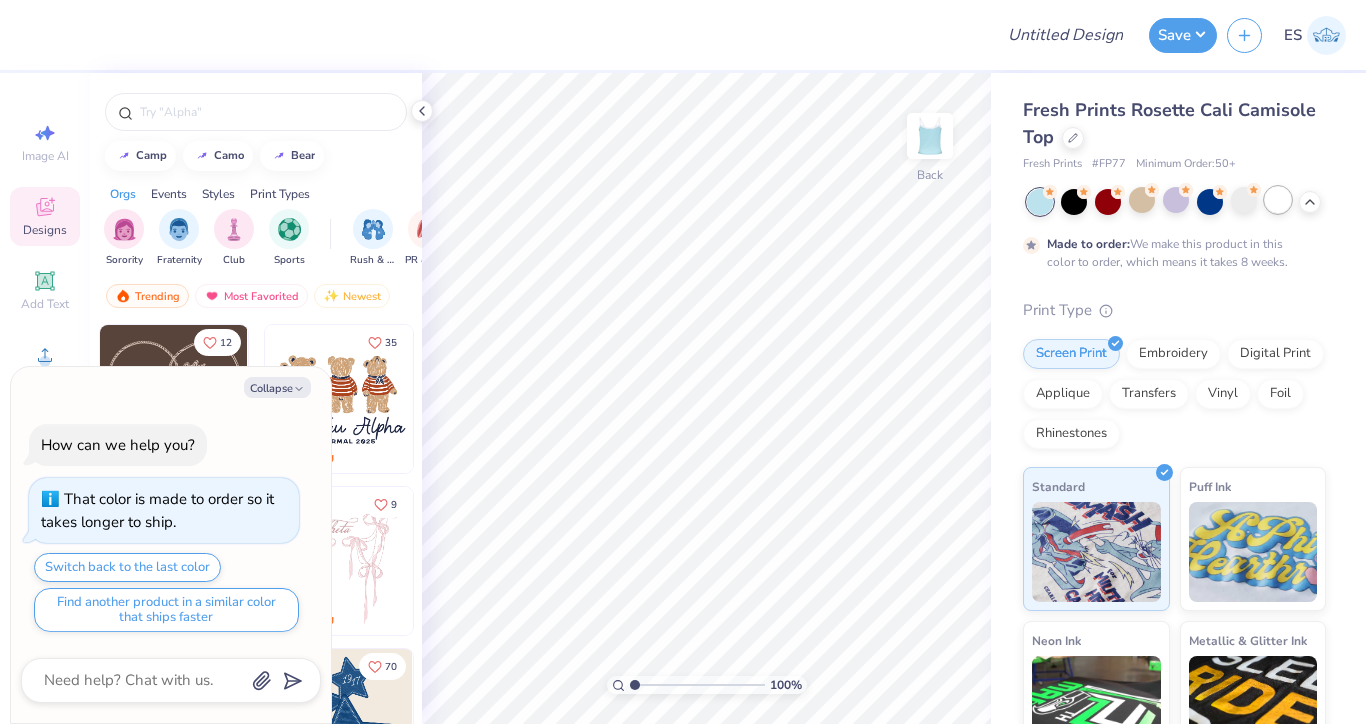 click at bounding box center (1278, 200) 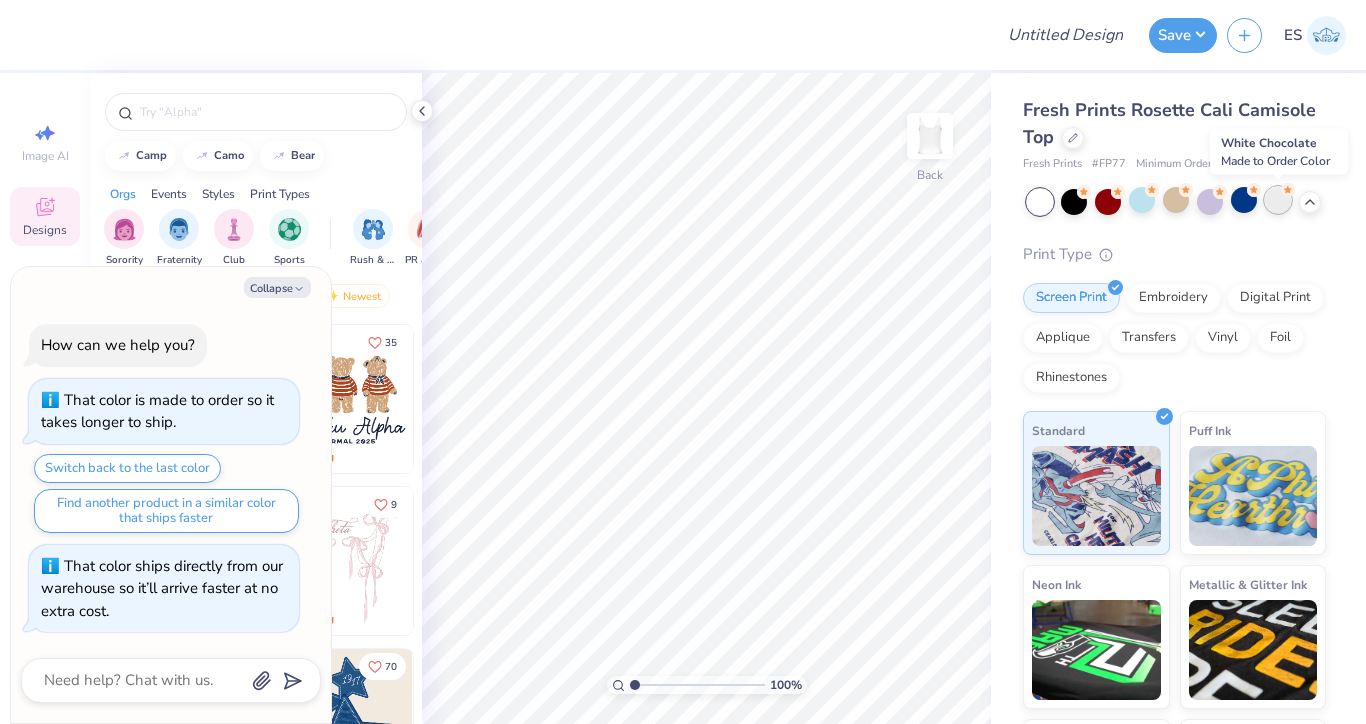 click at bounding box center (1278, 200) 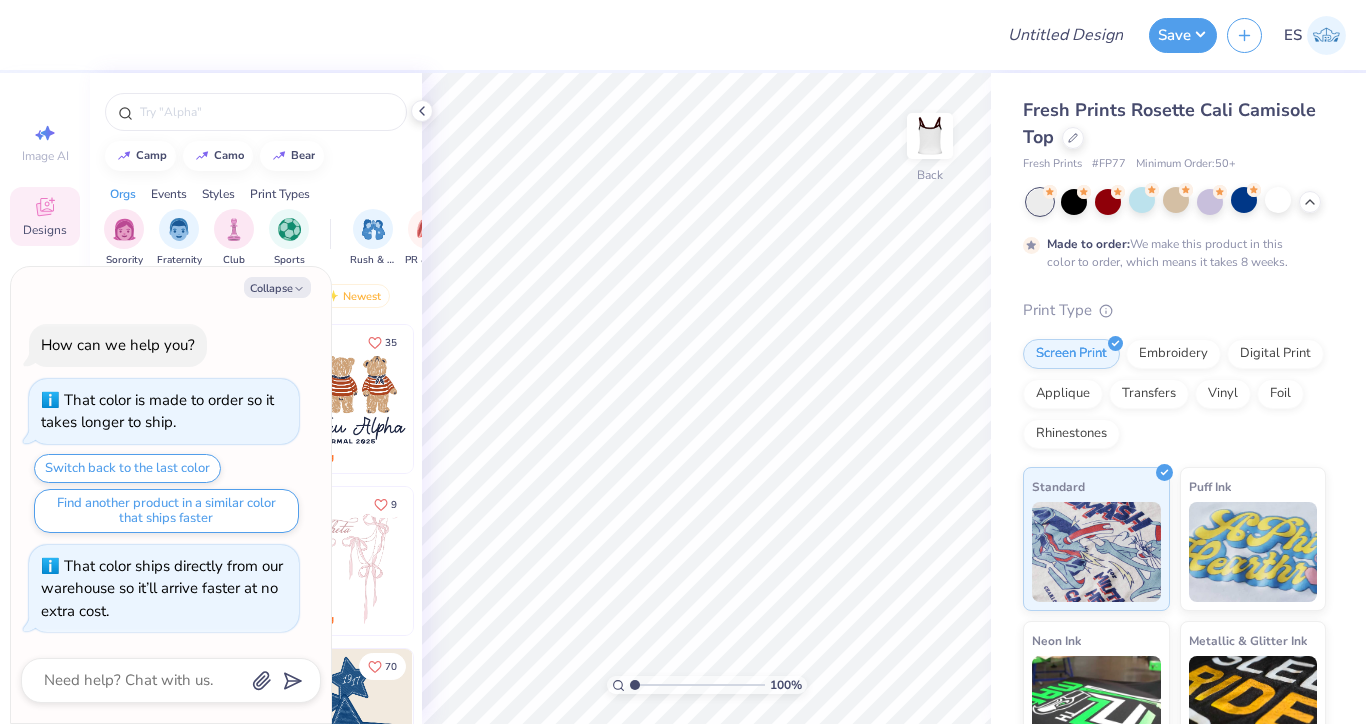 scroll, scrollTop: 22, scrollLeft: 0, axis: vertical 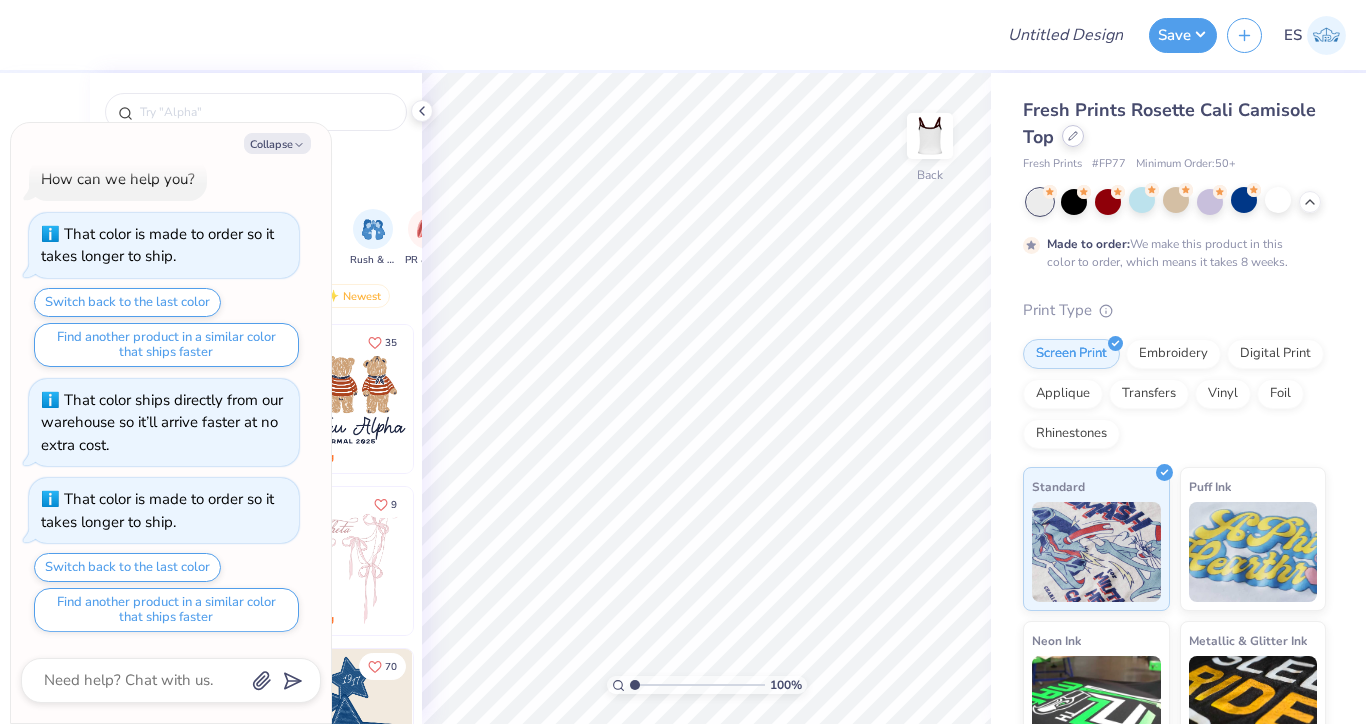click at bounding box center (1073, 136) 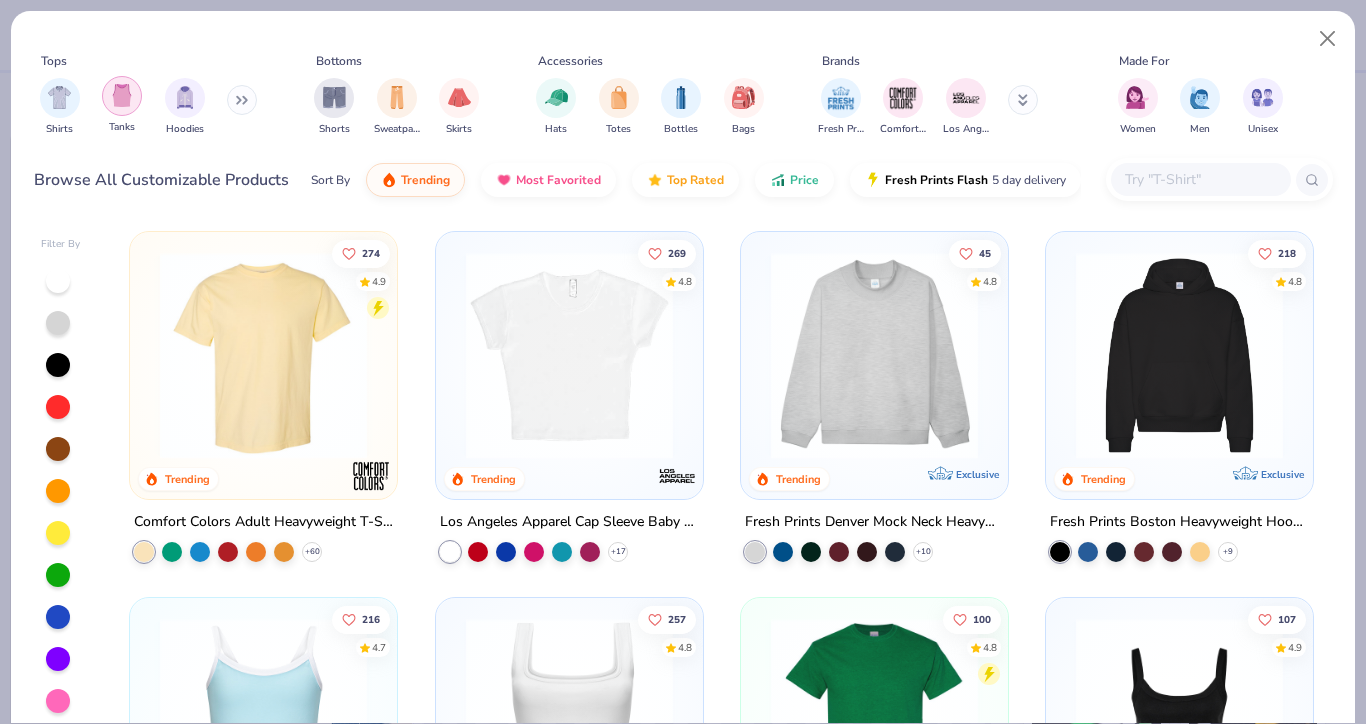 click at bounding box center [122, 96] 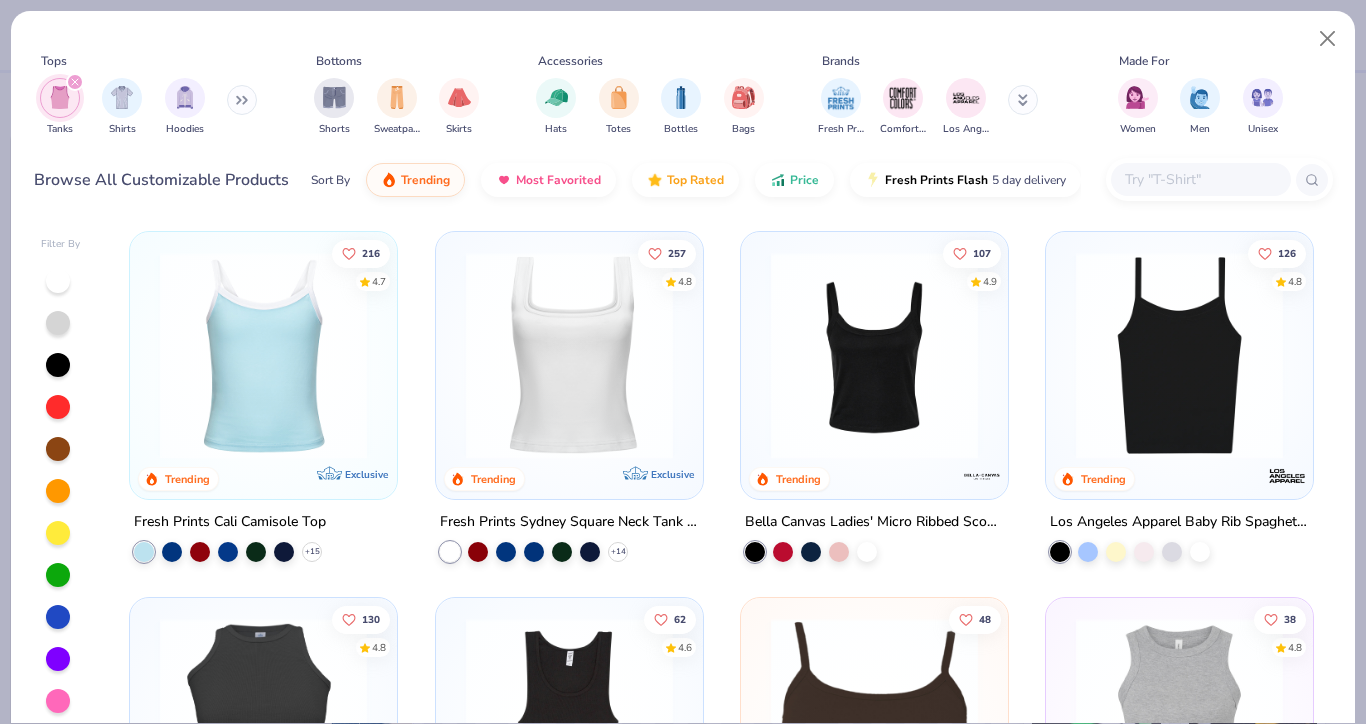 click on "Women Men Unisex" at bounding box center (1200, 107) 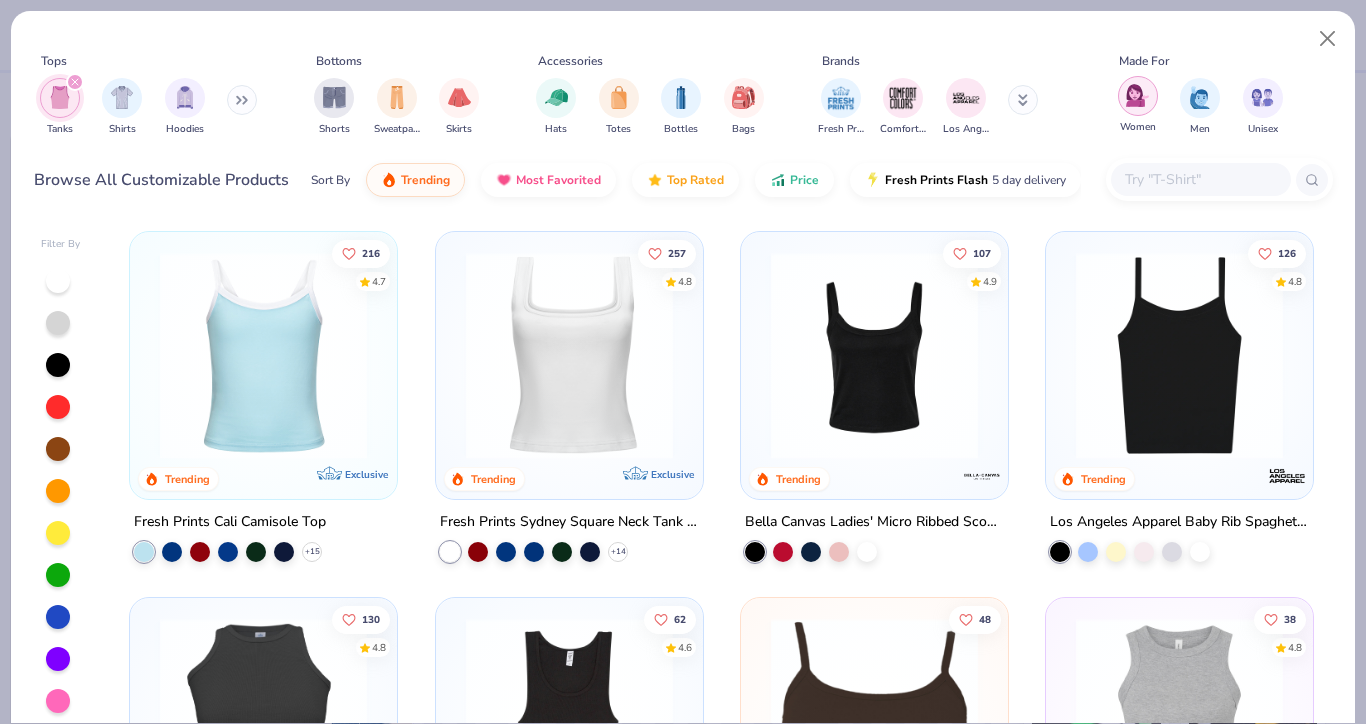 click at bounding box center (1137, 95) 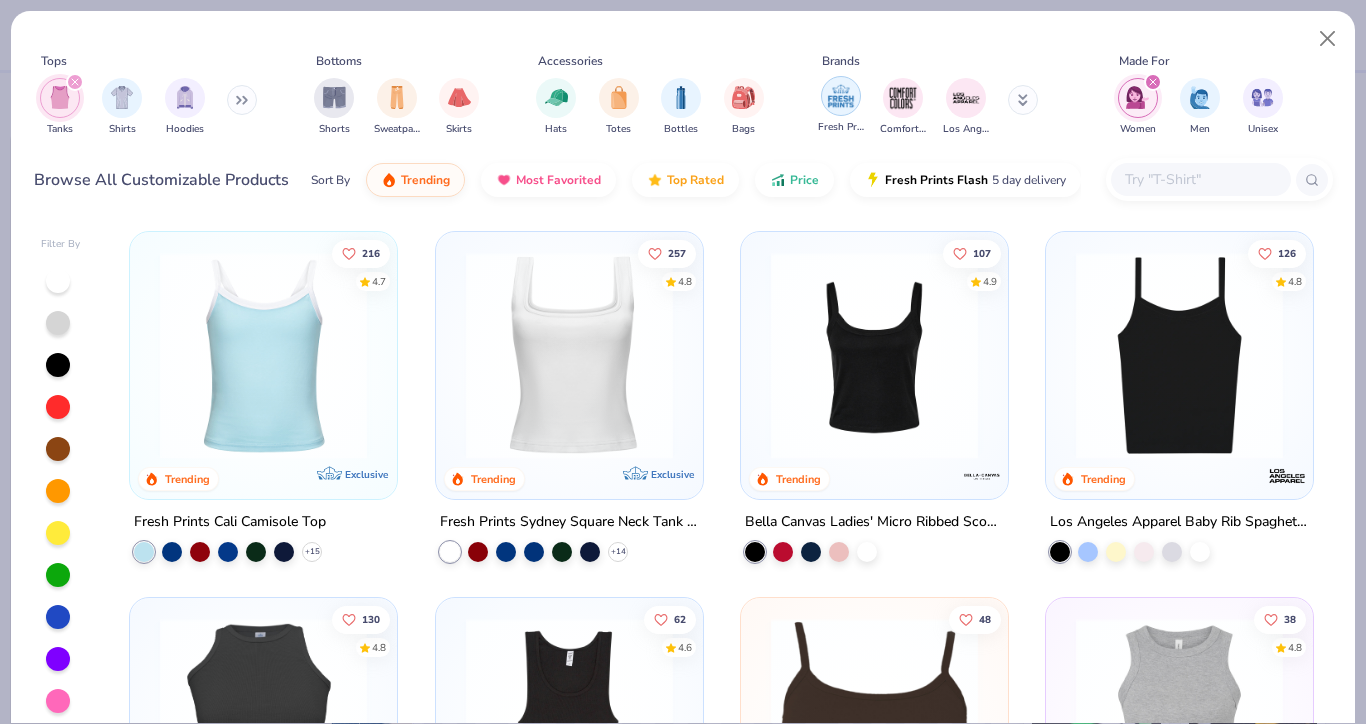 click at bounding box center [841, 96] 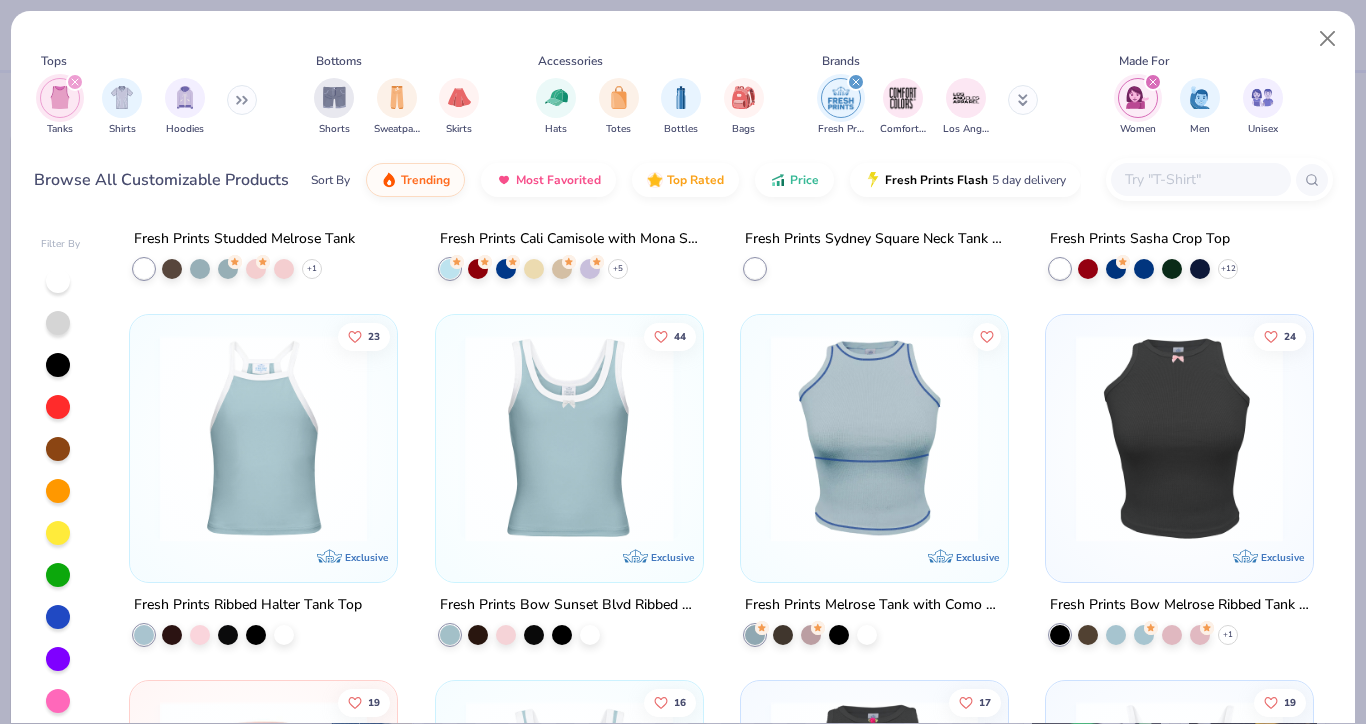 scroll, scrollTop: 915, scrollLeft: 0, axis: vertical 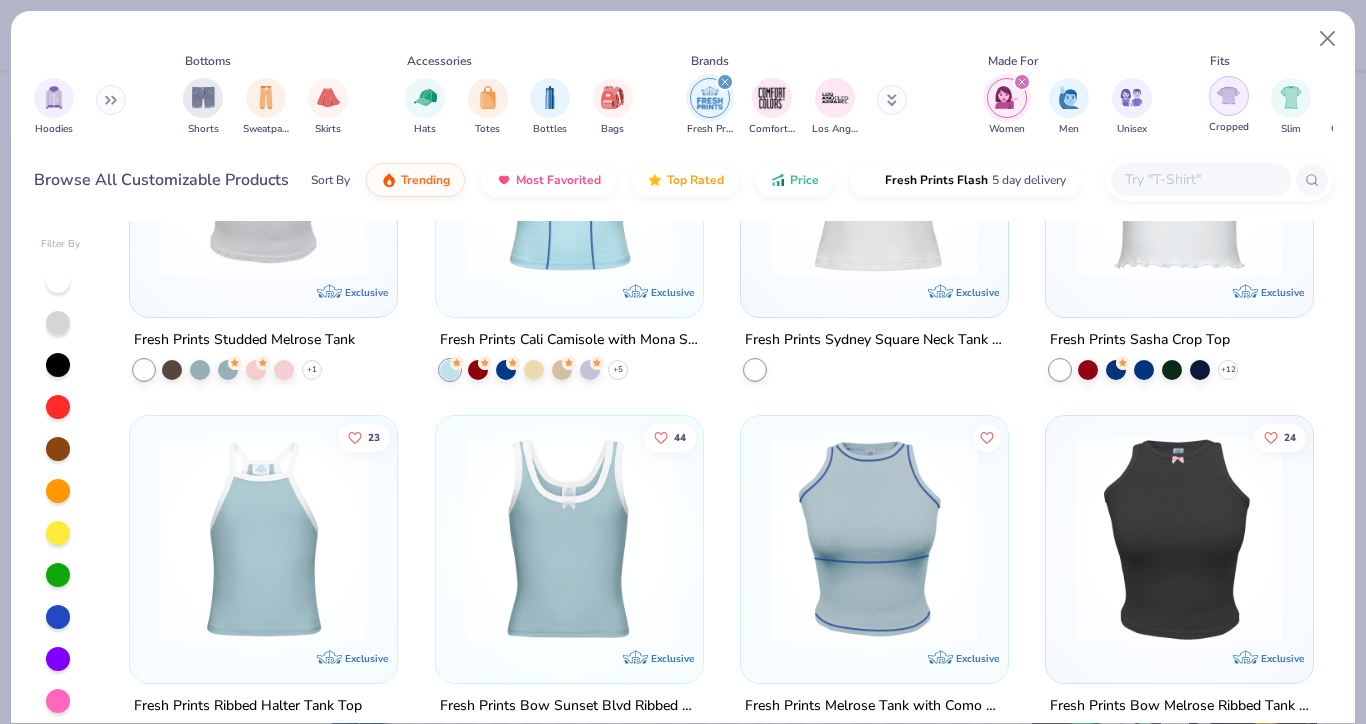 click at bounding box center [1228, 95] 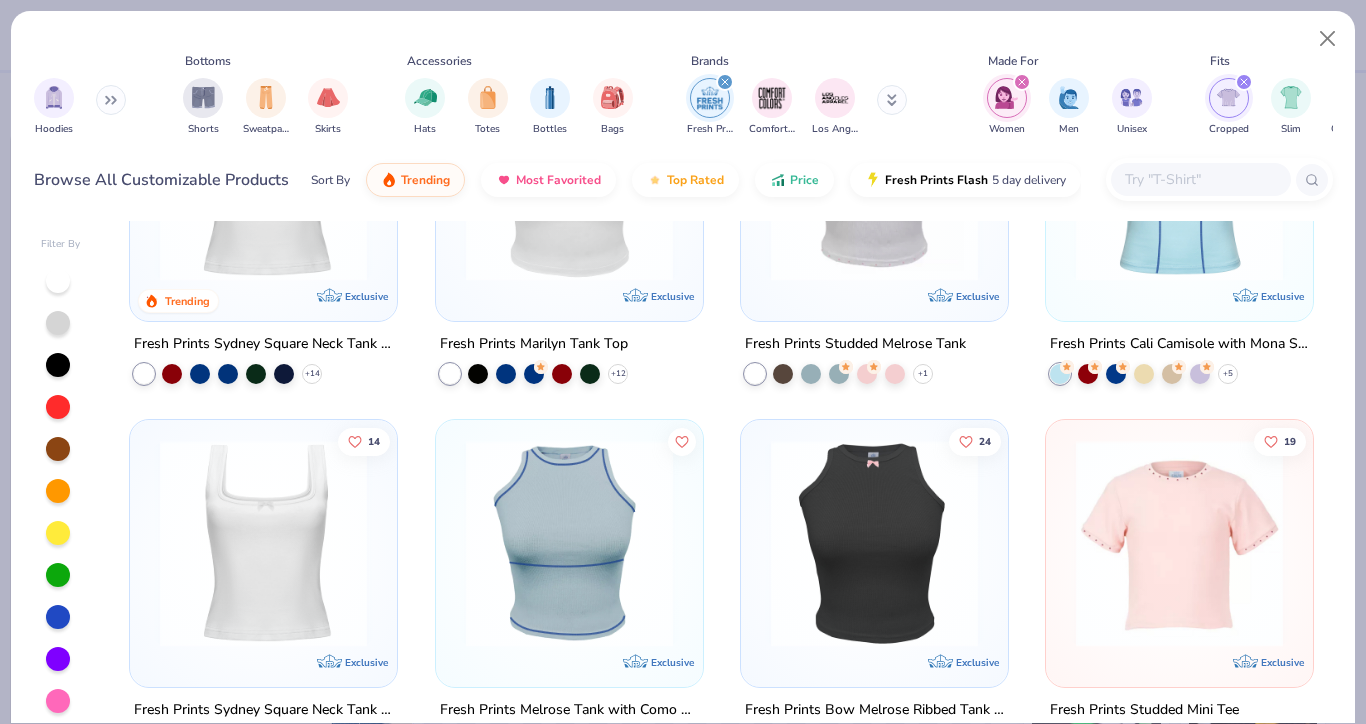 scroll, scrollTop: 182, scrollLeft: 0, axis: vertical 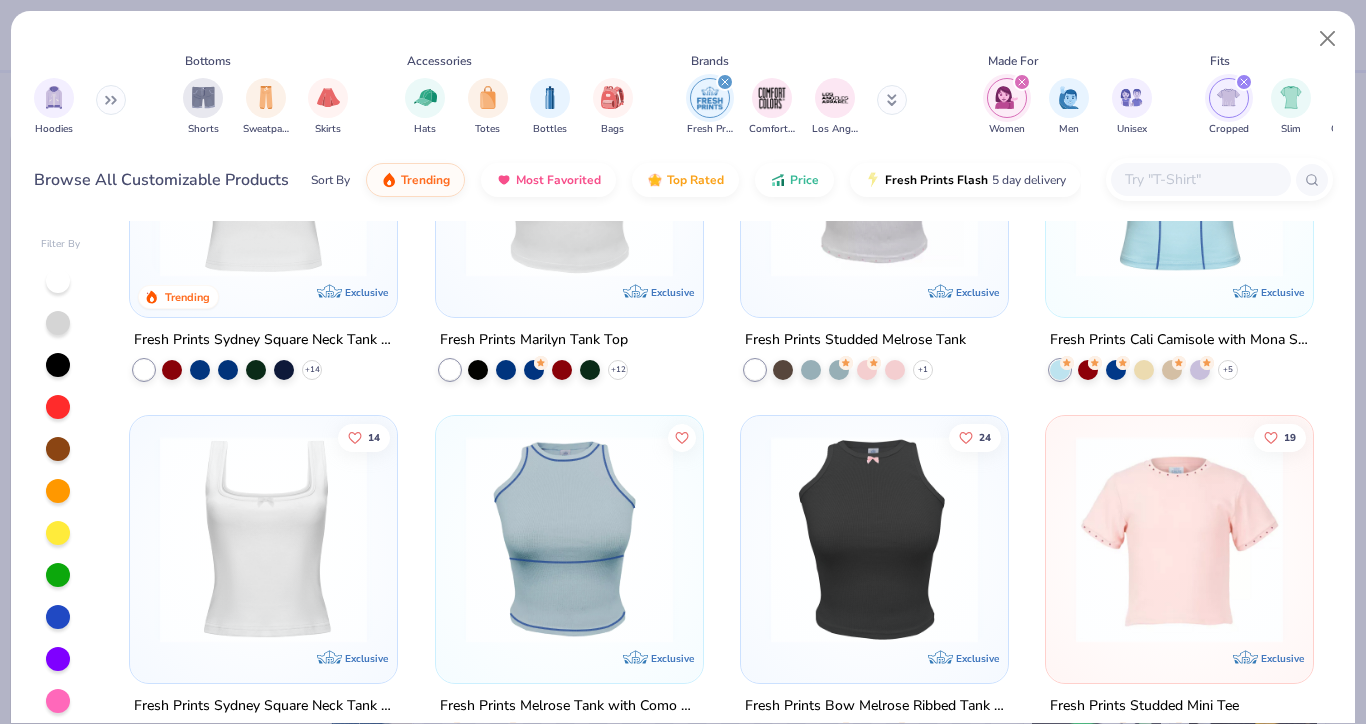 click at bounding box center (263, 539) 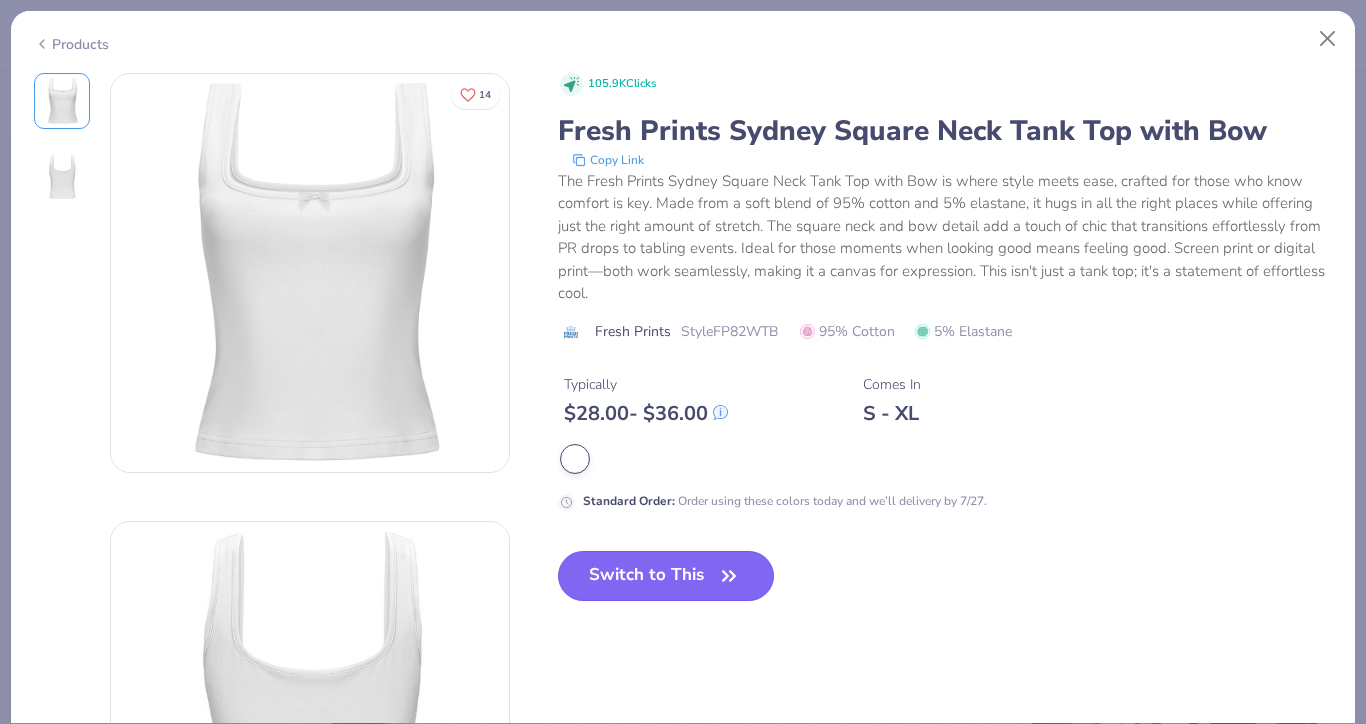 click on "Switch to This" at bounding box center [666, 576] 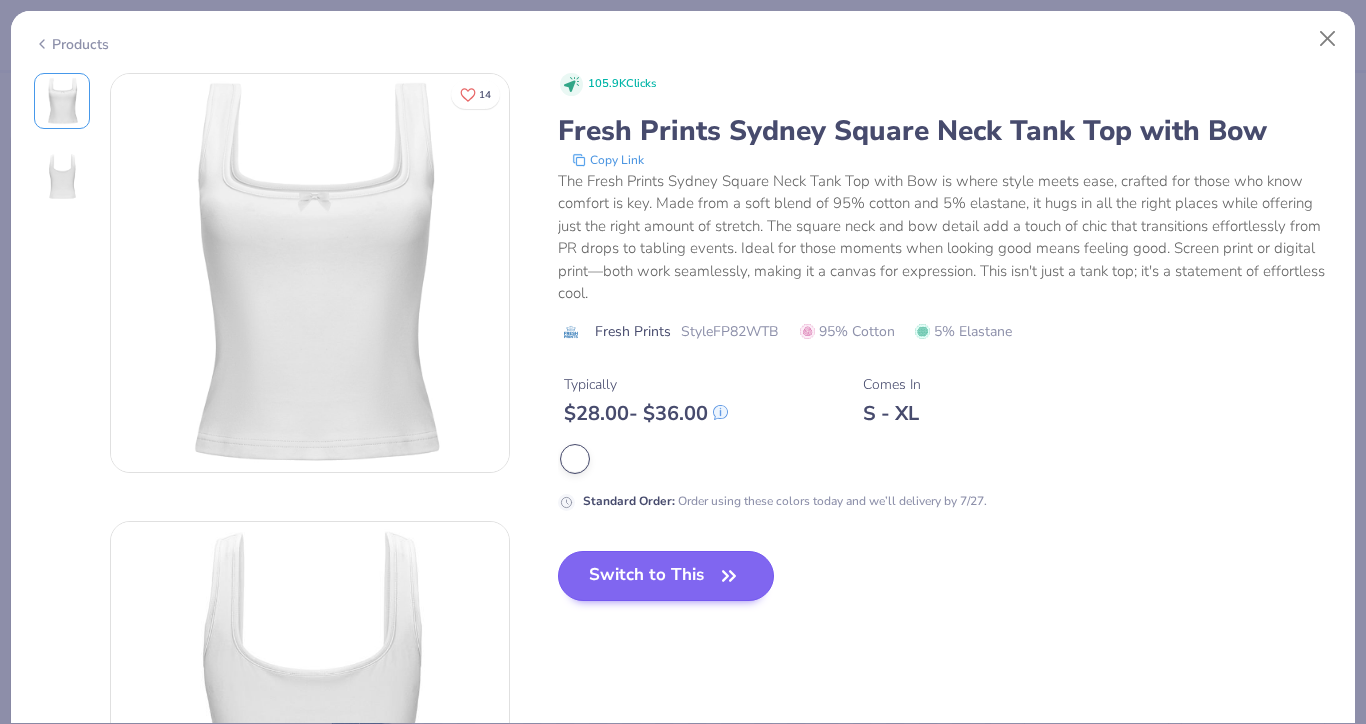 scroll, scrollTop: 121, scrollLeft: 0, axis: vertical 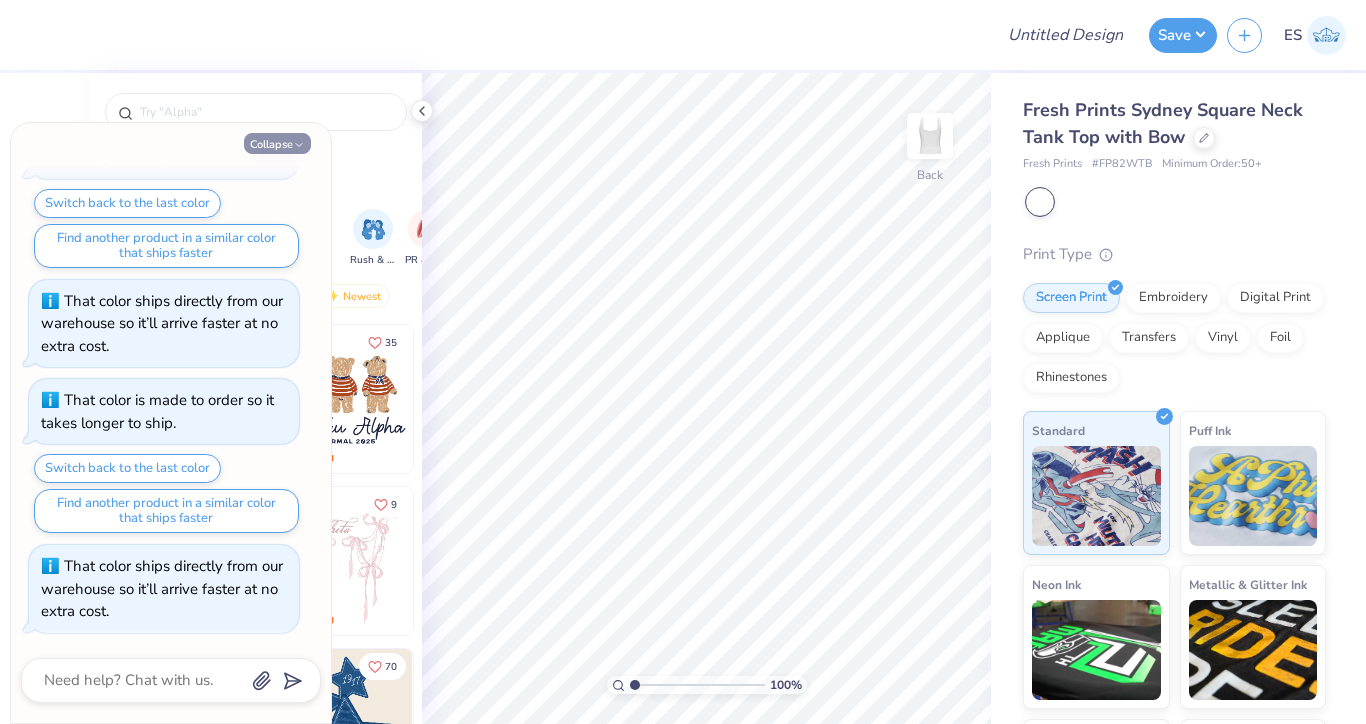 click 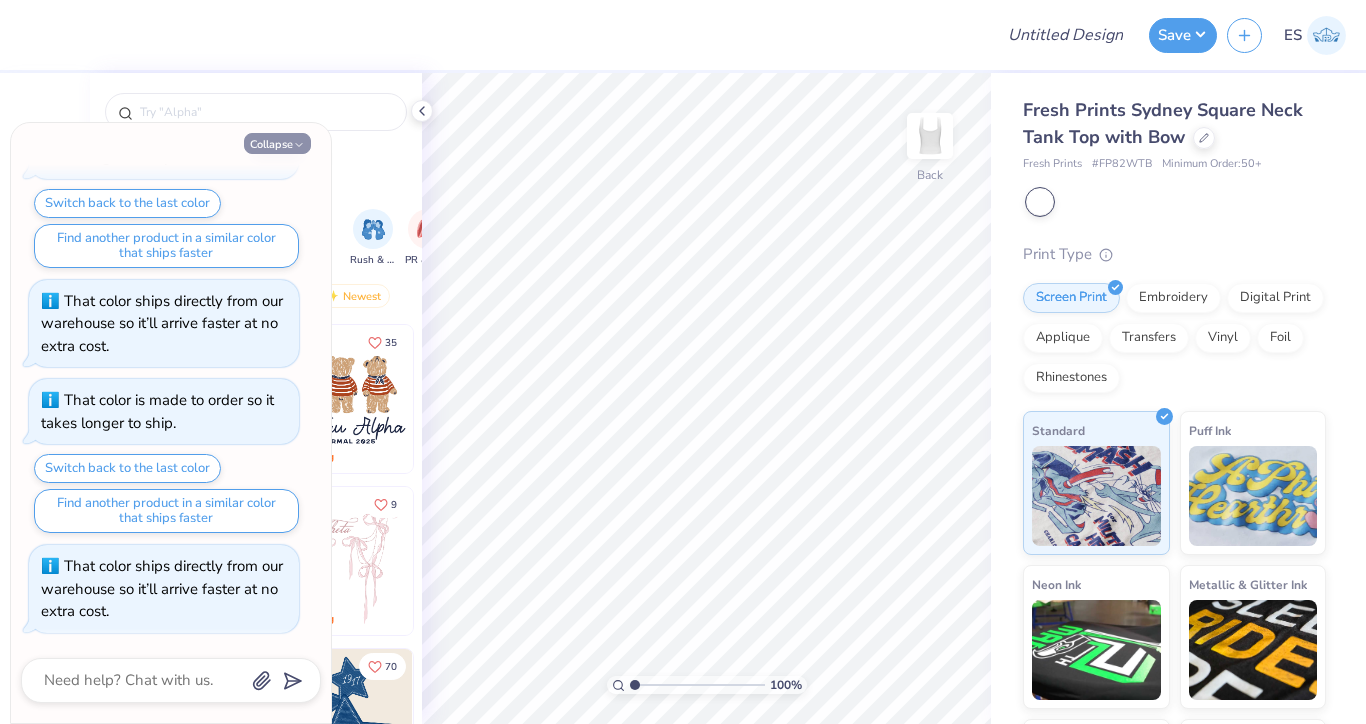 type on "x" 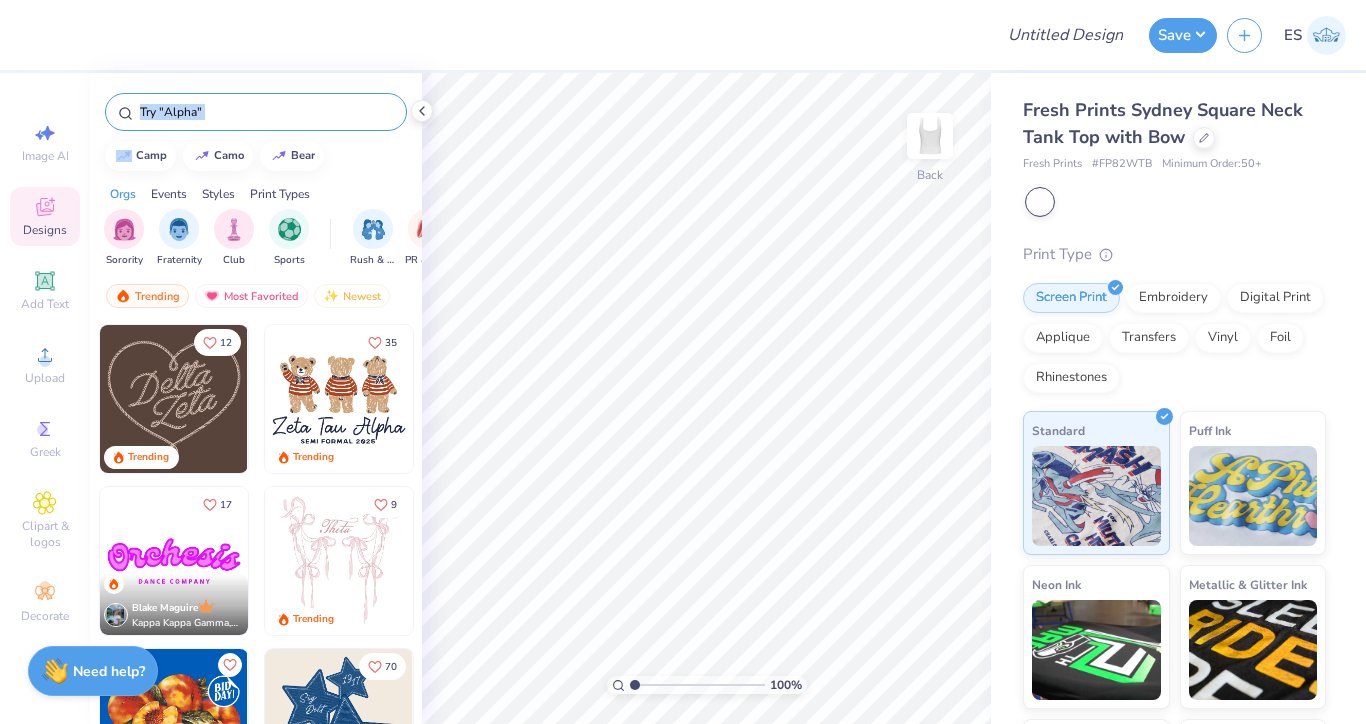 click at bounding box center (256, 112) 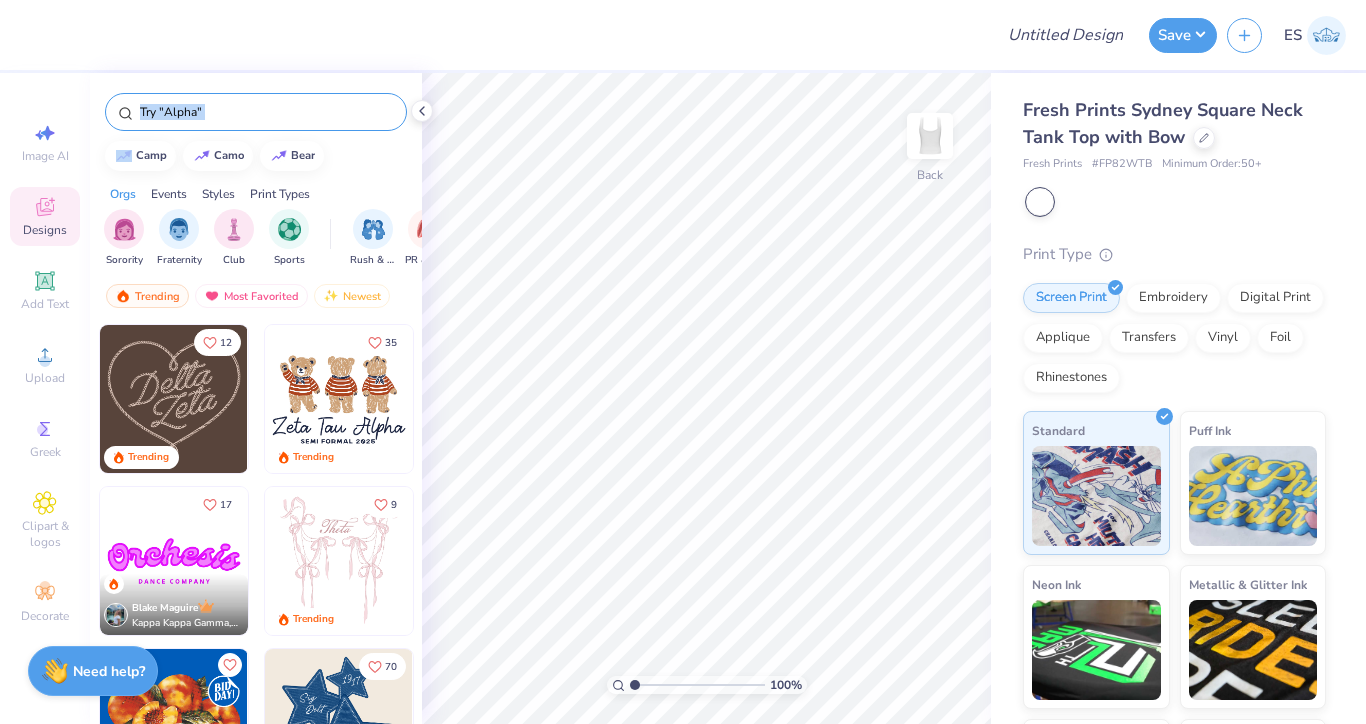 click at bounding box center (266, 112) 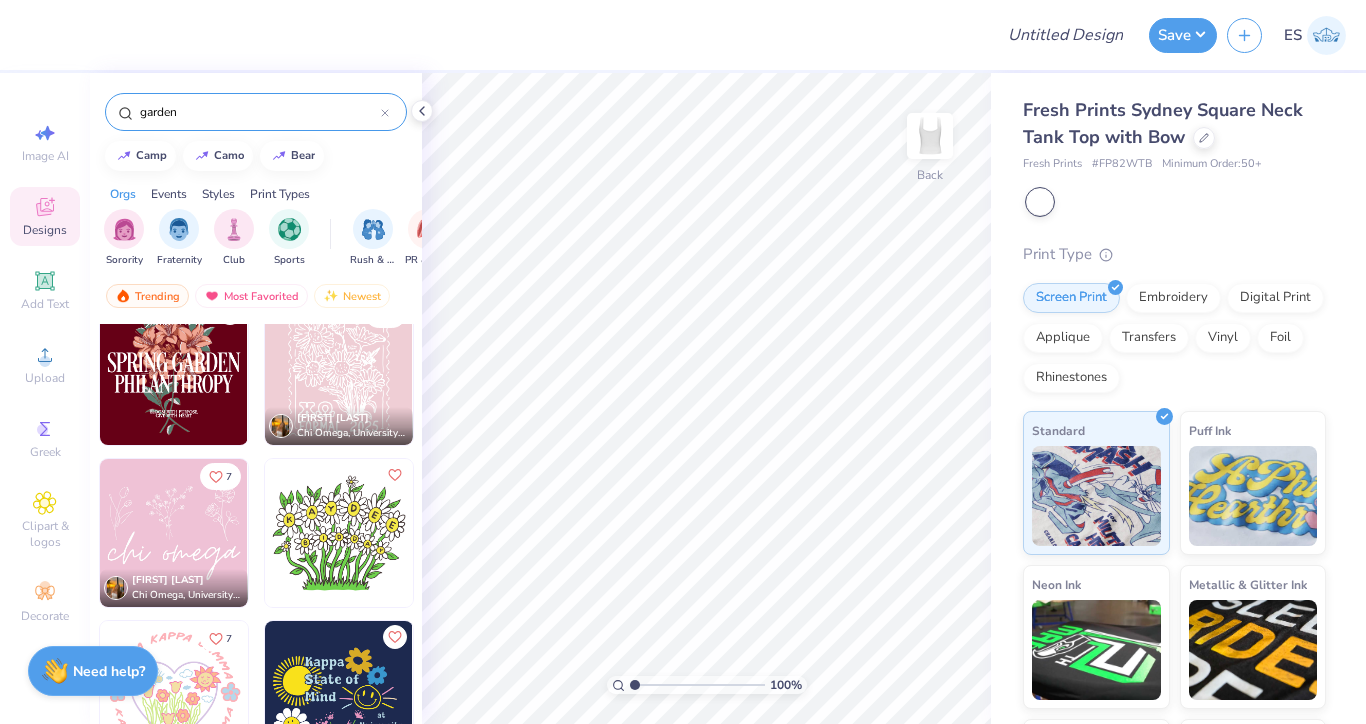 scroll, scrollTop: 194, scrollLeft: 0, axis: vertical 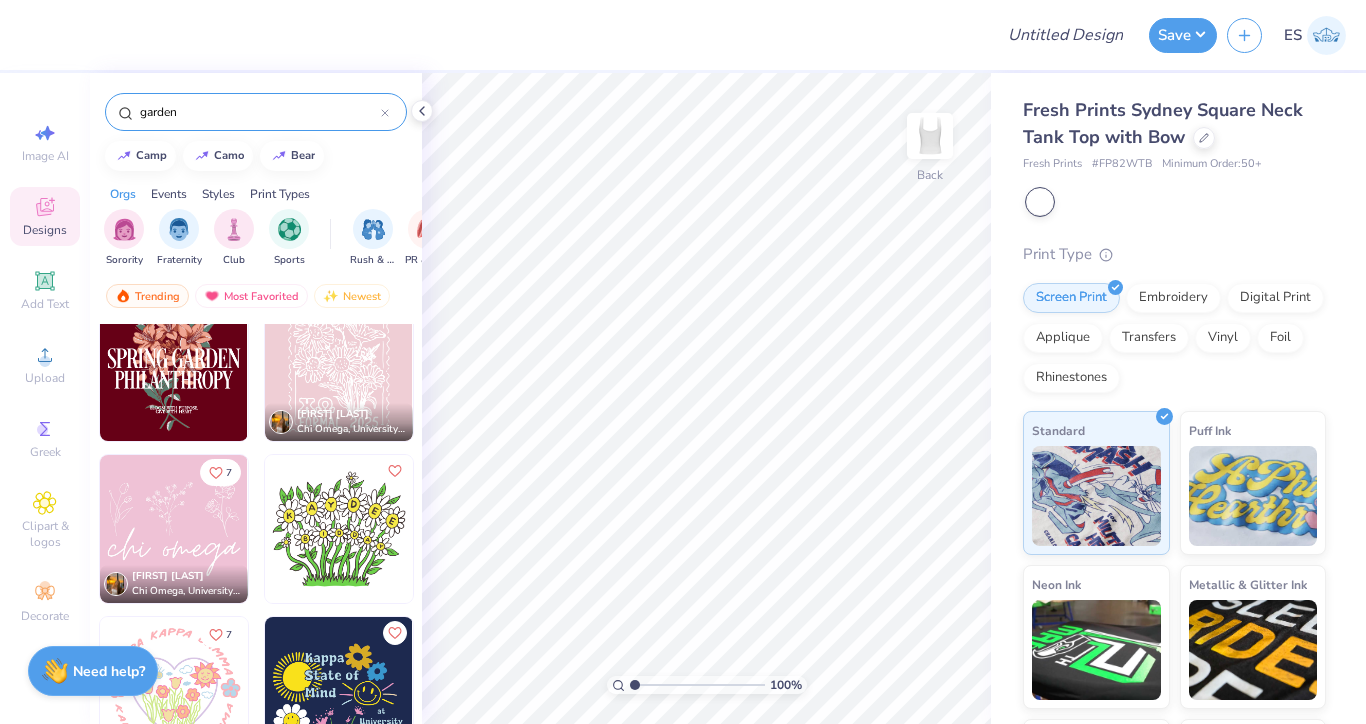 type on "garden" 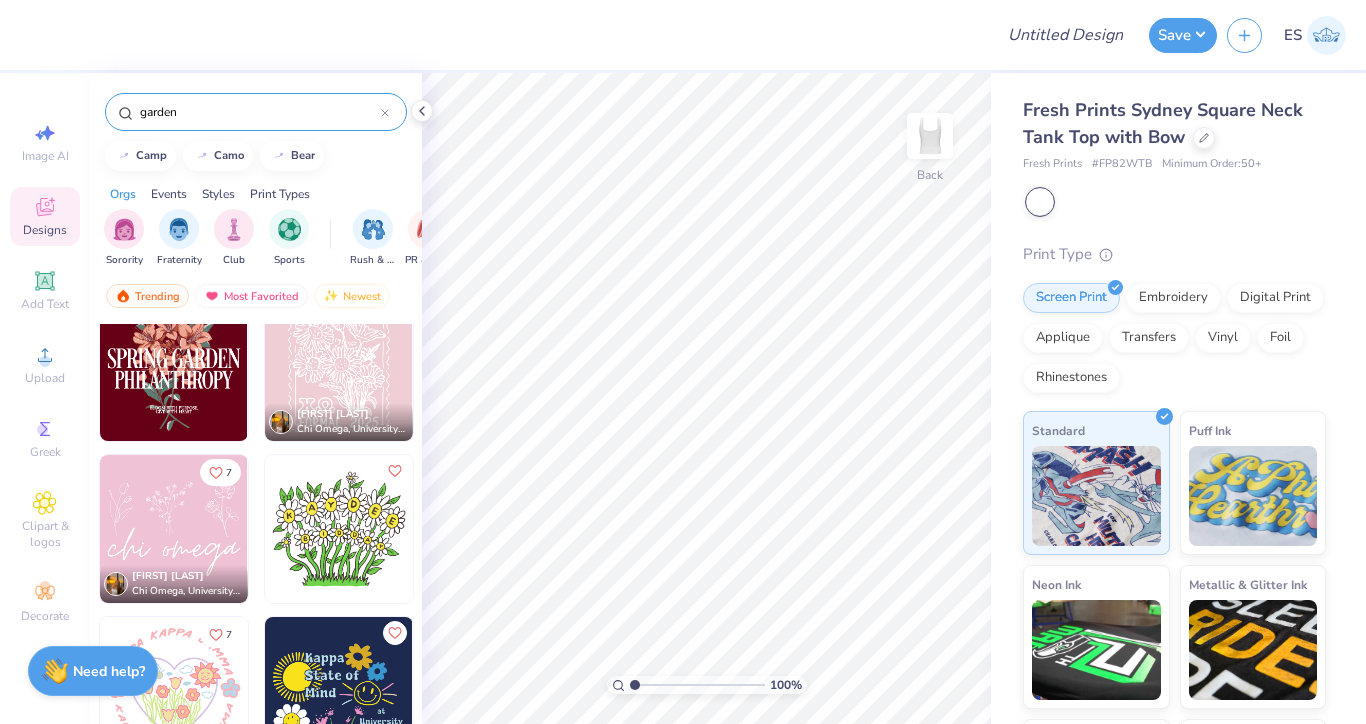 click at bounding box center (174, 529) 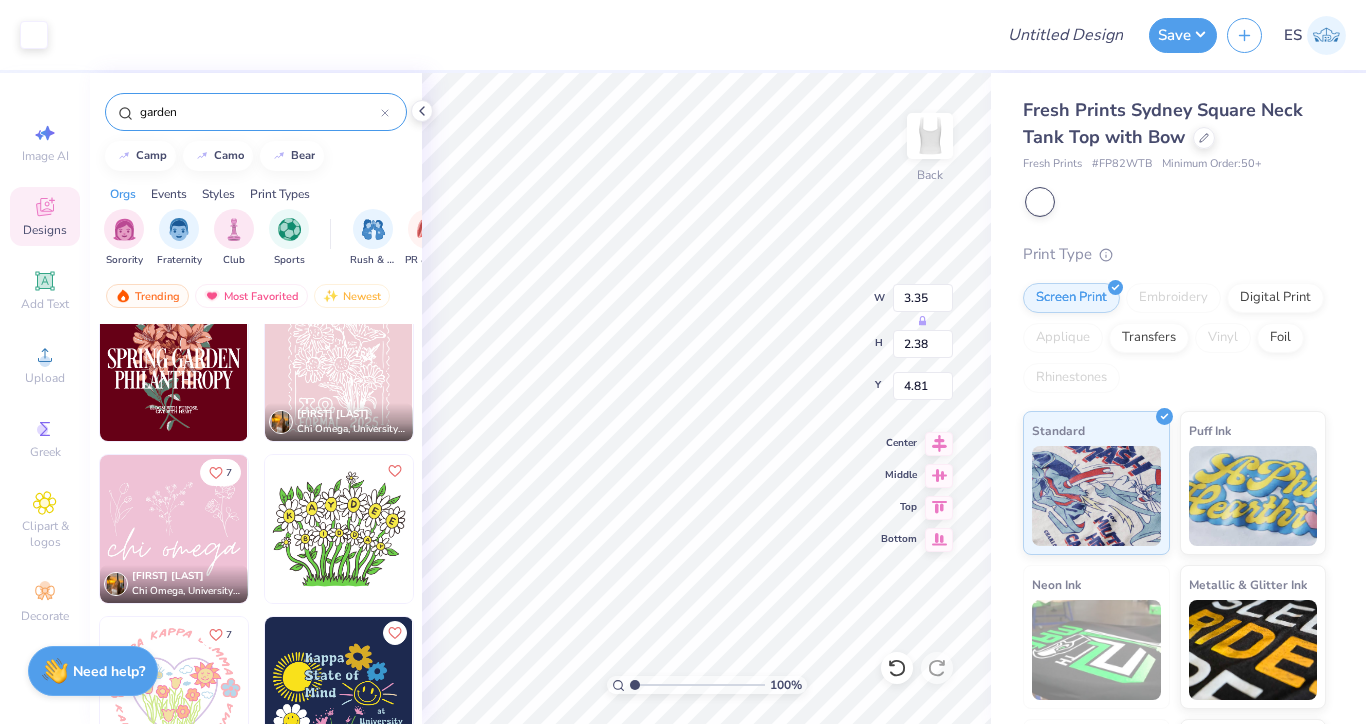 type on "1.71" 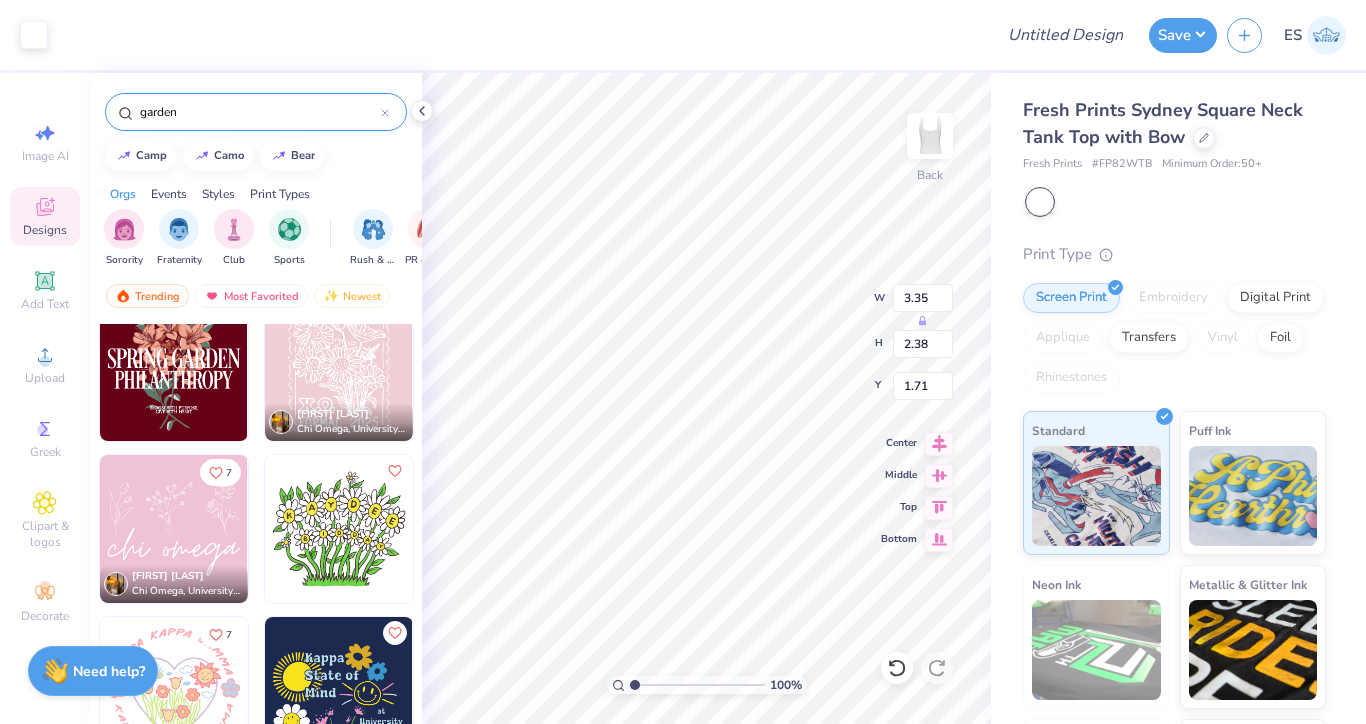 type on "6.25" 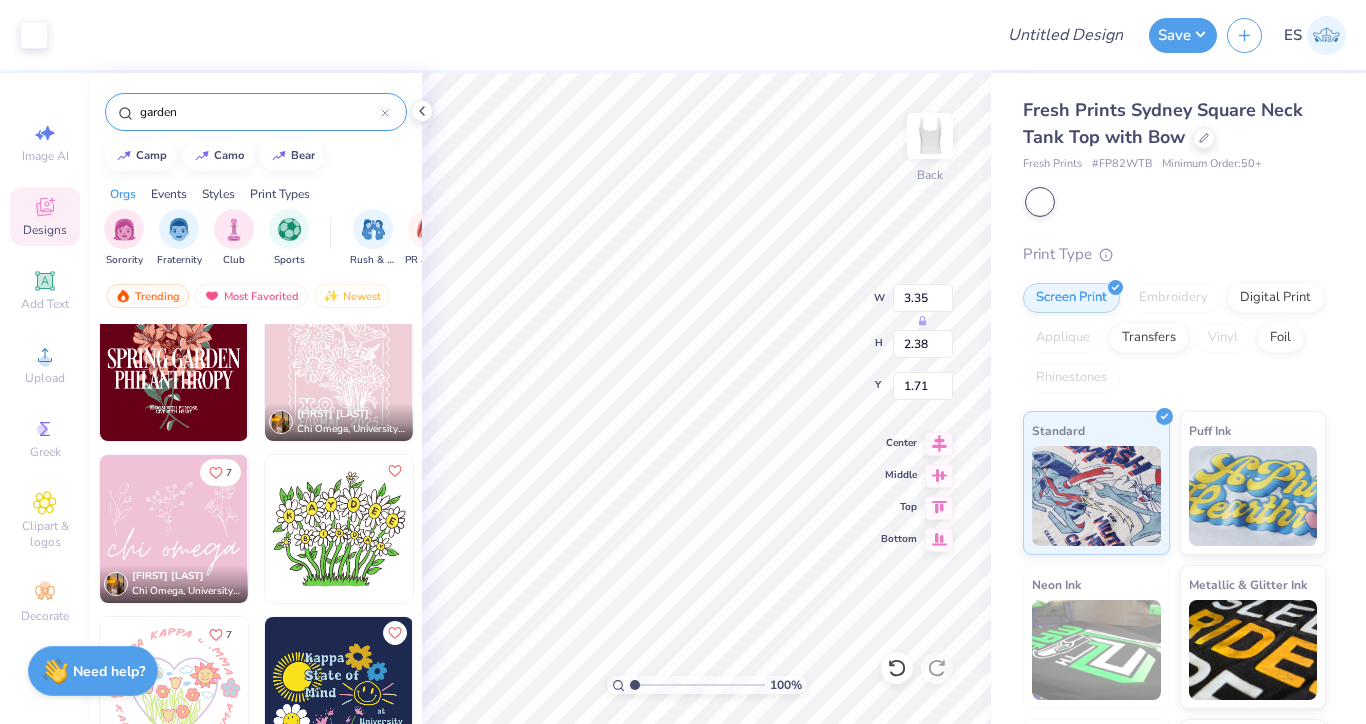 type on "4.45" 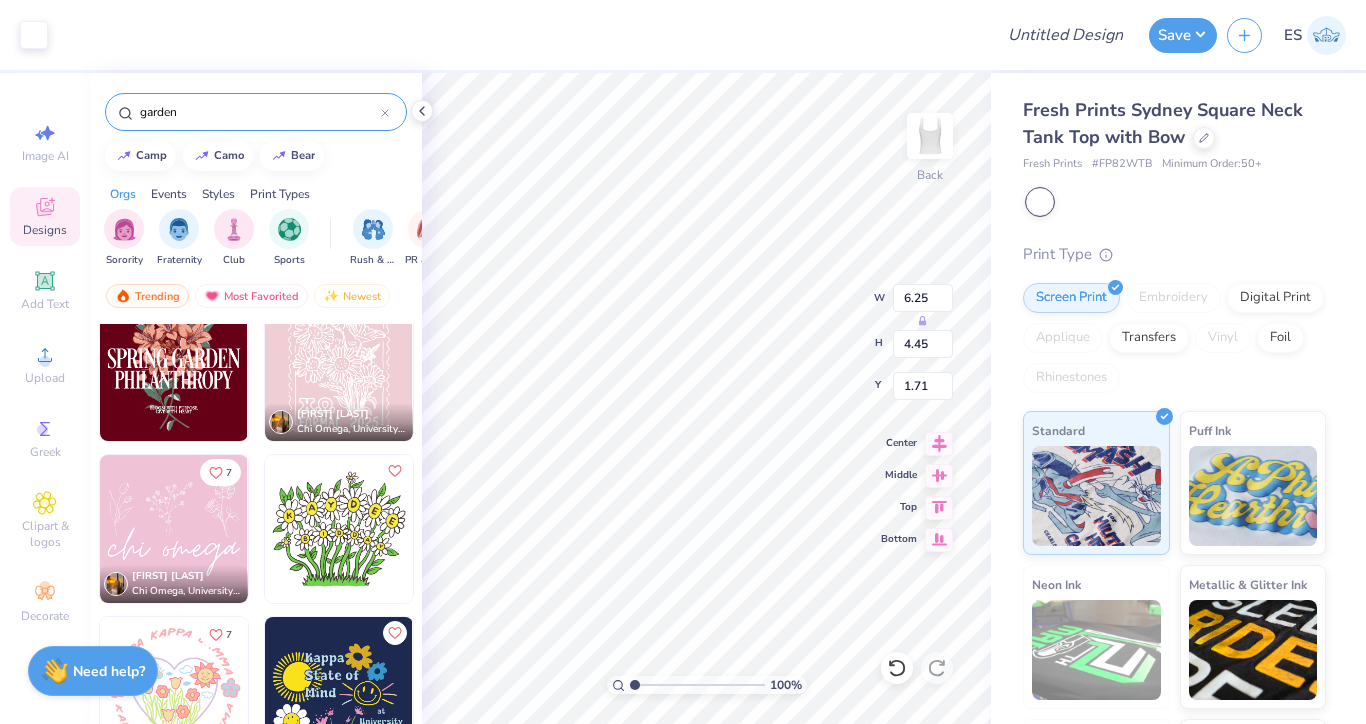 type on "1.55" 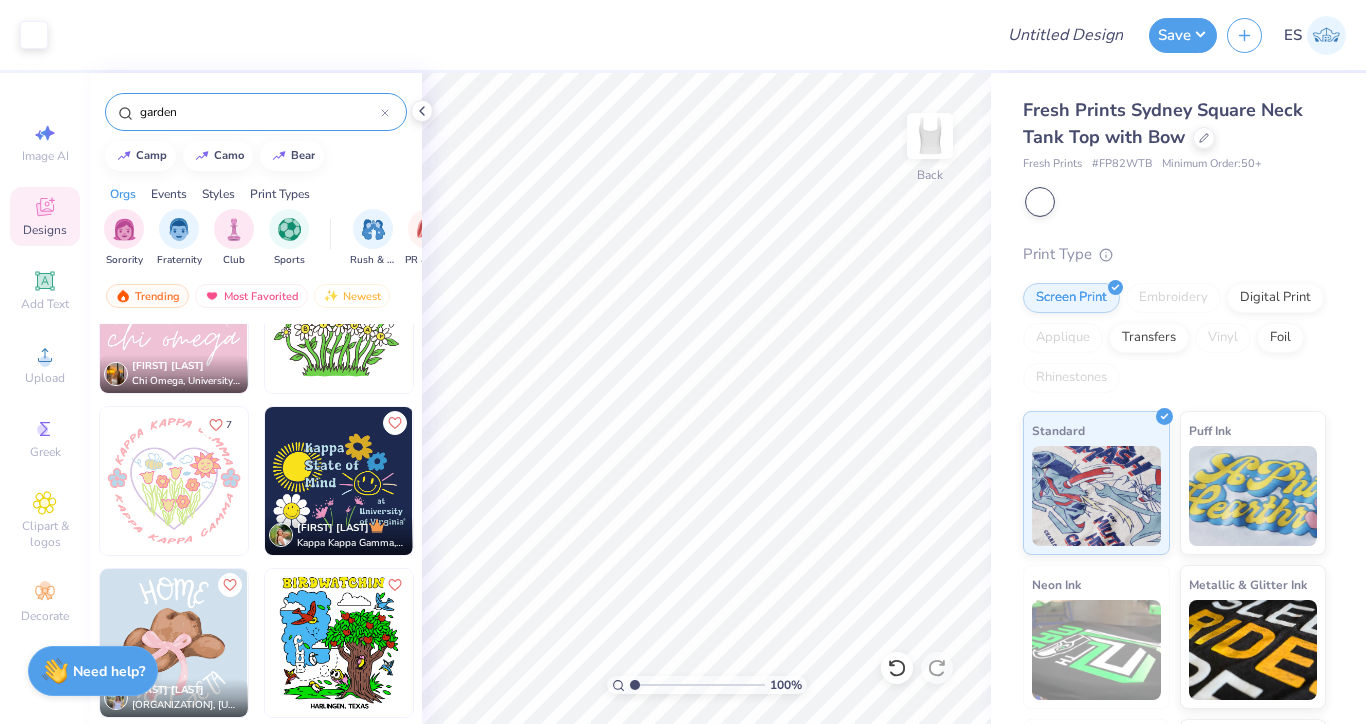 scroll, scrollTop: 466, scrollLeft: 0, axis: vertical 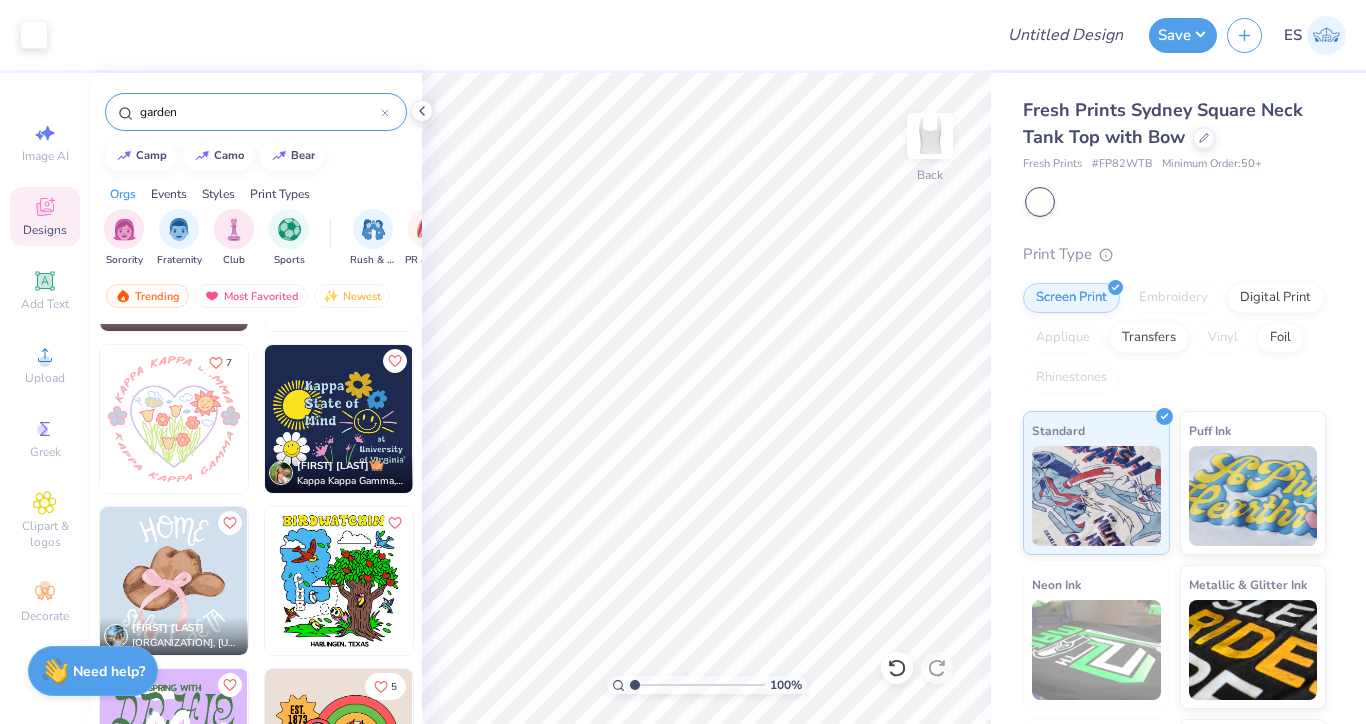 click at bounding box center (174, 419) 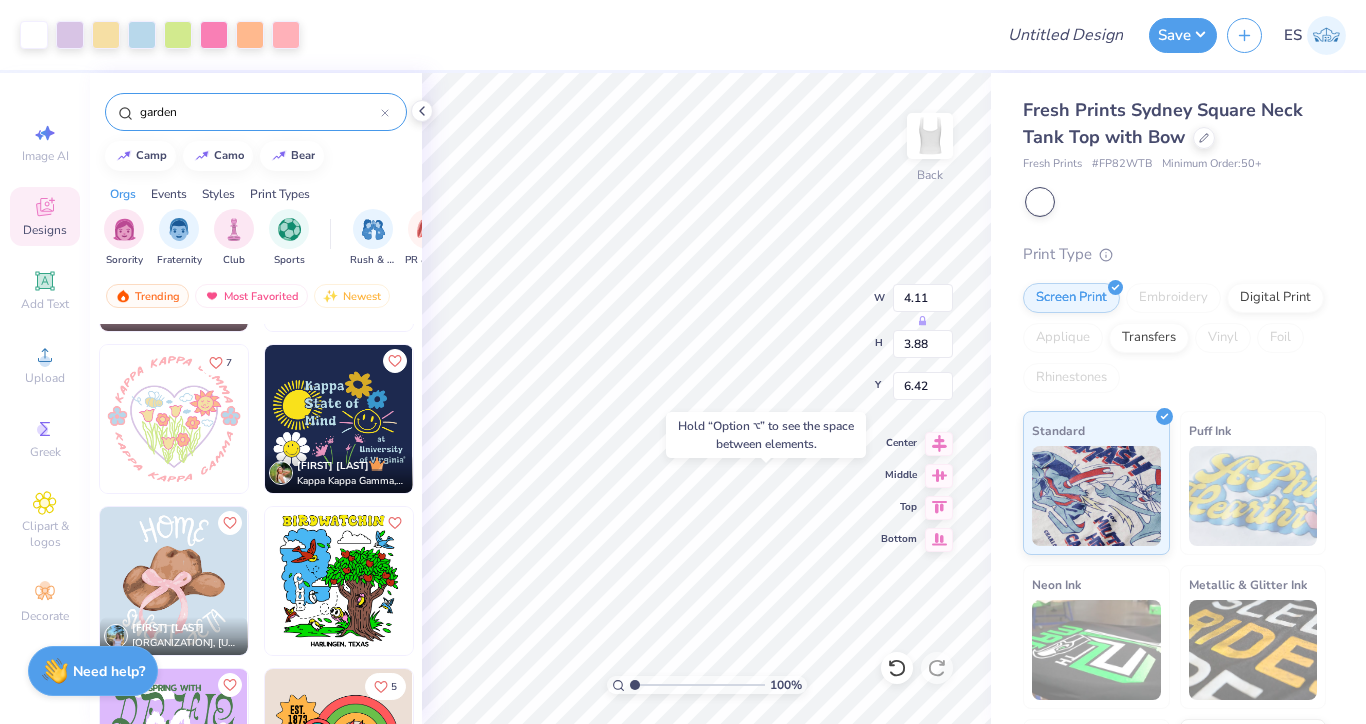 type on "6.42" 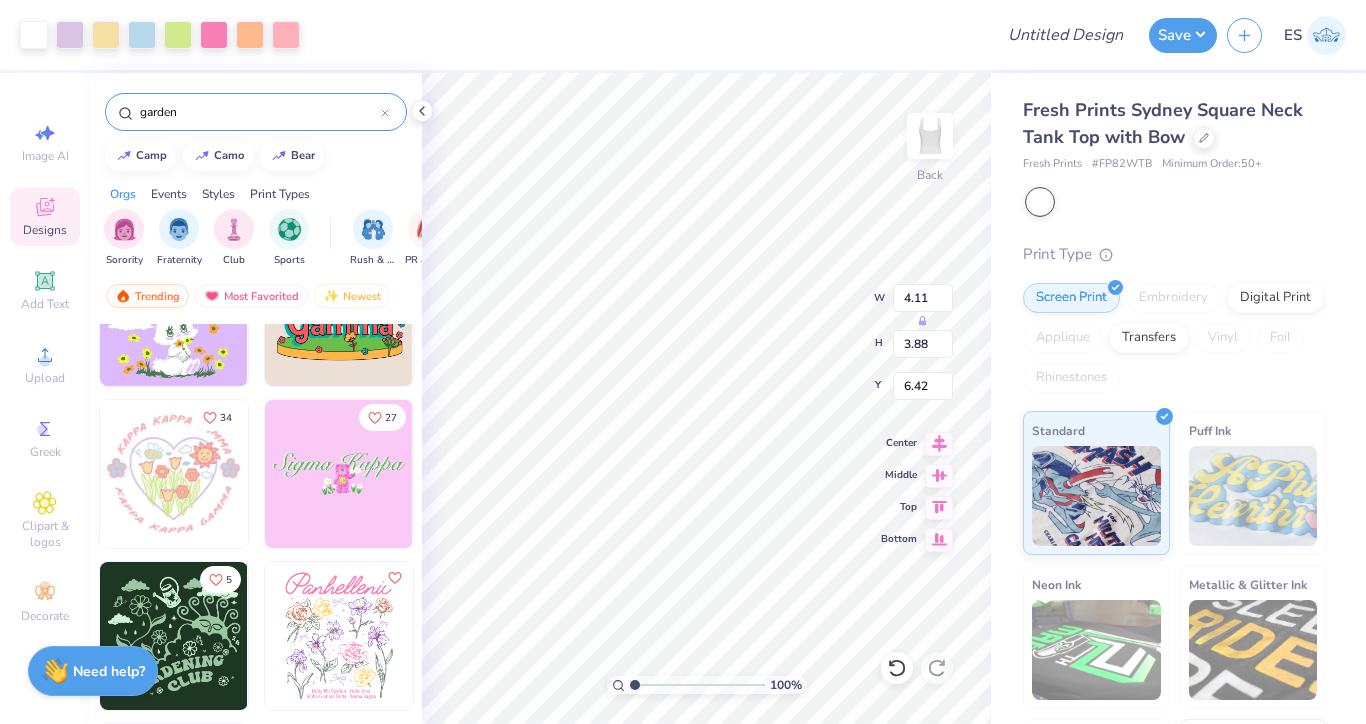 scroll, scrollTop: 983, scrollLeft: 0, axis: vertical 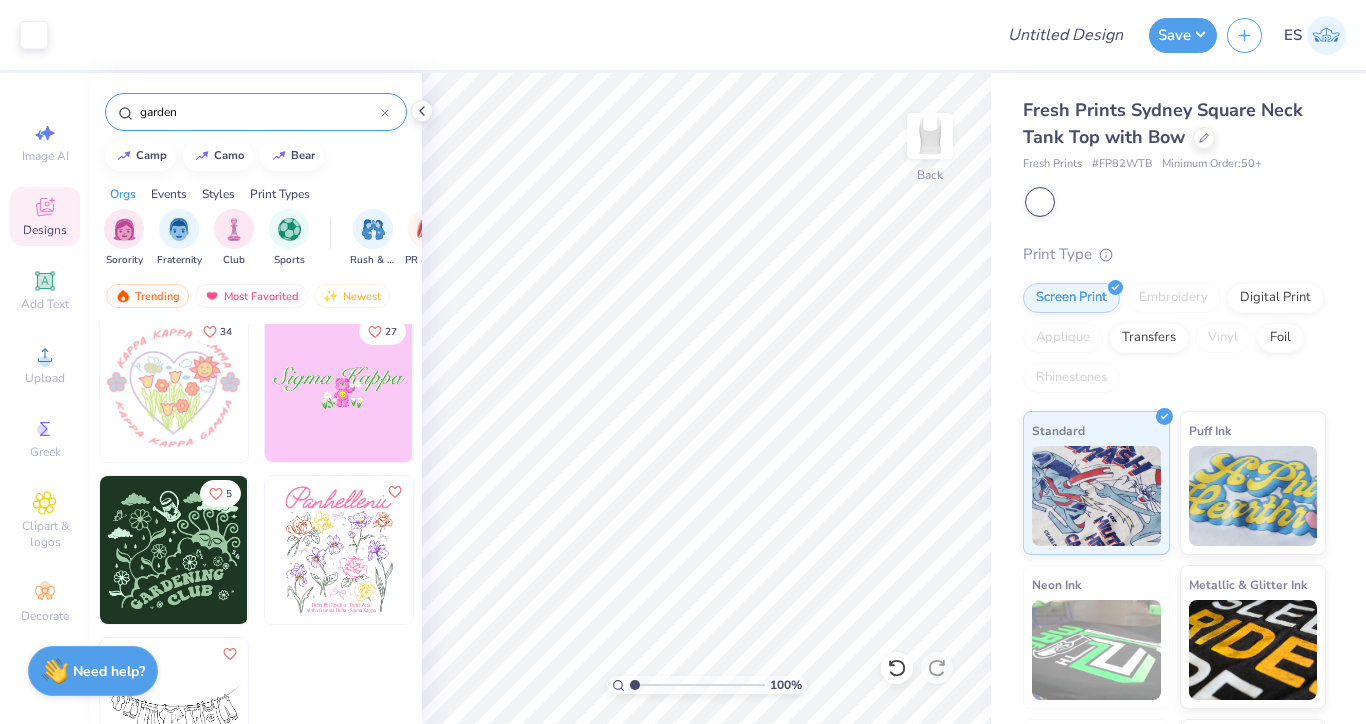 click at bounding box center (339, 550) 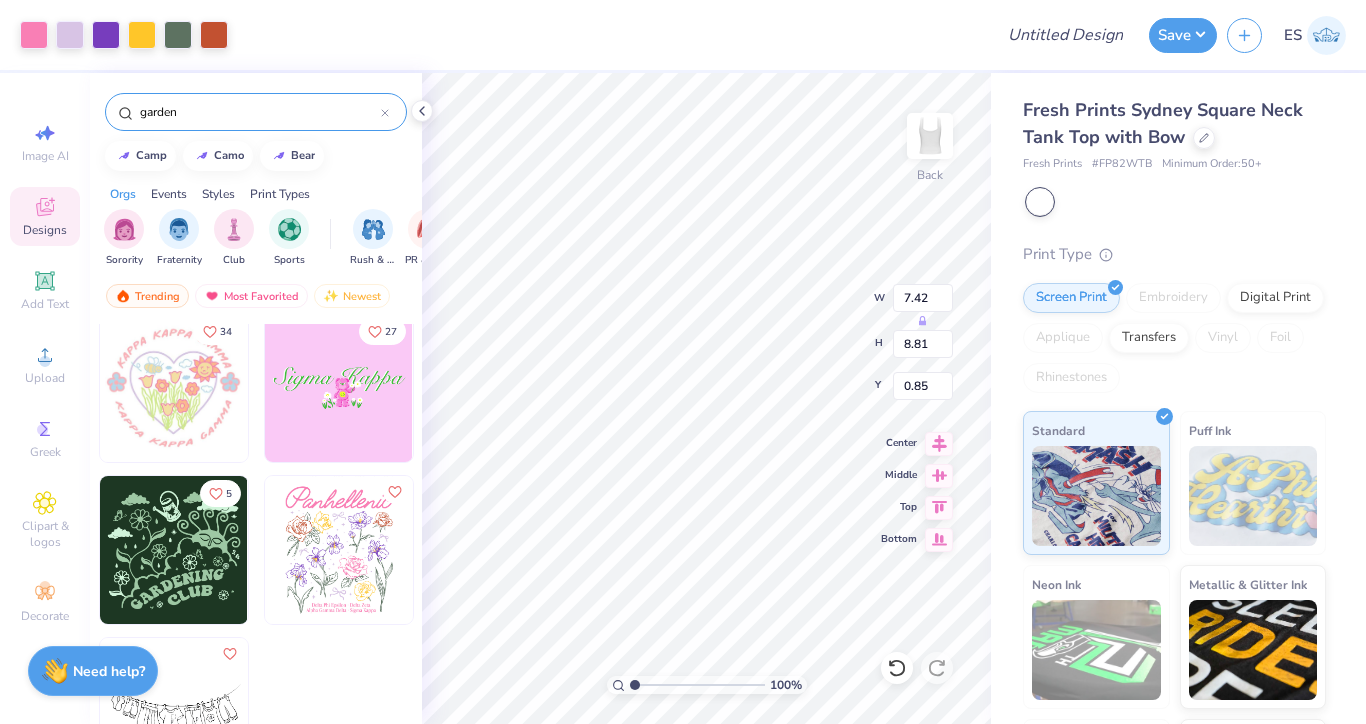 type on "1.34" 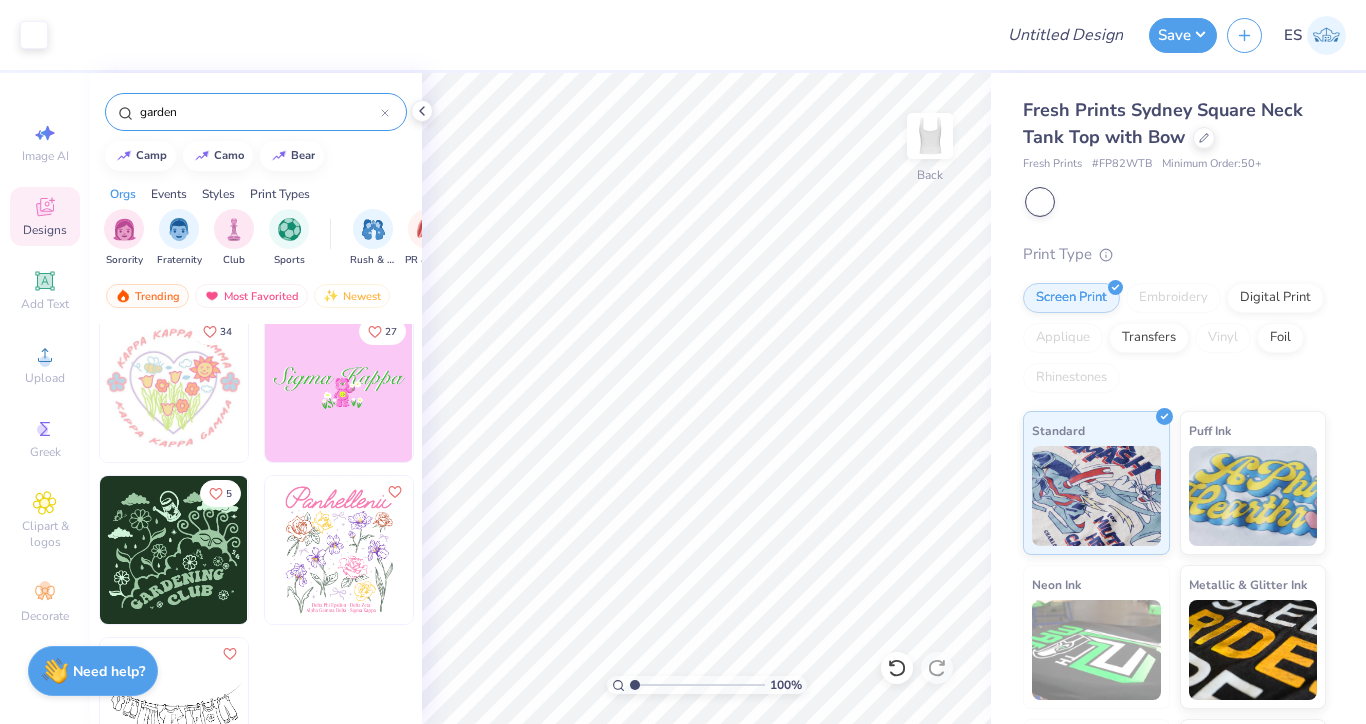 click at bounding box center (339, 388) 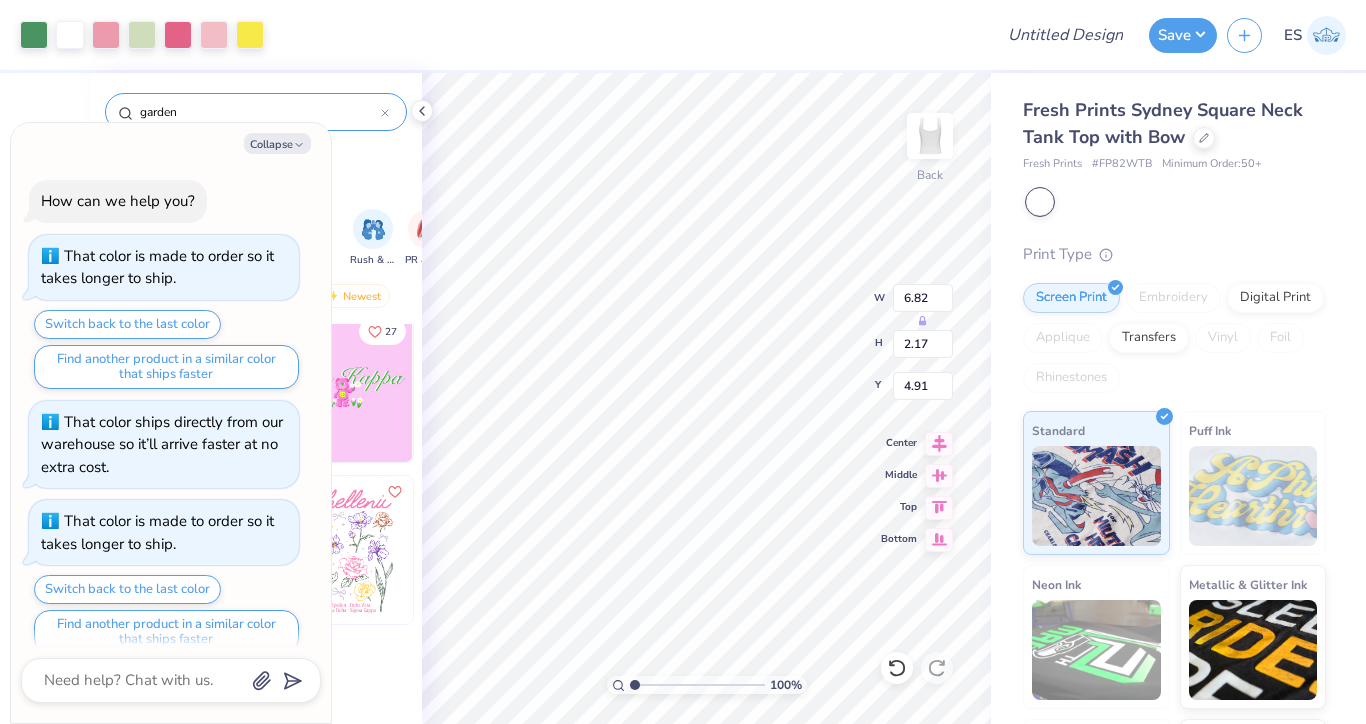 scroll, scrollTop: 221, scrollLeft: 0, axis: vertical 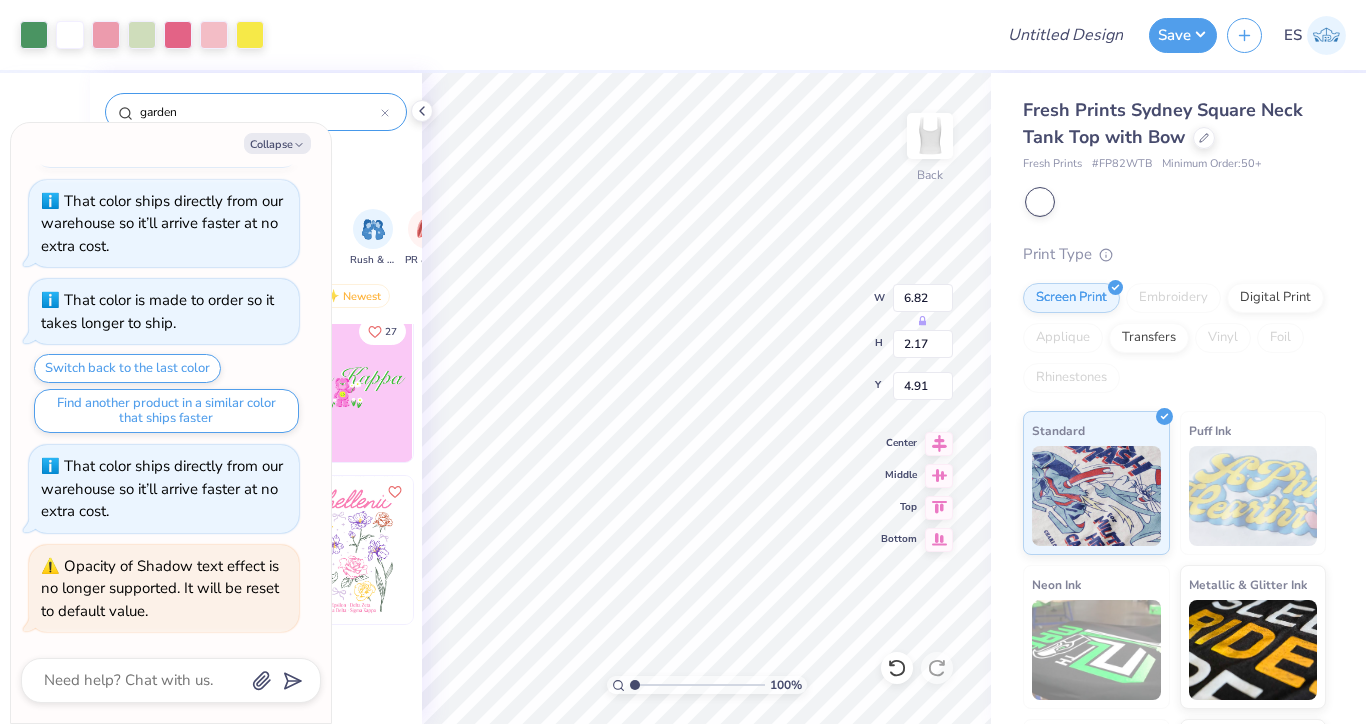 type on "x" 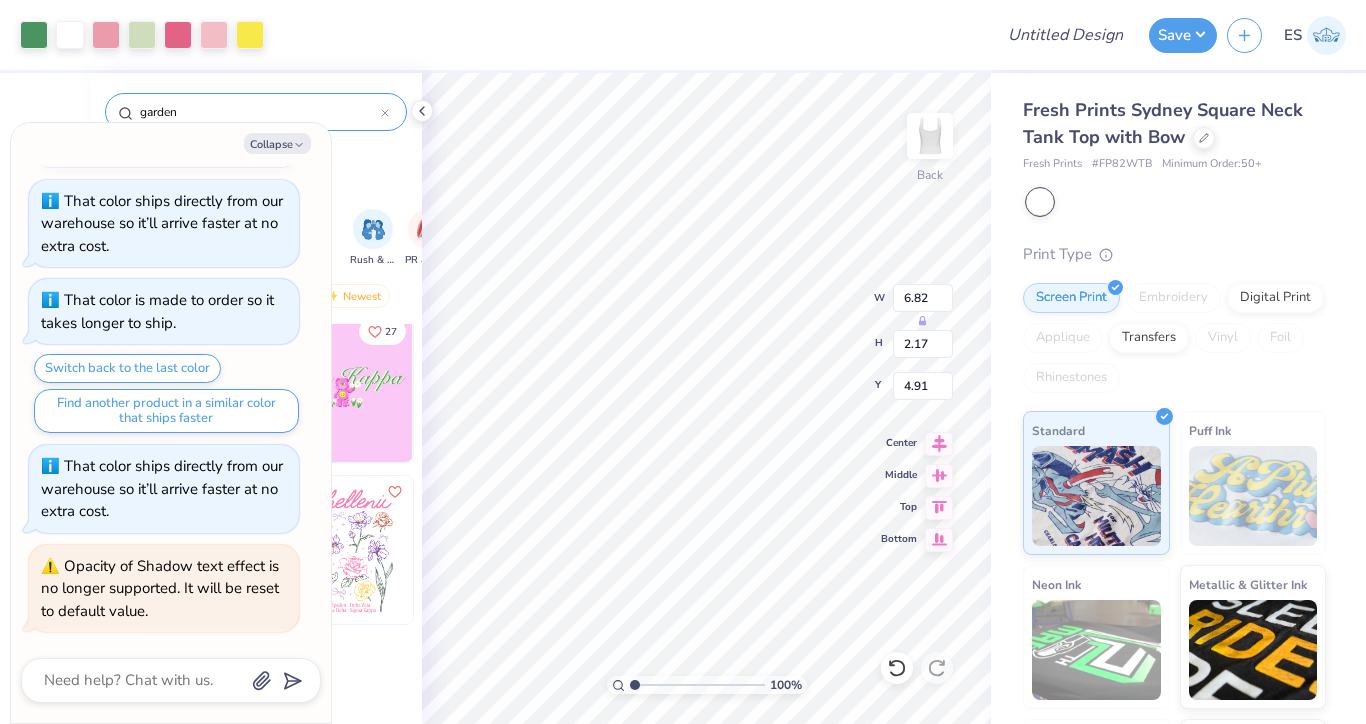 type on "6.25" 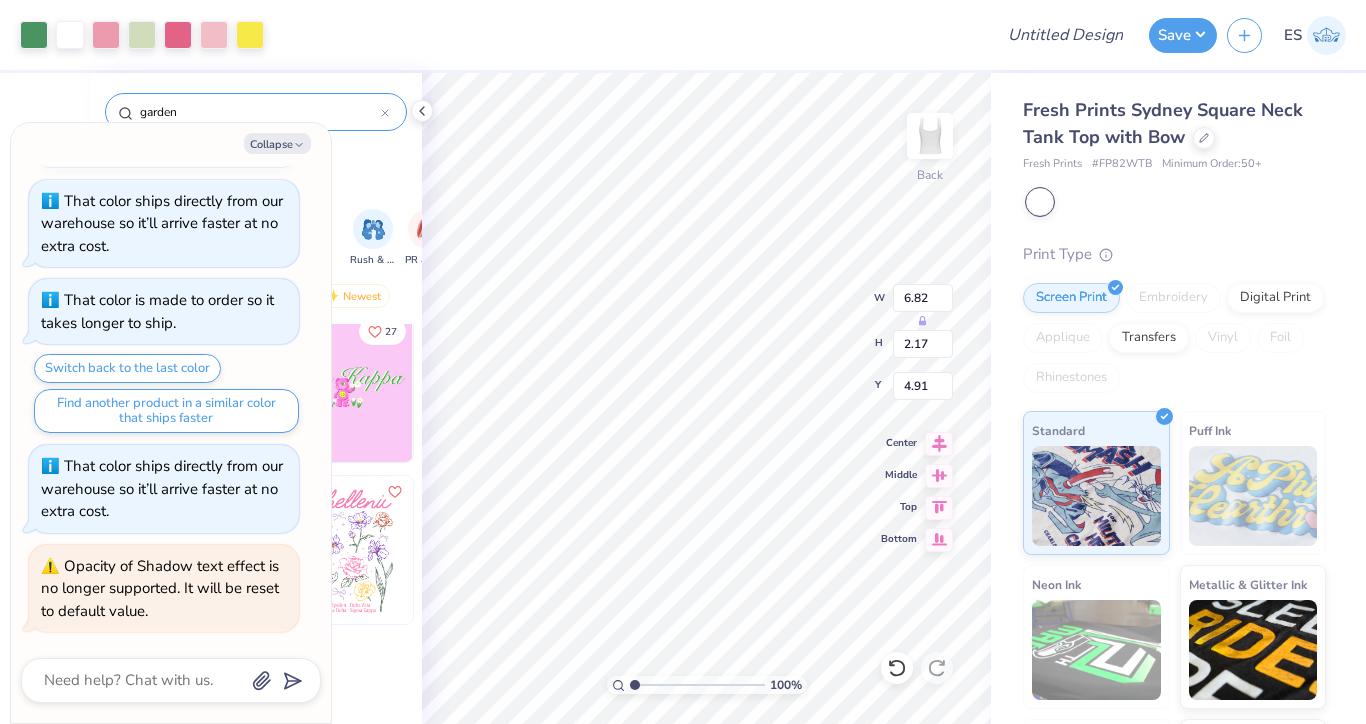 type on "4.45" 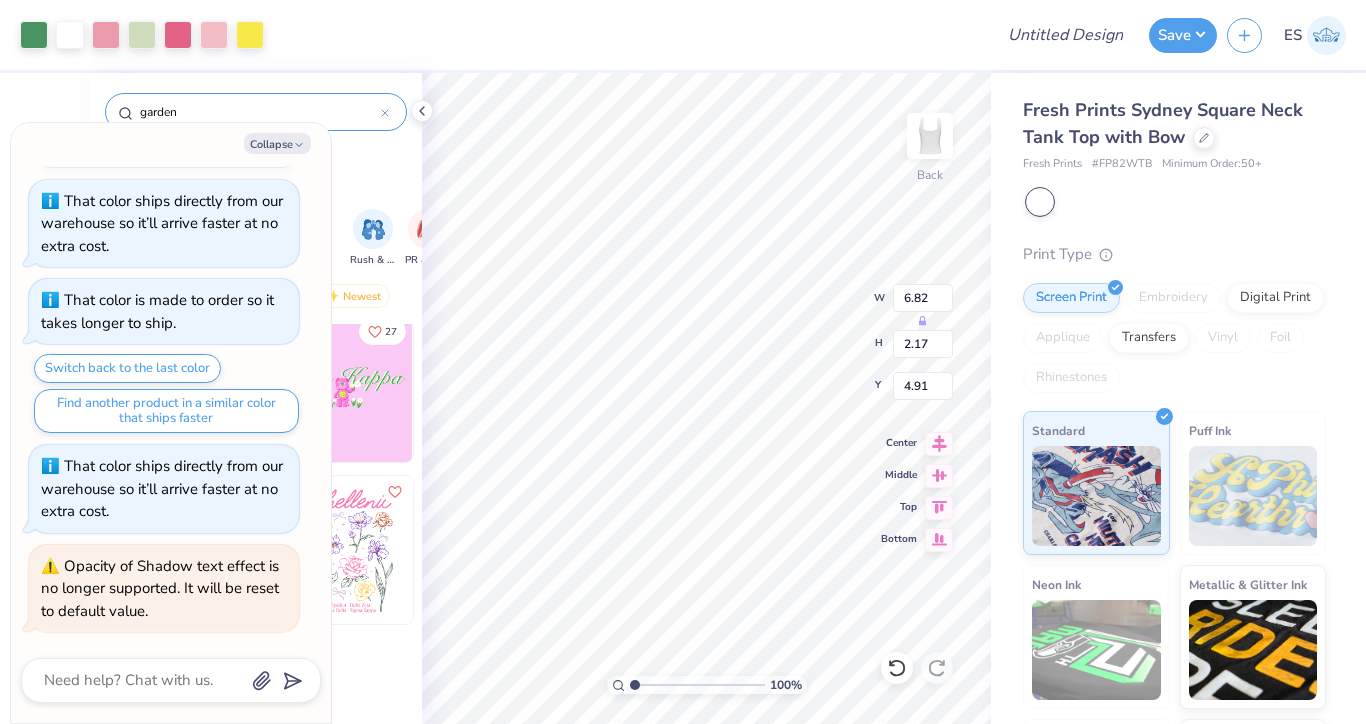 type on "1.55" 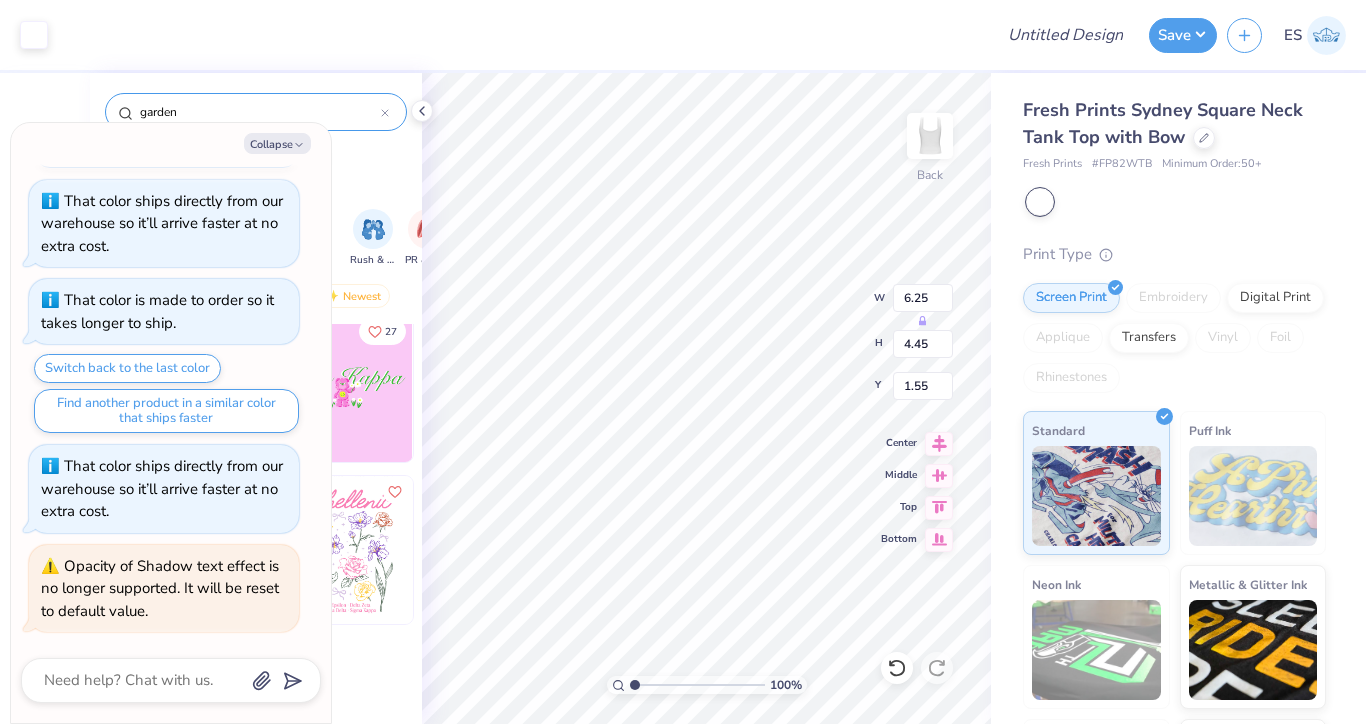 type on "x" 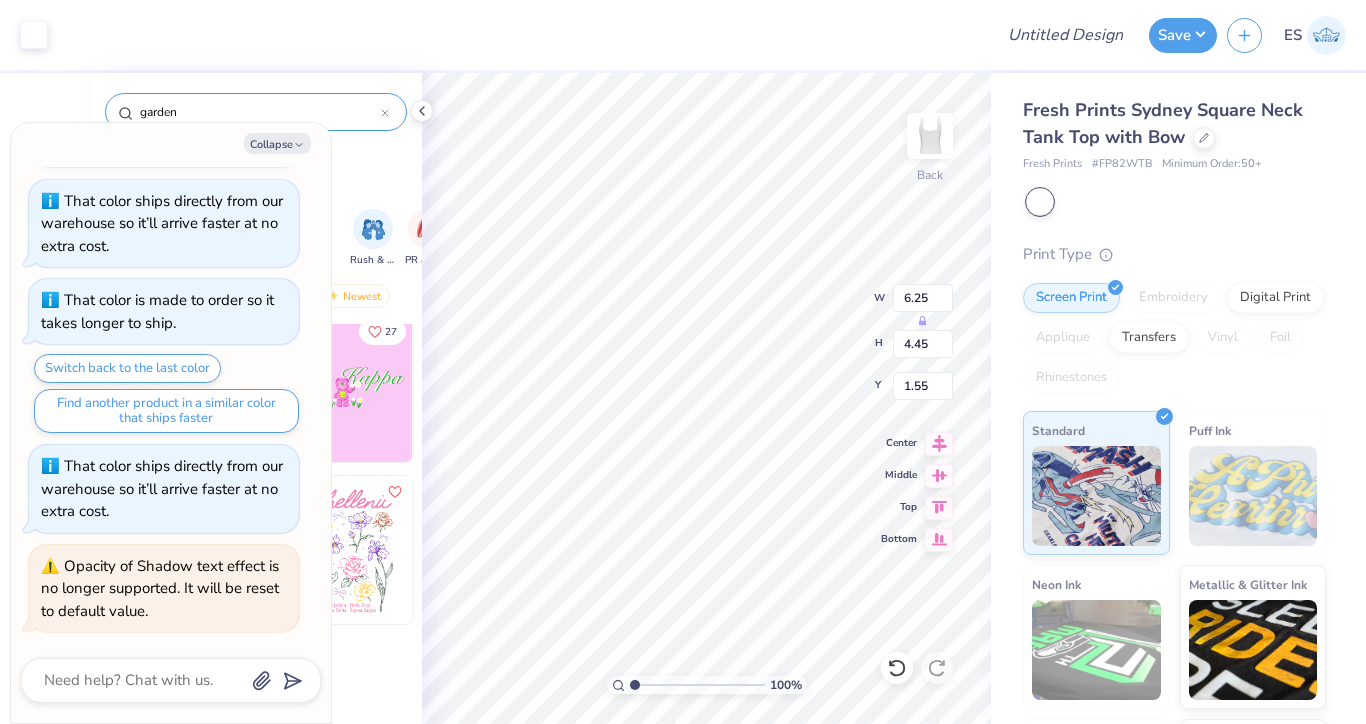type on "6.82" 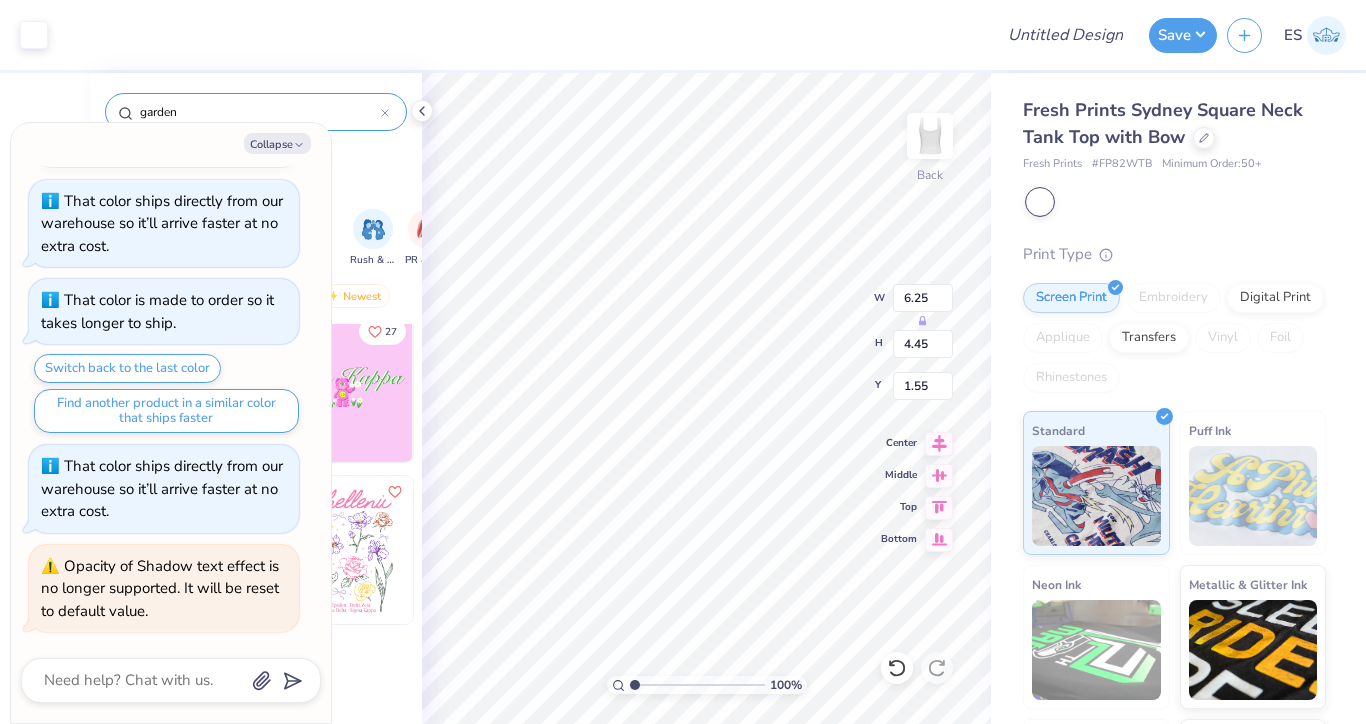 type on "2.17" 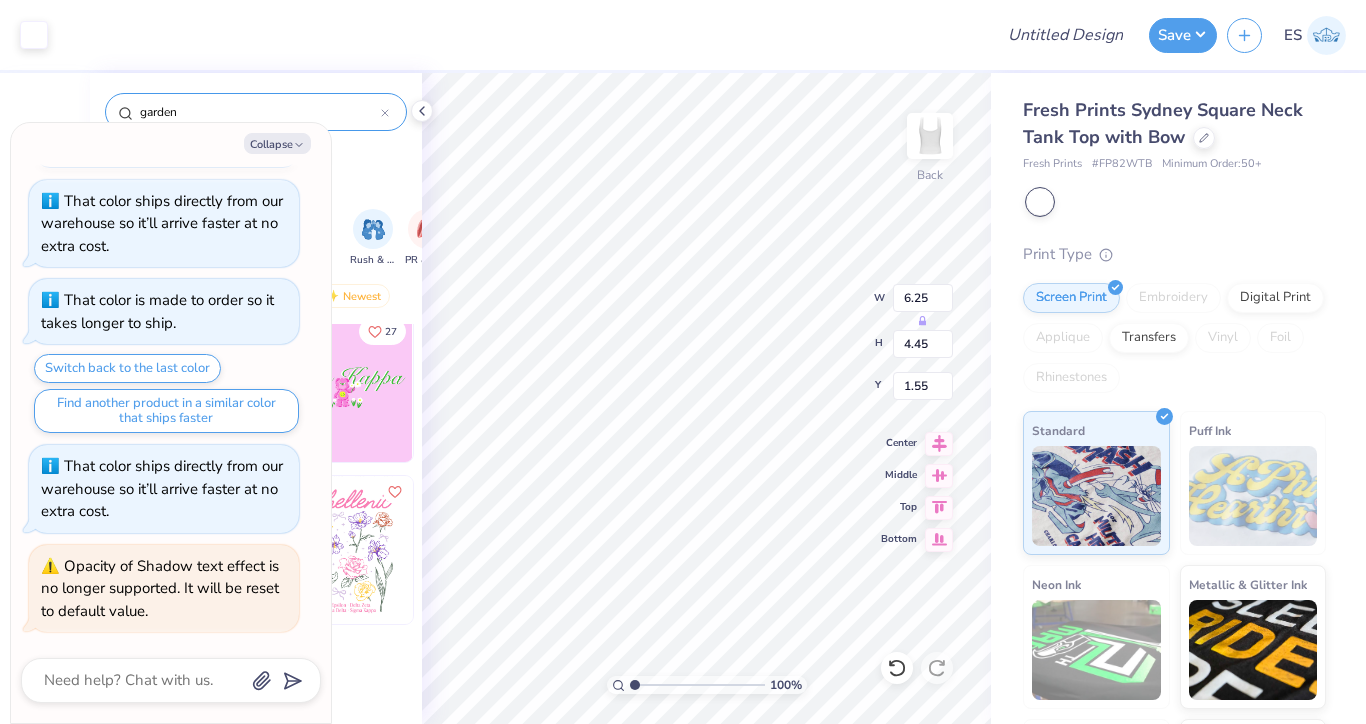 type on "4.91" 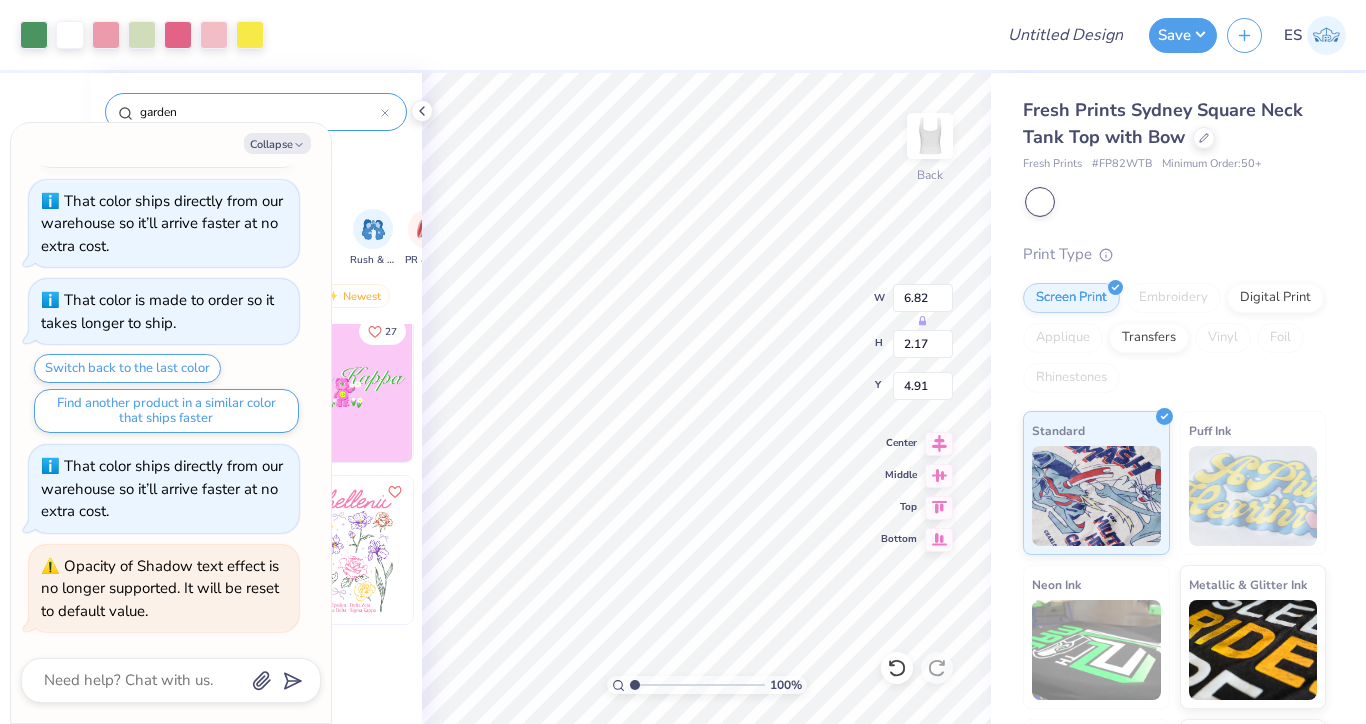 type on "x" 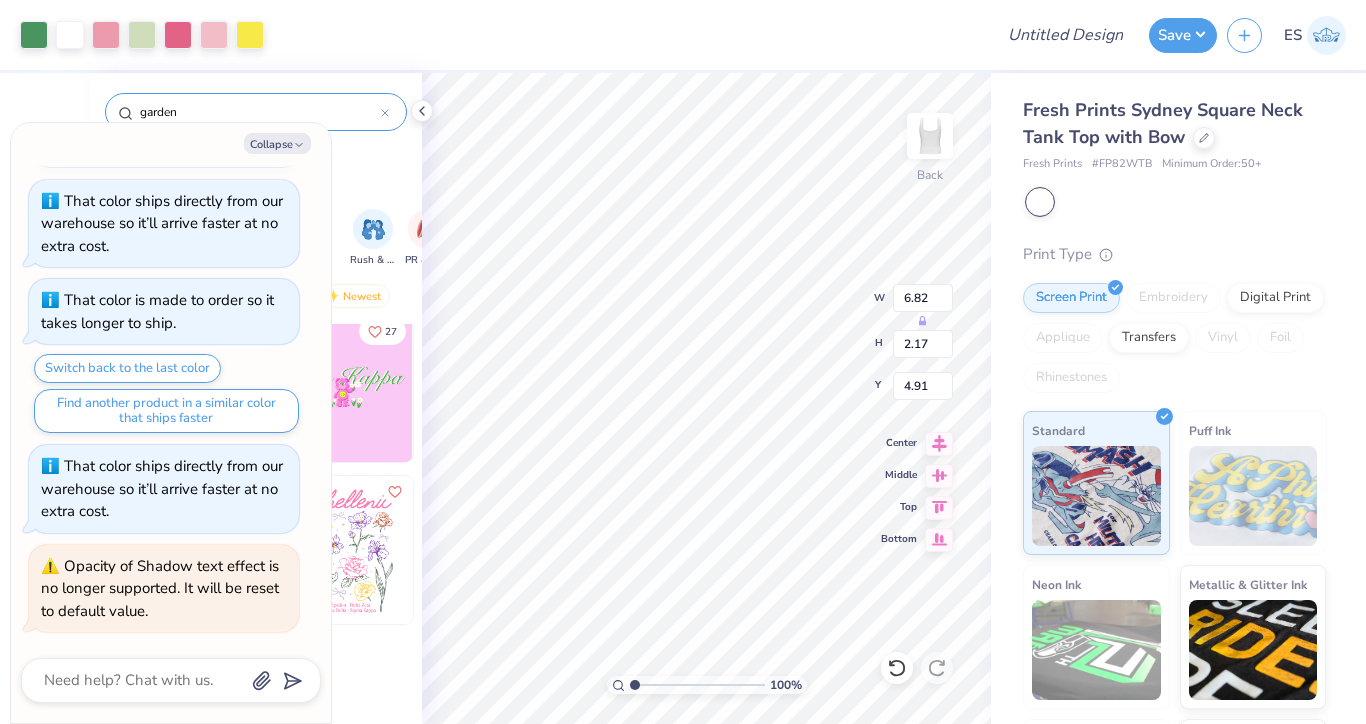 type on "2.04" 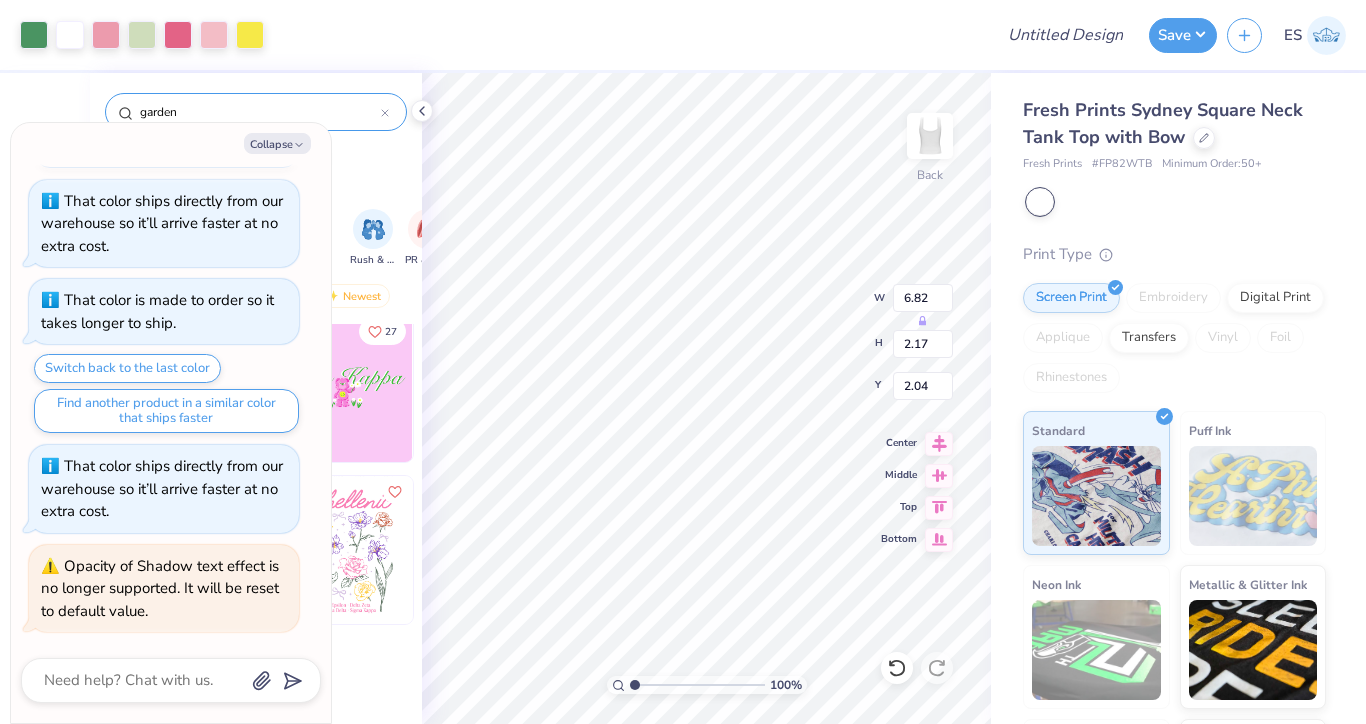 type on "x" 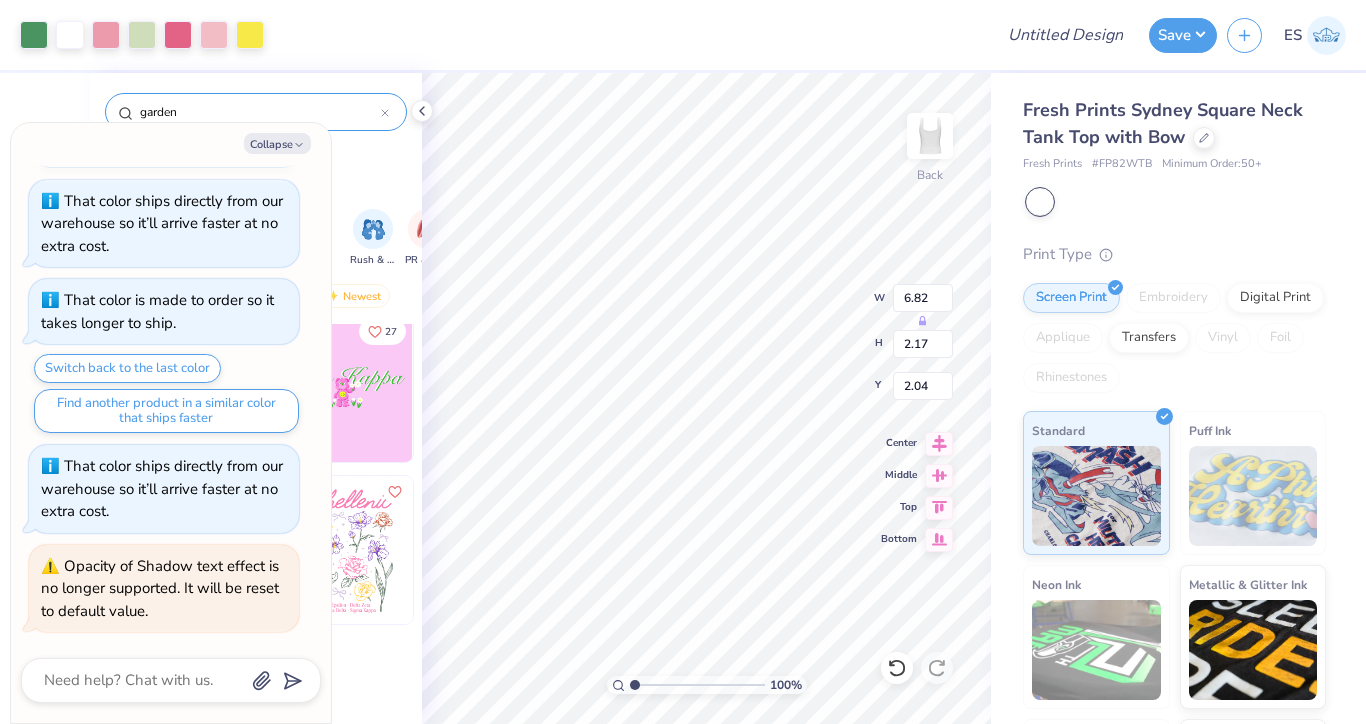 type on "6.25" 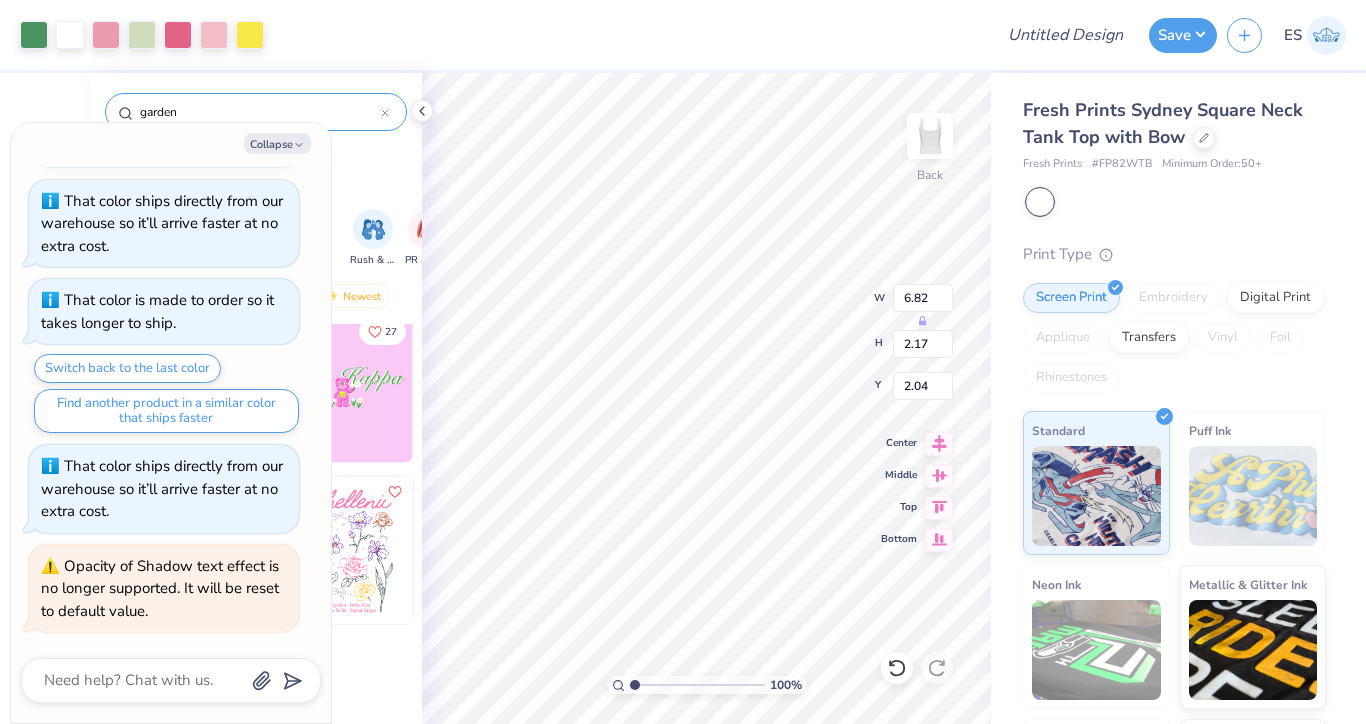 type on "4.45" 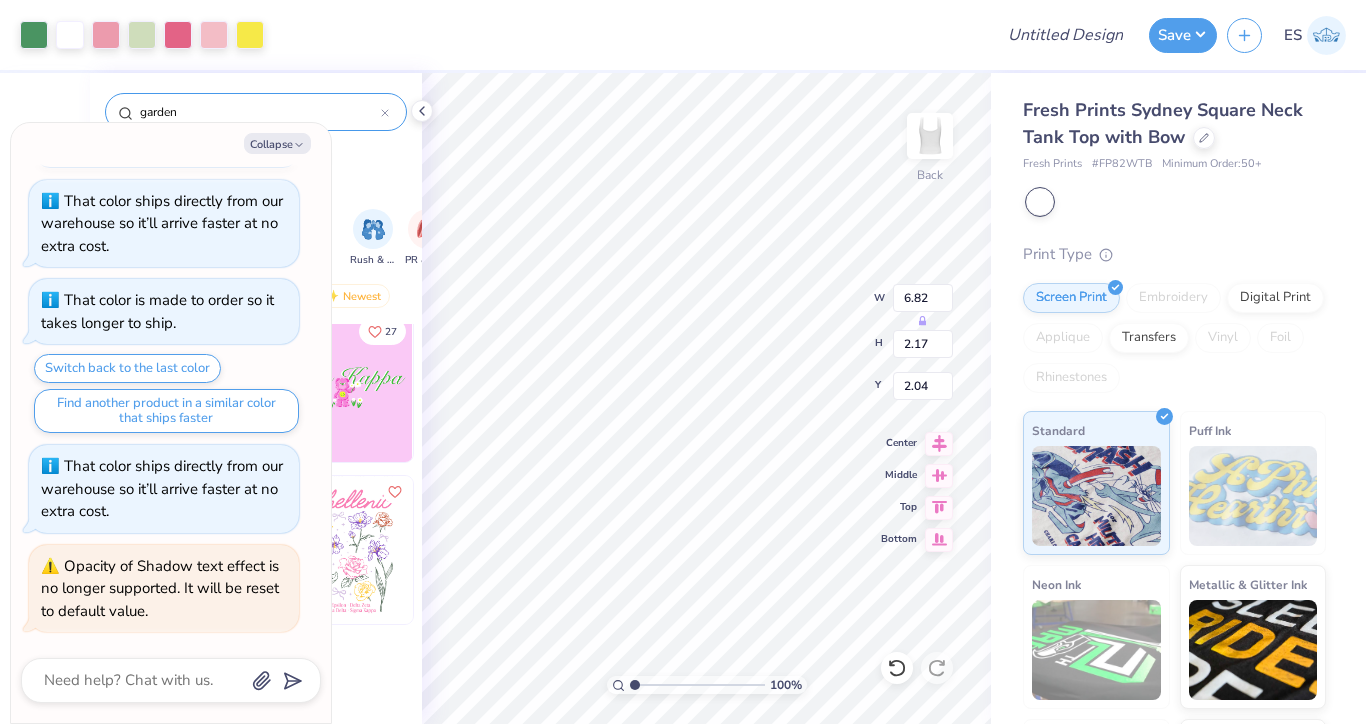 type on "1.55" 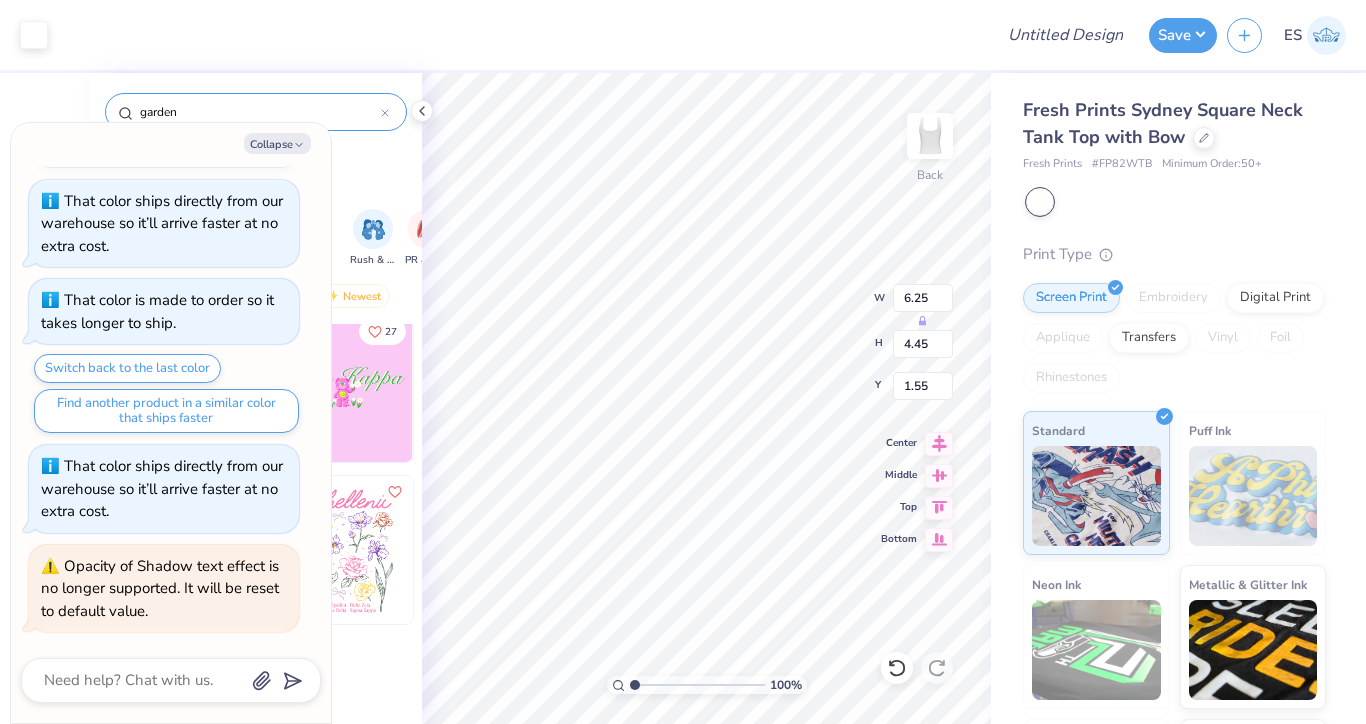 type on "x" 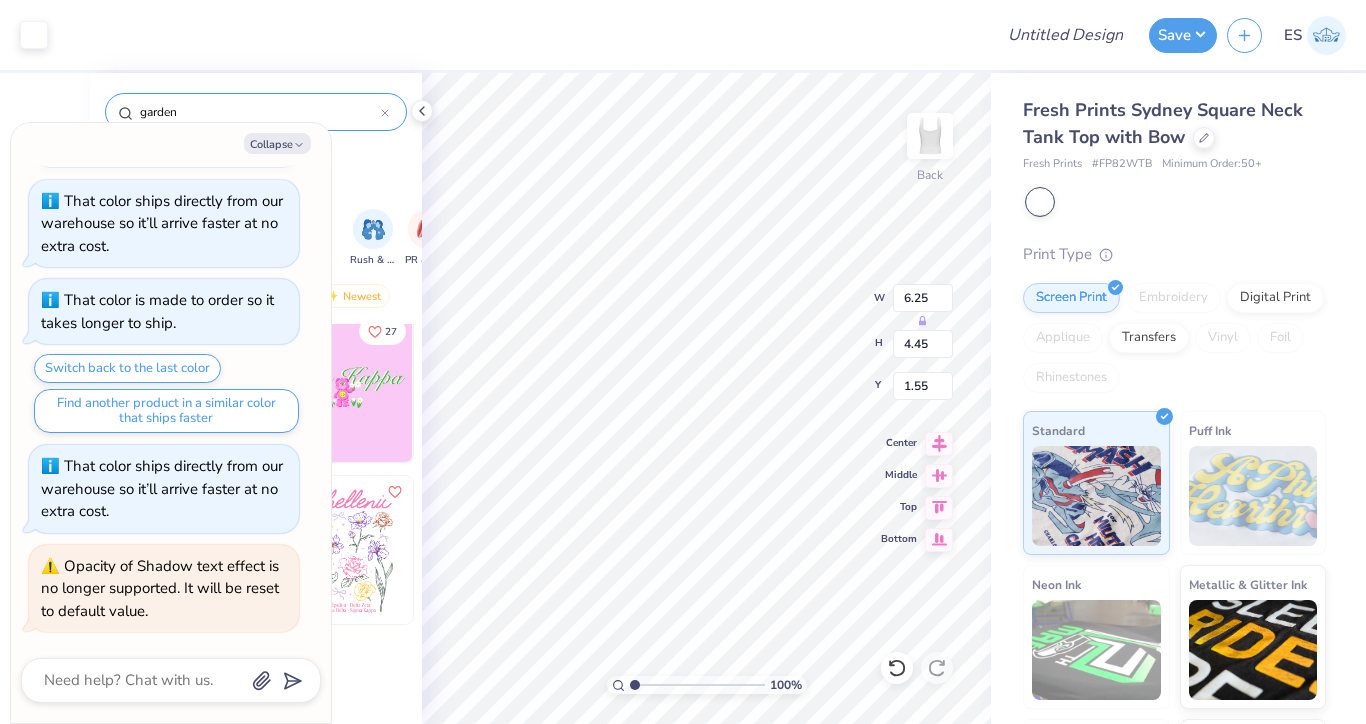 type on "5.19" 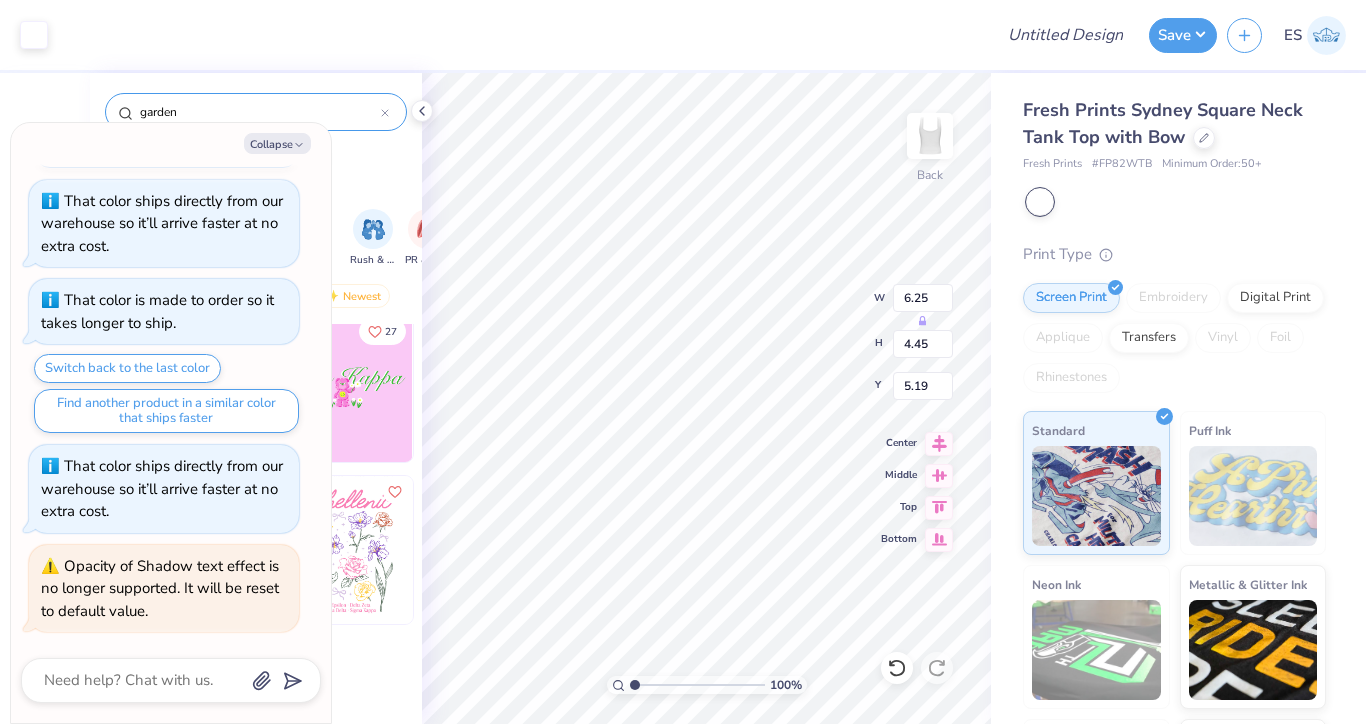 type on "x" 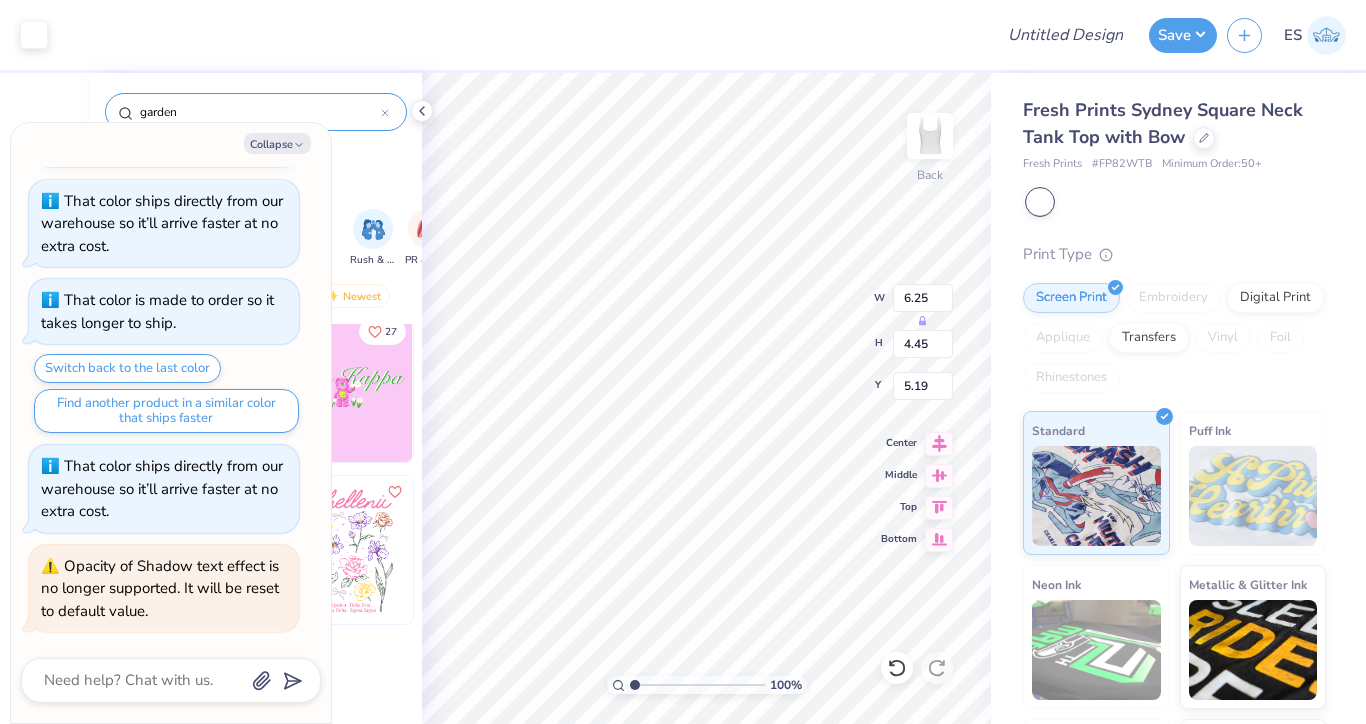 type on "6.82" 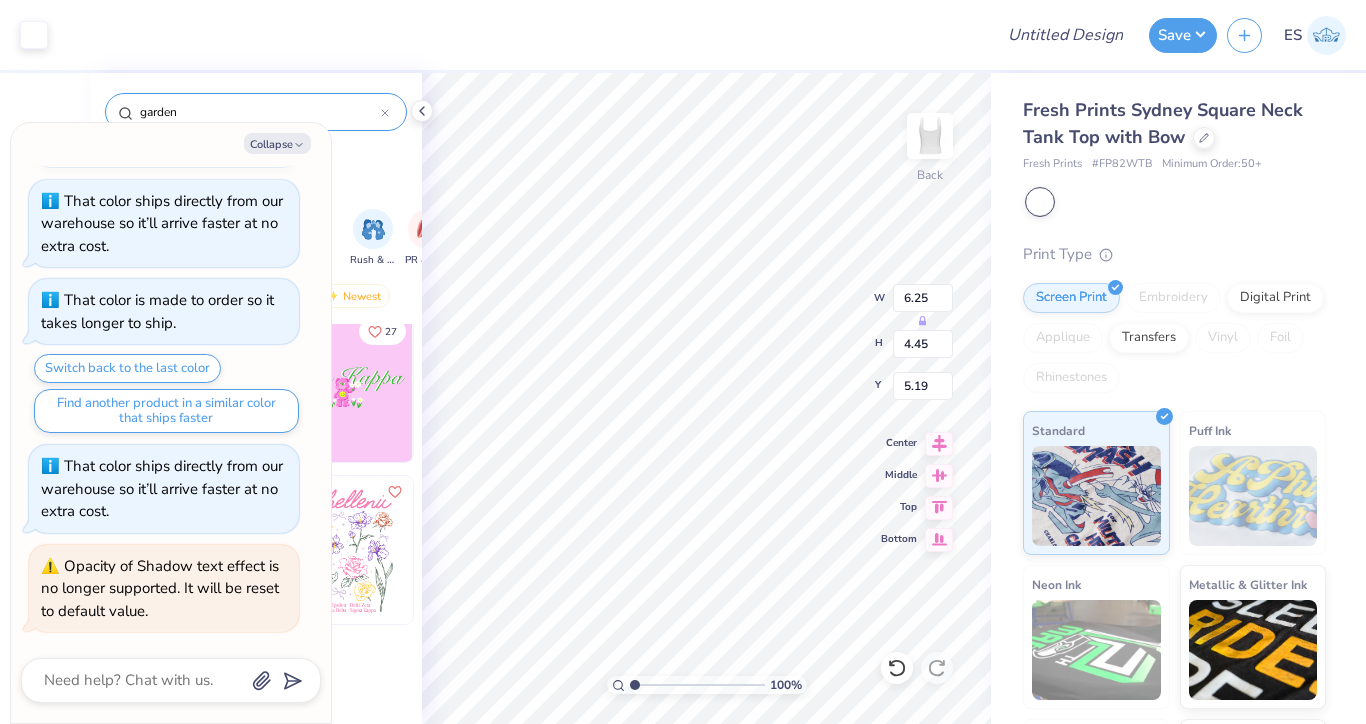 type on "2.17" 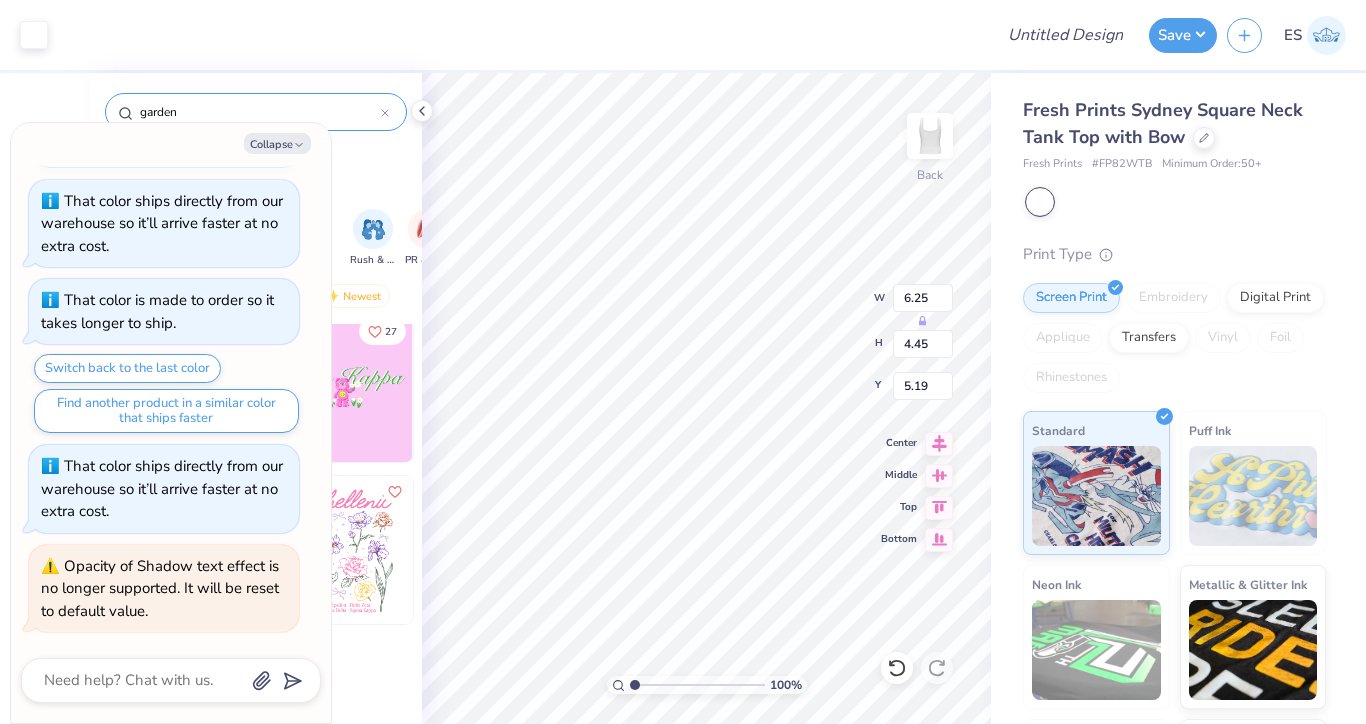 type on "2.04" 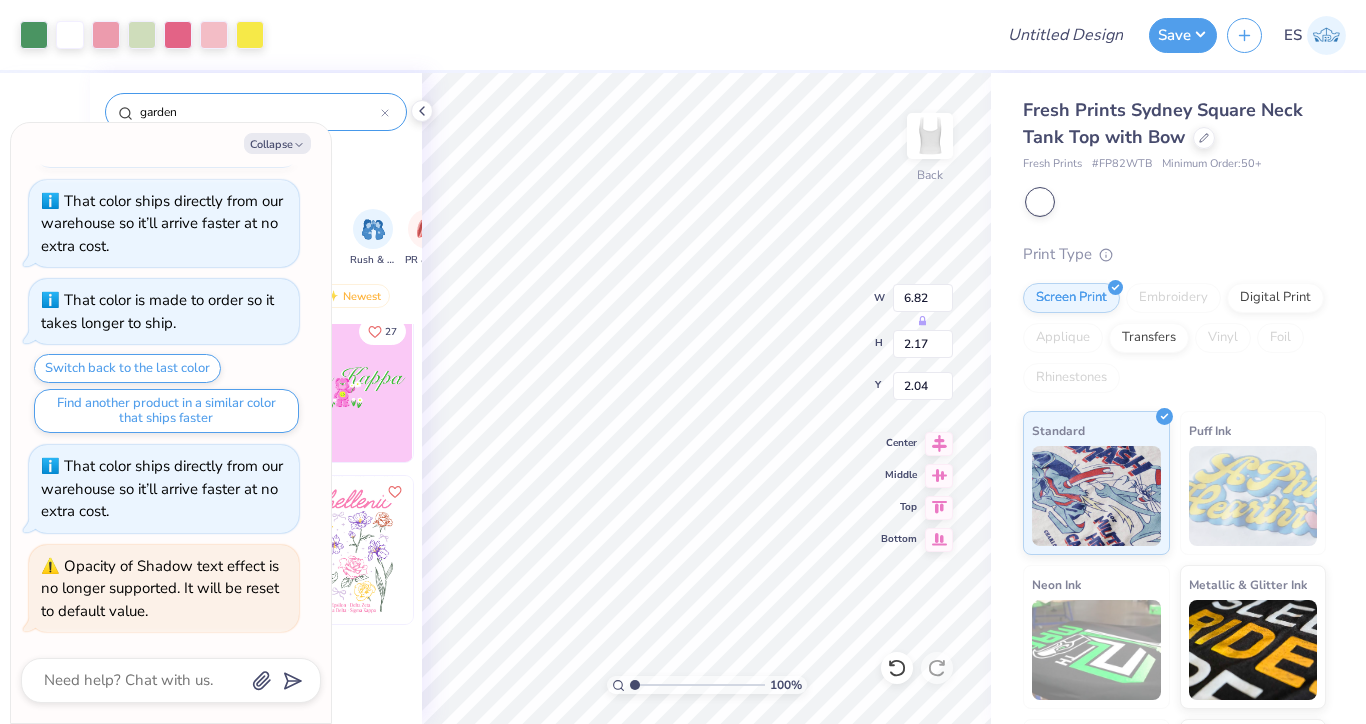 type on "x" 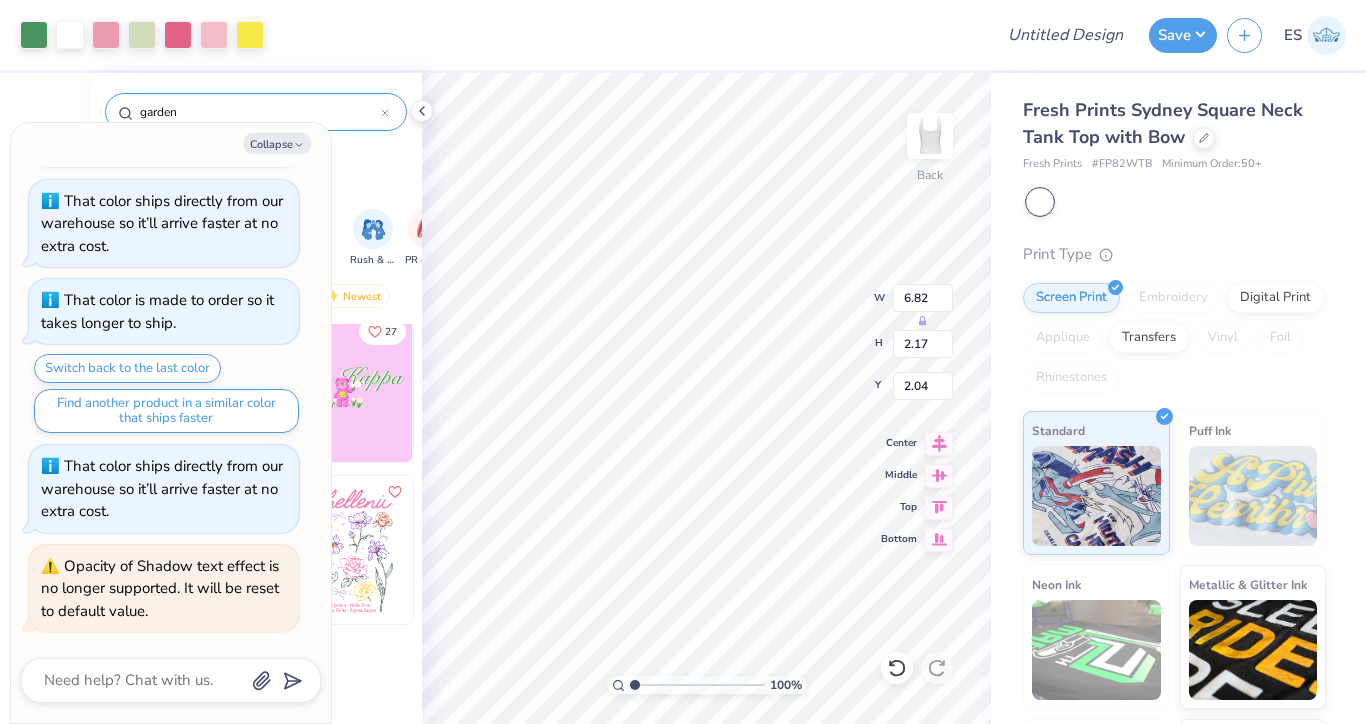 type on "1.32" 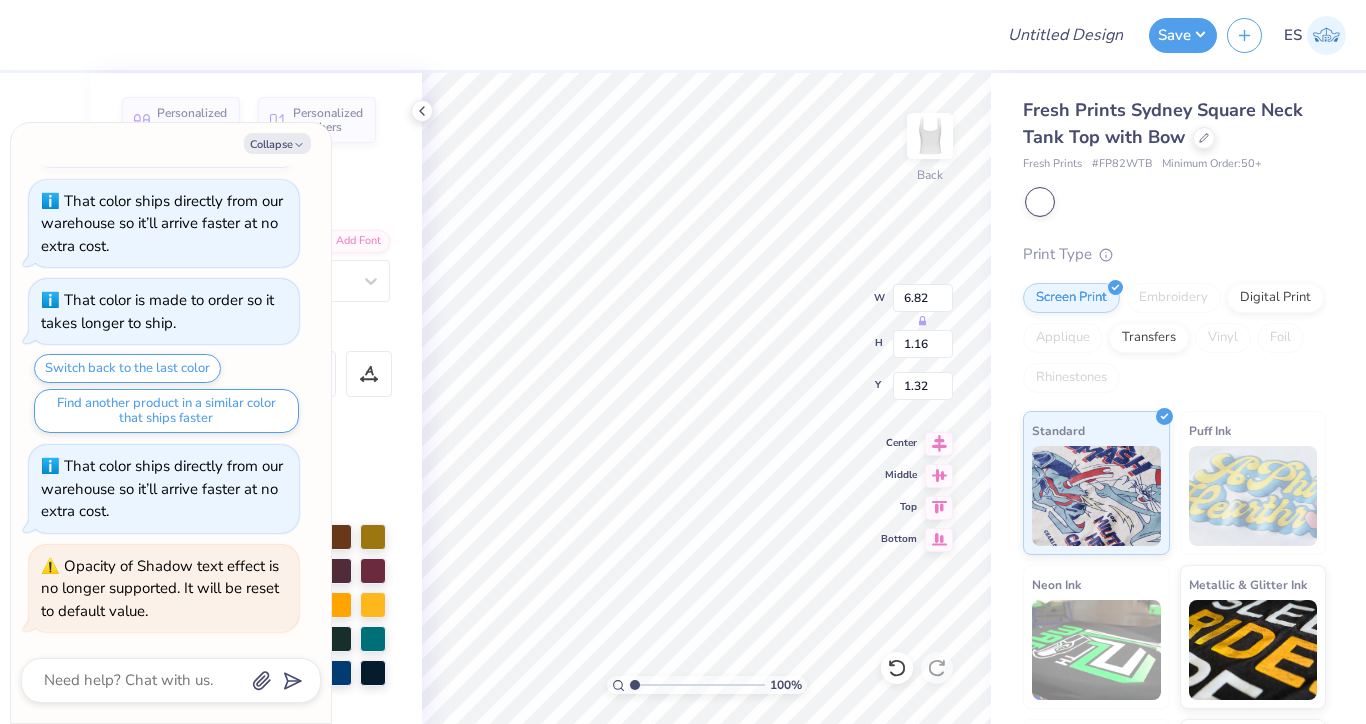 scroll, scrollTop: 0, scrollLeft: 4, axis: horizontal 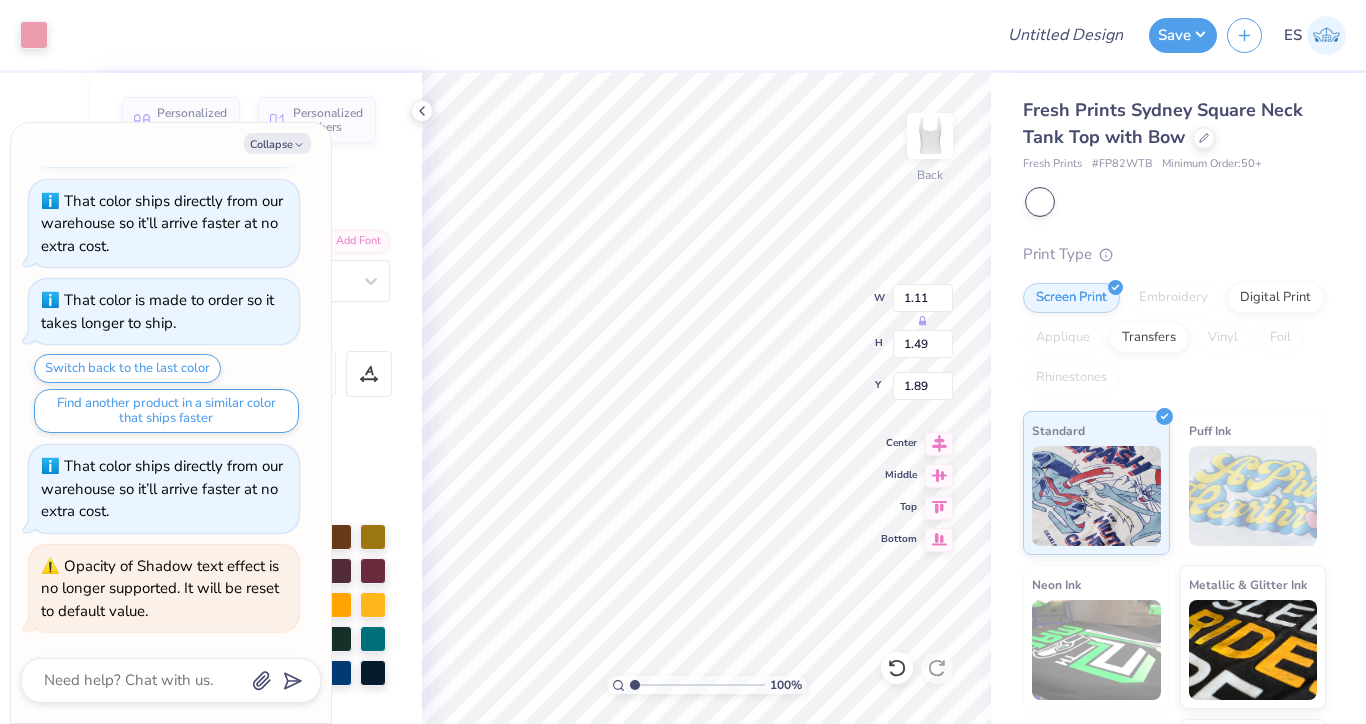 type on "x" 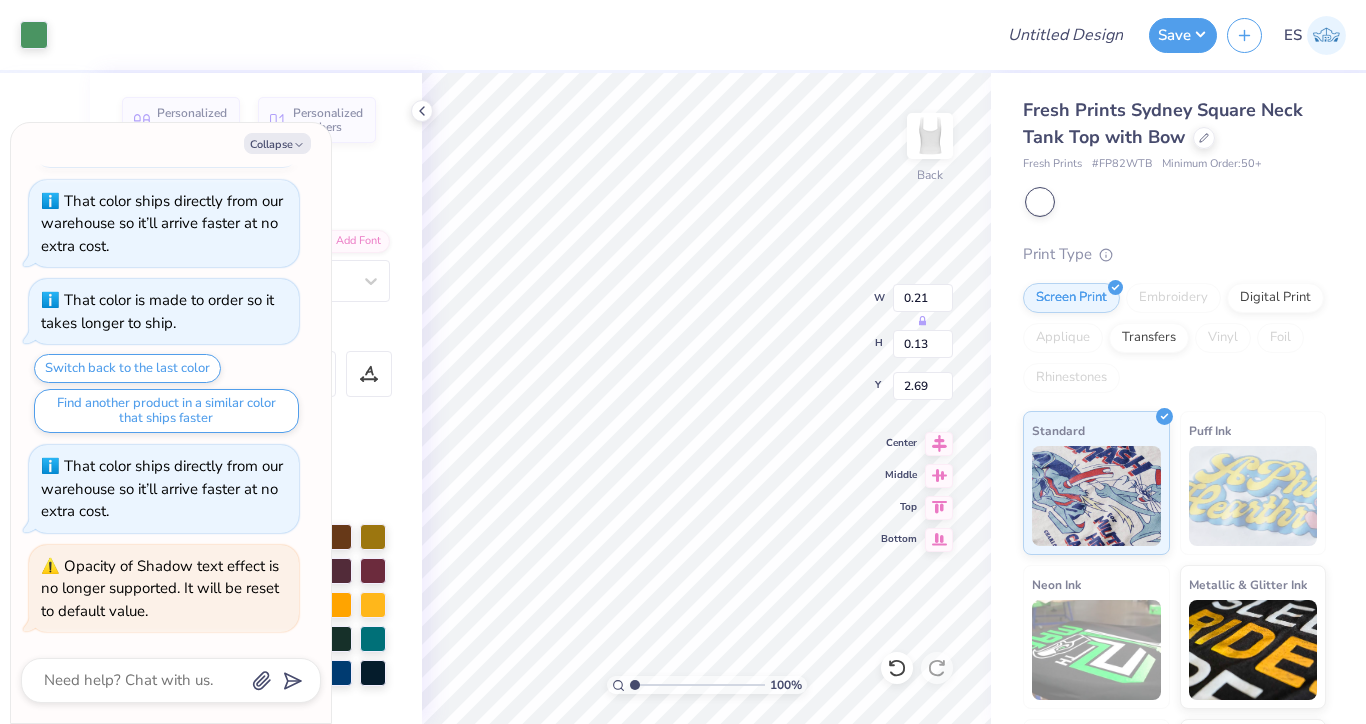 type on "x" 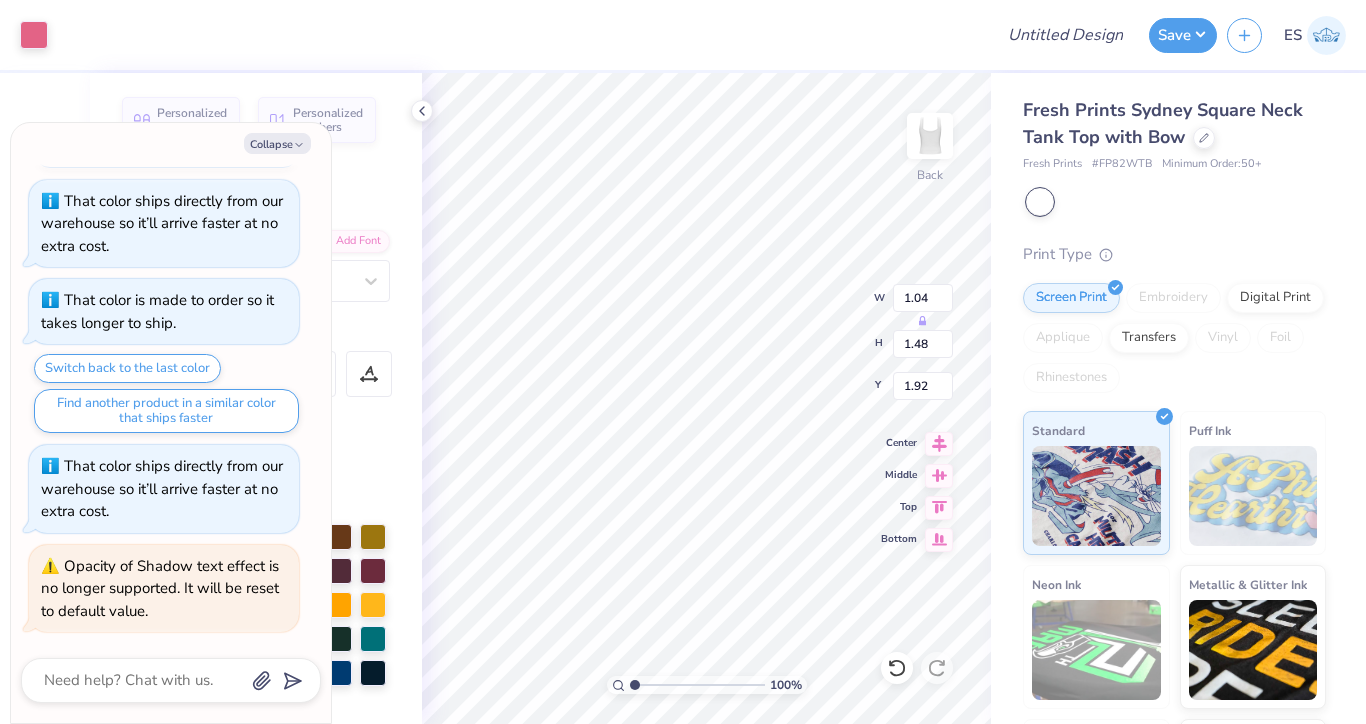 type on "x" 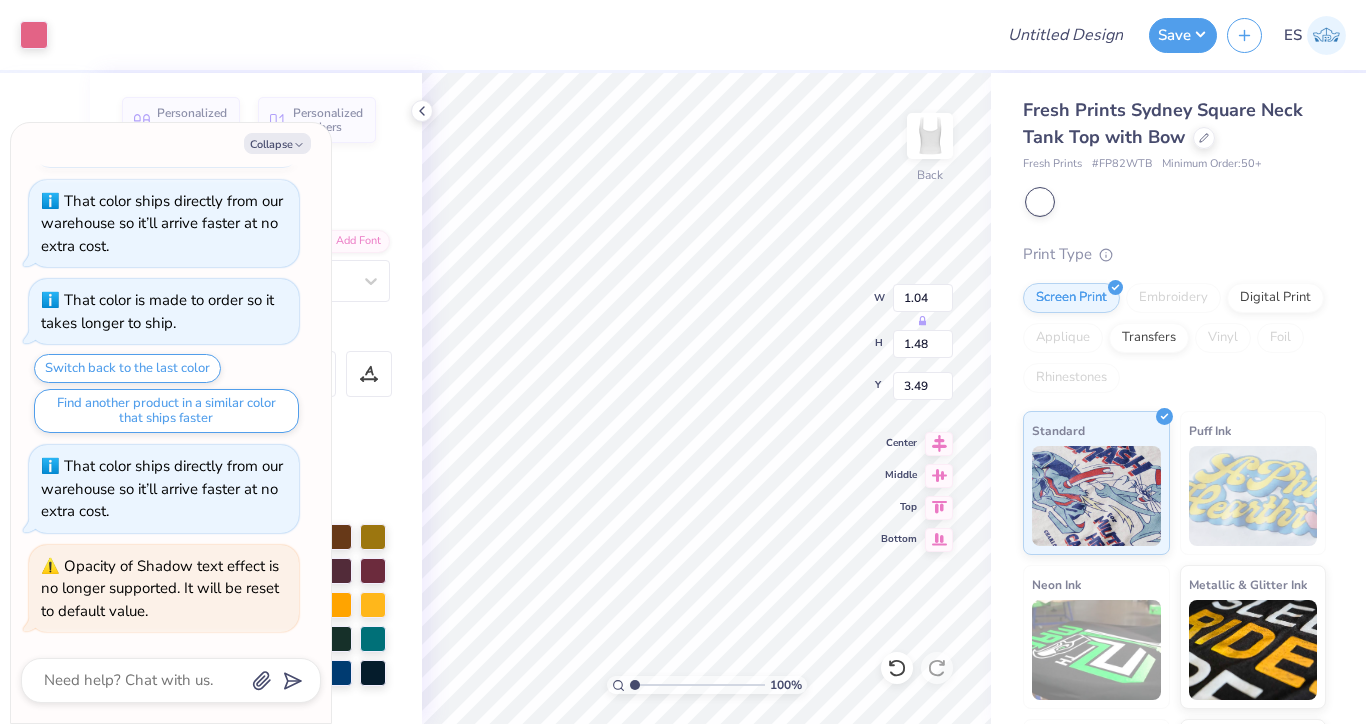 type on "x" 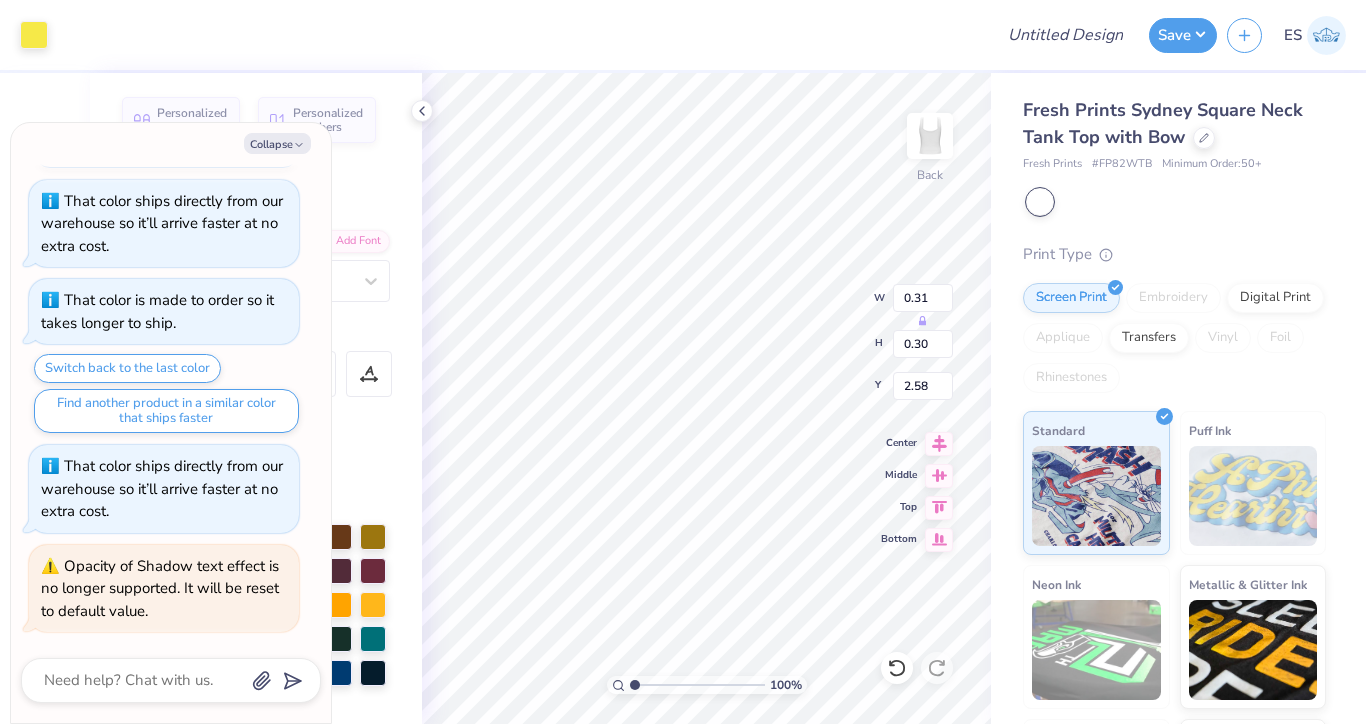 type on "x" 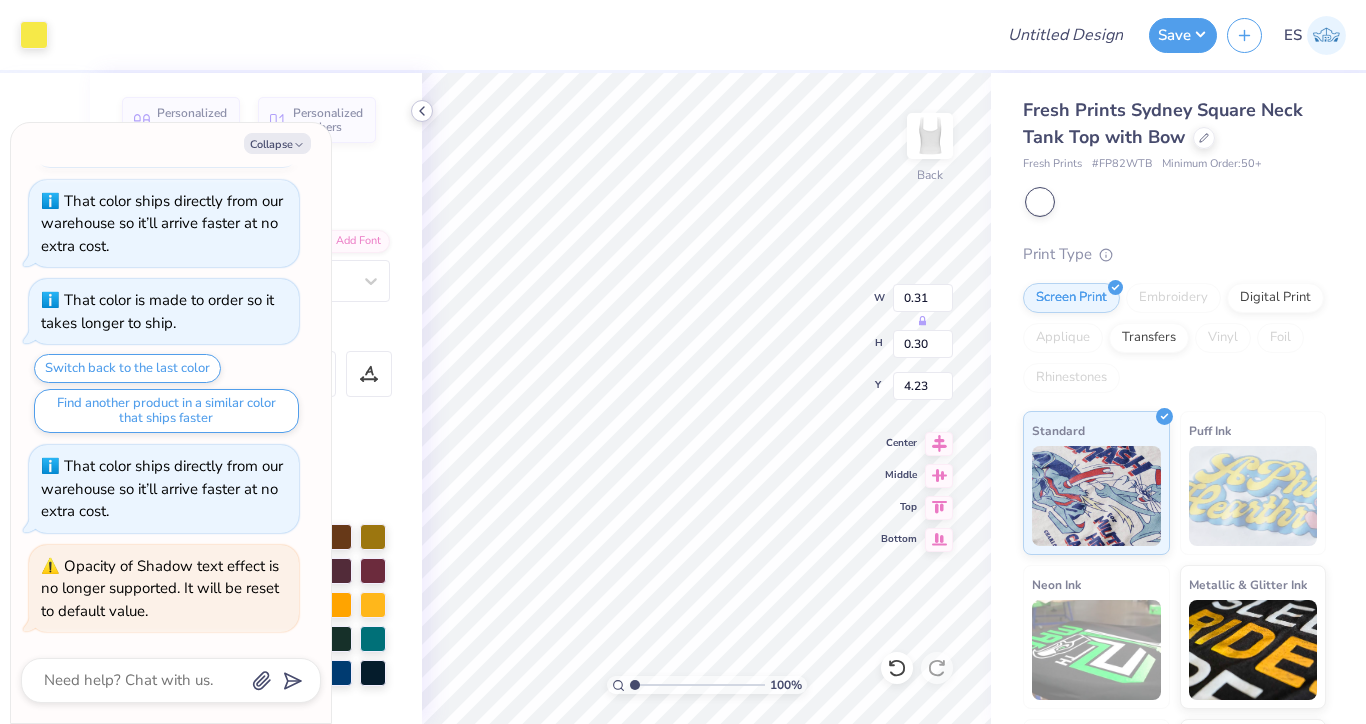 type on "x" 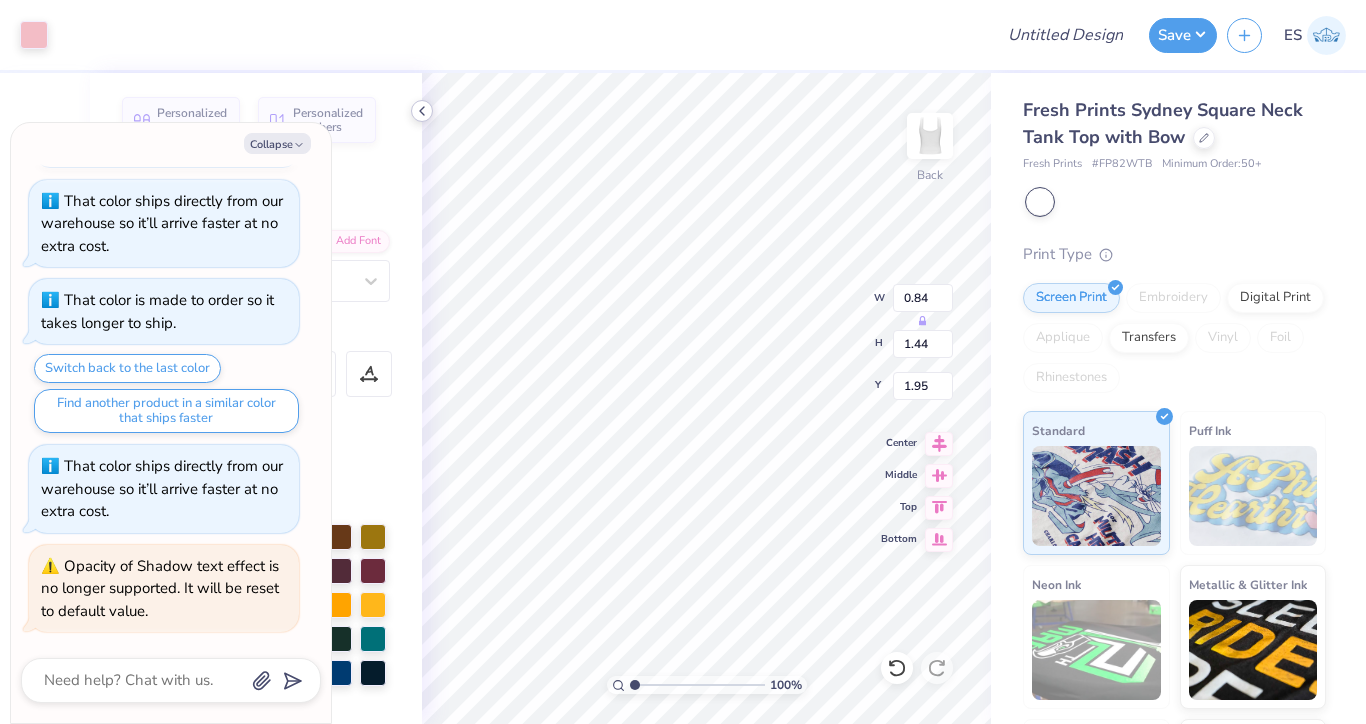 type on "x" 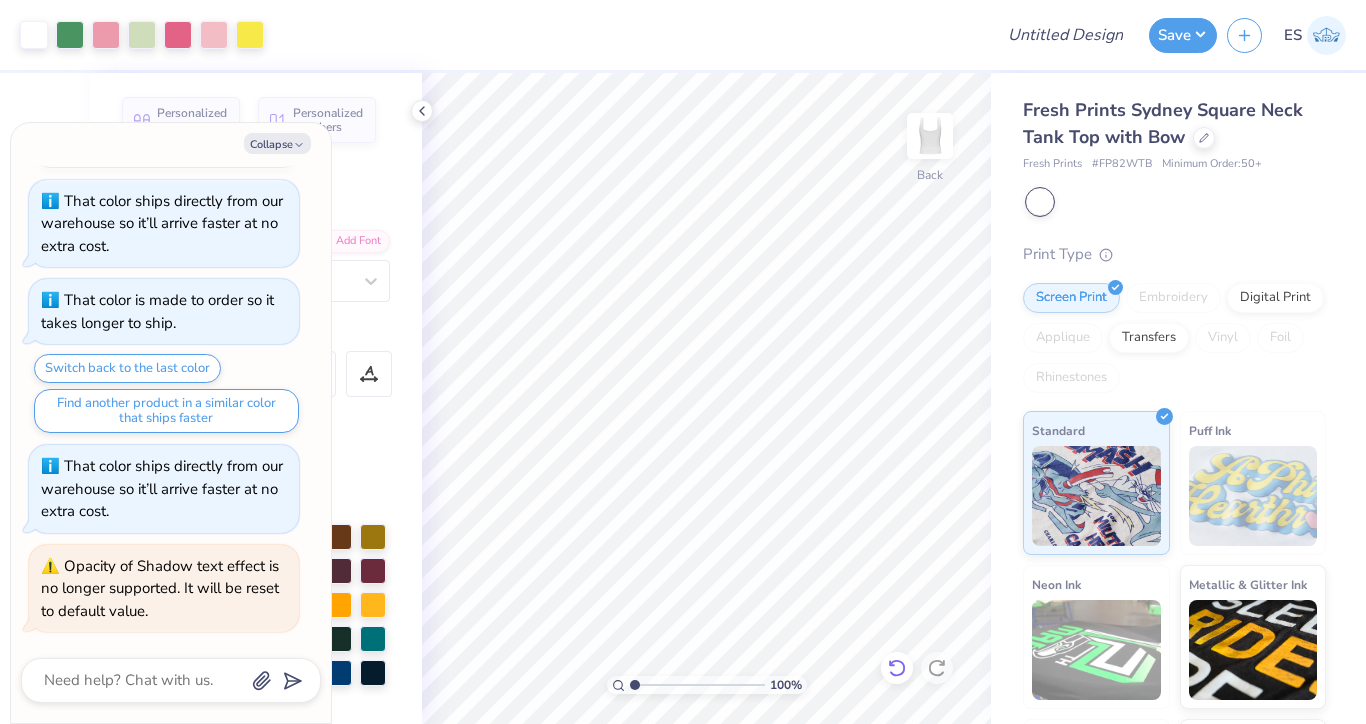 click 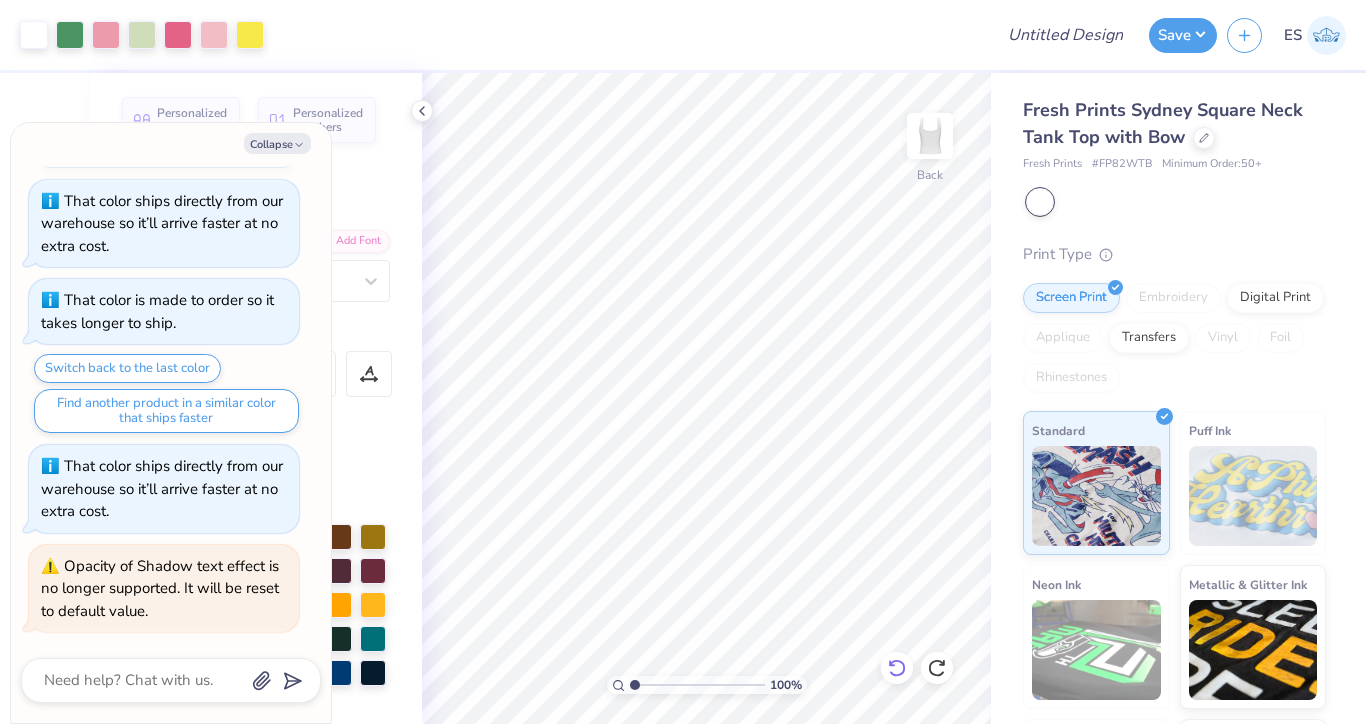 click 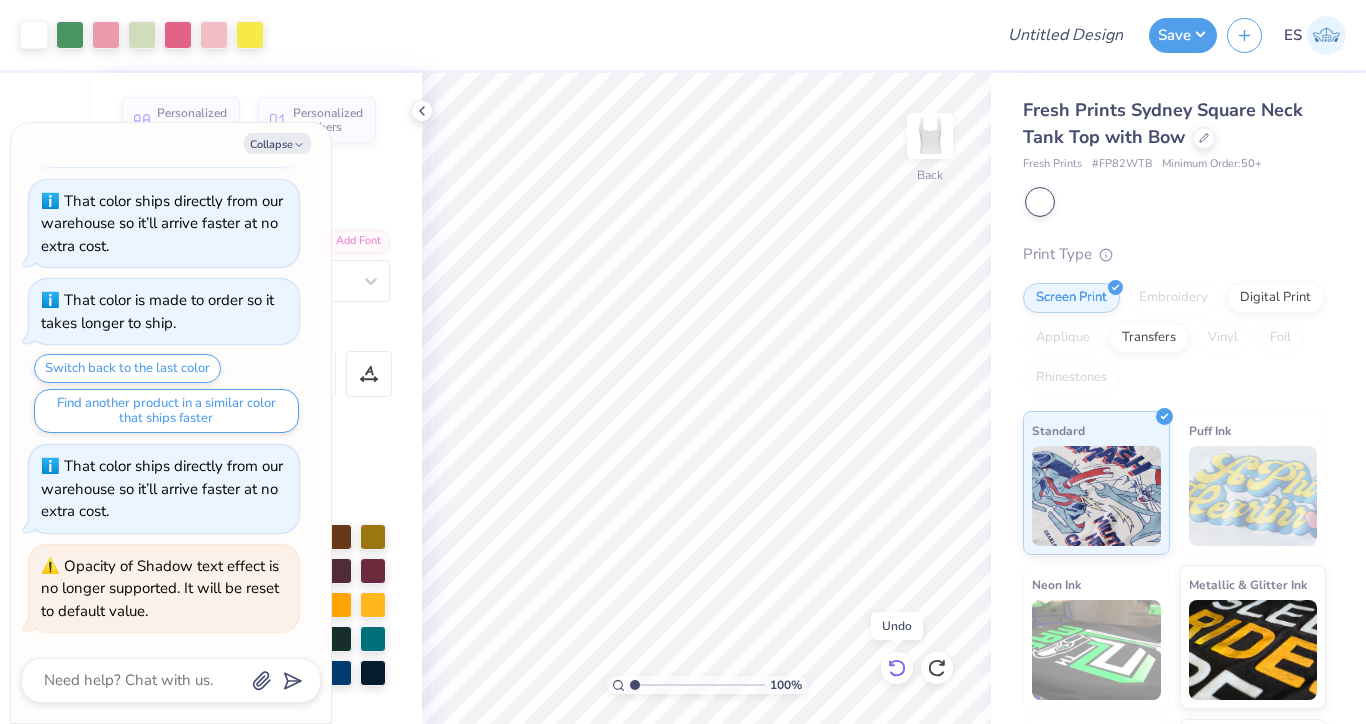 click 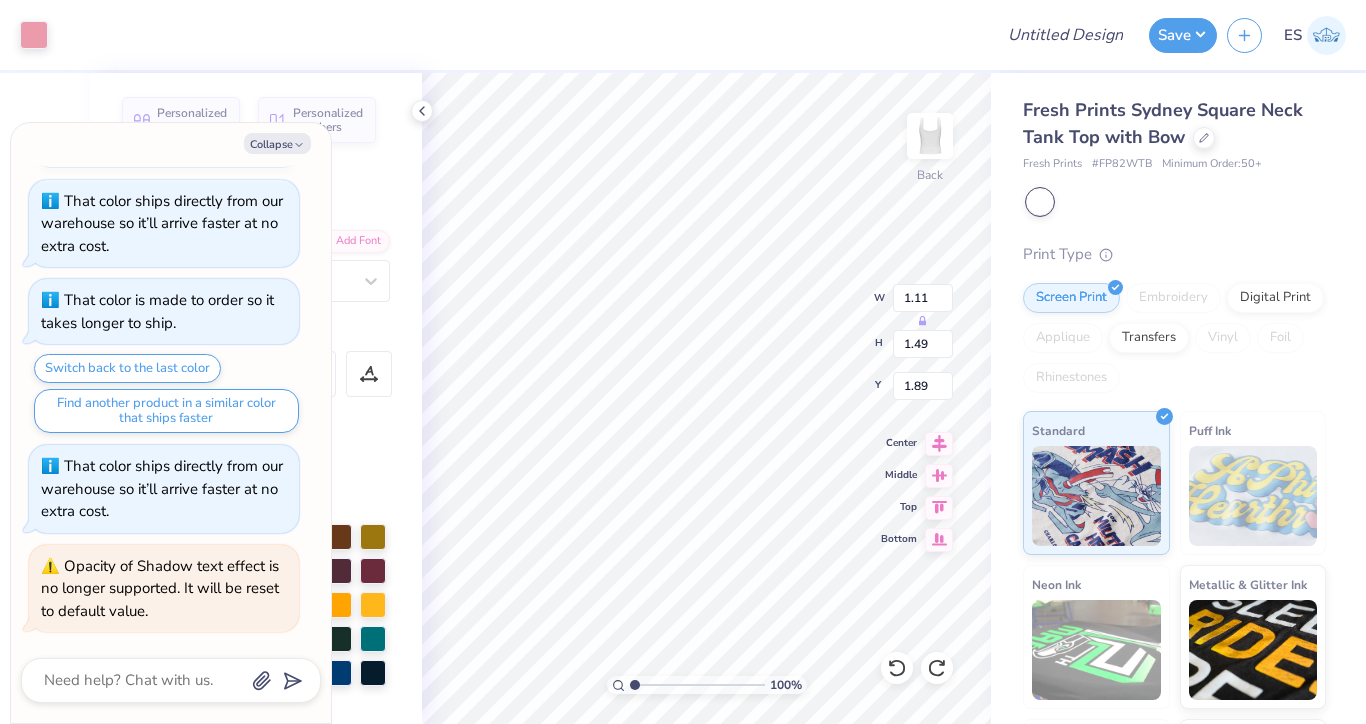 type on "x" 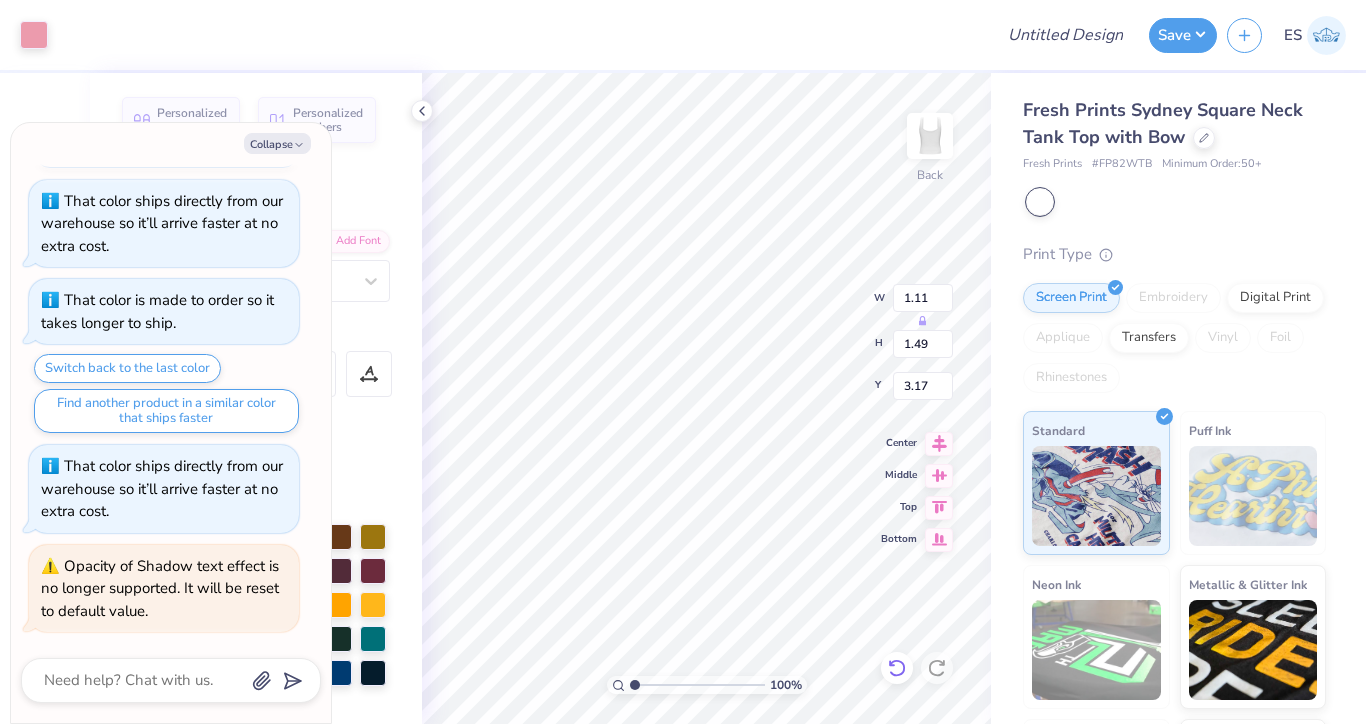click 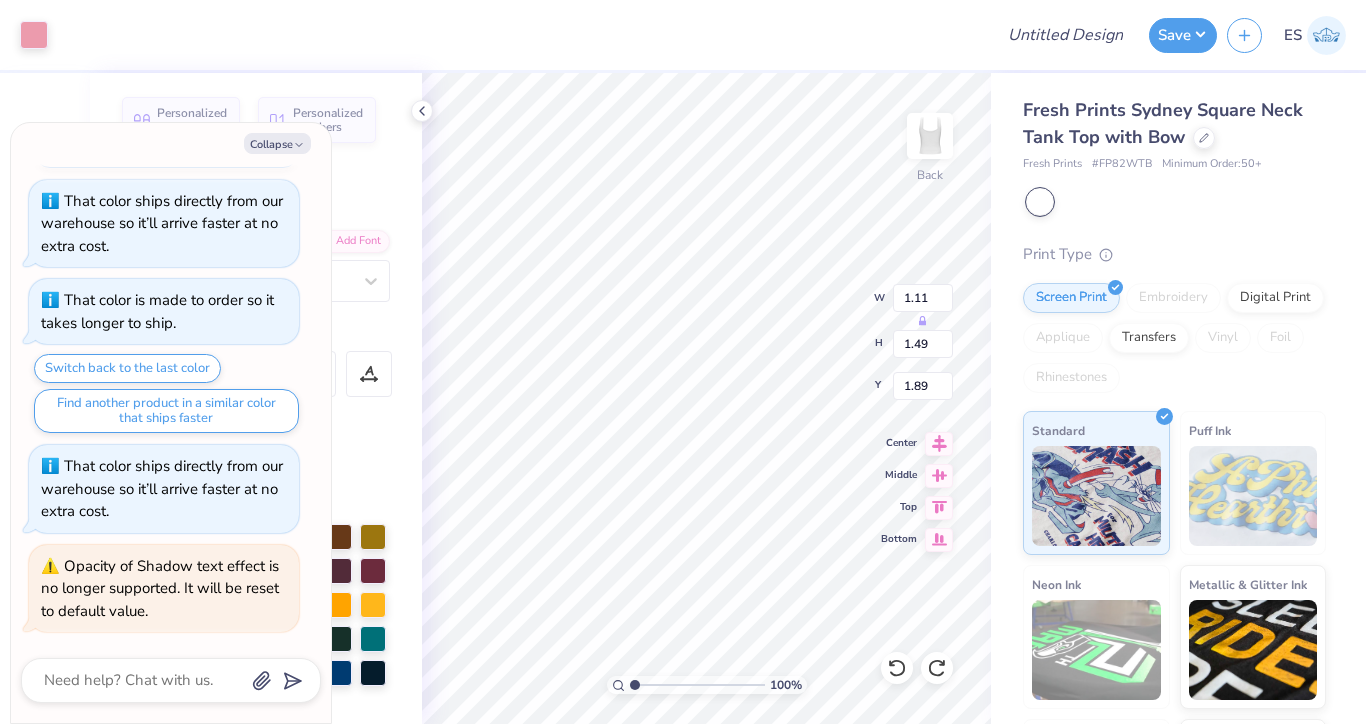 type on "x" 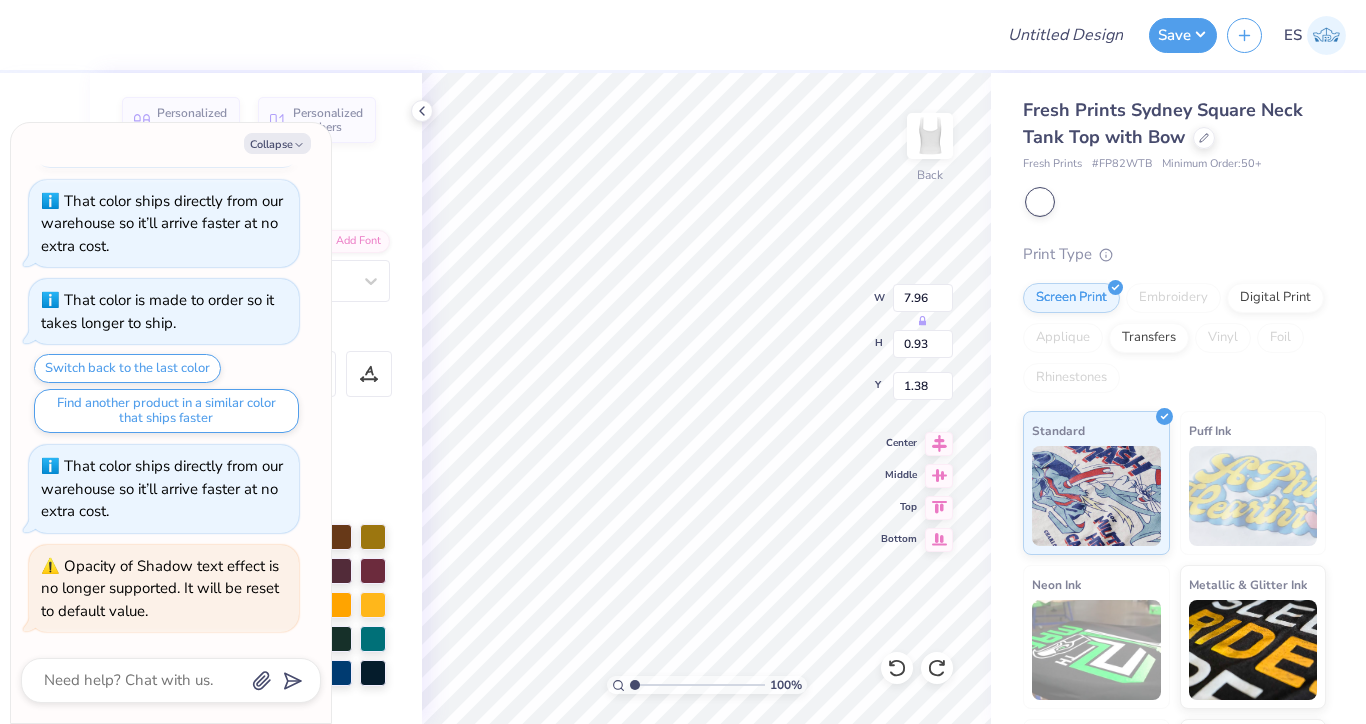 type on "x" 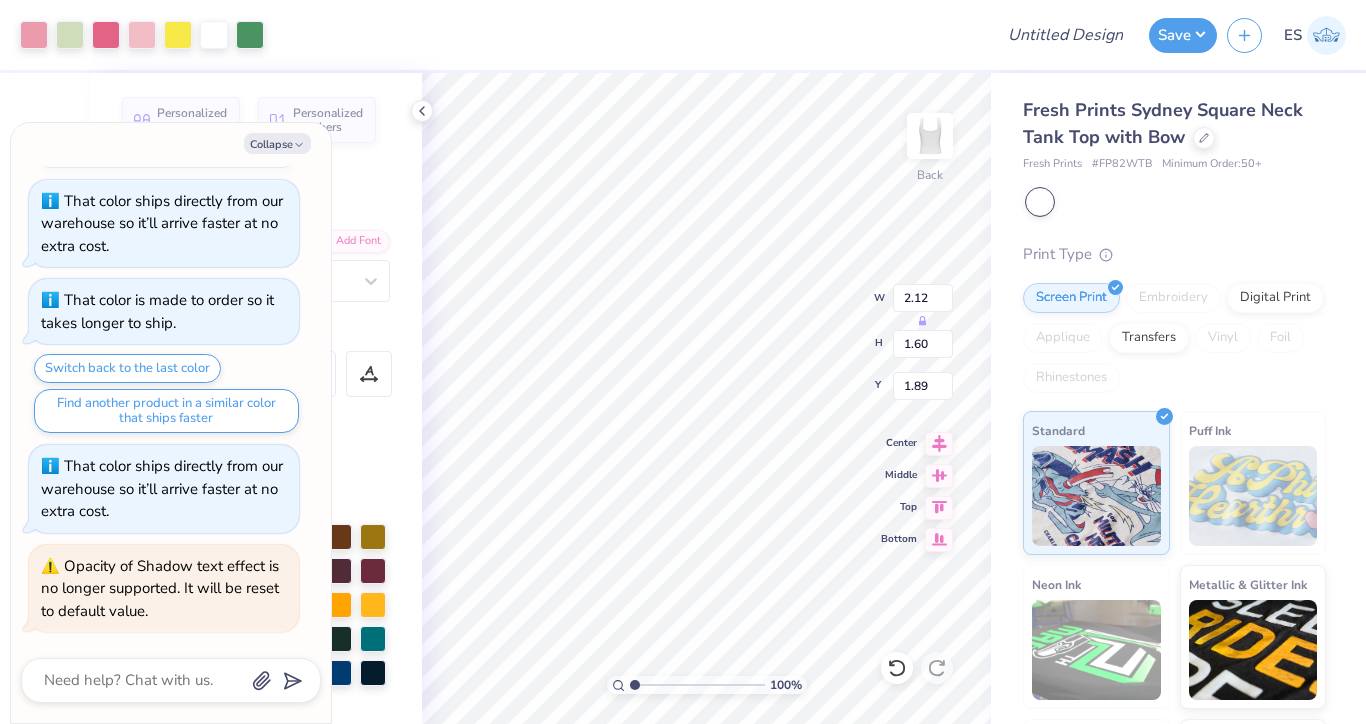 type on "x" 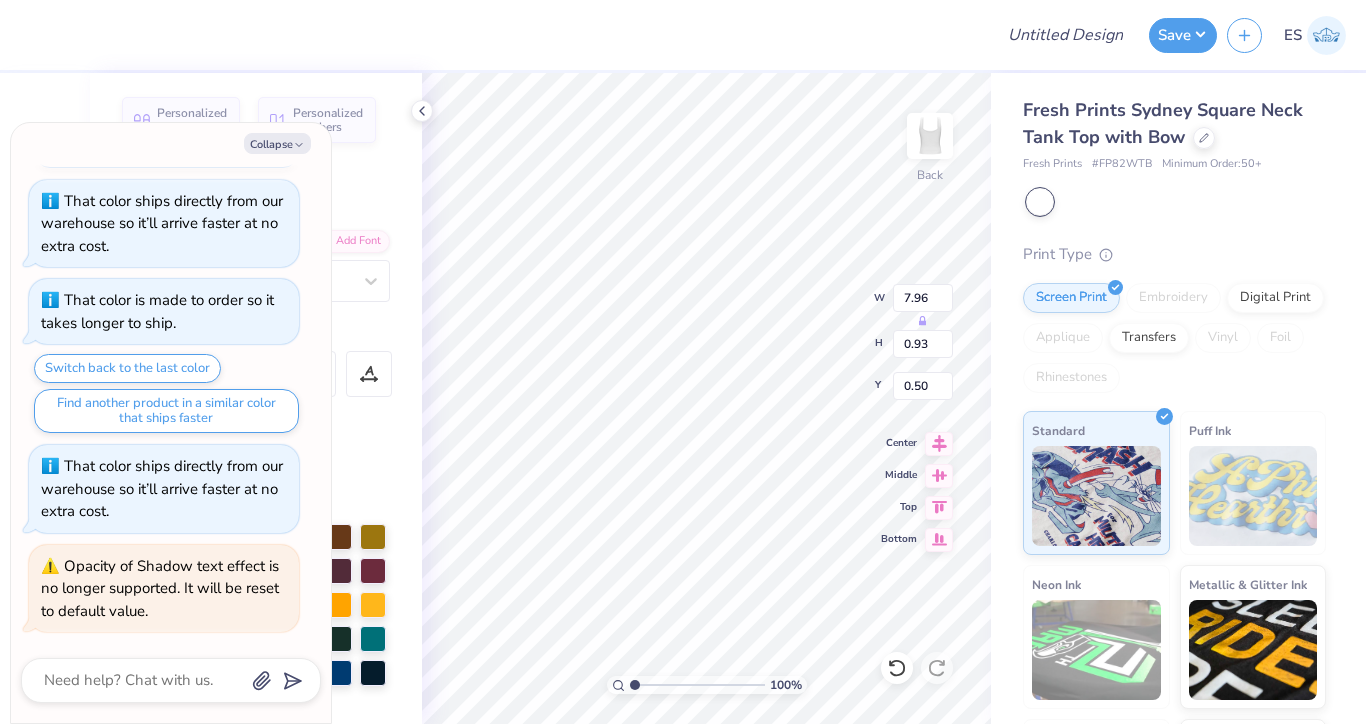 type on "x" 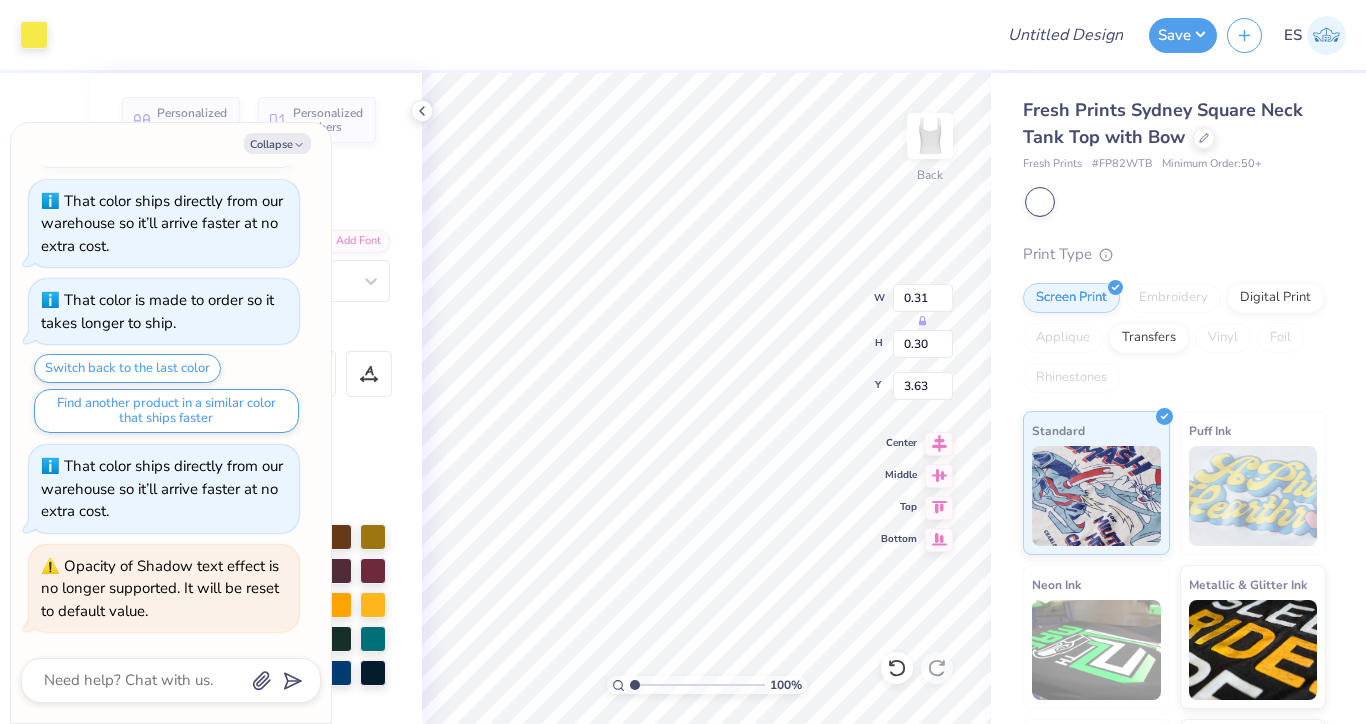 type on "x" 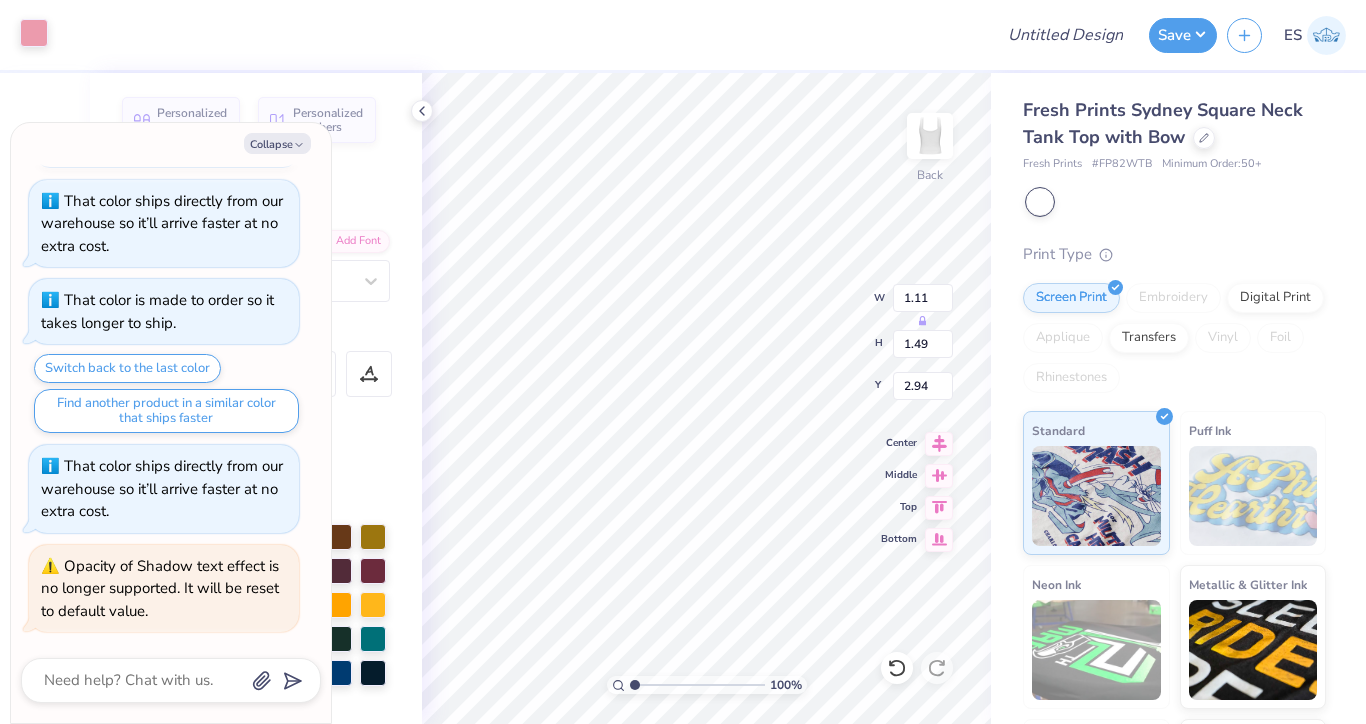 click at bounding box center [34, 33] 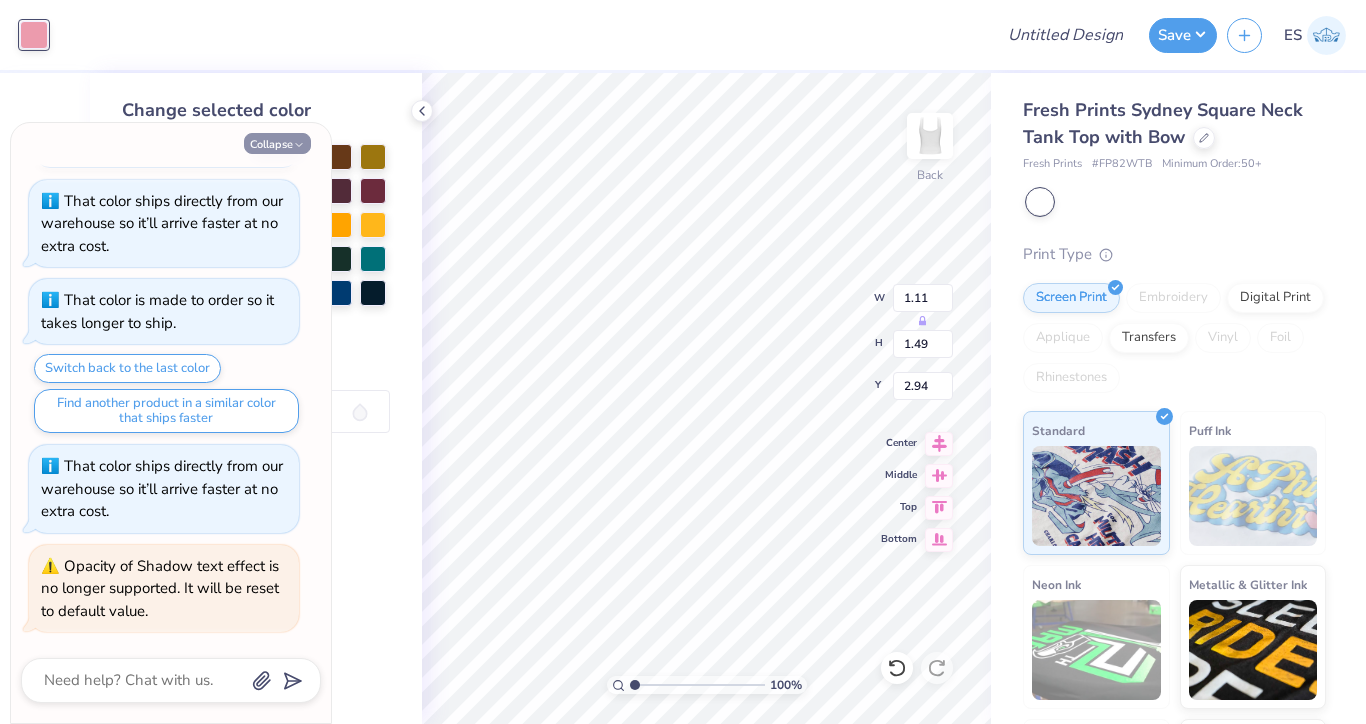 click on "Collapse" at bounding box center [277, 143] 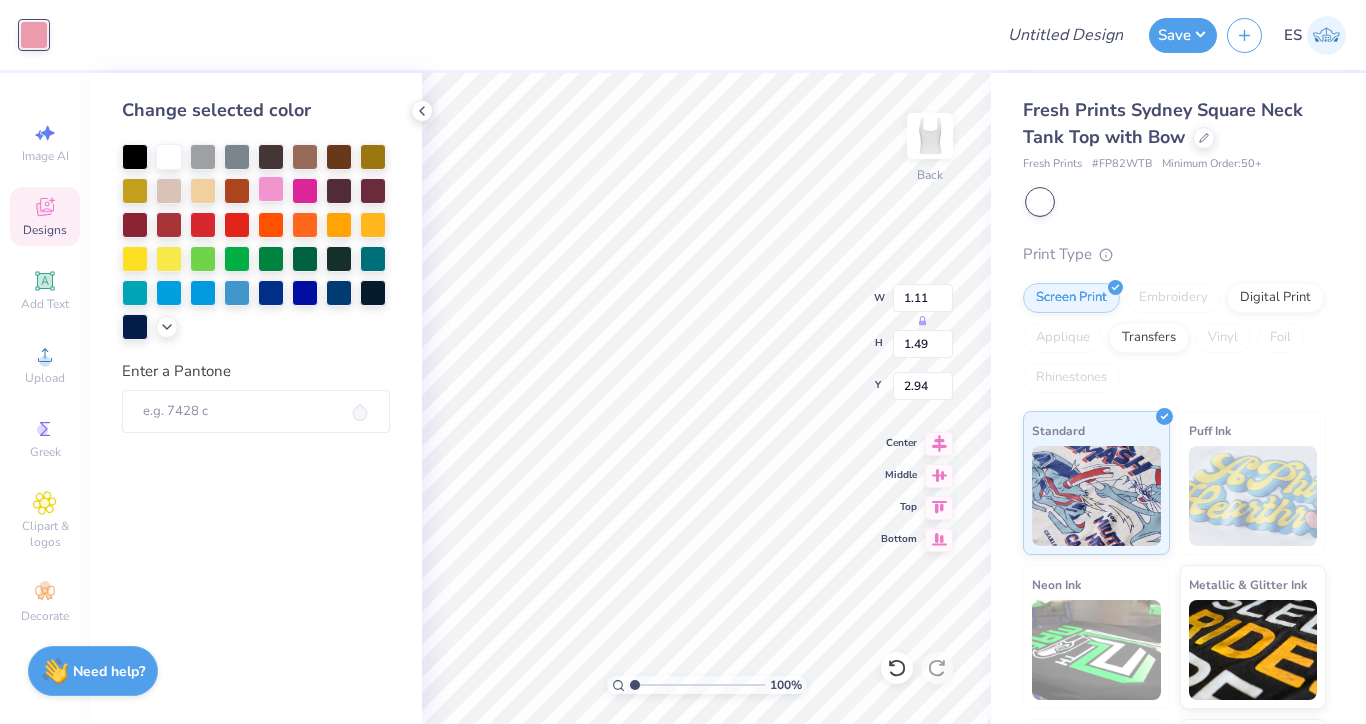 click at bounding box center [271, 189] 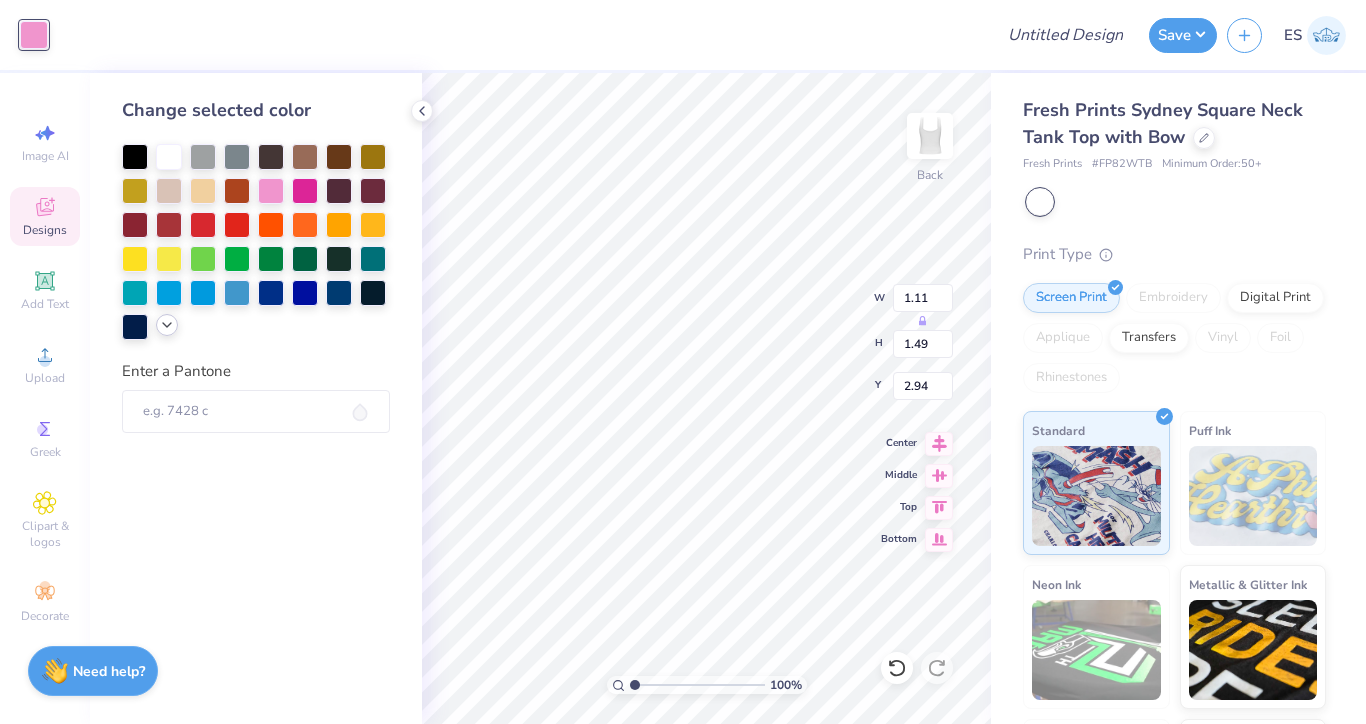 click at bounding box center [167, 325] 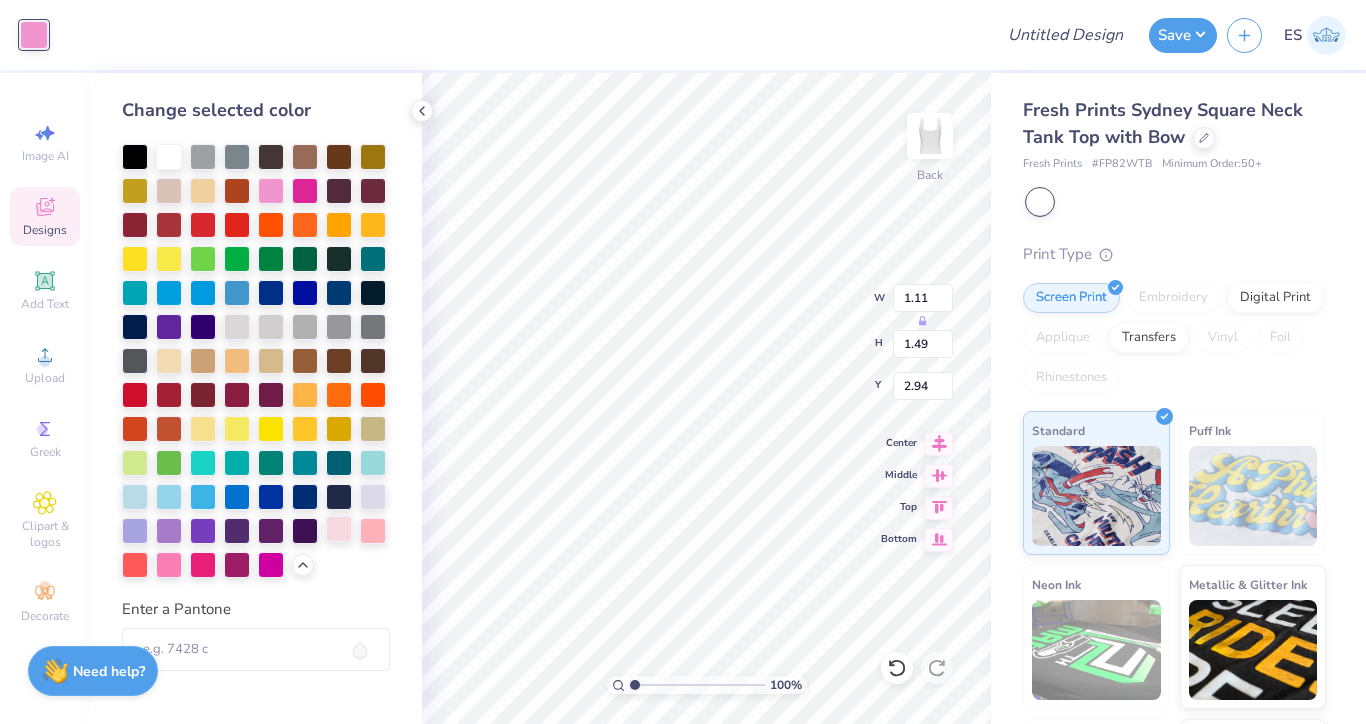 click at bounding box center [339, 529] 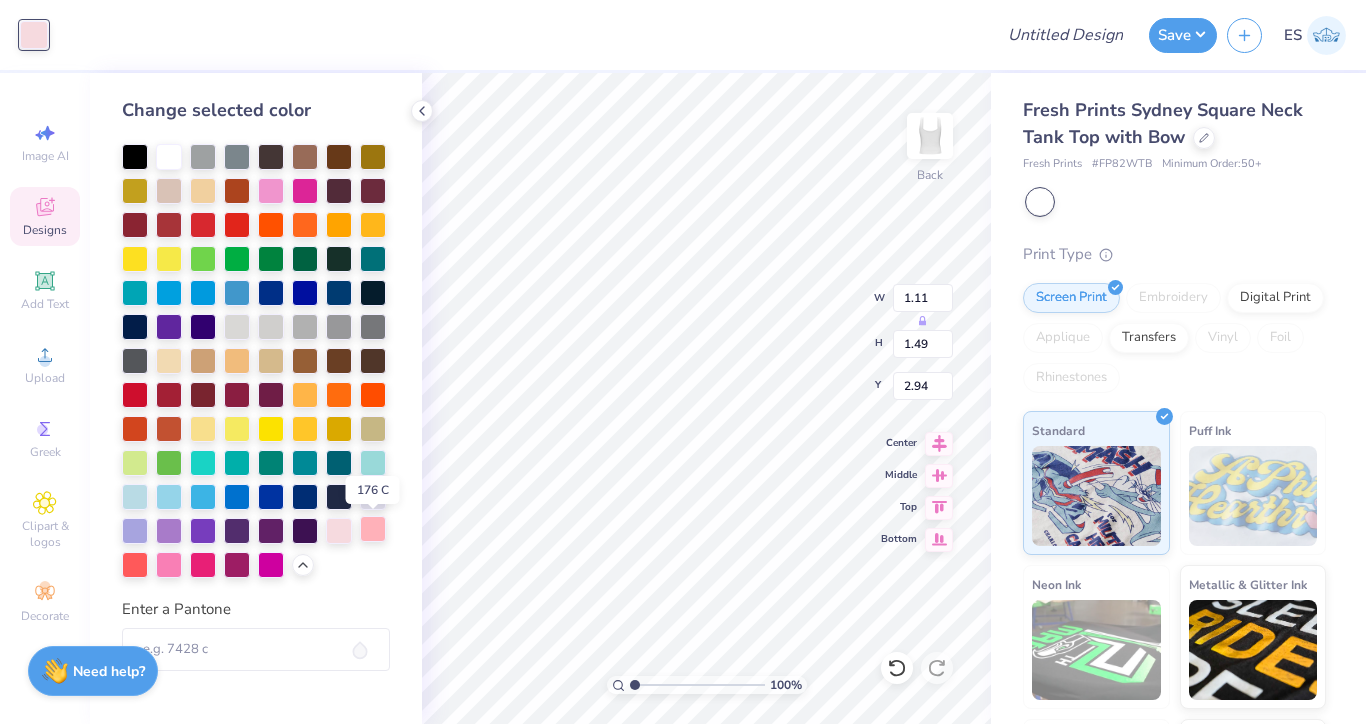 click at bounding box center [373, 529] 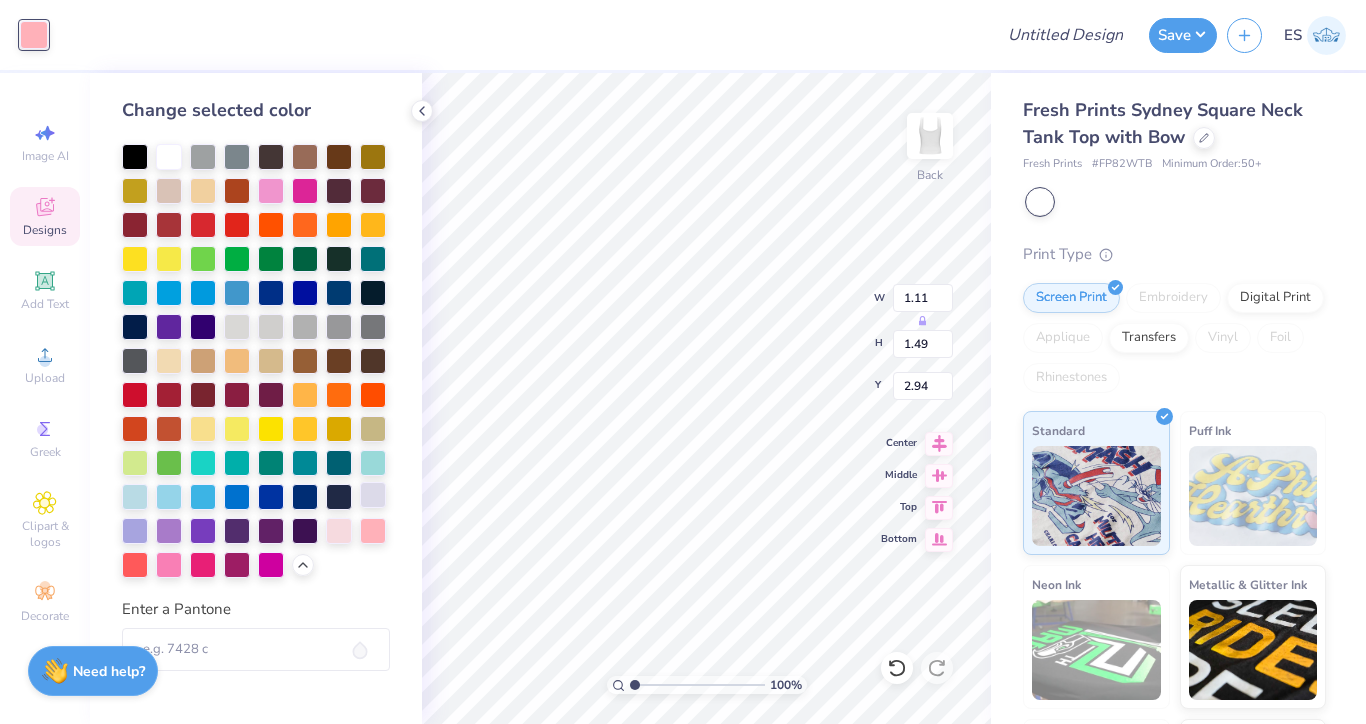 click at bounding box center [373, 495] 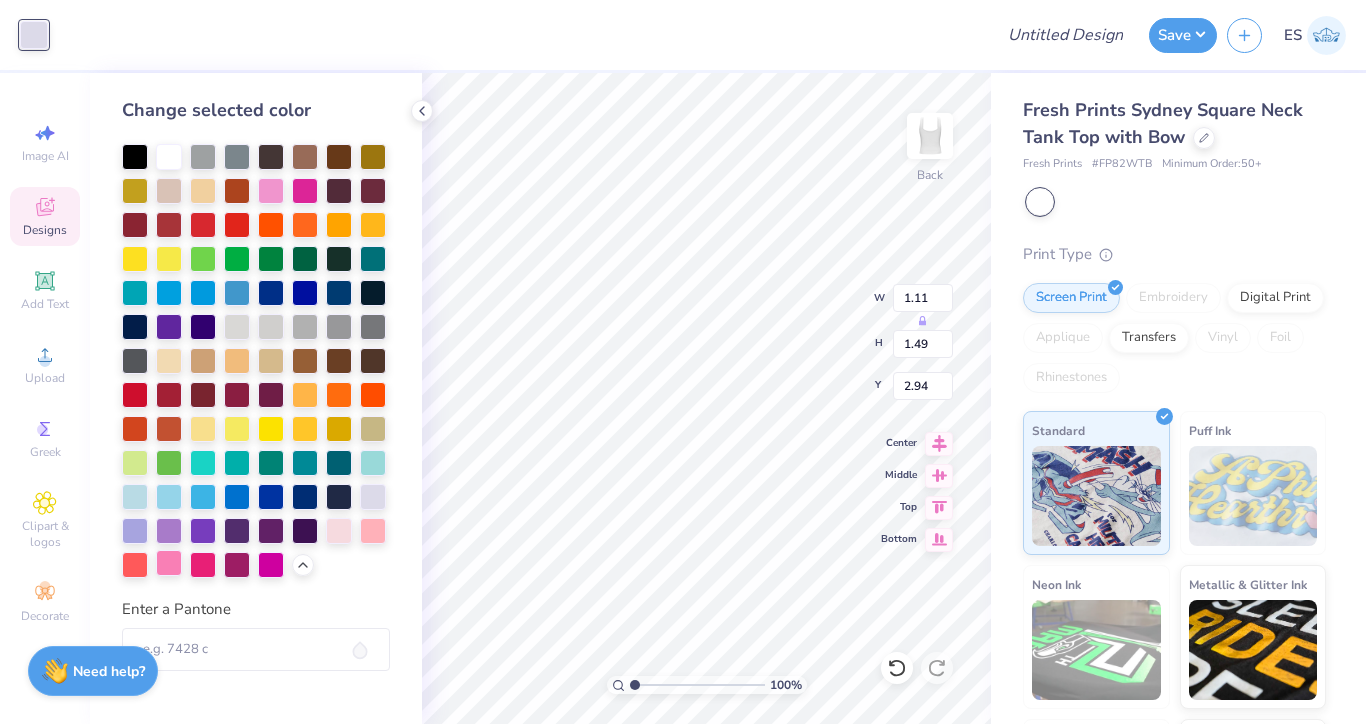 click at bounding box center [169, 563] 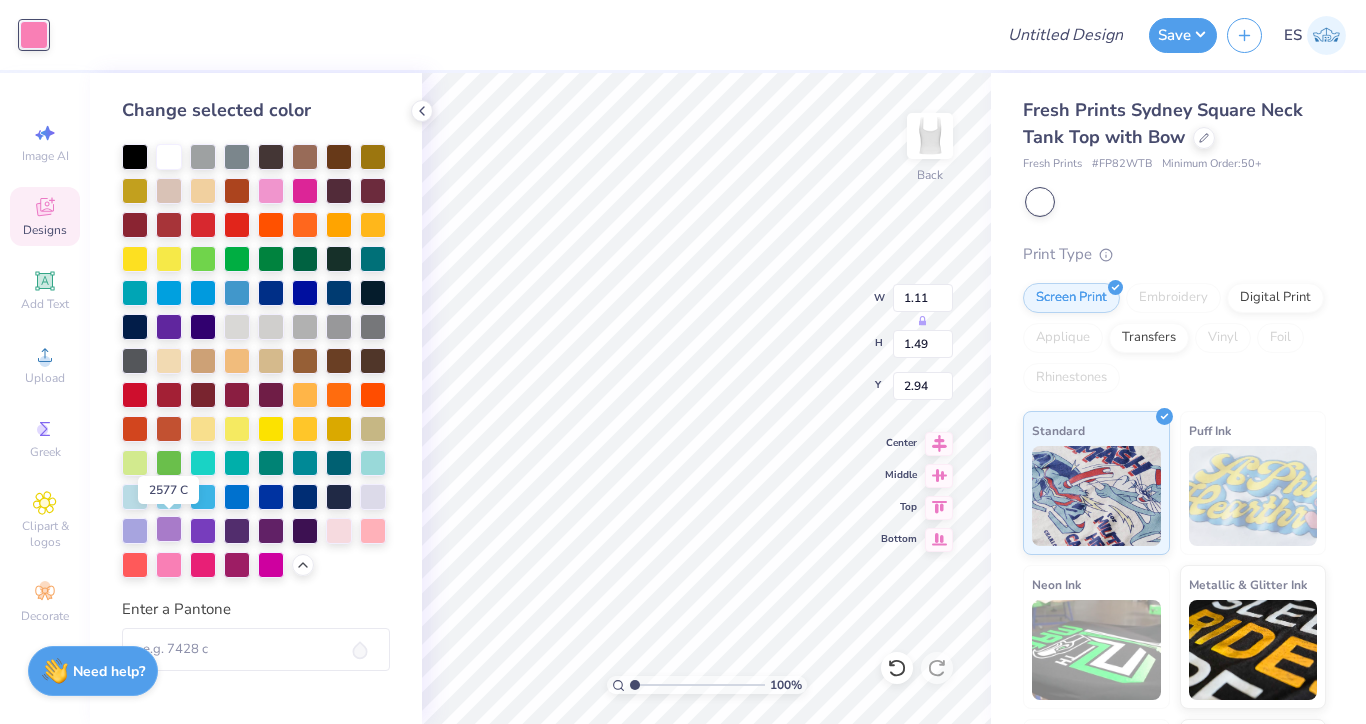 click at bounding box center (169, 529) 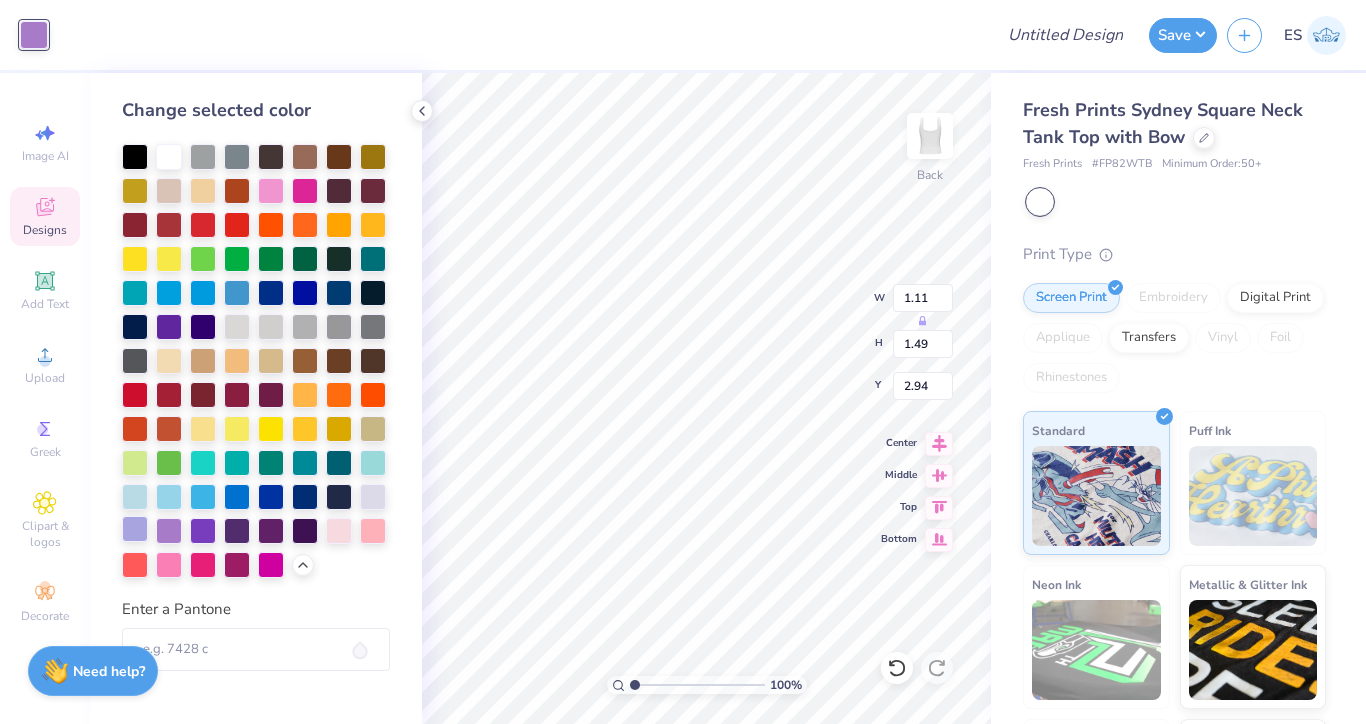 click at bounding box center (135, 529) 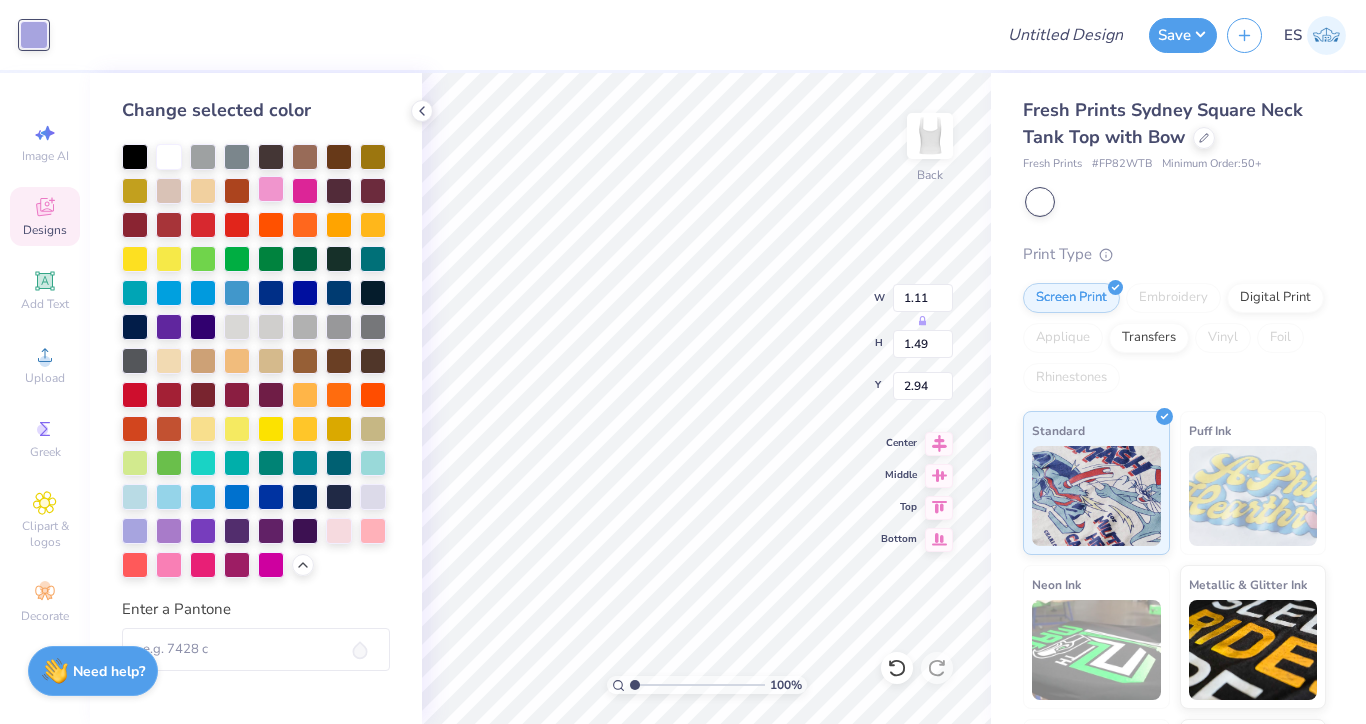 click at bounding box center (271, 189) 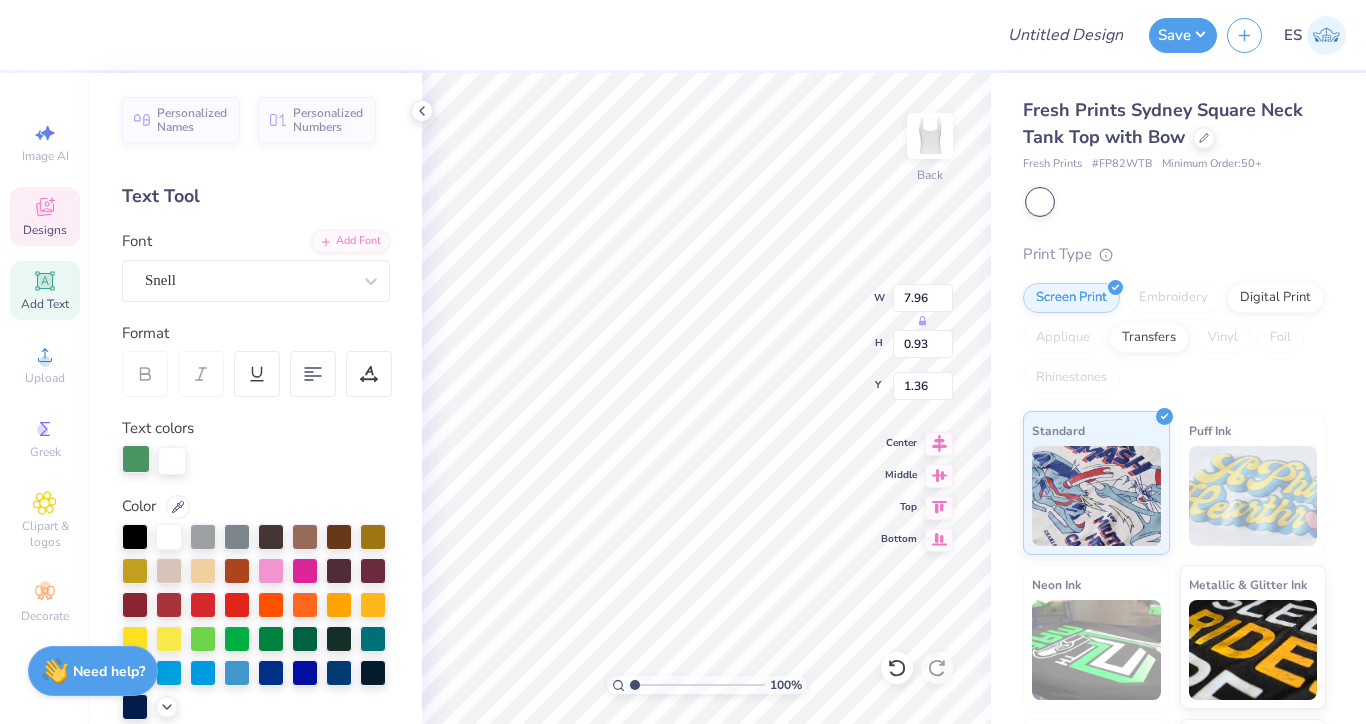 click at bounding box center (136, 459) 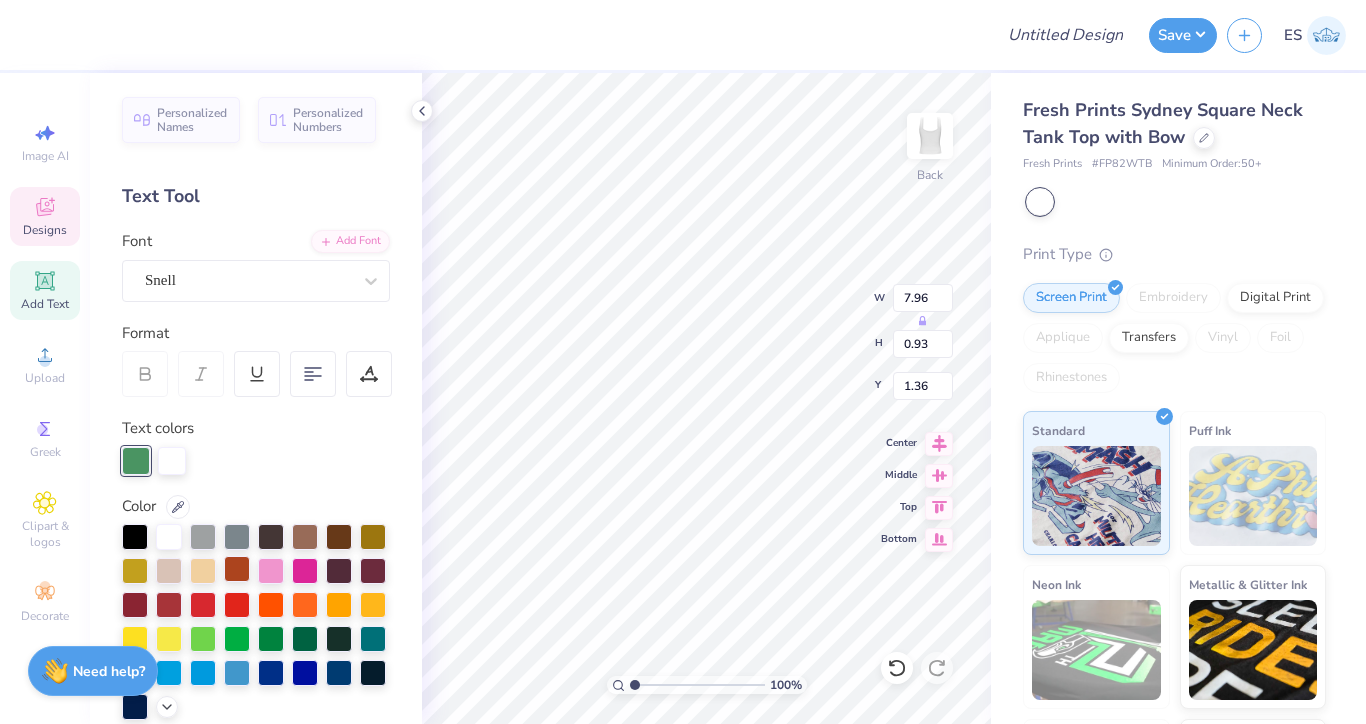 scroll, scrollTop: 47, scrollLeft: 0, axis: vertical 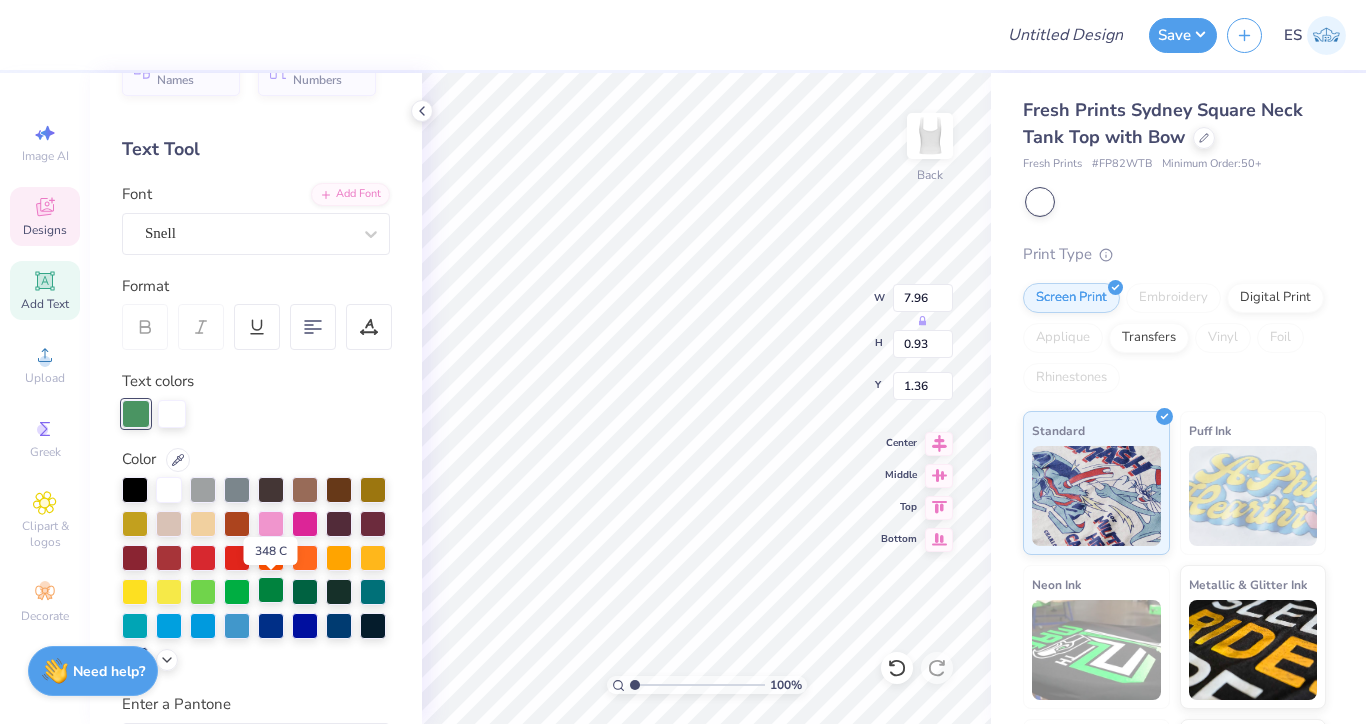 click at bounding box center (271, 590) 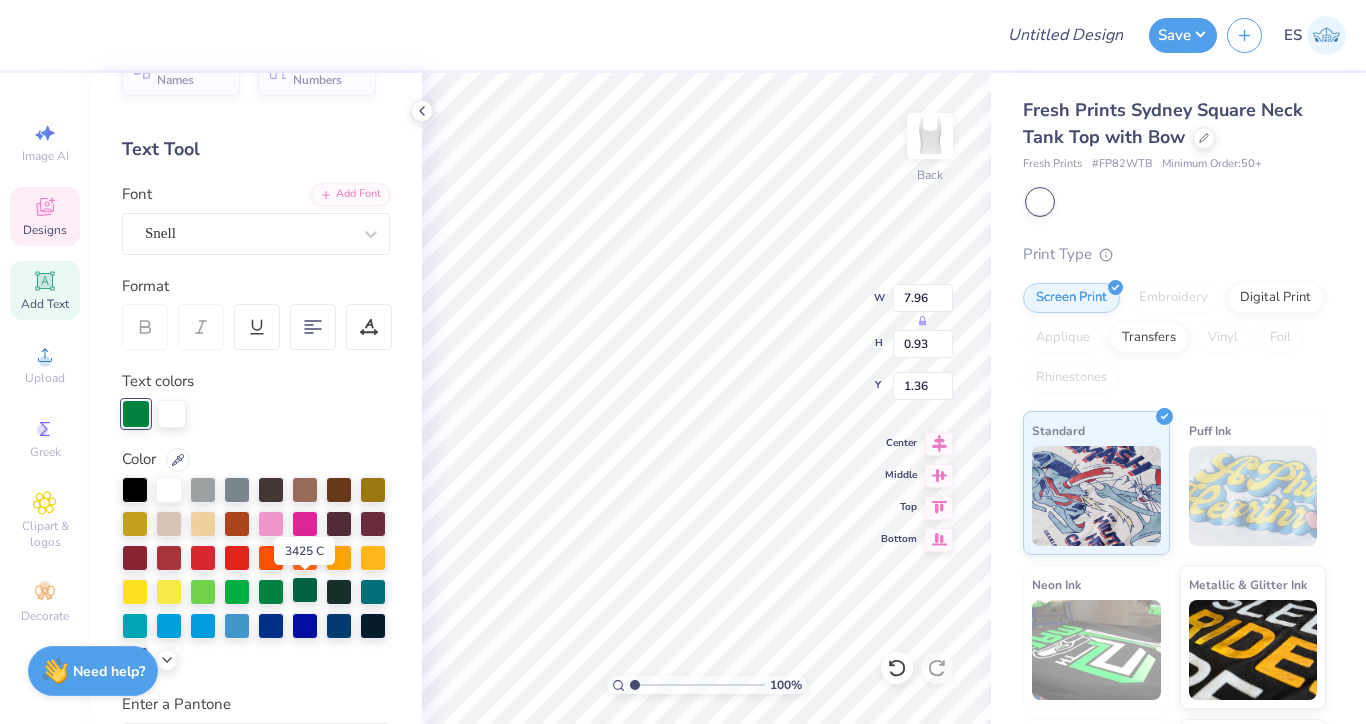 click at bounding box center [305, 590] 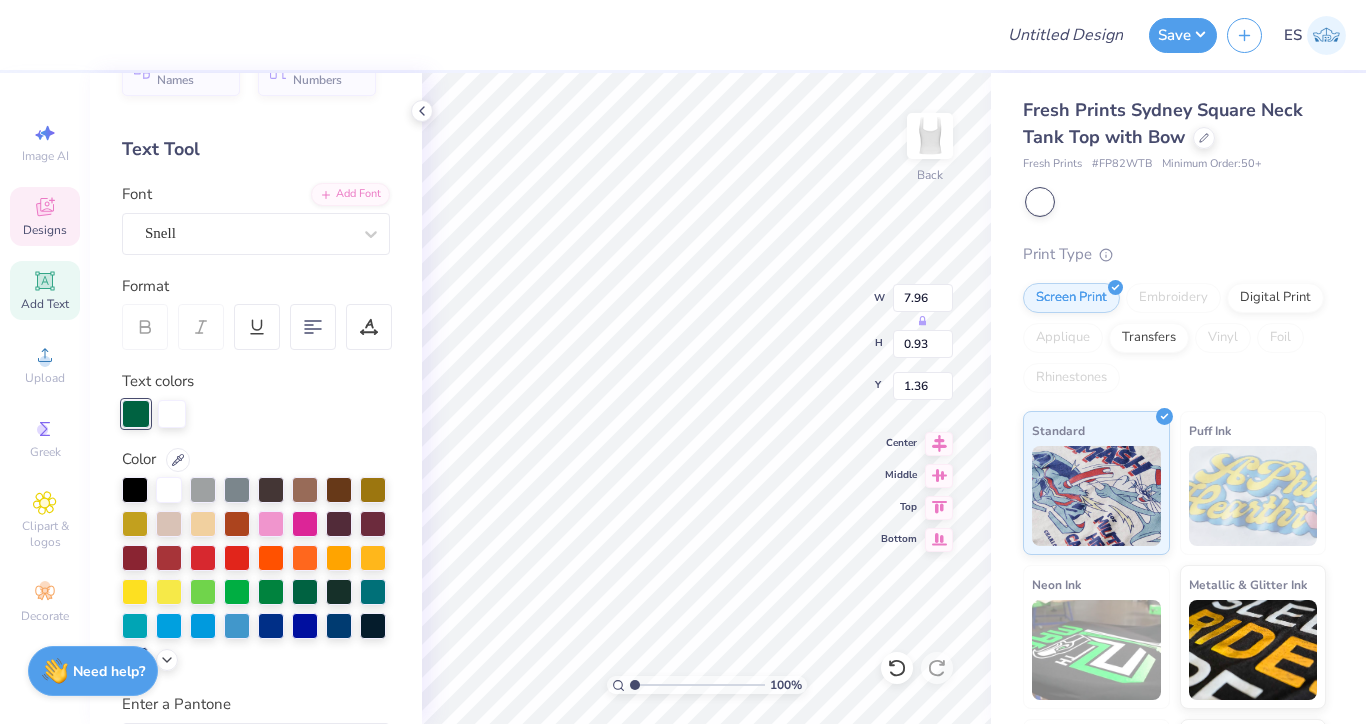 click on "Text colors" at bounding box center [256, 399] 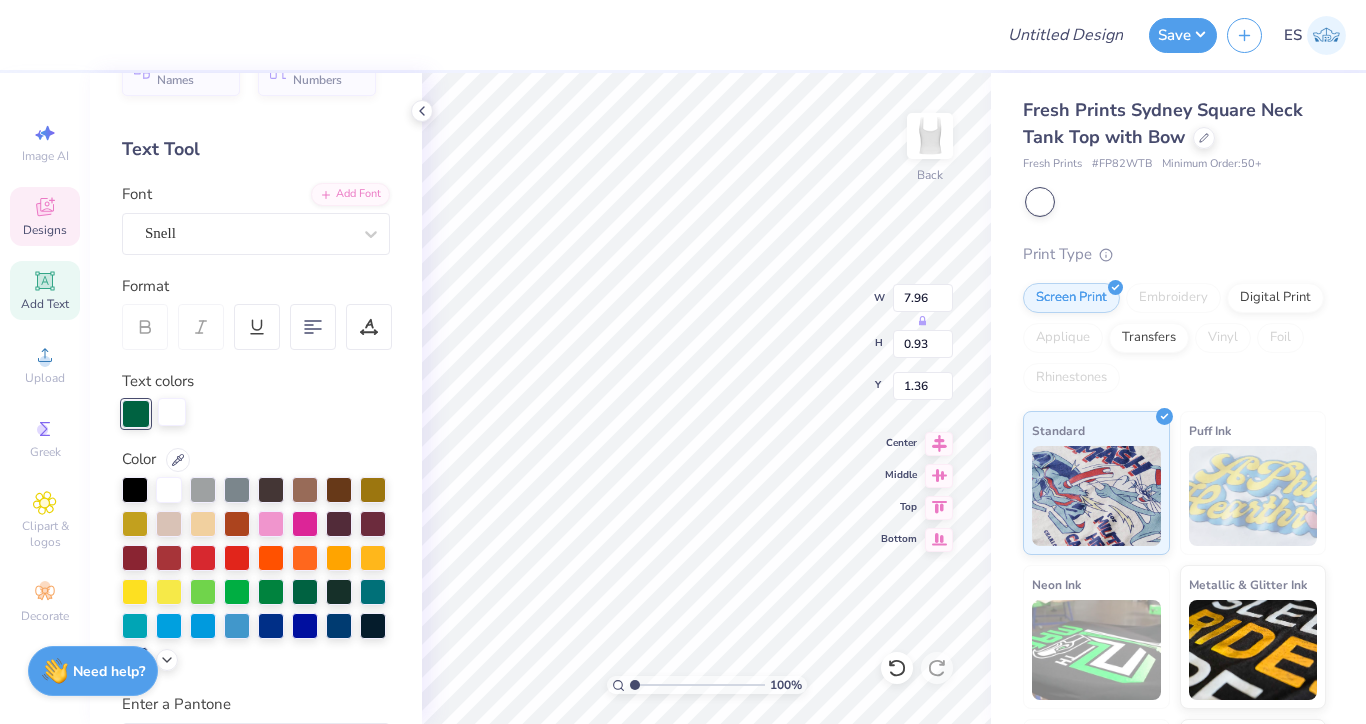 click at bounding box center [172, 412] 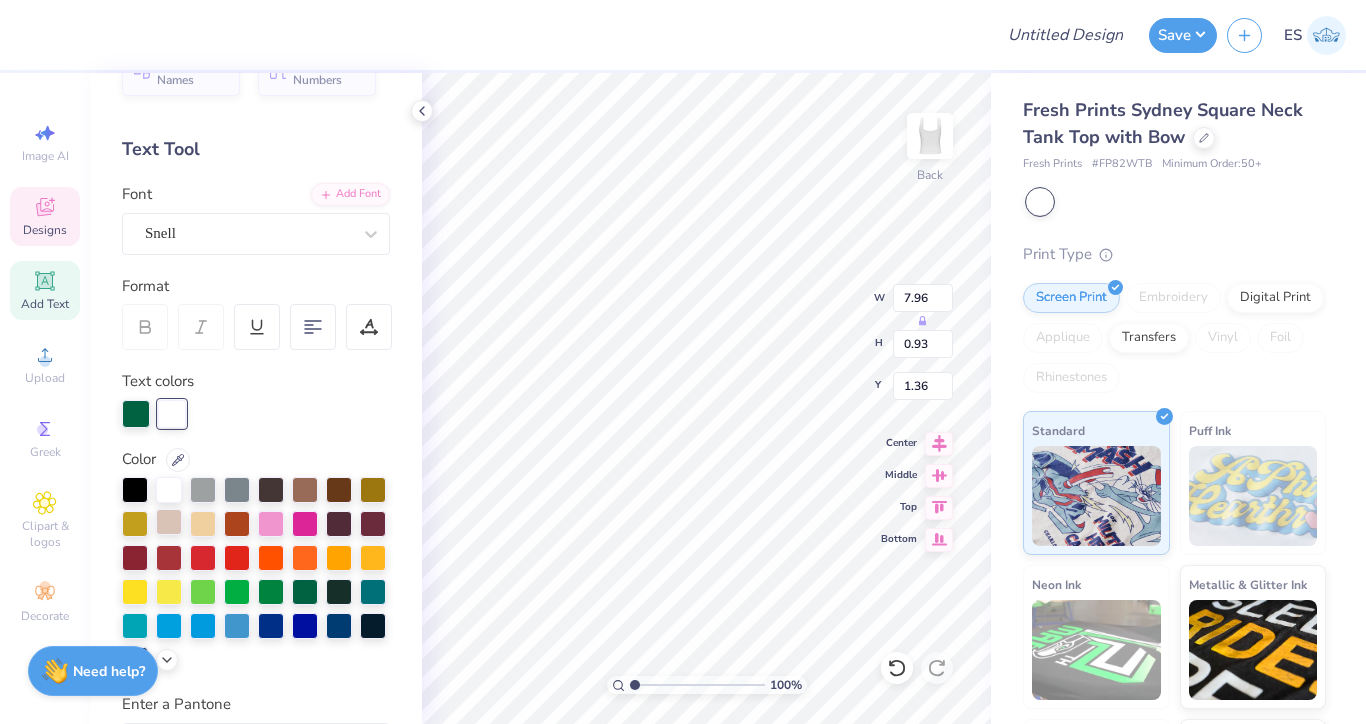 click at bounding box center (169, 522) 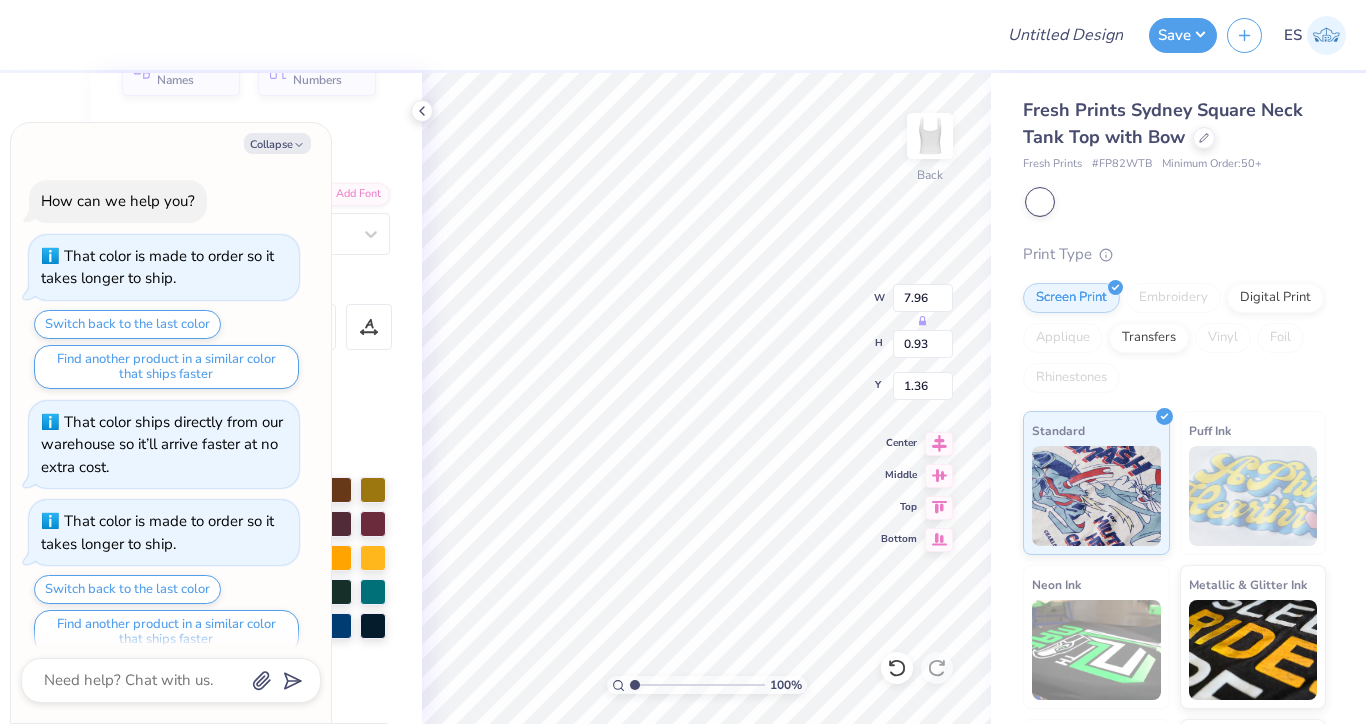 scroll, scrollTop: 419, scrollLeft: 0, axis: vertical 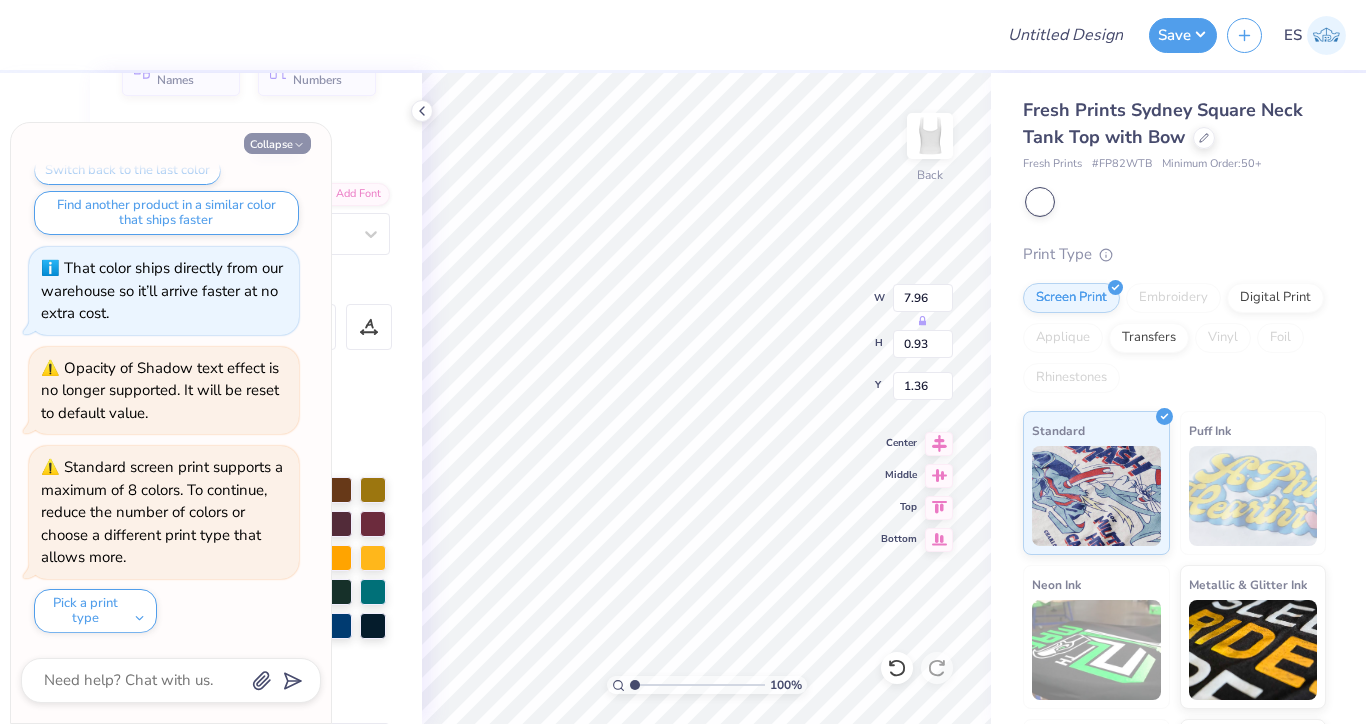 click on "Collapse" at bounding box center [277, 143] 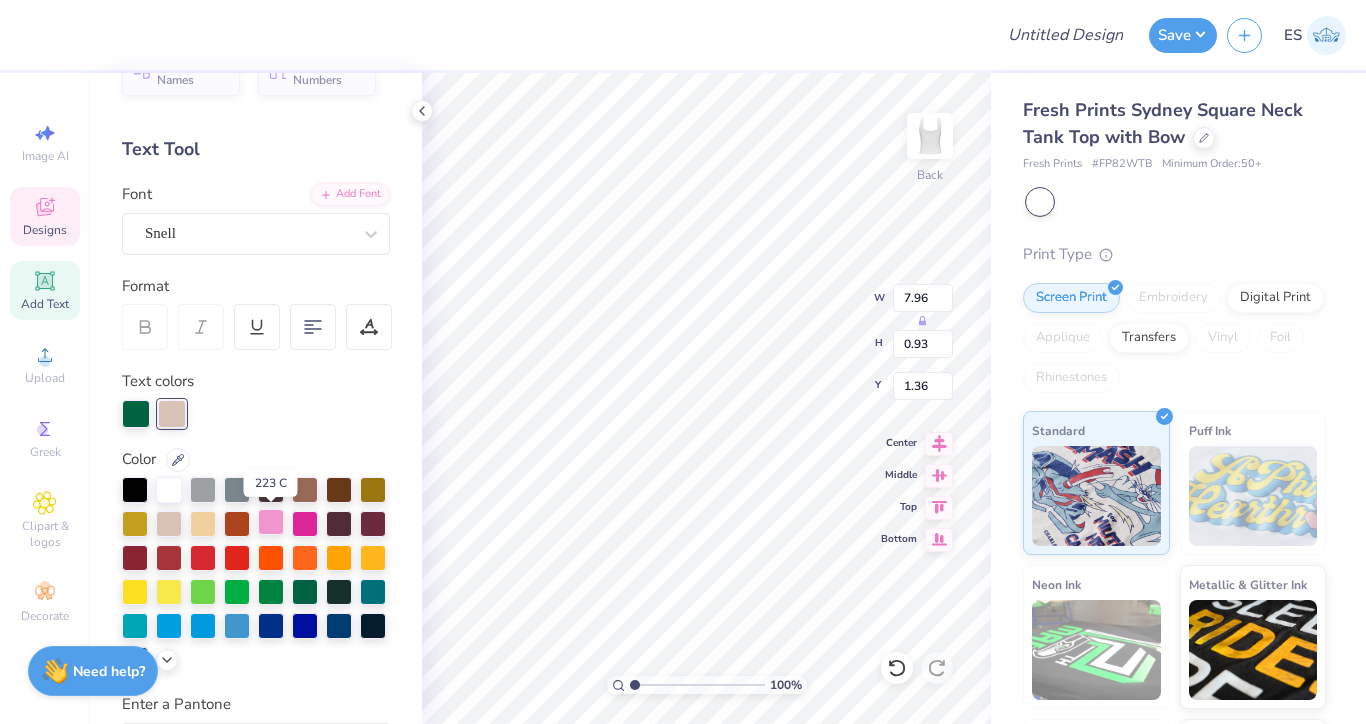 click at bounding box center [271, 522] 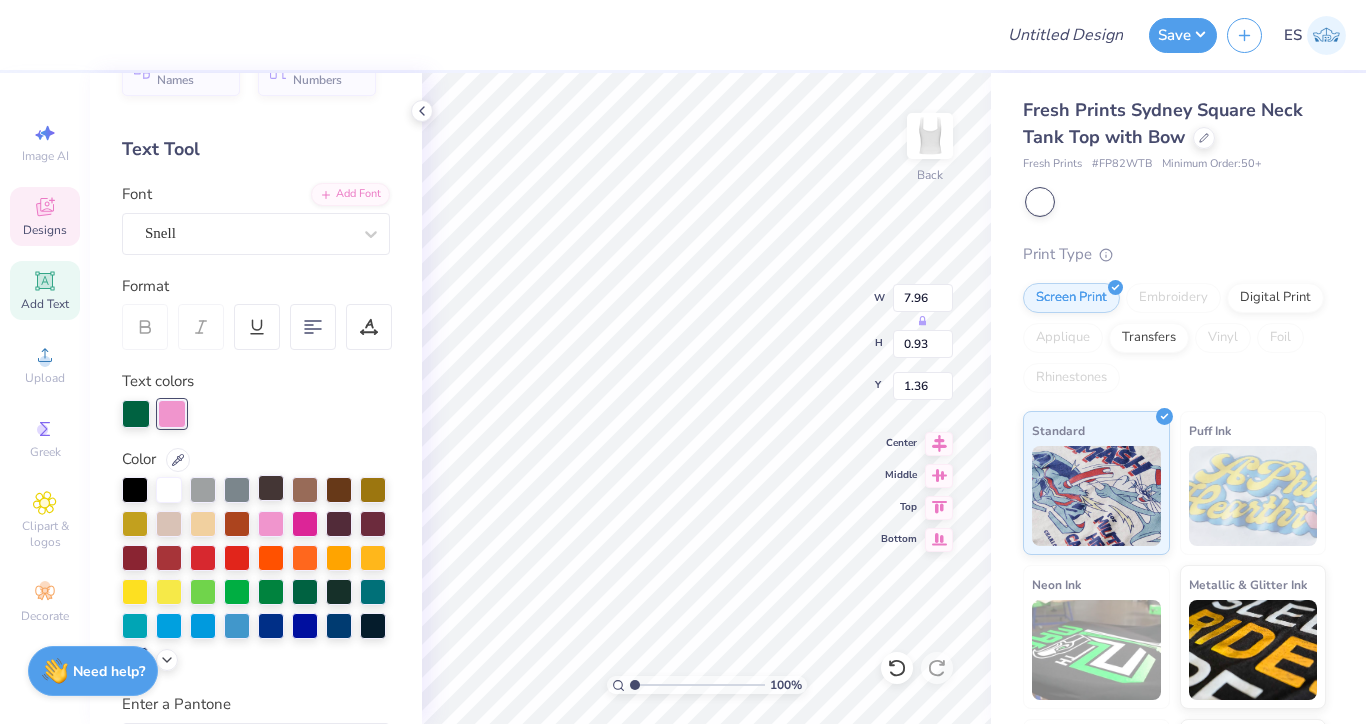 click at bounding box center (271, 488) 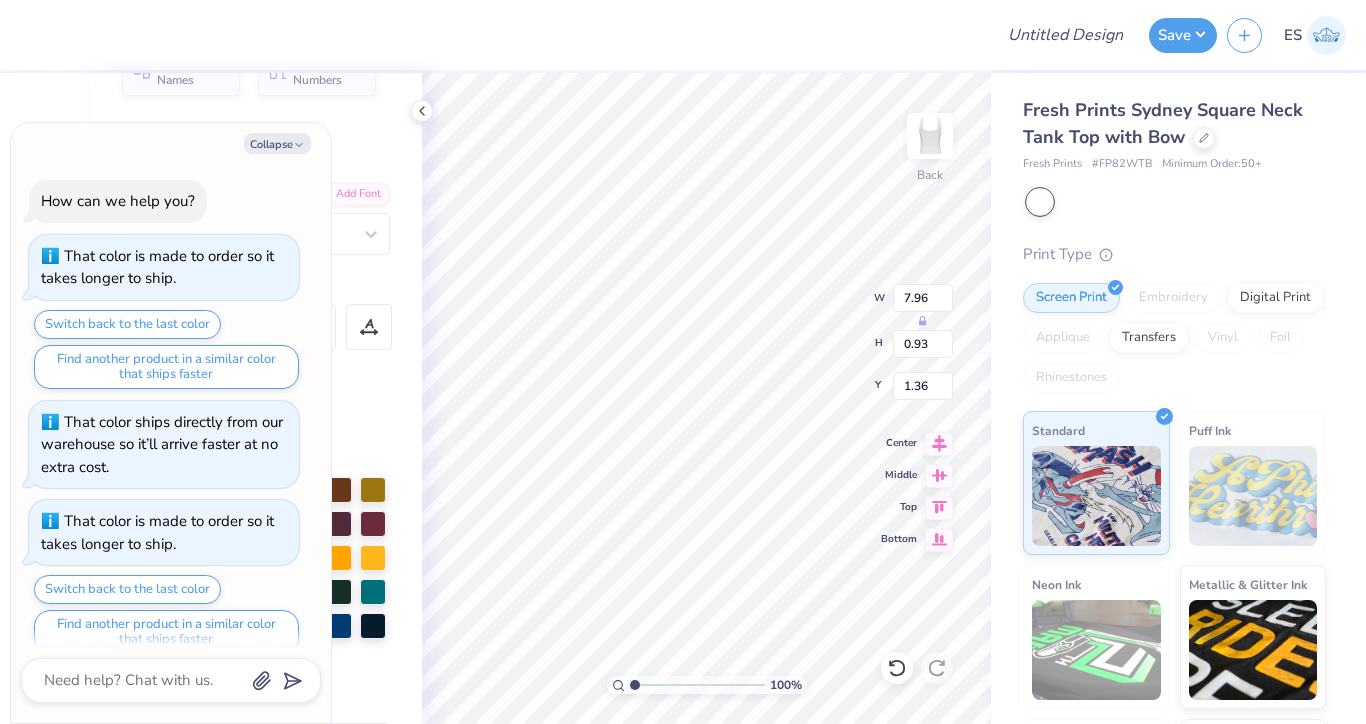 scroll, scrollTop: 618, scrollLeft: 0, axis: vertical 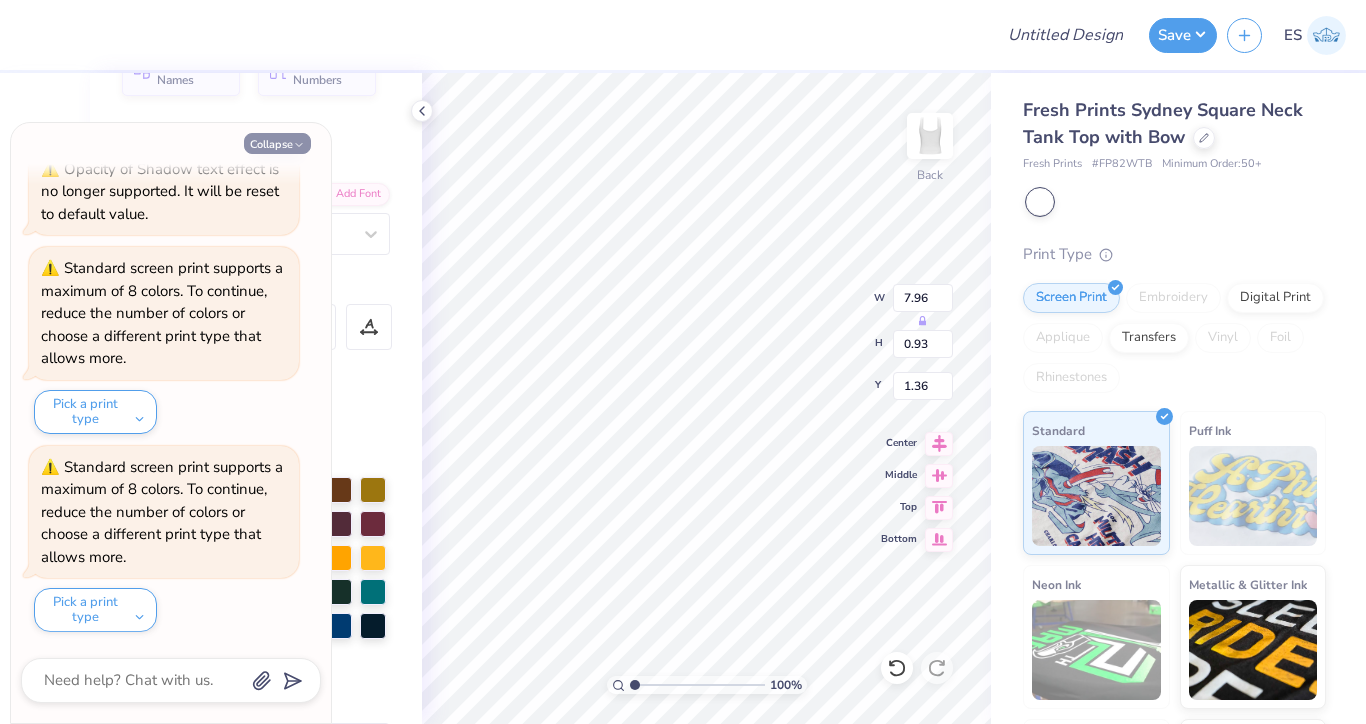 click on "Collapse" at bounding box center [277, 143] 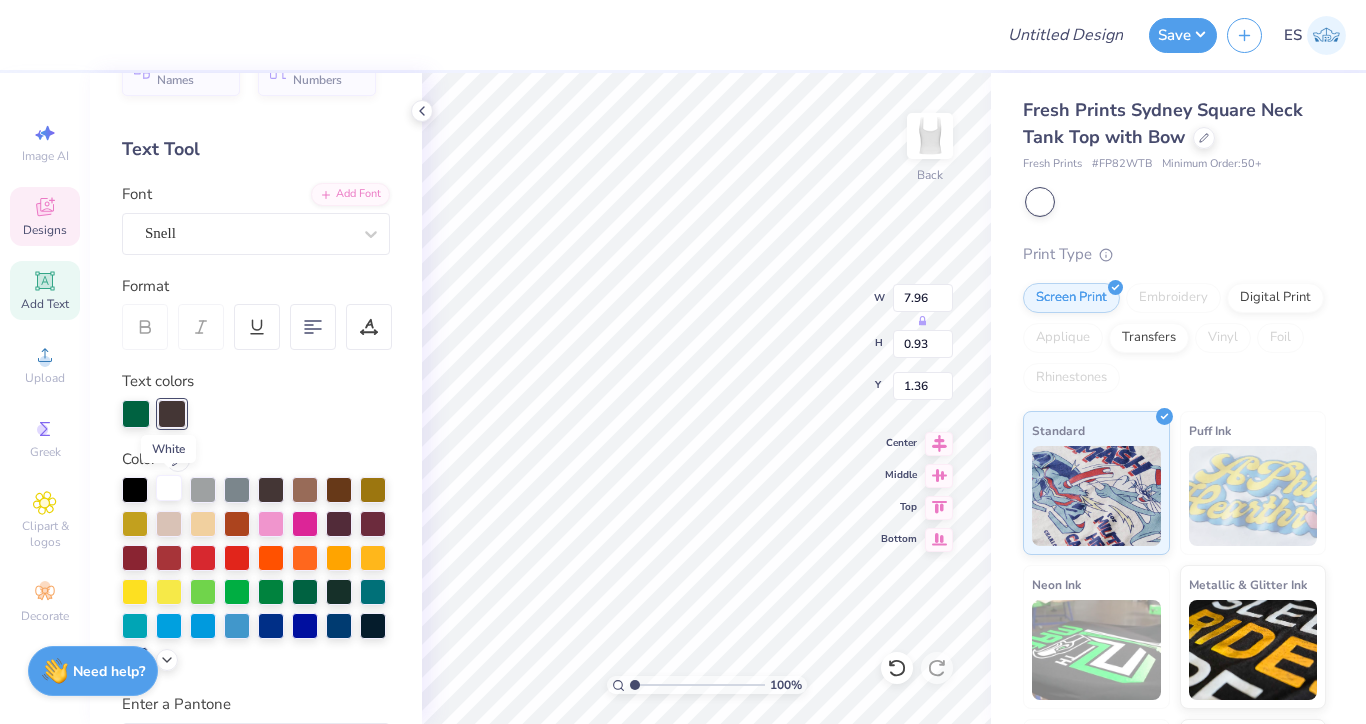click at bounding box center [169, 488] 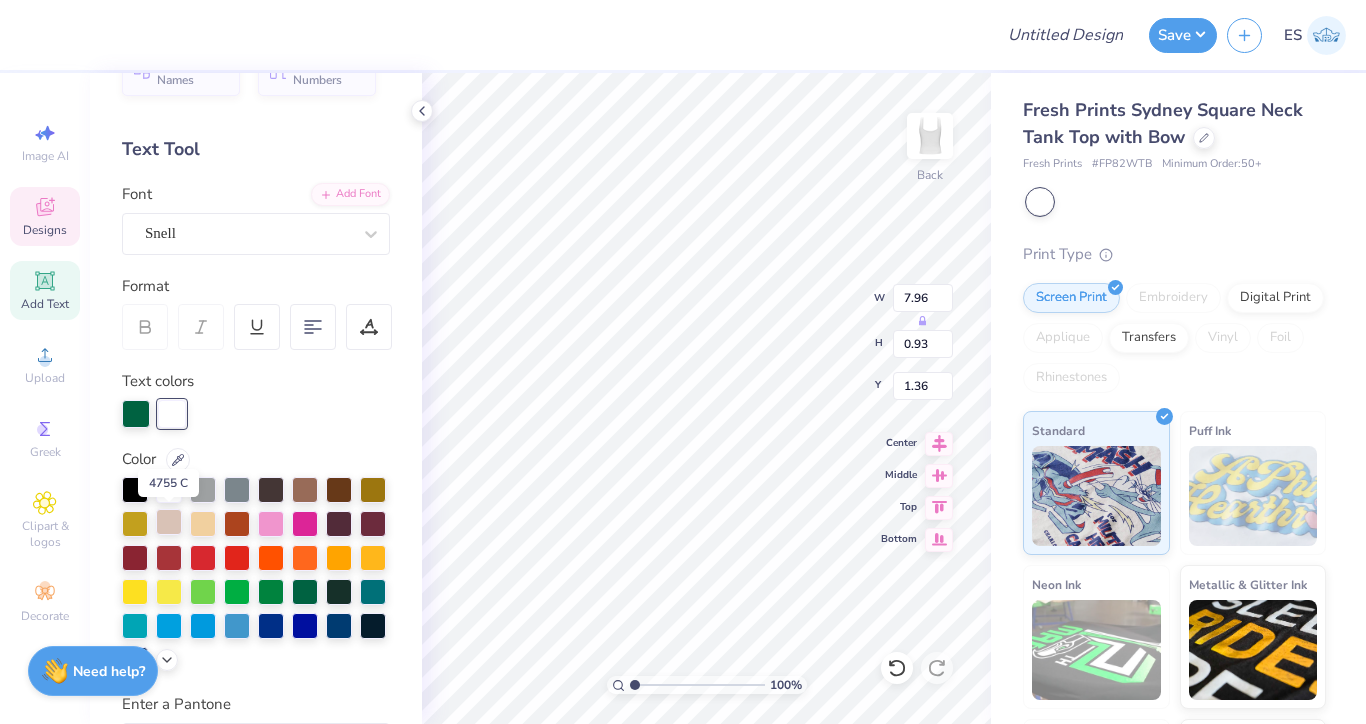 click at bounding box center [169, 522] 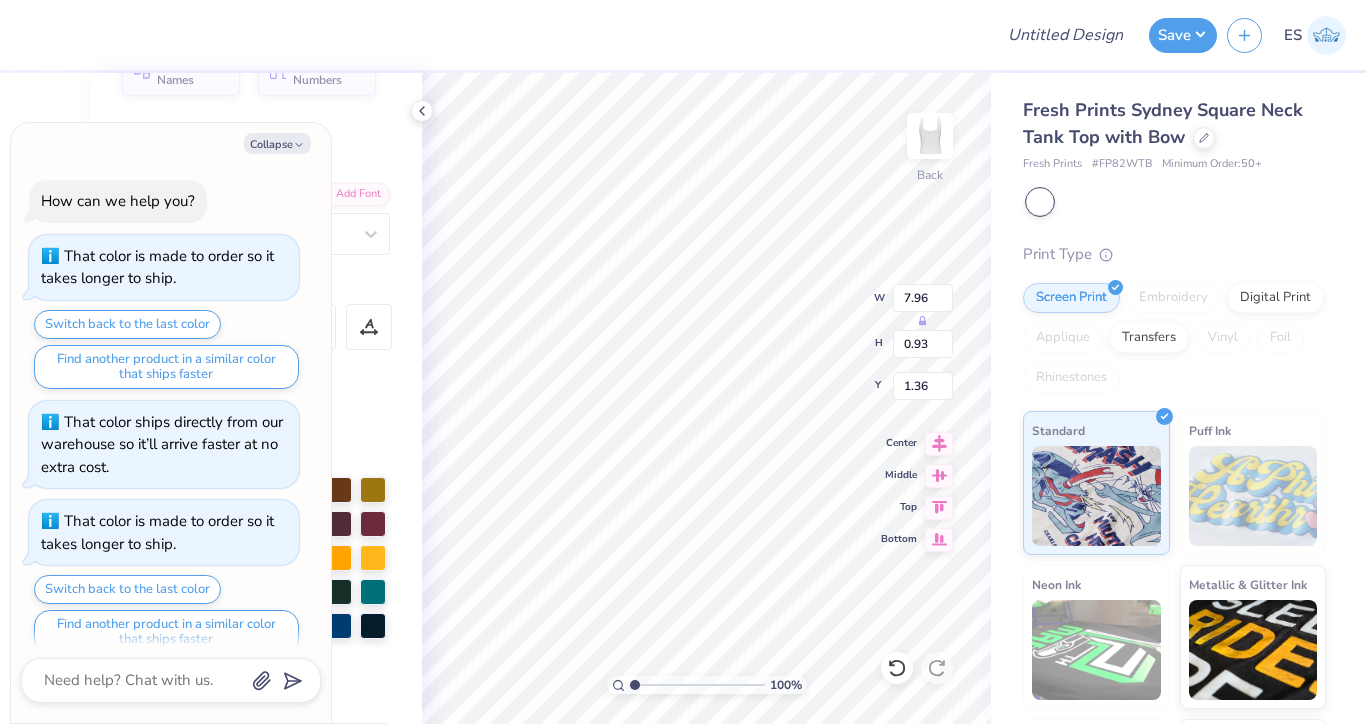 scroll, scrollTop: 816, scrollLeft: 0, axis: vertical 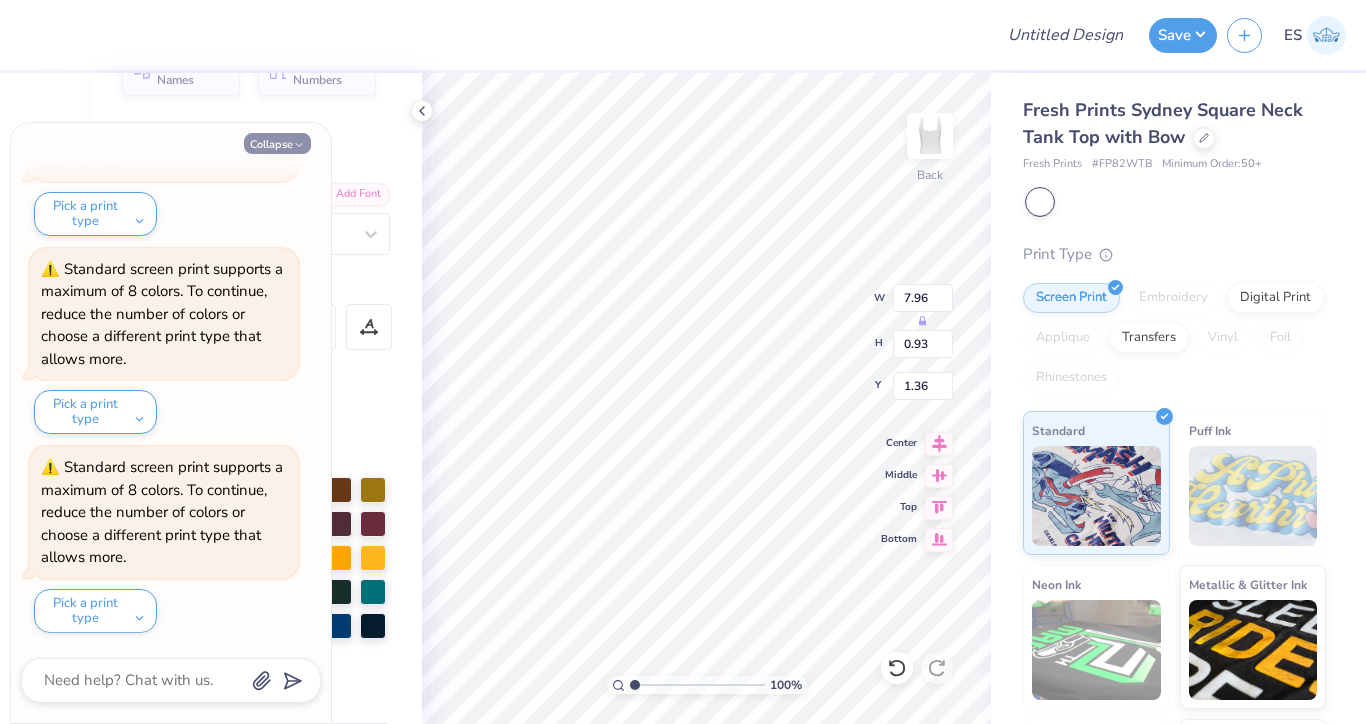 click on "Collapse" at bounding box center [277, 143] 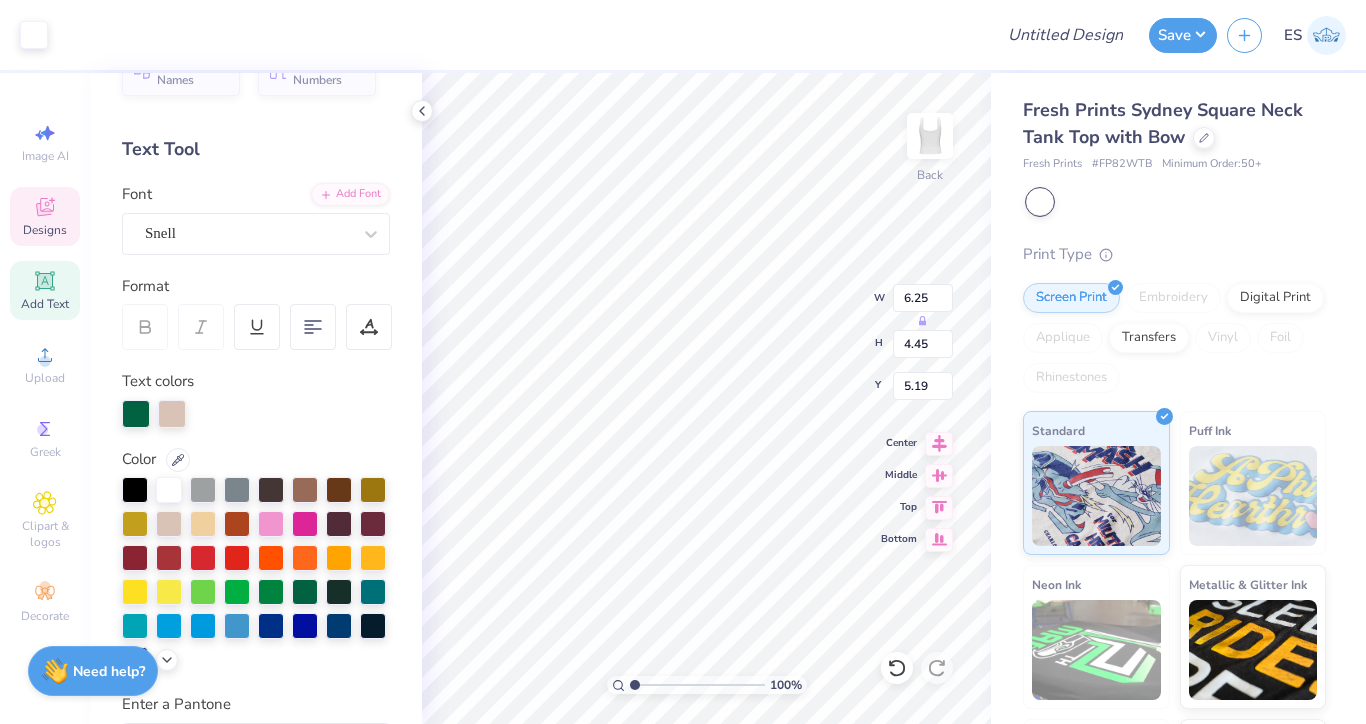 type on "6.25" 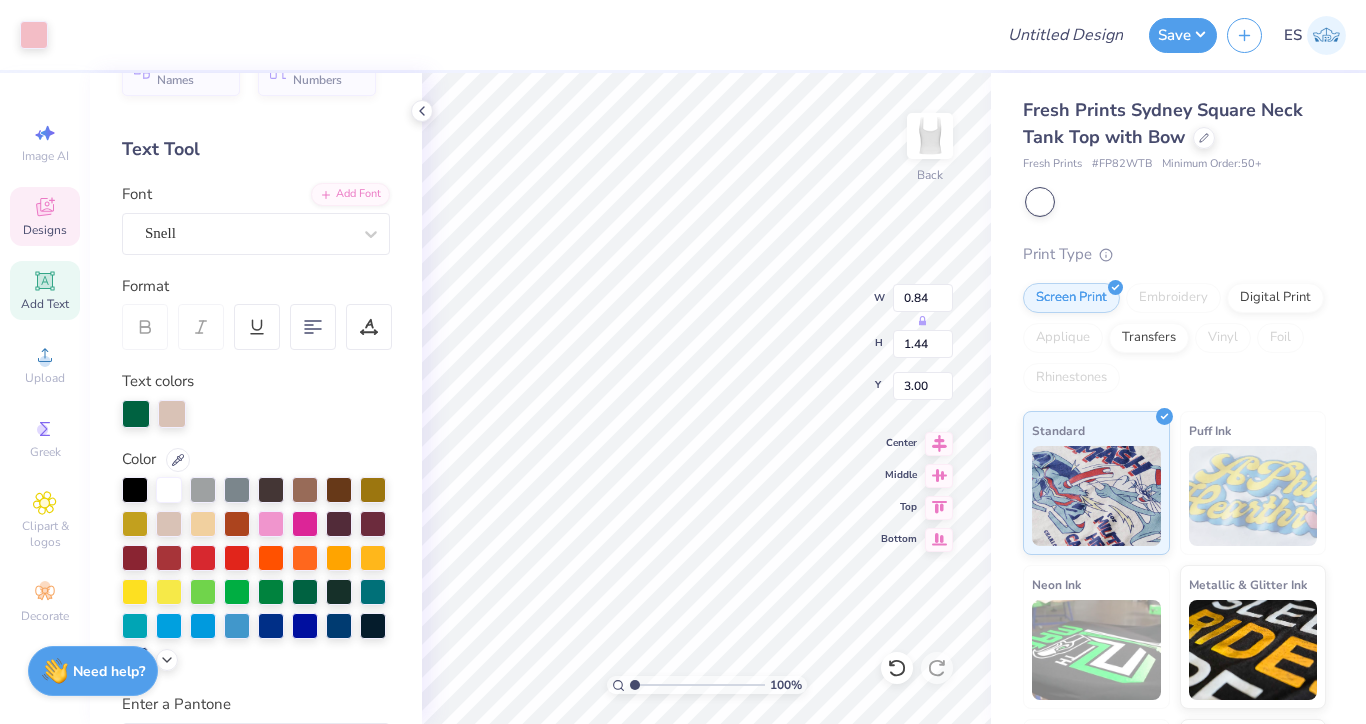 type on "2.07" 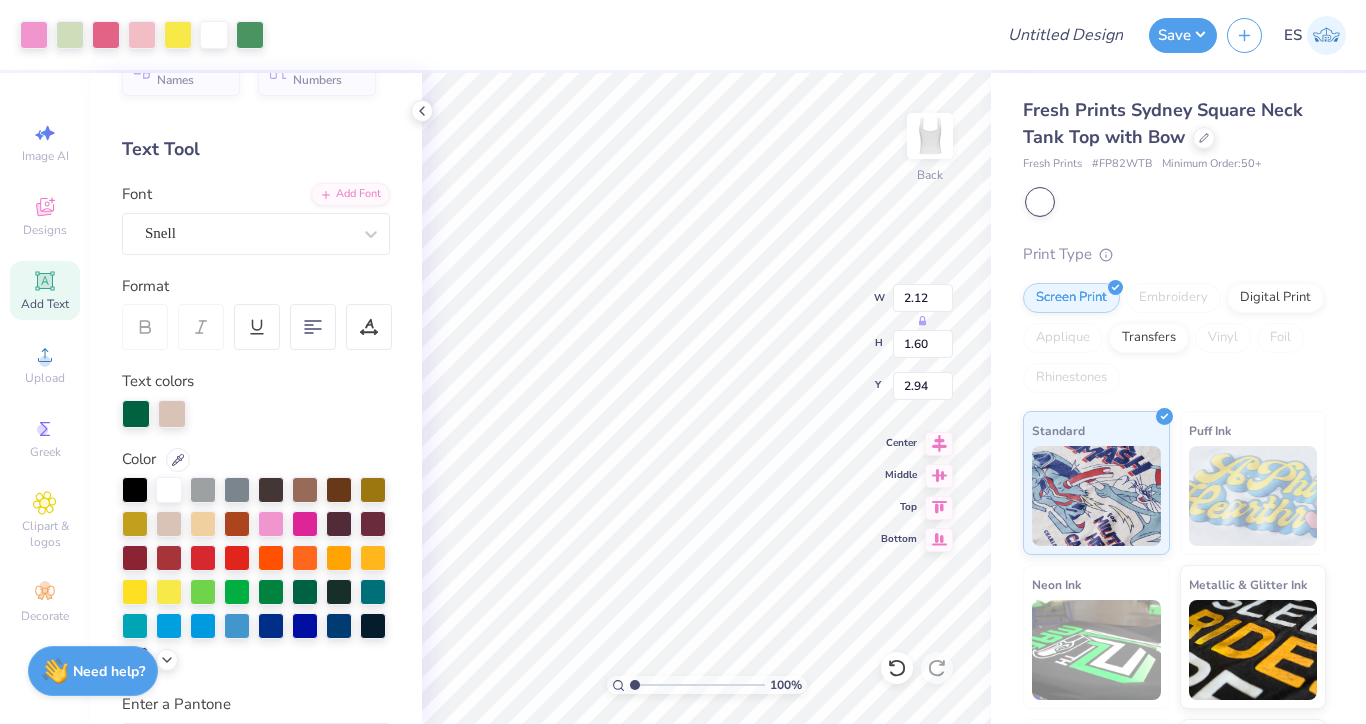 type on "2.67" 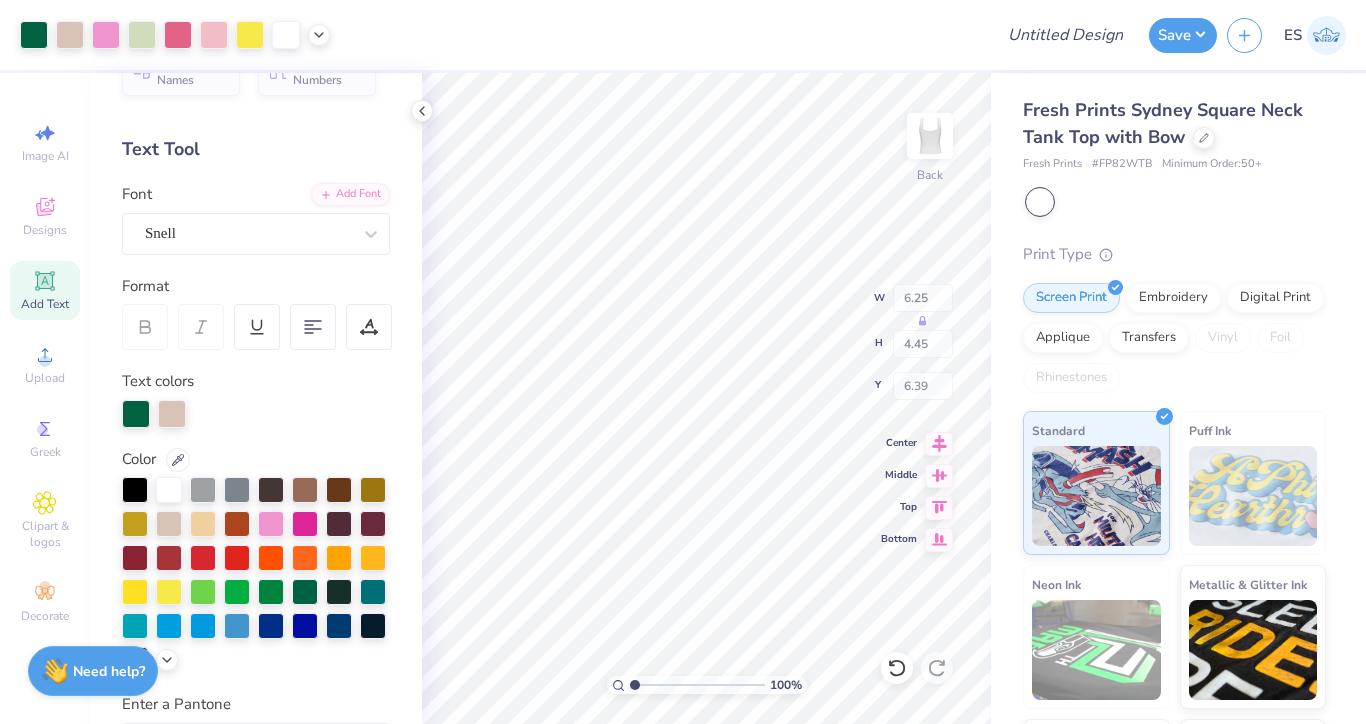 type on "6.39" 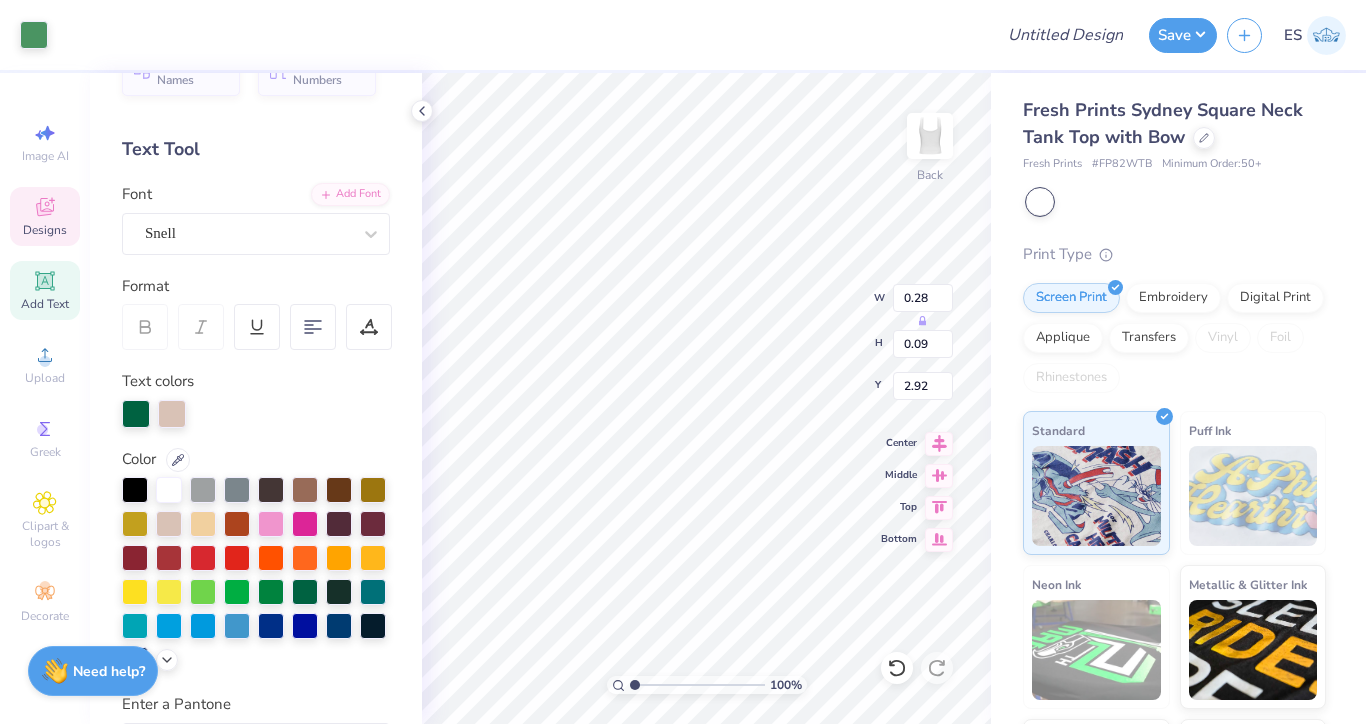 type on "1.11" 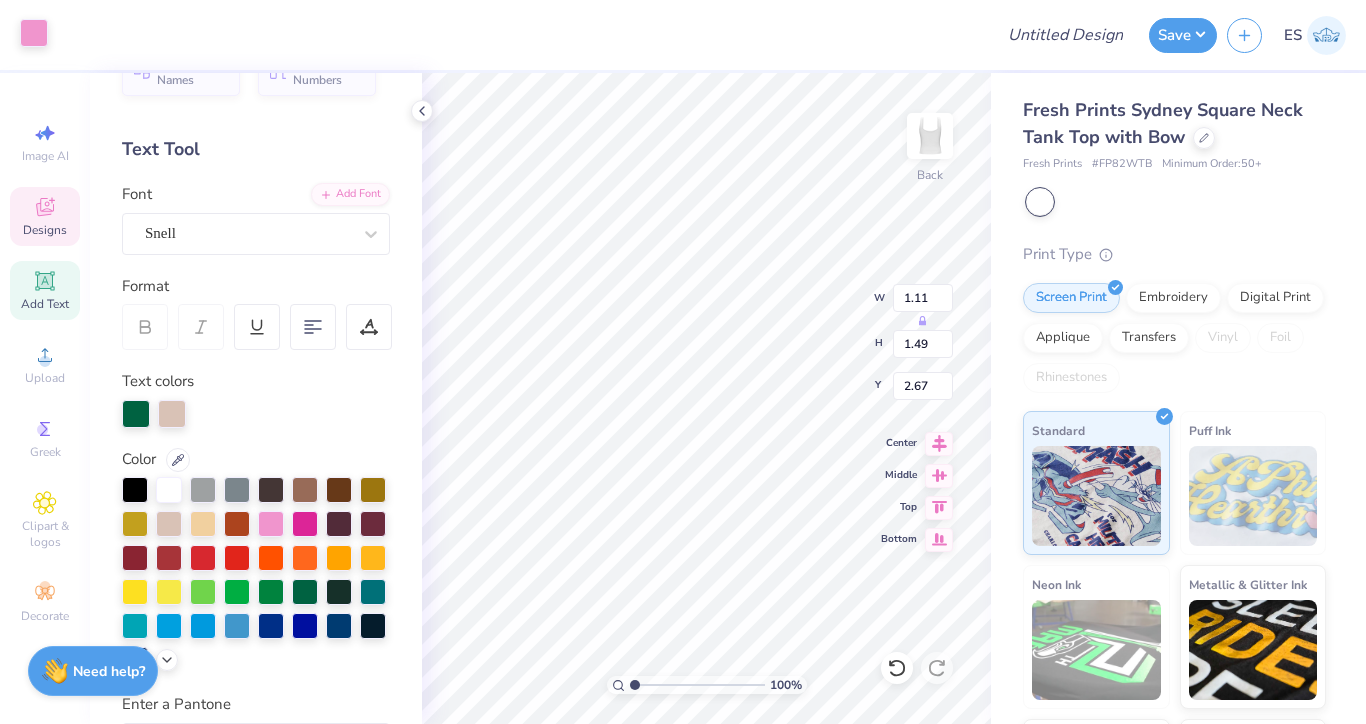 click at bounding box center (34, 33) 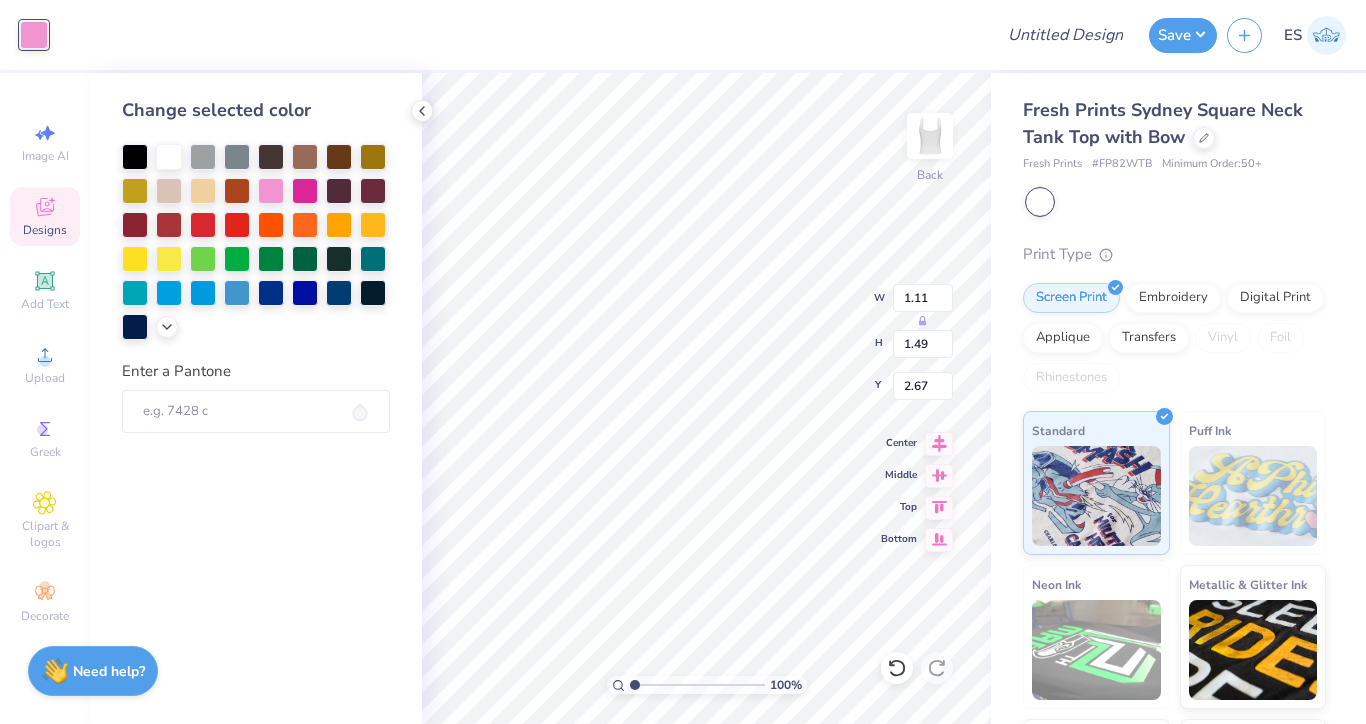 type on "1.04" 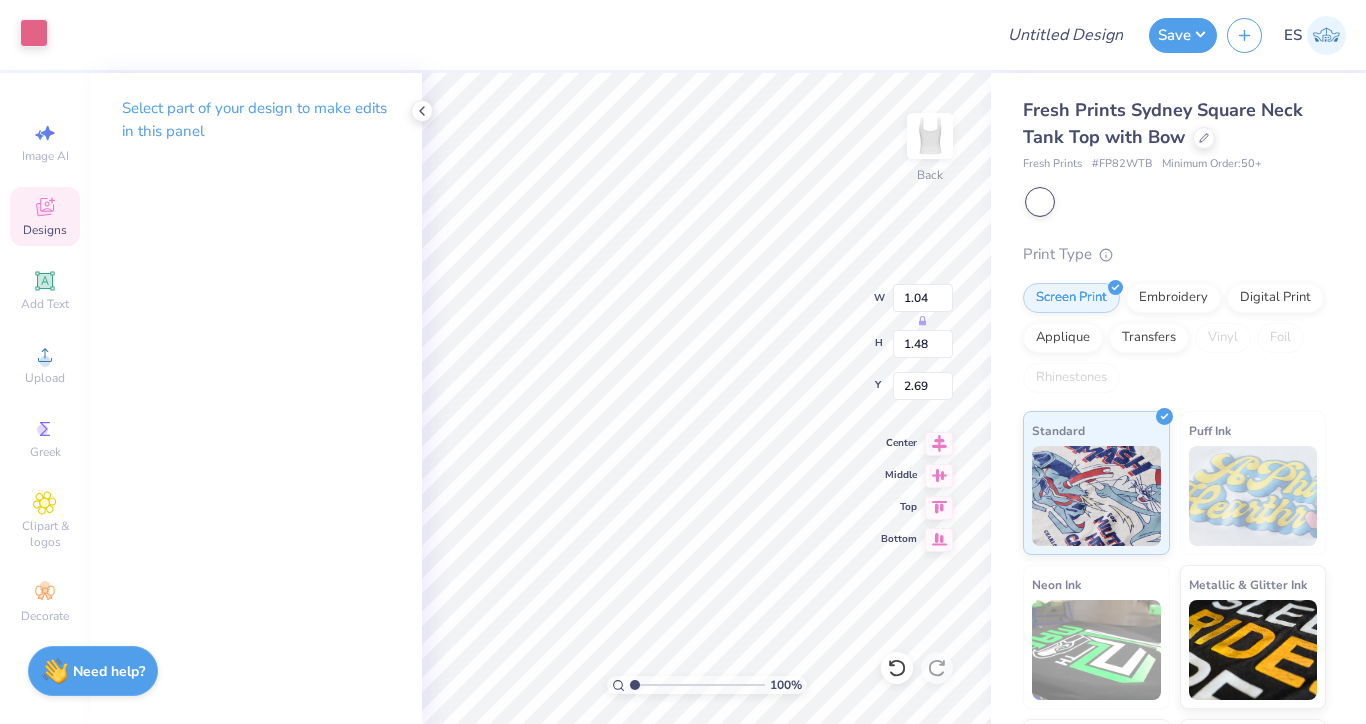 click at bounding box center (34, 33) 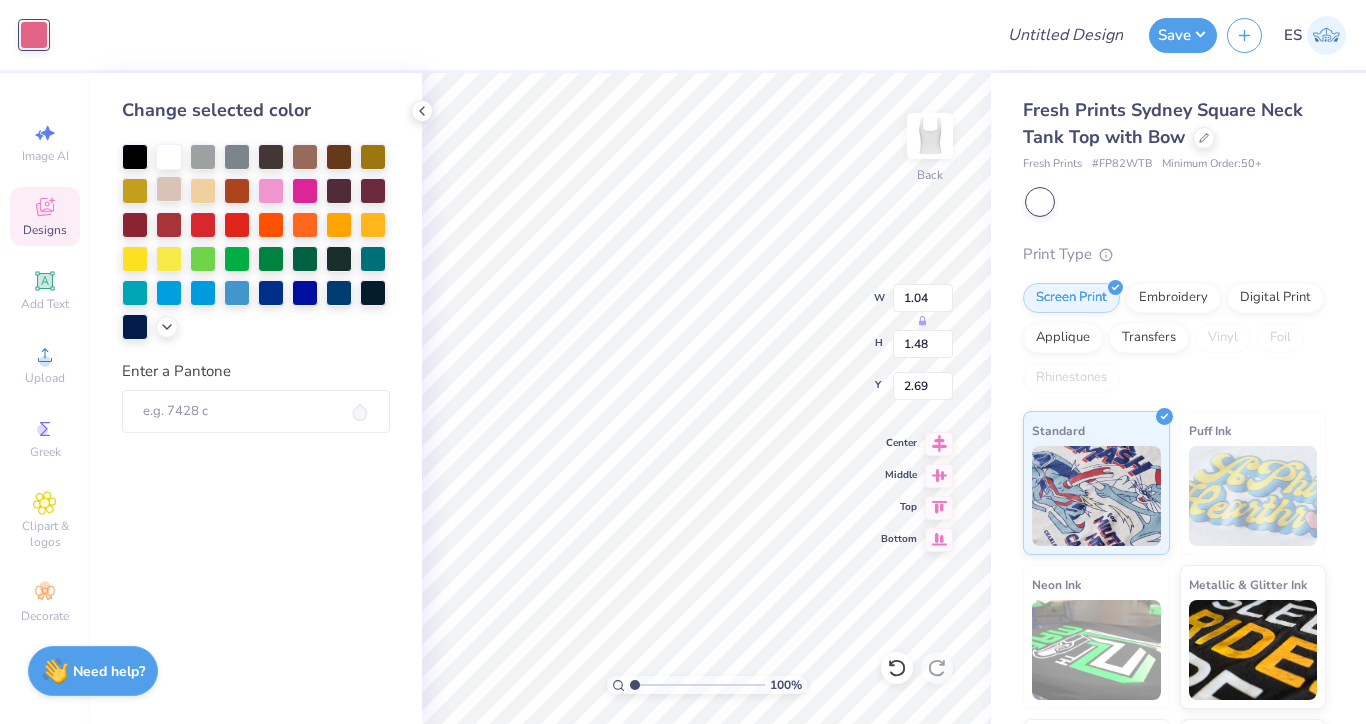 click at bounding box center [169, 189] 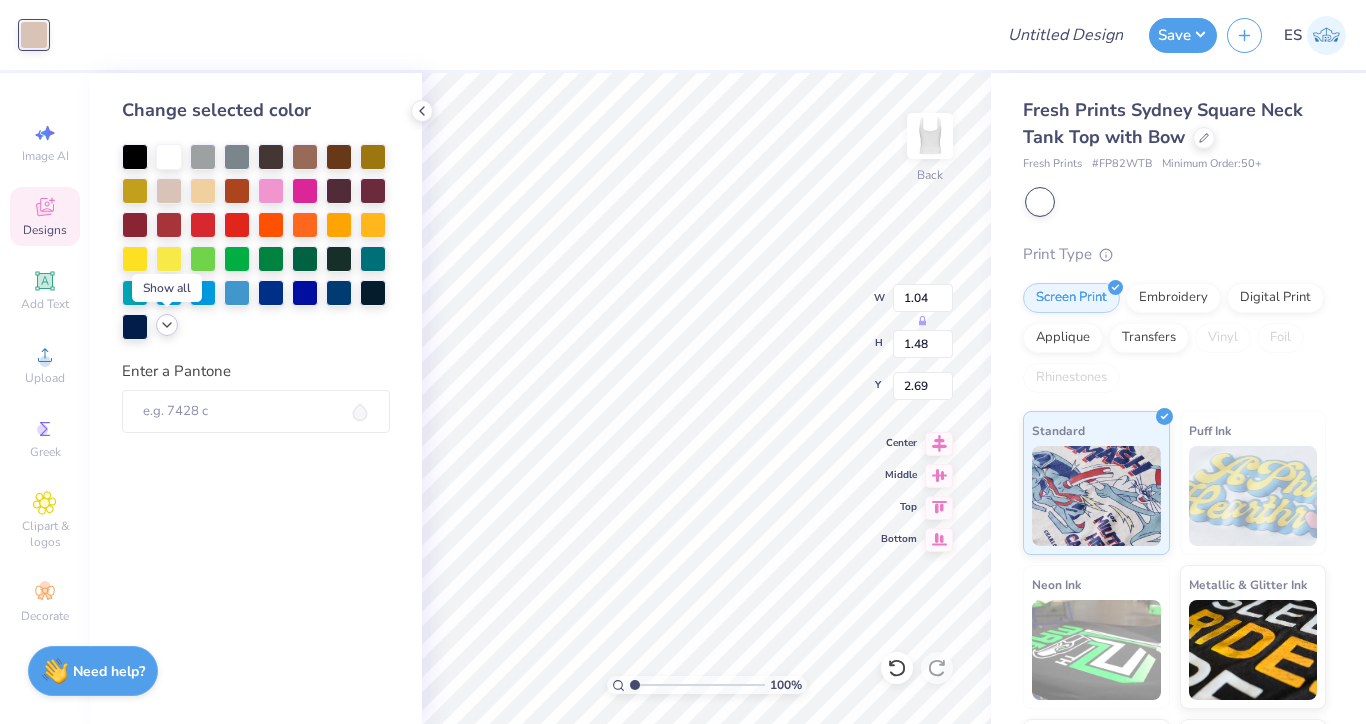 click at bounding box center [167, 325] 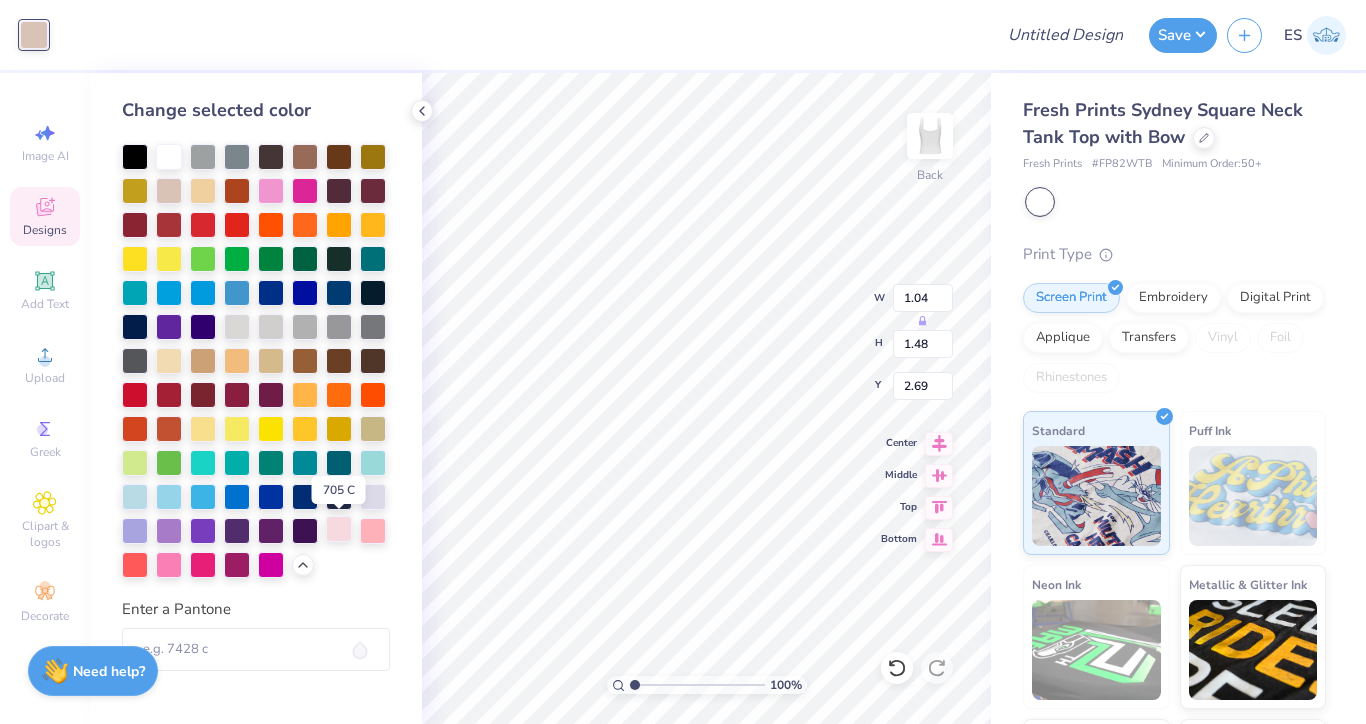 click at bounding box center (339, 529) 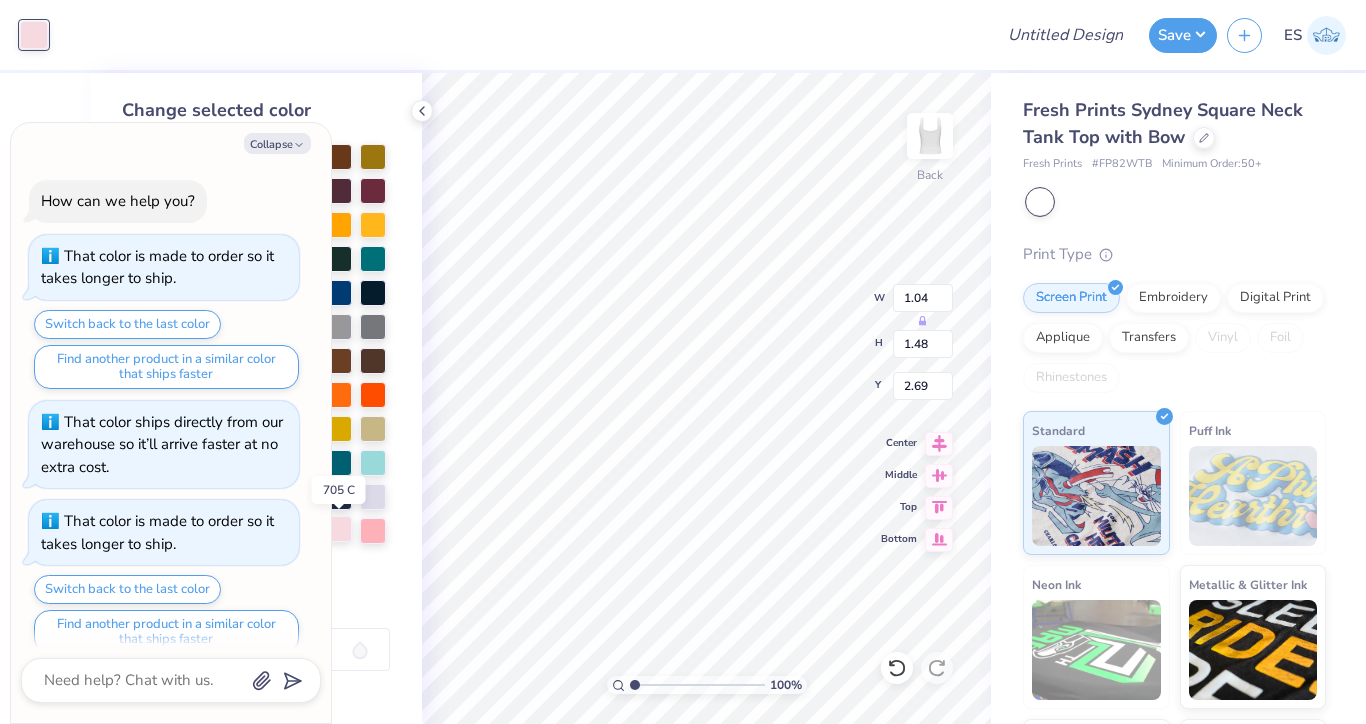 scroll, scrollTop: 1015, scrollLeft: 0, axis: vertical 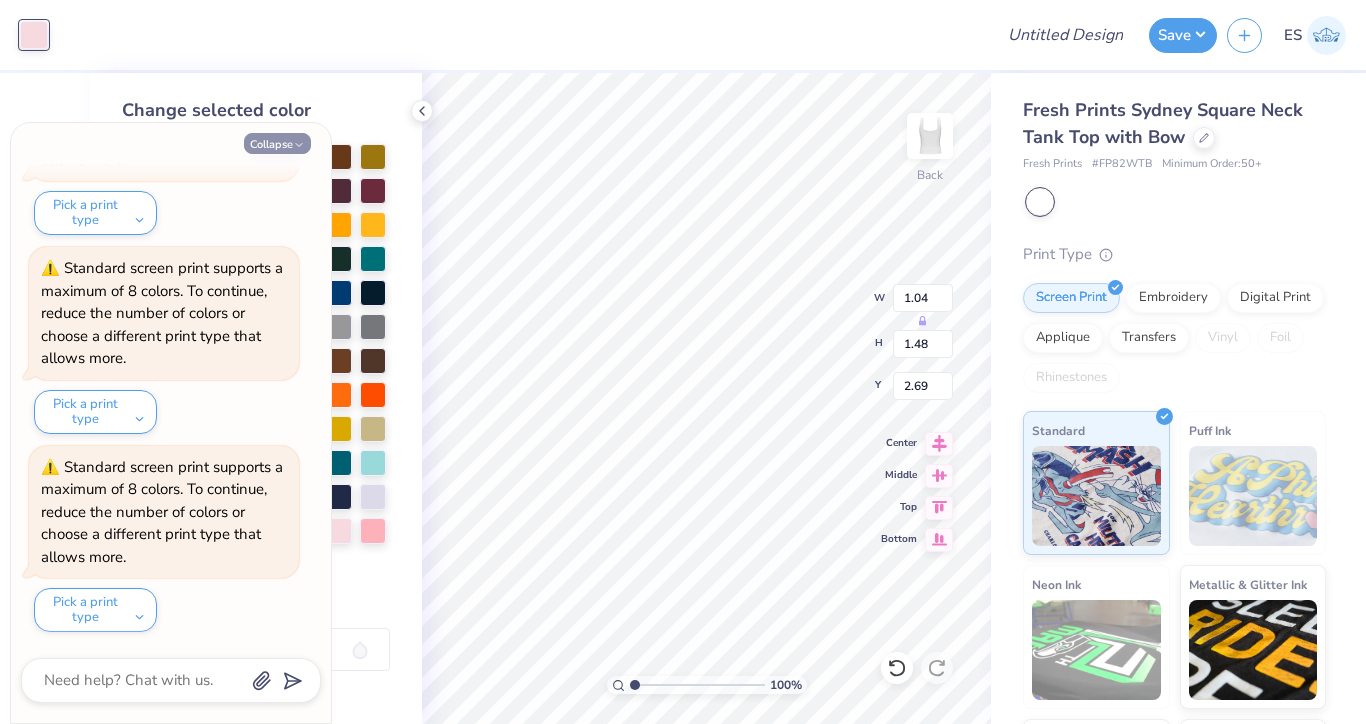 click on "Collapse" at bounding box center [277, 143] 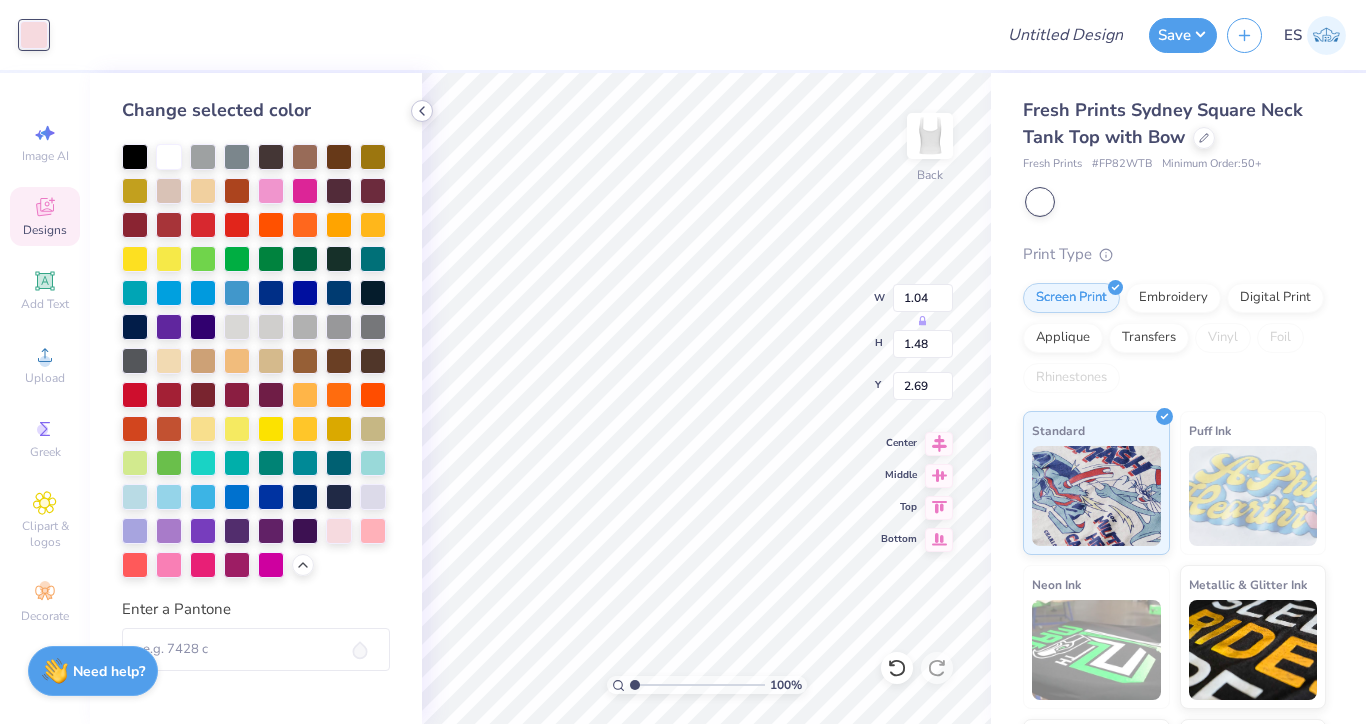 click 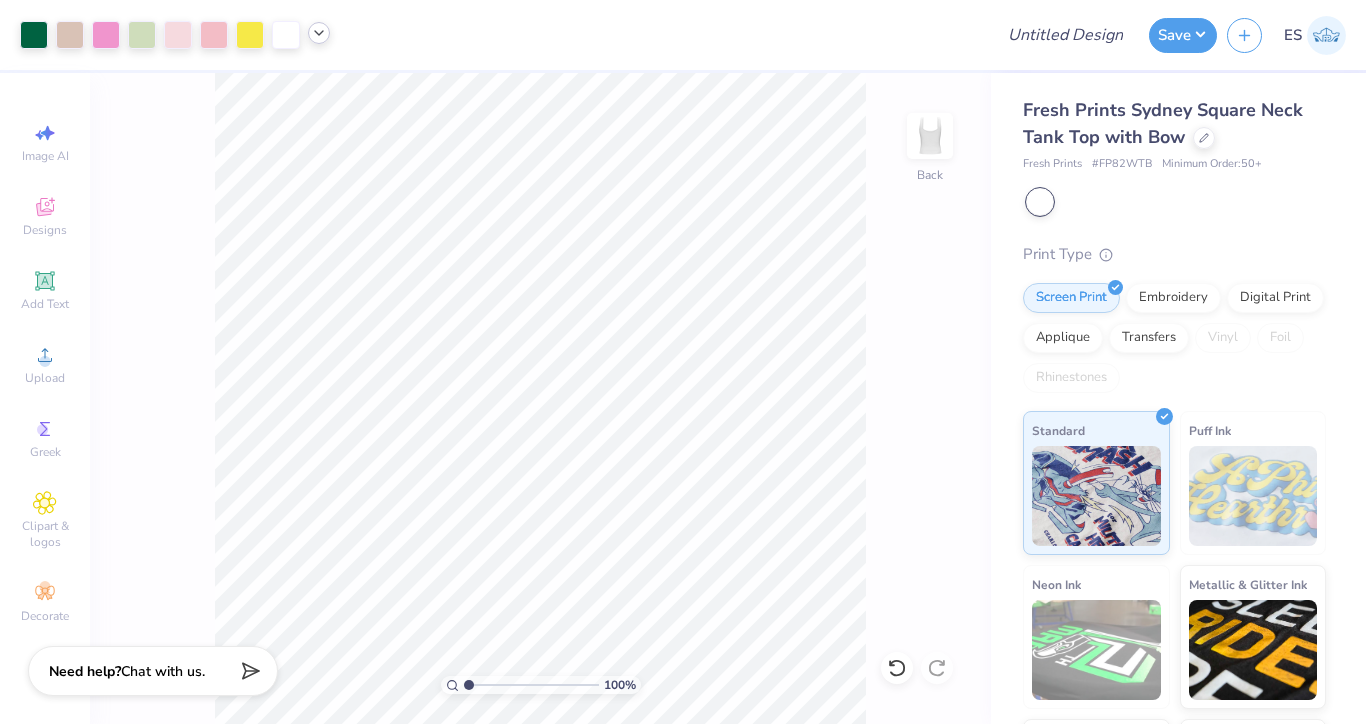 click at bounding box center [319, 33] 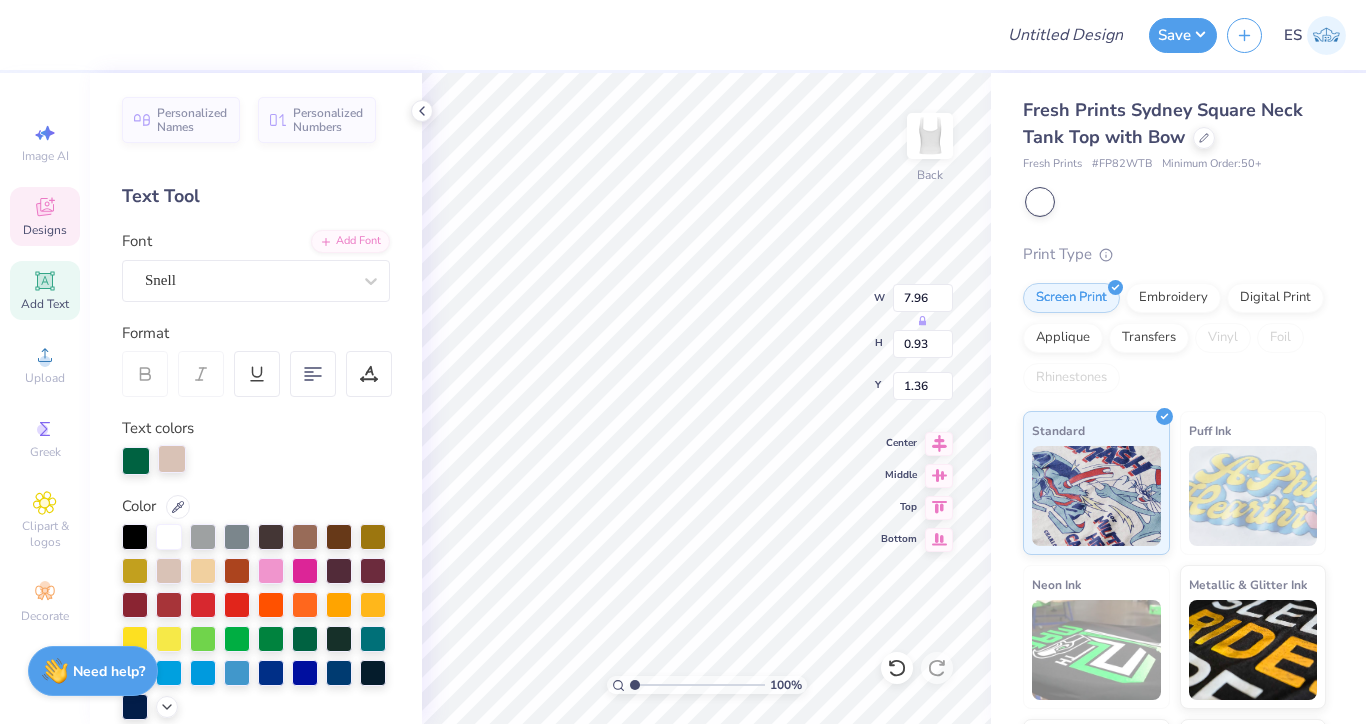 click at bounding box center [172, 459] 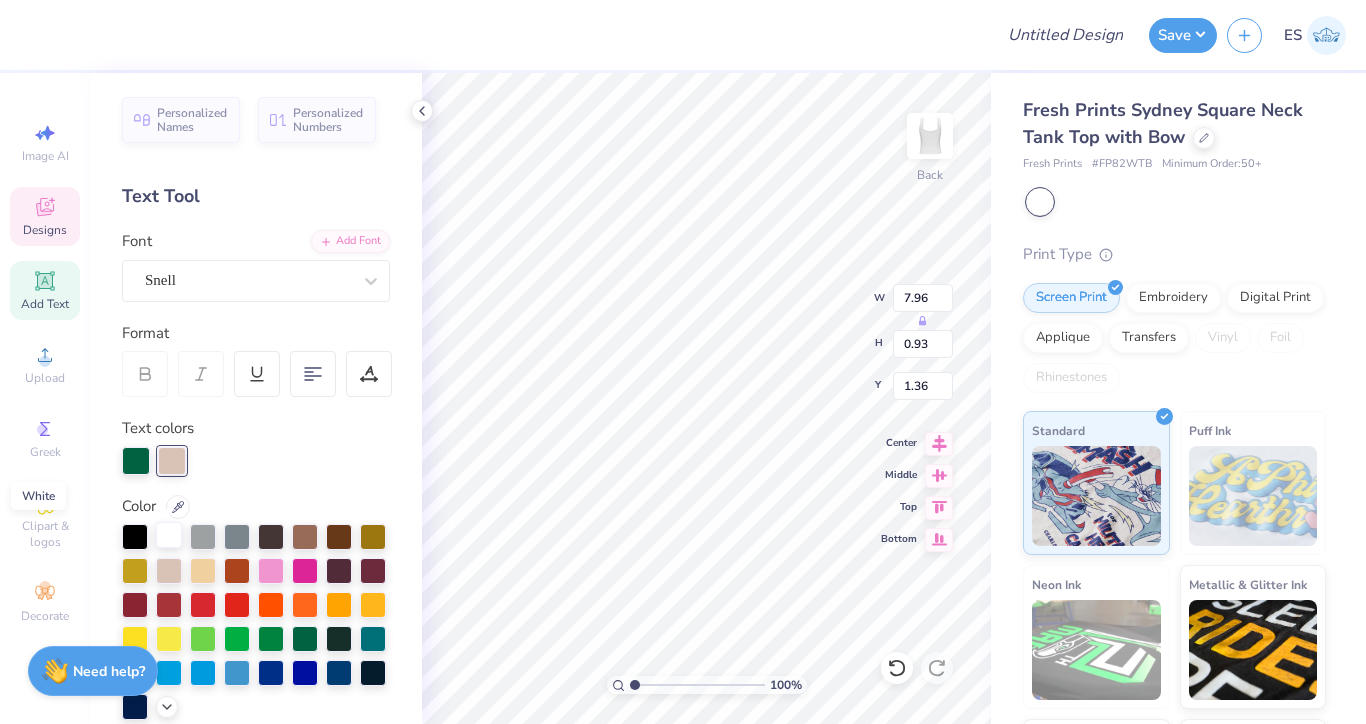 click at bounding box center [169, 535] 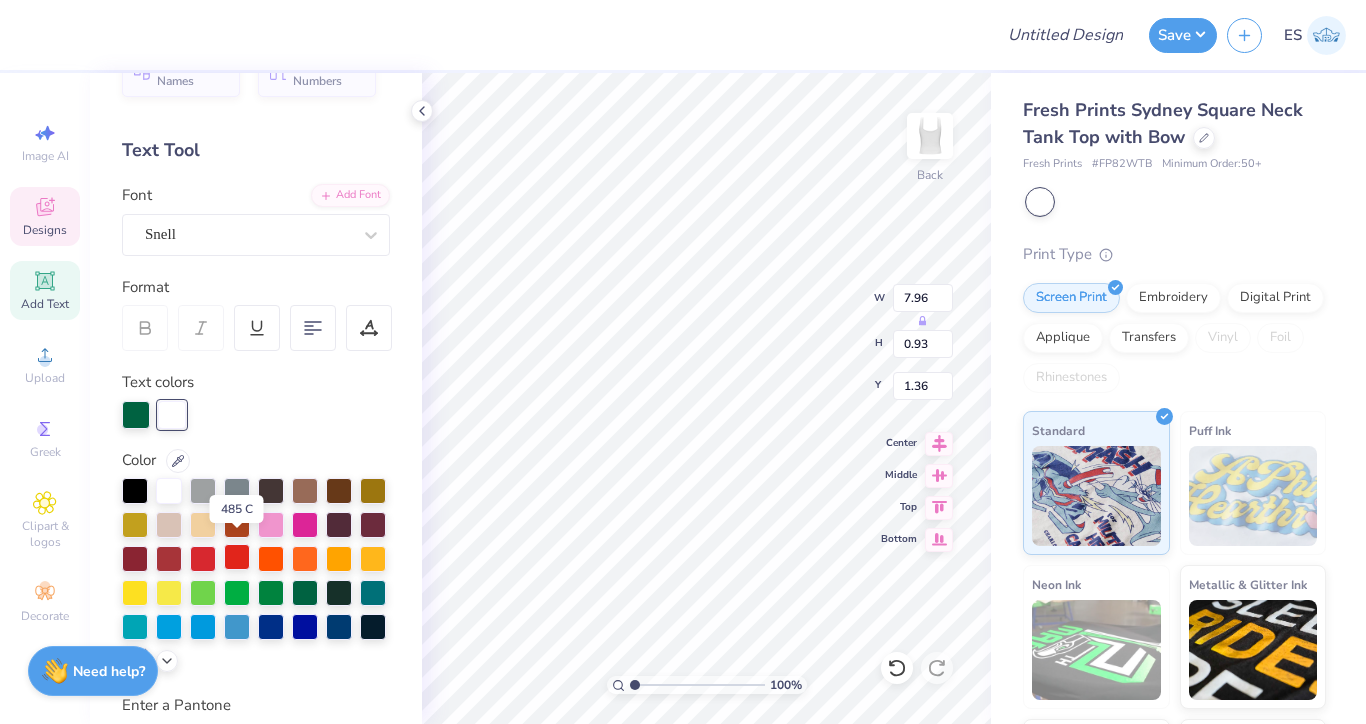 scroll, scrollTop: 55, scrollLeft: 0, axis: vertical 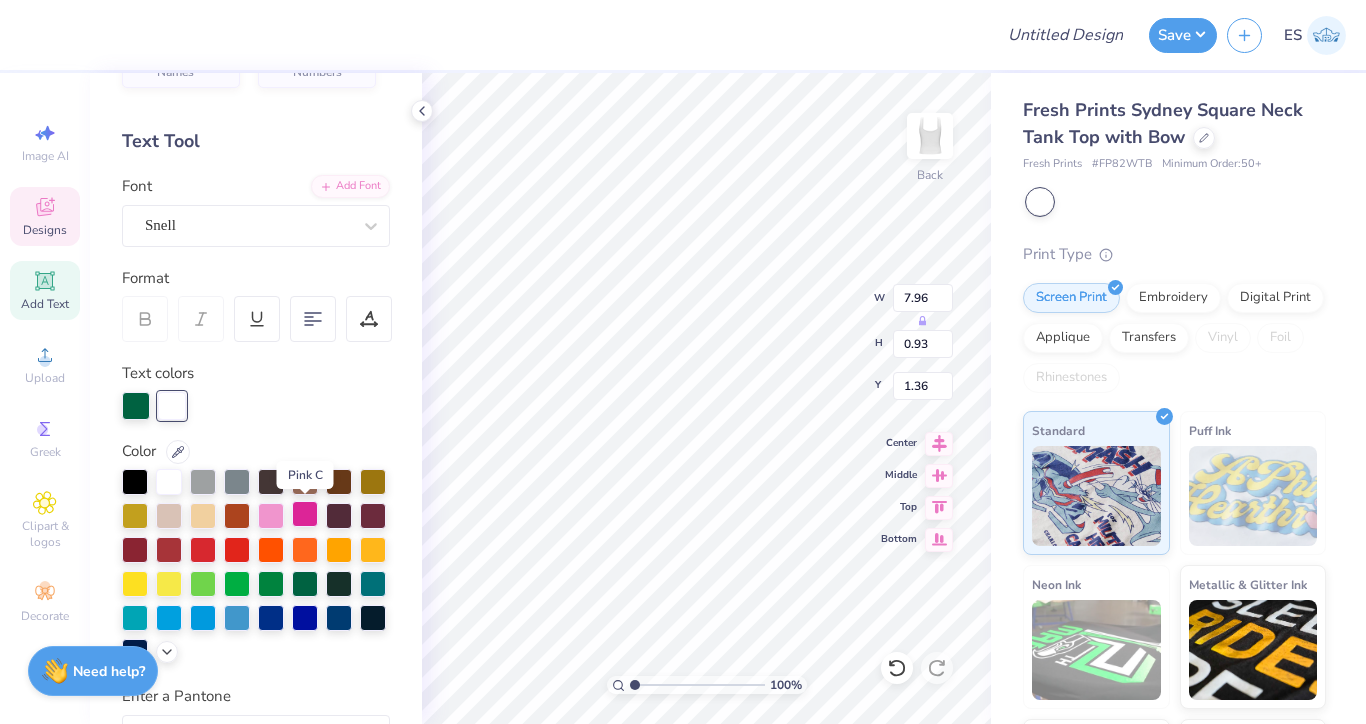 click at bounding box center (305, 514) 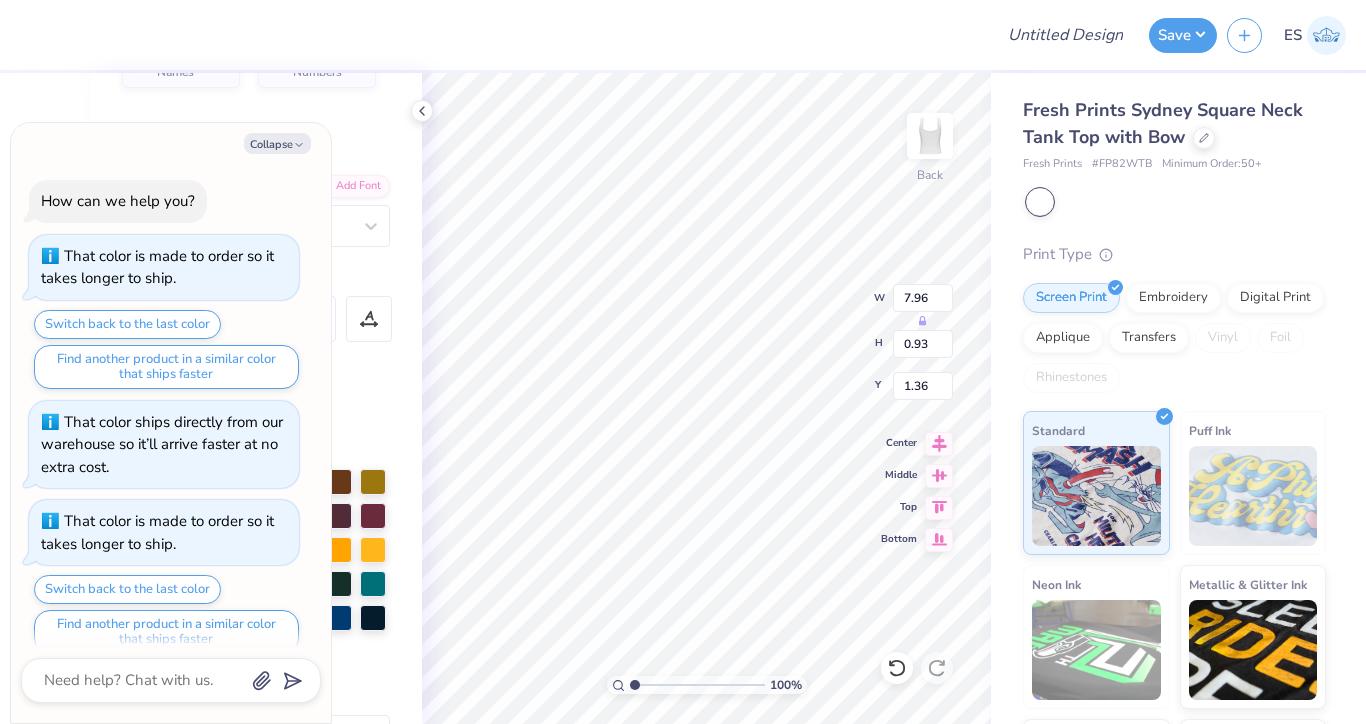 scroll, scrollTop: 1213, scrollLeft: 0, axis: vertical 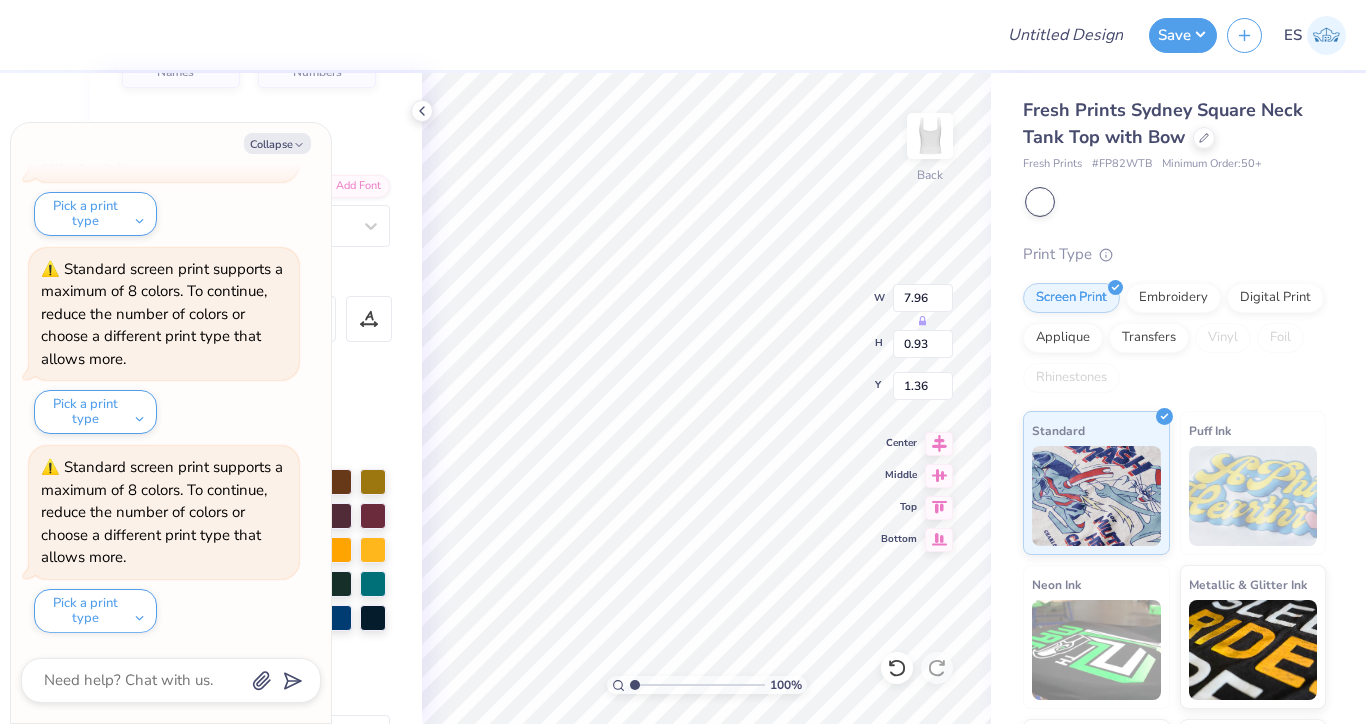 click on "Collapse How can we help you? That color is made to order so it takes longer to ship. Switch back to the last color Find another product in a similar color that ships faster That color ships directly from our warehouse so it’ll arrive faster at no extra cost. That color is made to order so it takes longer to ship. Switch back to the last color Find another product in a similar color that ships faster That color ships directly from our warehouse so it’ll arrive faster at no extra cost. Opacity of Shadow text effect is no longer supported. It will be reset to default value. Standard screen print supports a maximum of 8 colors. To continue, reduce the number of colors or choose a different print type that allows more. Pick a print type Standard screen print supports a maximum of 8 colors. To continue, reduce the number of colors or choose a different print type that allows more. Pick a print type Pick a print type Pick a print type Pick a print type" at bounding box center (171, 423) 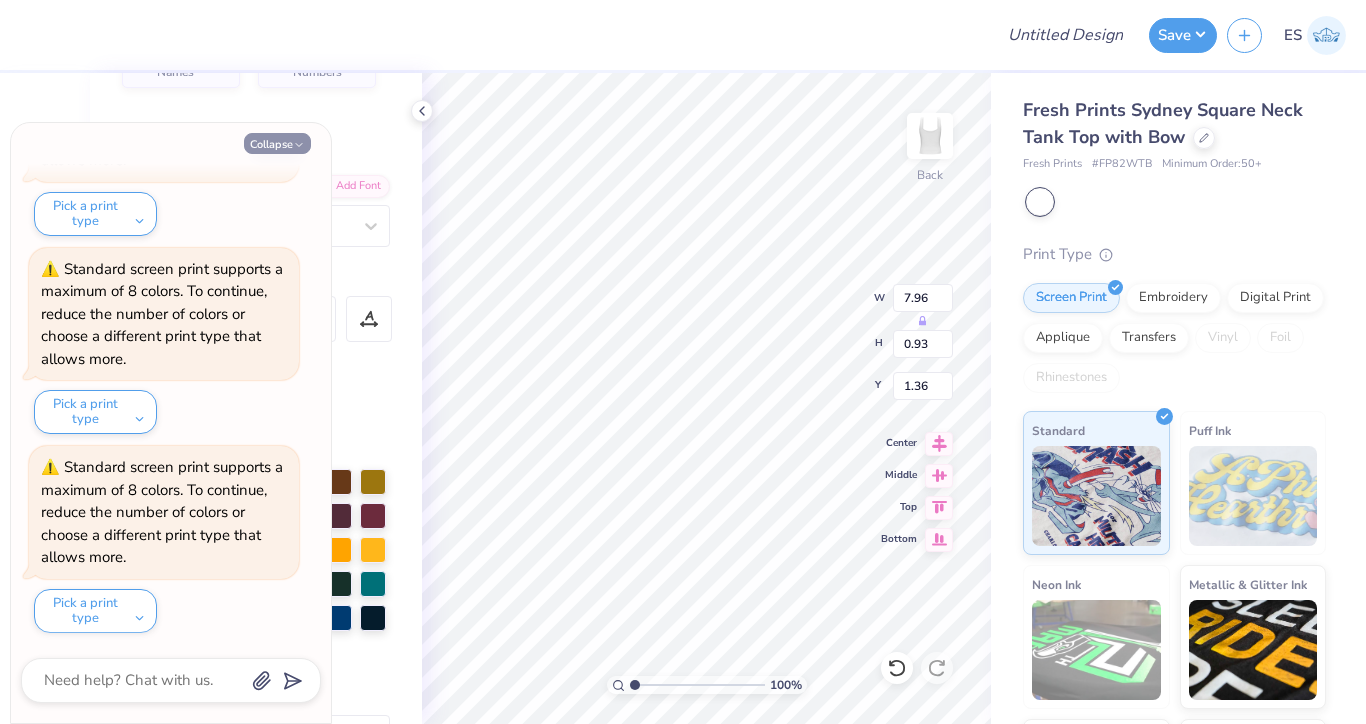 click 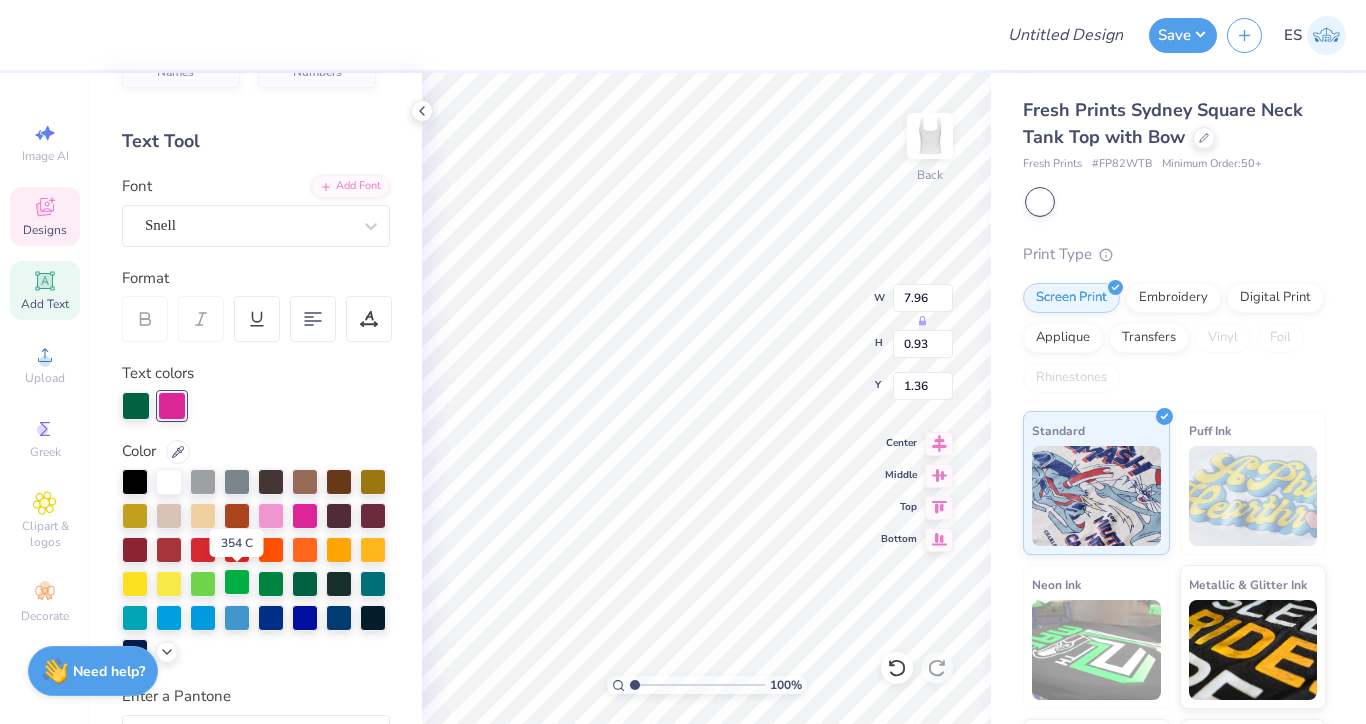 click at bounding box center (237, 582) 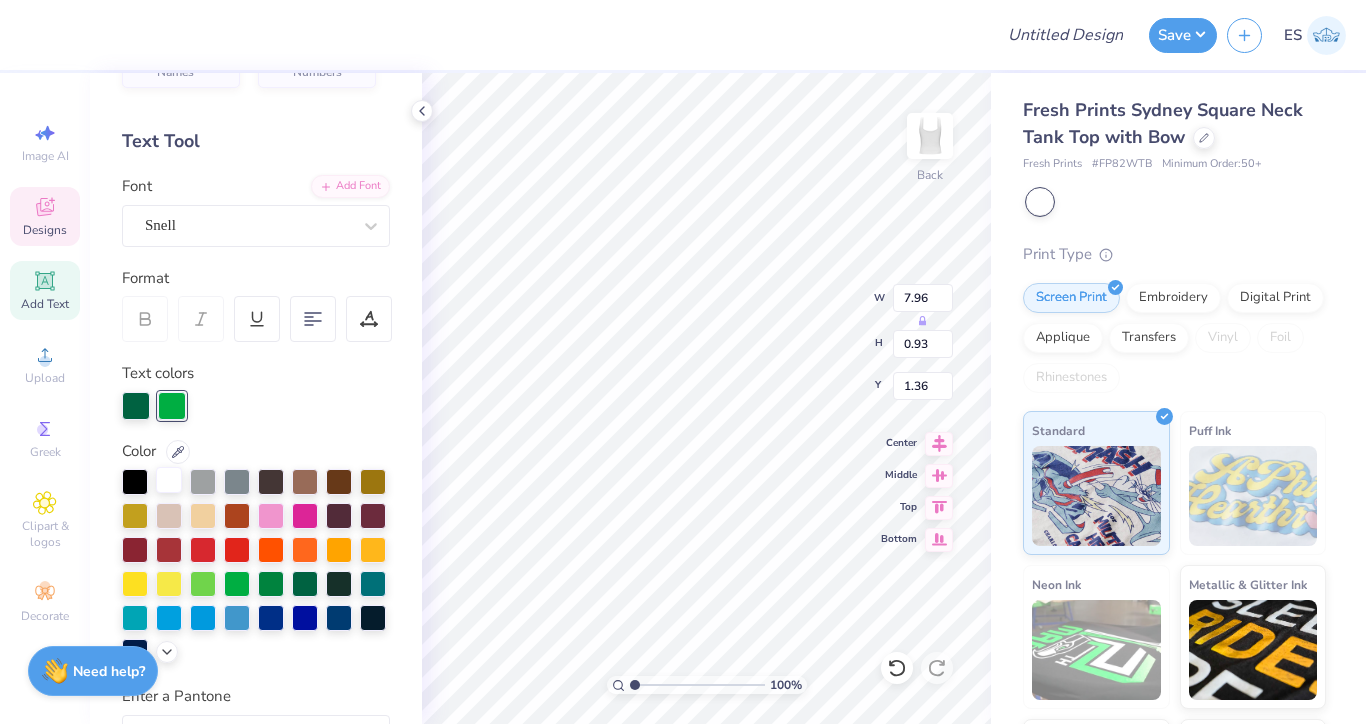 click at bounding box center (169, 480) 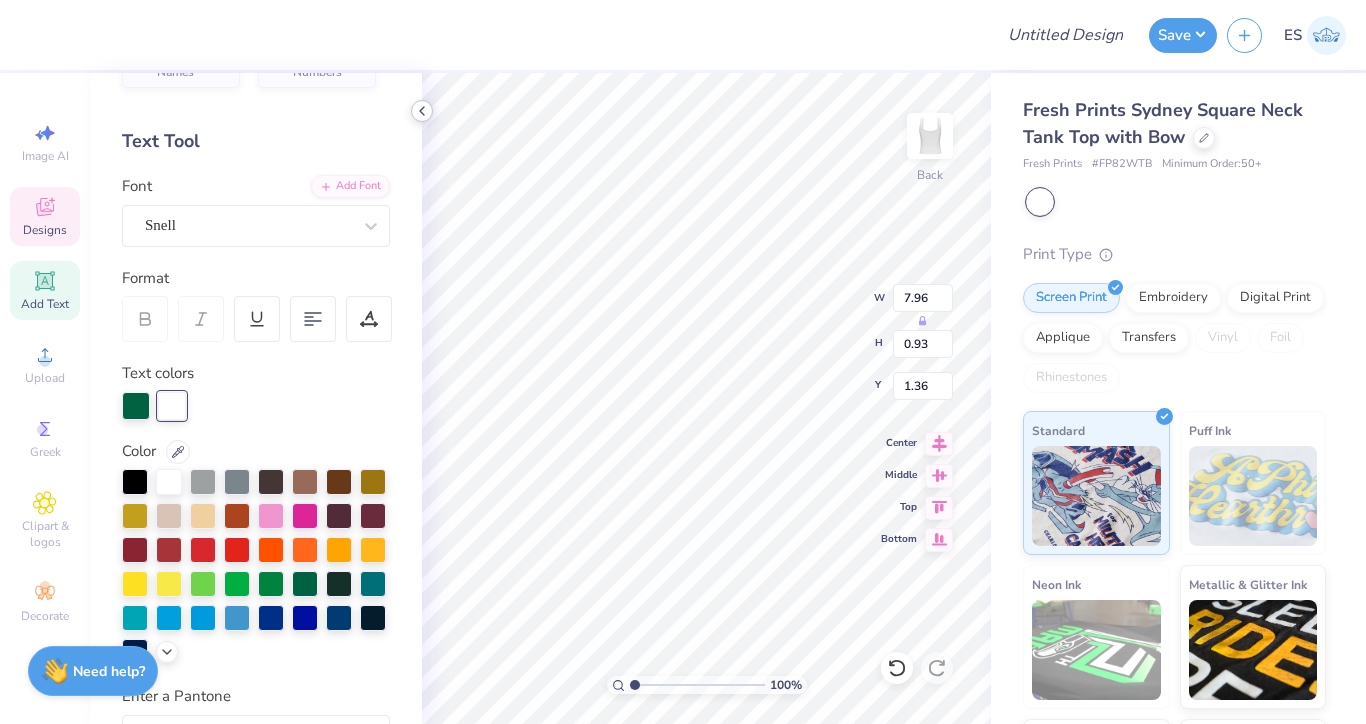 click 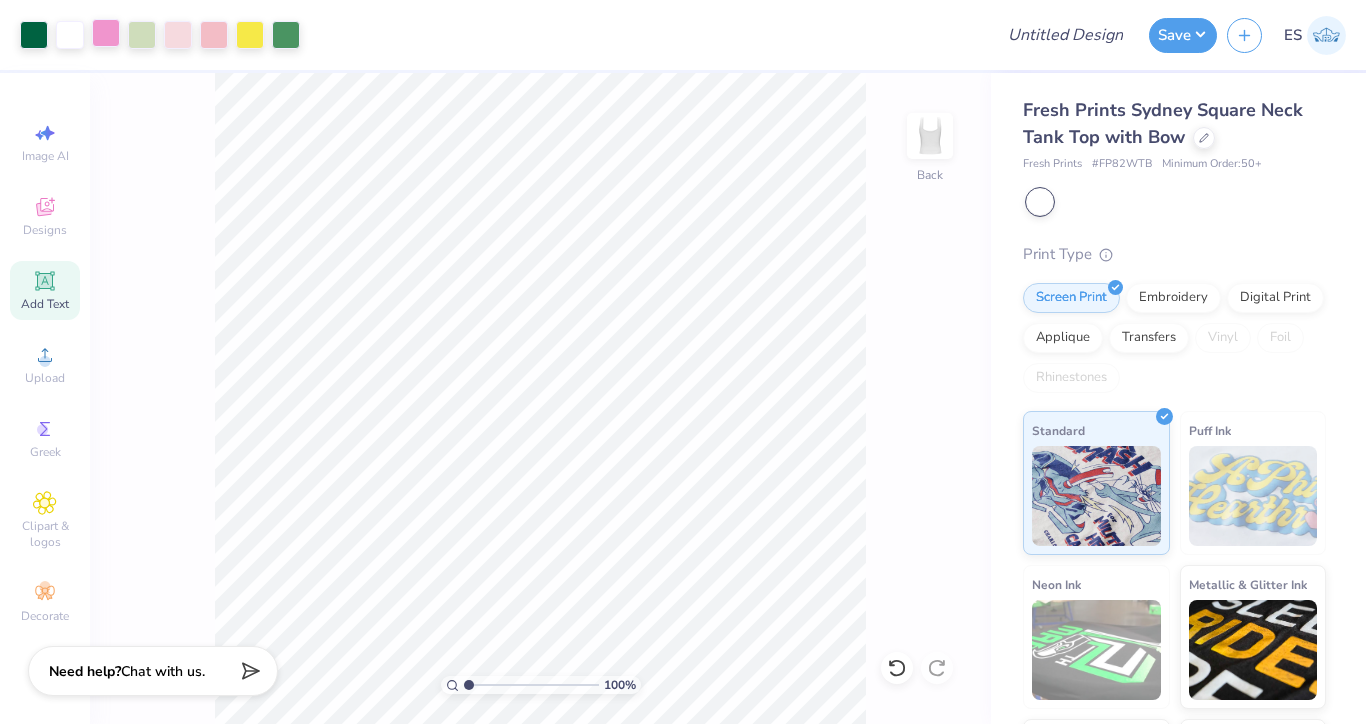 click at bounding box center [106, 33] 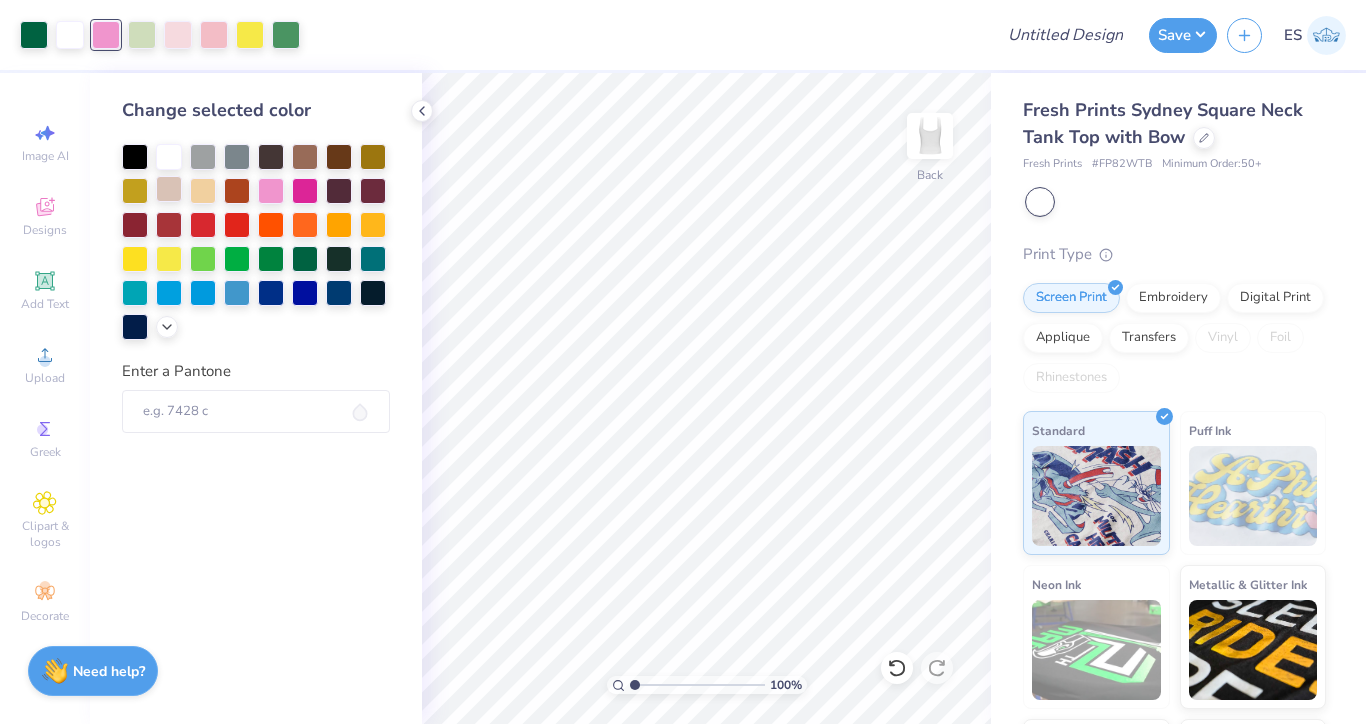click at bounding box center [169, 189] 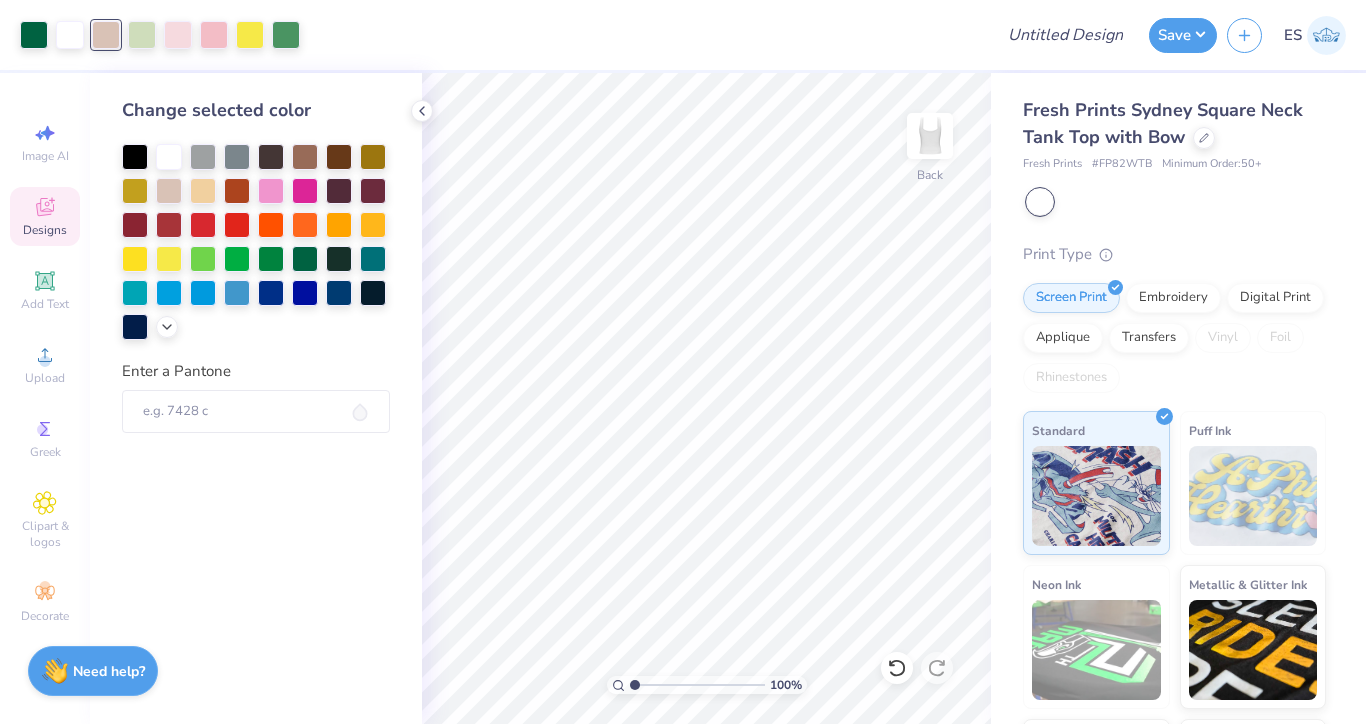 click 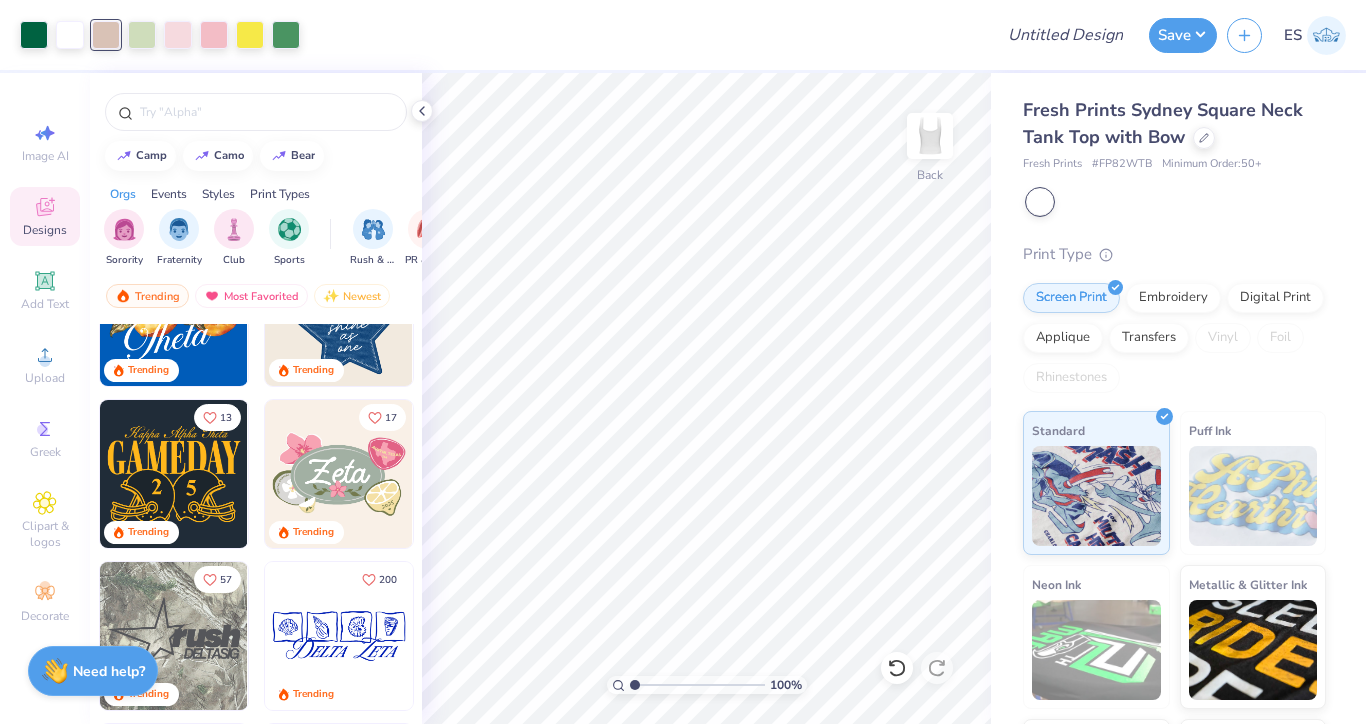 scroll, scrollTop: 605, scrollLeft: 0, axis: vertical 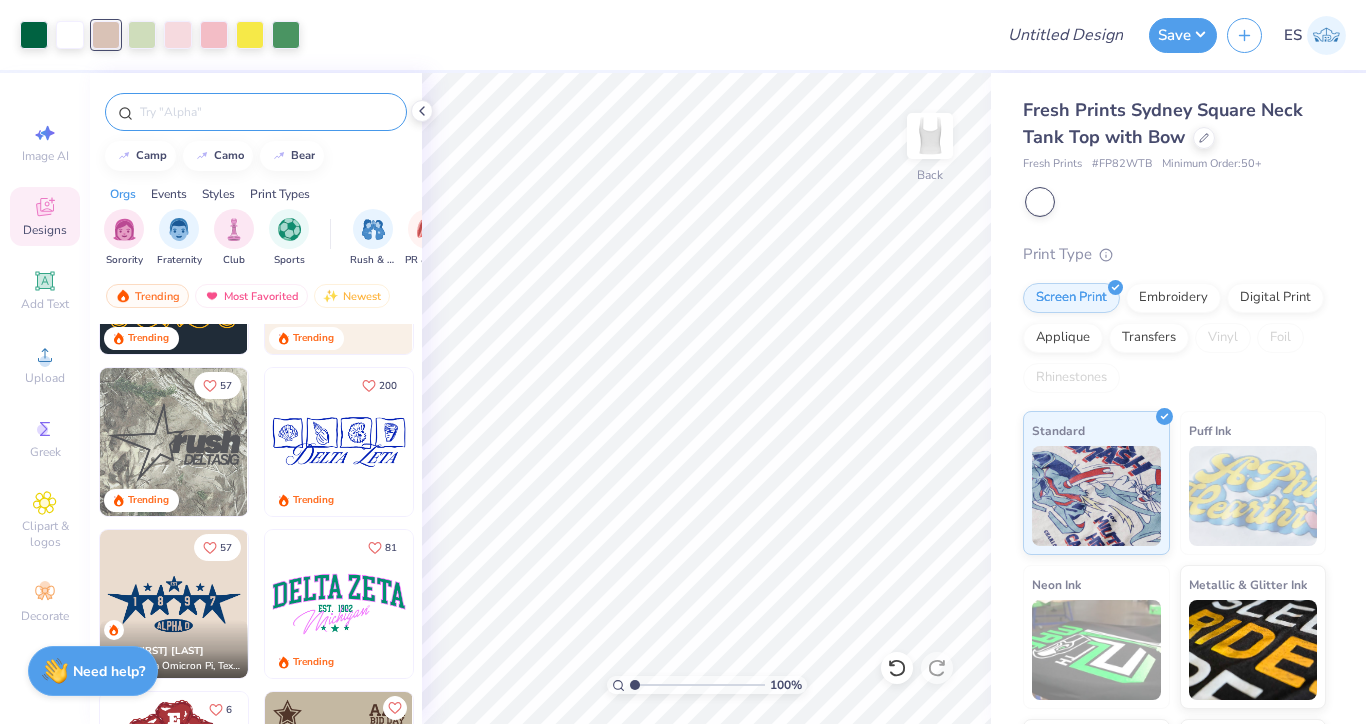 click at bounding box center [266, 112] 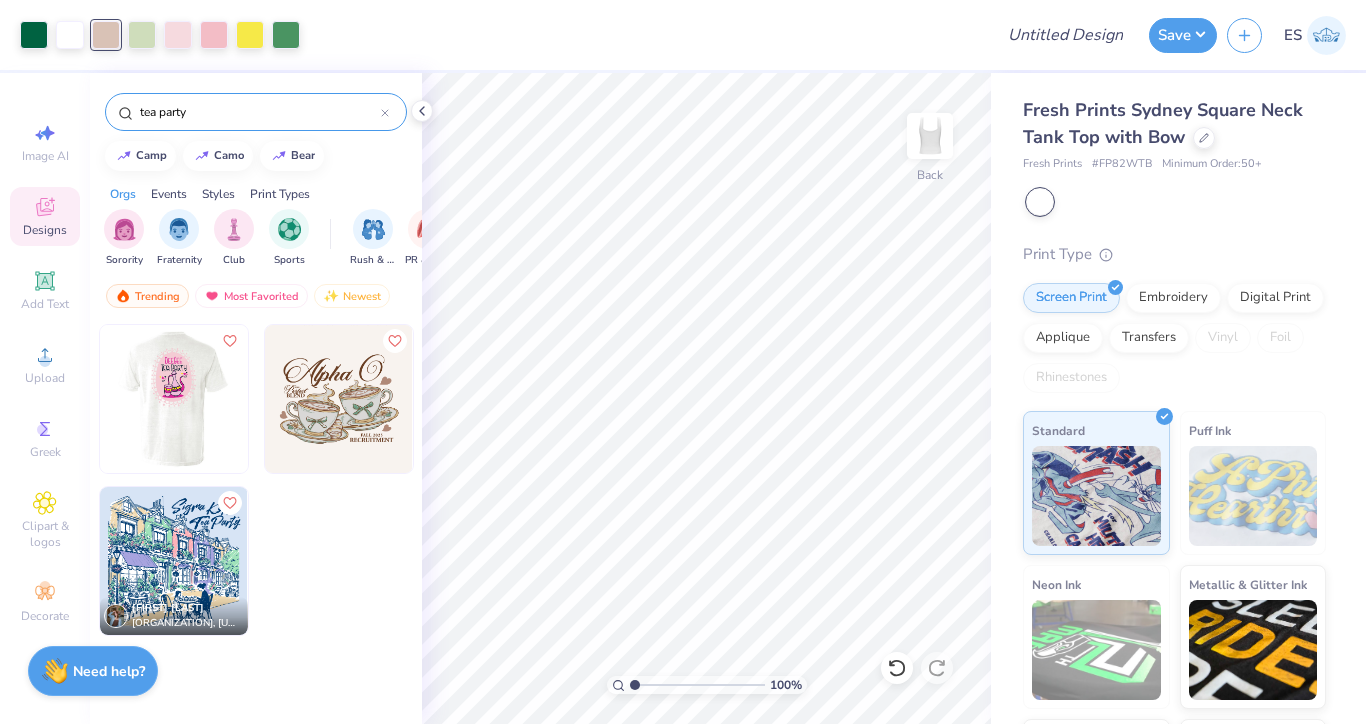 type on "tea party" 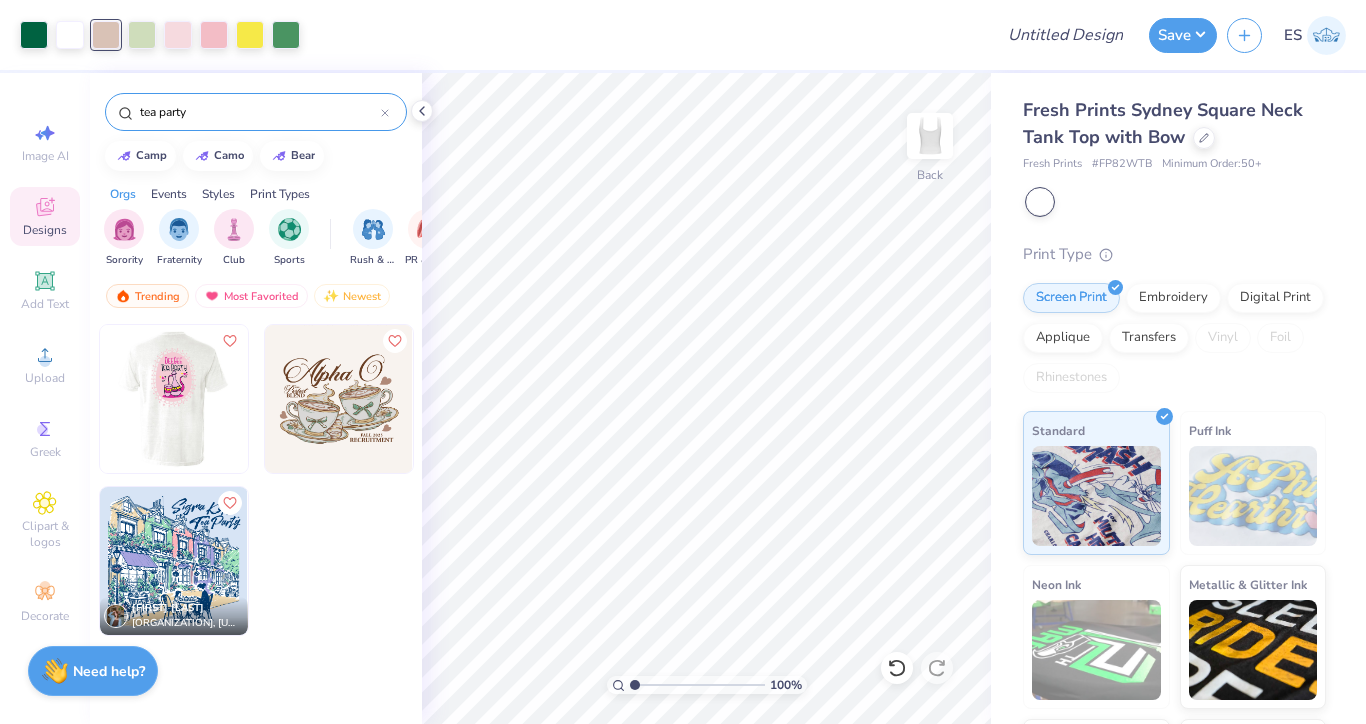 click at bounding box center [339, 399] 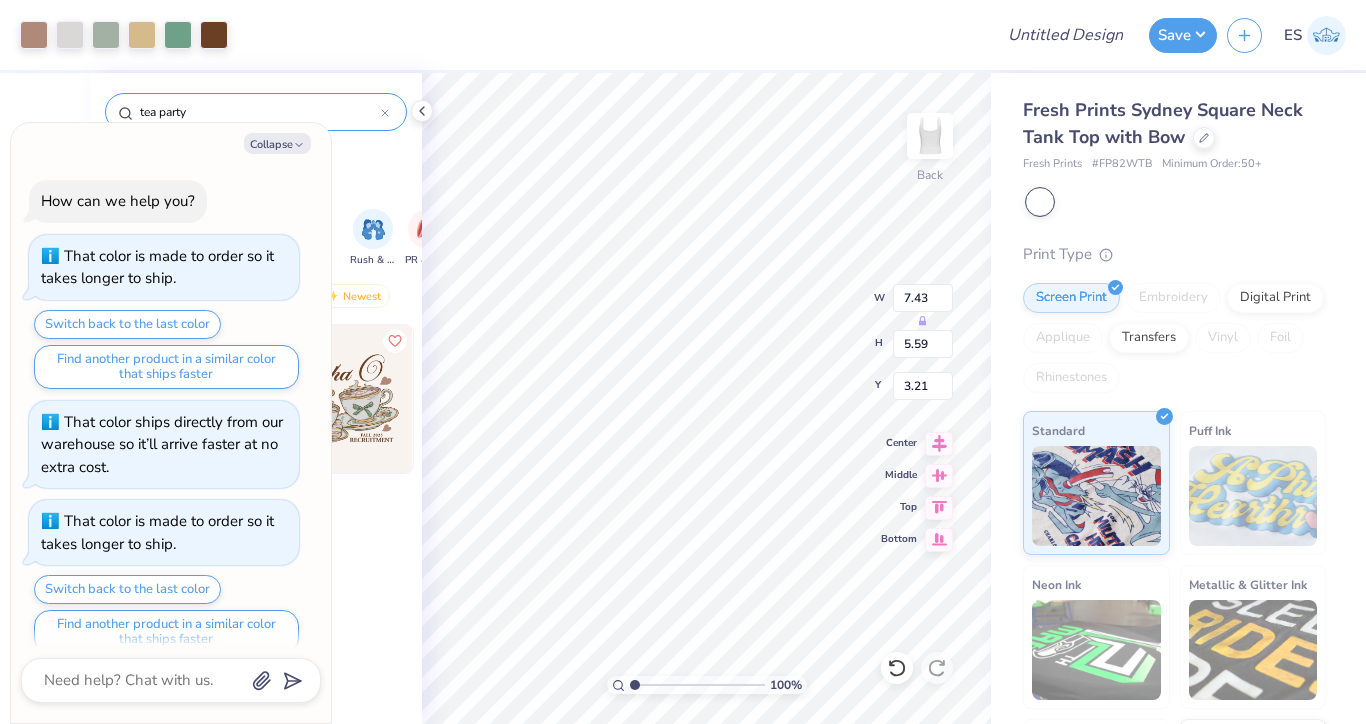 scroll, scrollTop: 1412, scrollLeft: 0, axis: vertical 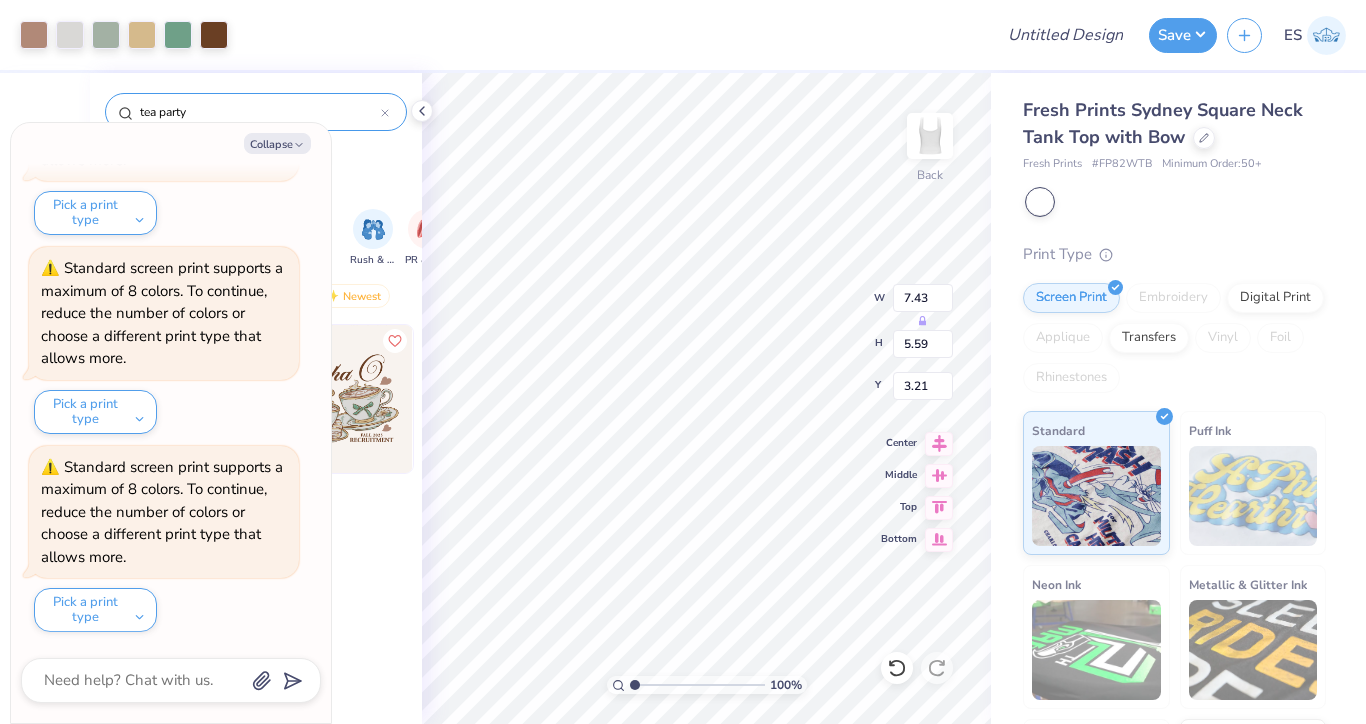 type on "x" 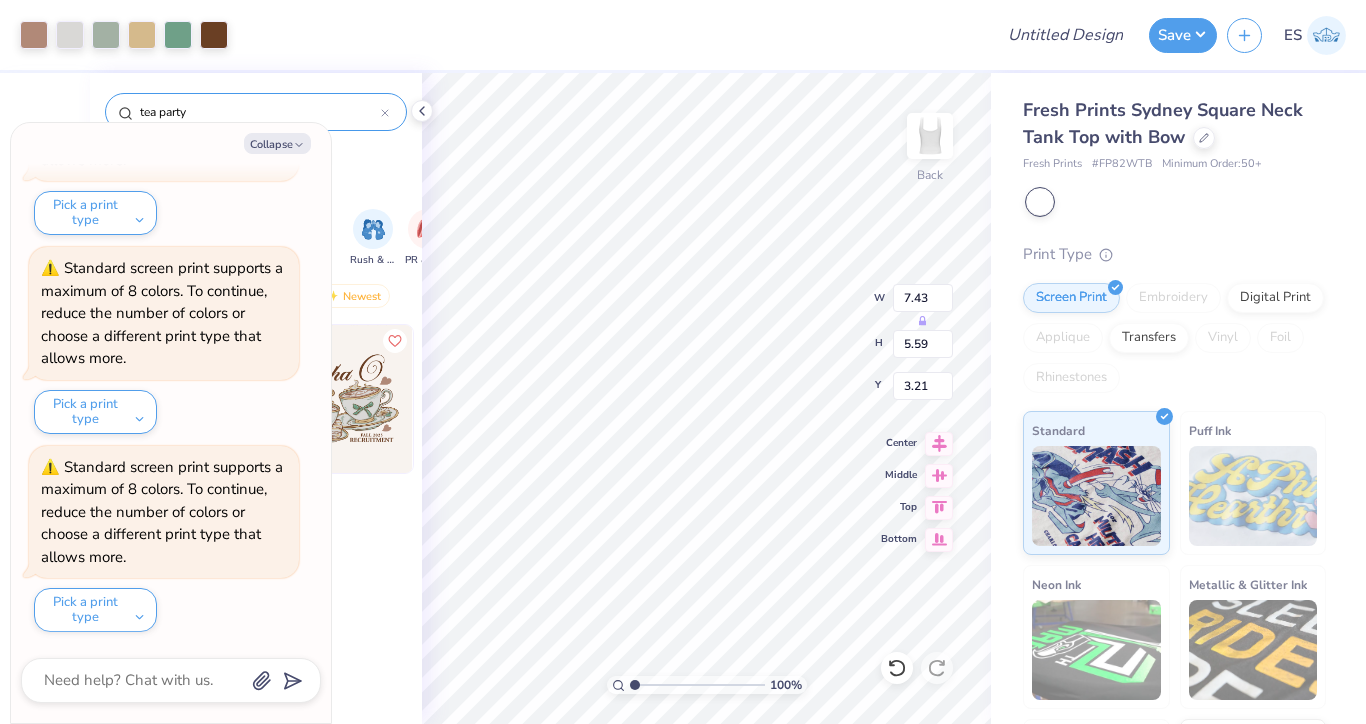 type on "7.96" 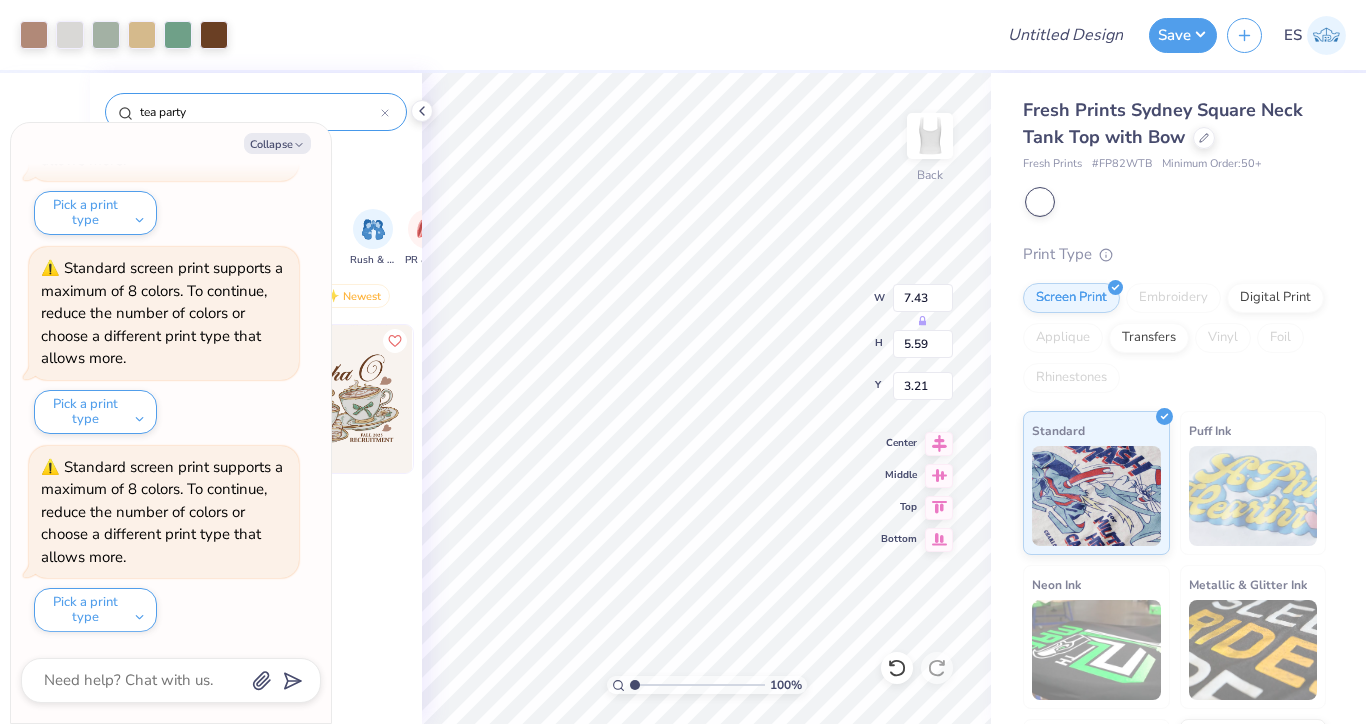 type on "0.93" 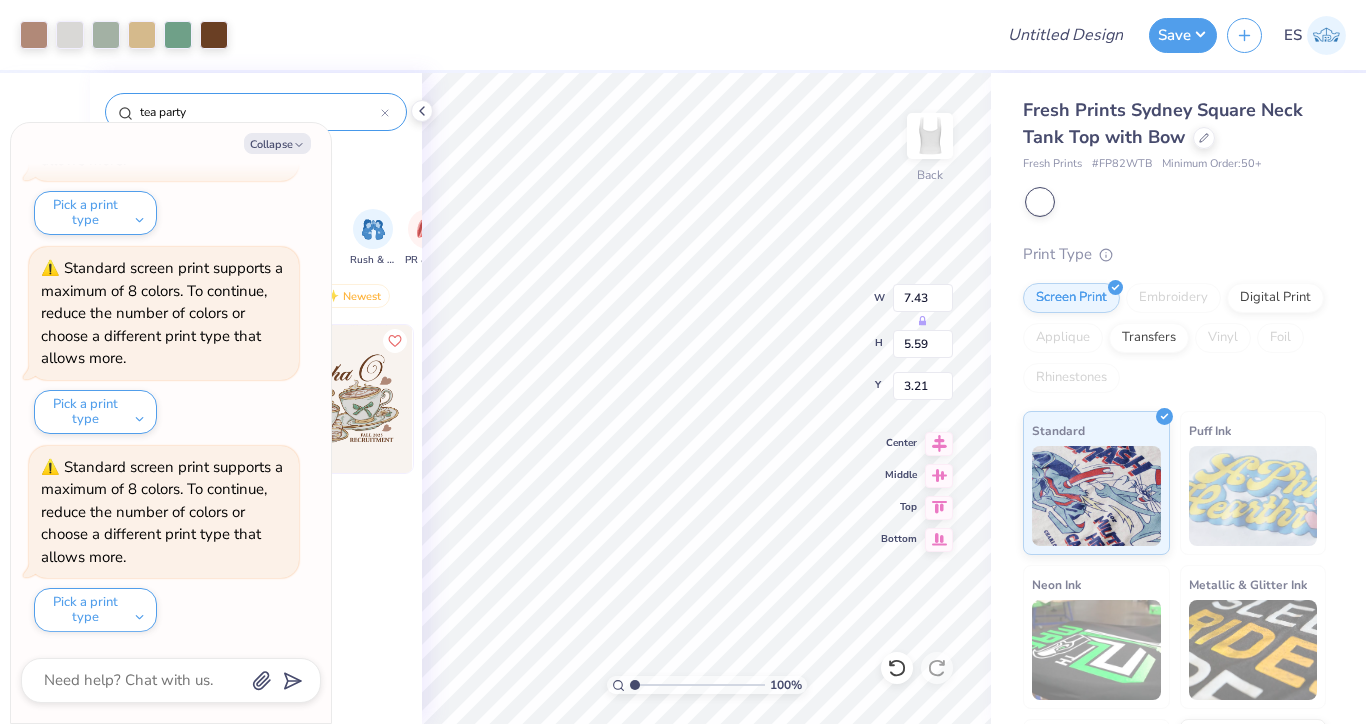 type on "1.36" 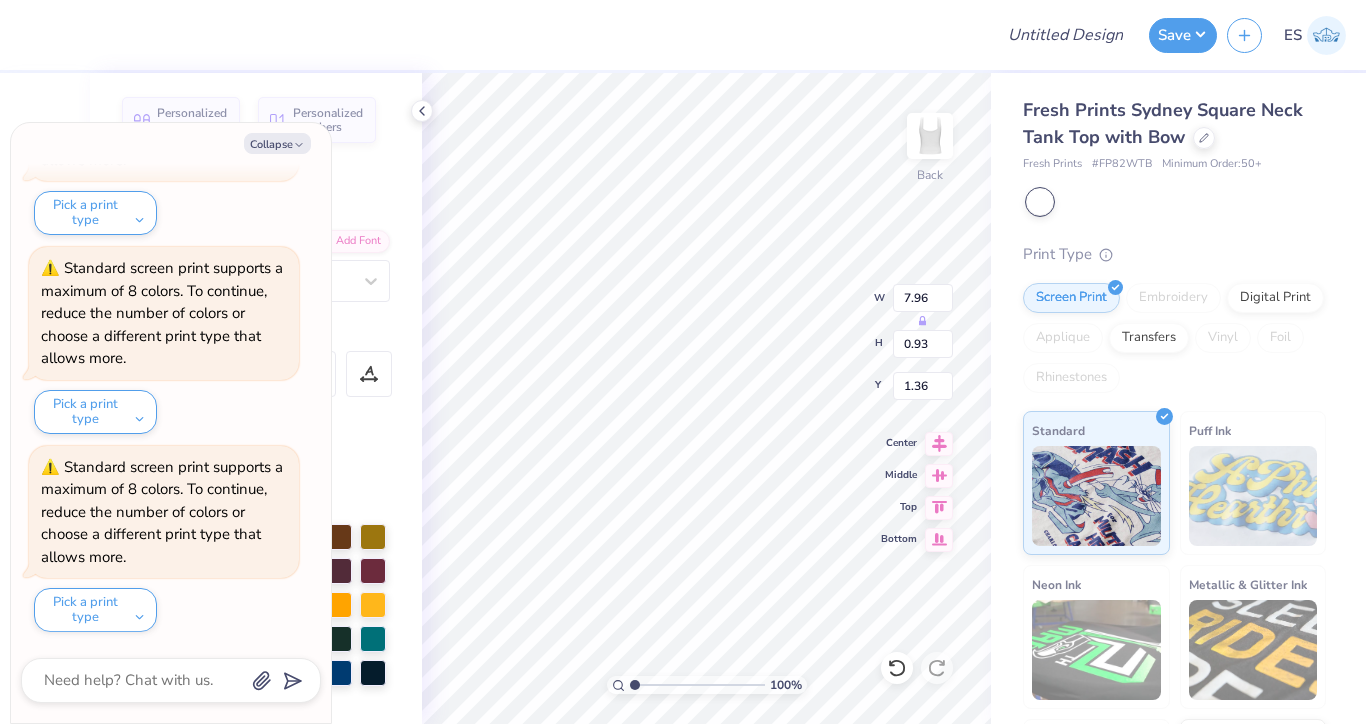 type on "x" 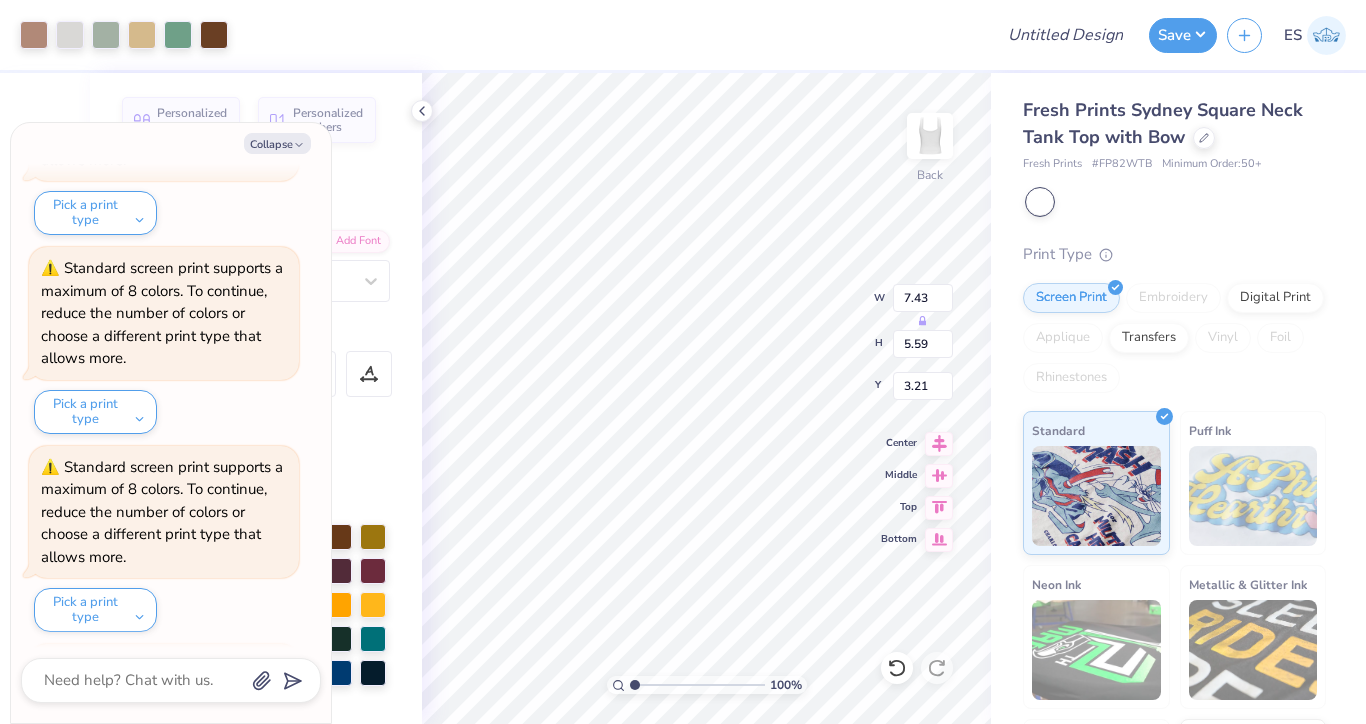 scroll, scrollTop: 1610, scrollLeft: 0, axis: vertical 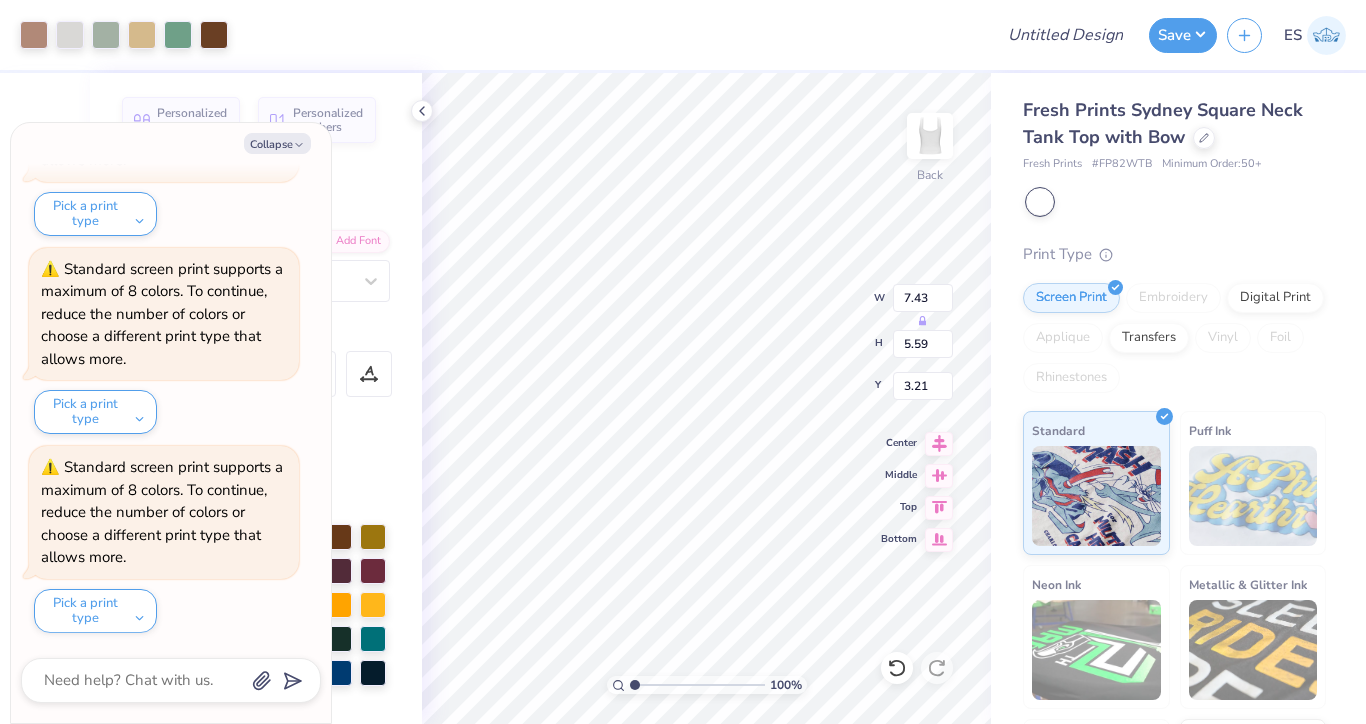 type on "x" 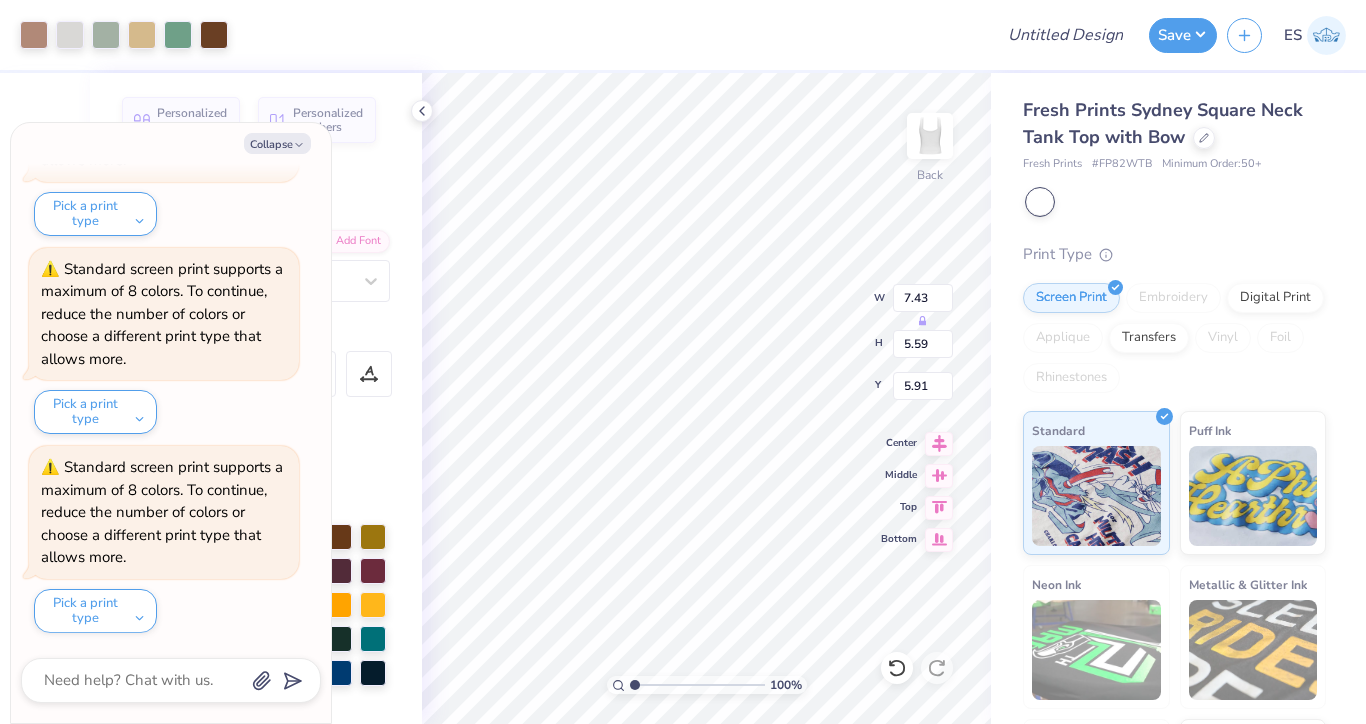 type on "x" 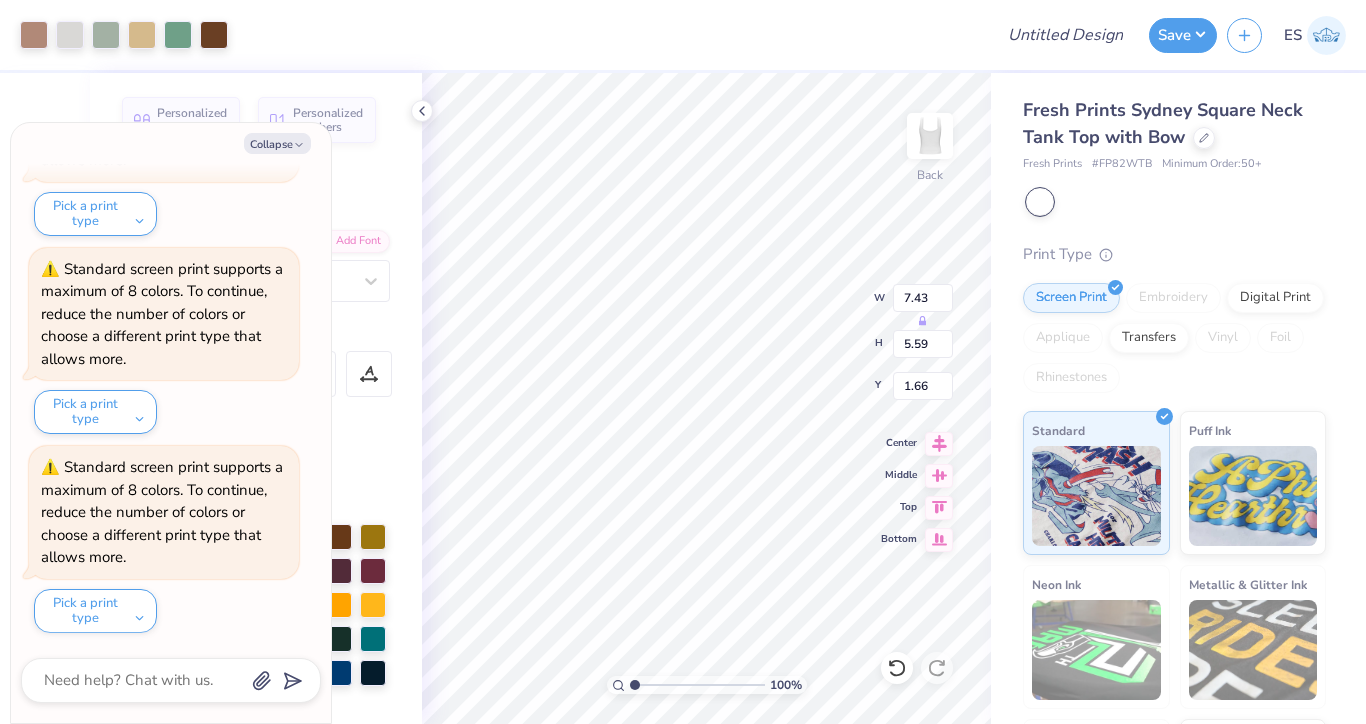 type on "x" 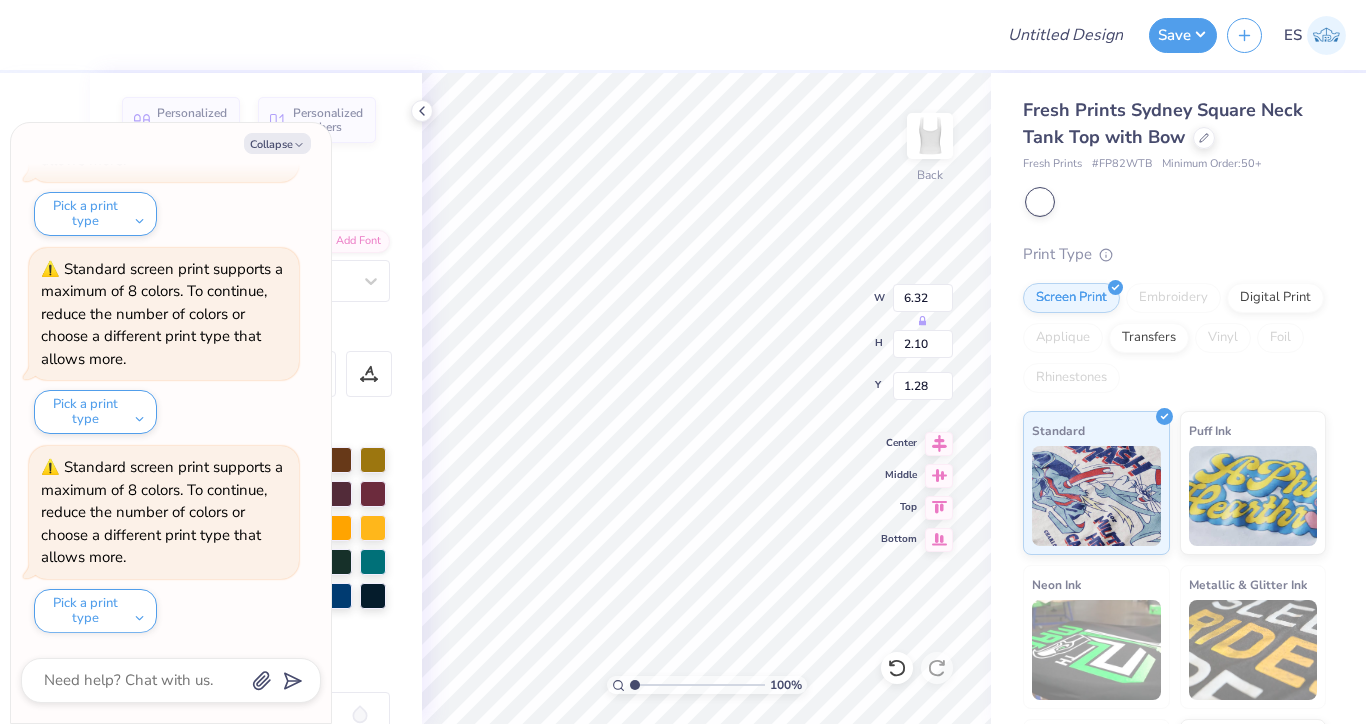scroll, scrollTop: 0, scrollLeft: 0, axis: both 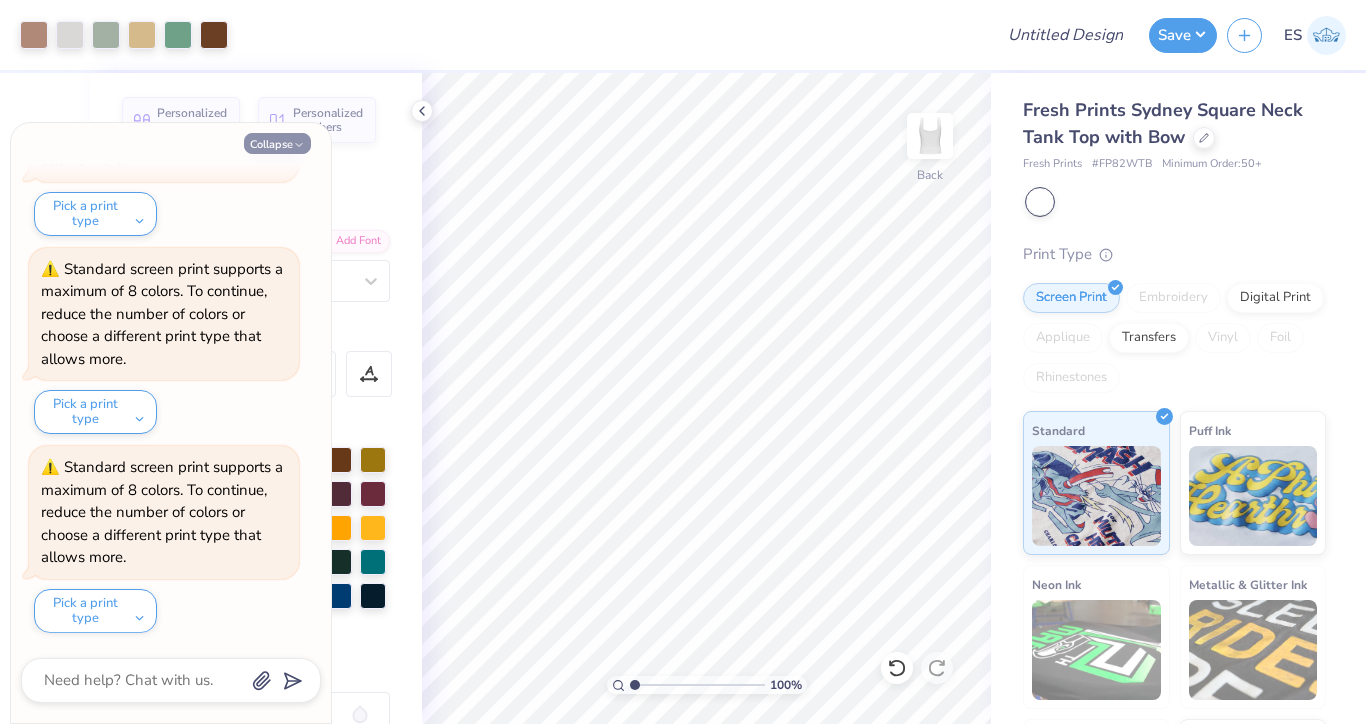 click 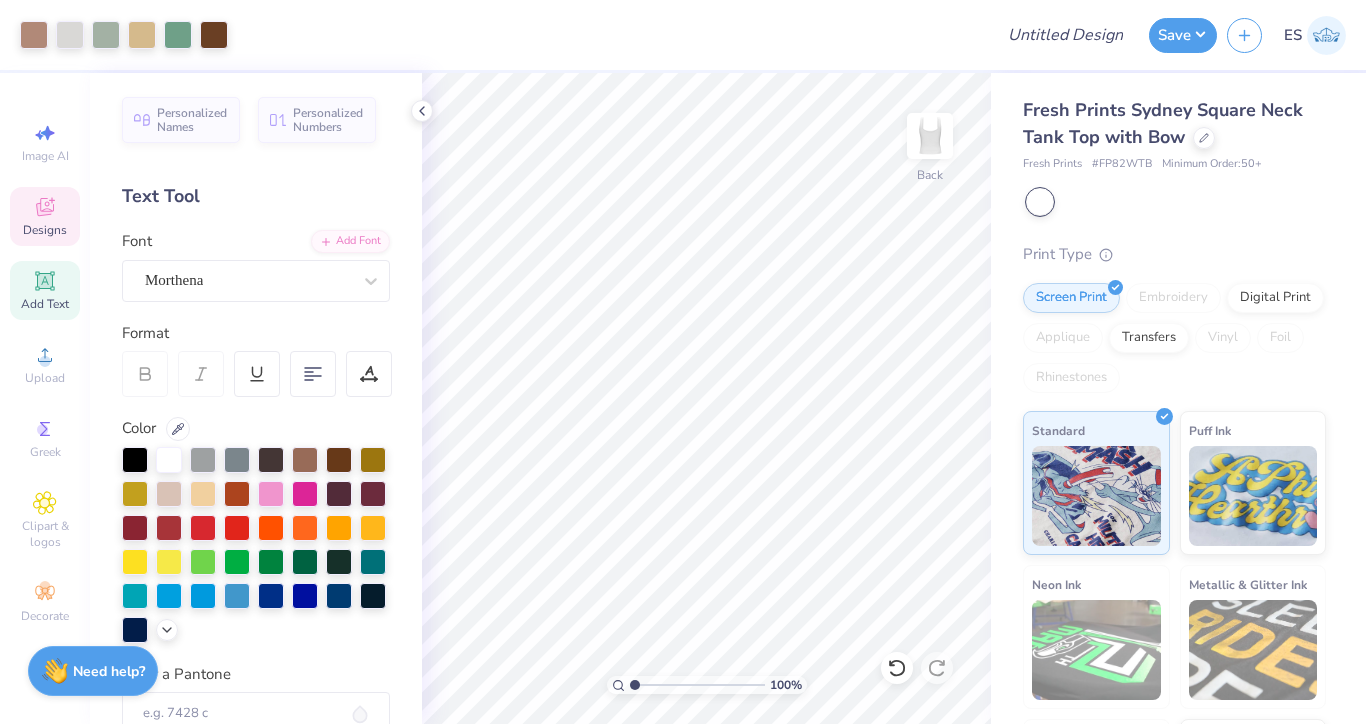 click 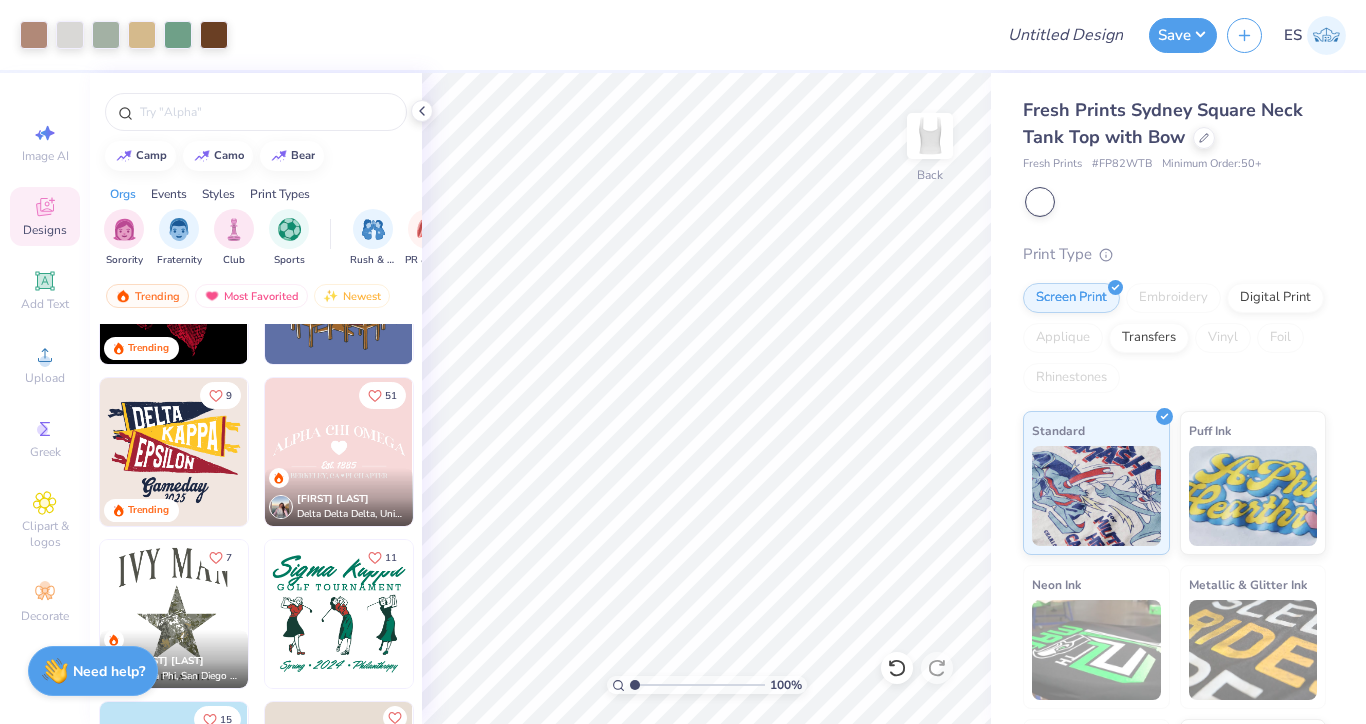 scroll, scrollTop: 5096, scrollLeft: 0, axis: vertical 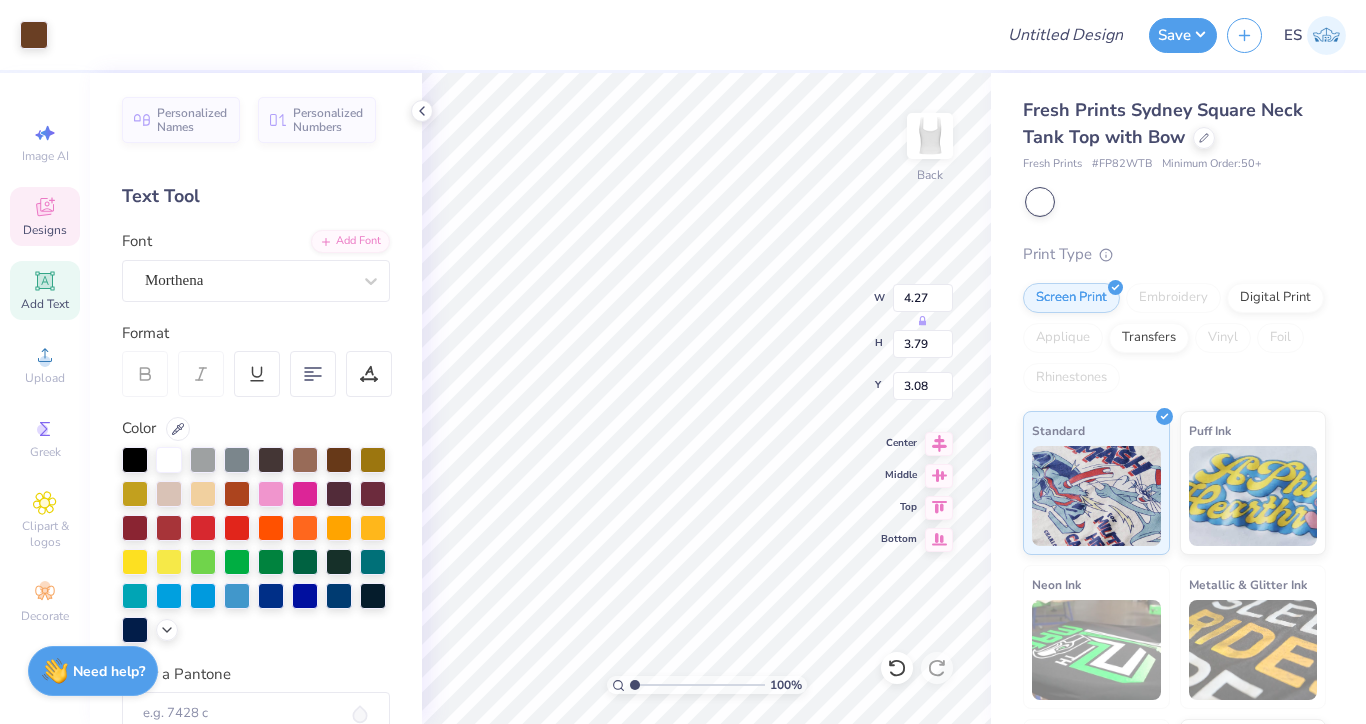 type on "4.27" 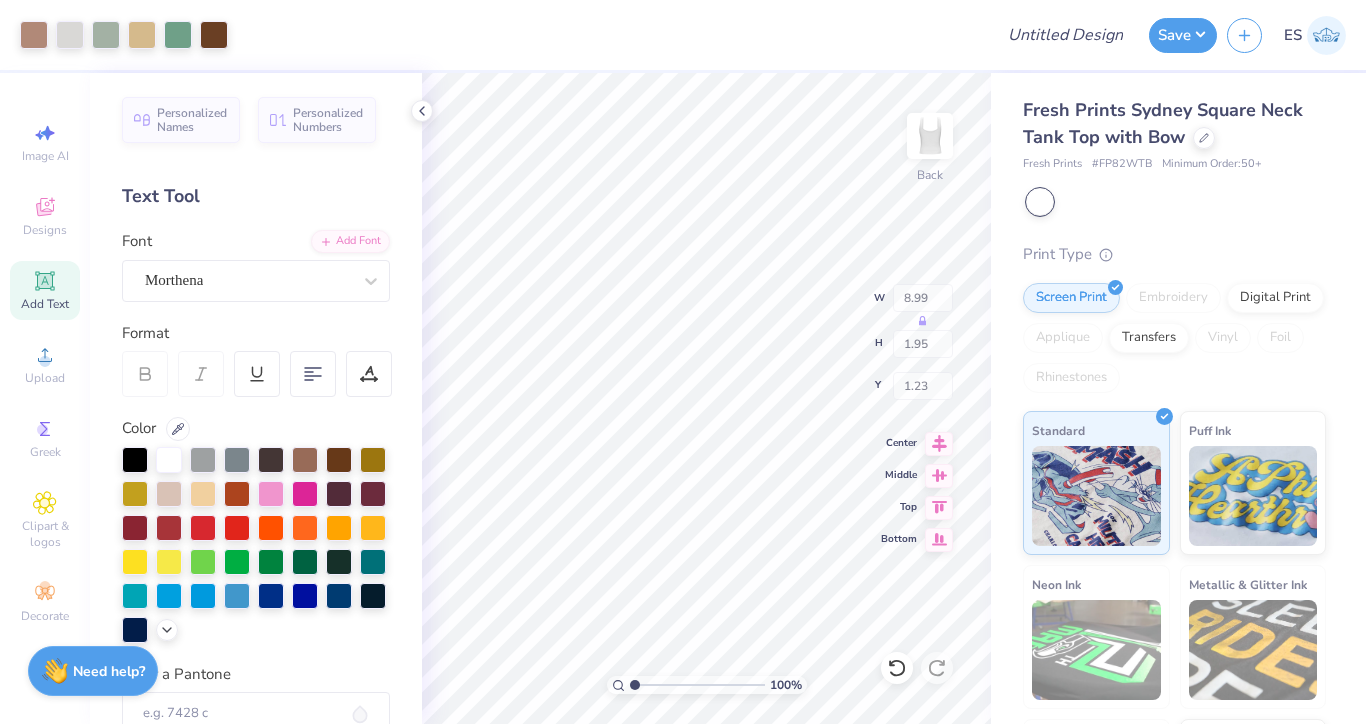 type on "1.23" 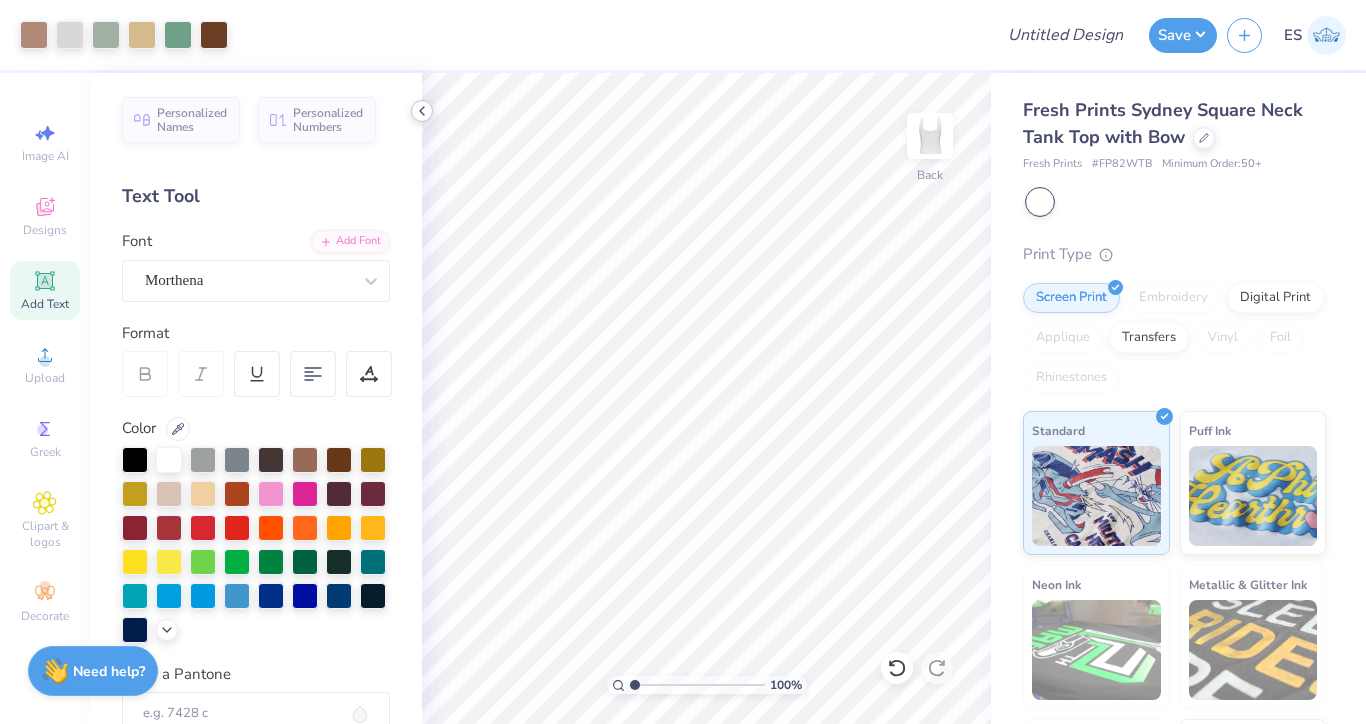 click 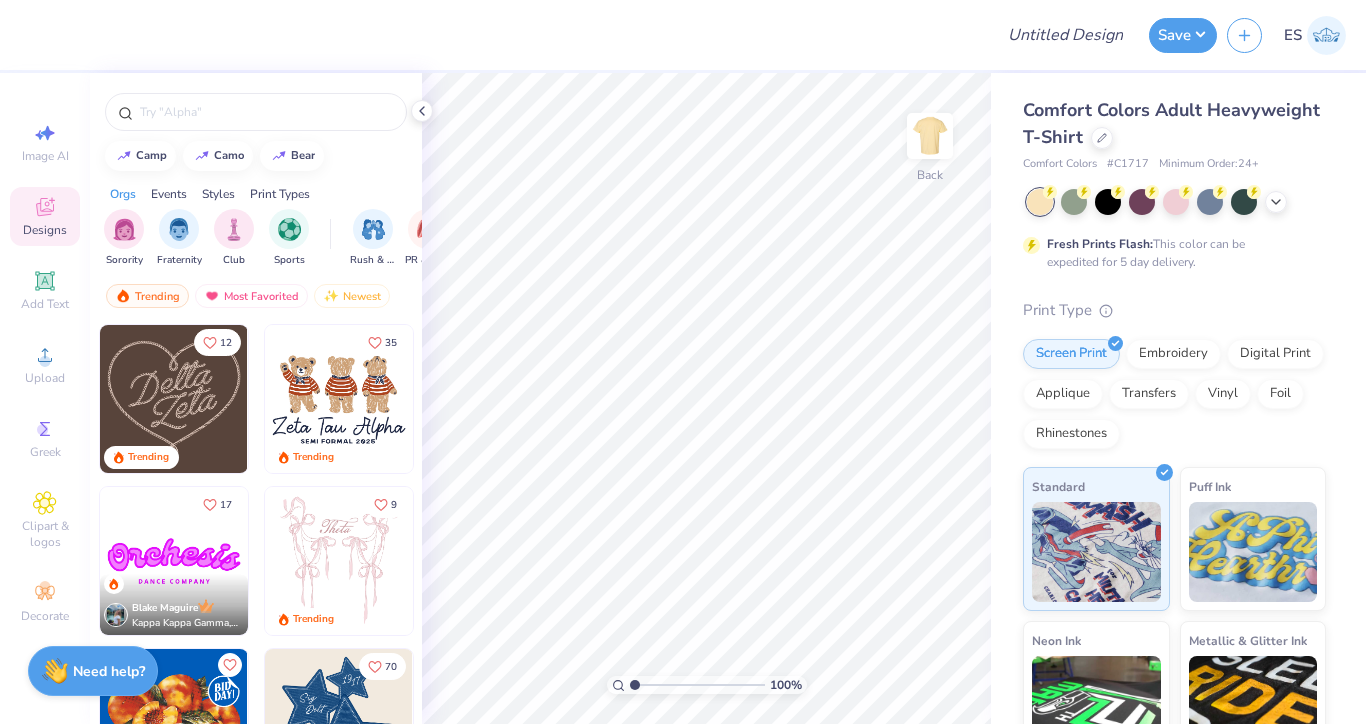 scroll, scrollTop: 0, scrollLeft: 0, axis: both 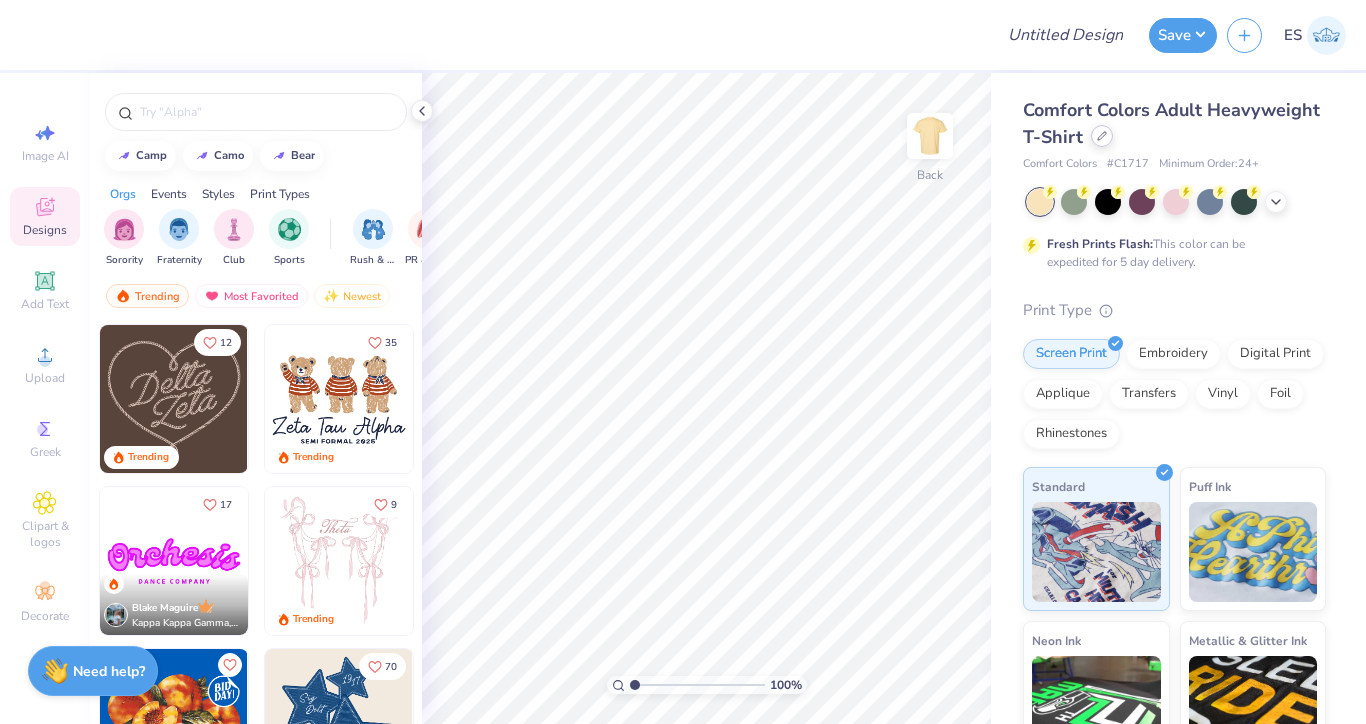 click 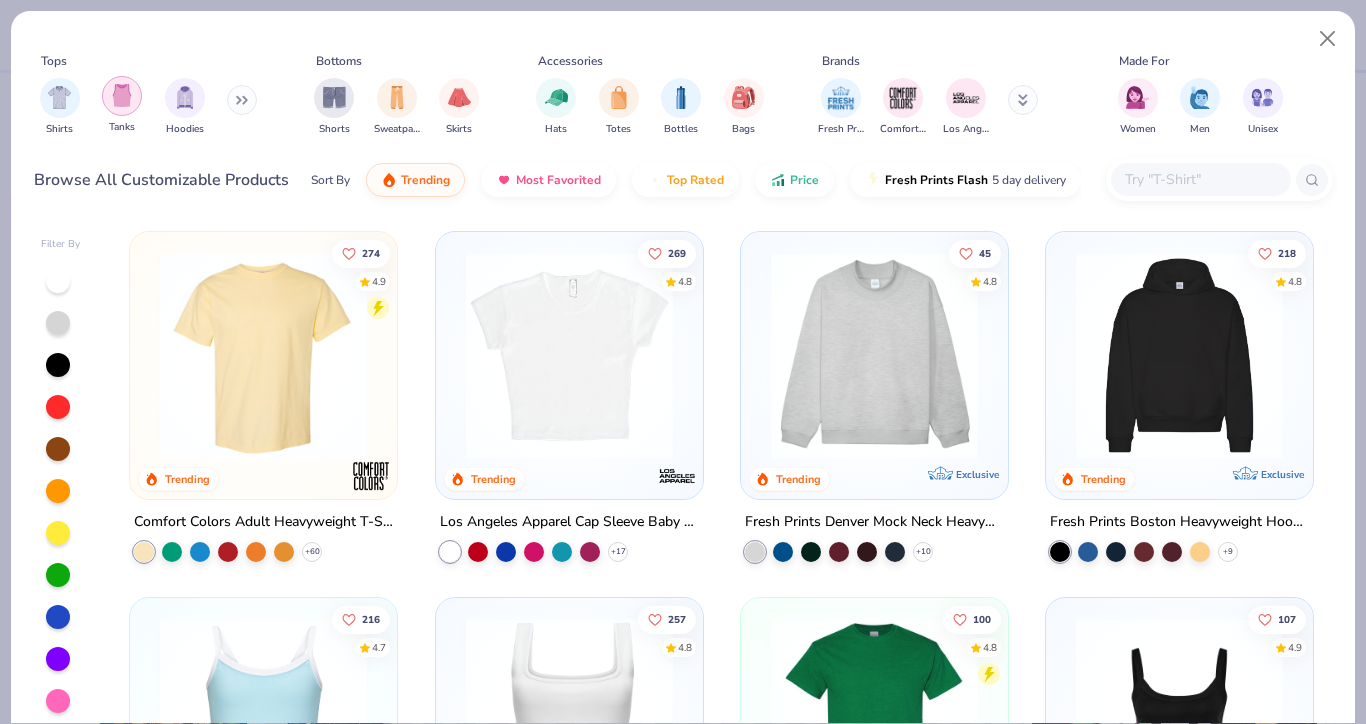 click at bounding box center [122, 95] 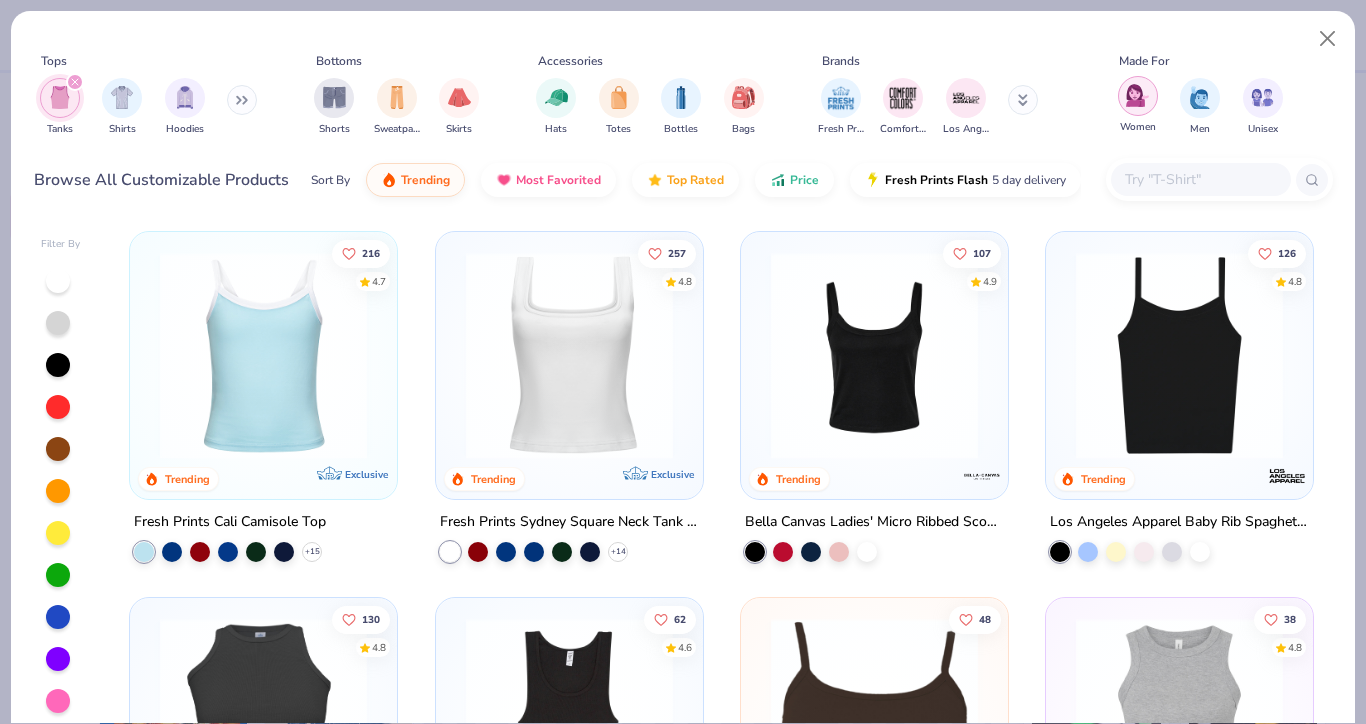 click at bounding box center (1138, 96) 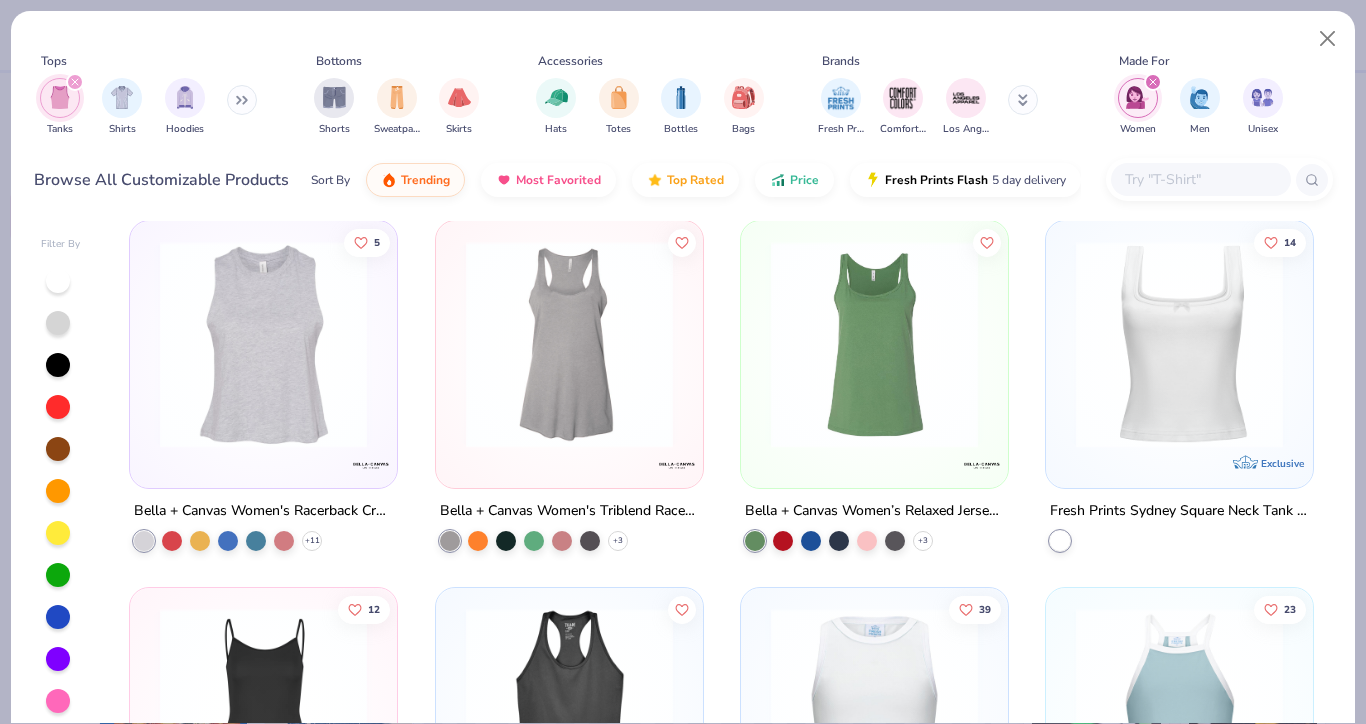 scroll, scrollTop: 1994, scrollLeft: 0, axis: vertical 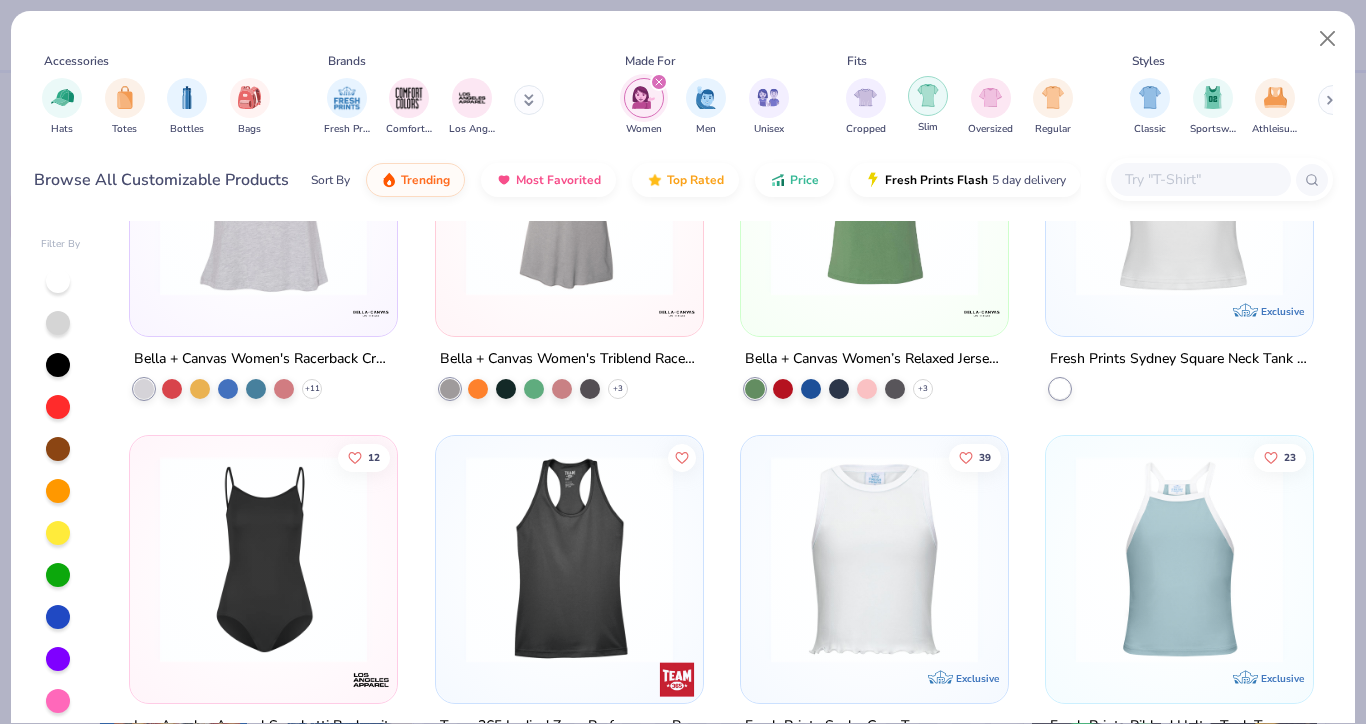 click at bounding box center (928, 95) 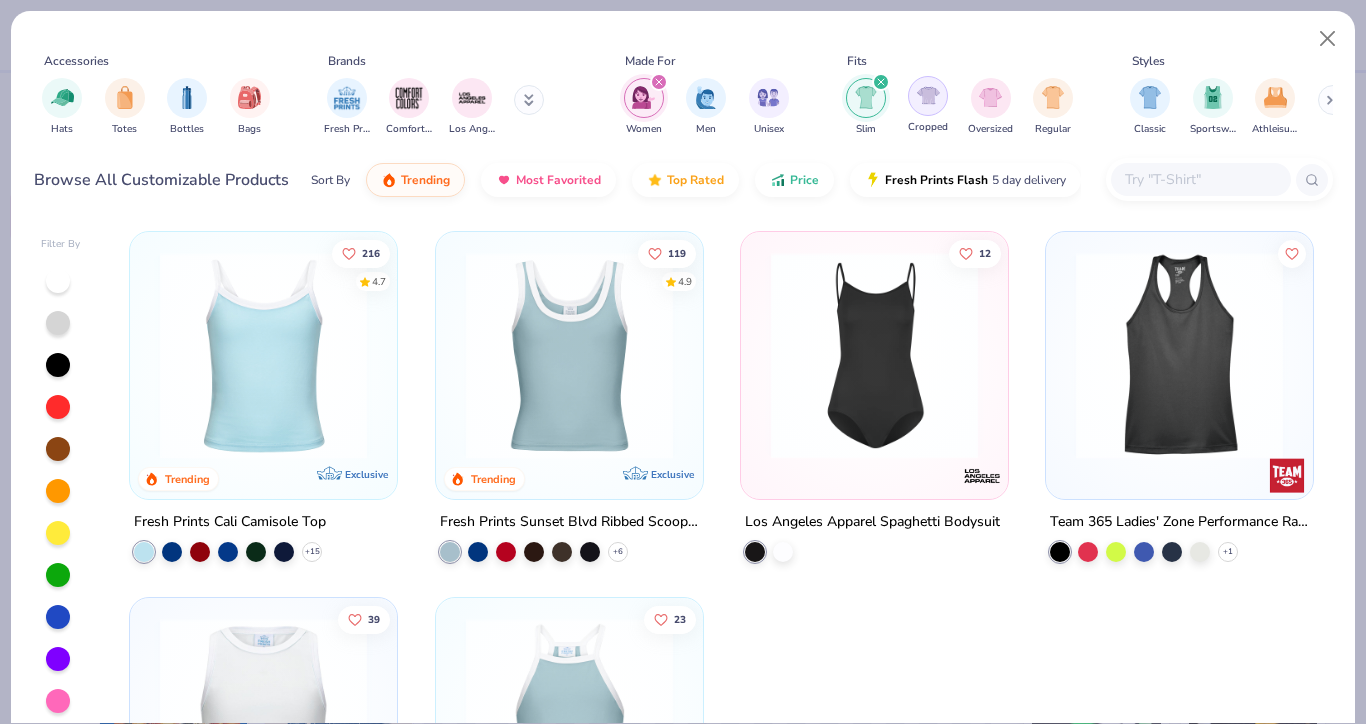 click at bounding box center [928, 95] 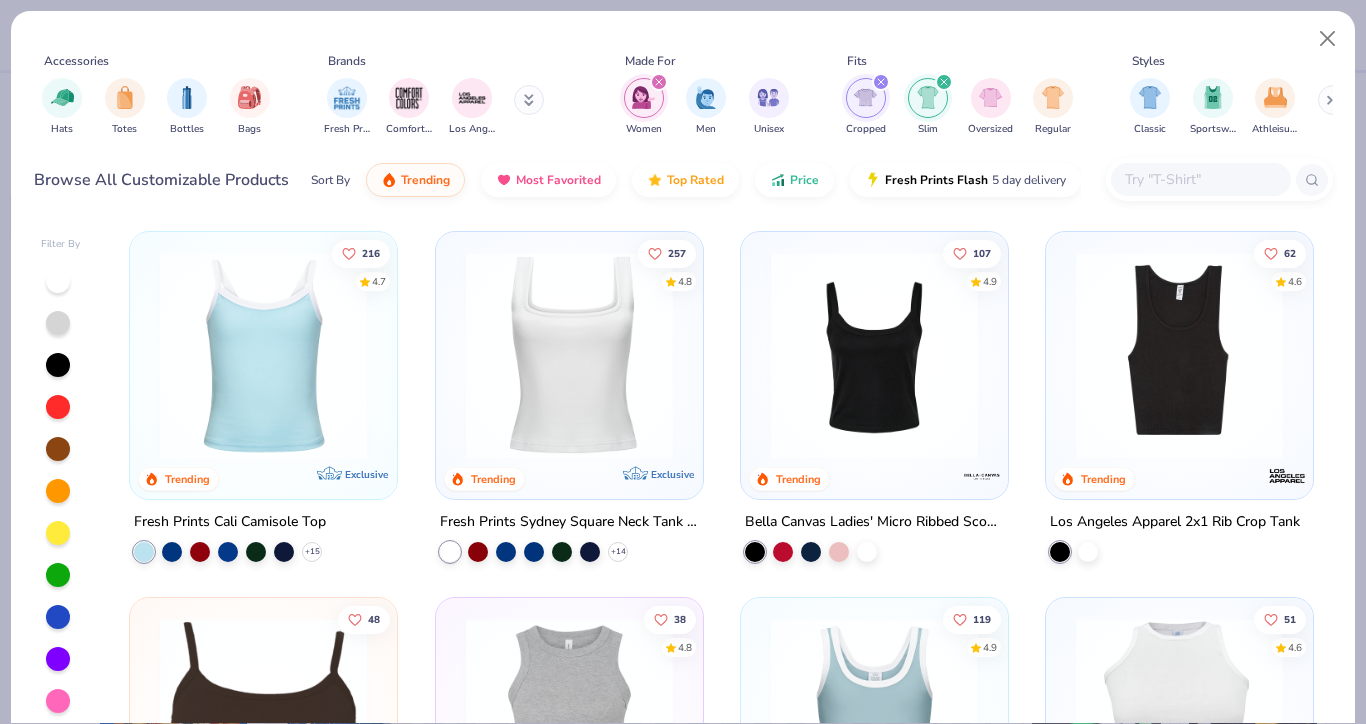 click 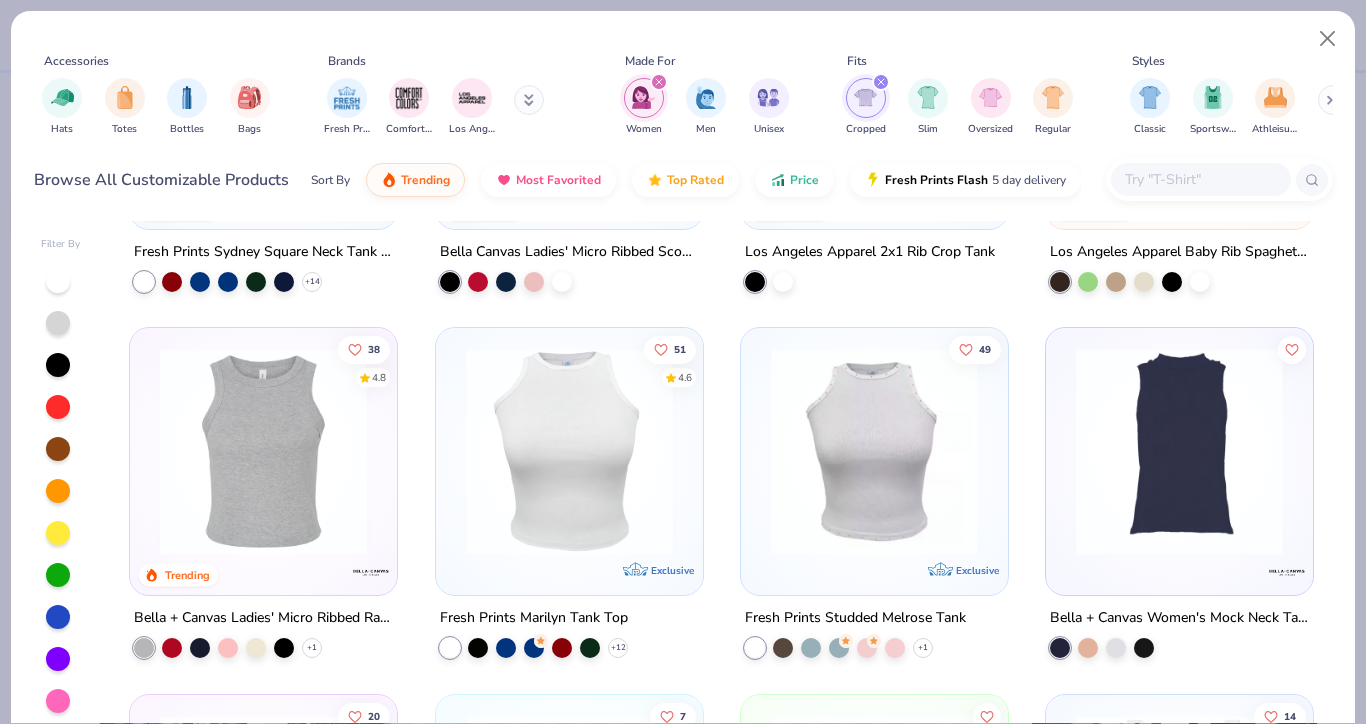 scroll, scrollTop: 0, scrollLeft: 0, axis: both 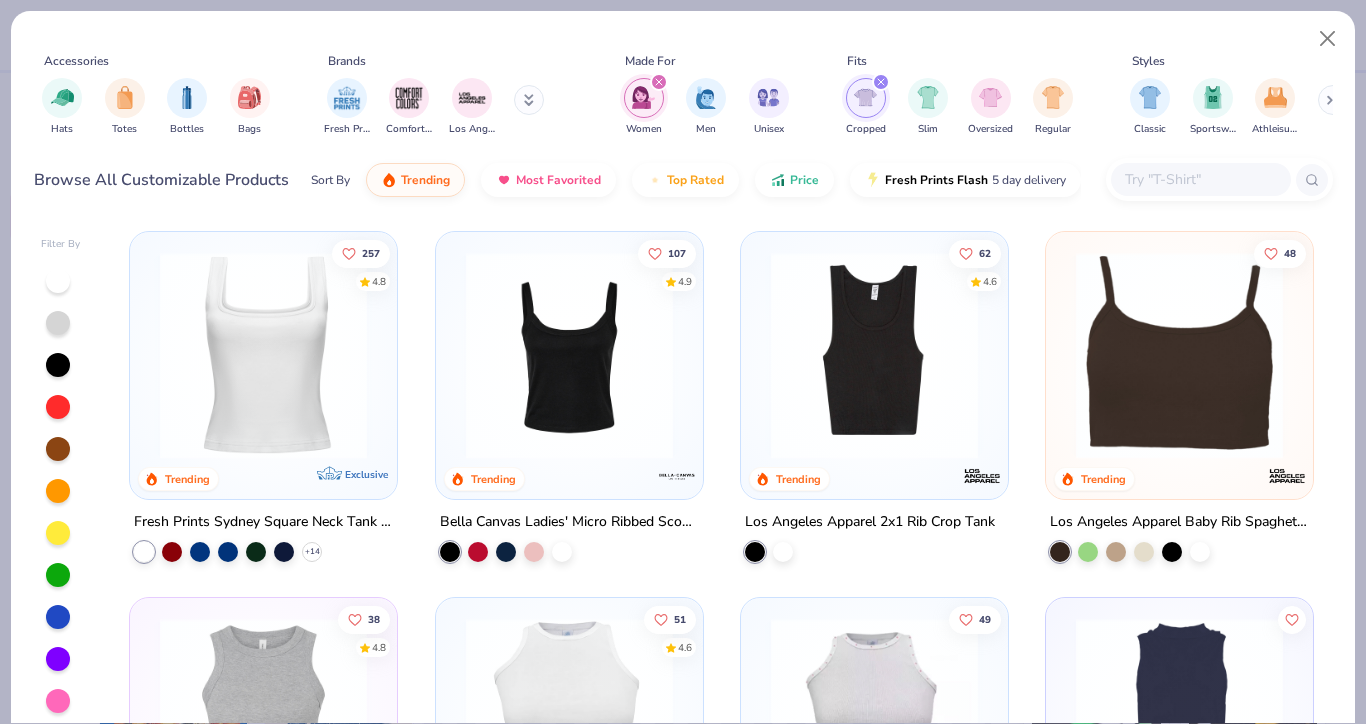 click at bounding box center [865, 97] 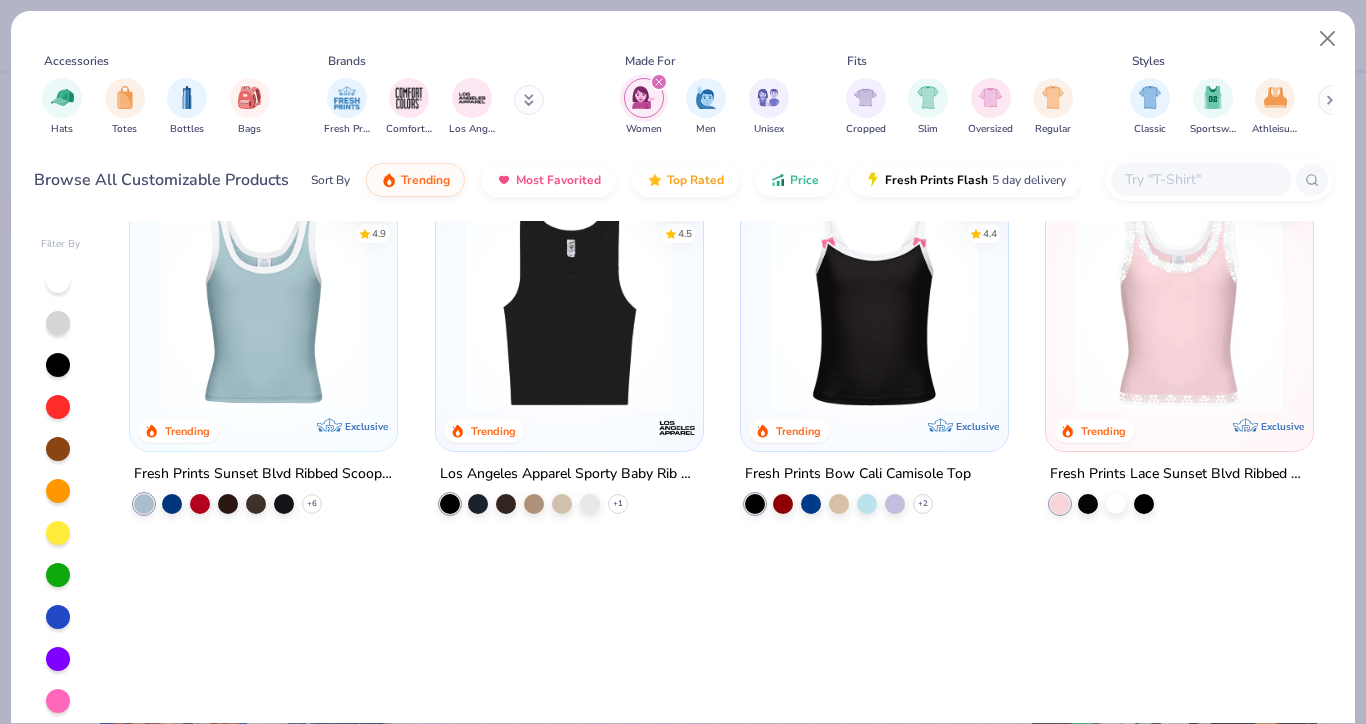 scroll, scrollTop: 0, scrollLeft: 0, axis: both 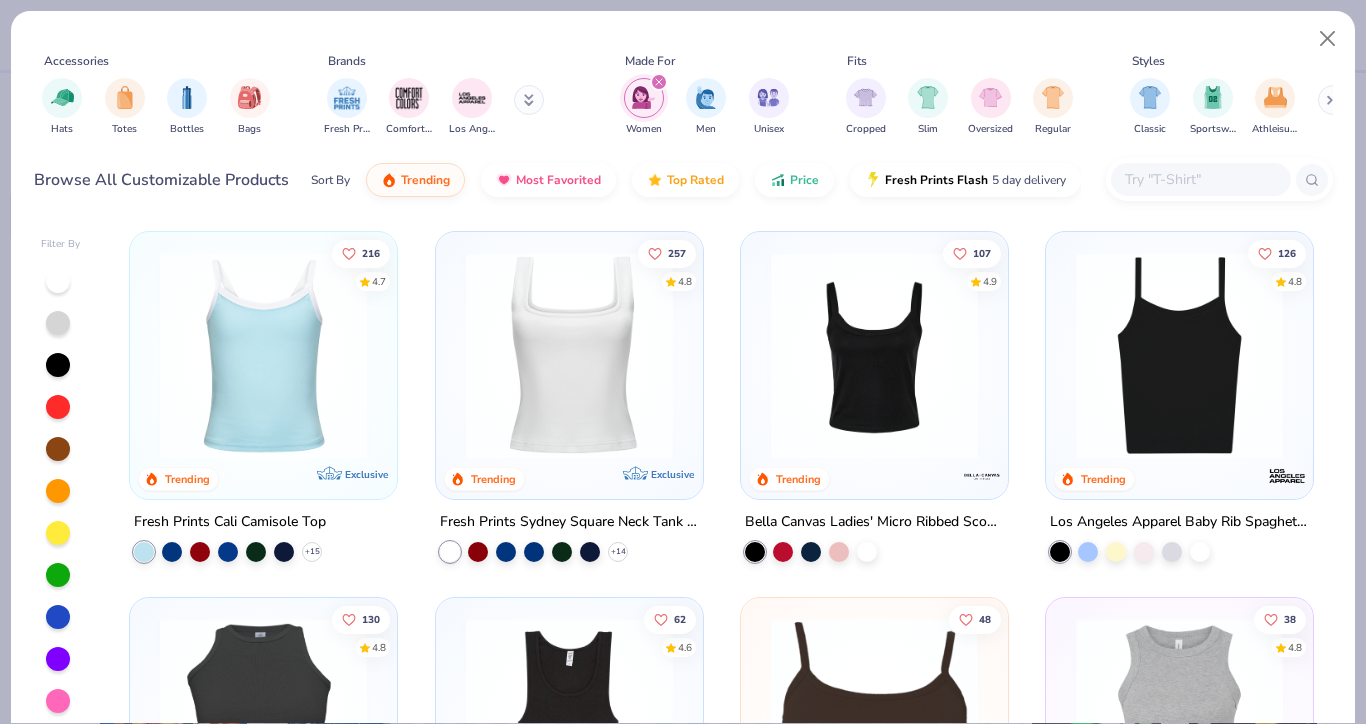 click at bounding box center (569, 355) 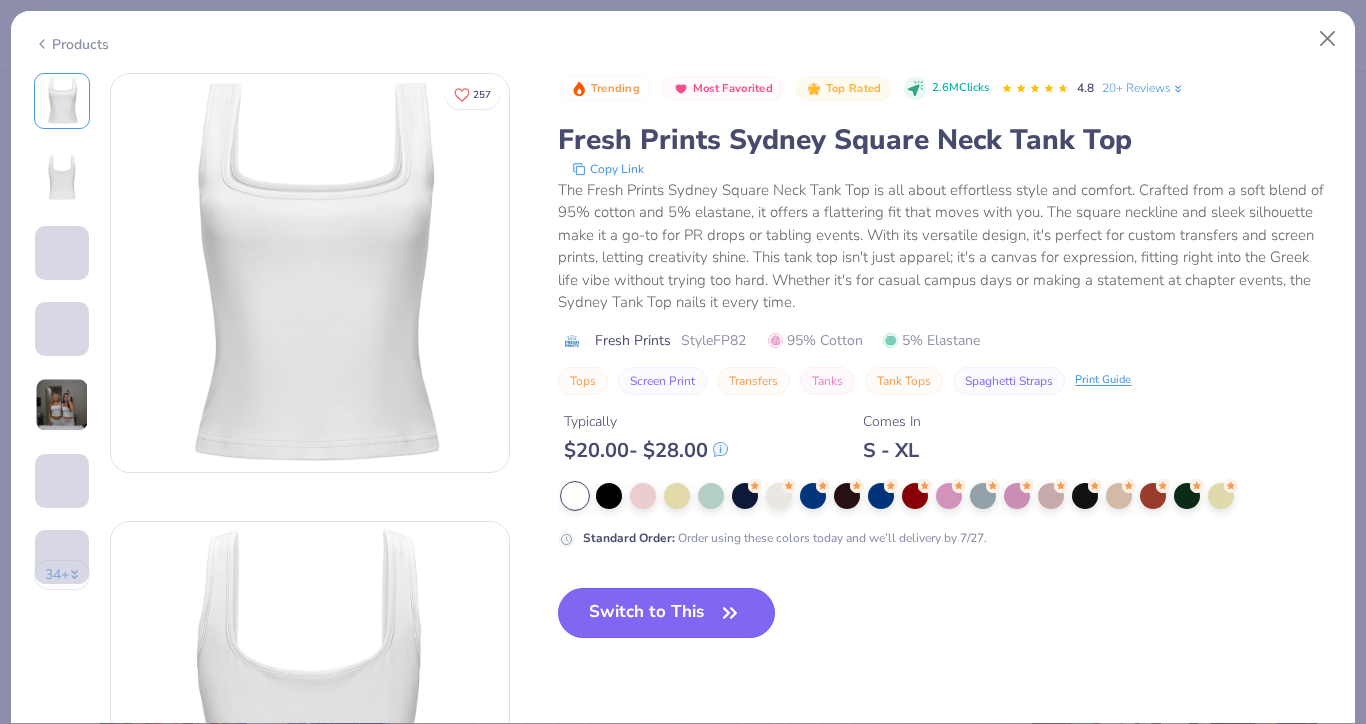 click on "Switch to This" at bounding box center (666, 613) 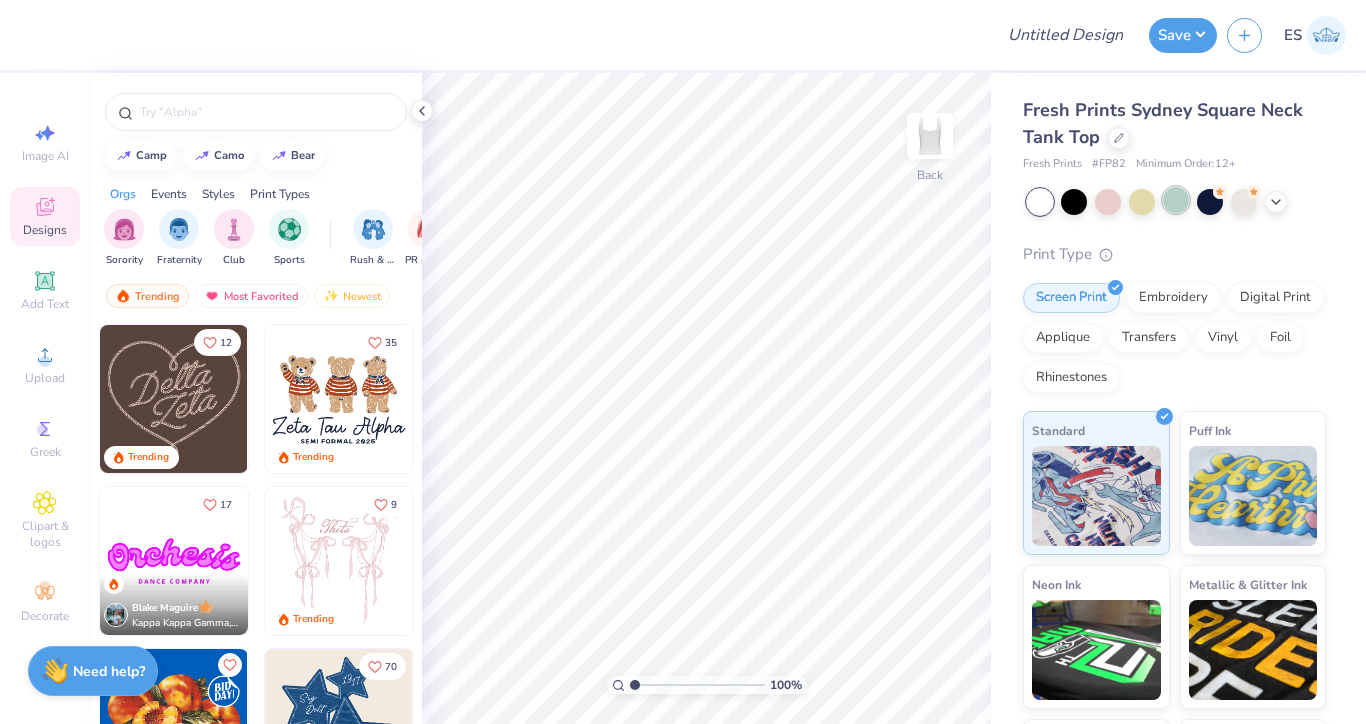 click at bounding box center [1176, 200] 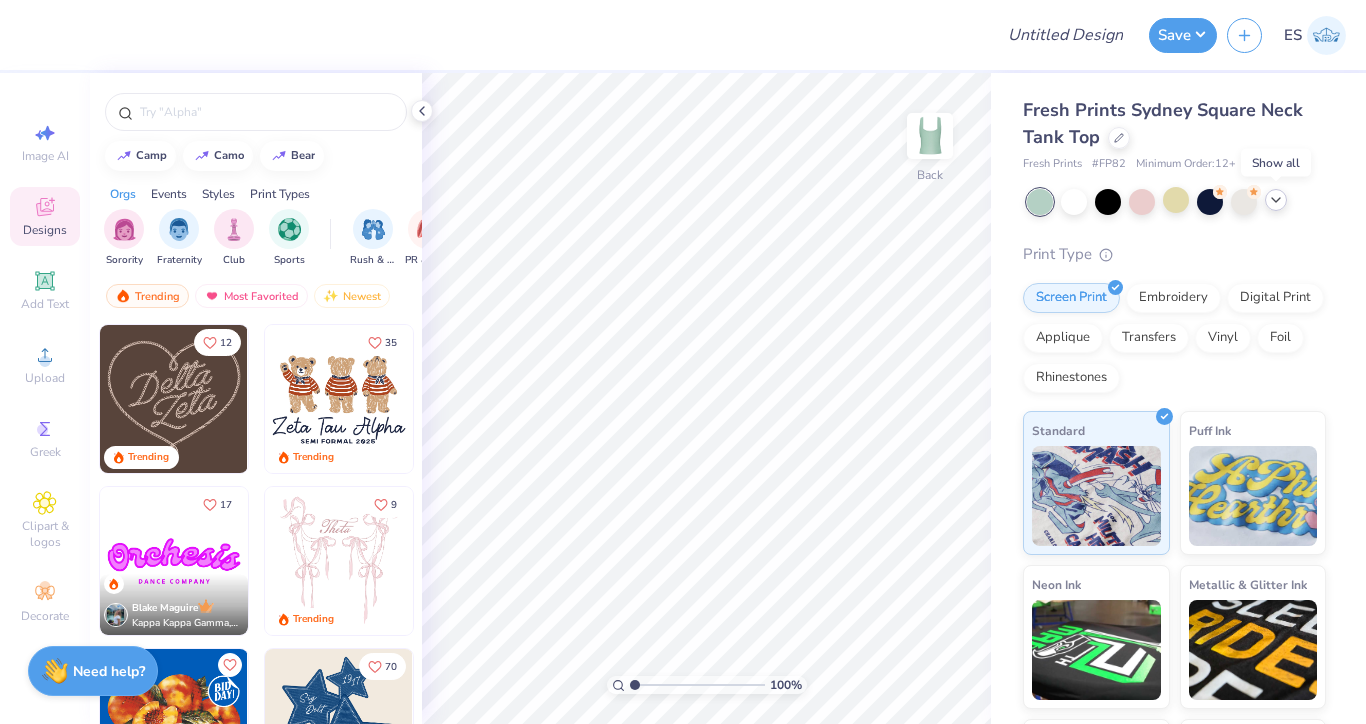 click at bounding box center [1276, 200] 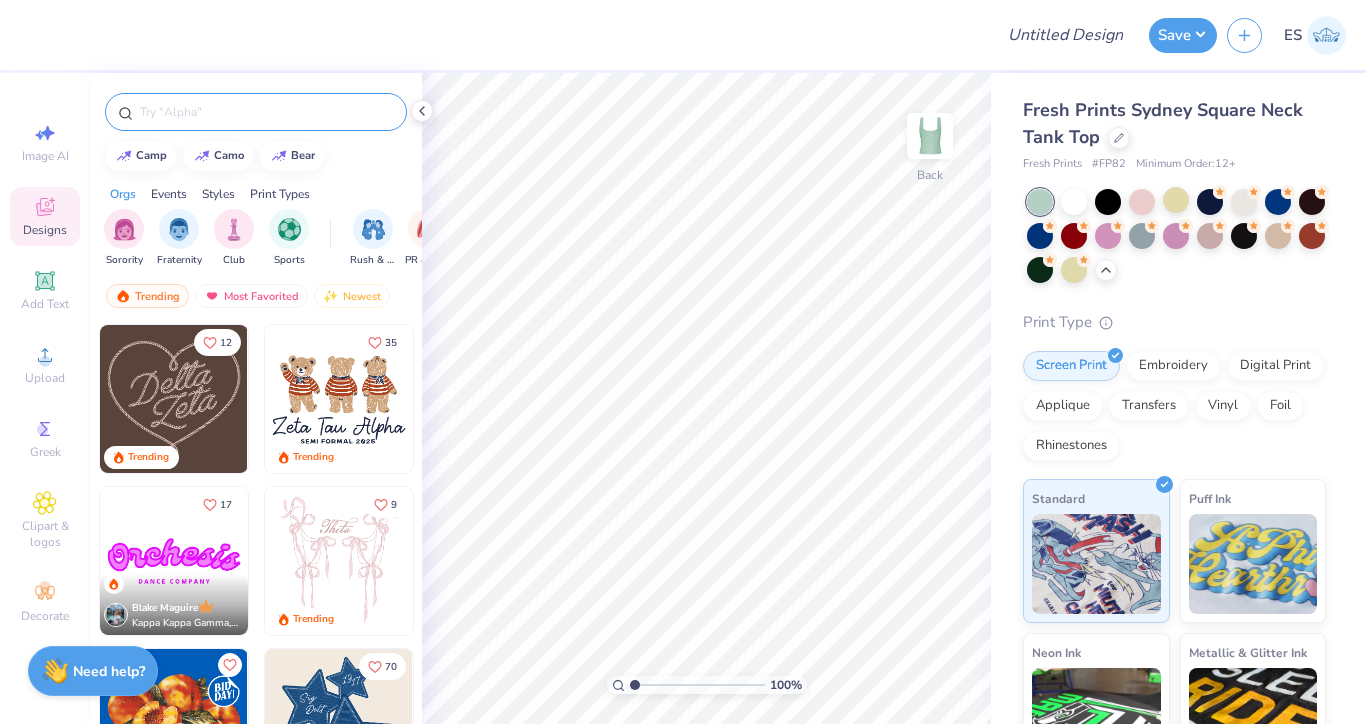 click at bounding box center [266, 112] 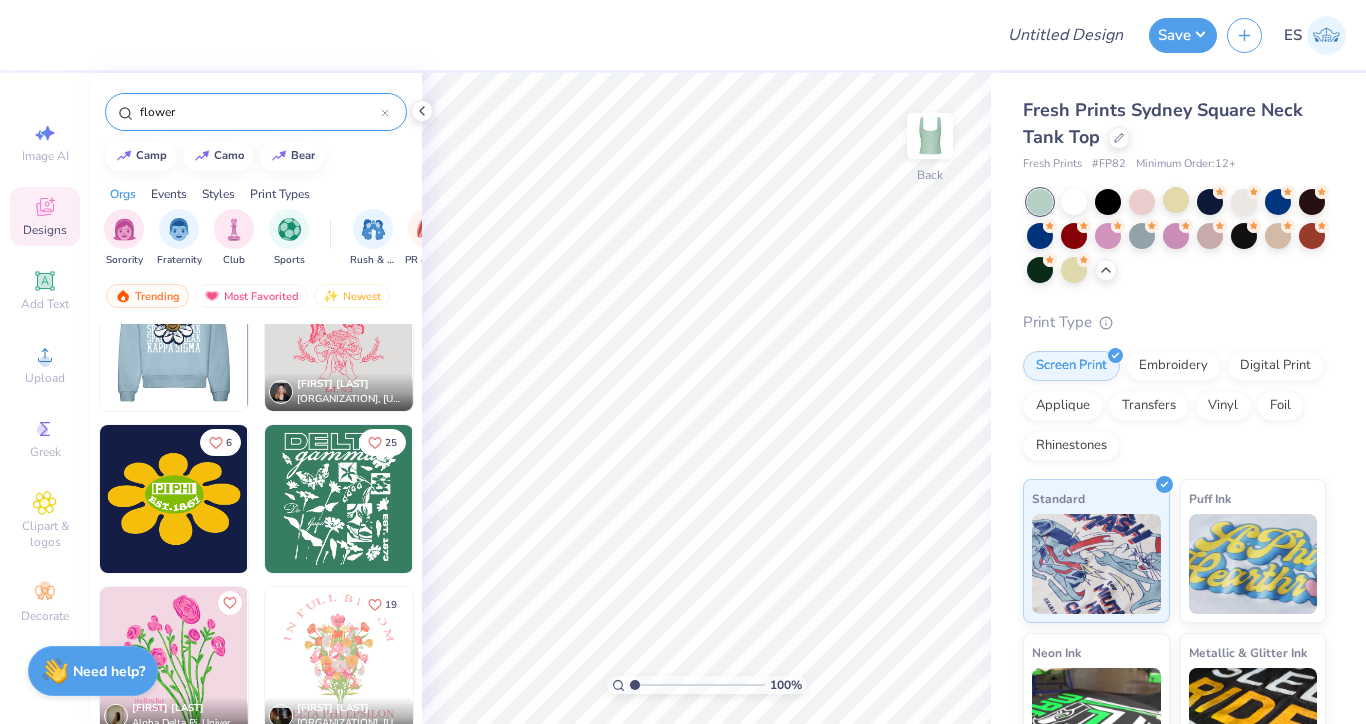 scroll, scrollTop: 728, scrollLeft: 0, axis: vertical 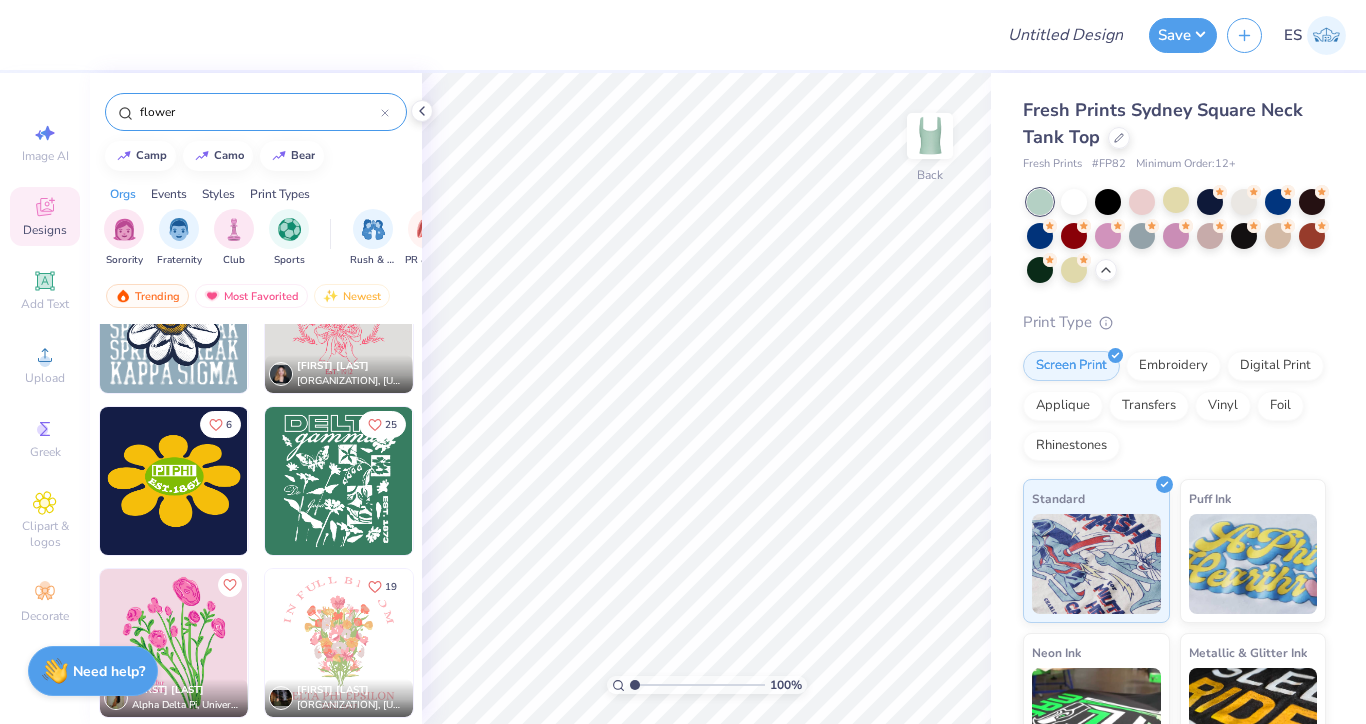 type on "flower" 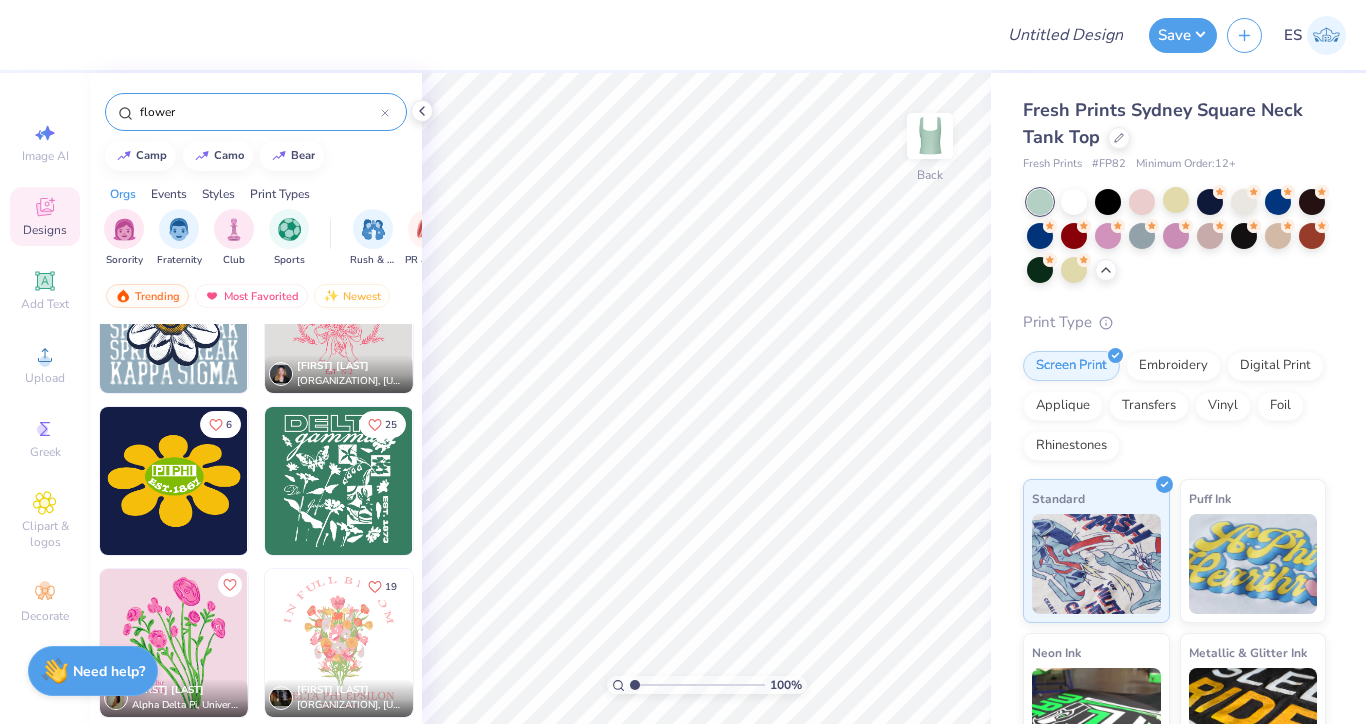 click at bounding box center [339, 481] 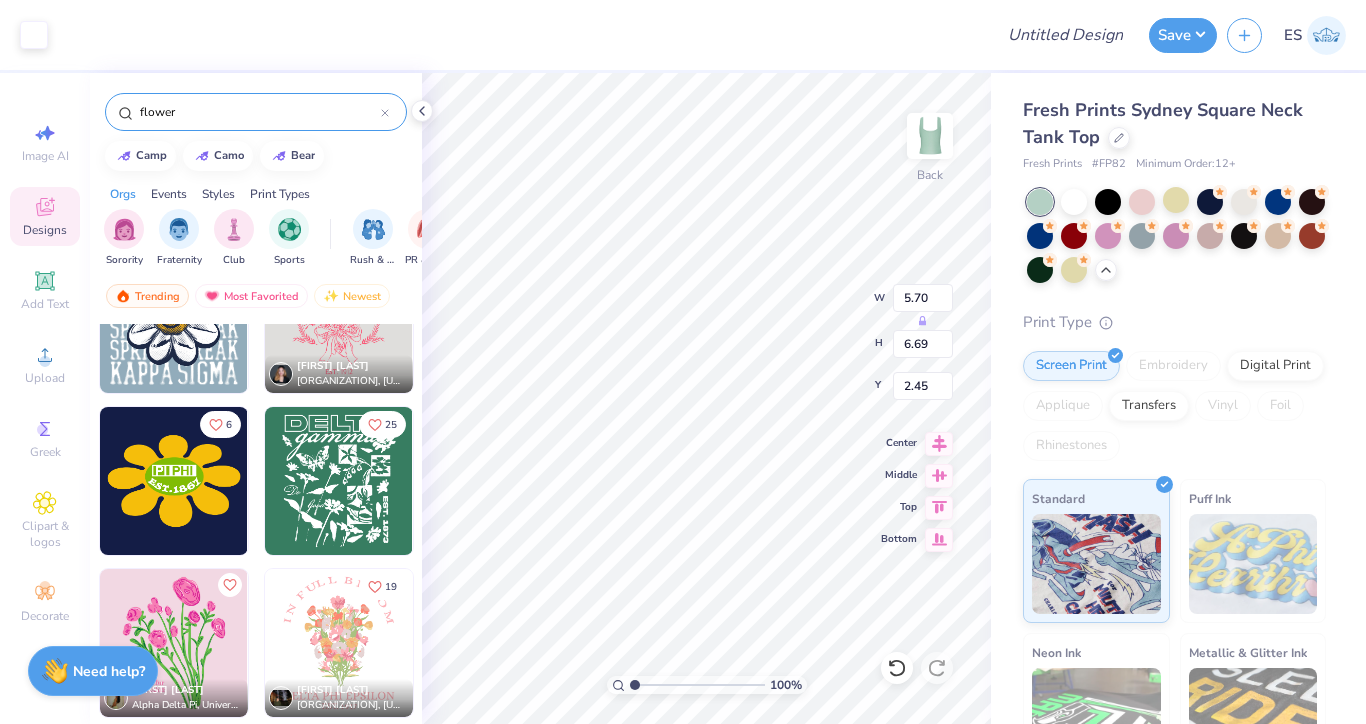 type on "2.45" 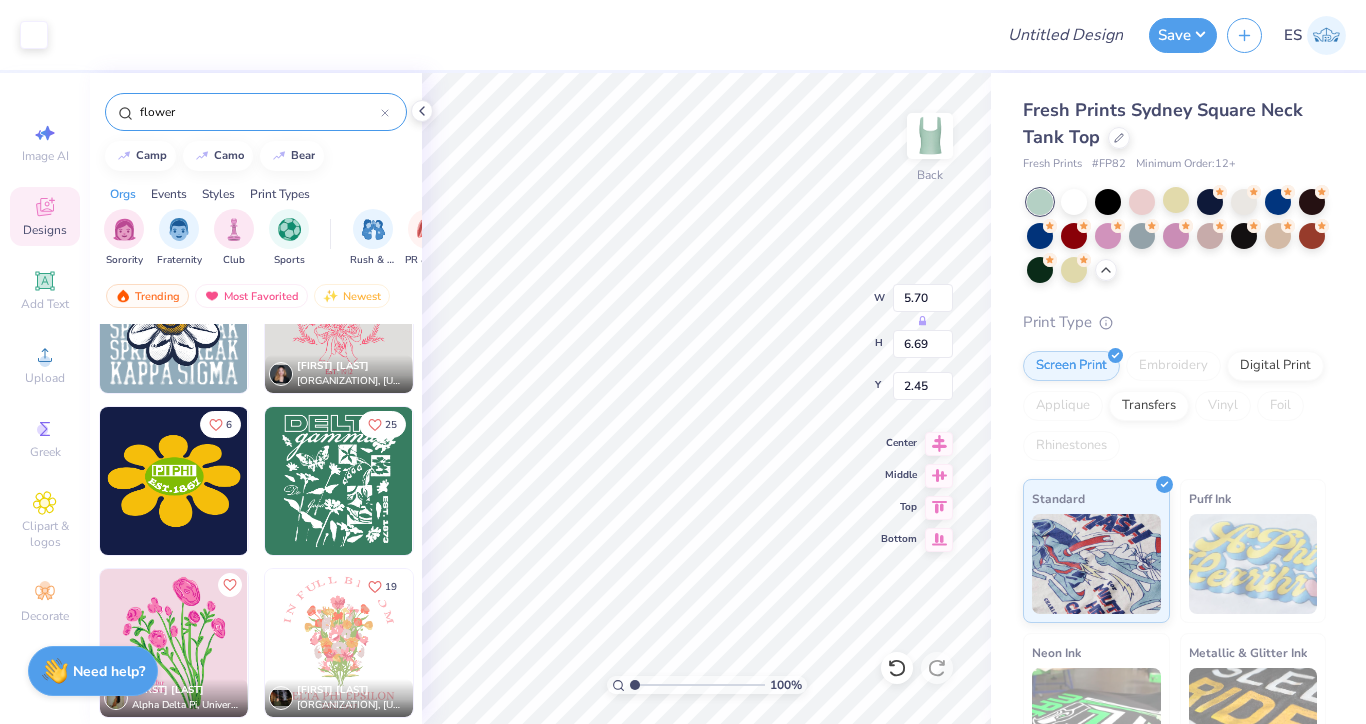 type on "1.69" 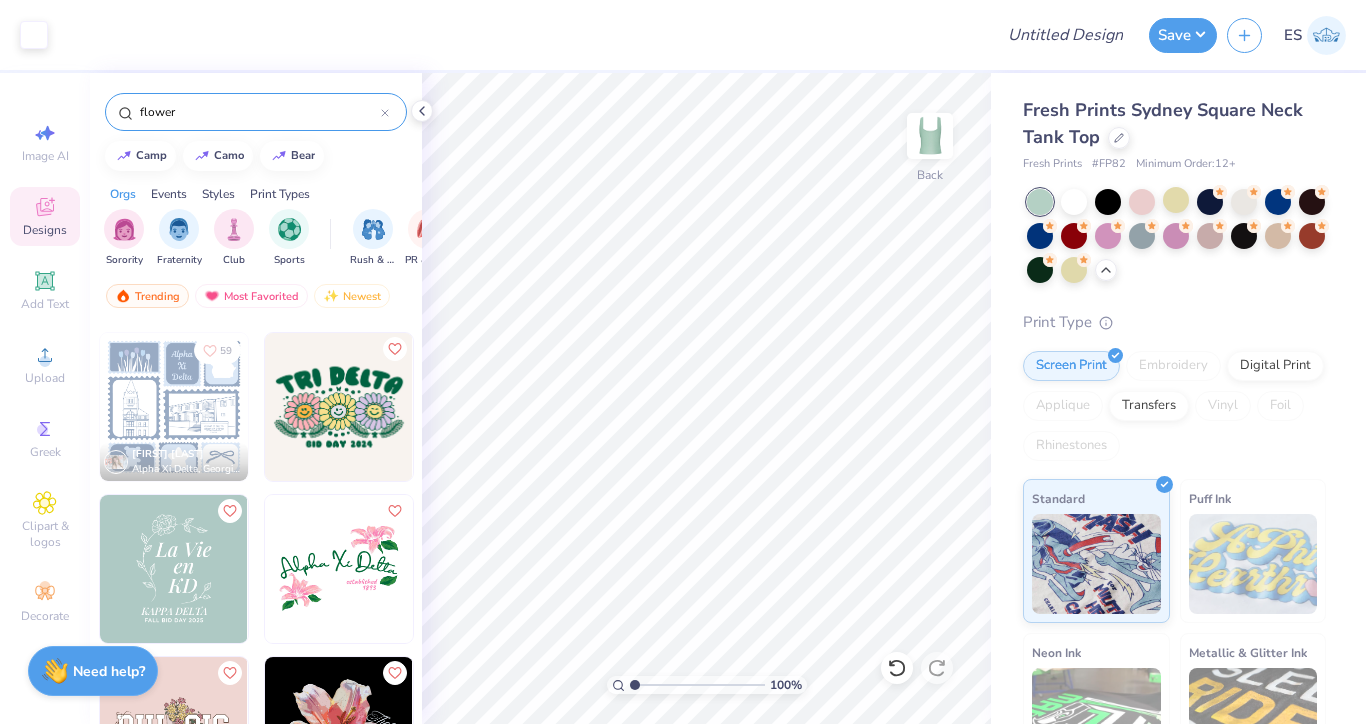 scroll, scrollTop: 1145, scrollLeft: 0, axis: vertical 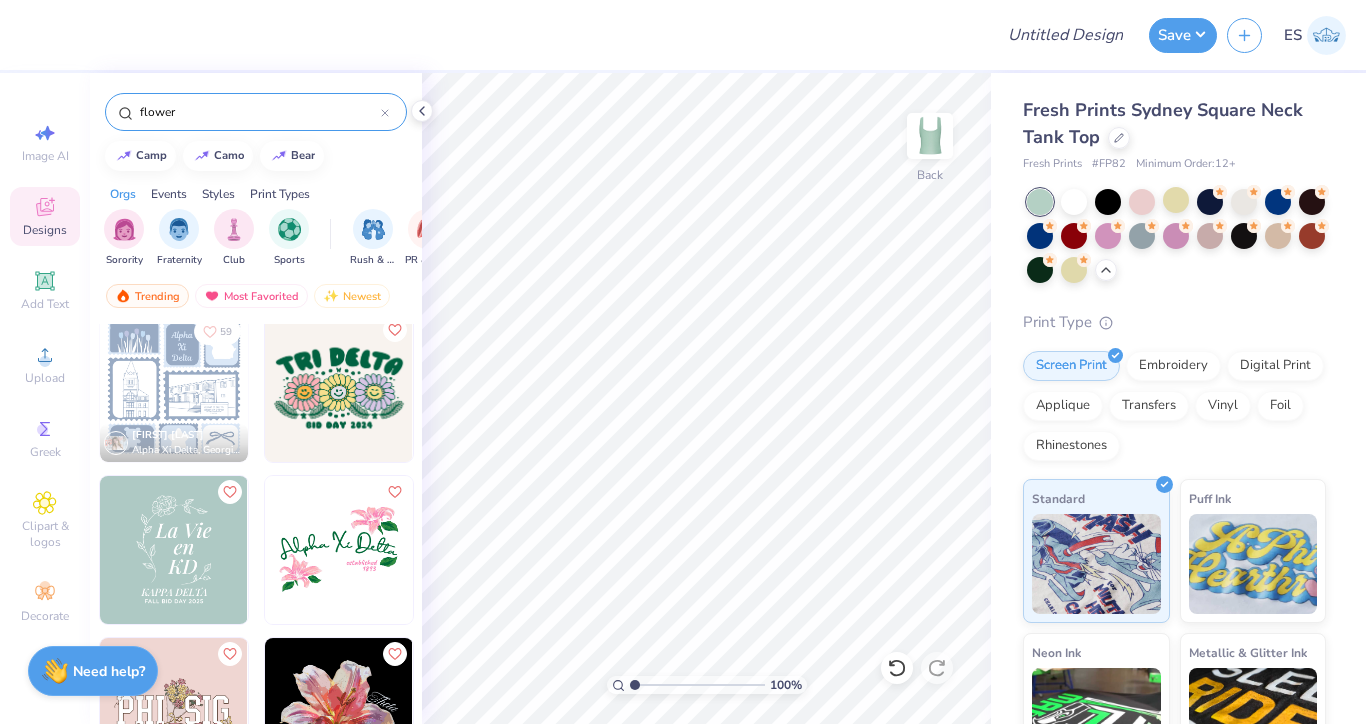 click at bounding box center [174, 550] 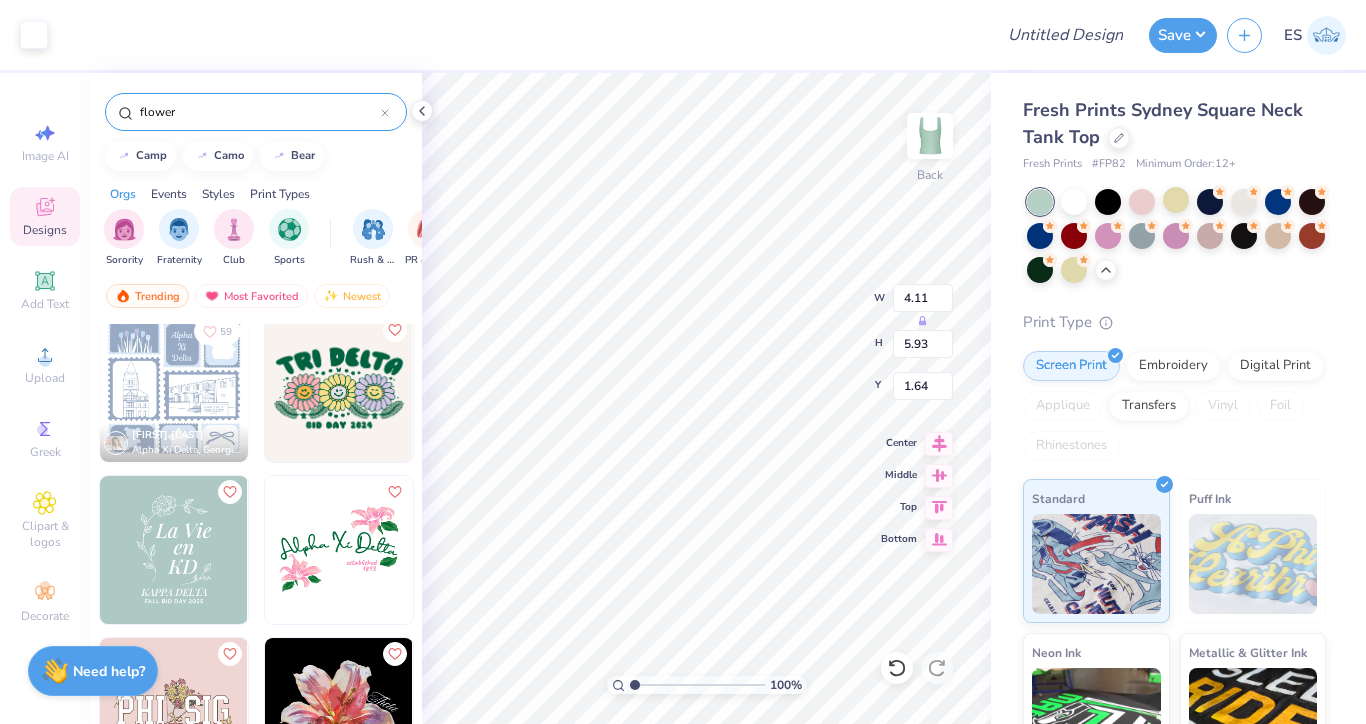 type on "1.64" 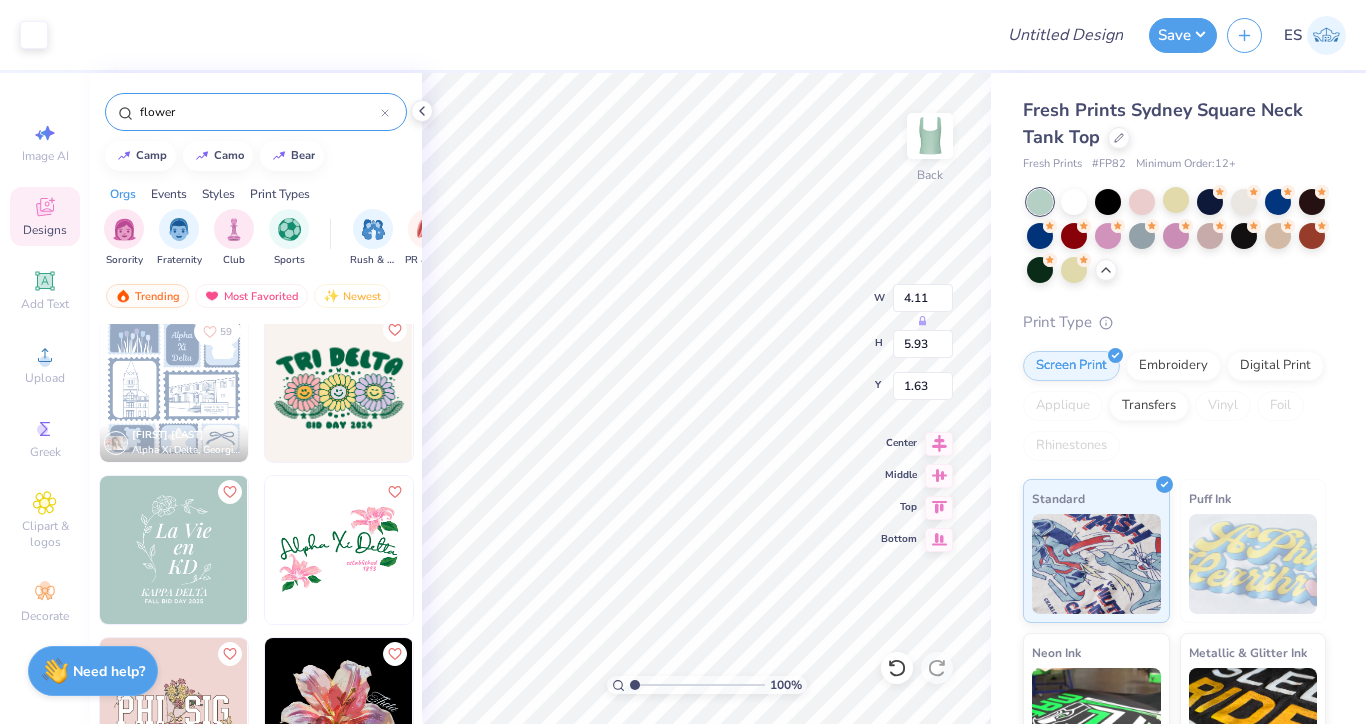 type on "1.63" 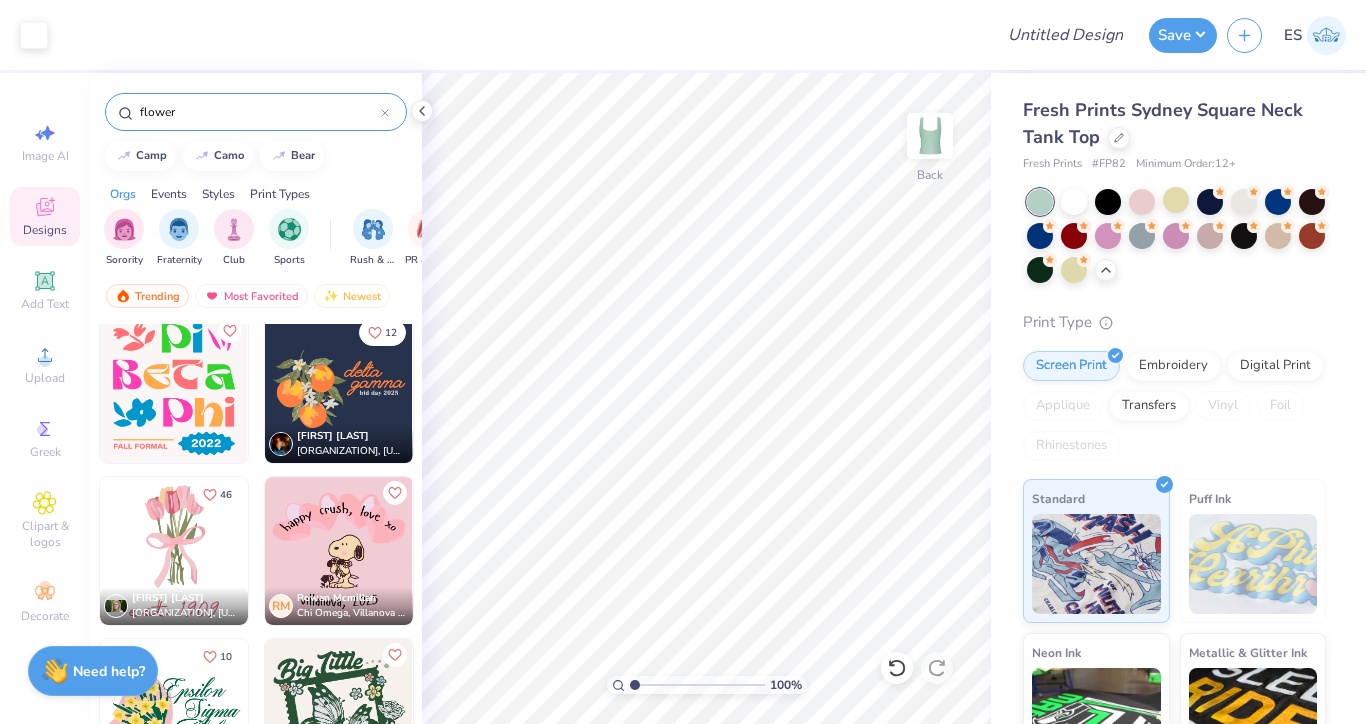 scroll, scrollTop: 2409, scrollLeft: 0, axis: vertical 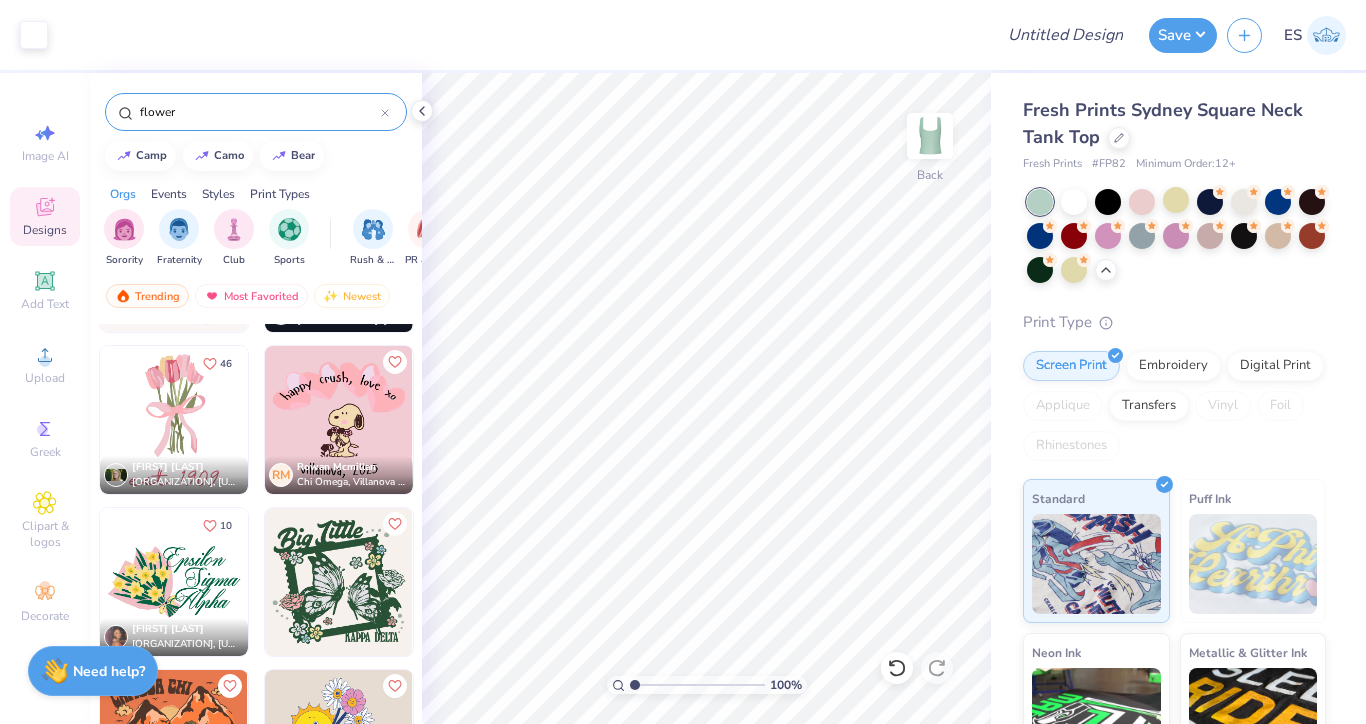 drag, startPoint x: 190, startPoint y: 115, endPoint x: 90, endPoint y: 115, distance: 100 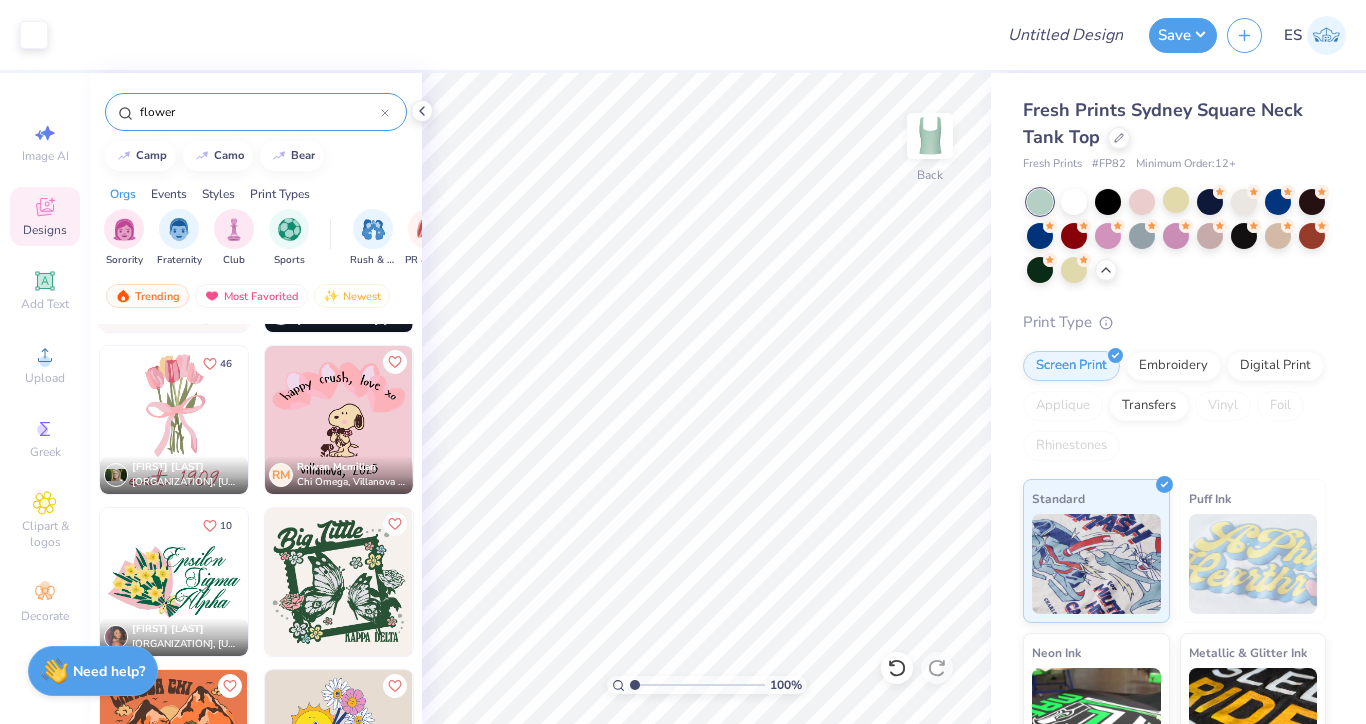 click on "flower" at bounding box center (256, 107) 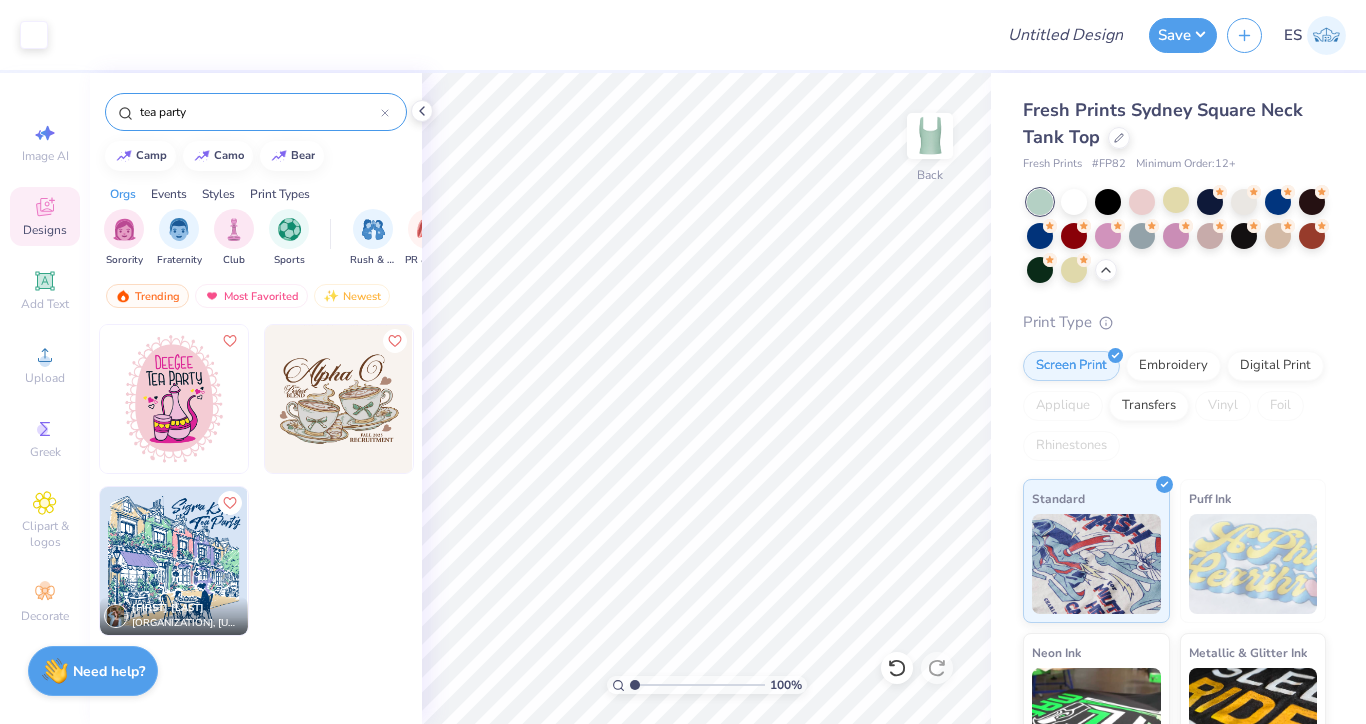 drag, startPoint x: 205, startPoint y: 112, endPoint x: 43, endPoint y: 112, distance: 162 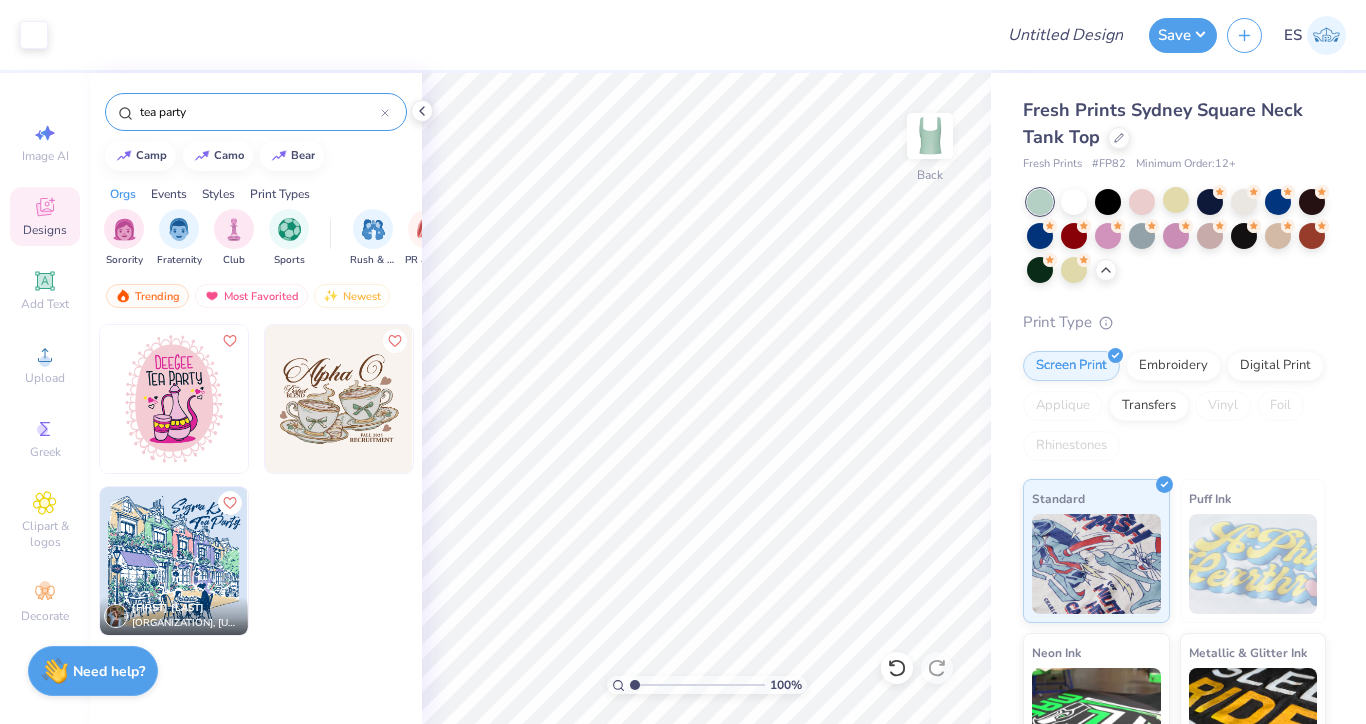 click on "Art colors Design Title Save ES Image AI Designs Add Text Upload Greek Clipart & logos Decorate tea party camp camo bear Orgs Events Styles Print Types Sorority Fraternity Club Sports Rush & Bid PR & General Big Little Reveal Game Day Parent's Weekend Philanthropy Retreat Date Parties & Socials Spring Break Graduation Greek Week Founder’s Day Formal & Semi Holidays Classic Minimalist Y2K Varsity Typography 80s & 90s Handdrawn 60s & 70s Grunge Cartoons Embroidery Screen Print Patches Applique Digital Print Transfers Vinyl Trending Most Favorited Newest Lila Shepard Sigma Kappa, University of Kansas 100  % Back Fresh Prints Sydney Square Neck Tank Top Fresh Prints # FP82 Minimum Order:  12 +   Print Type Screen Print Embroidery Digital Print Applique Transfers Vinyl Foil Rhinestones Standard Puff Ink Neon Ink Metallic & Glitter Ink Glow in the Dark Ink Water based Ink Need help?  Chat with us." at bounding box center [683, 362] 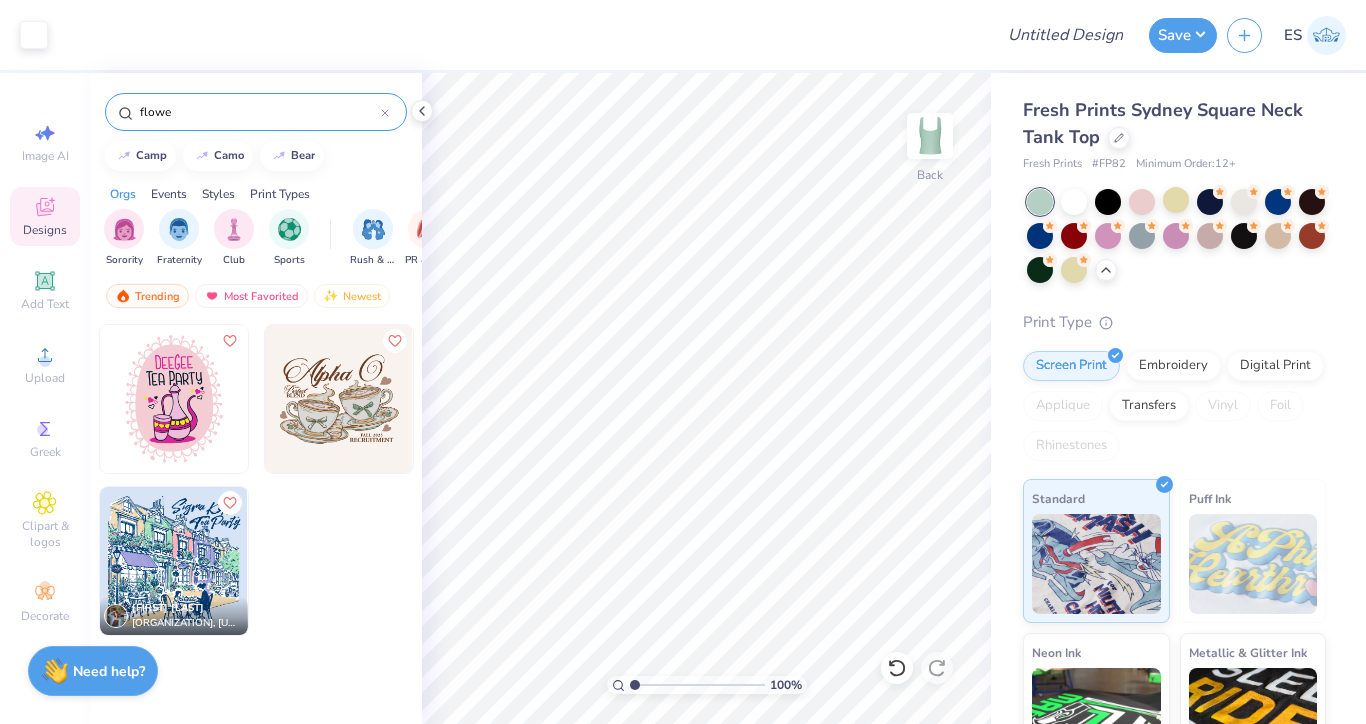 type on "flower" 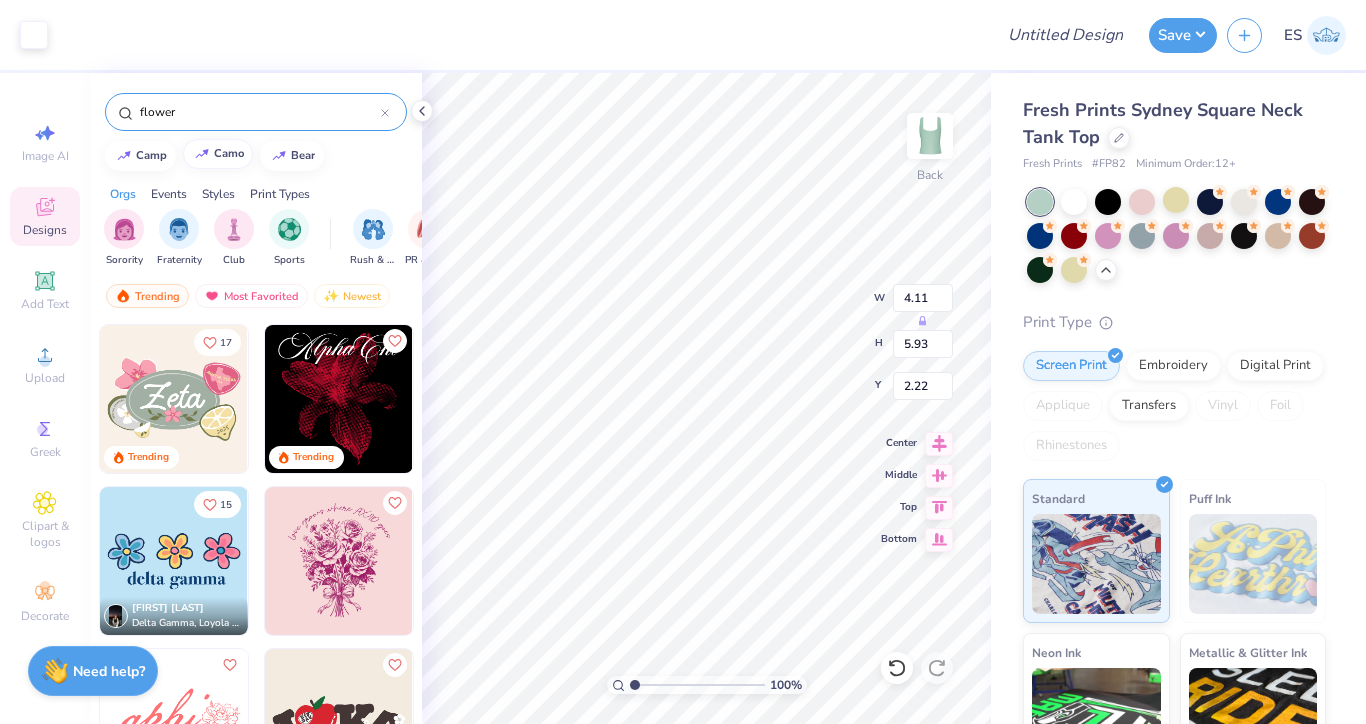 type on "2.22" 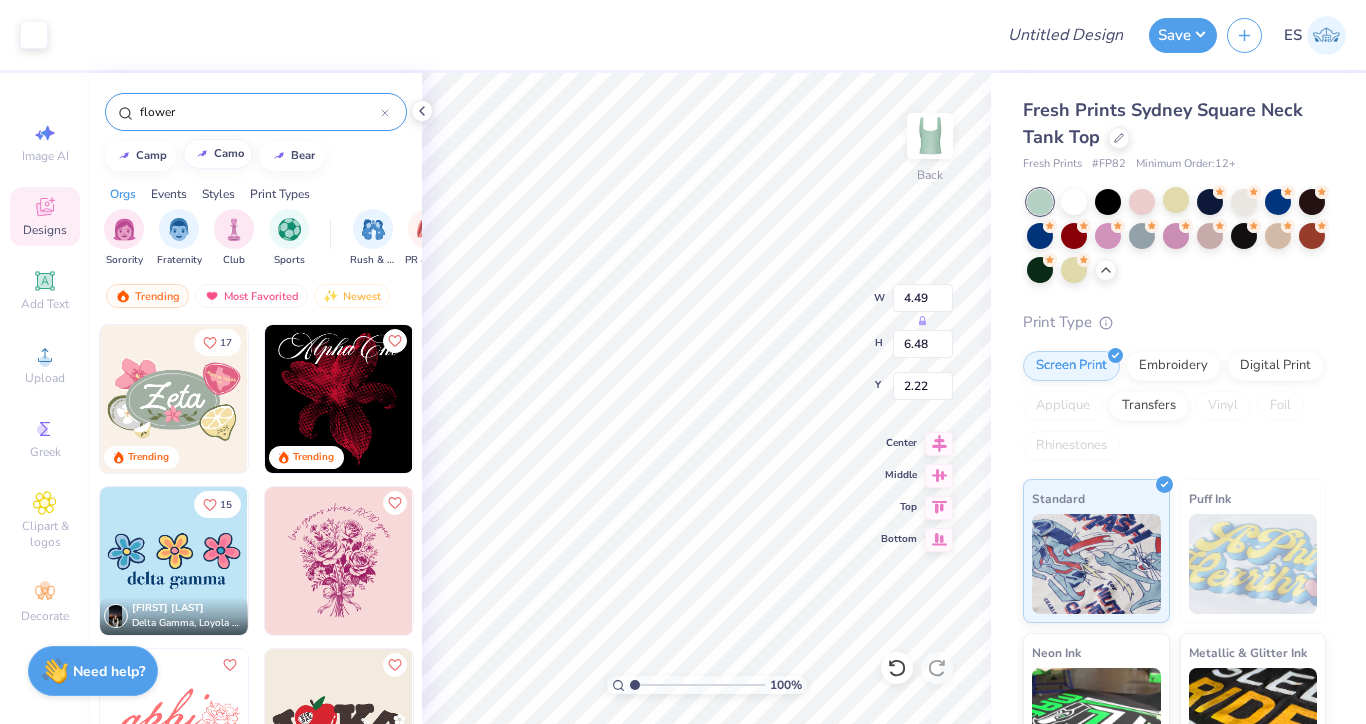 type on "4.49" 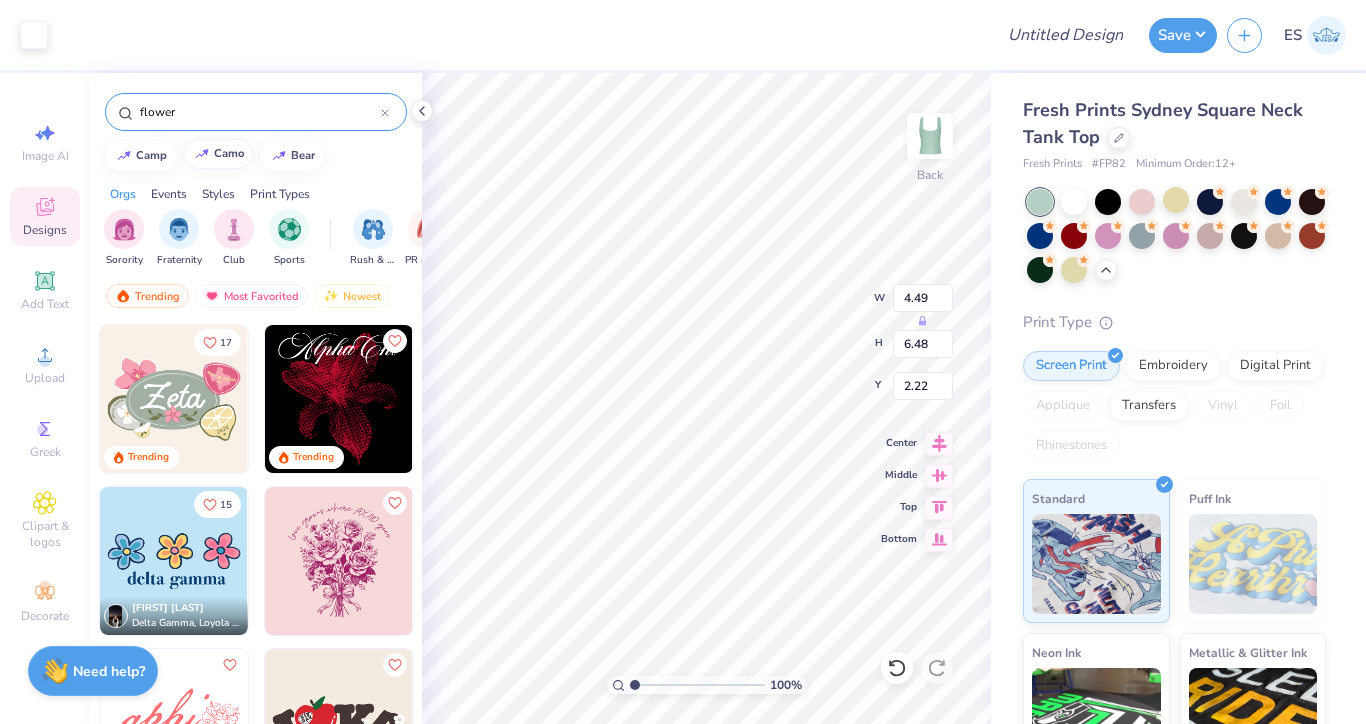 type on "6.48" 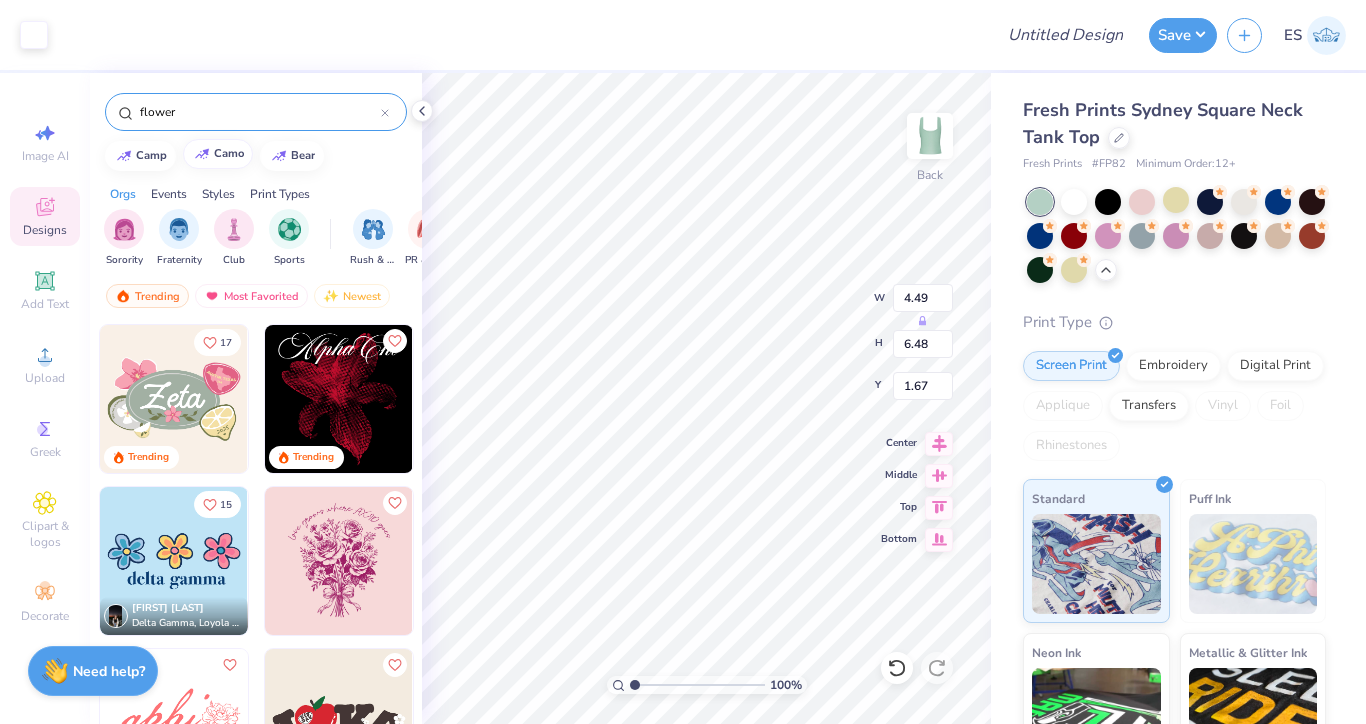 type on "1.58" 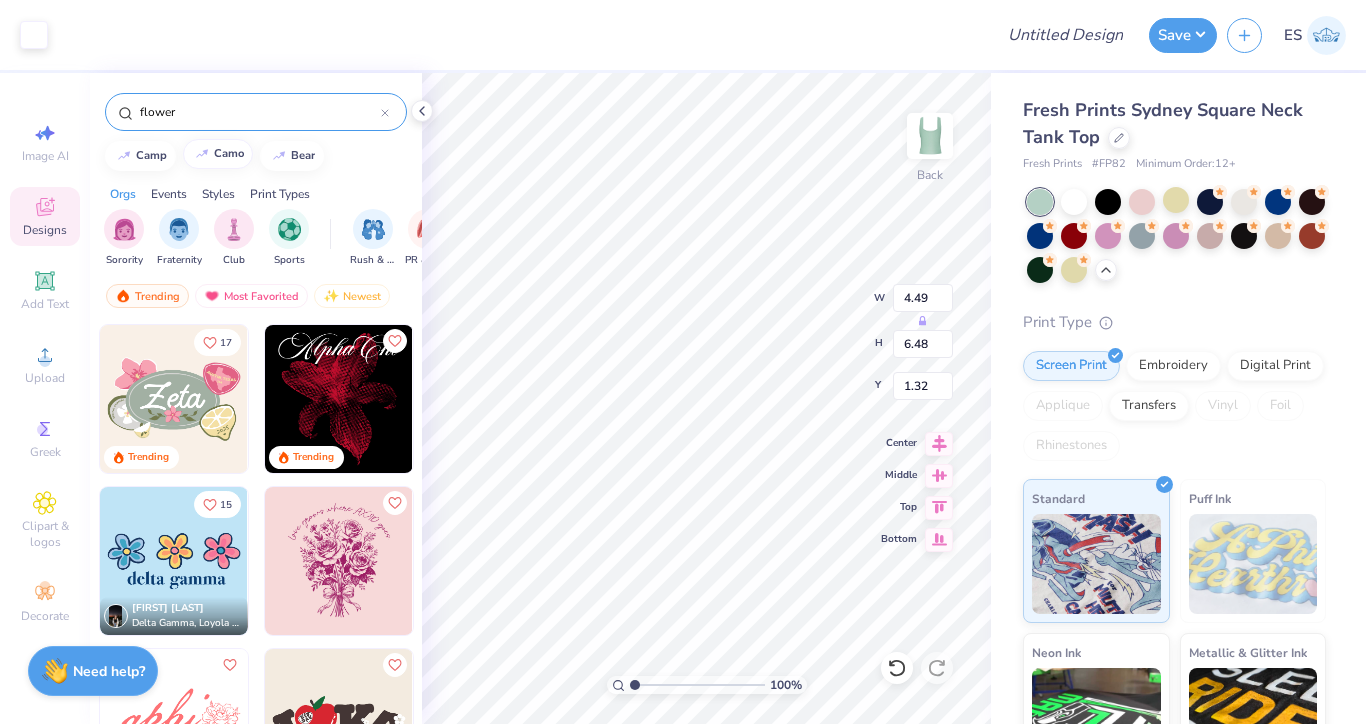 type on "1.32" 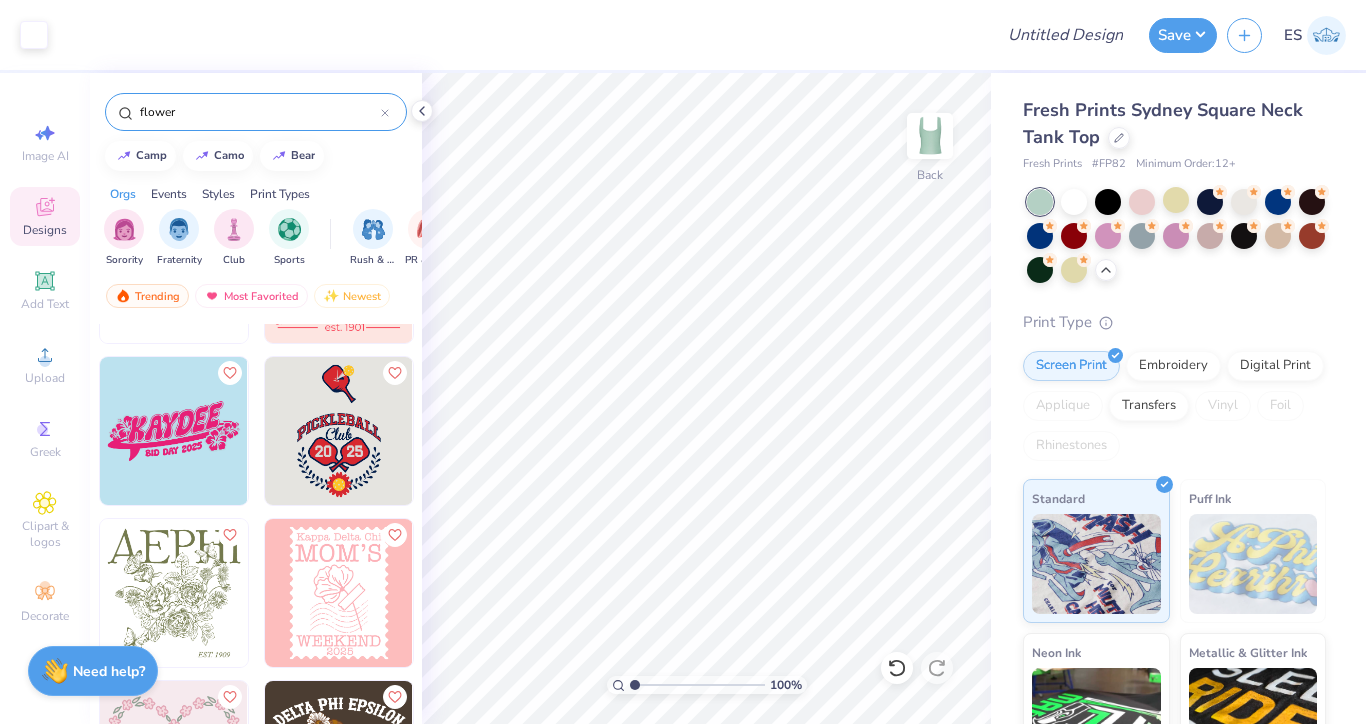 scroll, scrollTop: 4830, scrollLeft: 0, axis: vertical 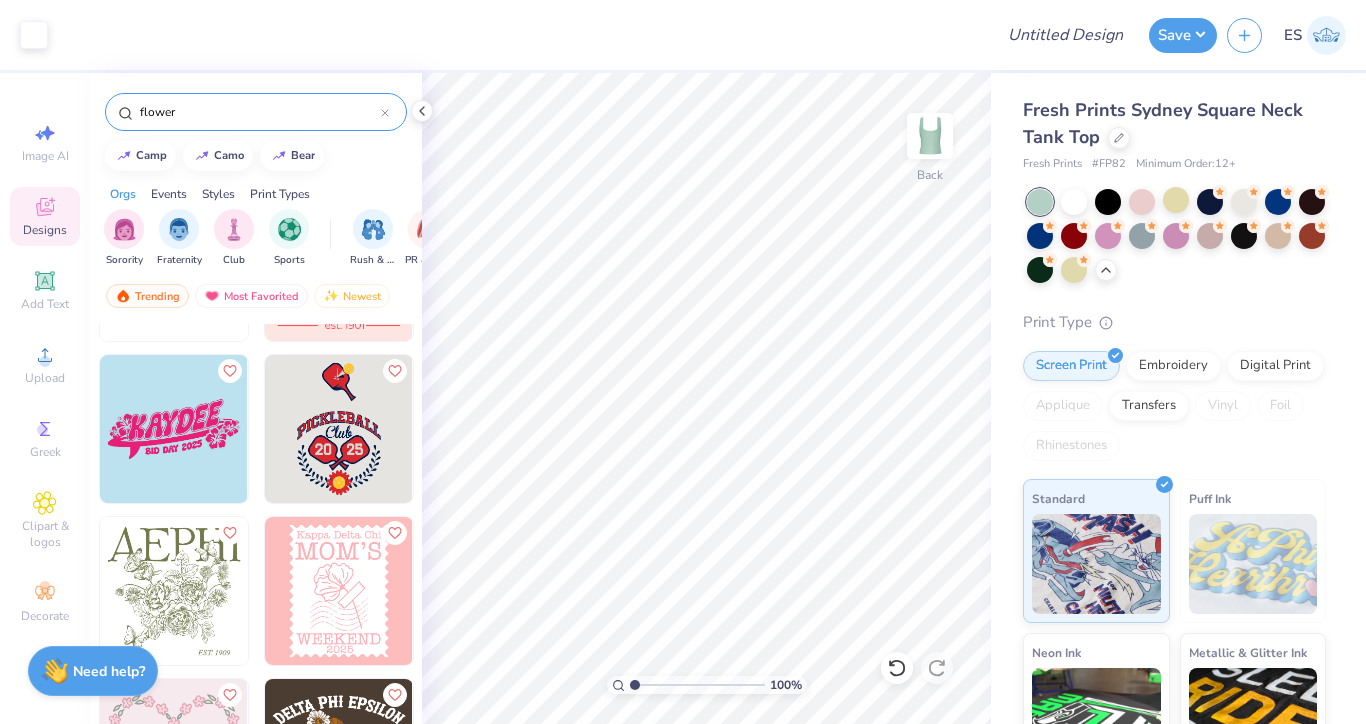 click at bounding box center (174, 591) 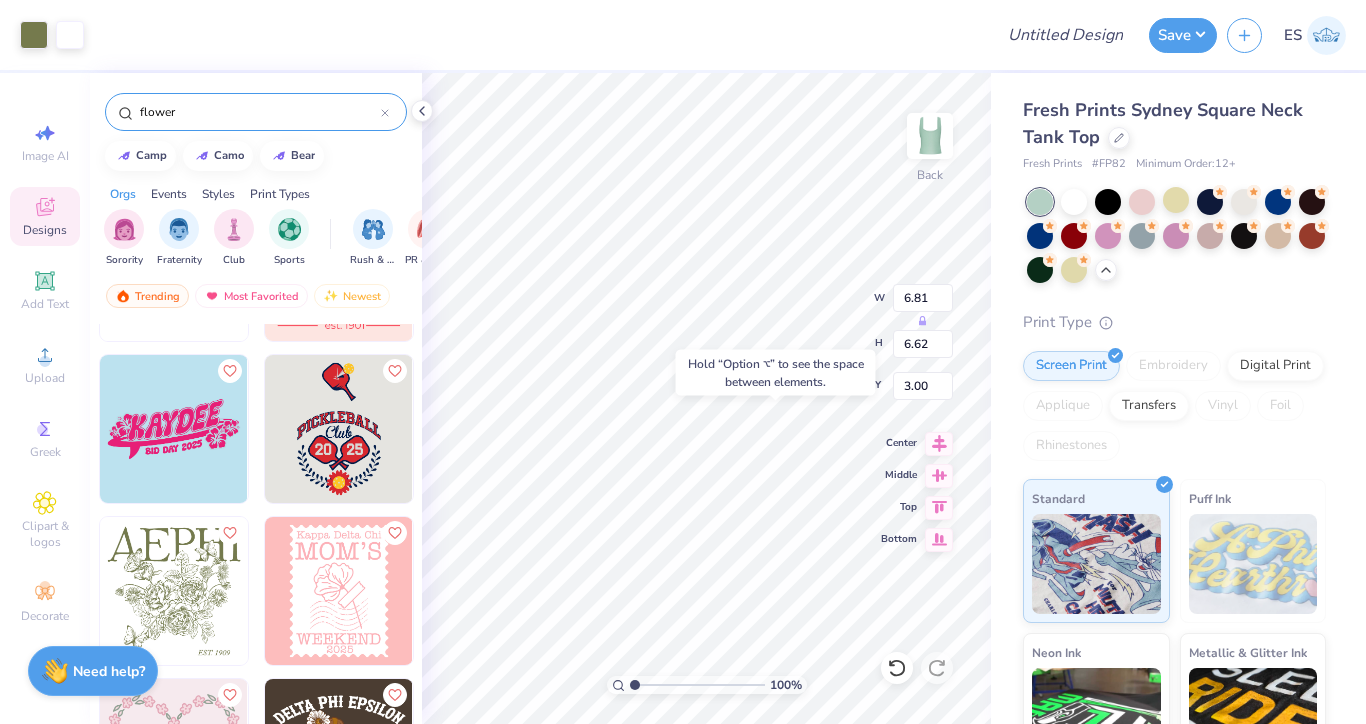 click on "Hold “Option ⌥” to see the space between elements." at bounding box center (776, 373) 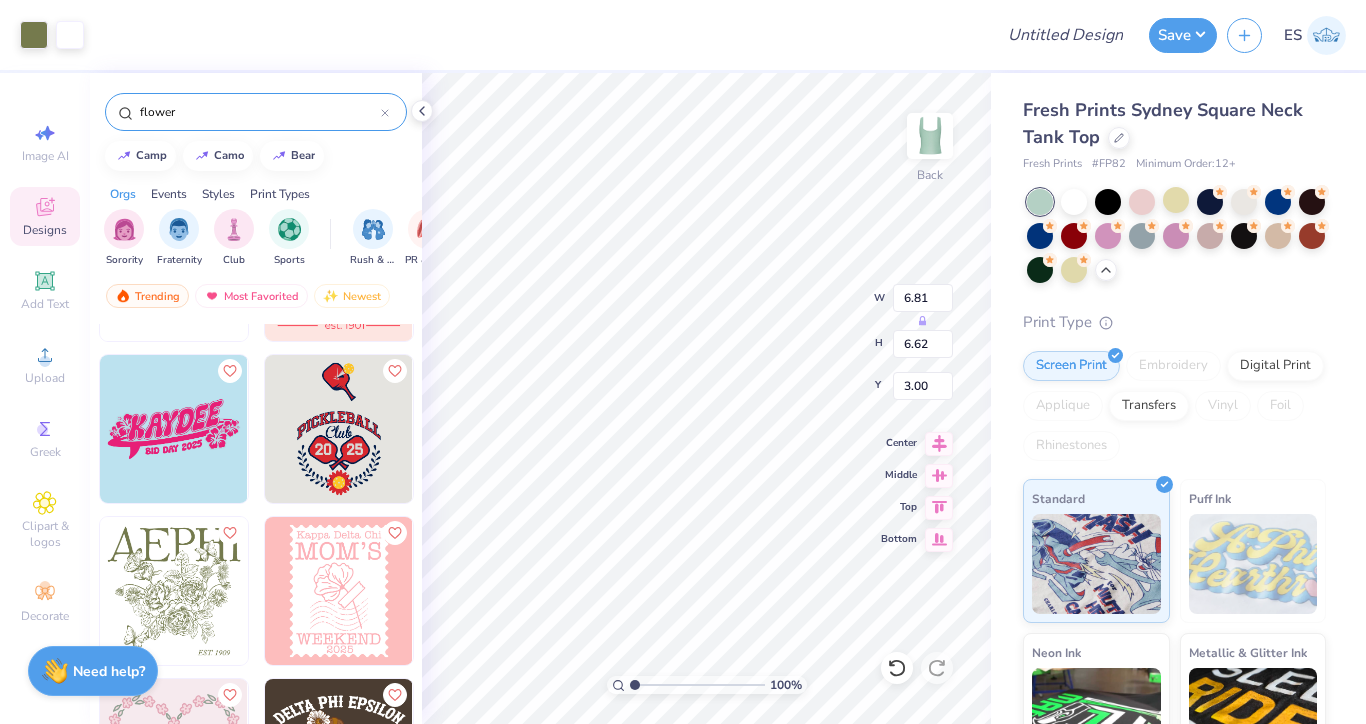 type on "4.27" 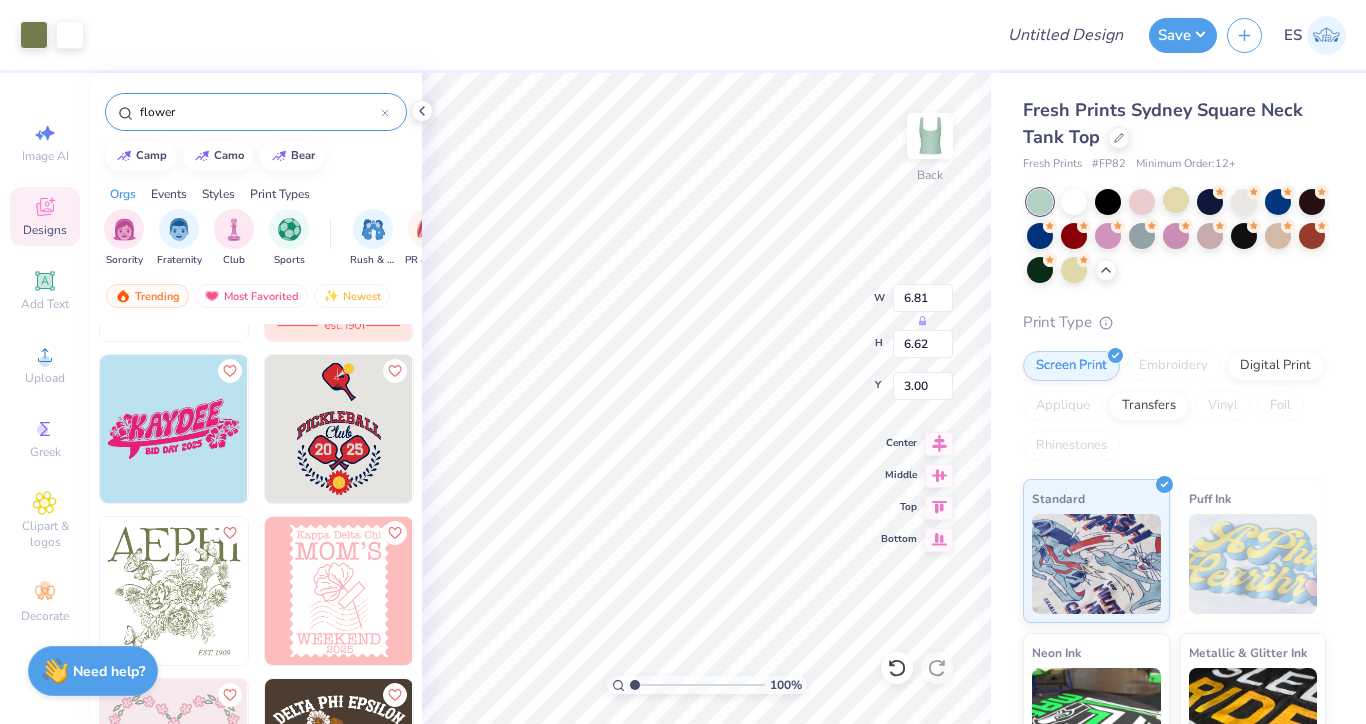 type on "5.24" 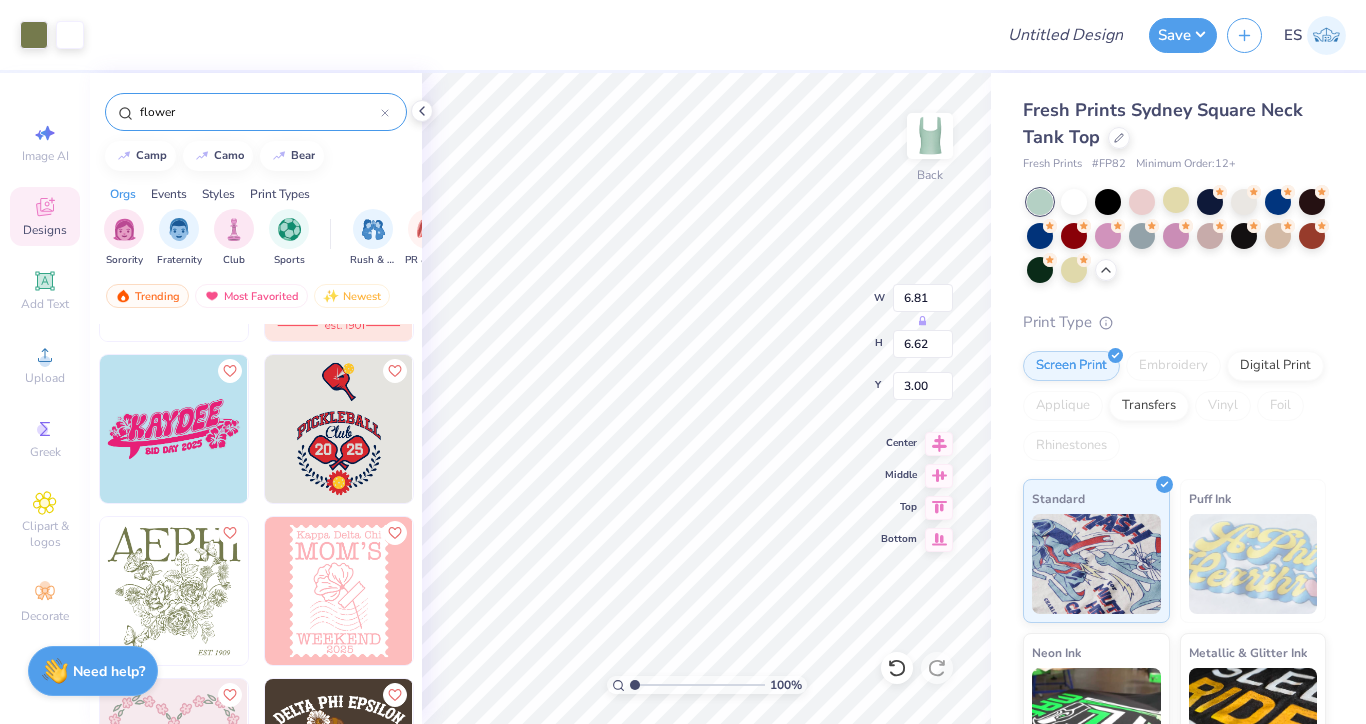 type on "1.32" 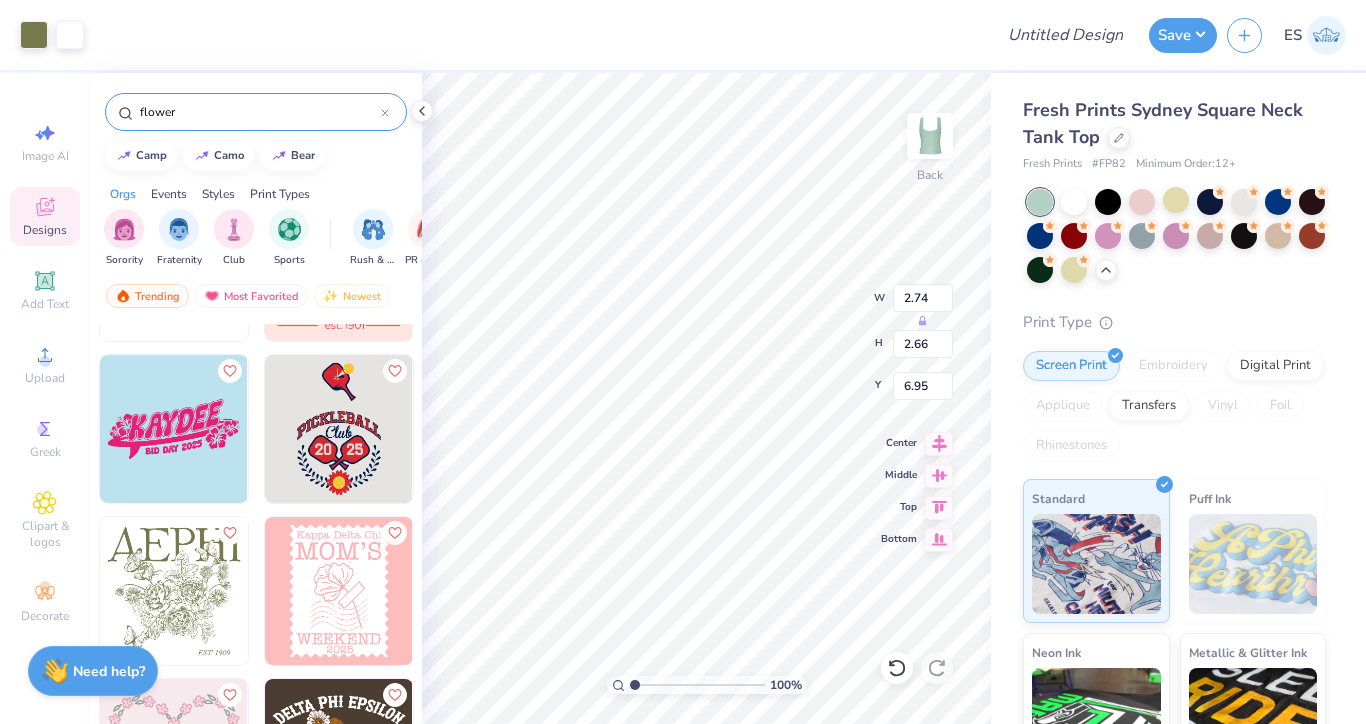 type on "2.74" 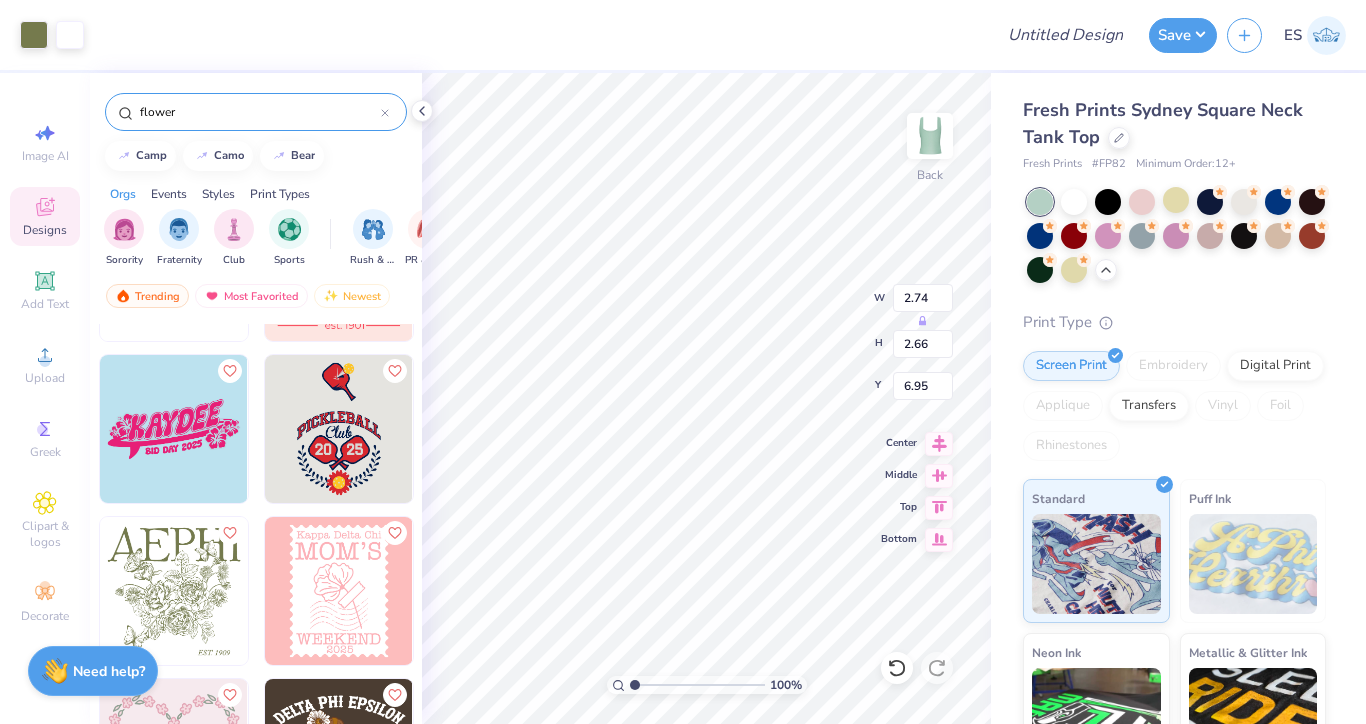 type on "2.66" 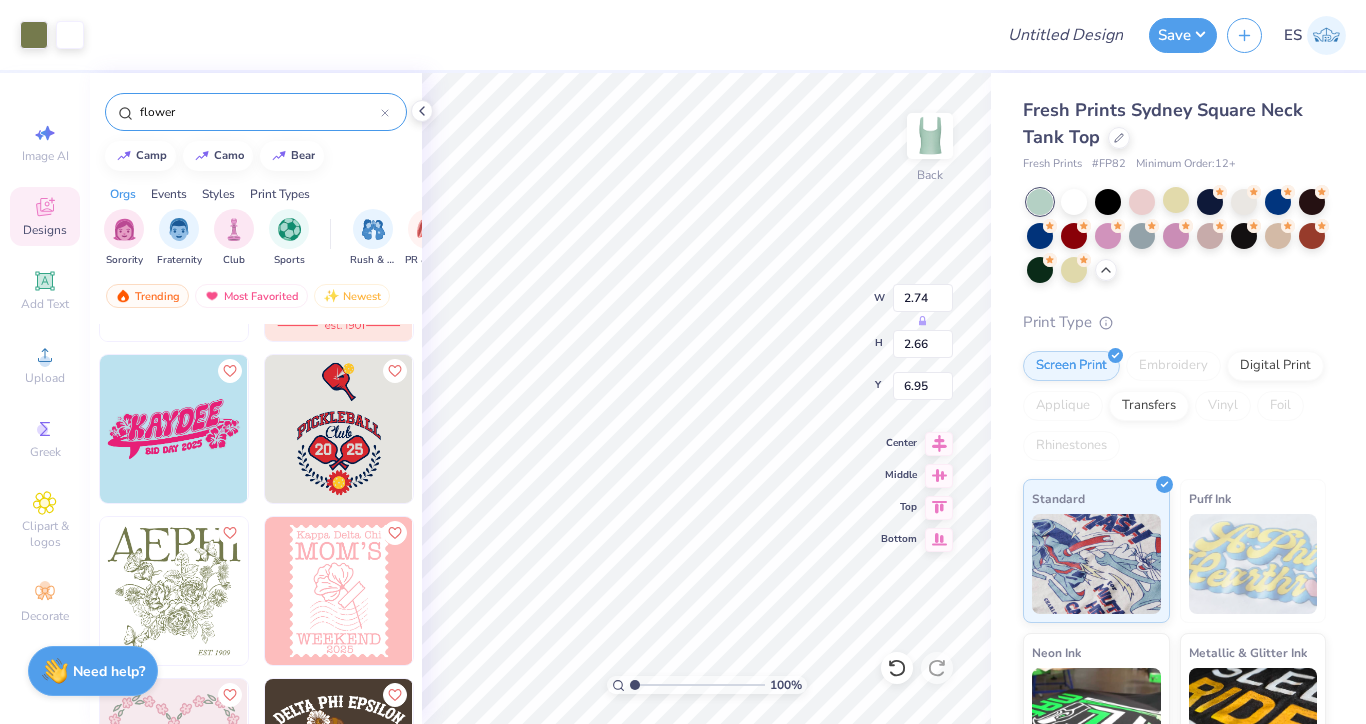 type on "6.95" 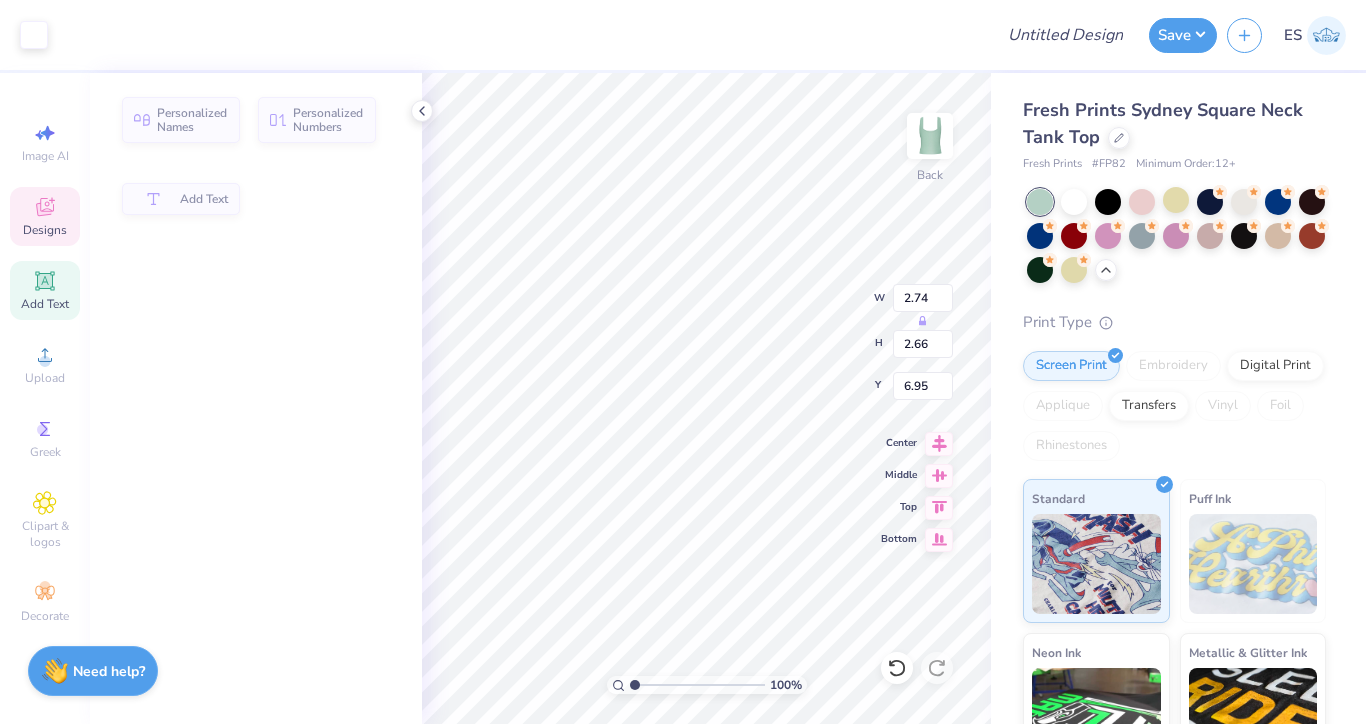 type on "1.17" 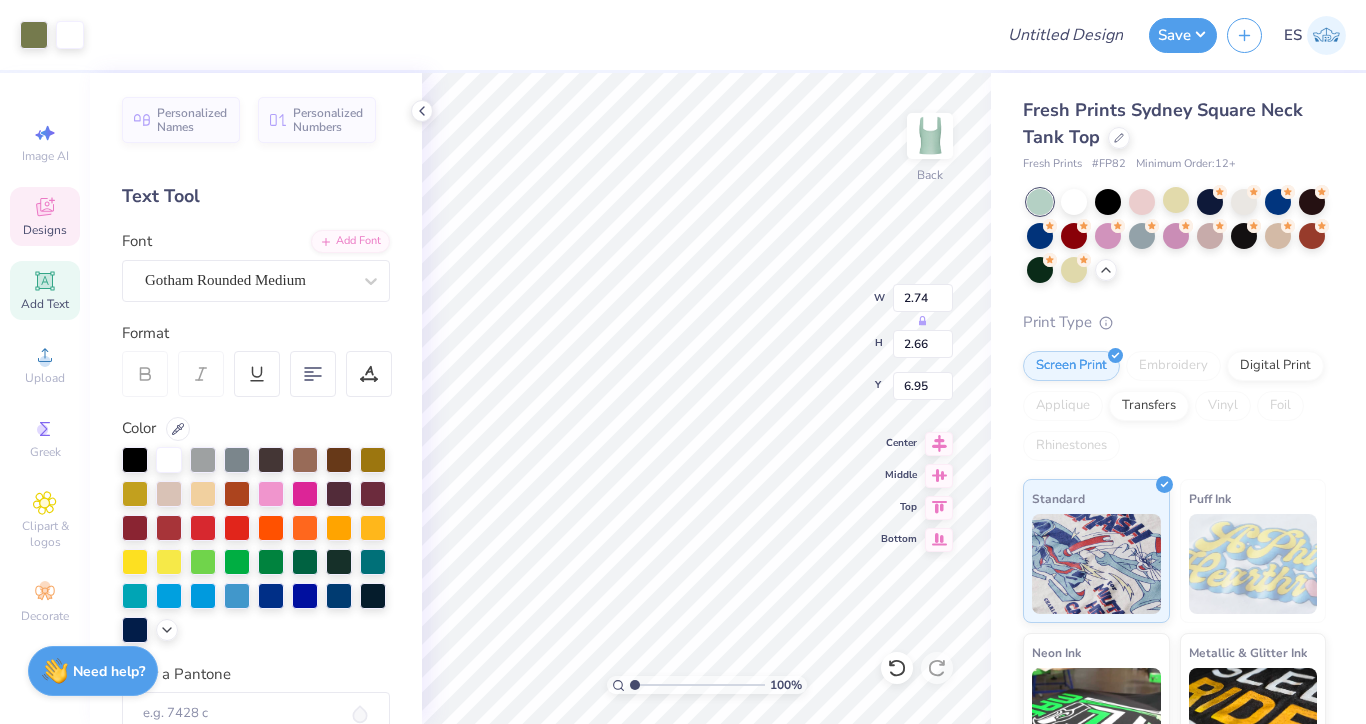 type on "3.43" 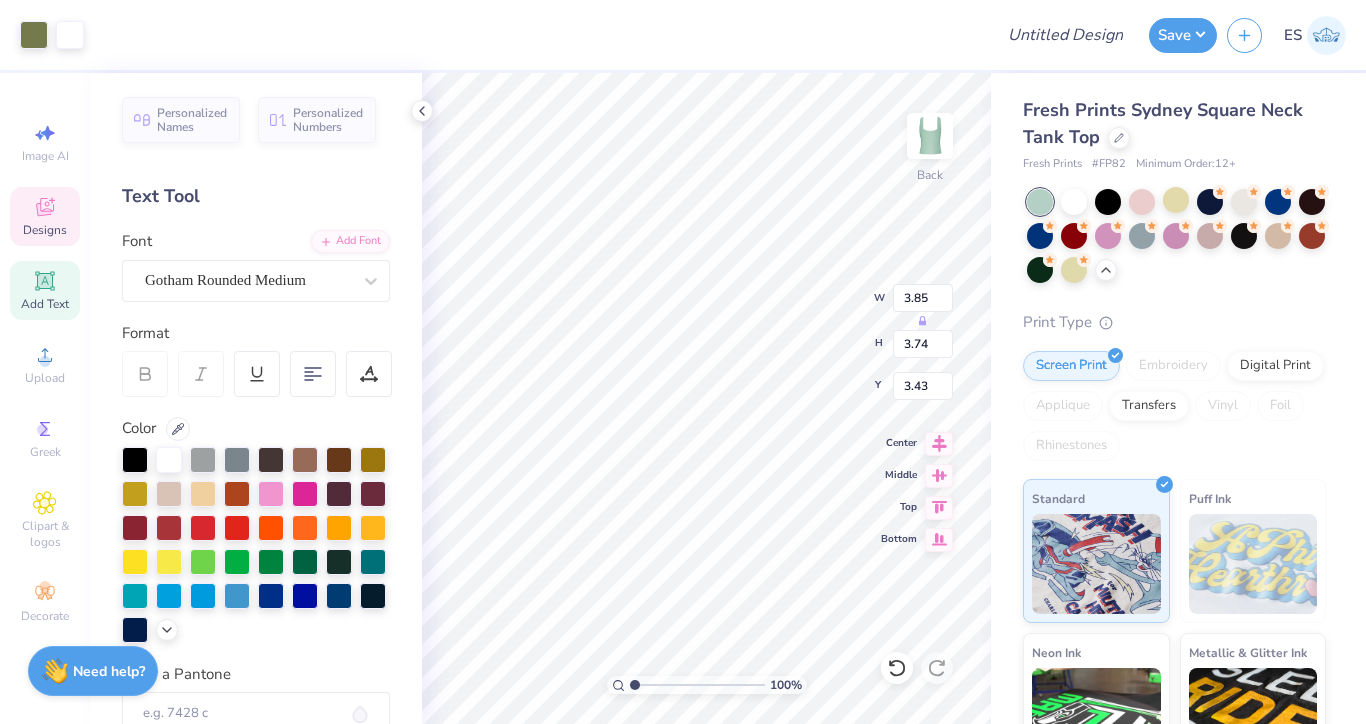 type on "3.85" 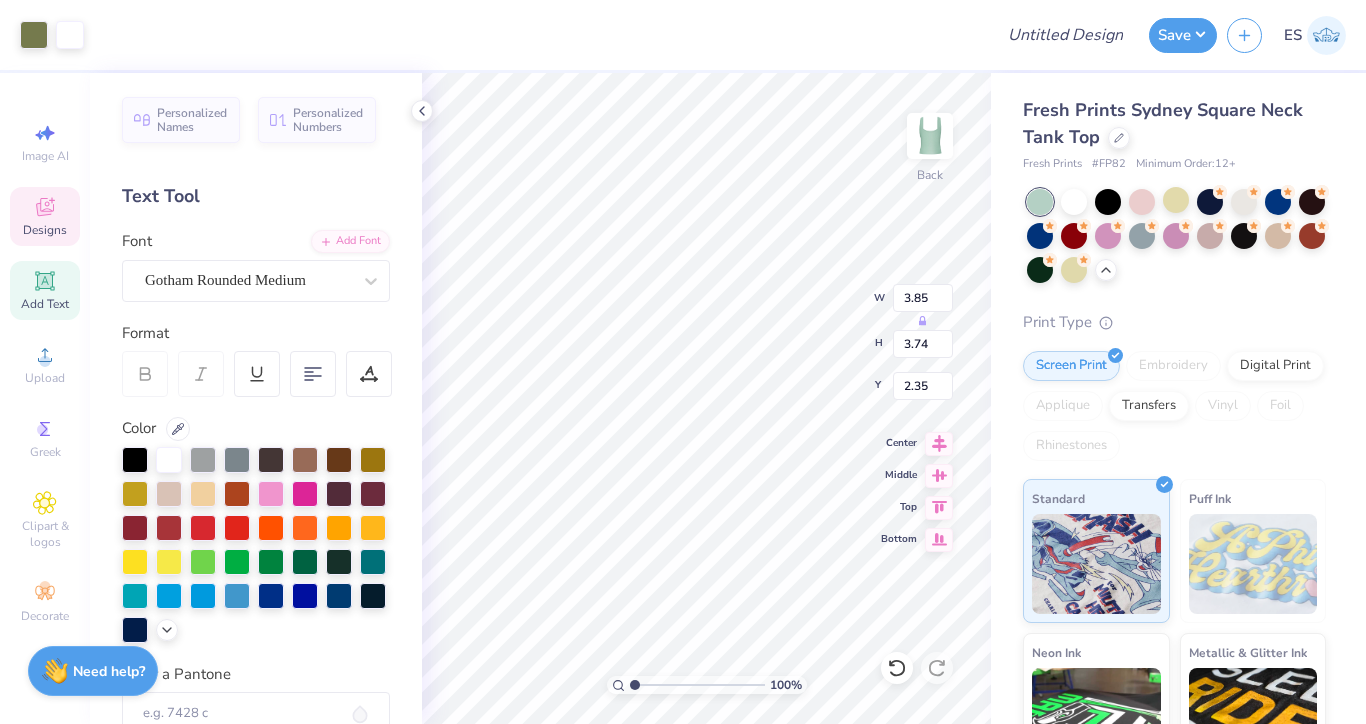 type on "4.58" 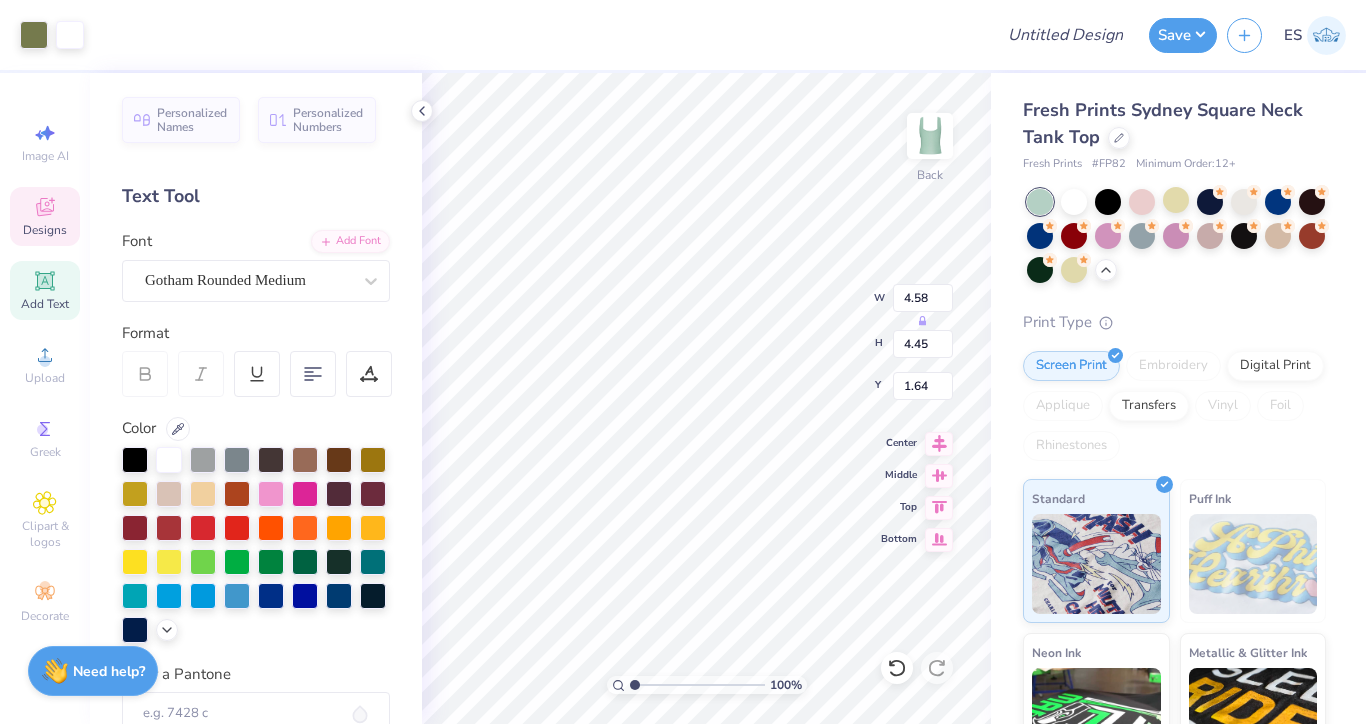 type on "1.75" 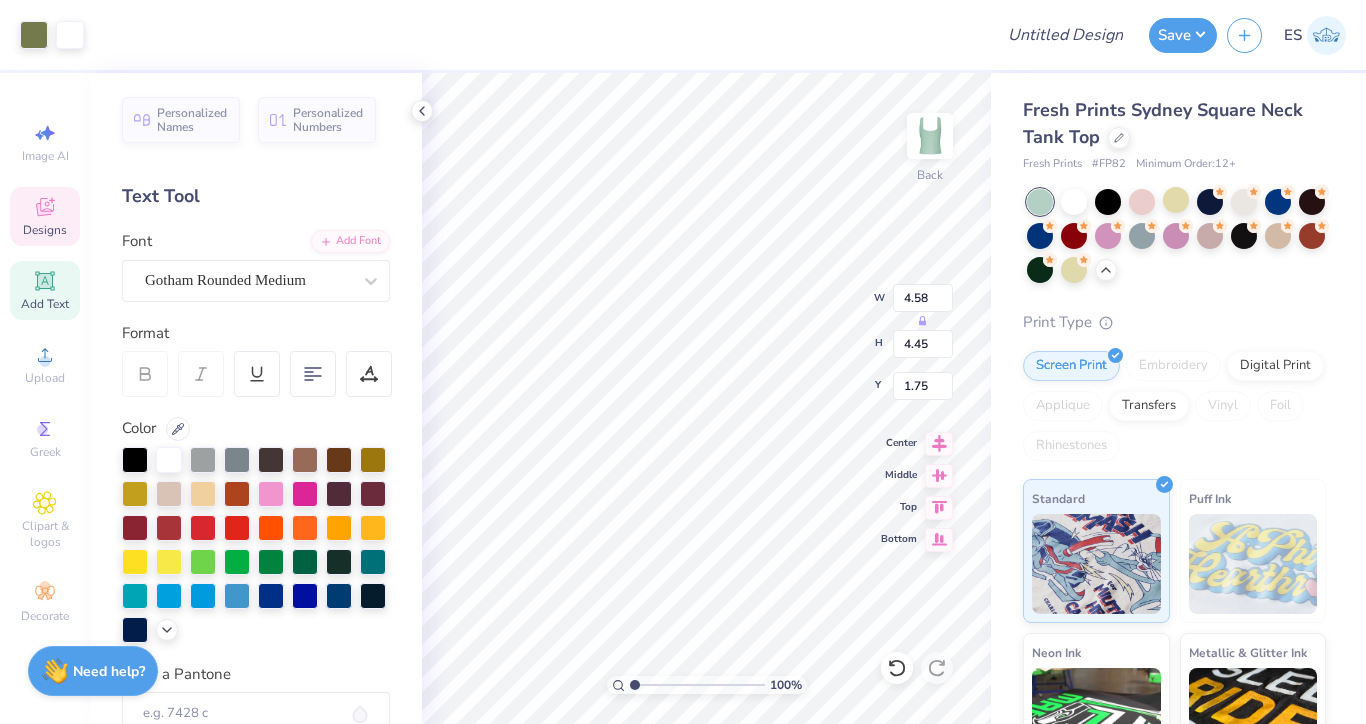 type on "5.04" 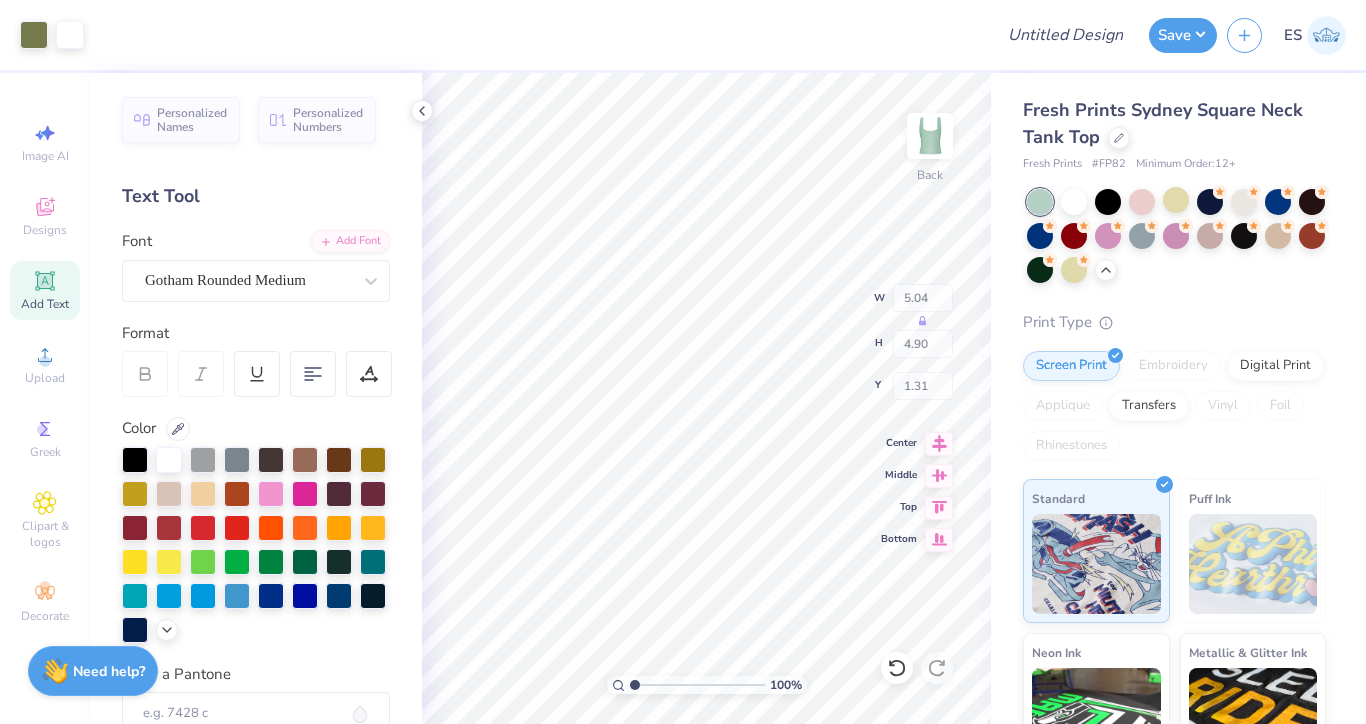 type on "1.60" 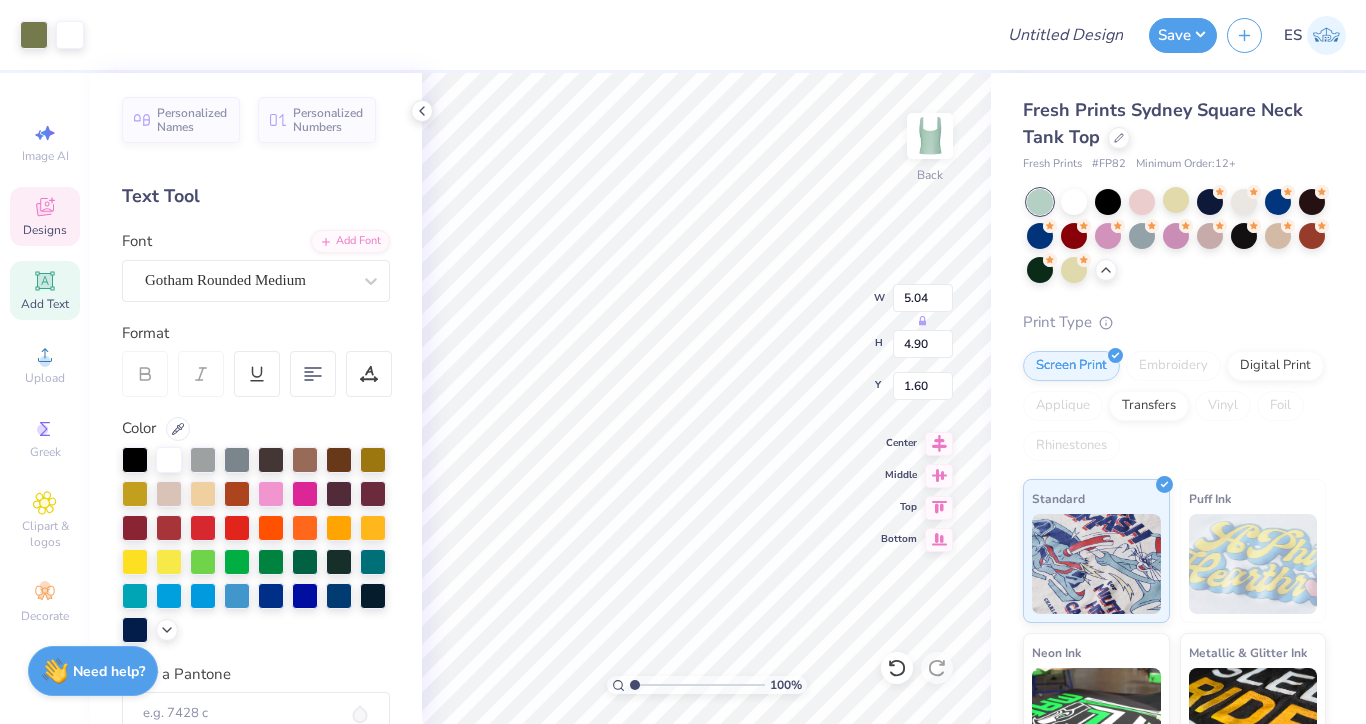 type on "5.49" 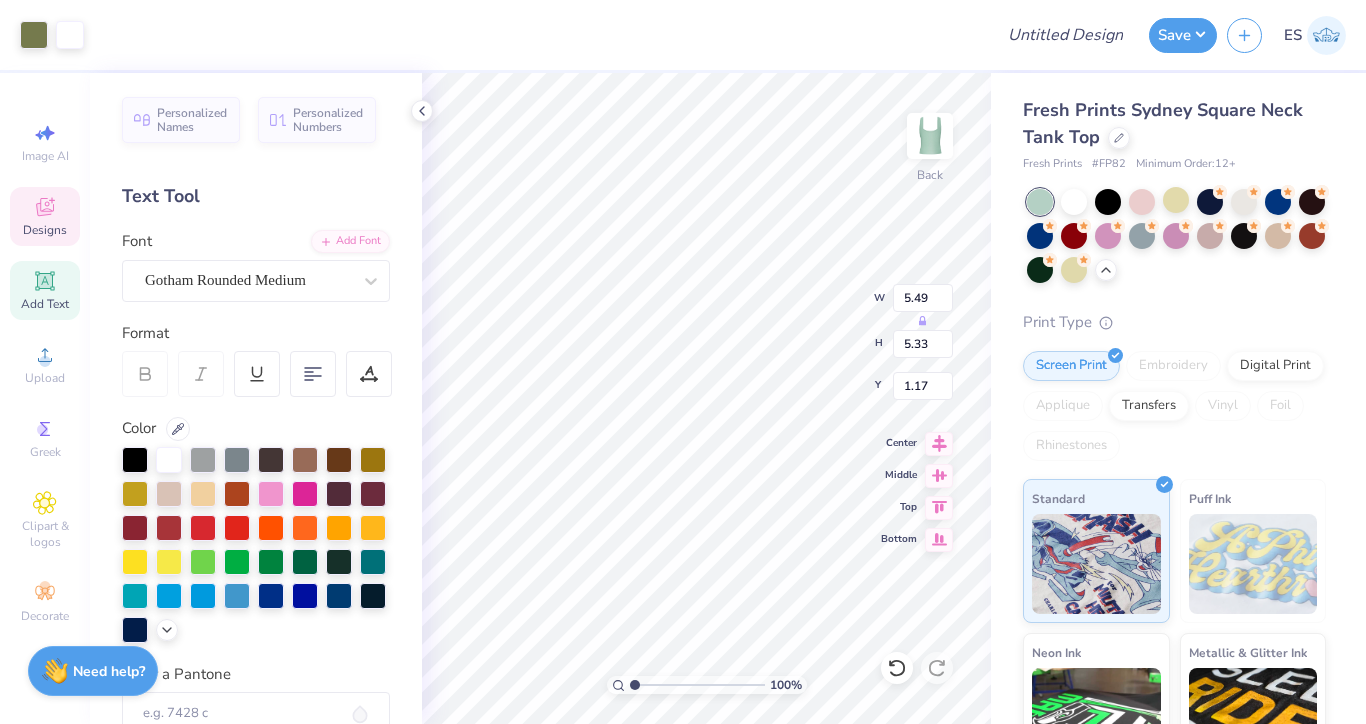 type on "1.45" 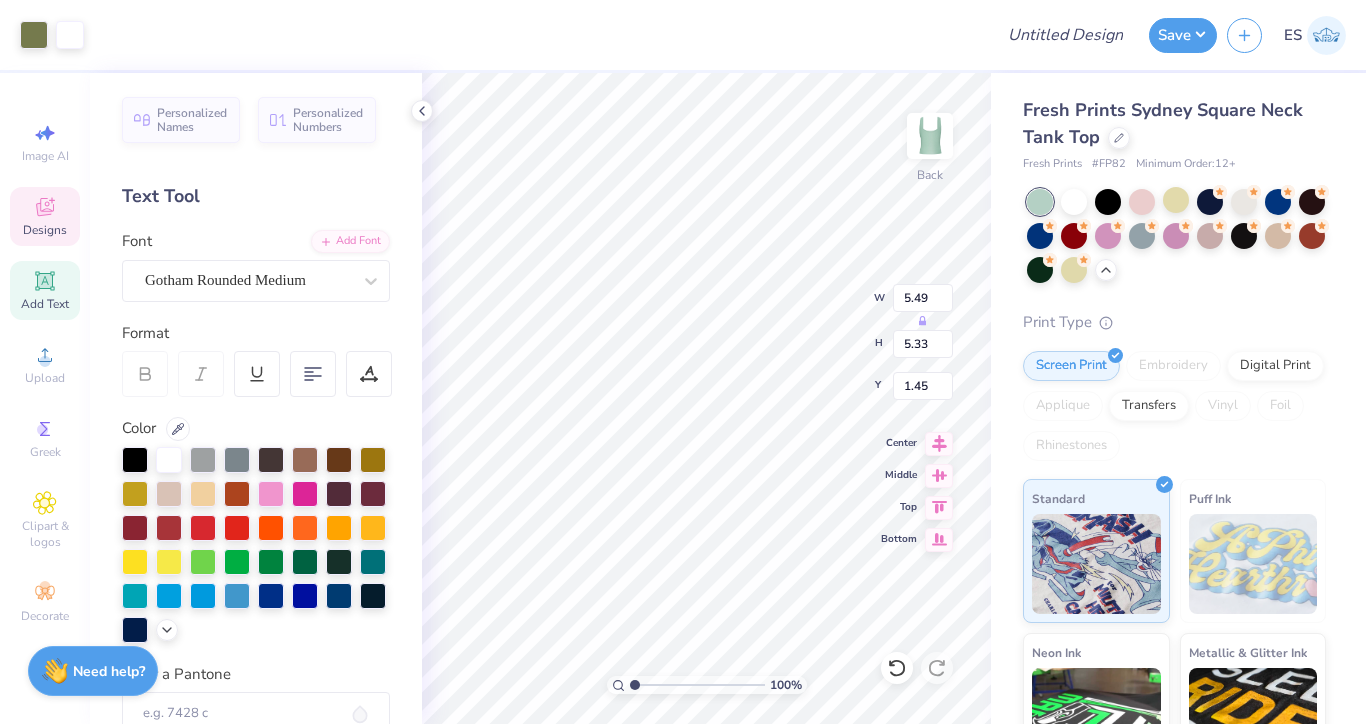 type on "5.98" 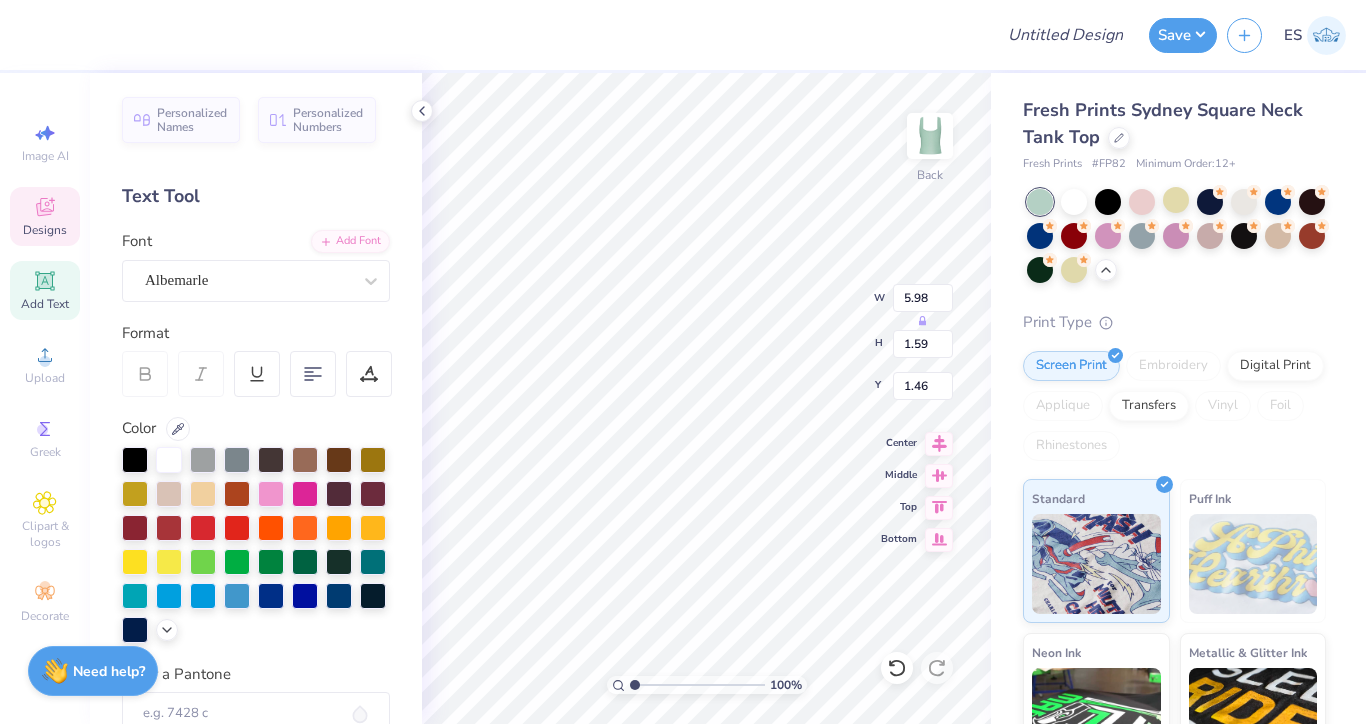 type on "Chi Delta Theta" 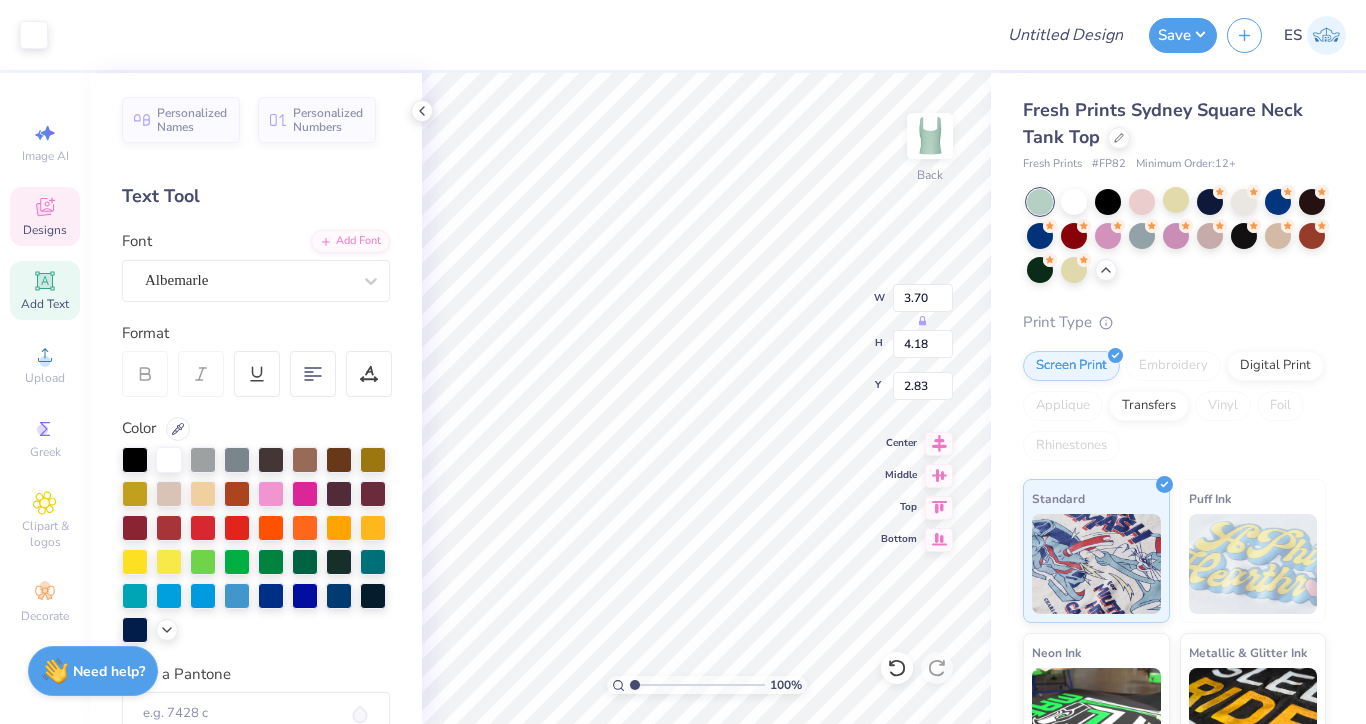 type on "2.83" 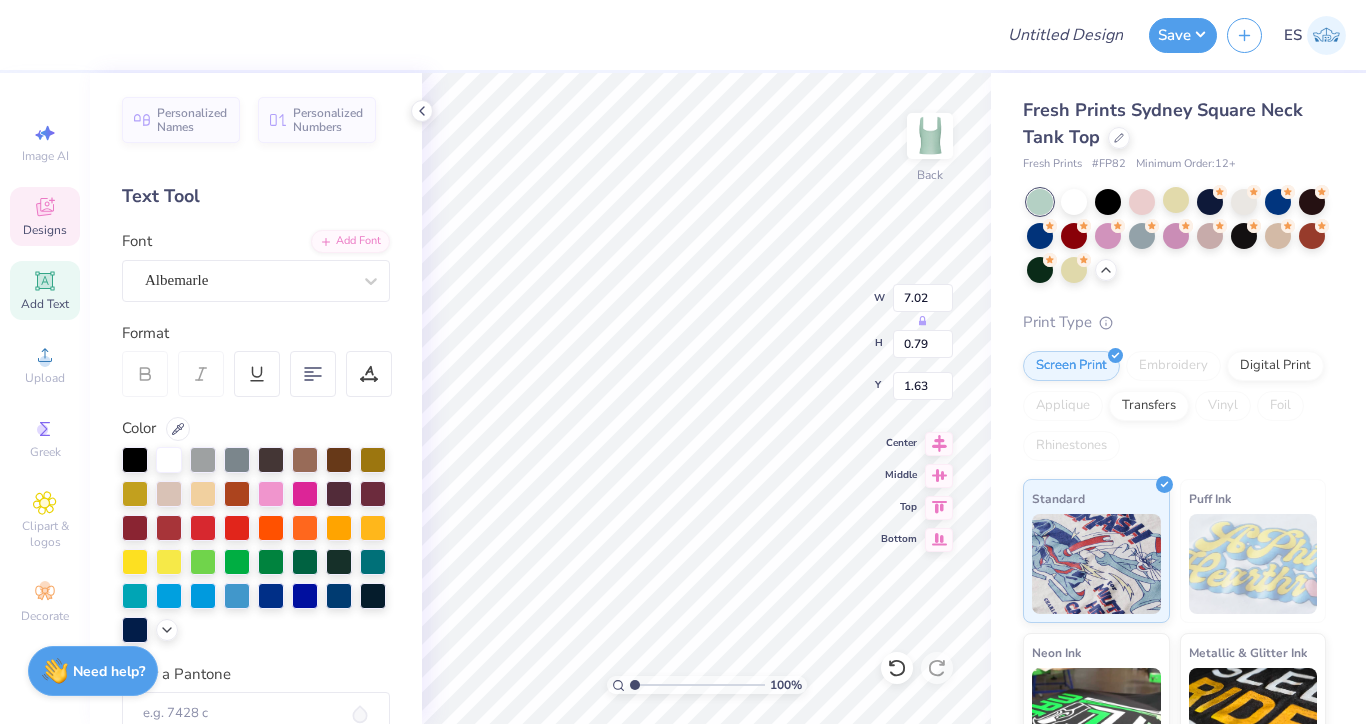 type on "1.63" 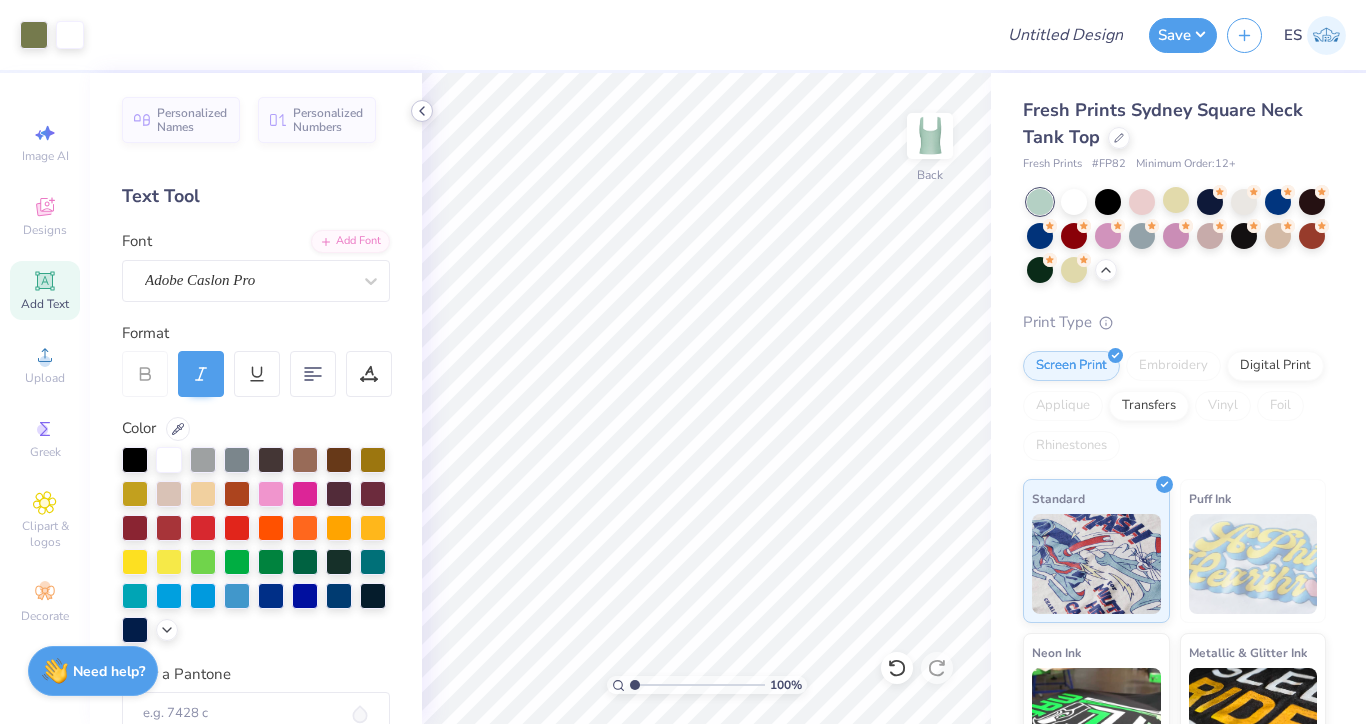 click 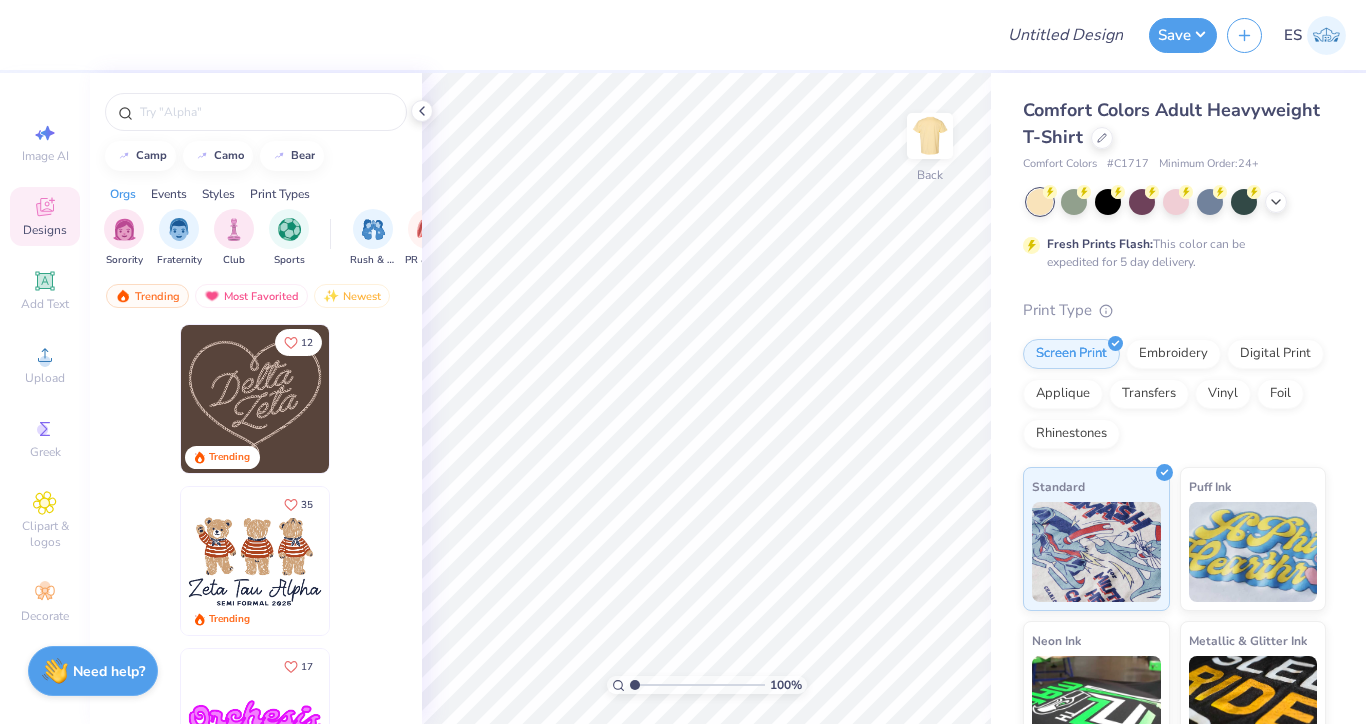 scroll, scrollTop: 0, scrollLeft: 0, axis: both 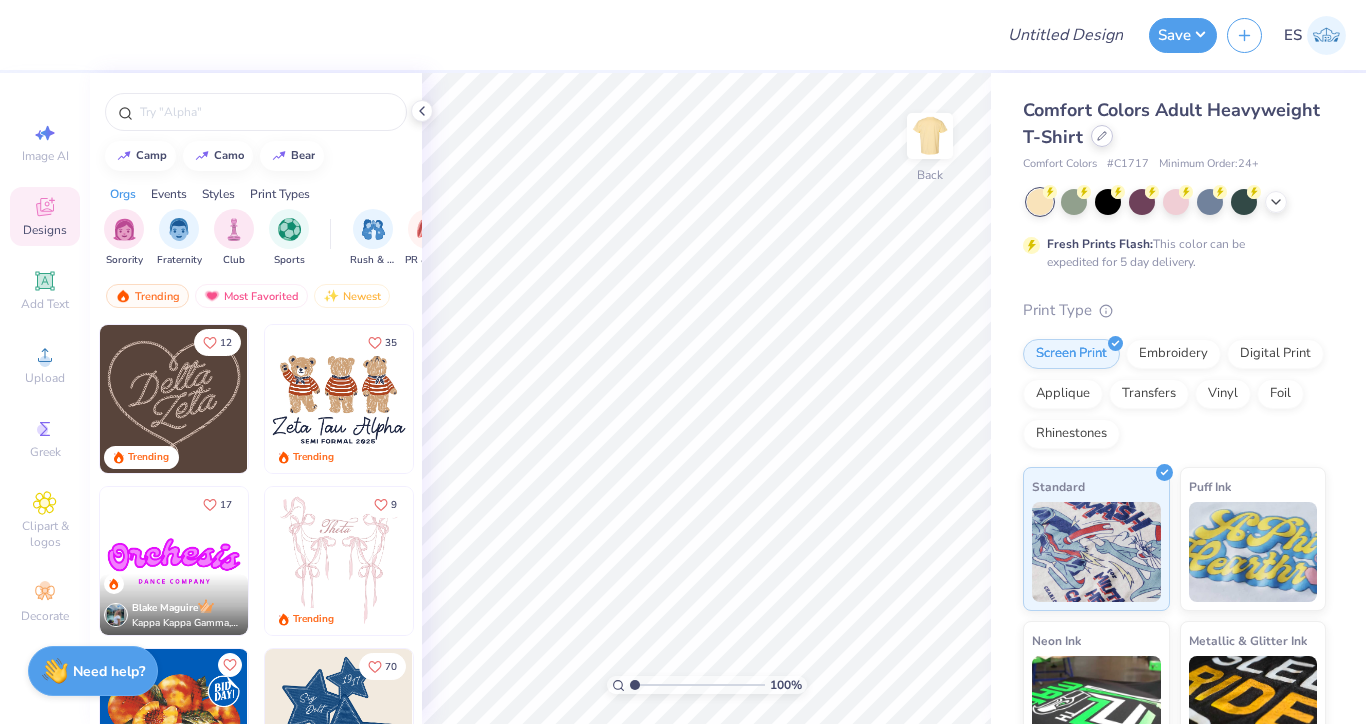 click at bounding box center (1102, 136) 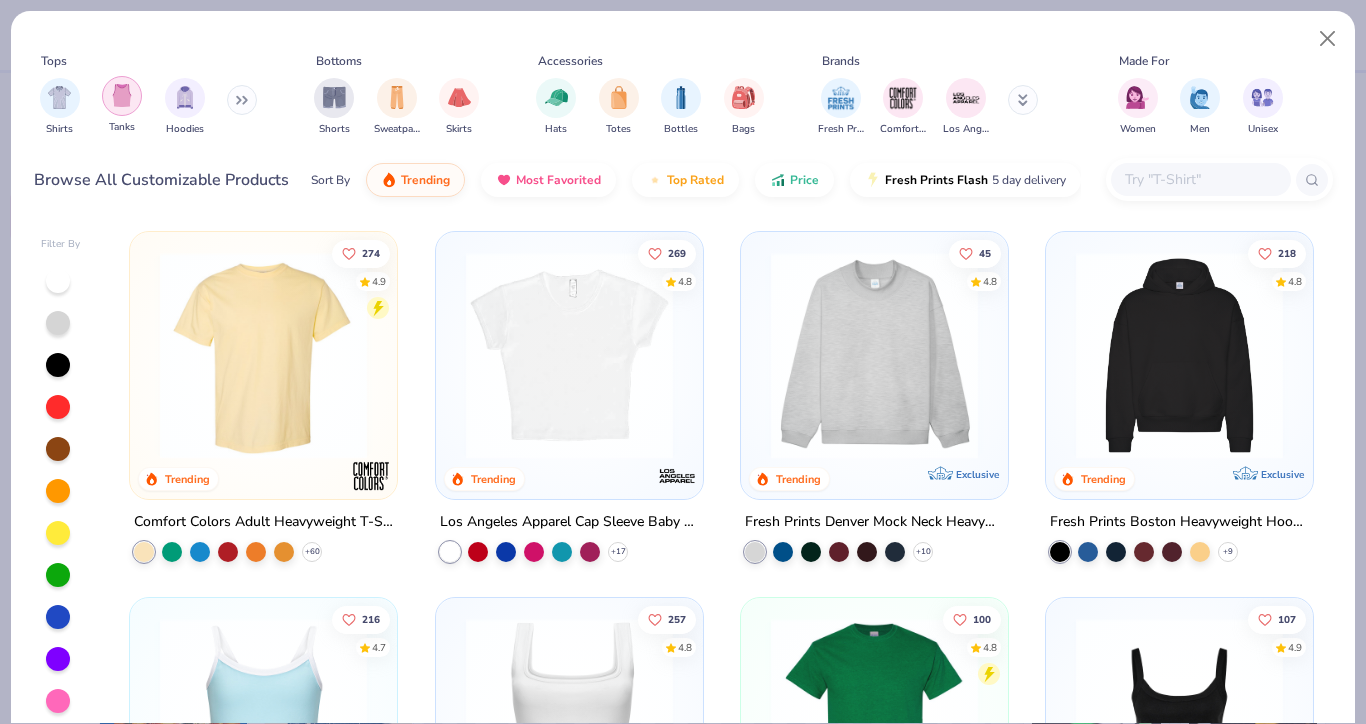 click at bounding box center (122, 96) 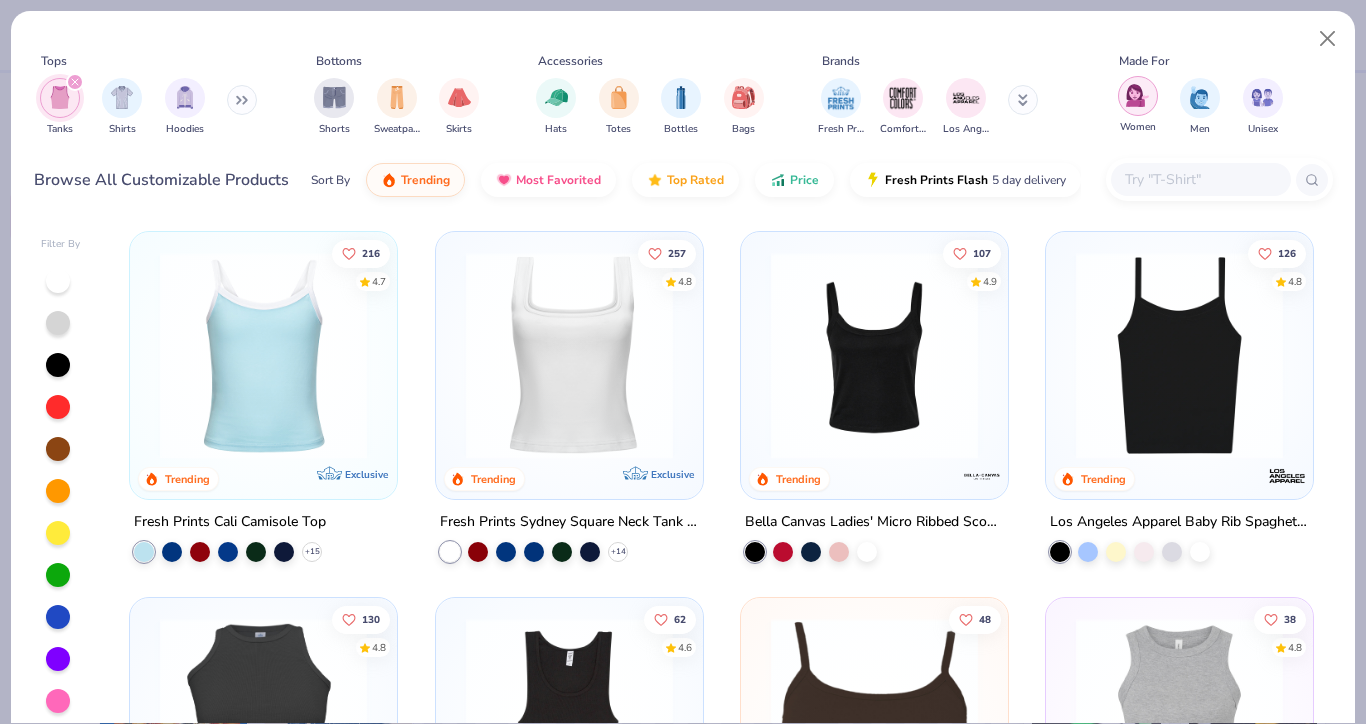 click at bounding box center (1137, 95) 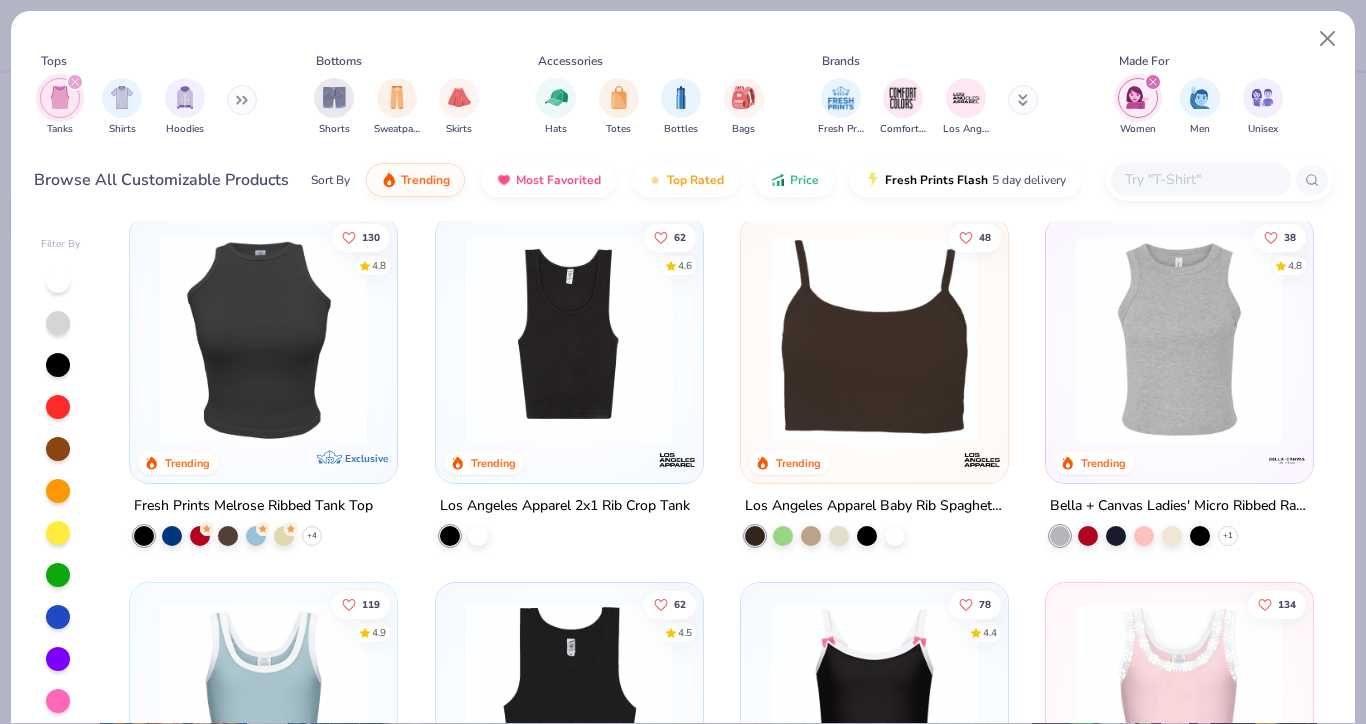 scroll, scrollTop: 612, scrollLeft: 0, axis: vertical 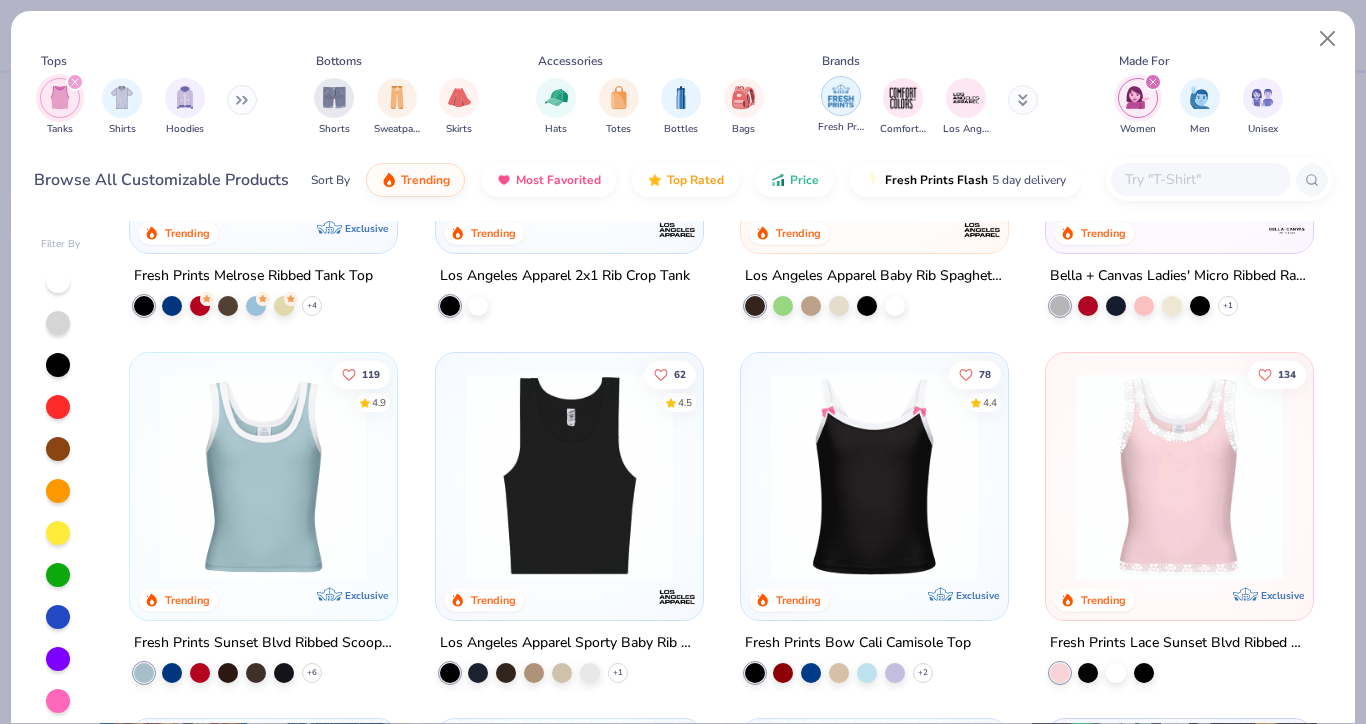 click at bounding box center [841, 96] 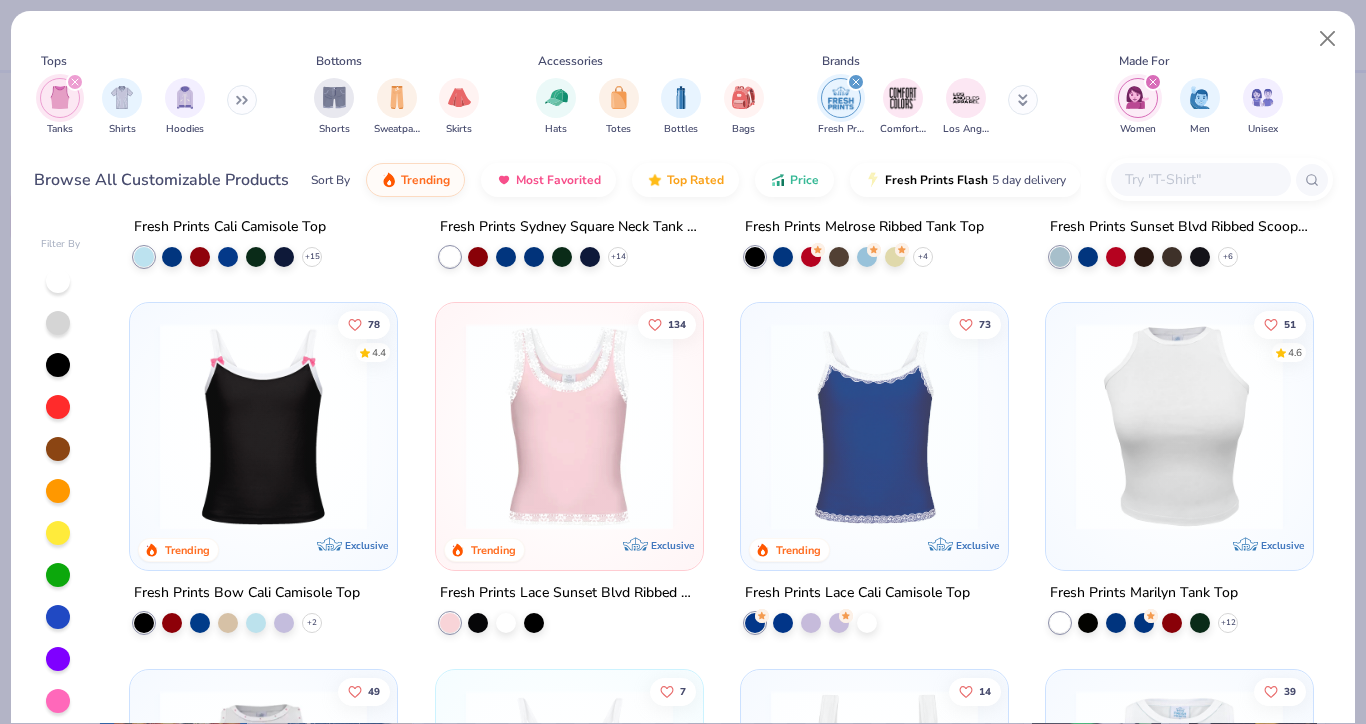 scroll, scrollTop: 294, scrollLeft: 0, axis: vertical 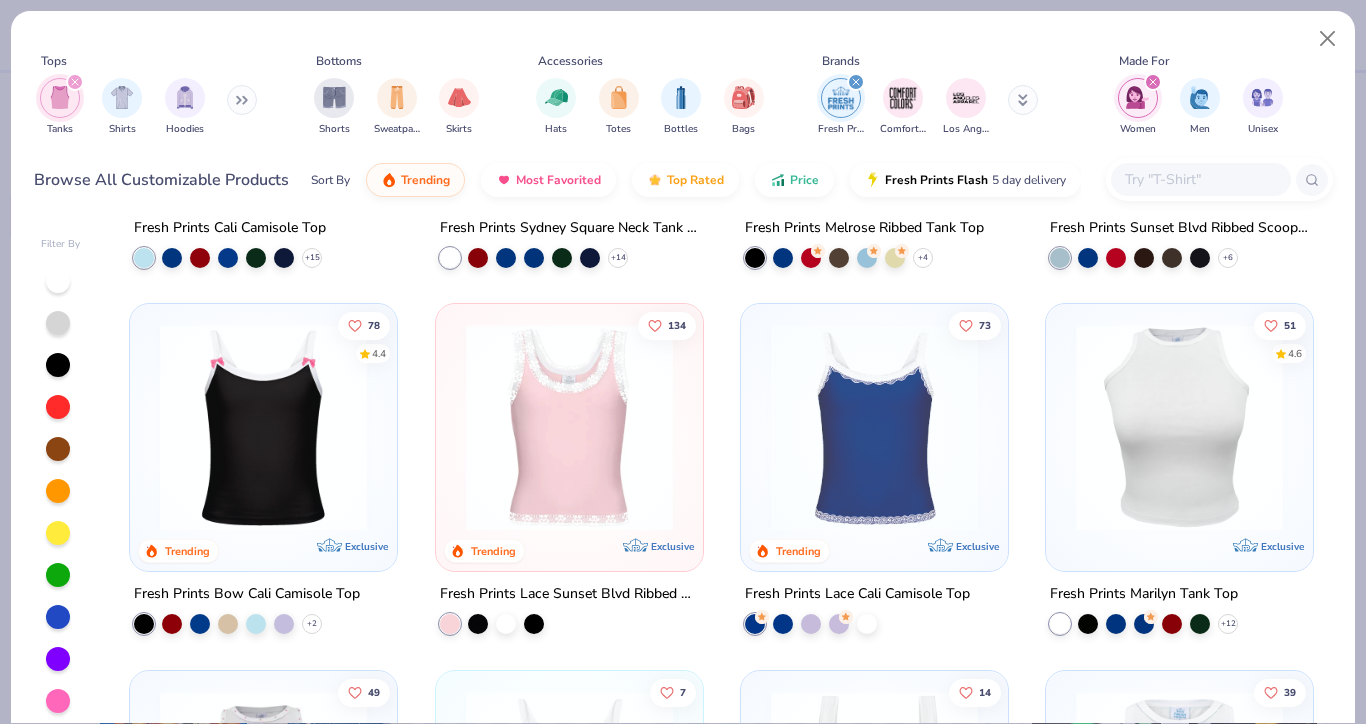 click at bounding box center (874, 427) 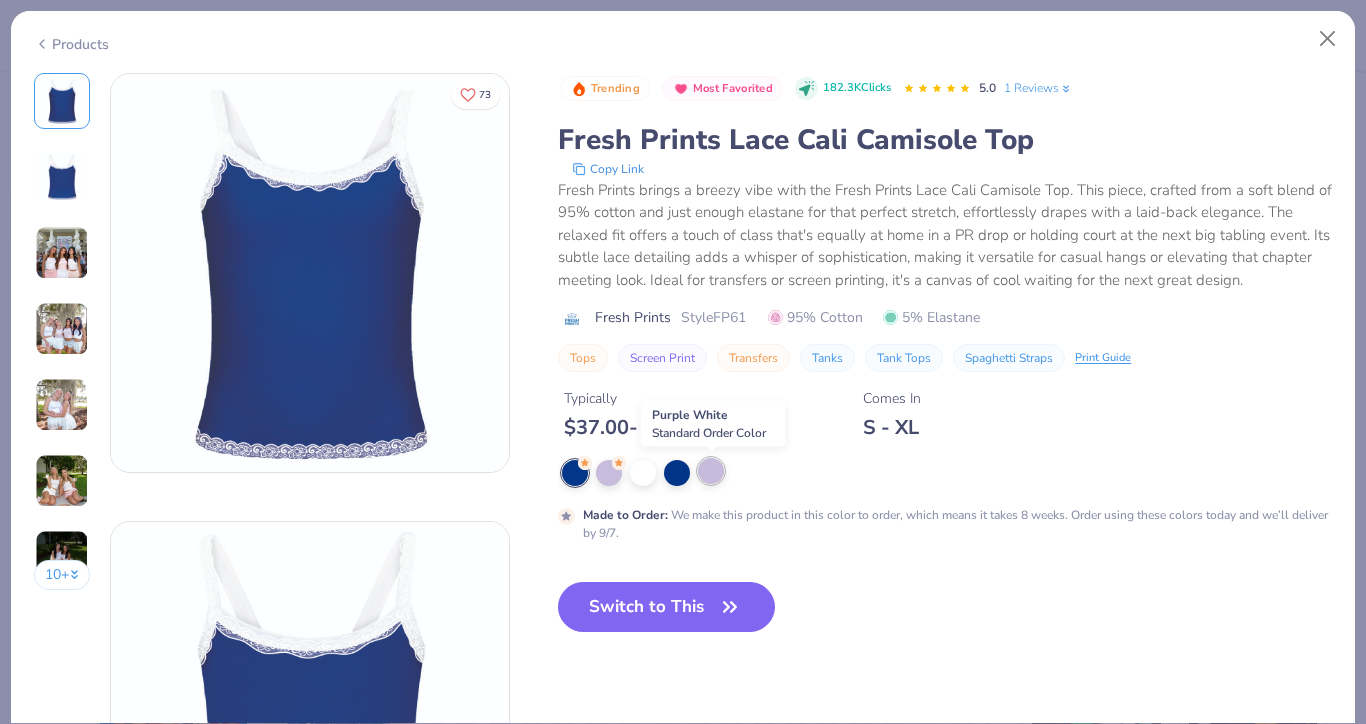 click at bounding box center [711, 471] 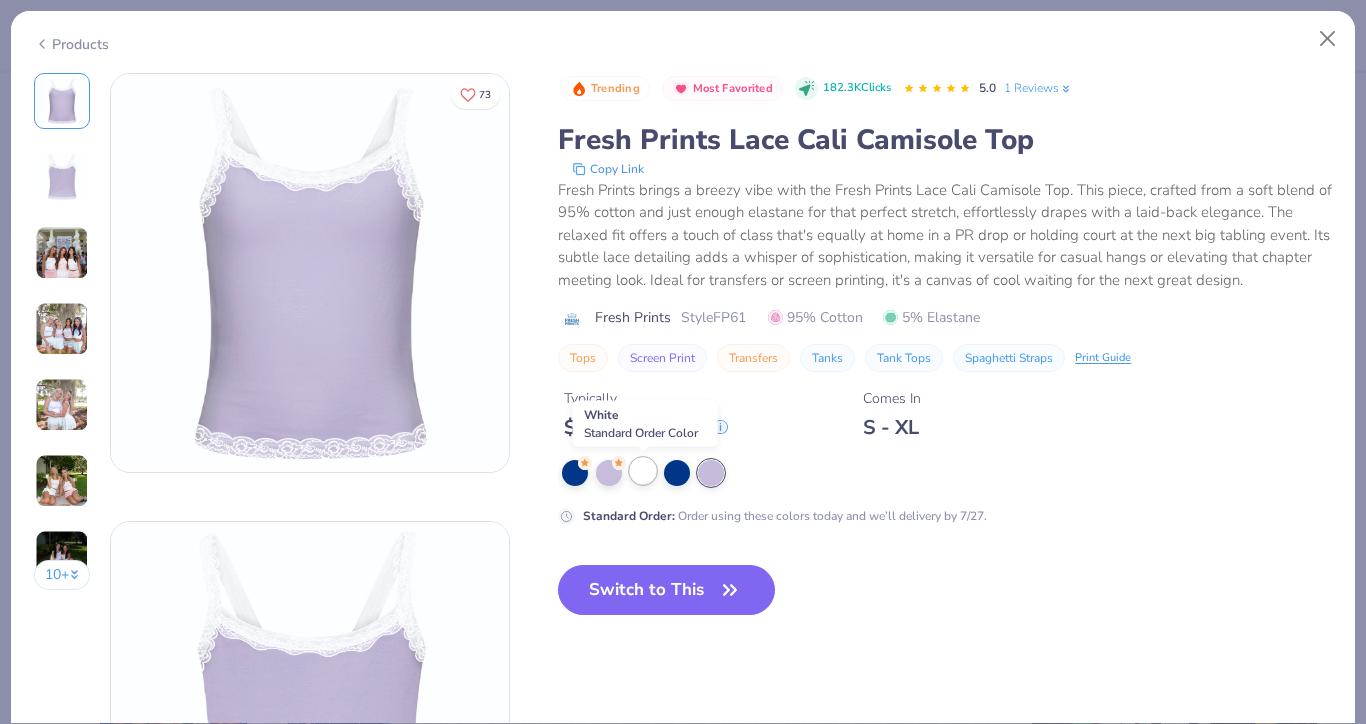 click at bounding box center [643, 471] 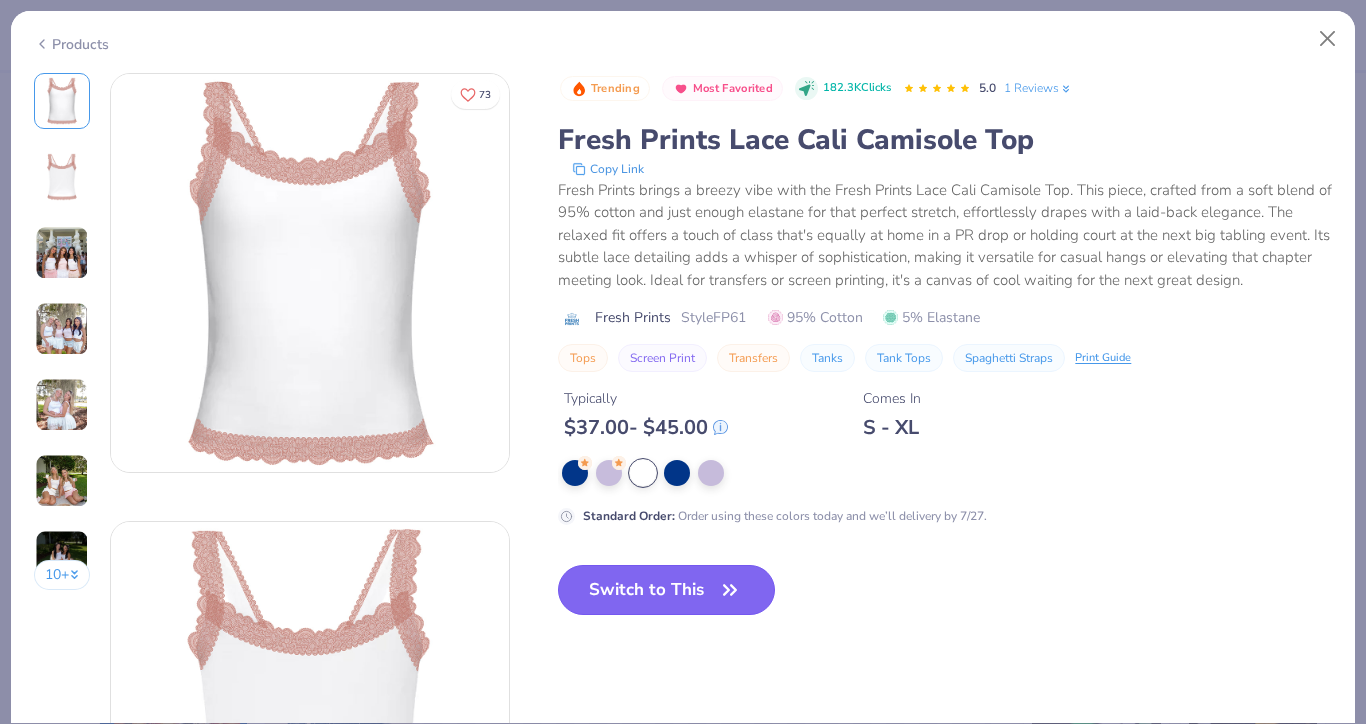 click on "Switch to This" at bounding box center (666, 590) 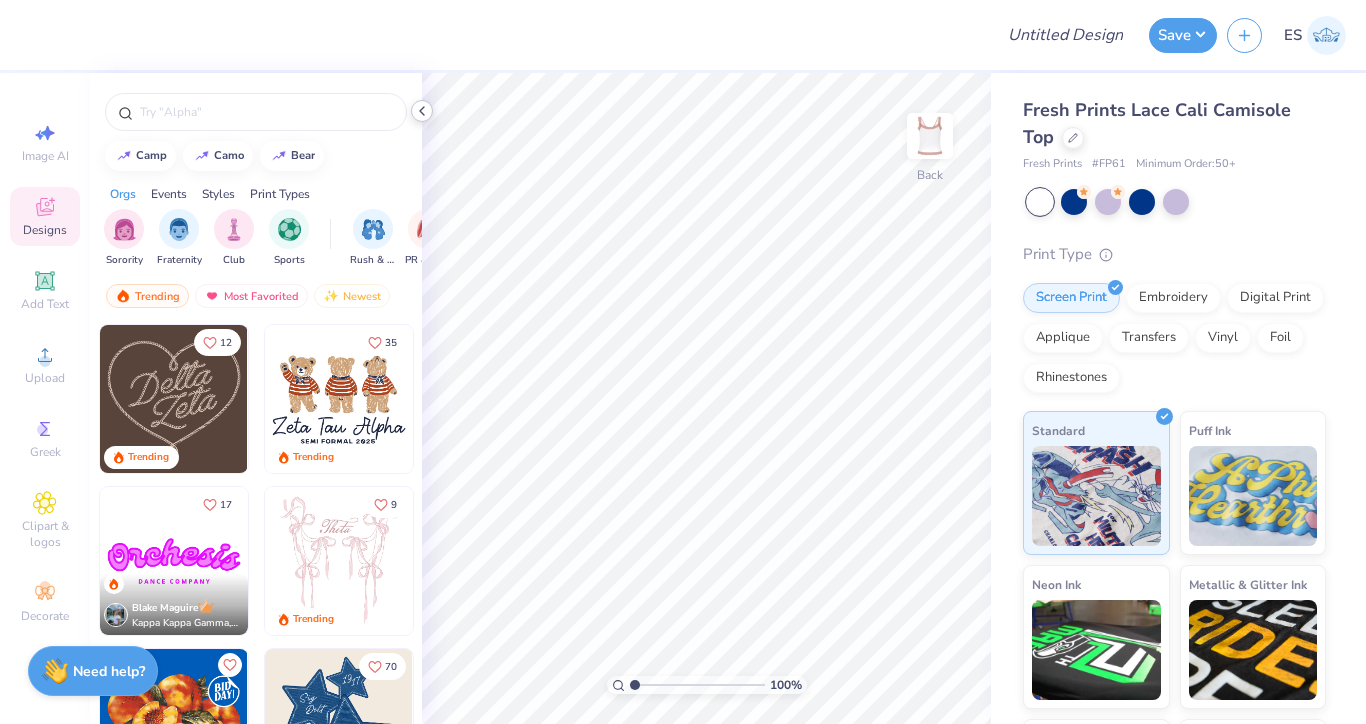 click 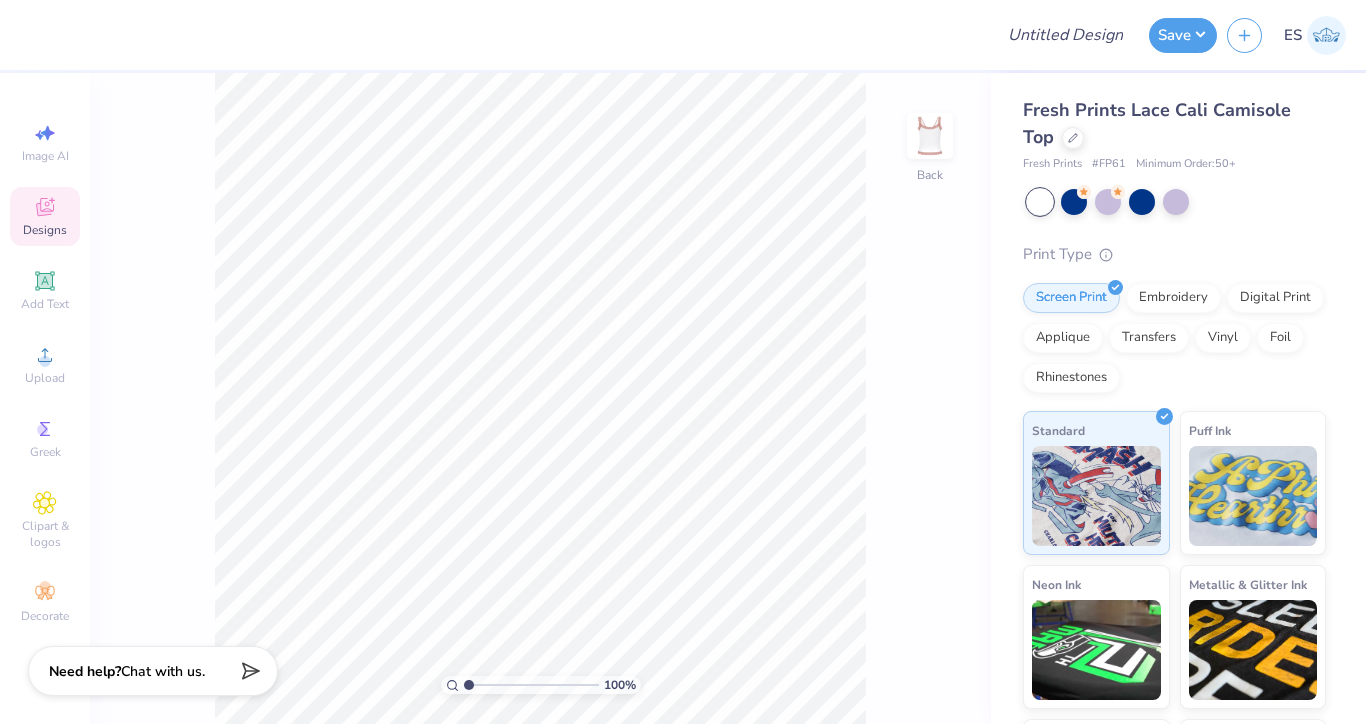 click on "Designs" at bounding box center (45, 230) 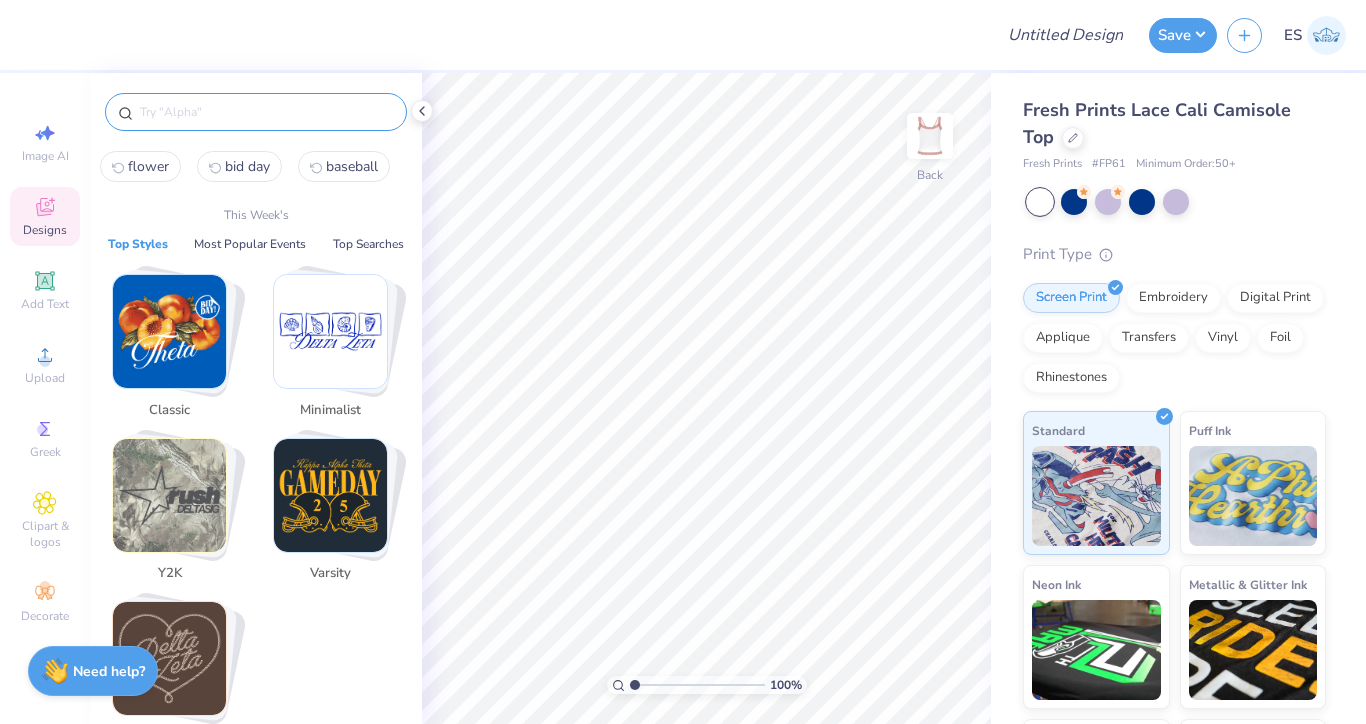 click at bounding box center [266, 112] 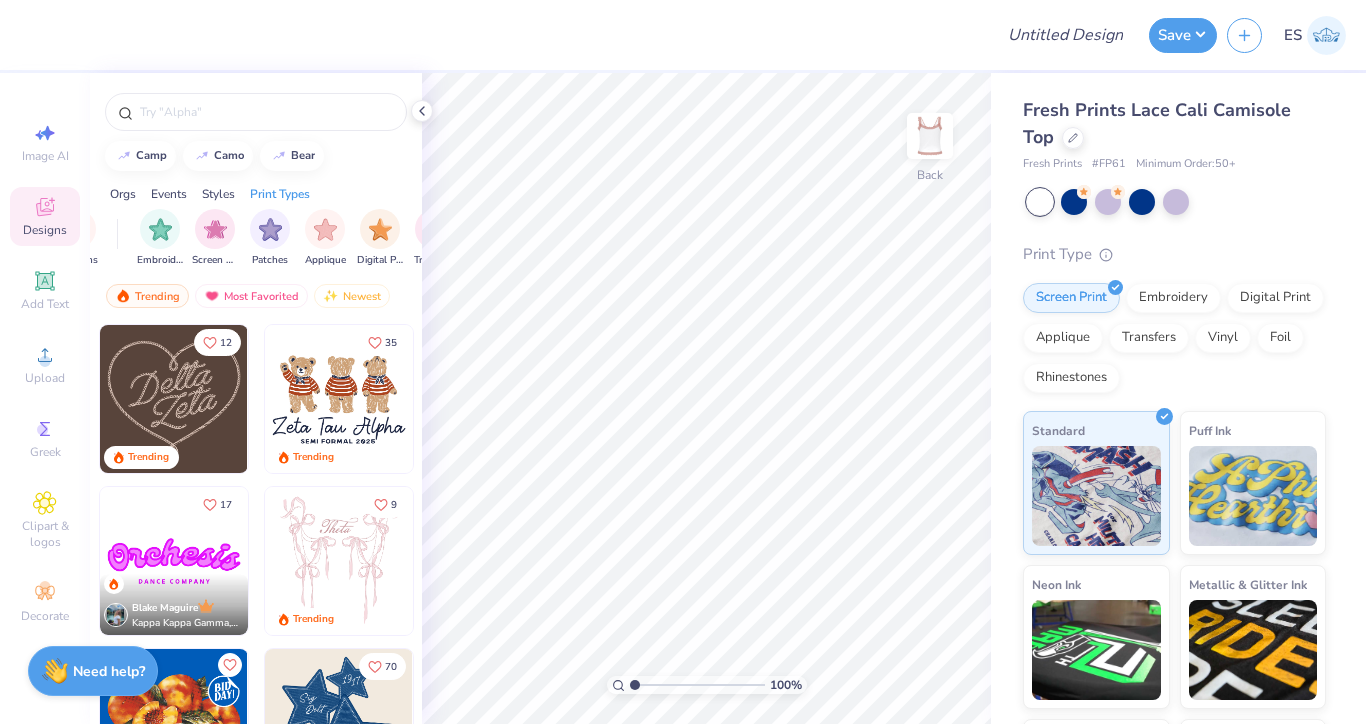 scroll, scrollTop: 0, scrollLeft: 1693, axis: horizontal 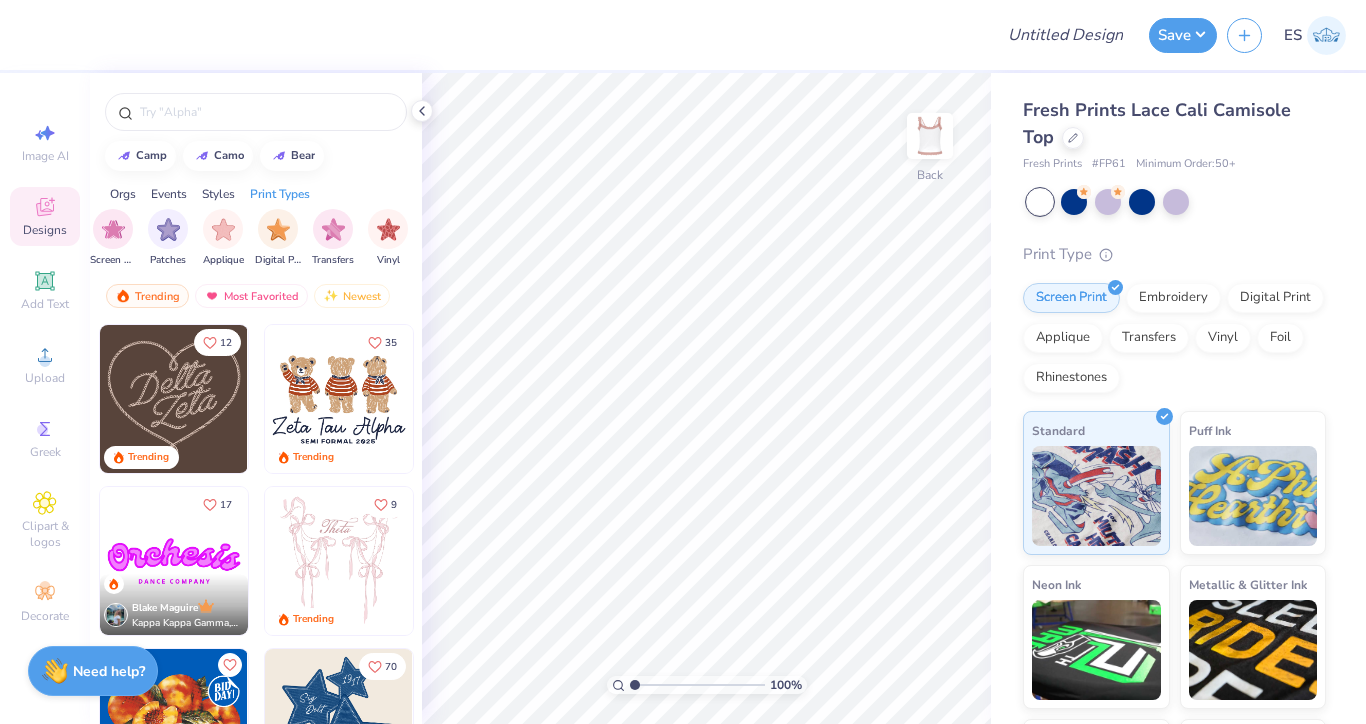 click on "Styles" at bounding box center [218, 194] 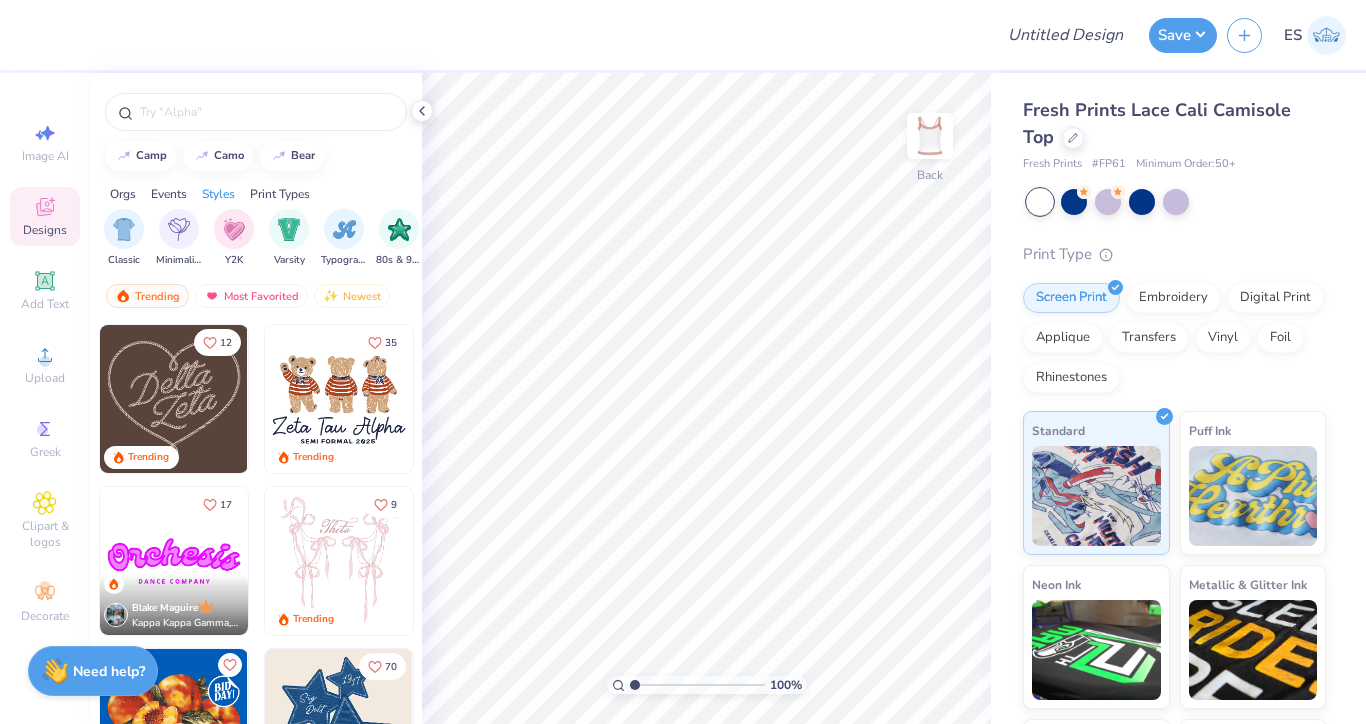 click on "Events" at bounding box center (169, 194) 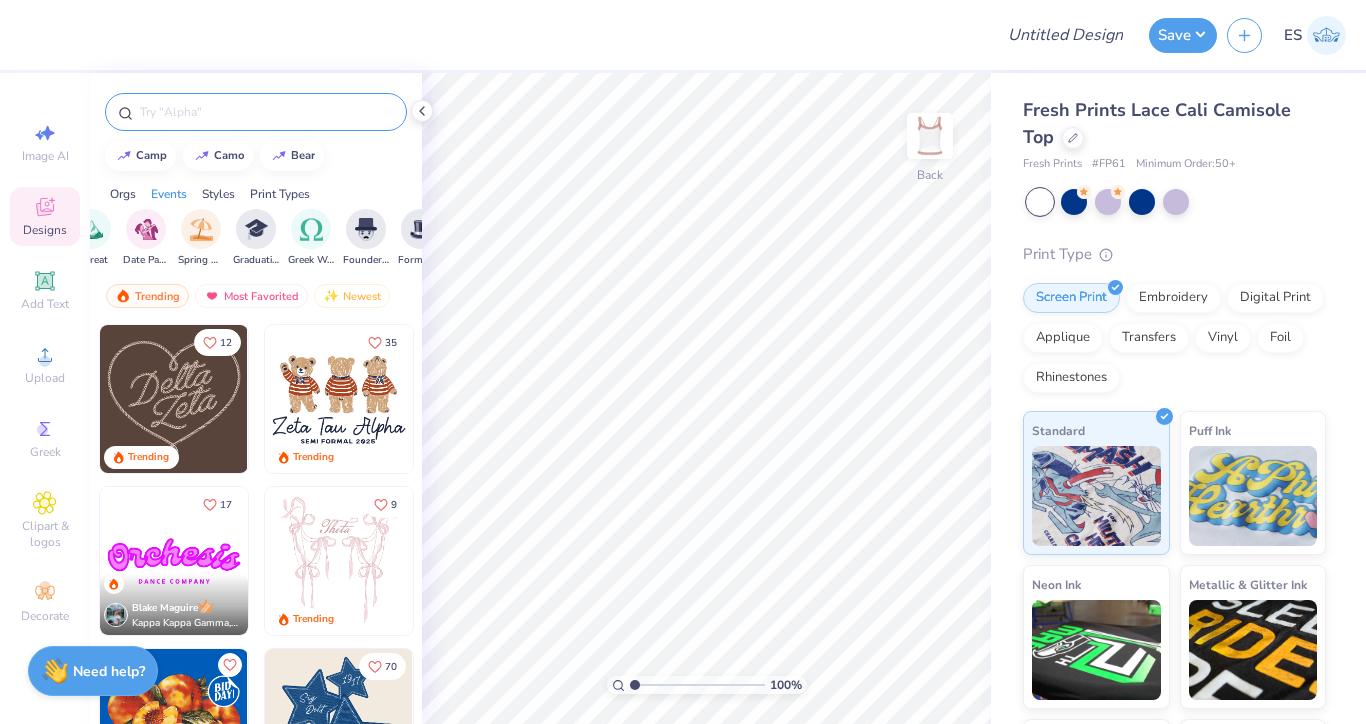 scroll, scrollTop: 0, scrollLeft: 297, axis: horizontal 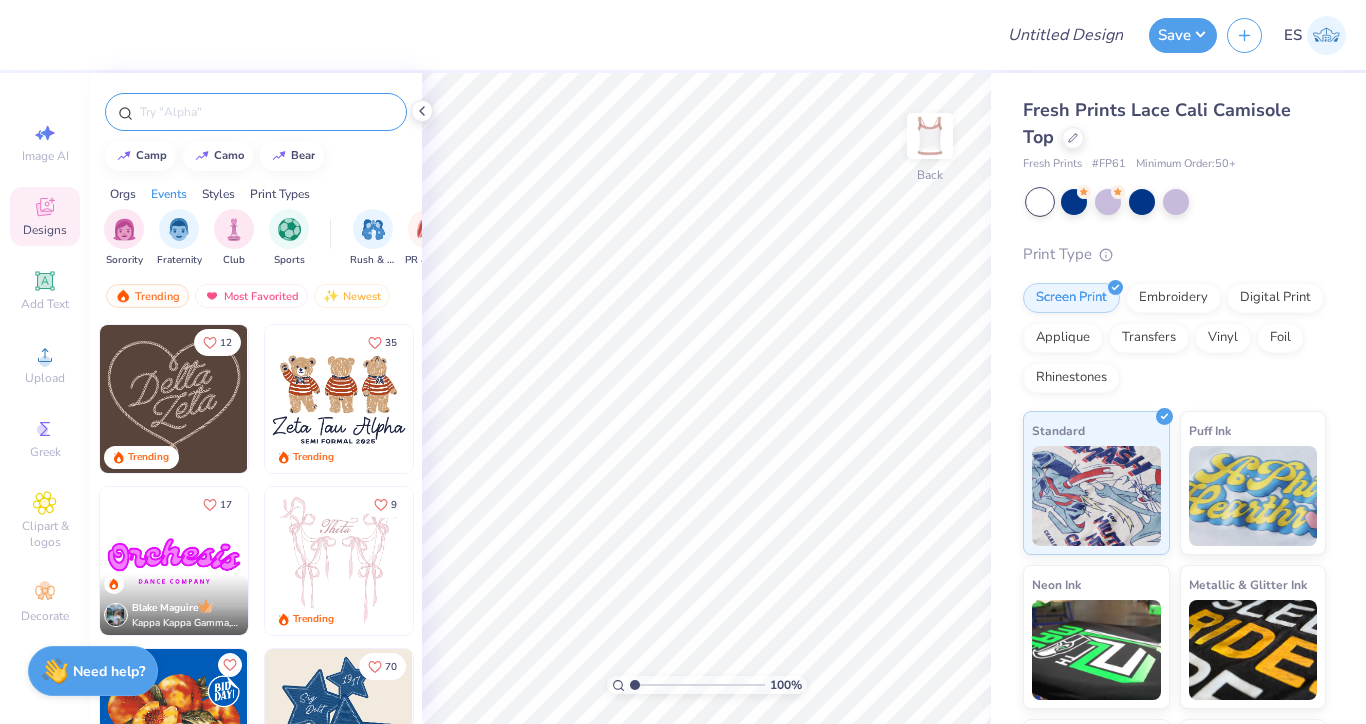 click at bounding box center [266, 112] 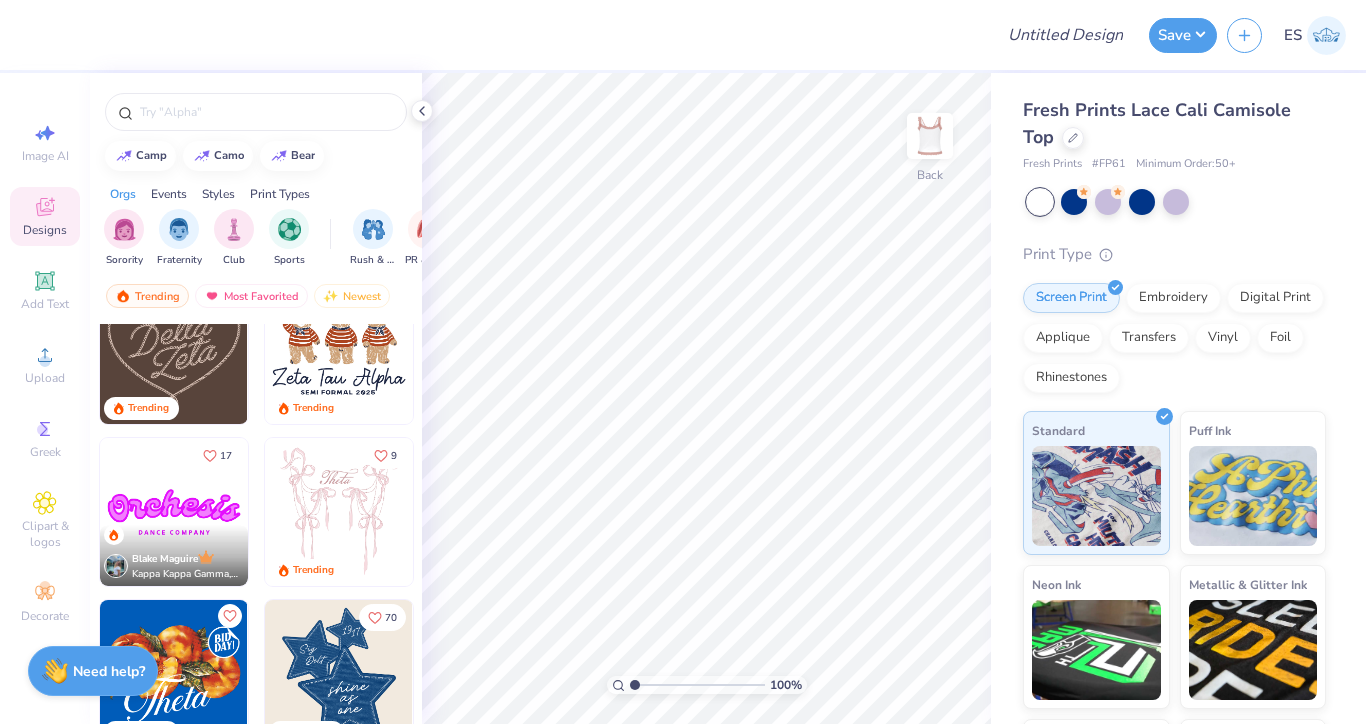 scroll, scrollTop: 56, scrollLeft: 0, axis: vertical 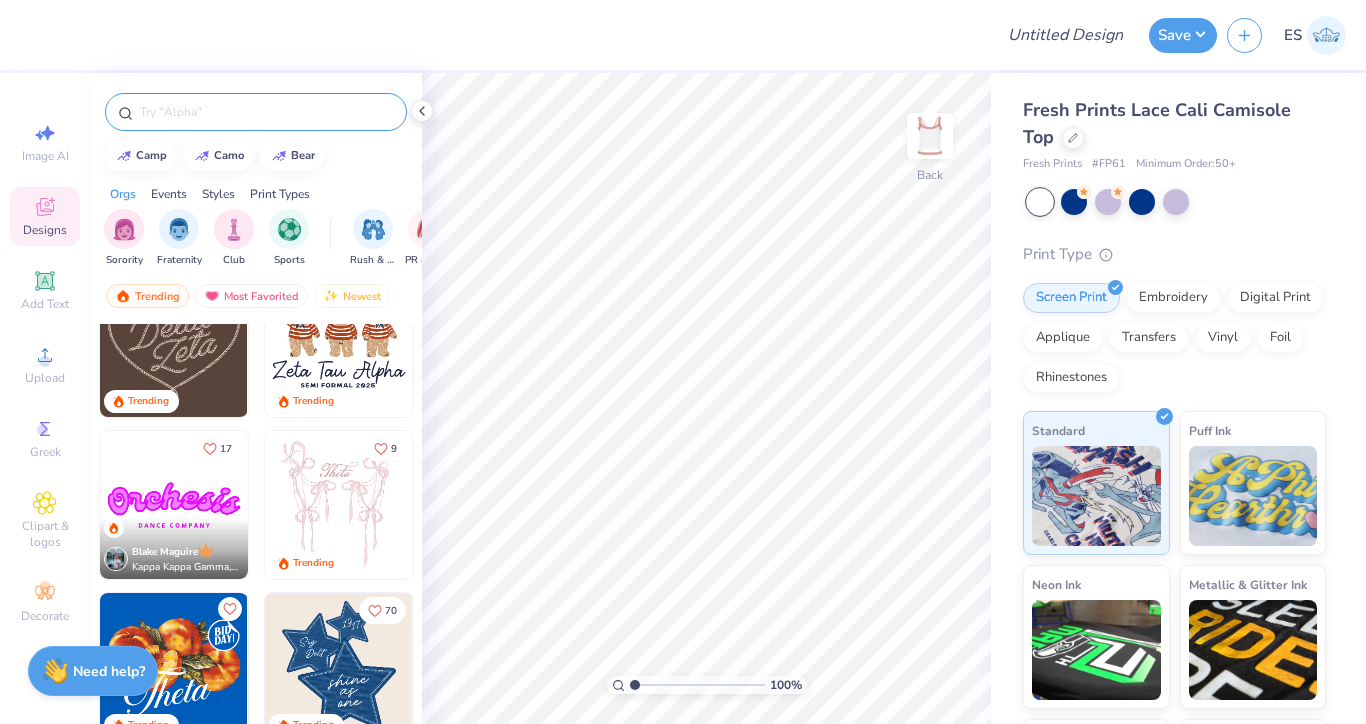 click at bounding box center (266, 112) 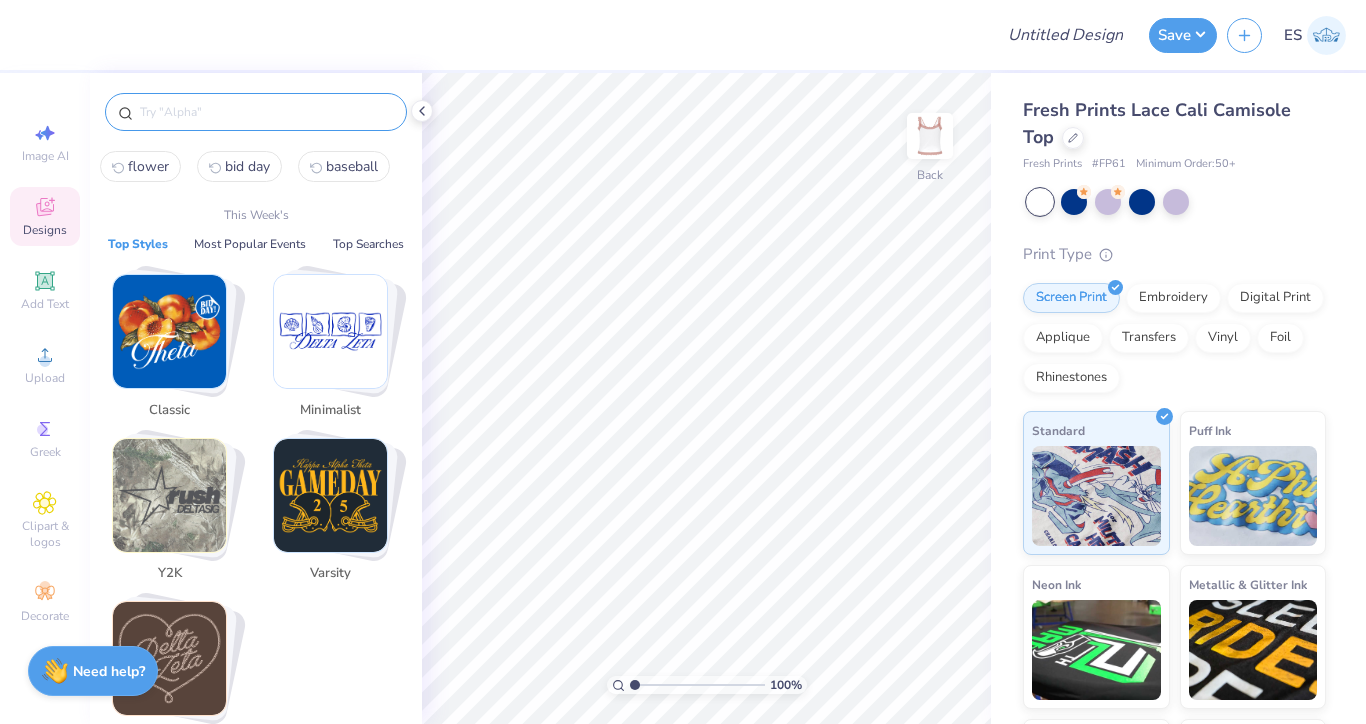 type on "f" 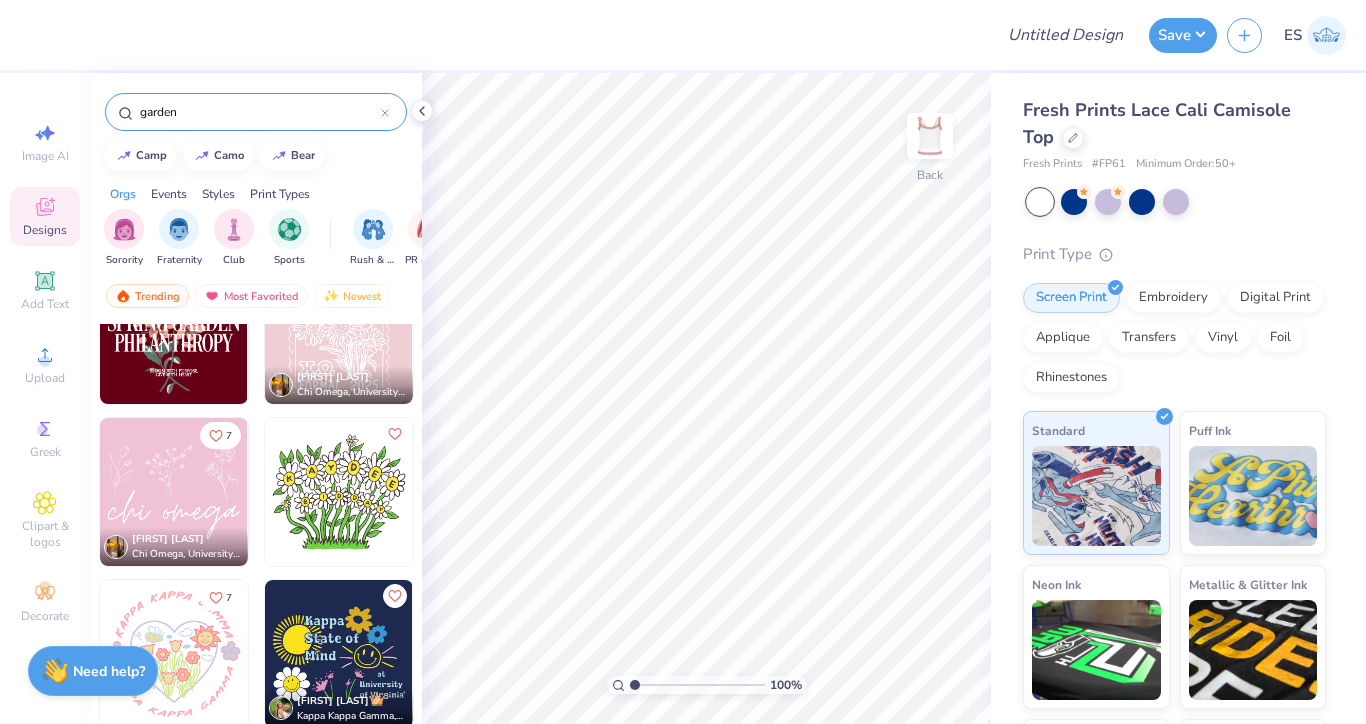 scroll, scrollTop: 277, scrollLeft: 0, axis: vertical 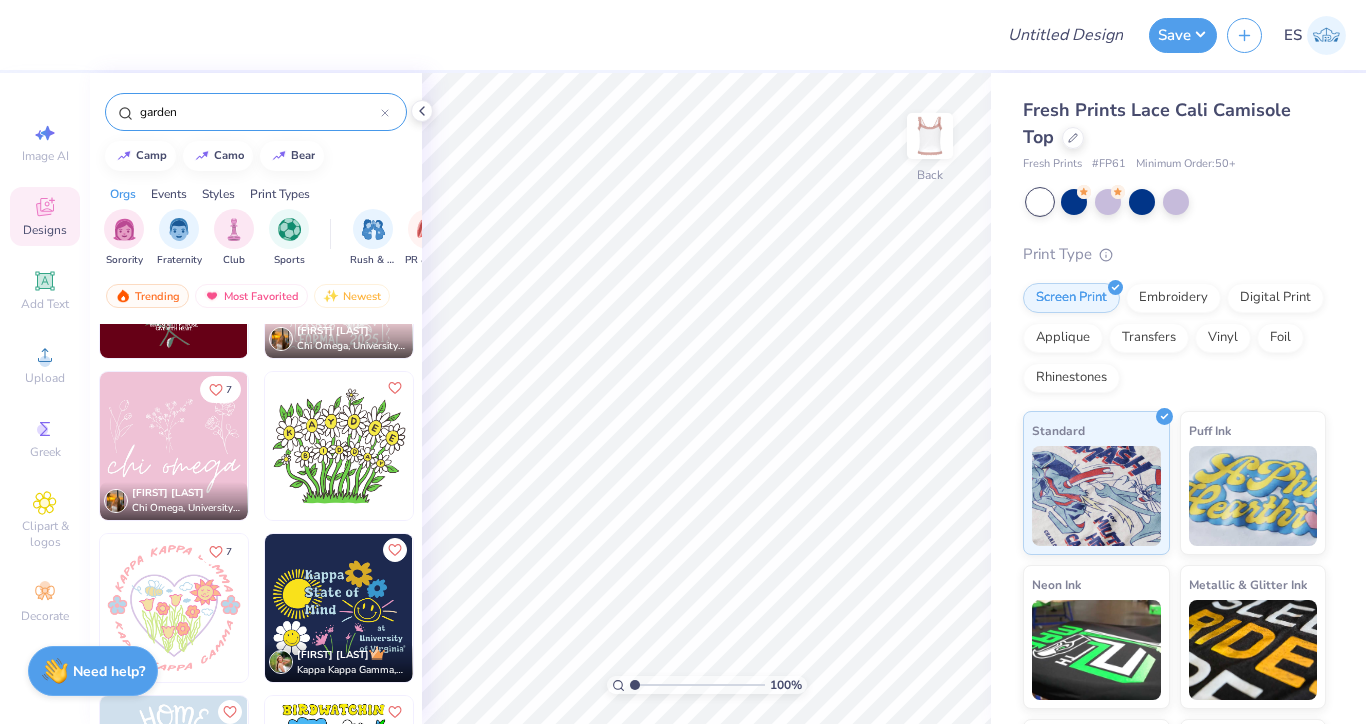 type on "garden" 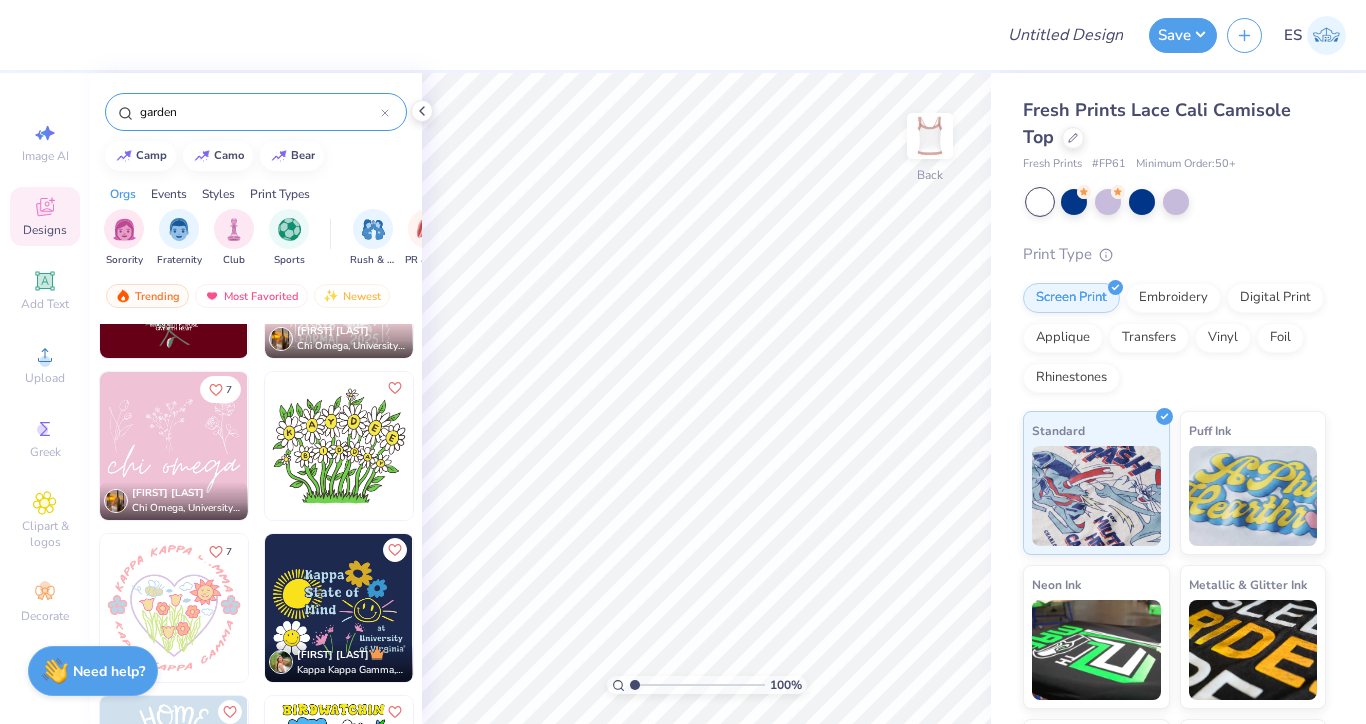 click at bounding box center [174, 446] 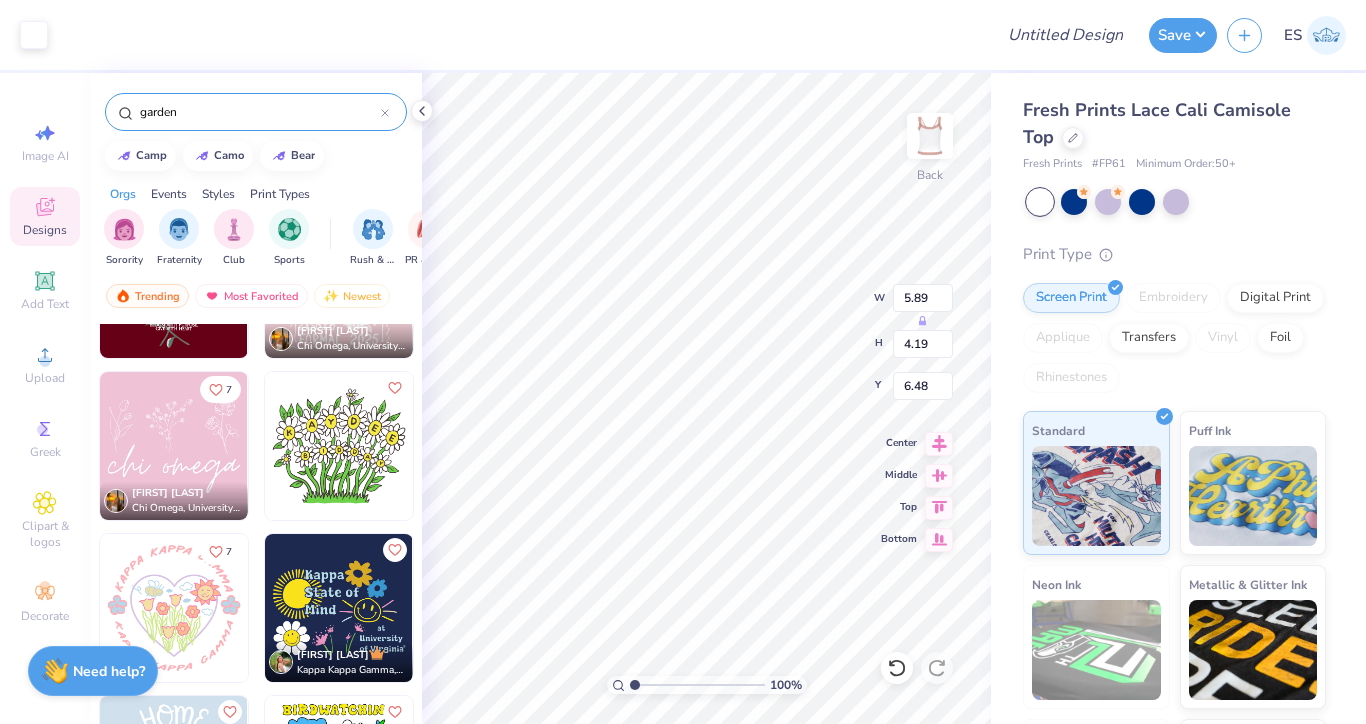 type on "5.89" 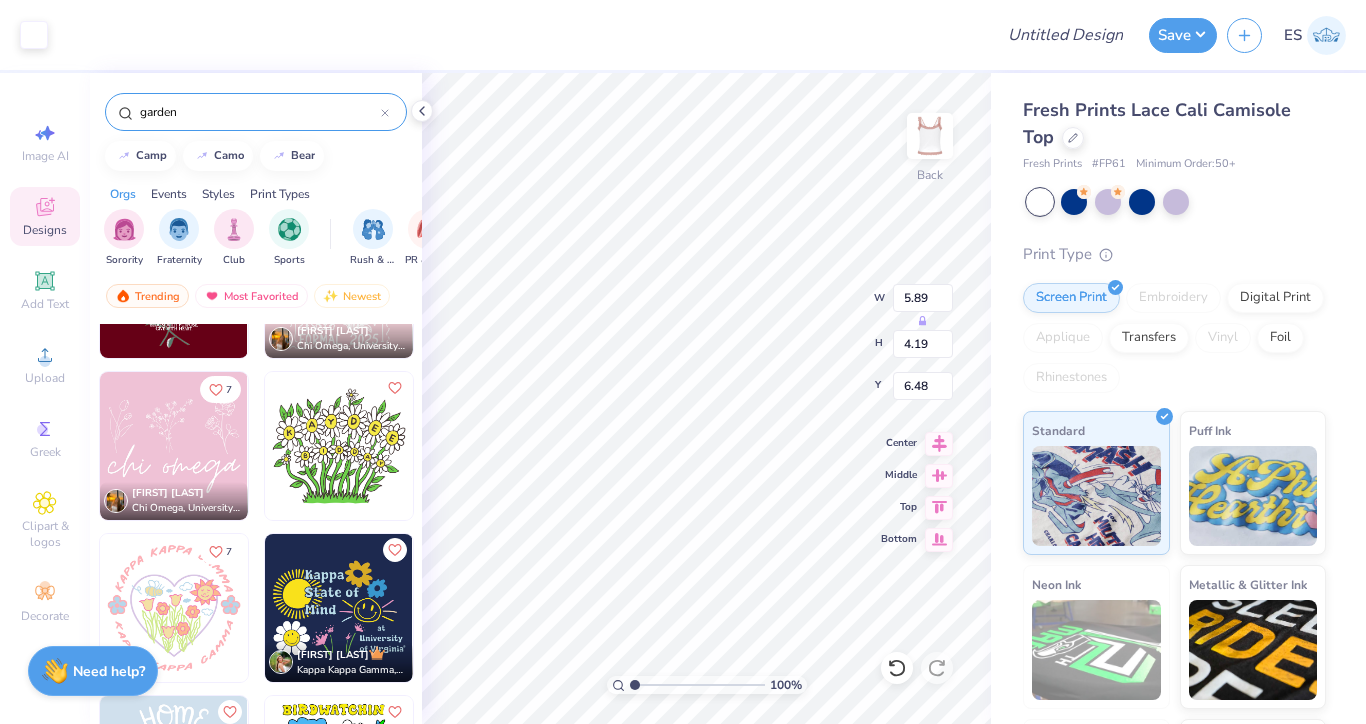 type on "4.19" 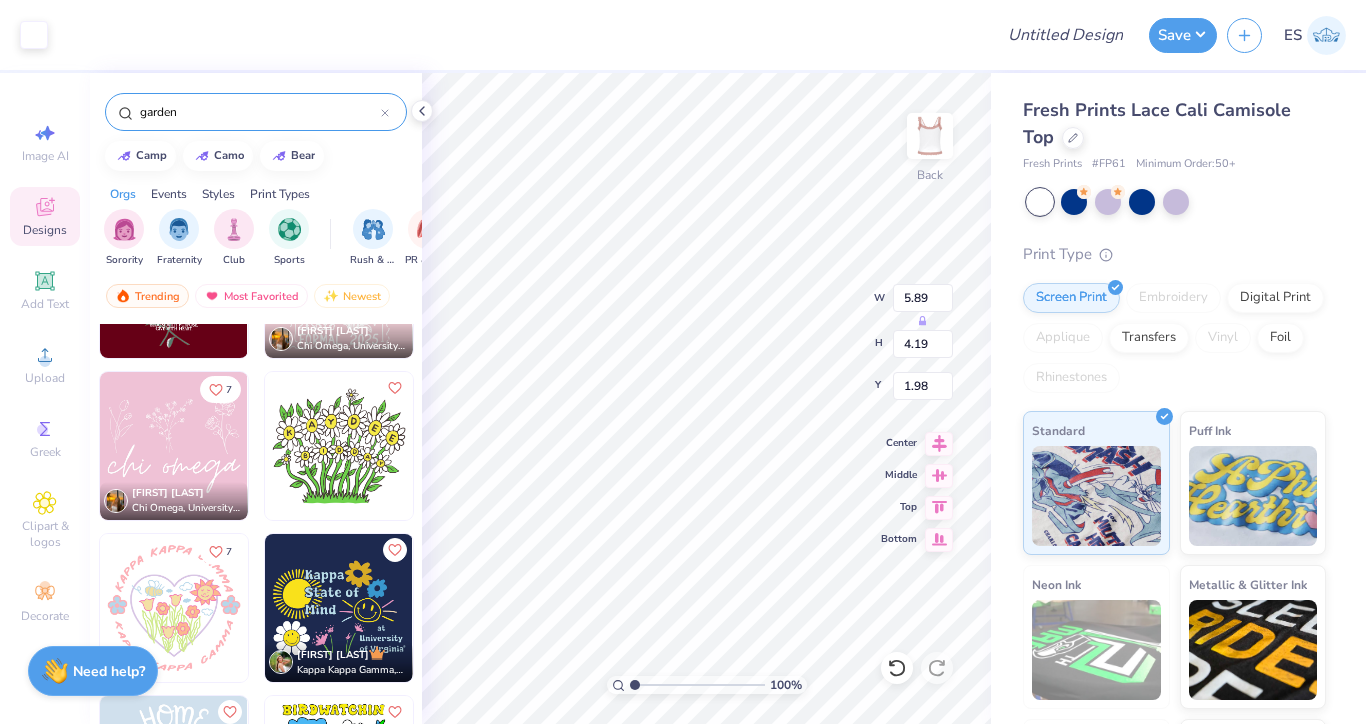 type on "1.98" 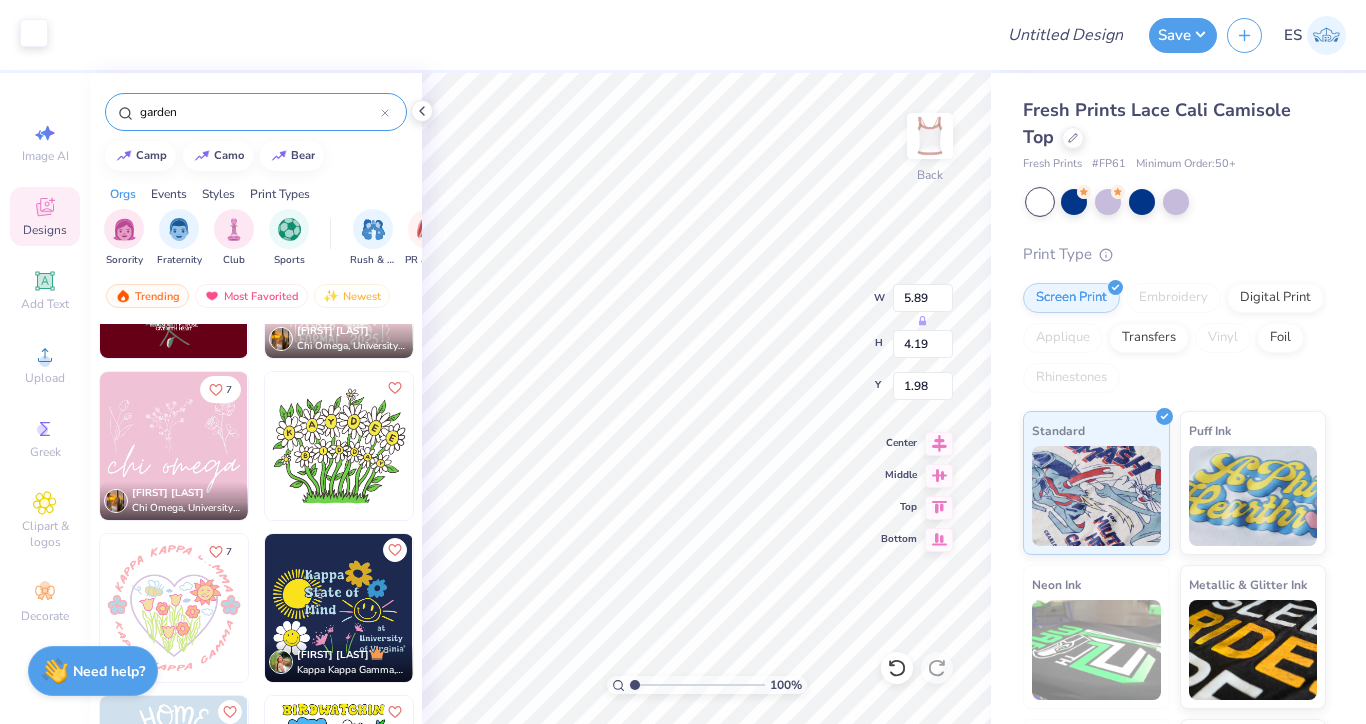 click at bounding box center [34, 33] 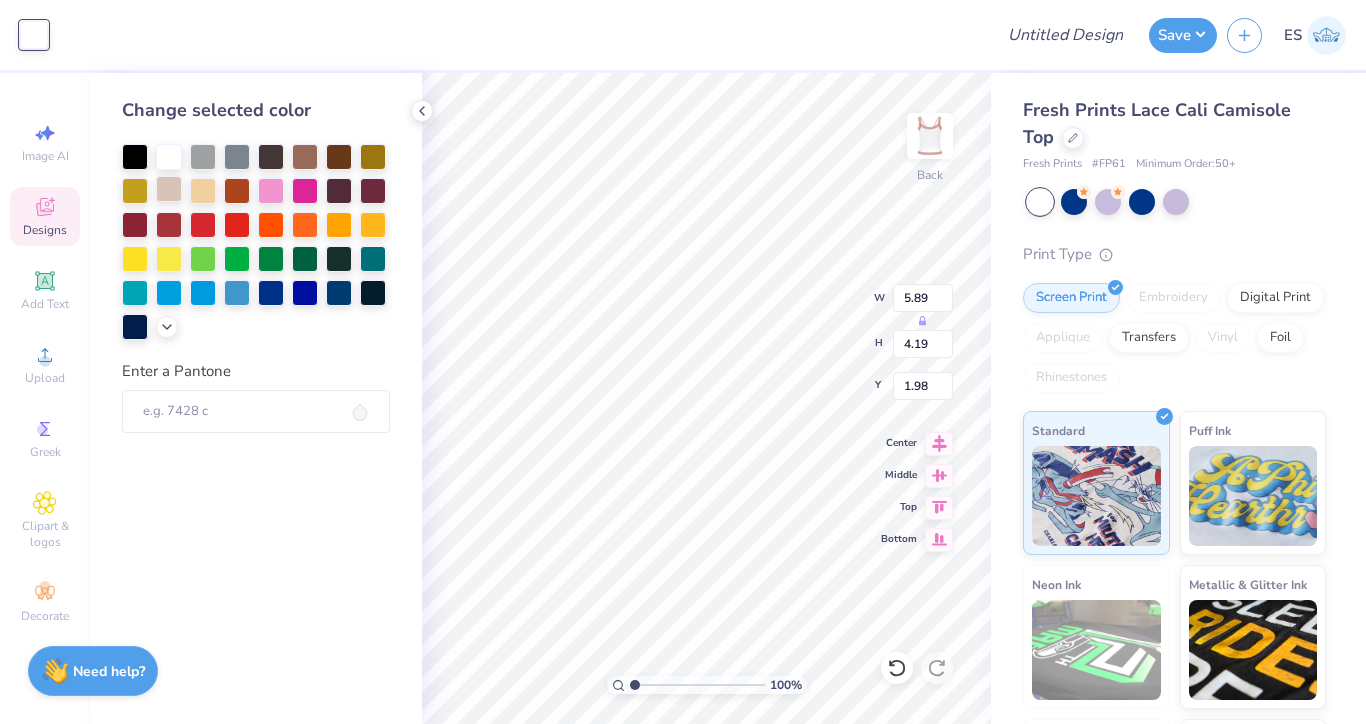 click at bounding box center [169, 189] 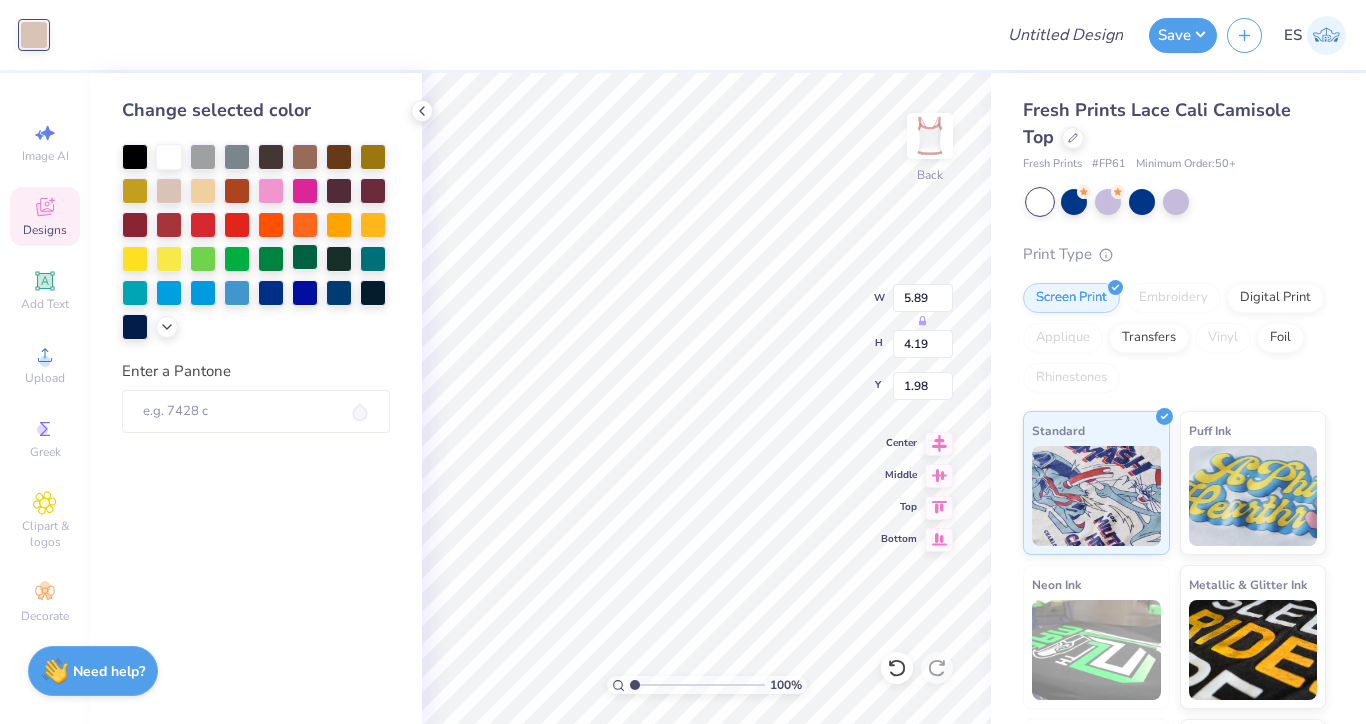 click at bounding box center (305, 257) 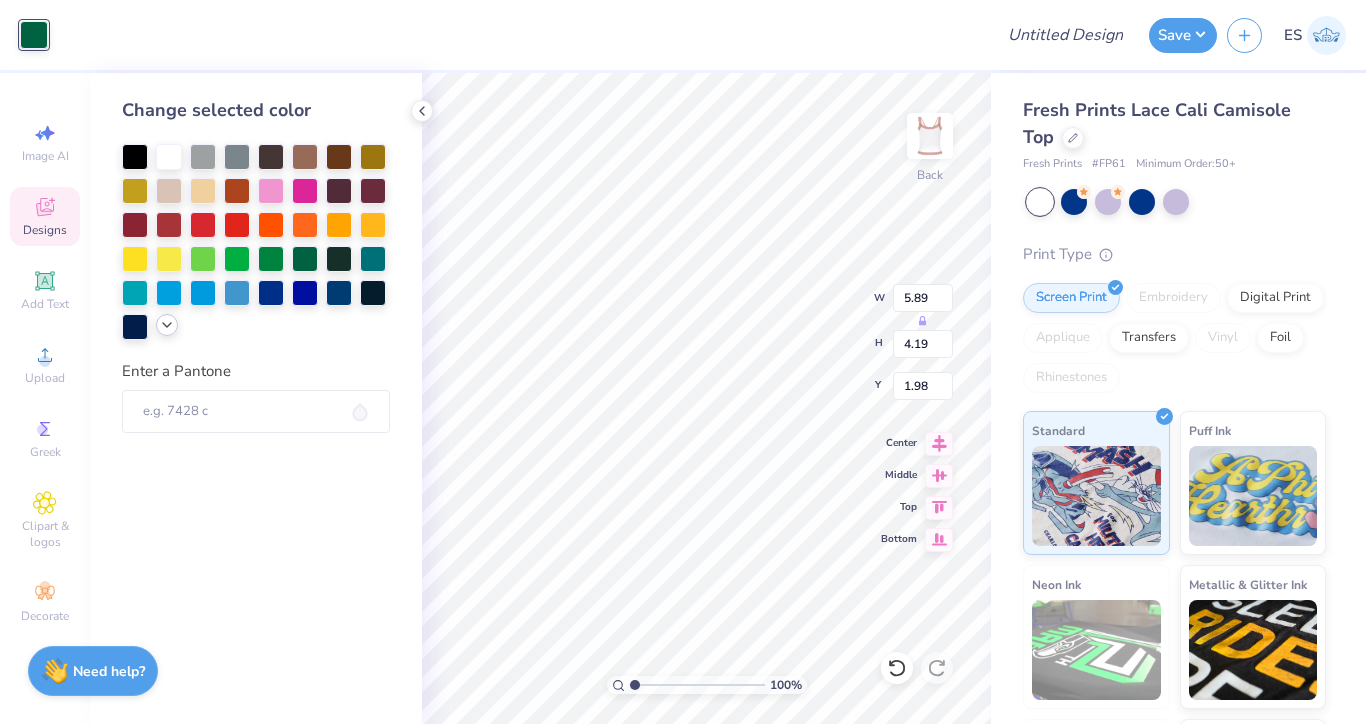 click at bounding box center (167, 325) 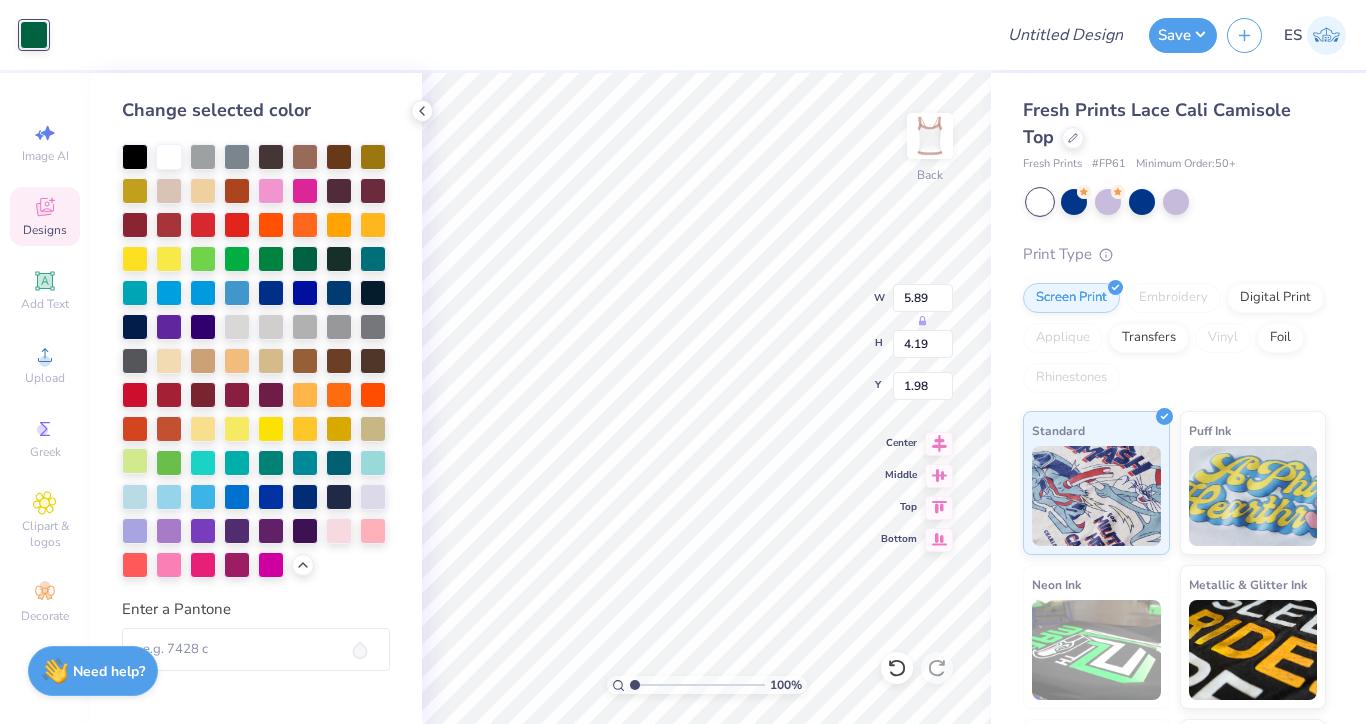 click at bounding box center (135, 461) 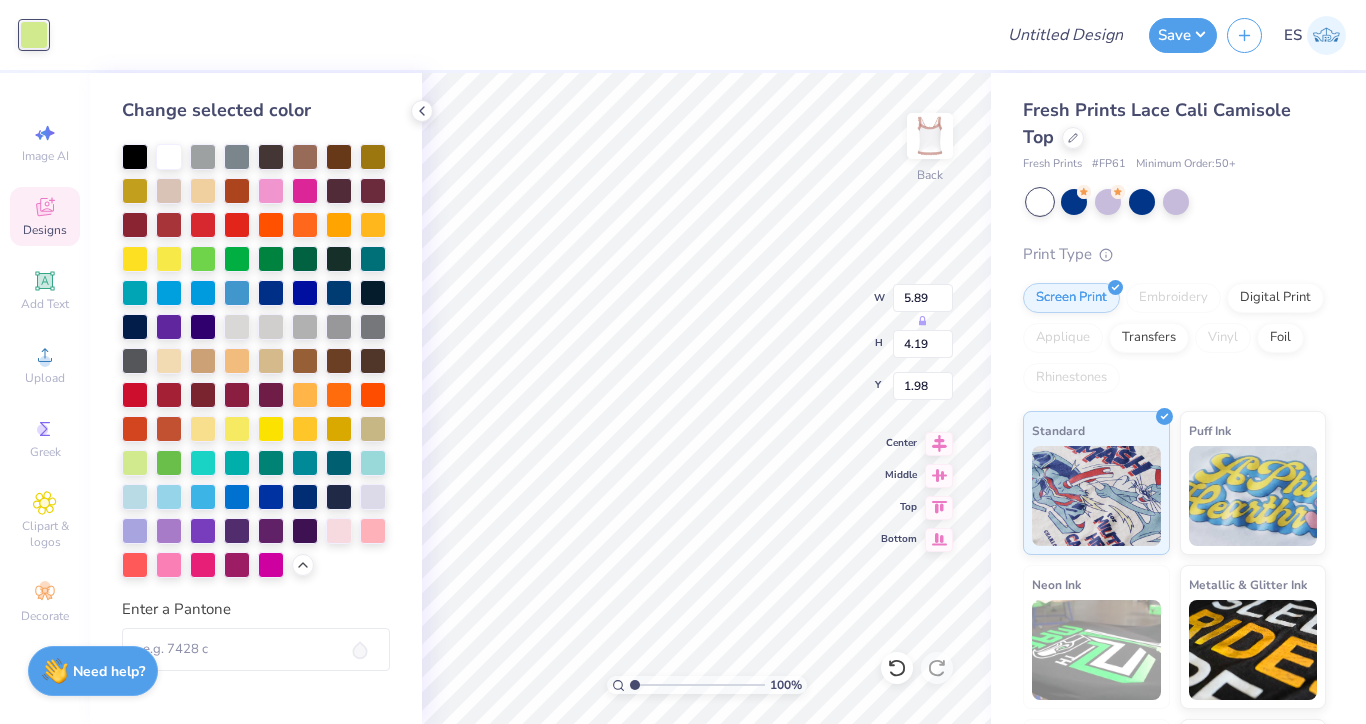click 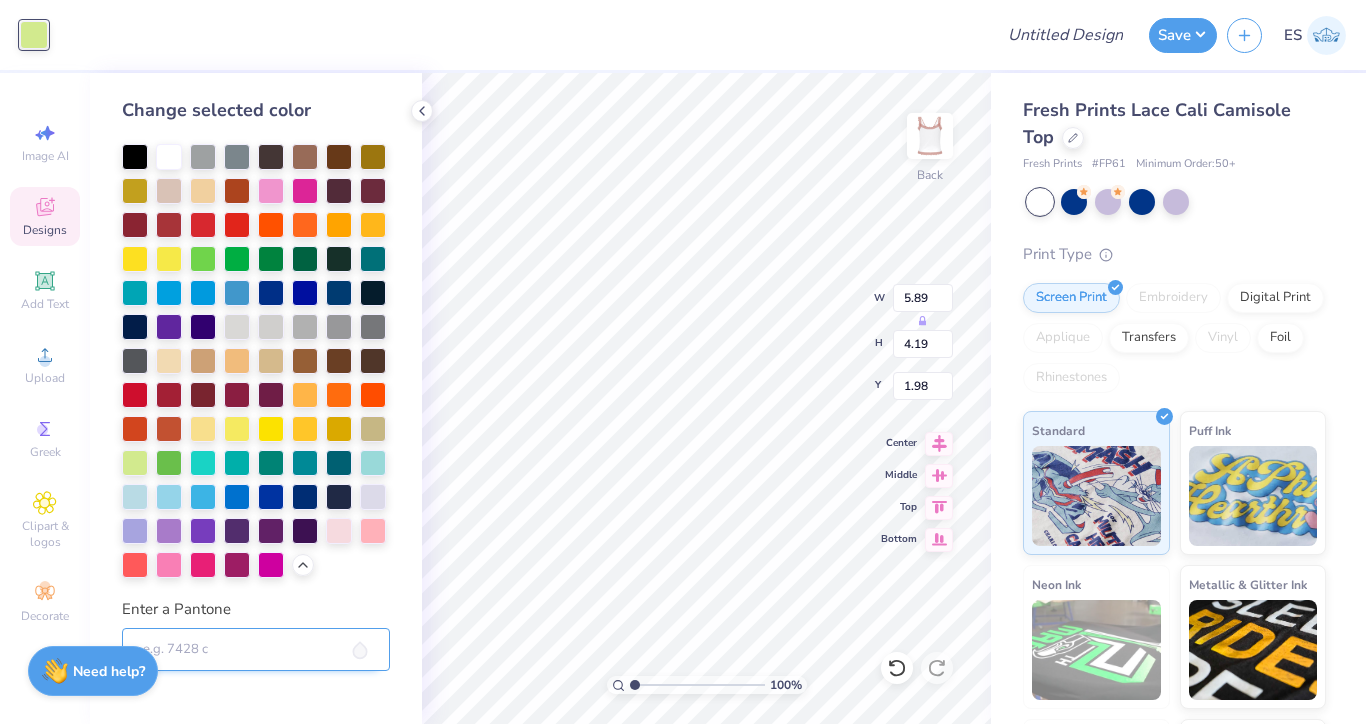 click on "Enter a Pantone" at bounding box center (256, 650) 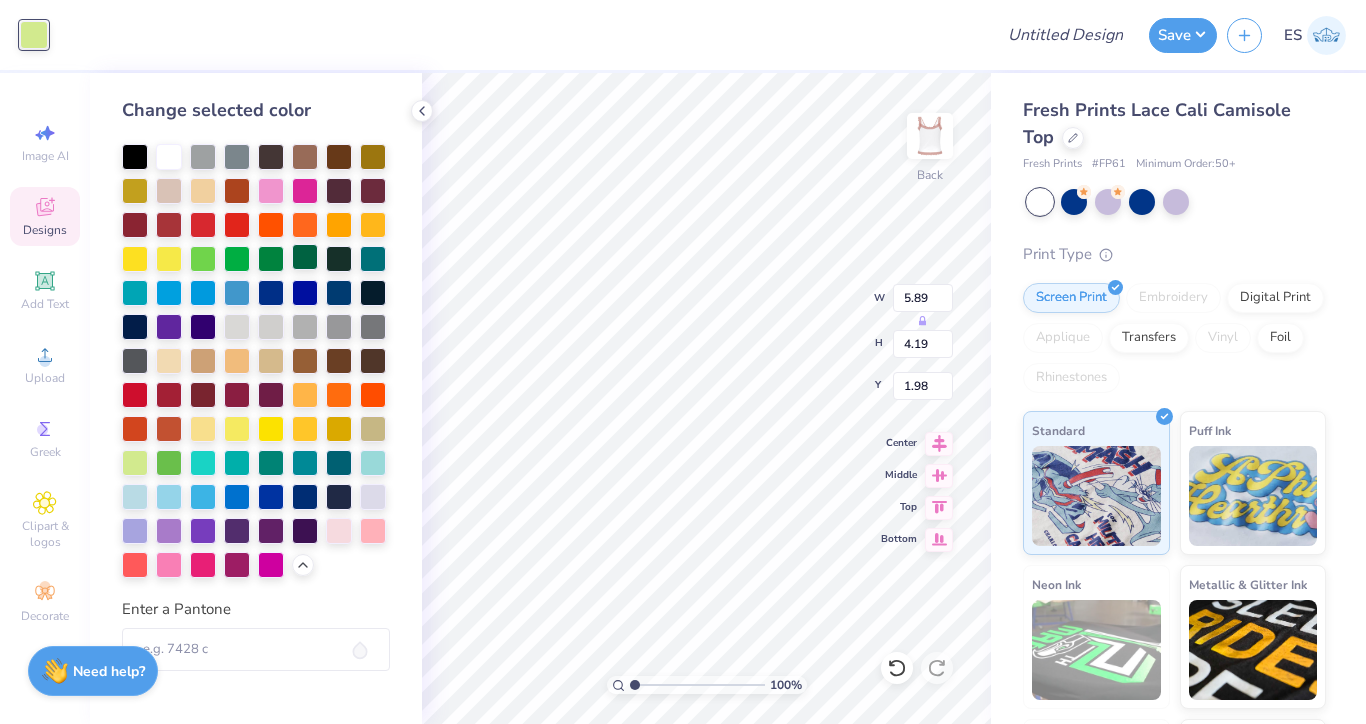 click at bounding box center [305, 257] 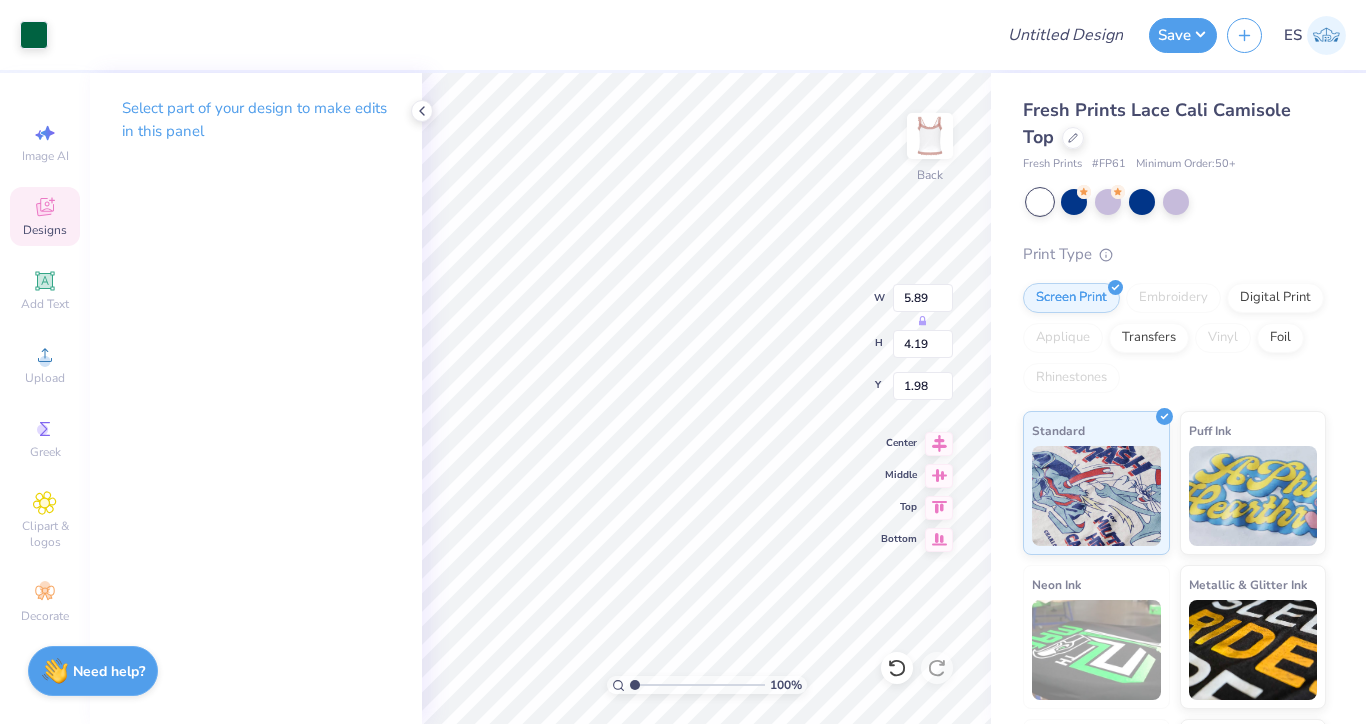 type on "7.12" 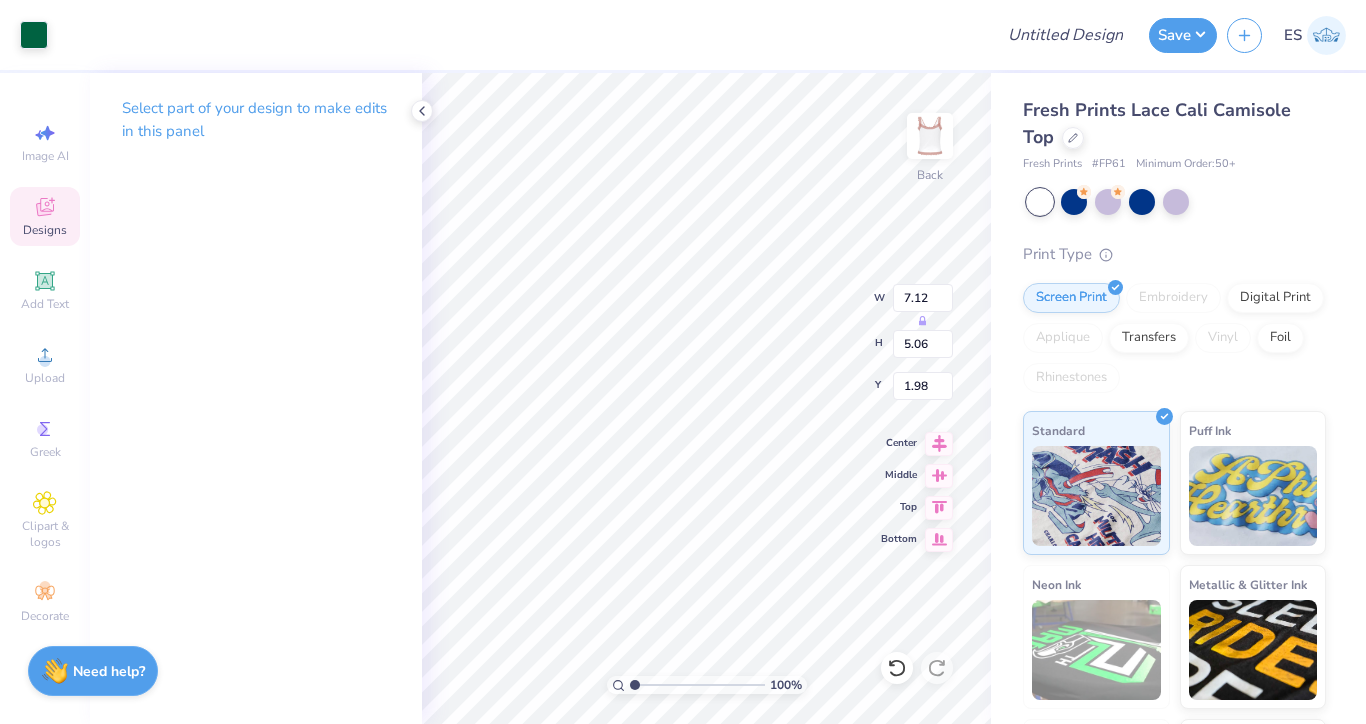 type on "1.96" 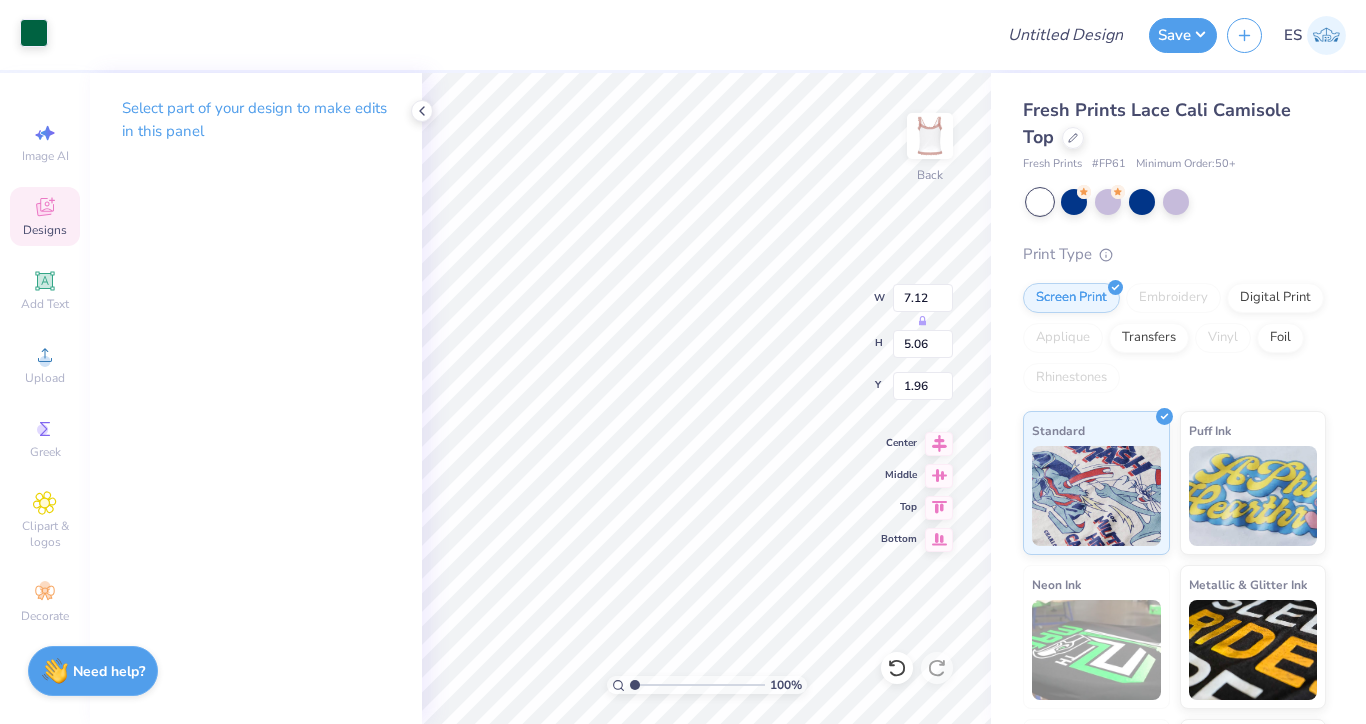 click at bounding box center [34, 33] 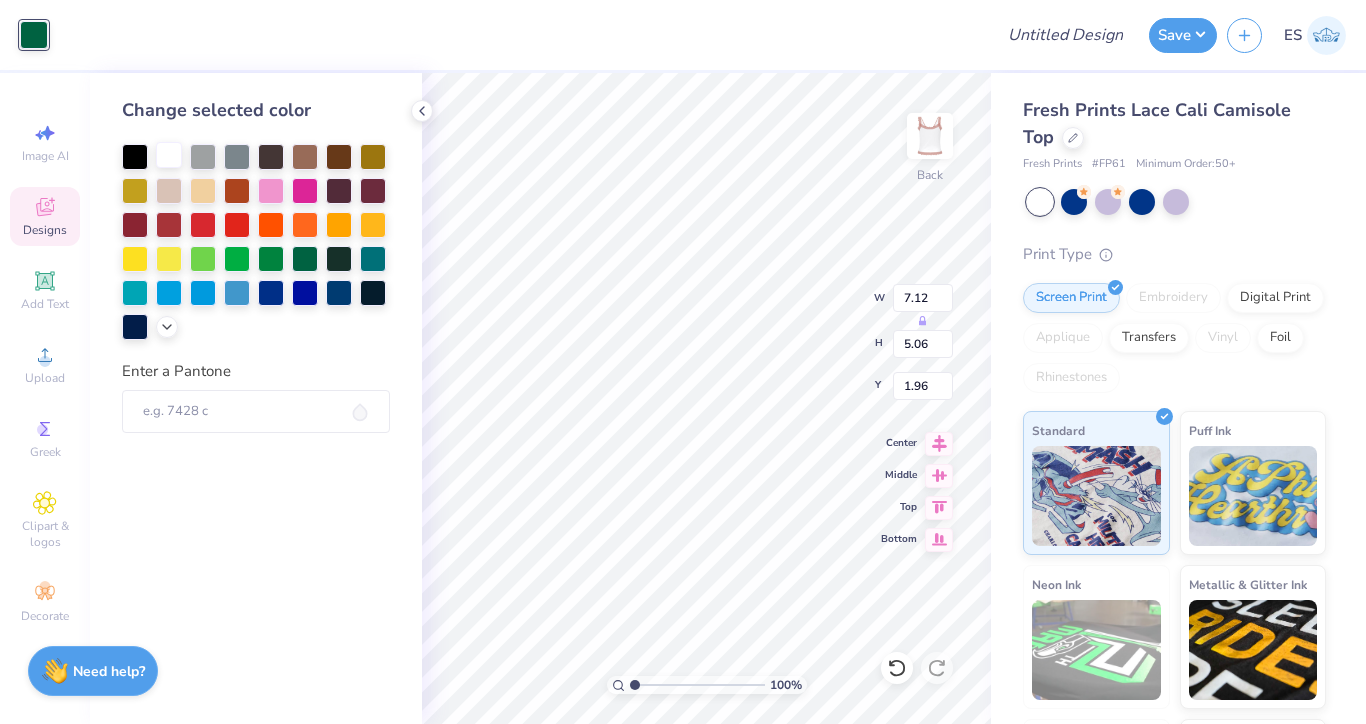 click at bounding box center [169, 155] 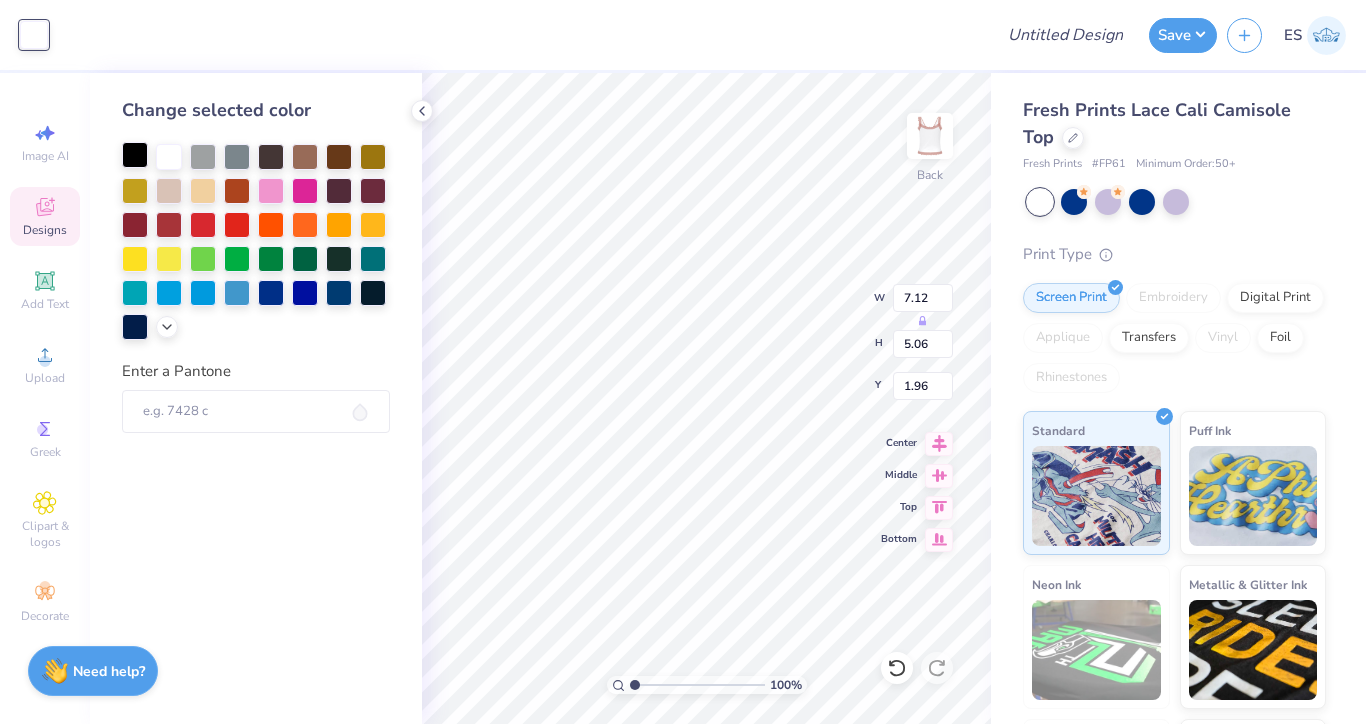 click at bounding box center [135, 155] 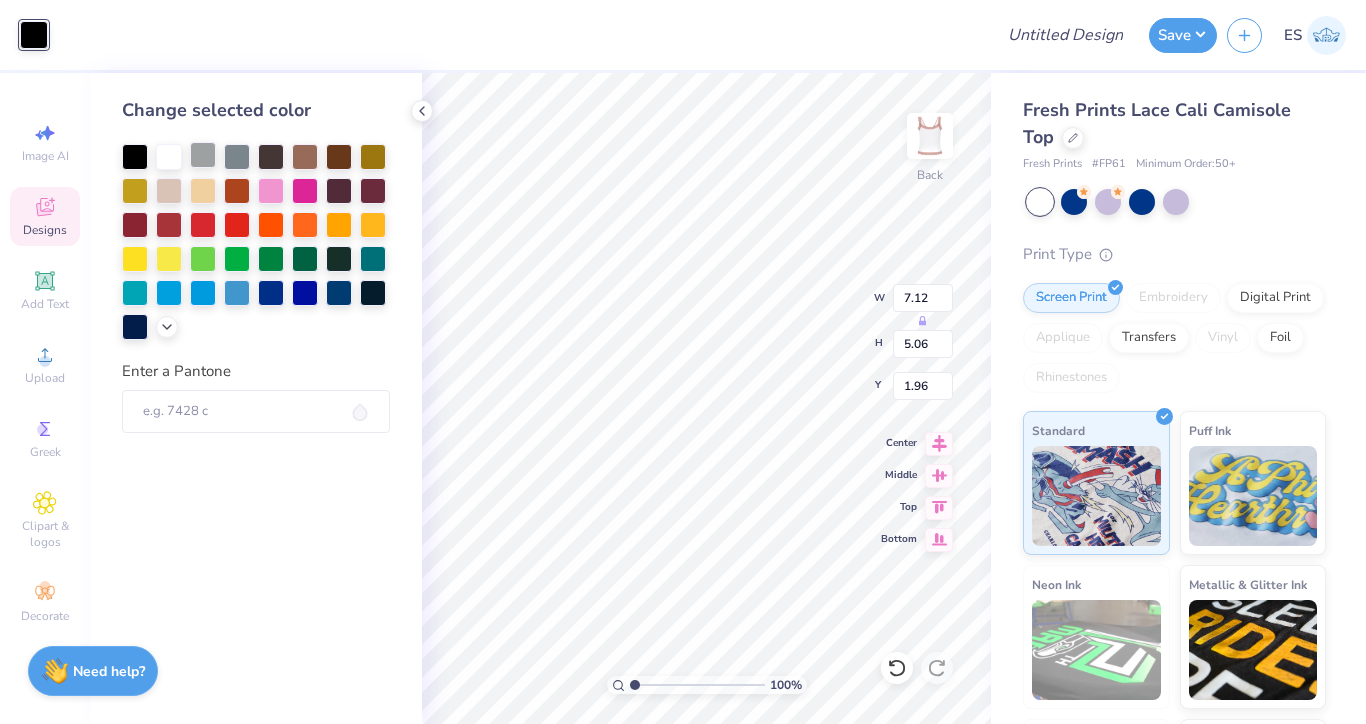 click at bounding box center (203, 155) 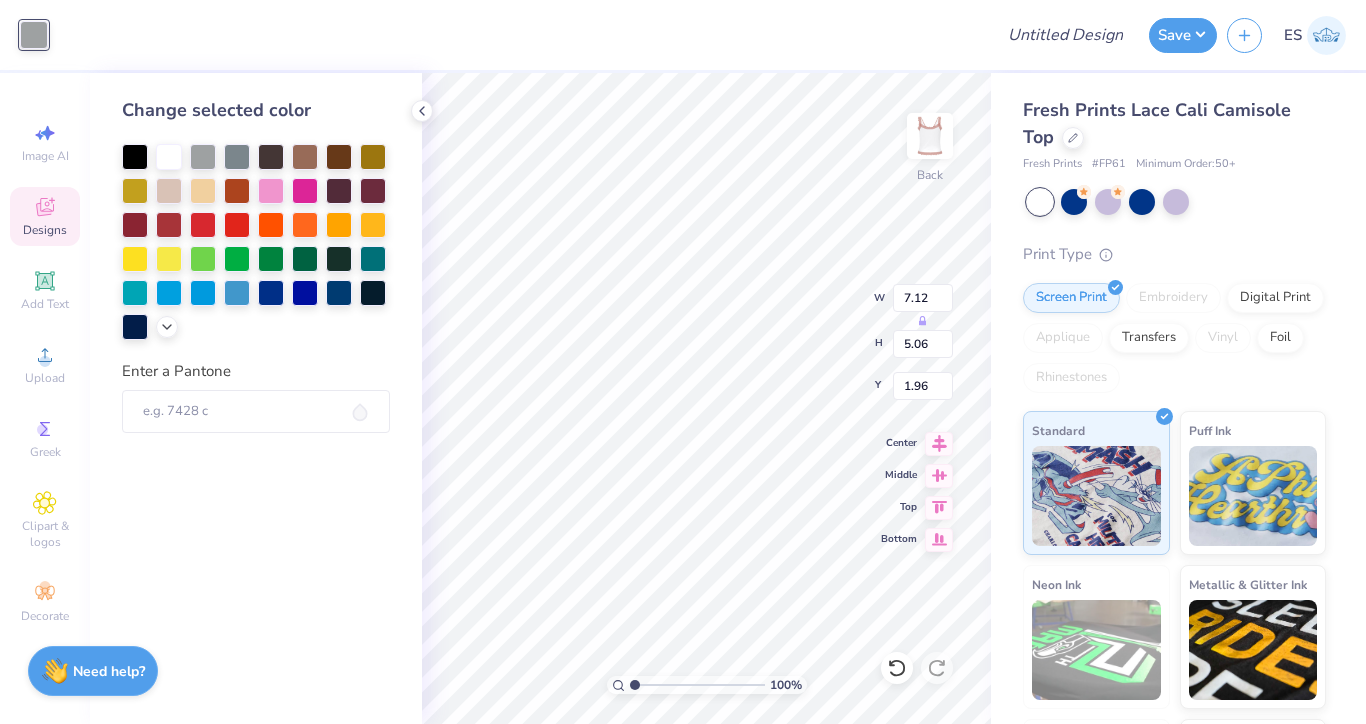 click at bounding box center (256, 242) 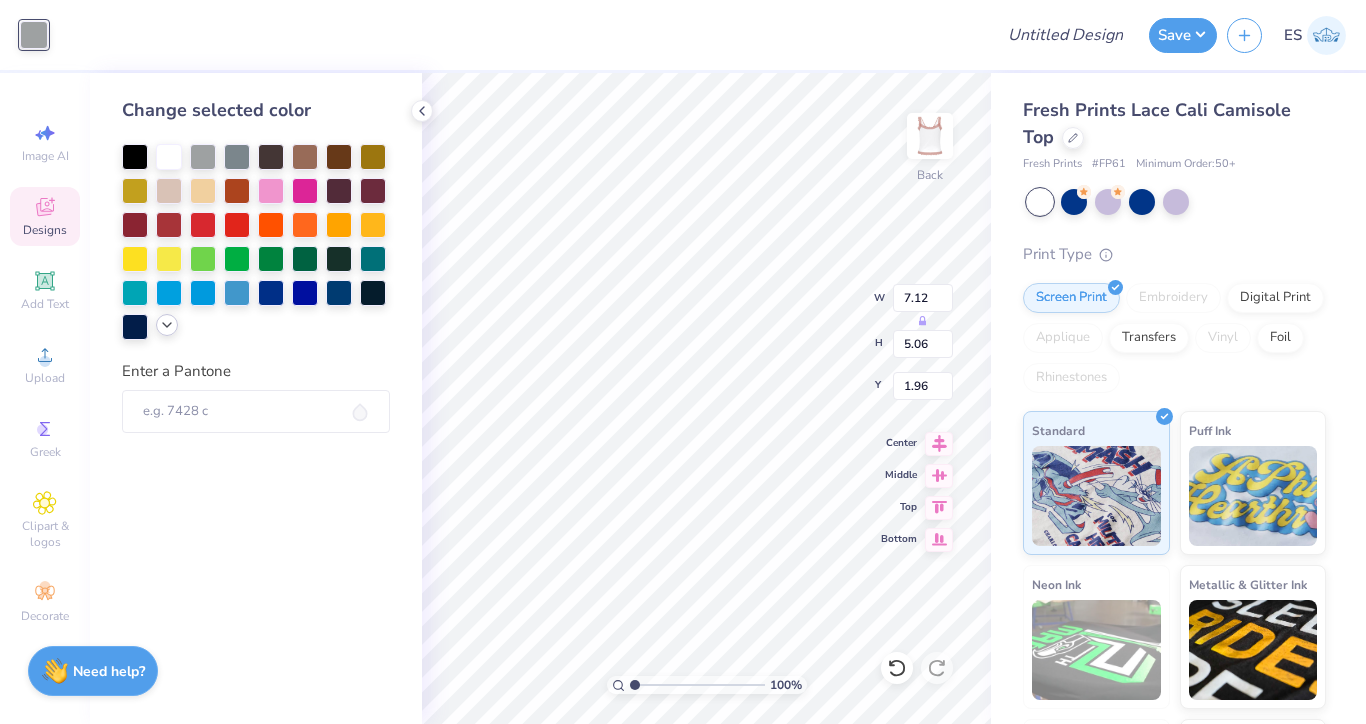 click at bounding box center (167, 325) 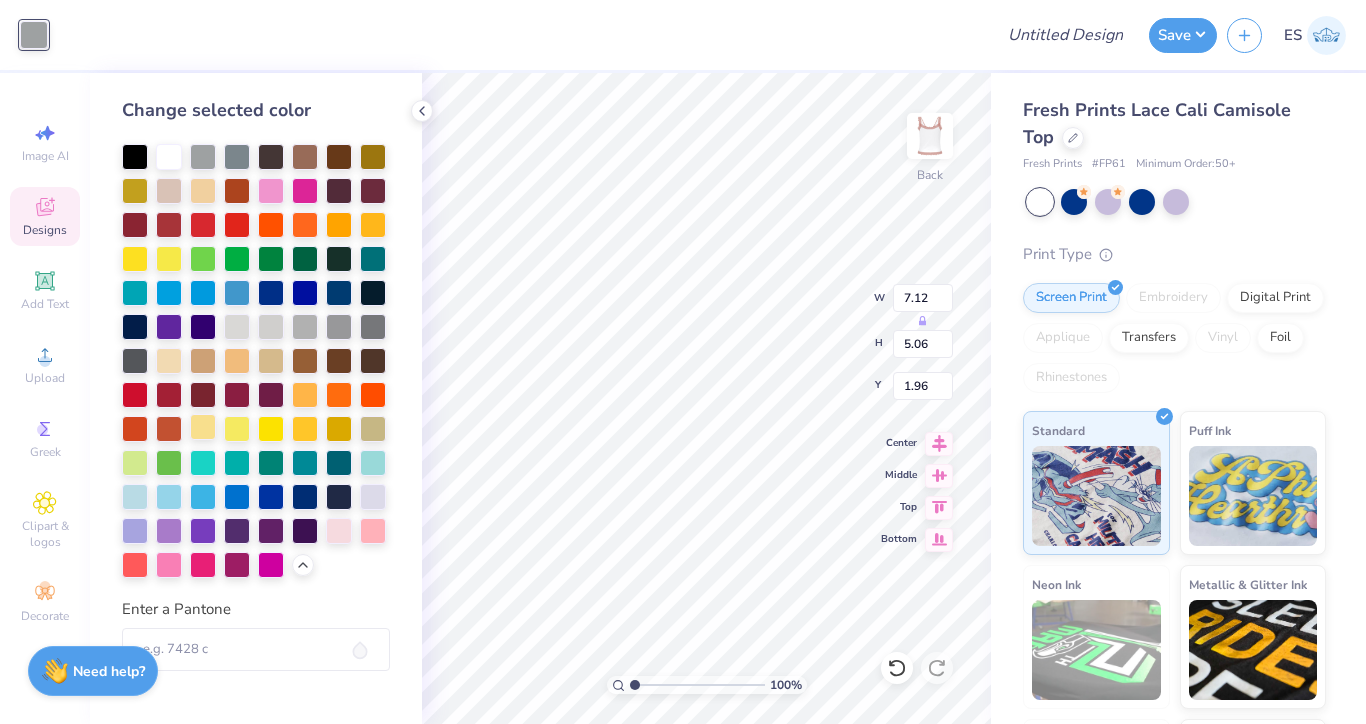 click at bounding box center (203, 427) 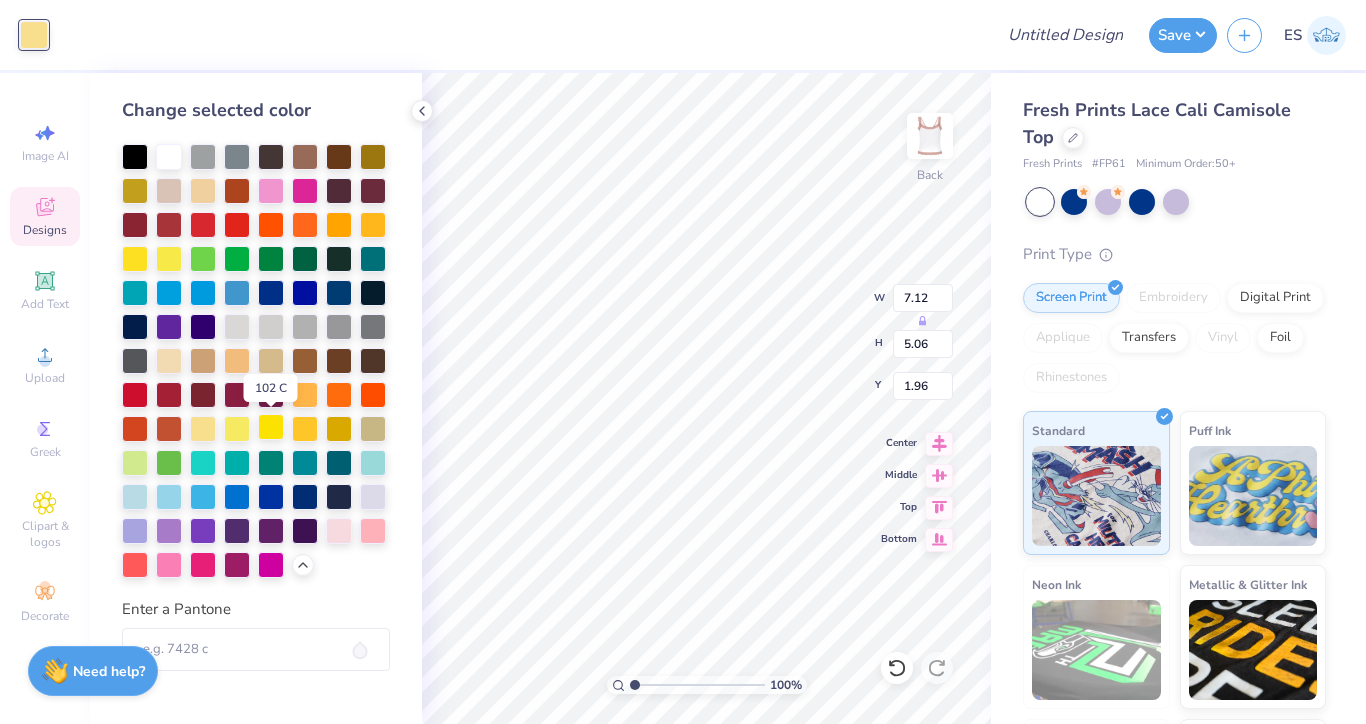 click at bounding box center [271, 427] 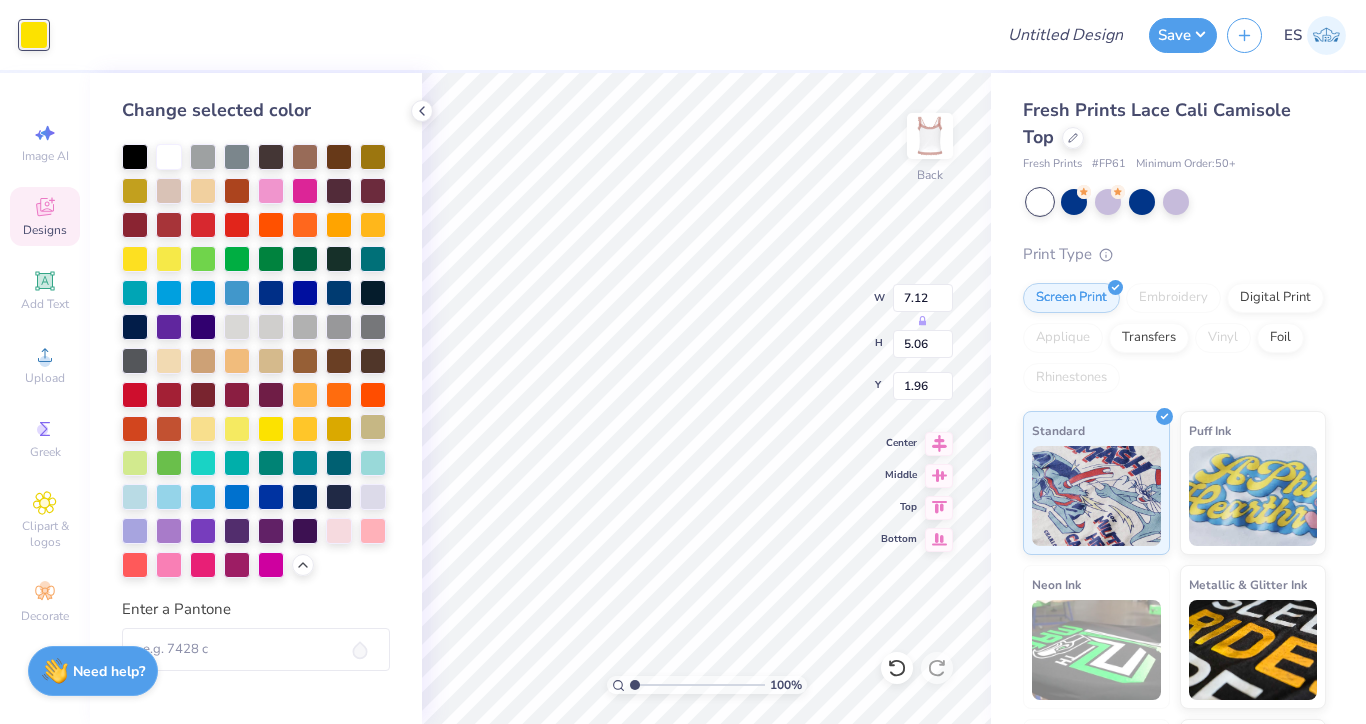 click at bounding box center [373, 427] 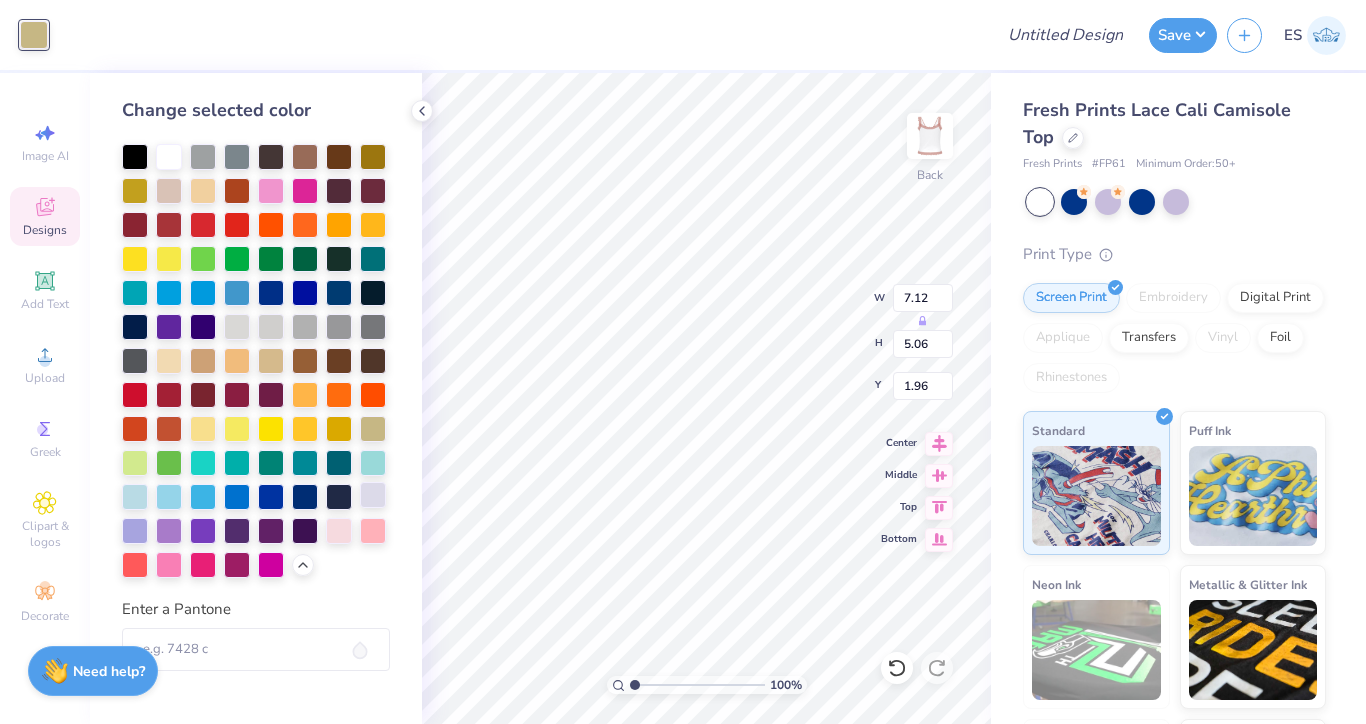 click at bounding box center [373, 495] 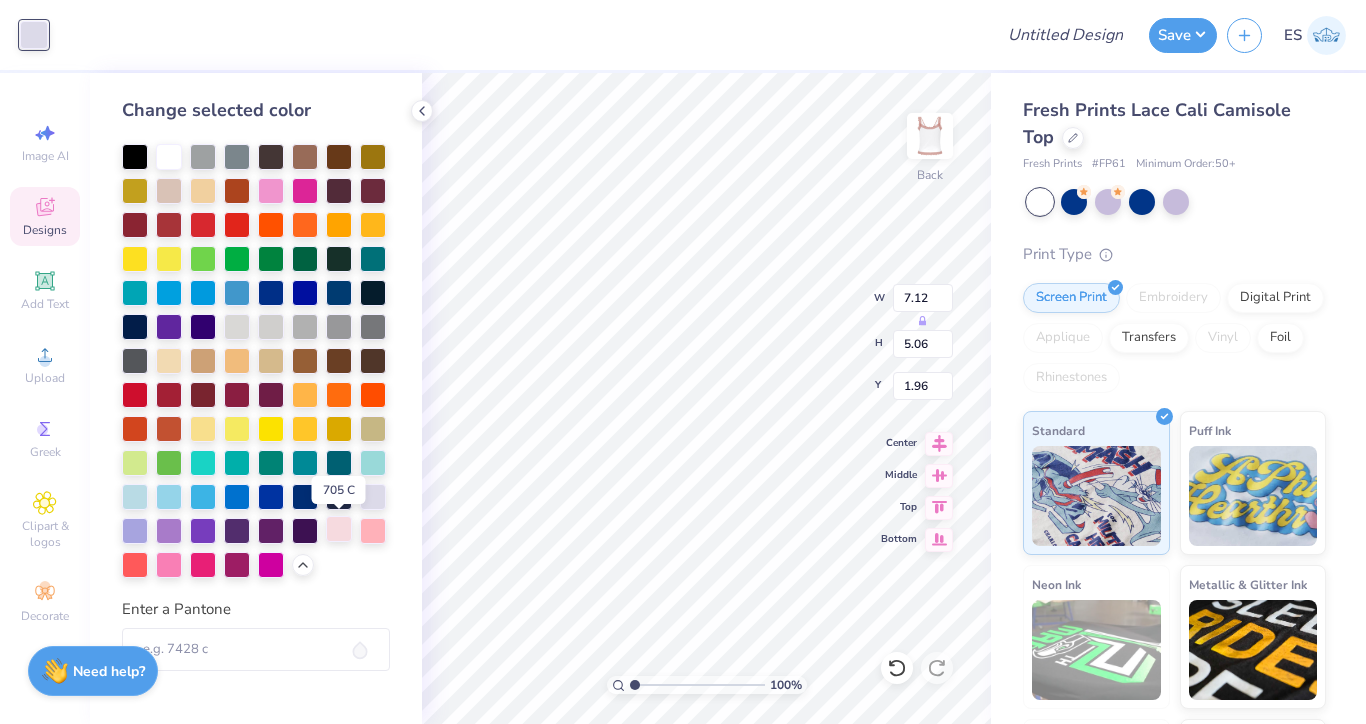click at bounding box center [339, 529] 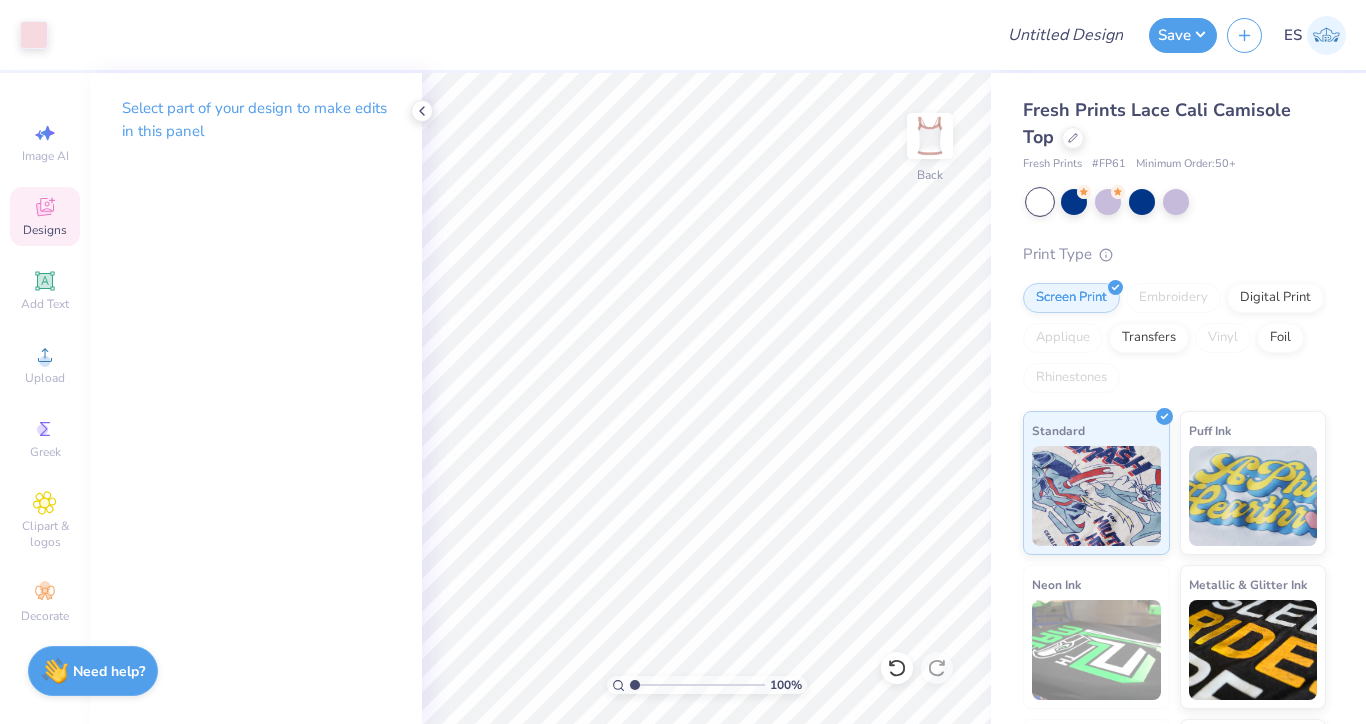click on "Designs" at bounding box center (45, 216) 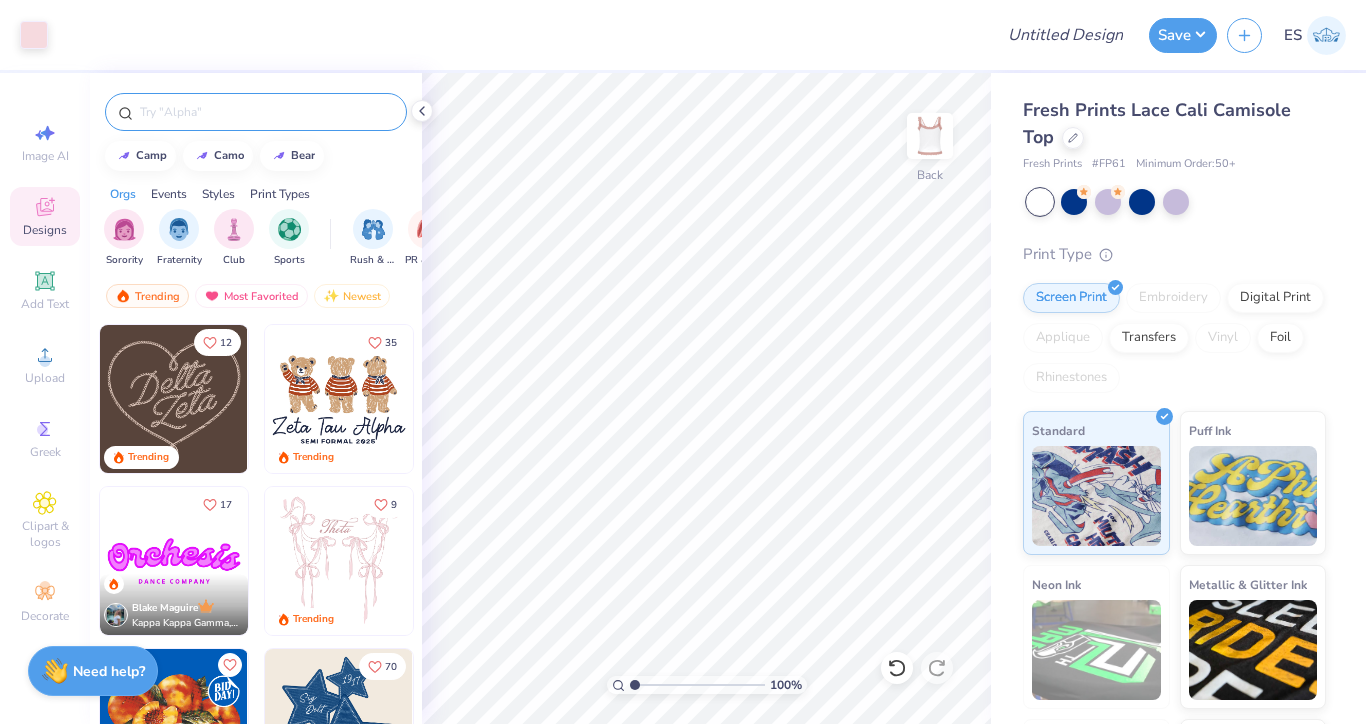 click at bounding box center (256, 112) 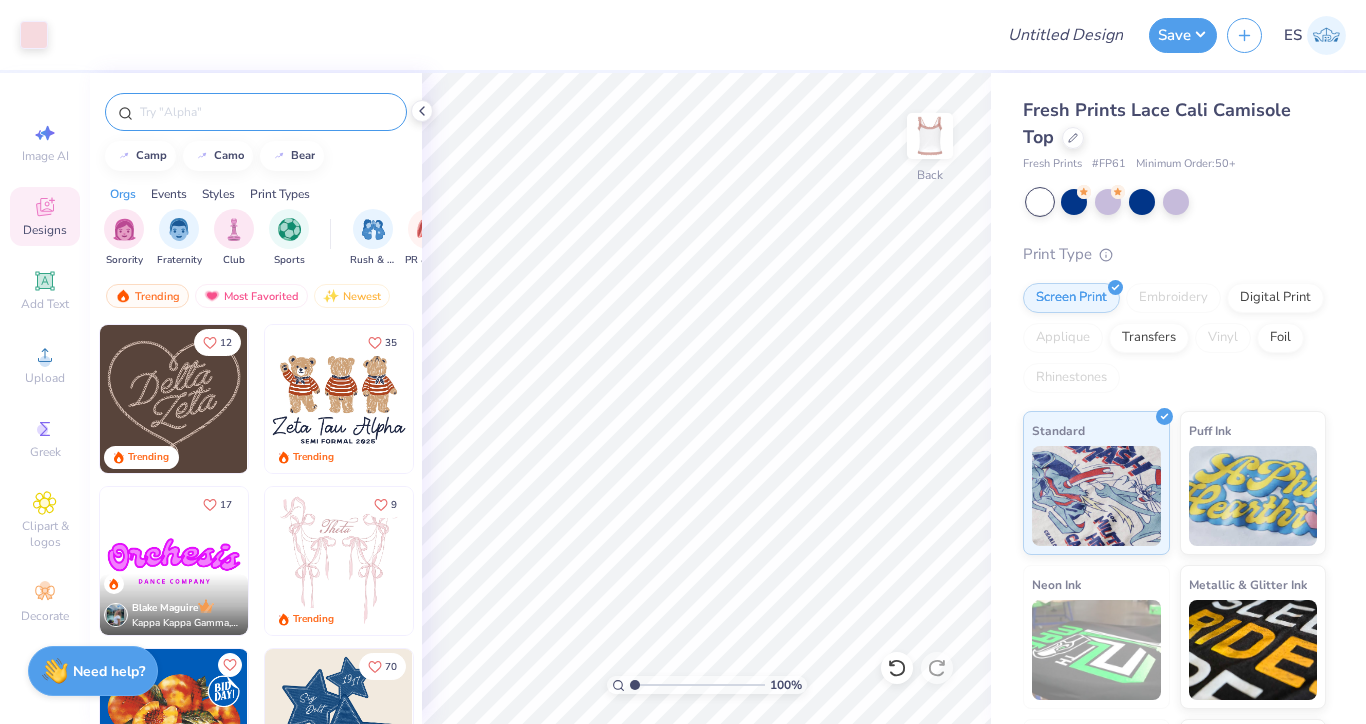 click at bounding box center (256, 112) 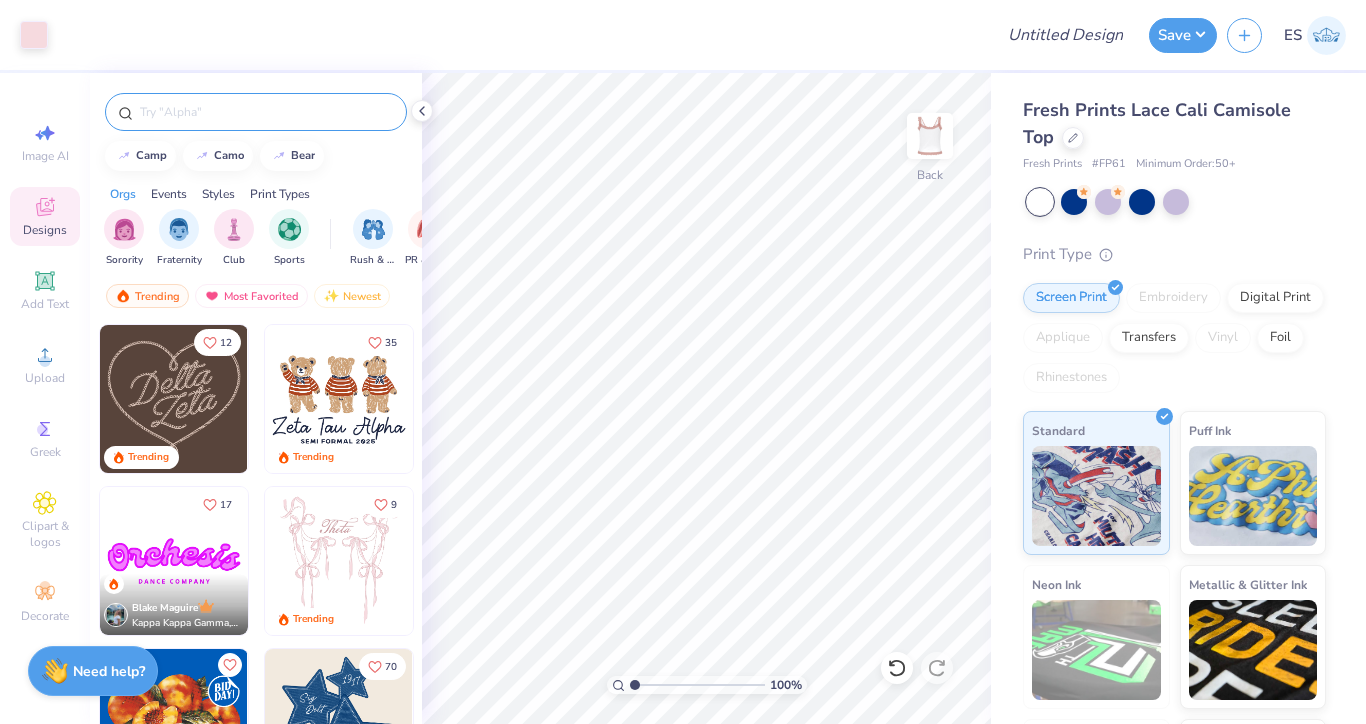 click at bounding box center (266, 112) 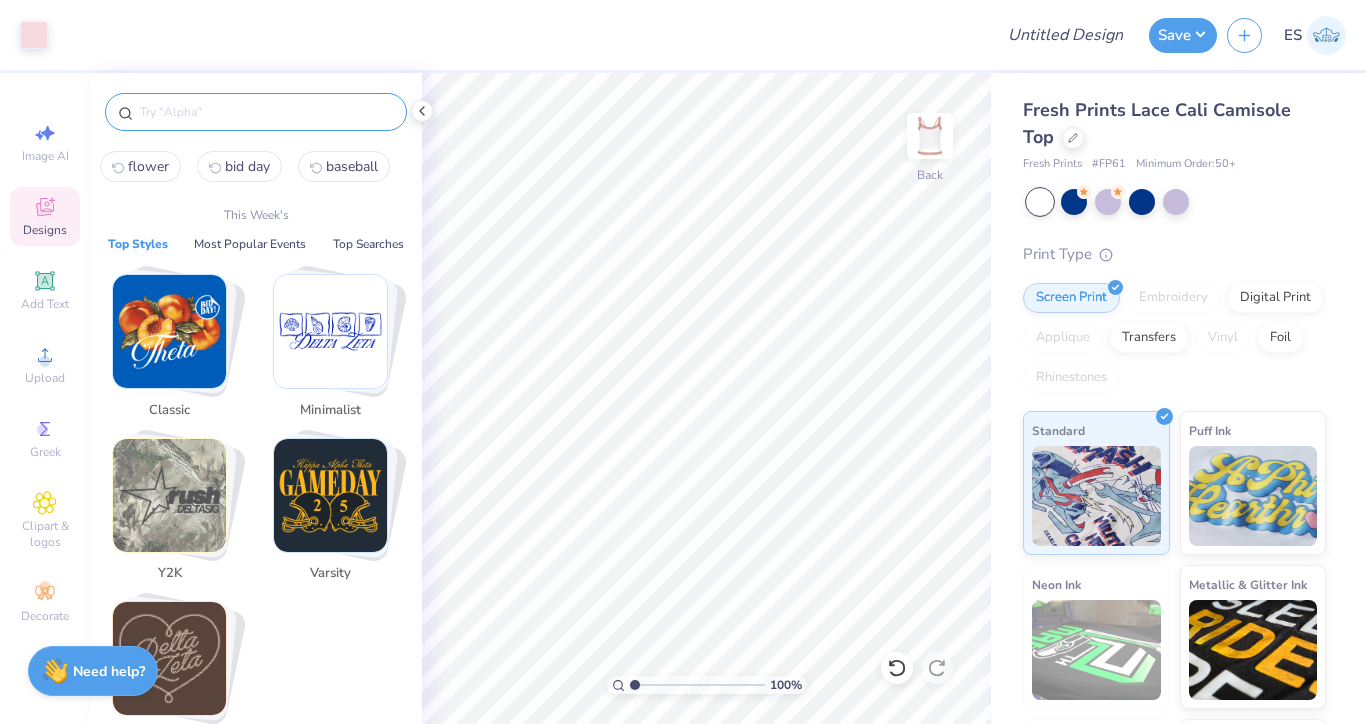 click on "flower" at bounding box center (140, 166) 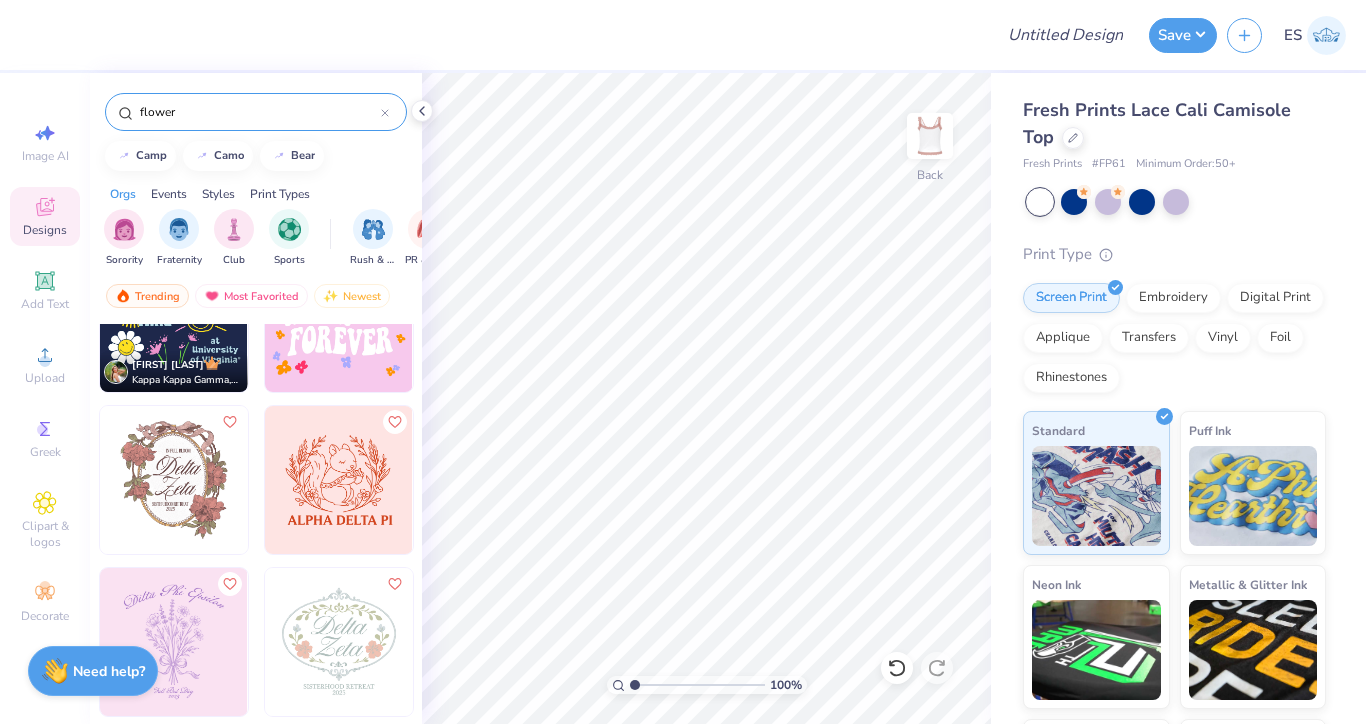 scroll, scrollTop: 3506, scrollLeft: 0, axis: vertical 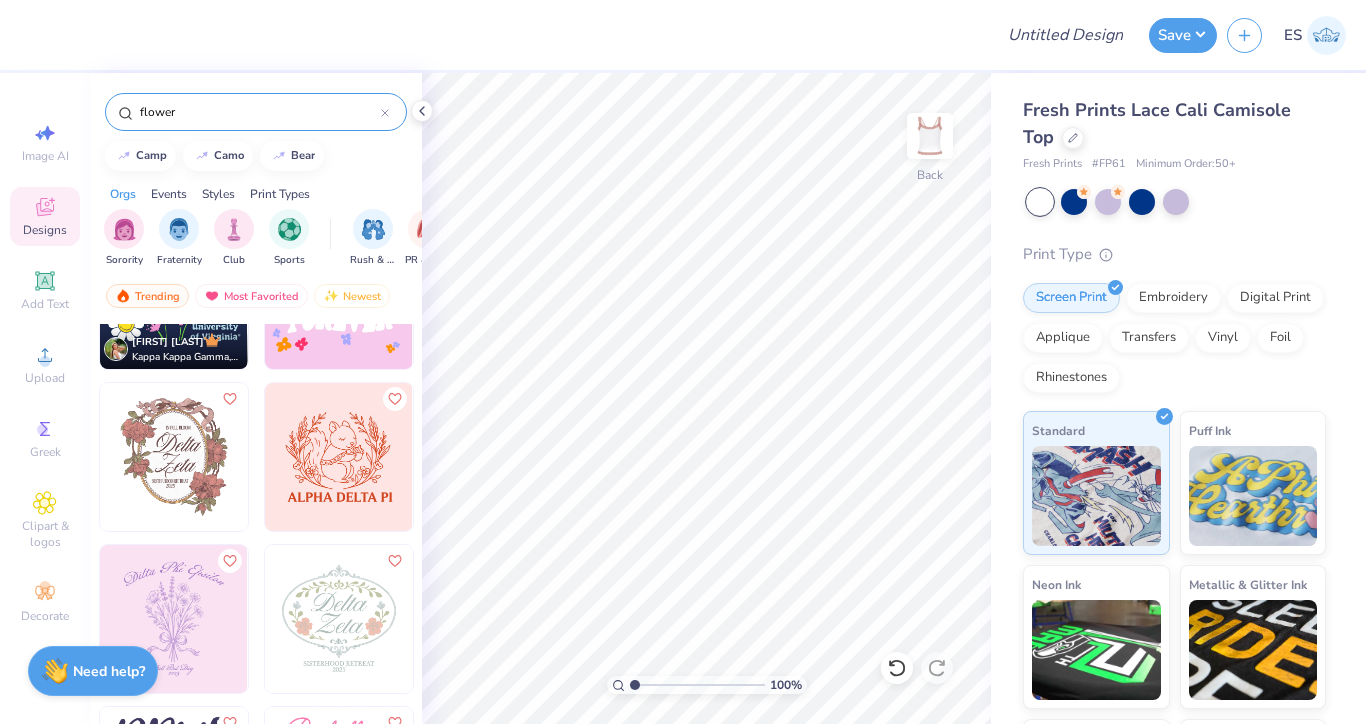 click at bounding box center [174, 457] 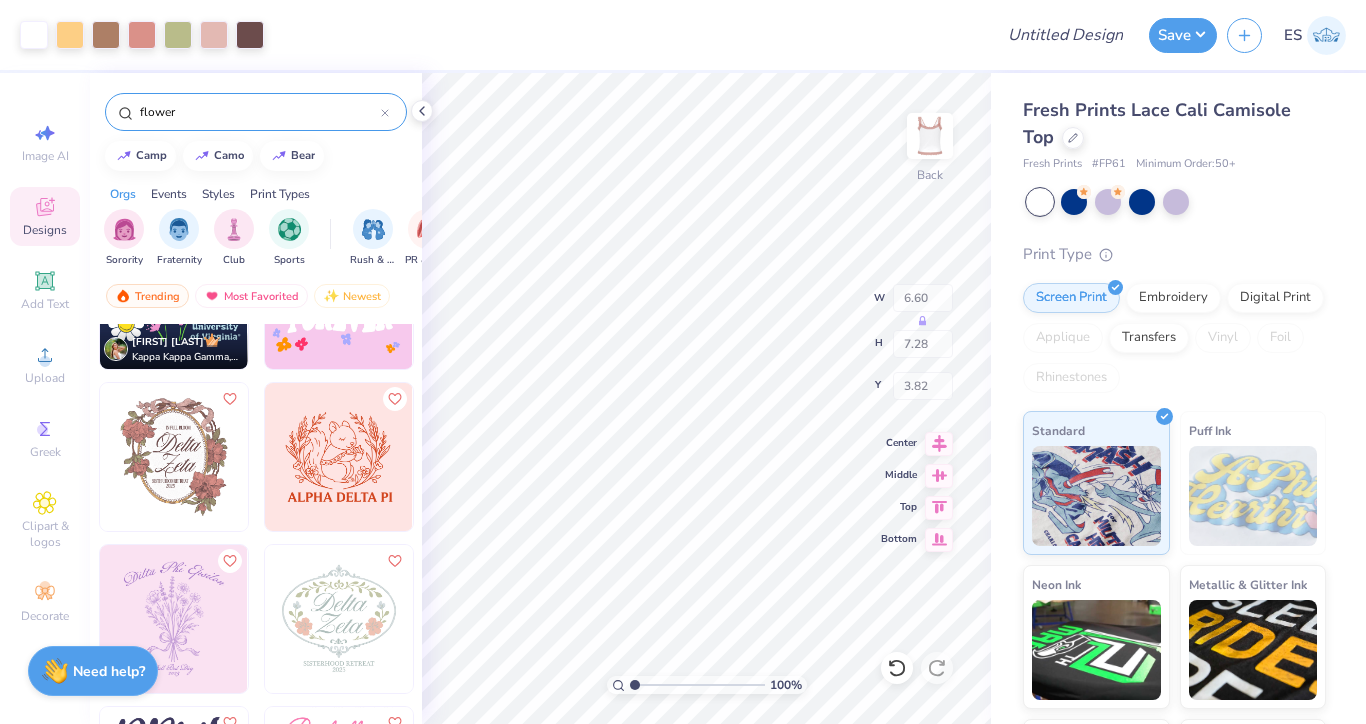 type on "3.82" 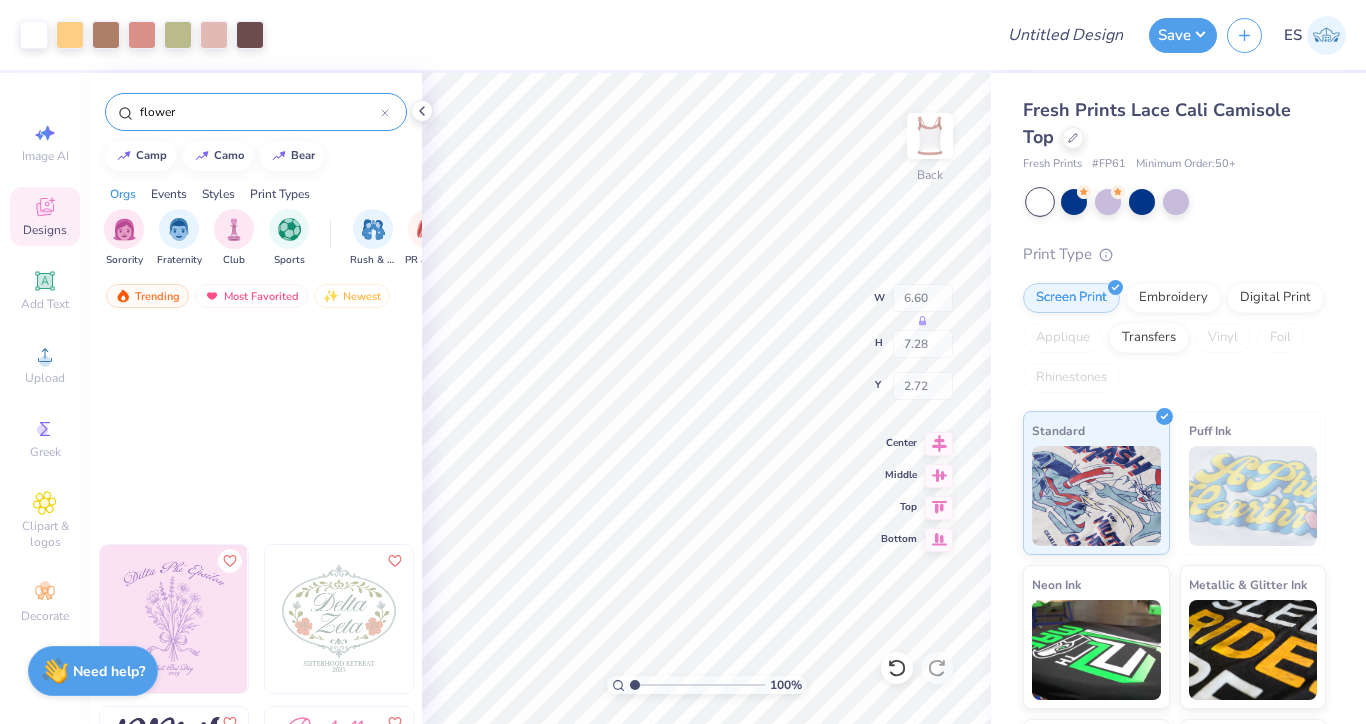 type on "2.72" 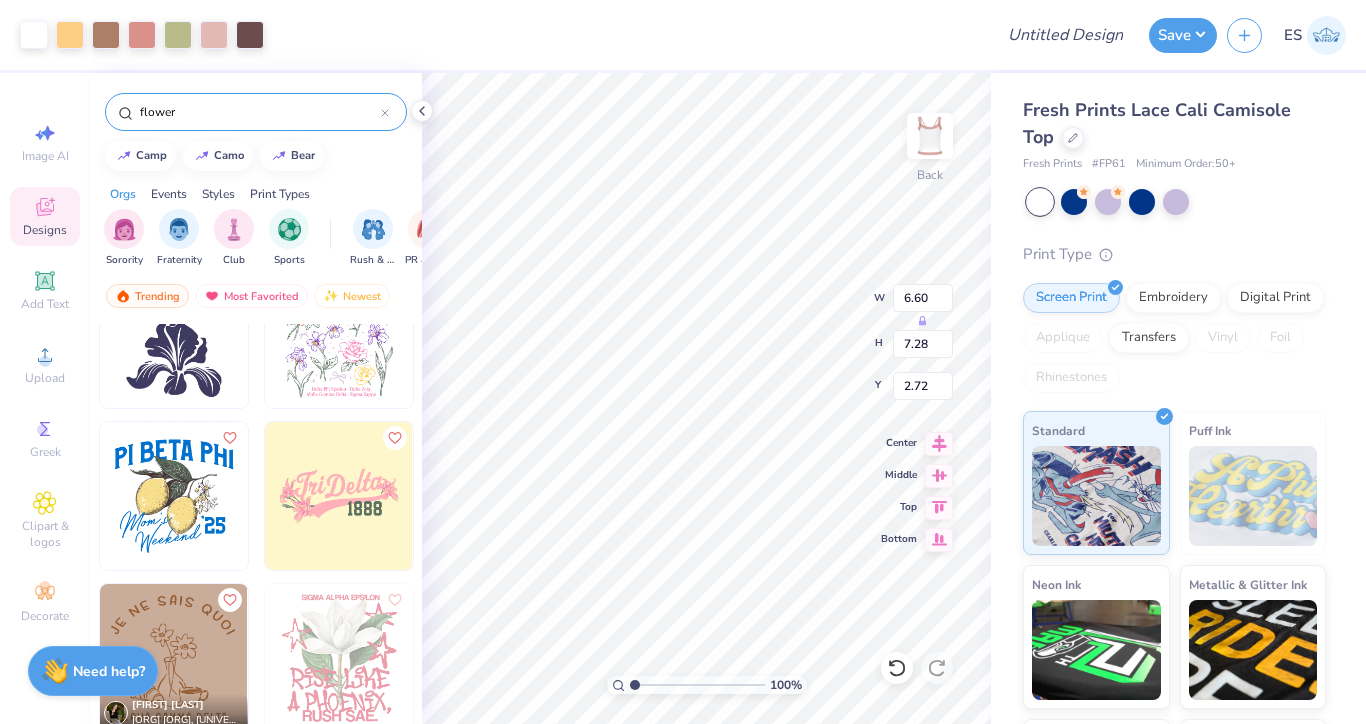 scroll, scrollTop: 4399, scrollLeft: 0, axis: vertical 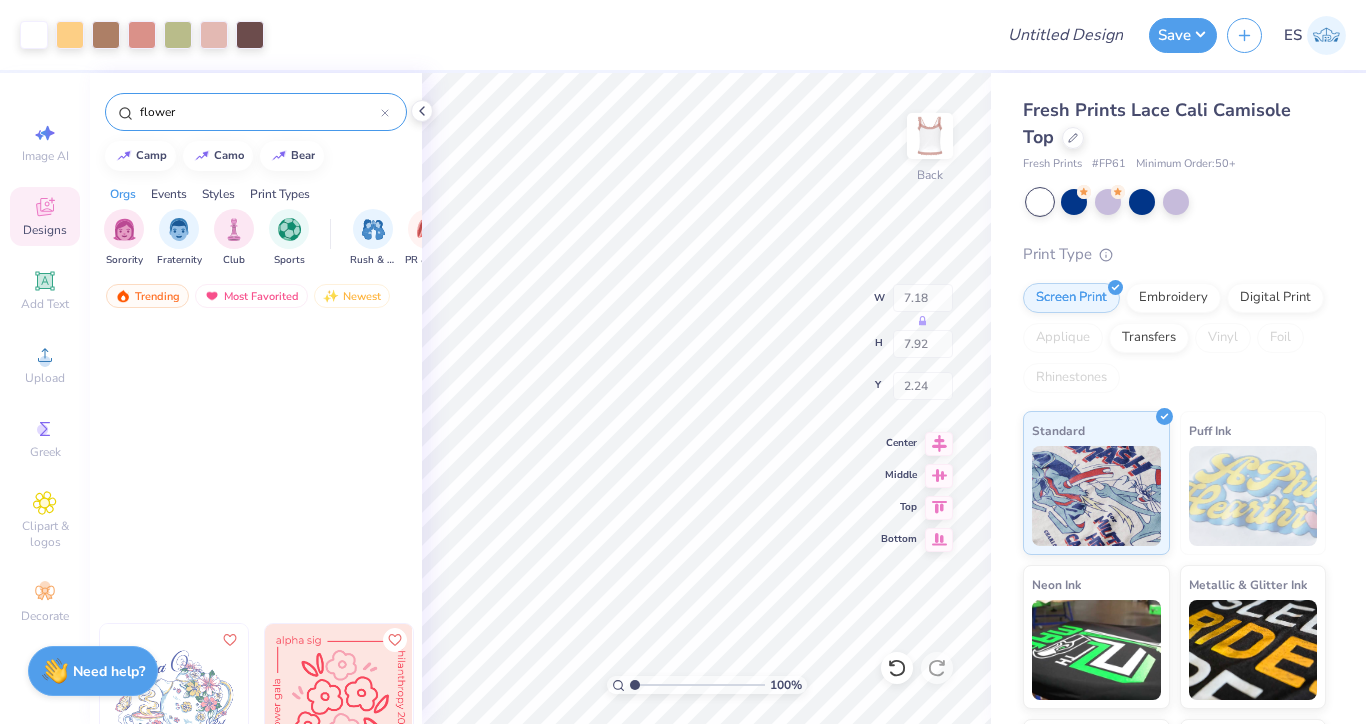 type on "7.18" 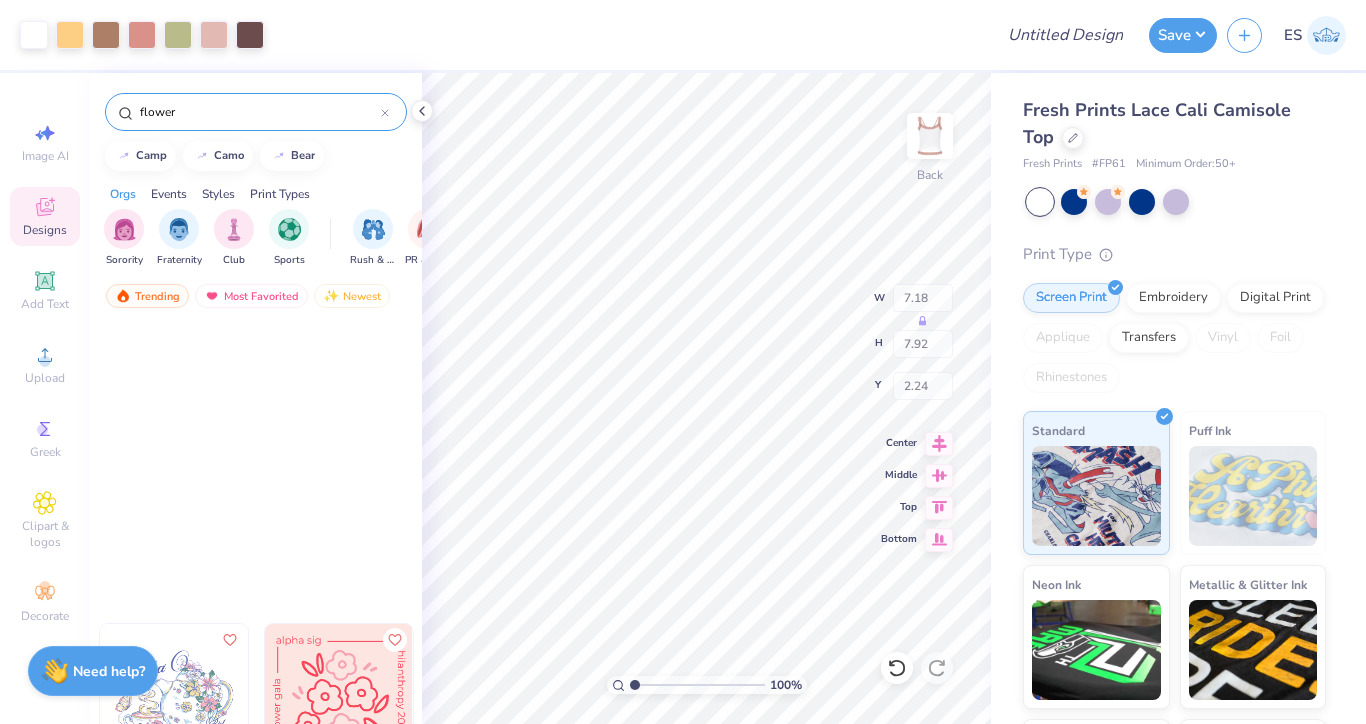 type on "7.92" 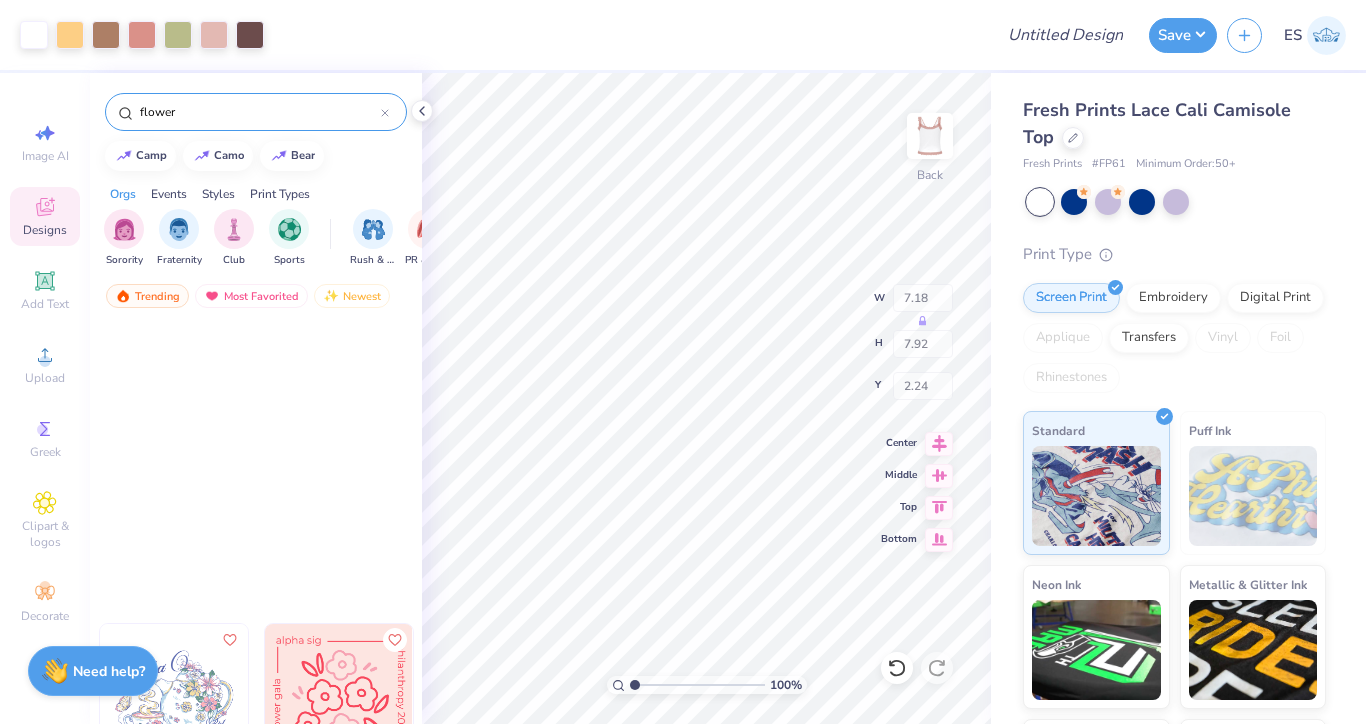 type on "2.24" 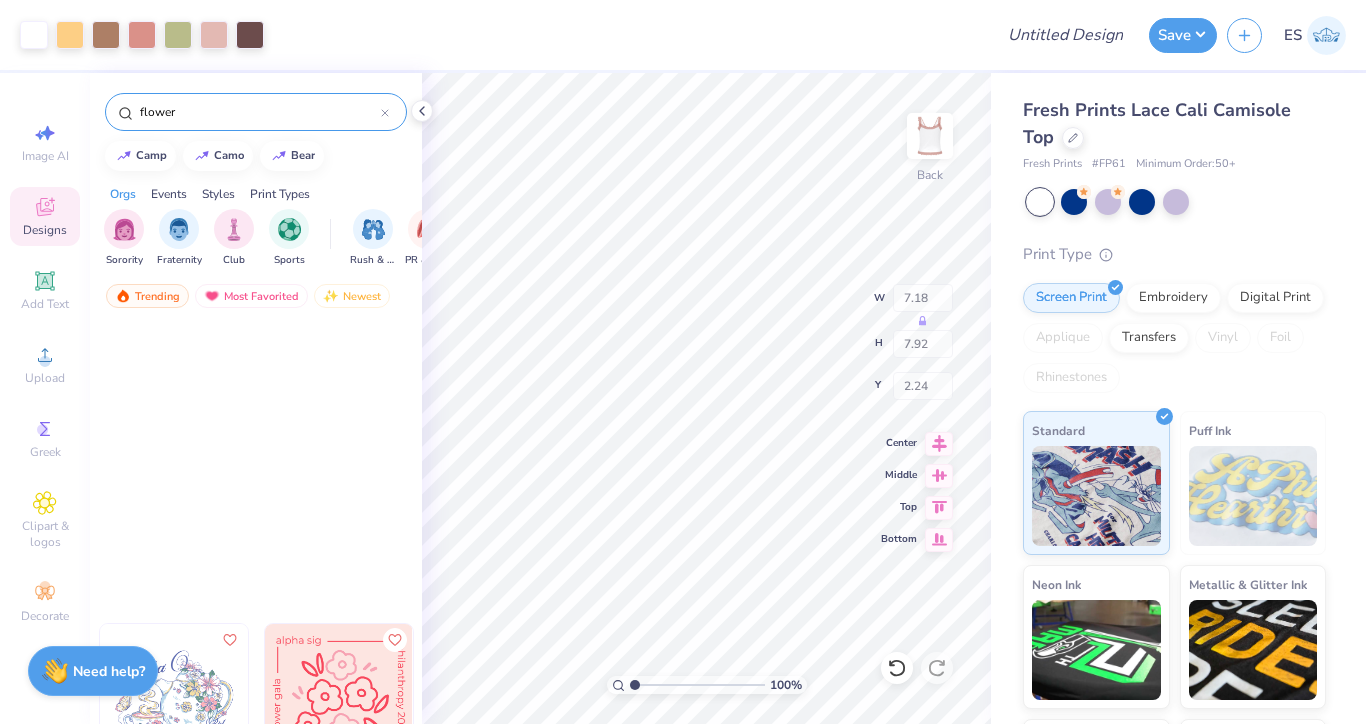 scroll, scrollTop: 4938, scrollLeft: 0, axis: vertical 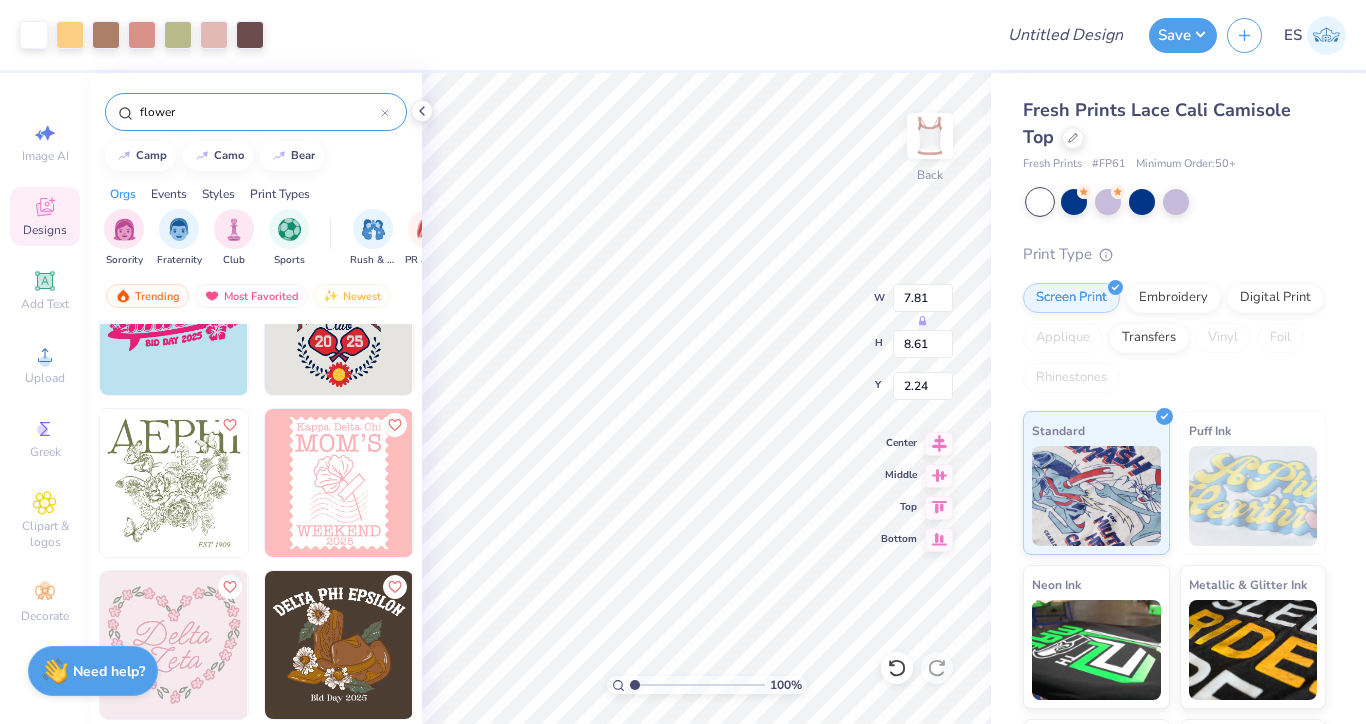 type on "7.81" 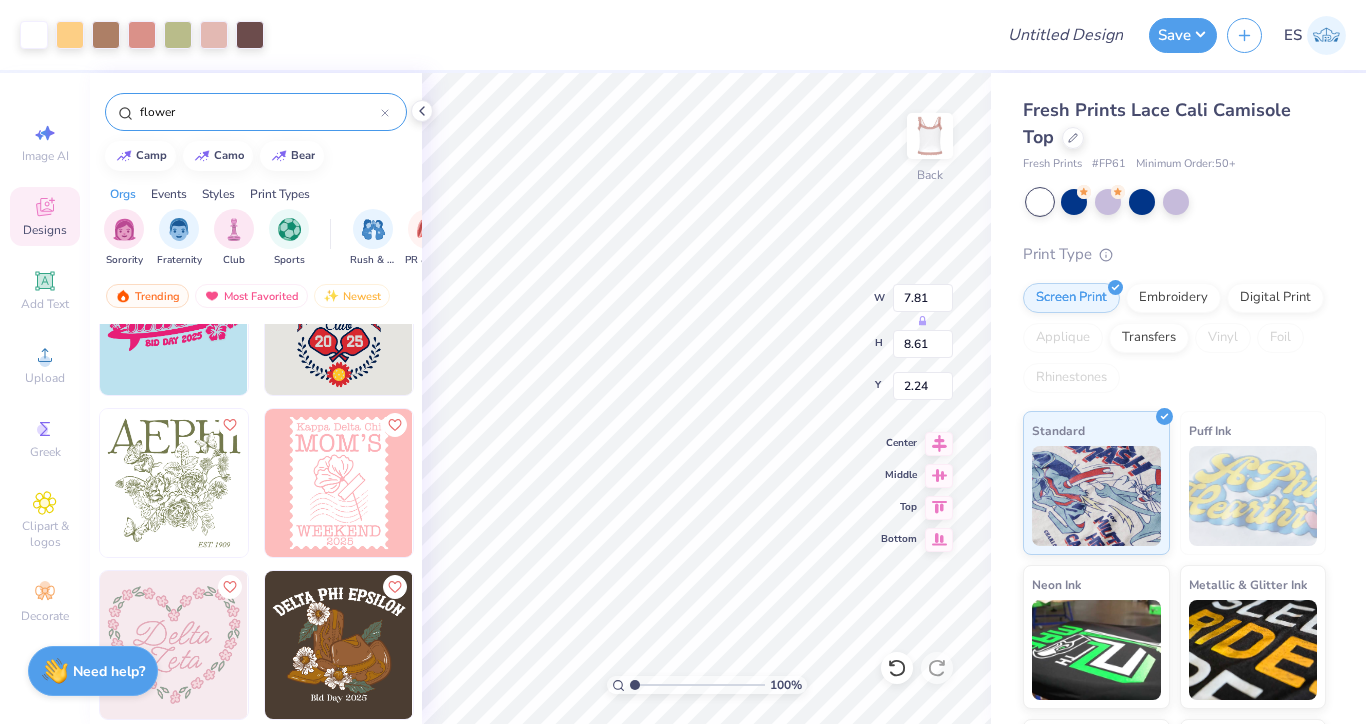 type on "8.61" 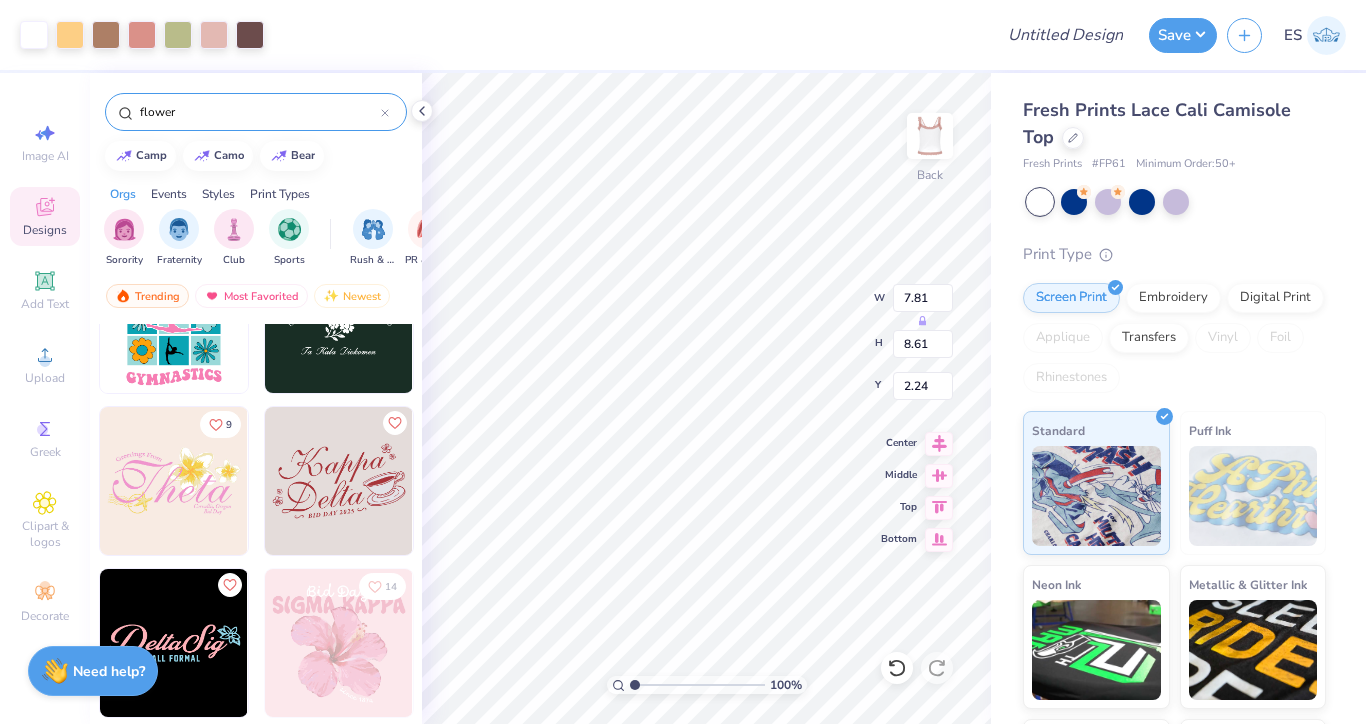 scroll, scrollTop: 6381, scrollLeft: 0, axis: vertical 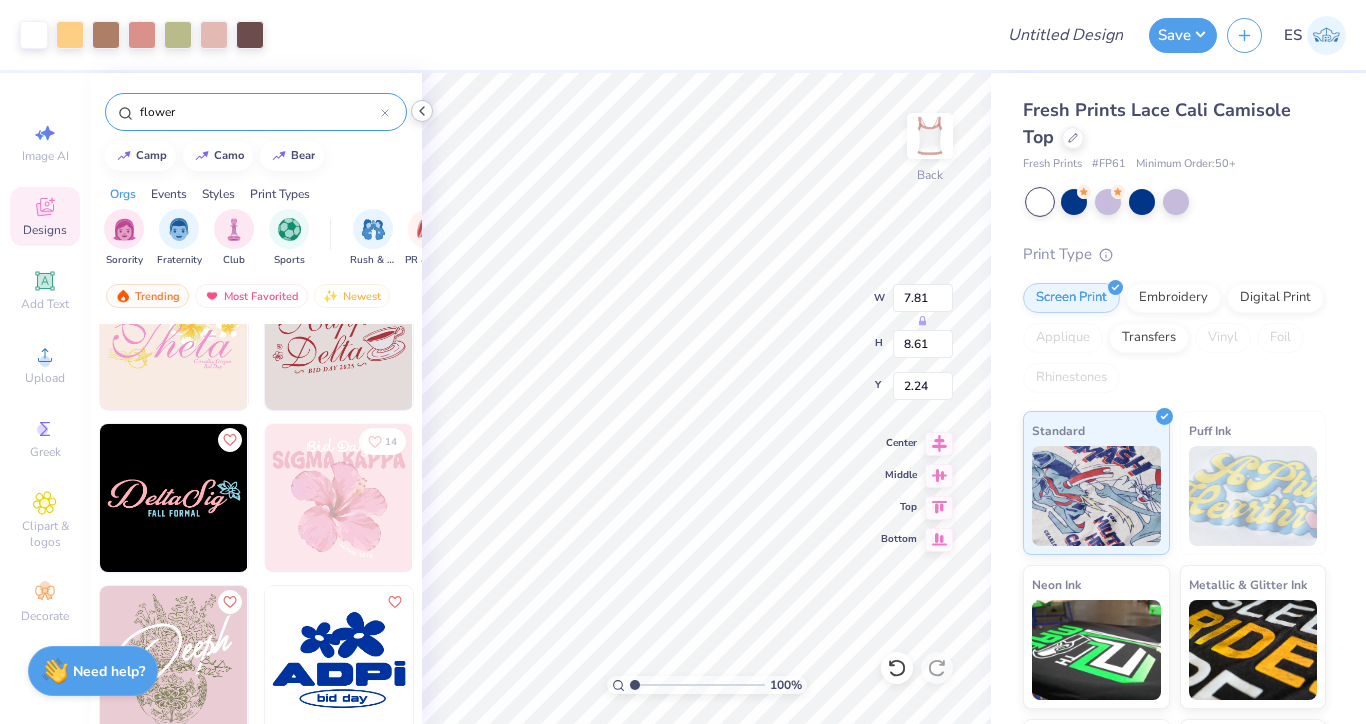 click 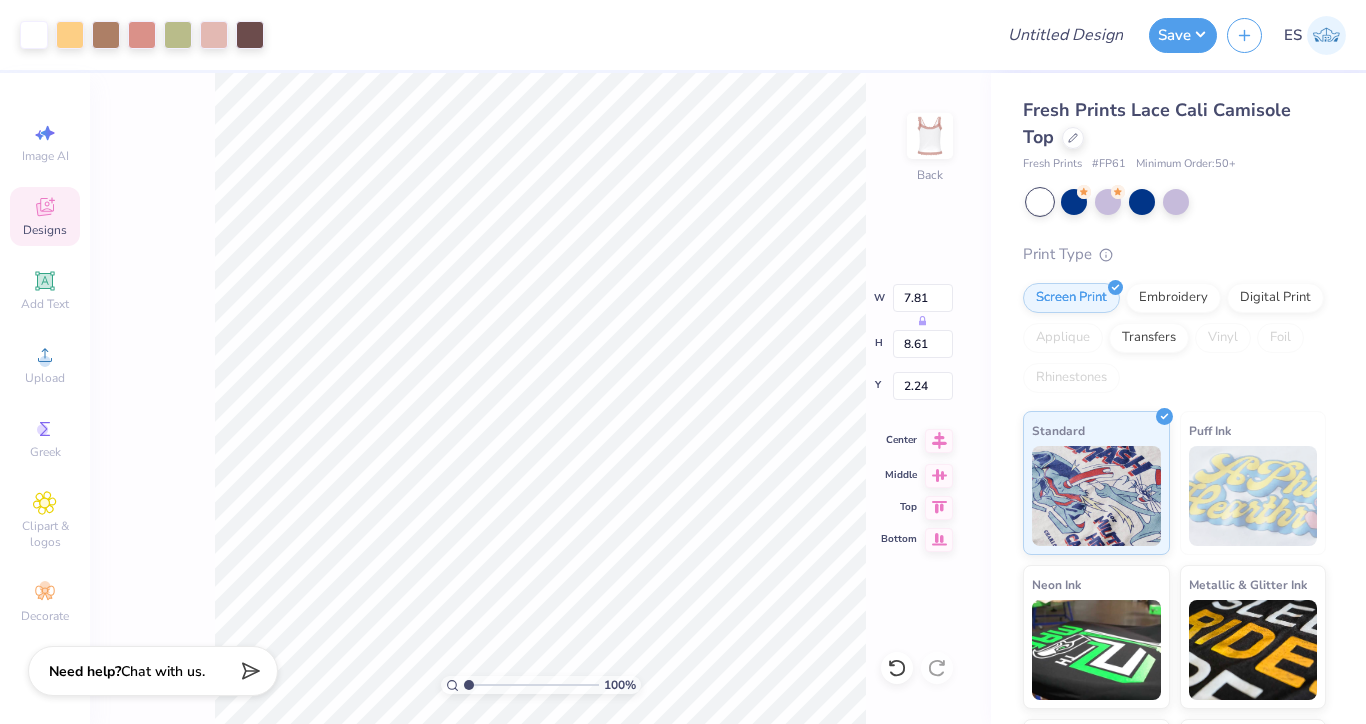 click 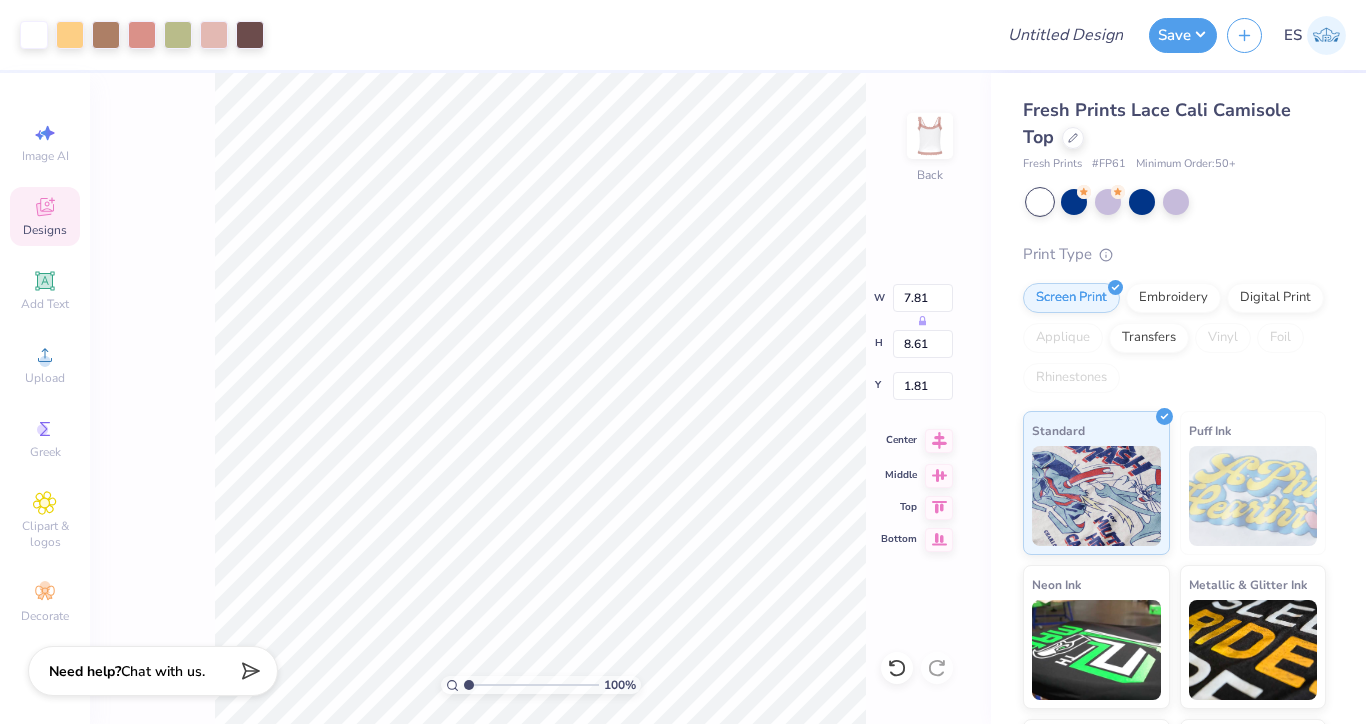 type on "1.81" 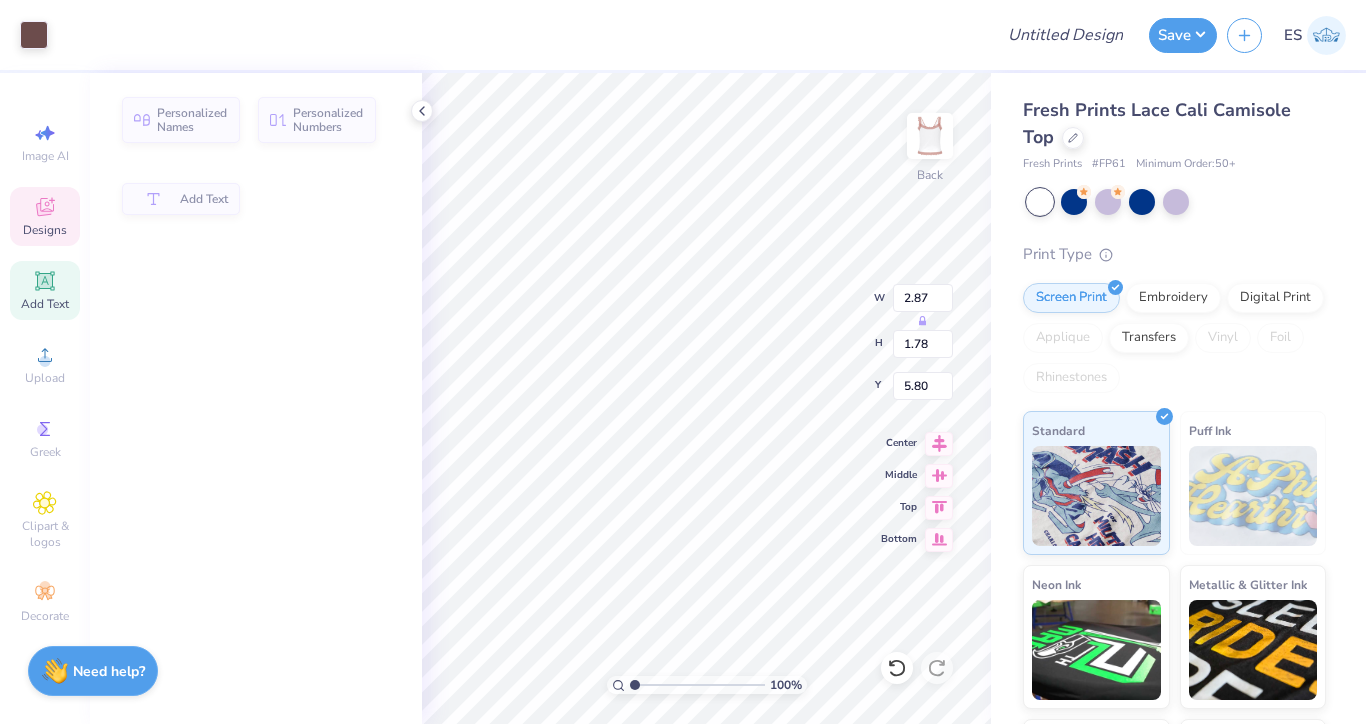 type on "2.87" 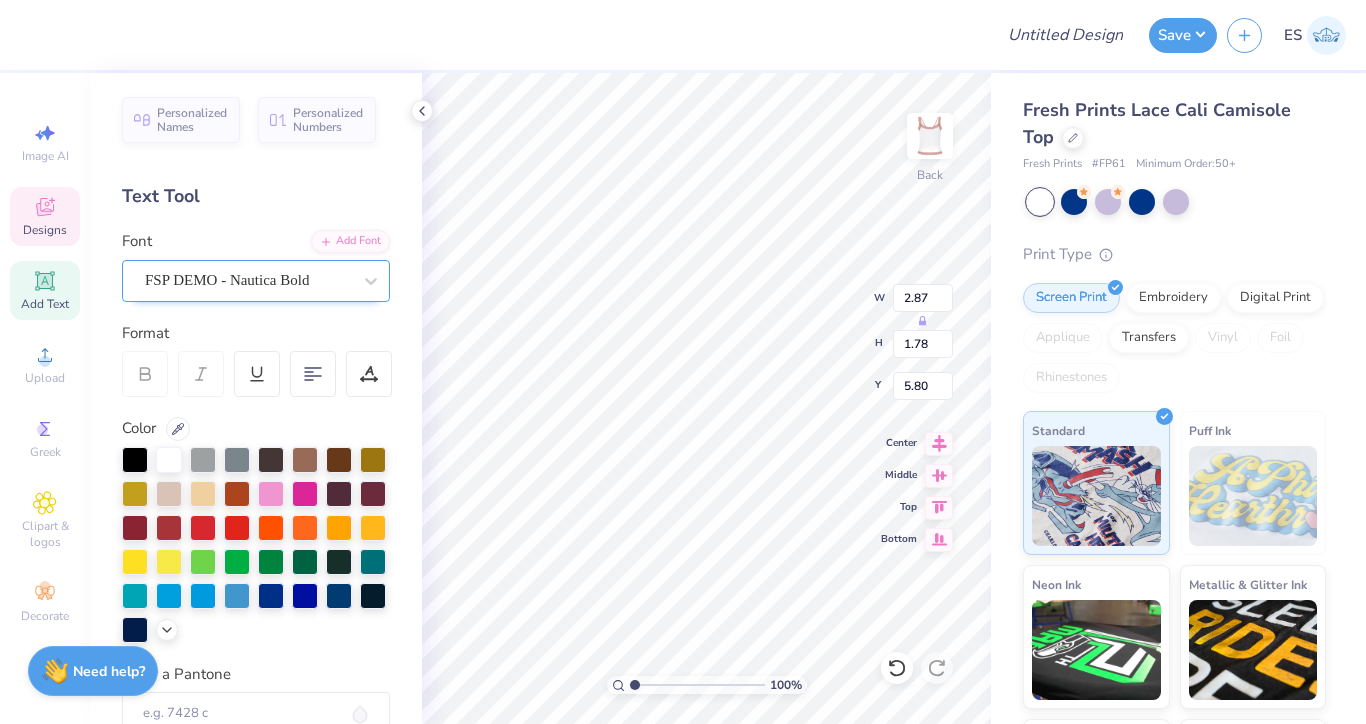 type on "3.35" 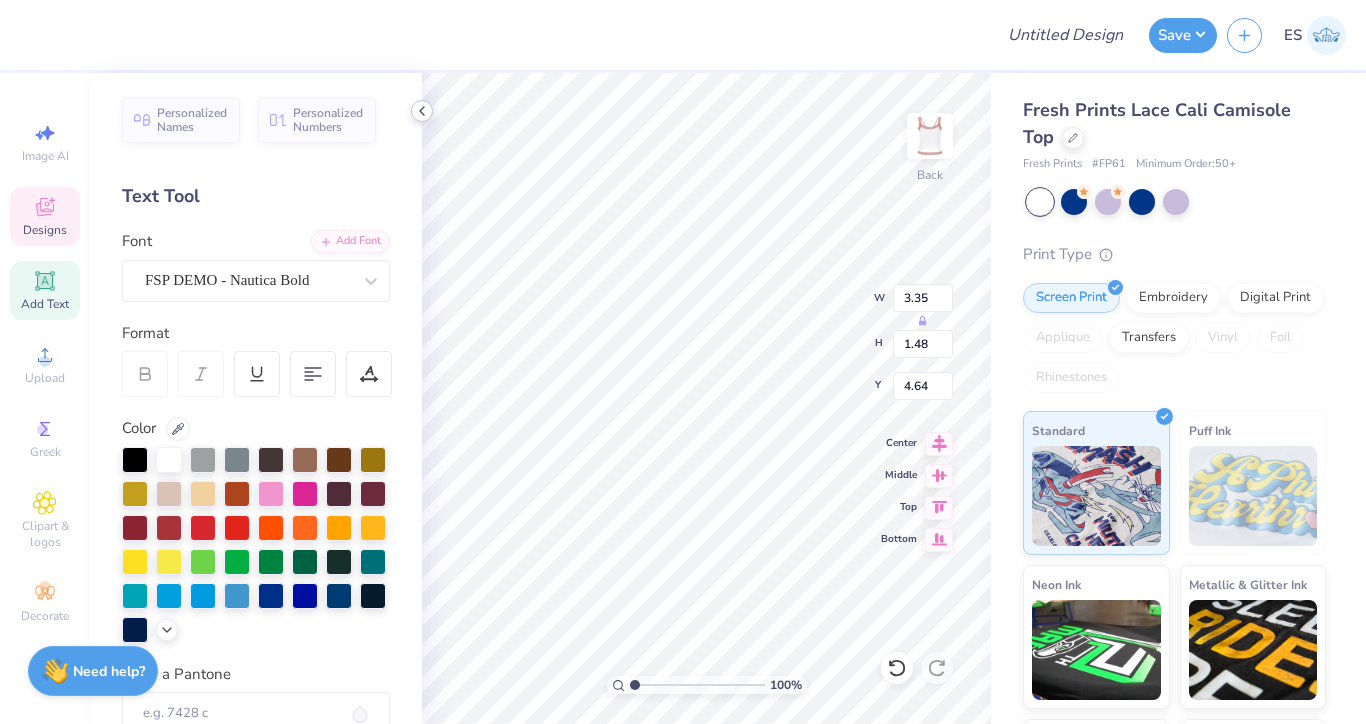 type on "4.64" 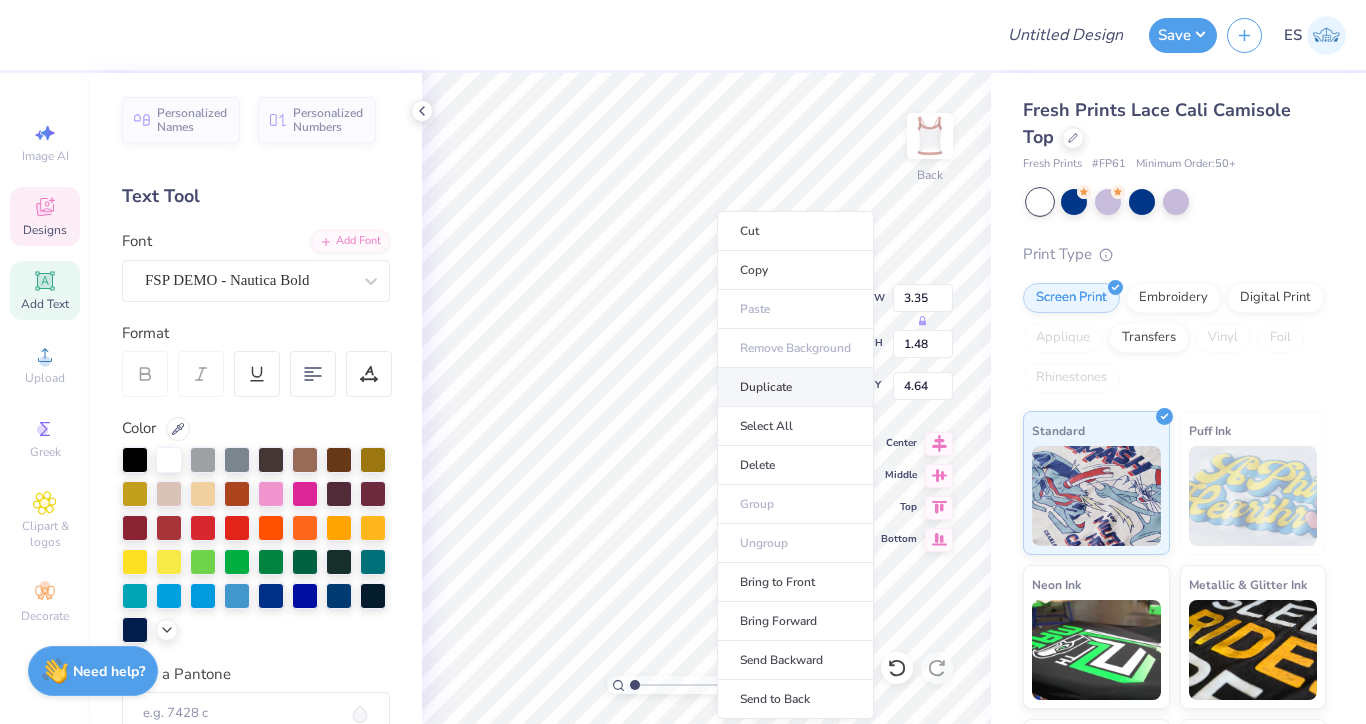click on "Duplicate" at bounding box center (795, 387) 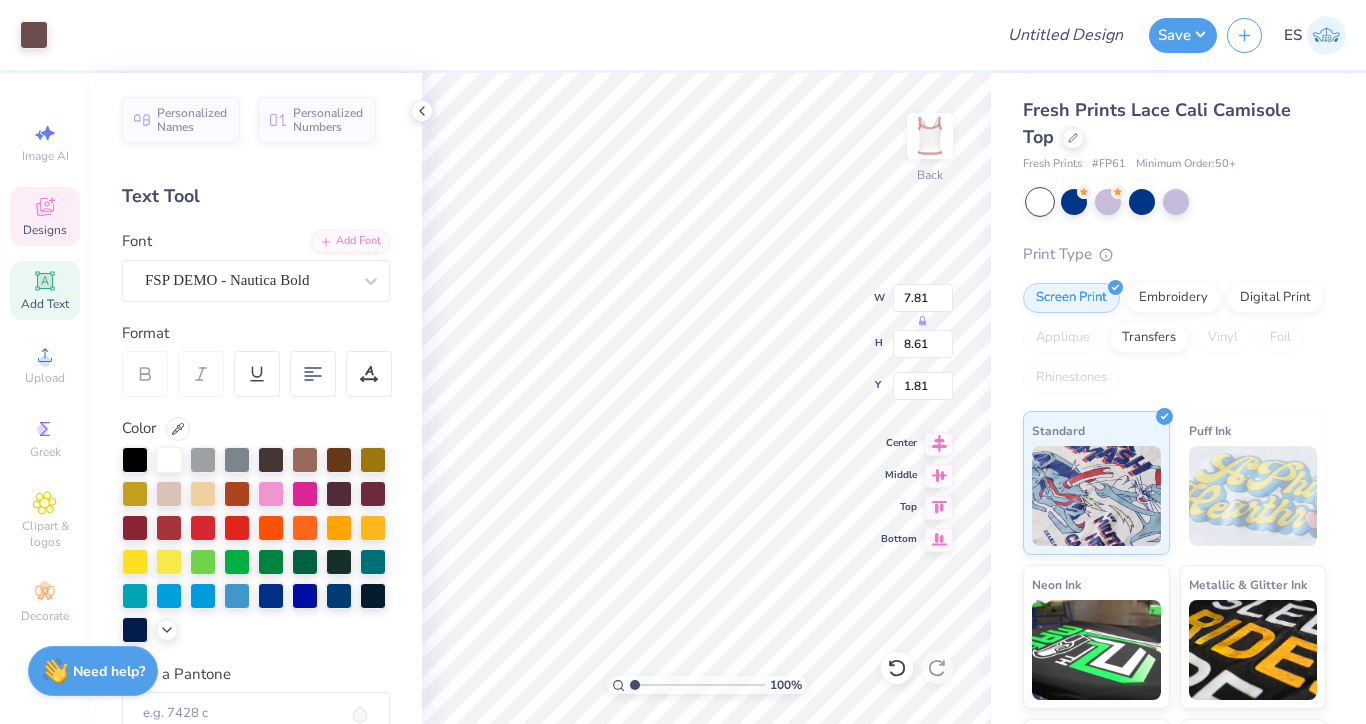 type on "7.81" 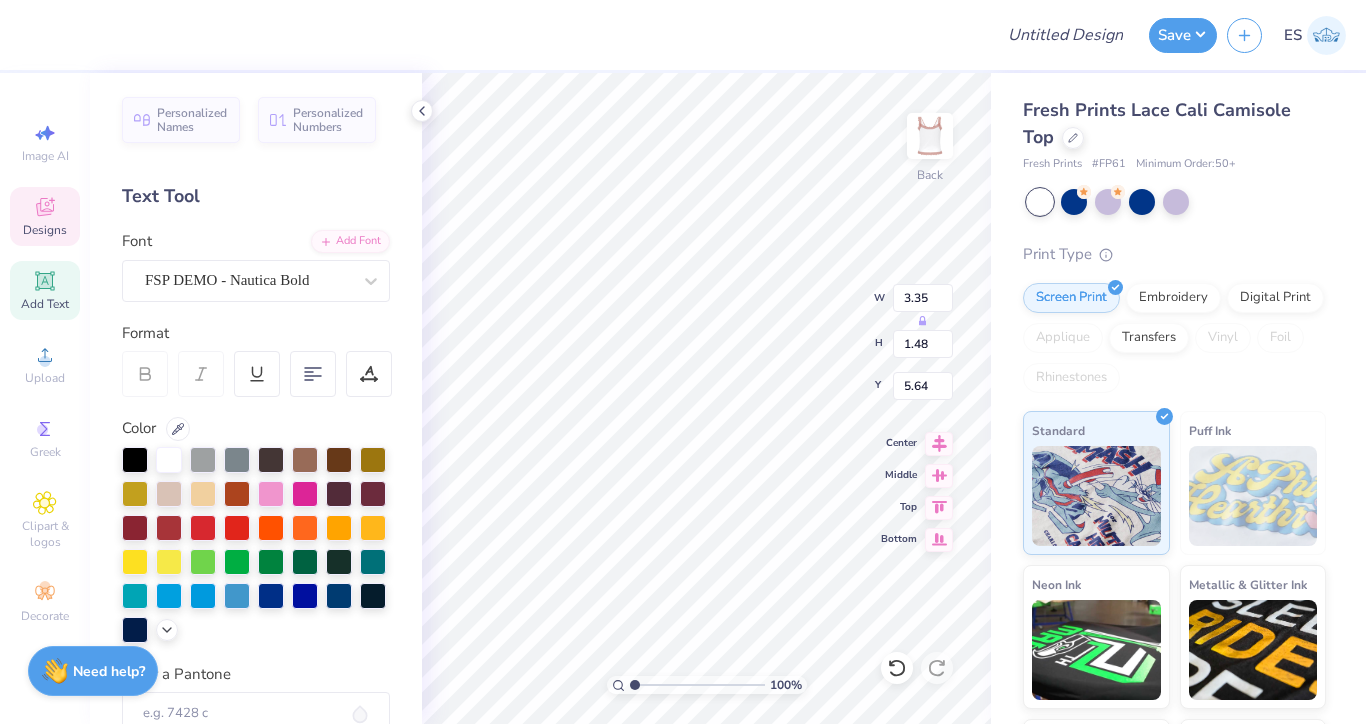 type on "3.25" 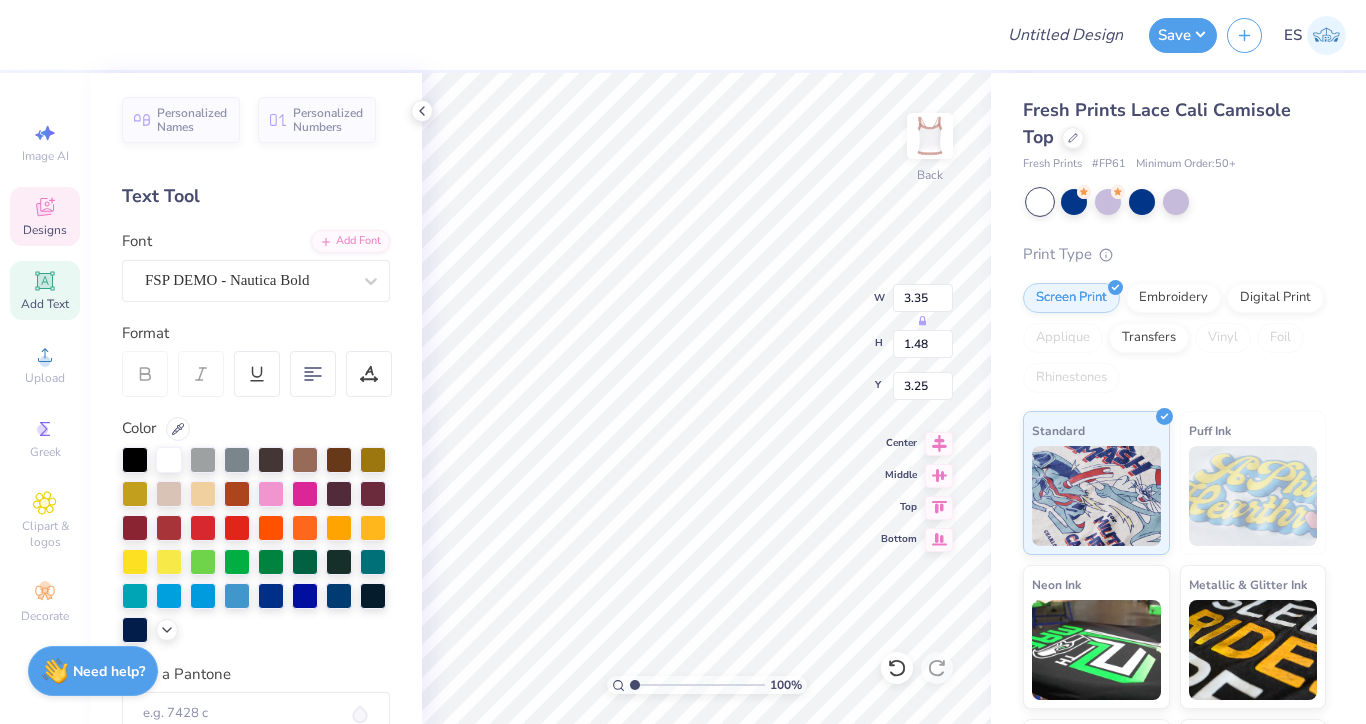 type on "Chi" 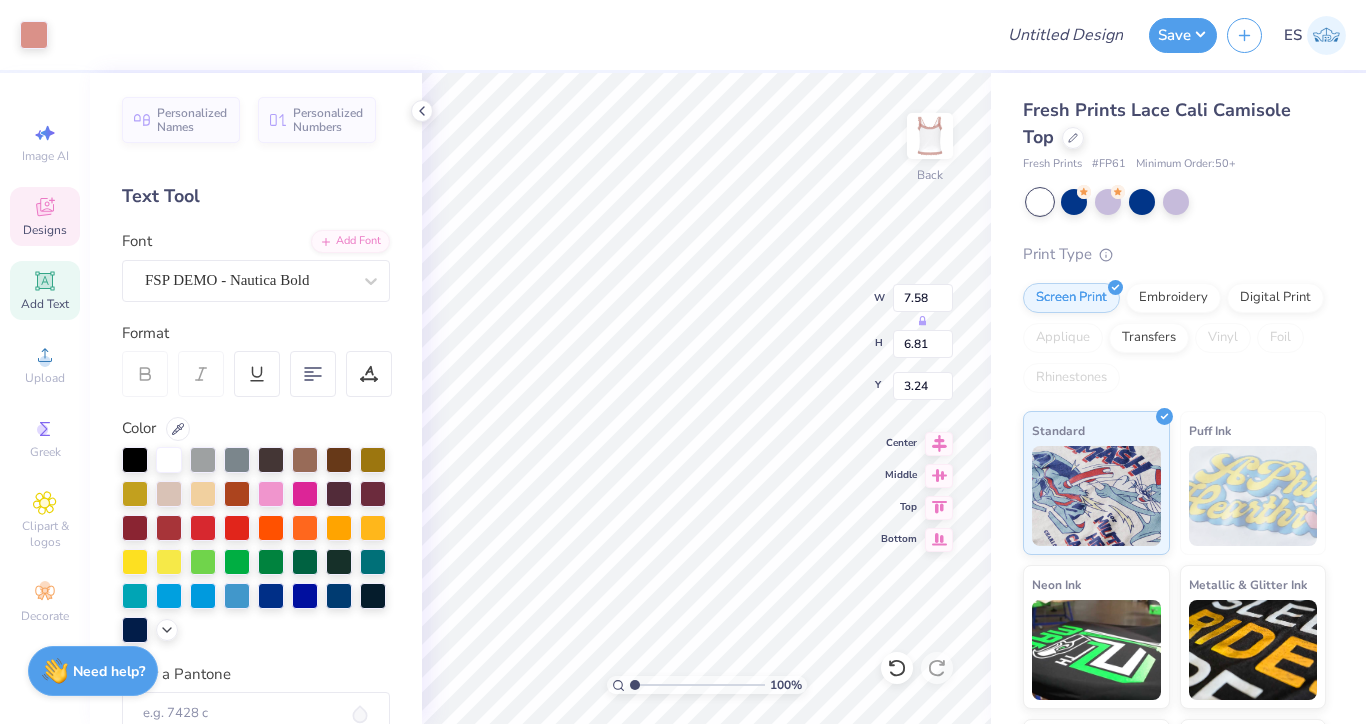 type on "2.87" 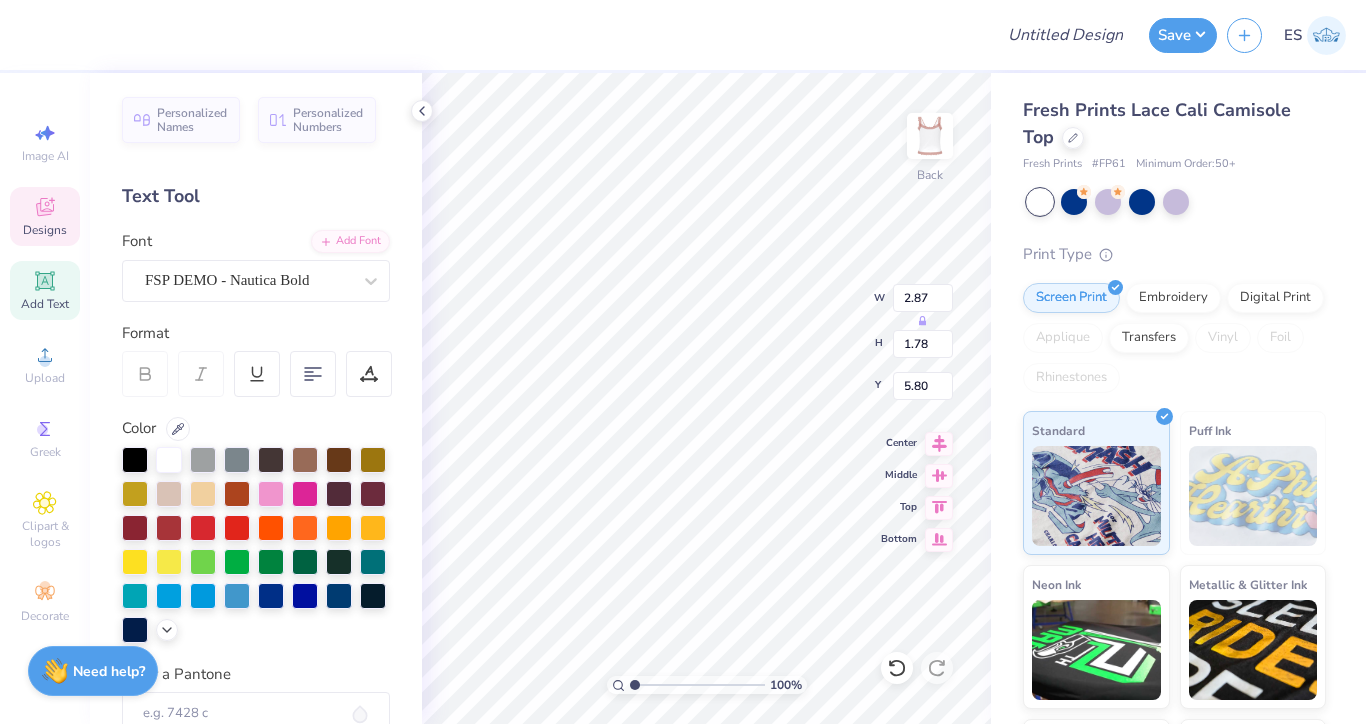 type on "Theta" 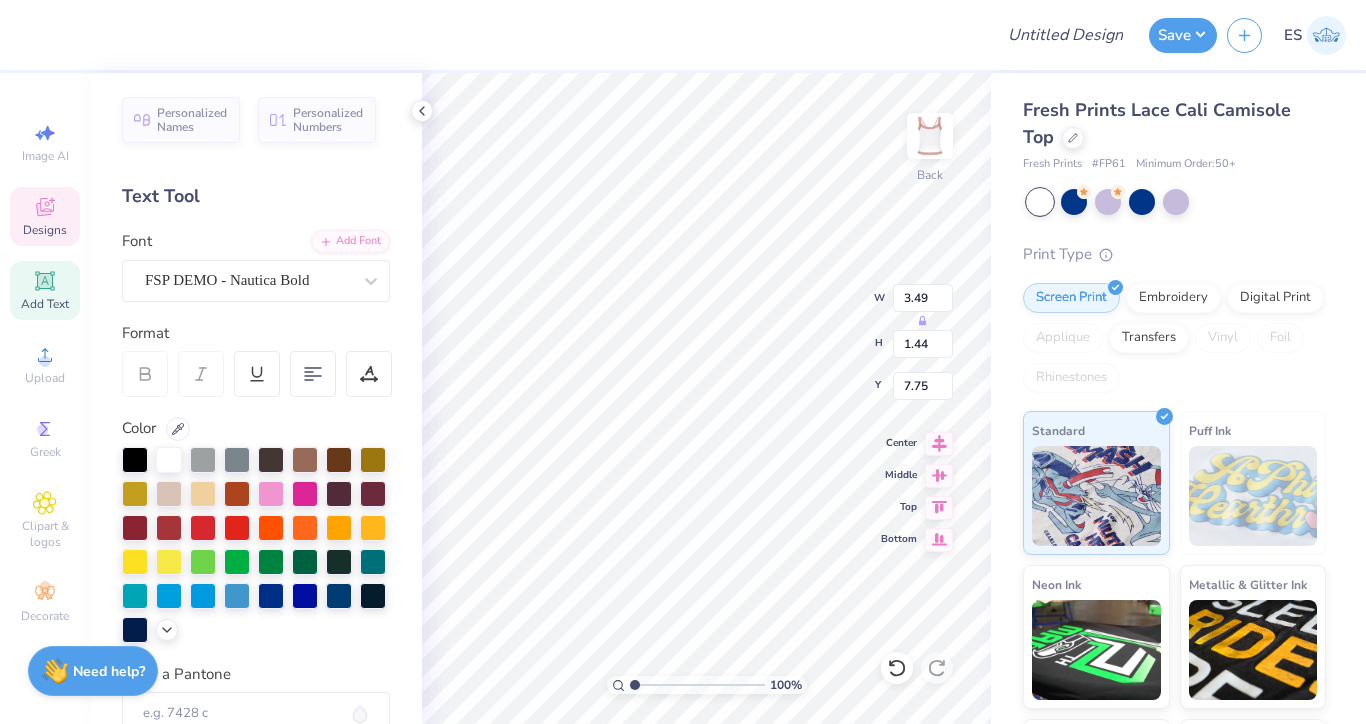 type on "2.63" 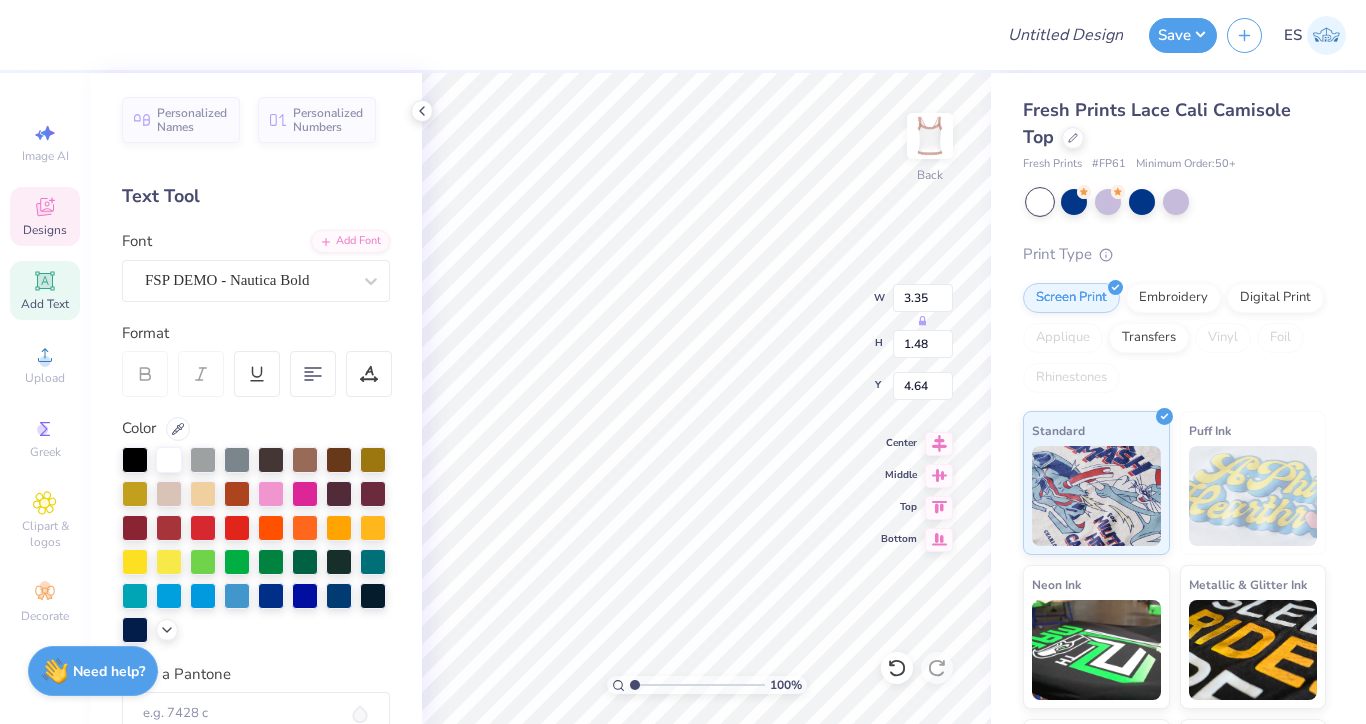 type on "3.35" 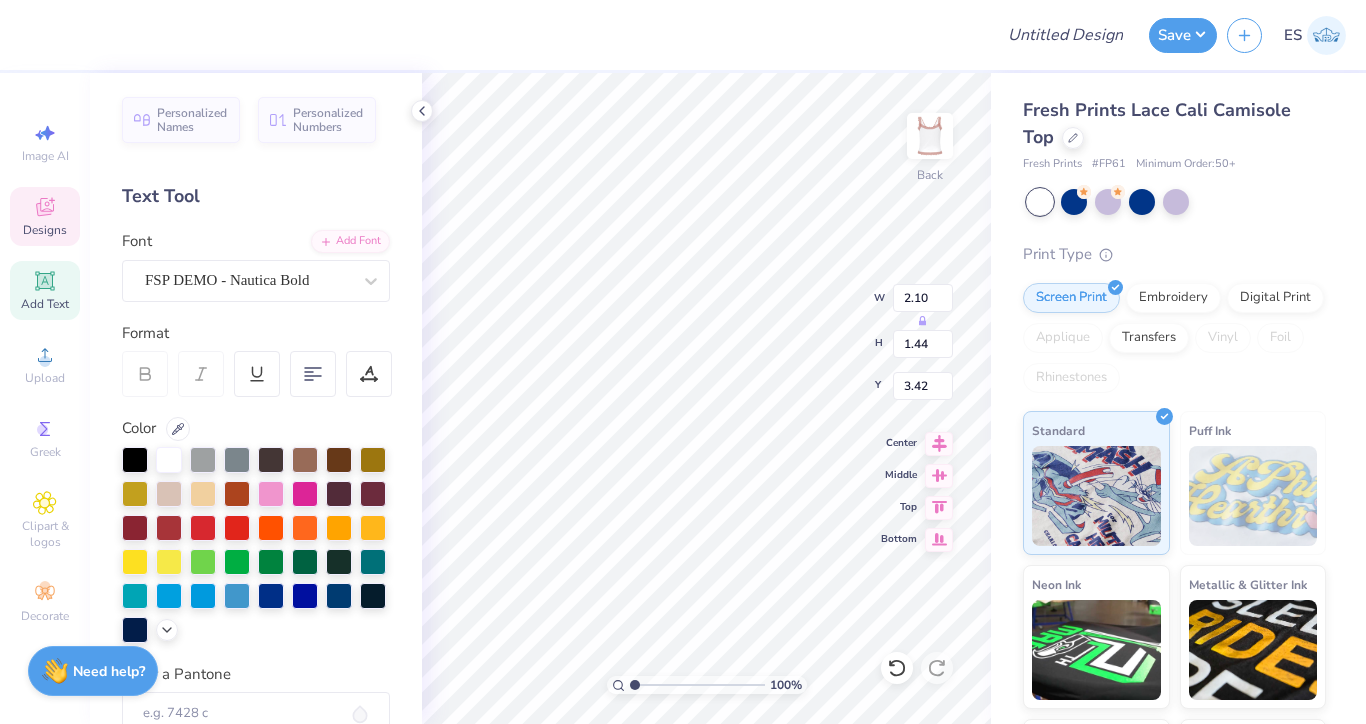 type on "2.10" 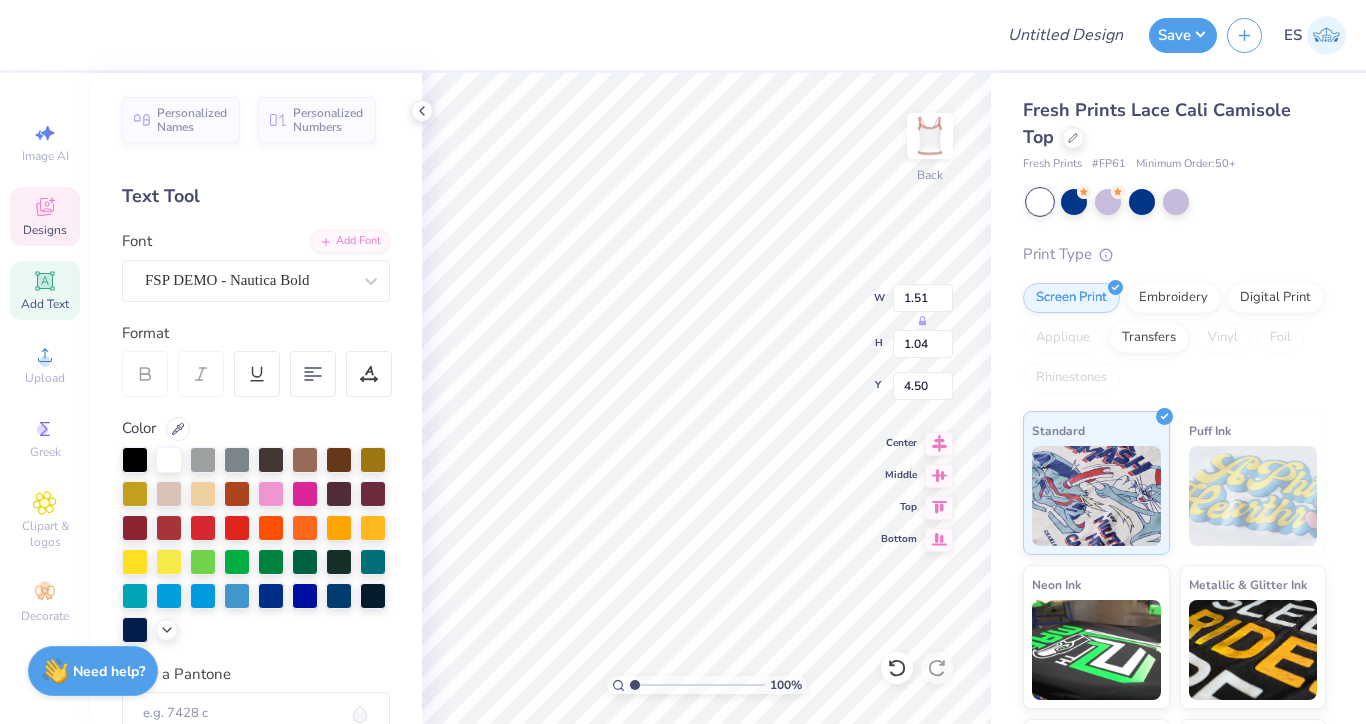 type on "1.51" 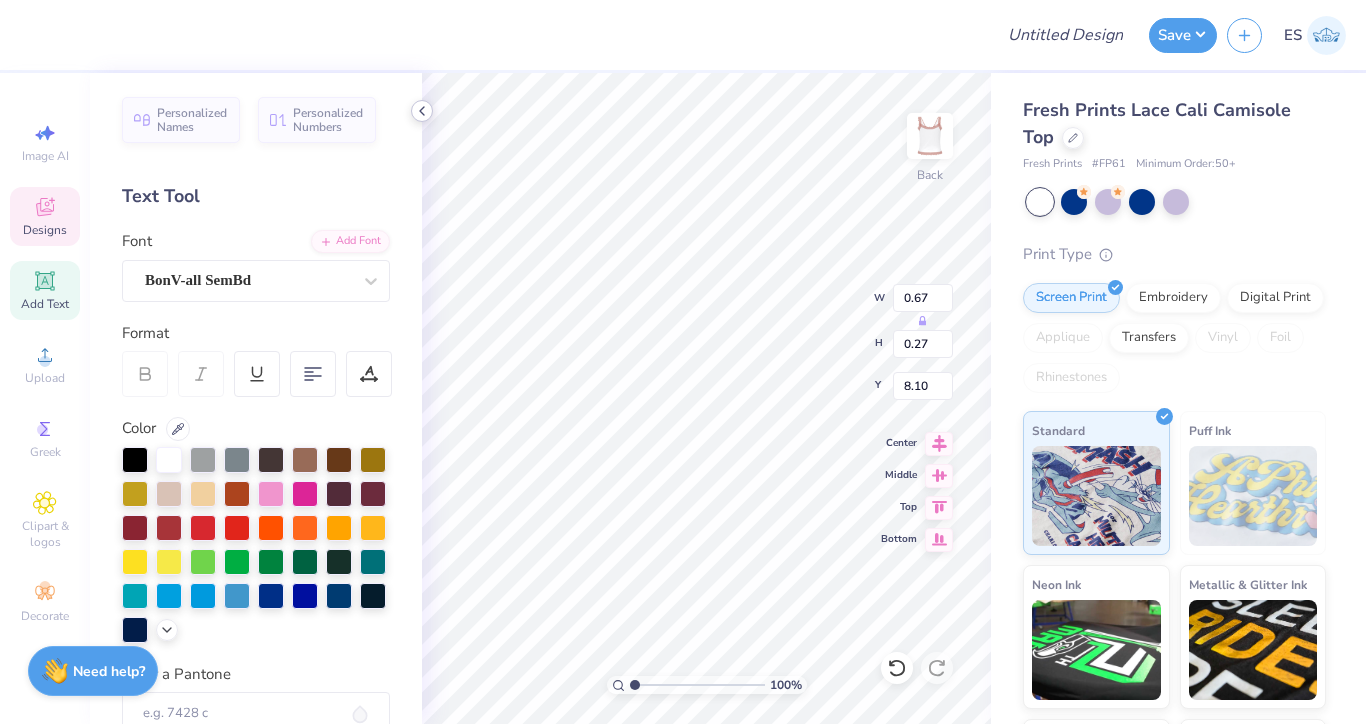 type on "8.34" 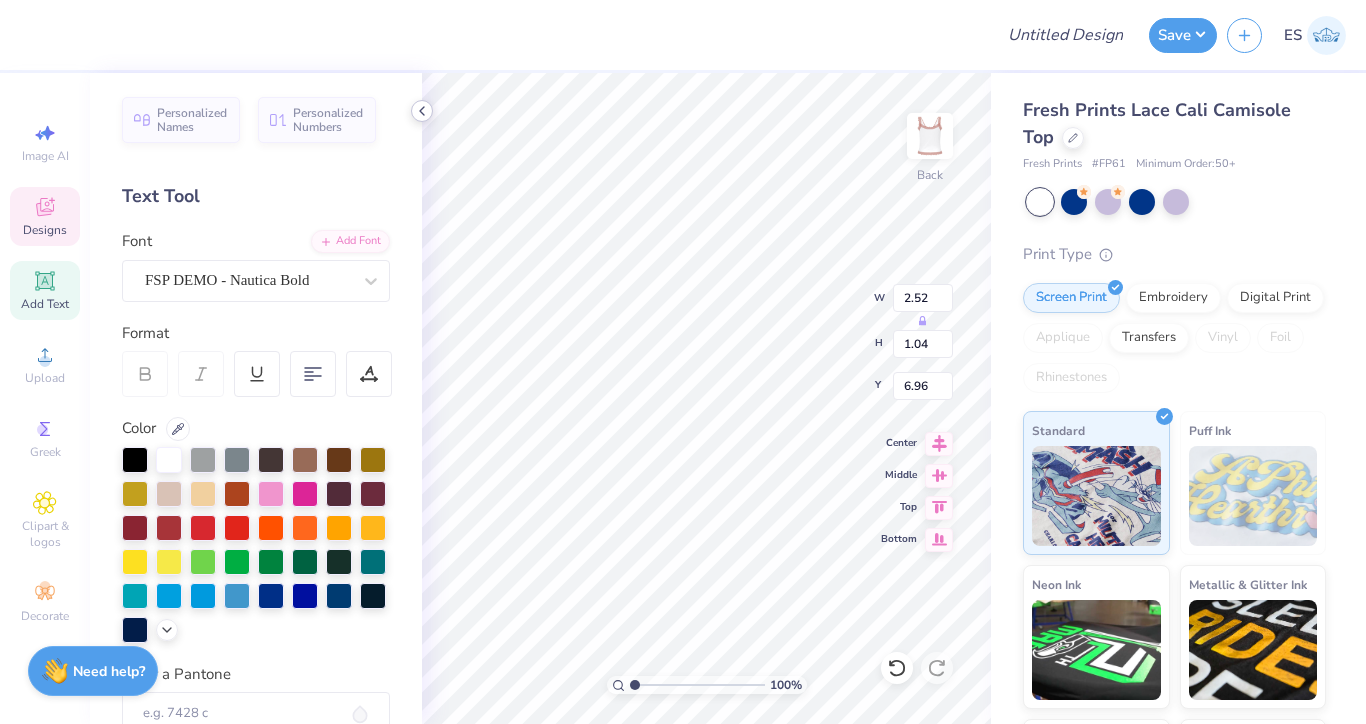 type on "2.52" 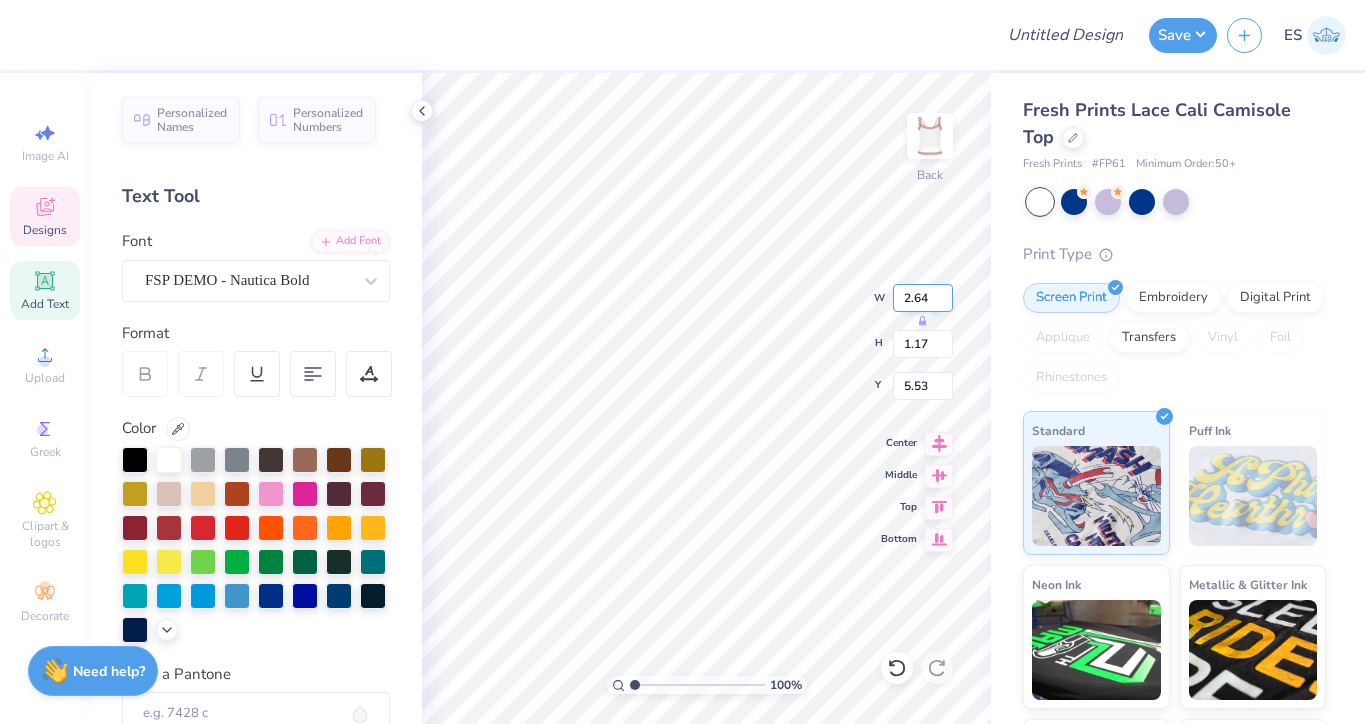 click on "2.64" at bounding box center [923, 298] 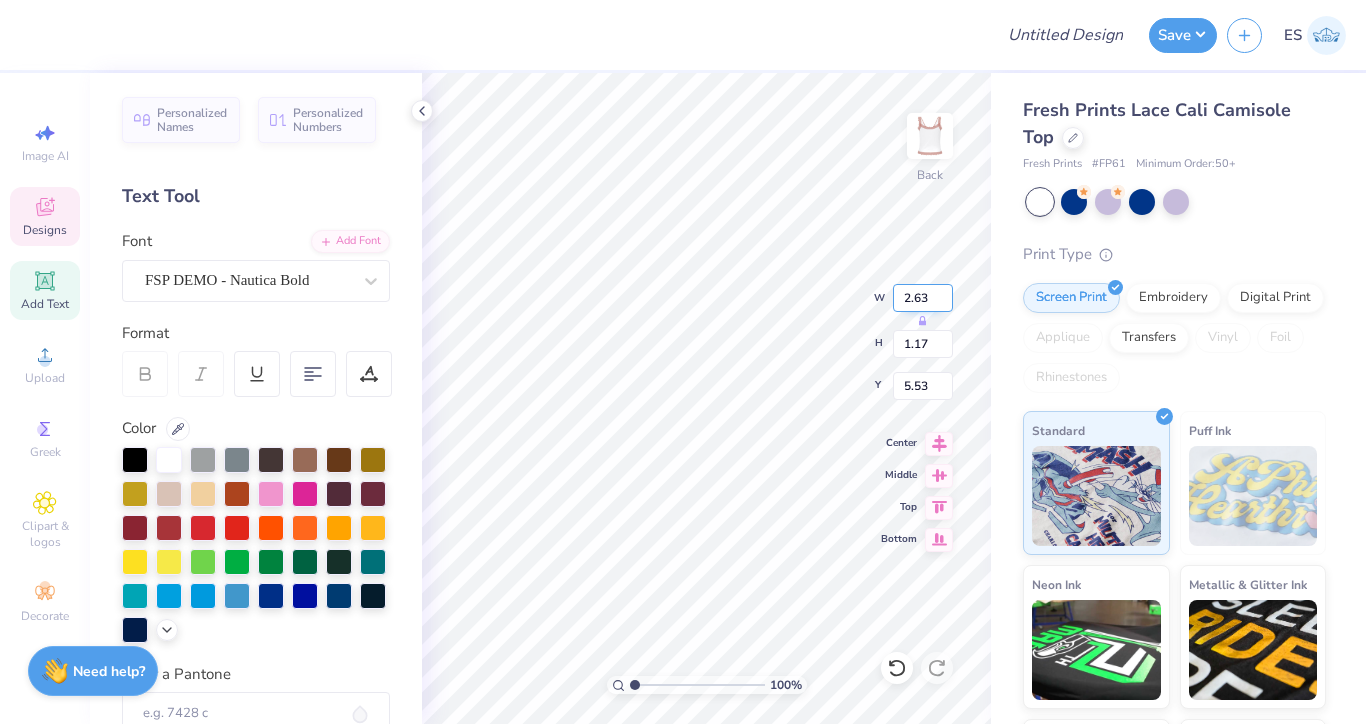 click on "2.63" at bounding box center (923, 298) 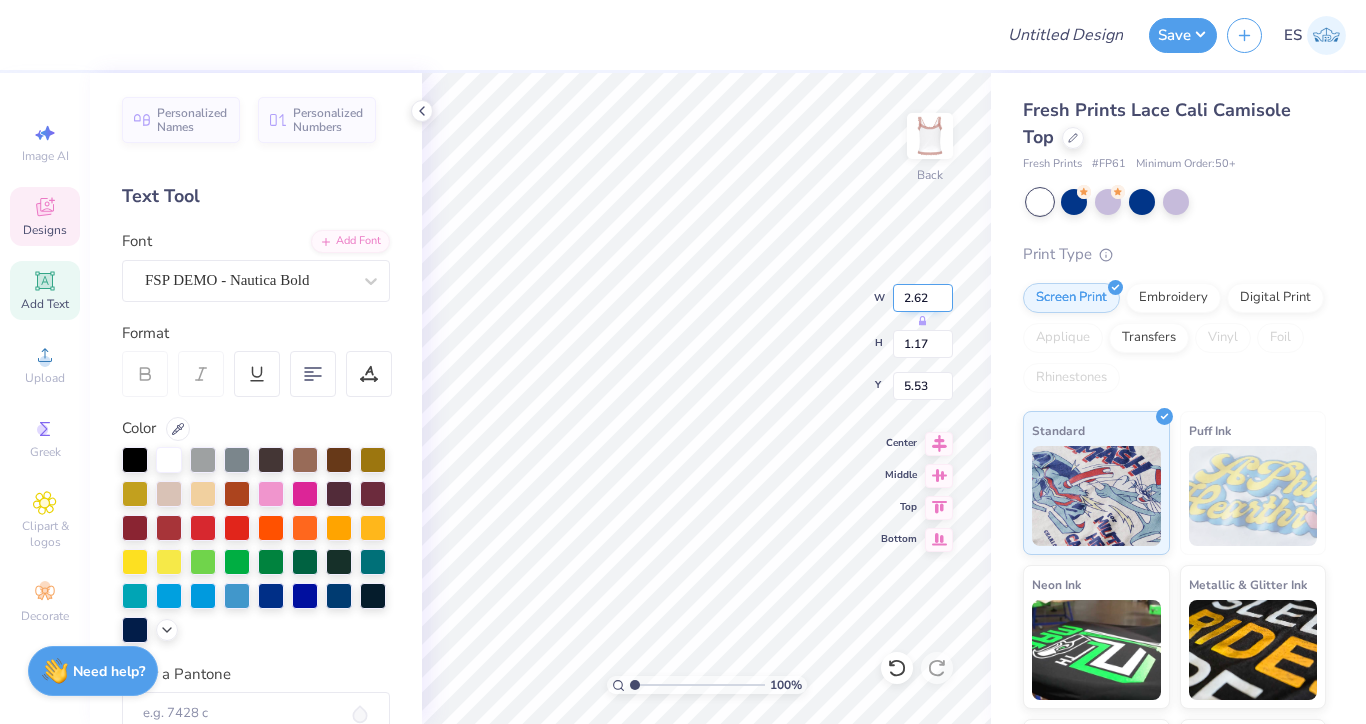 click on "2.62" at bounding box center [923, 298] 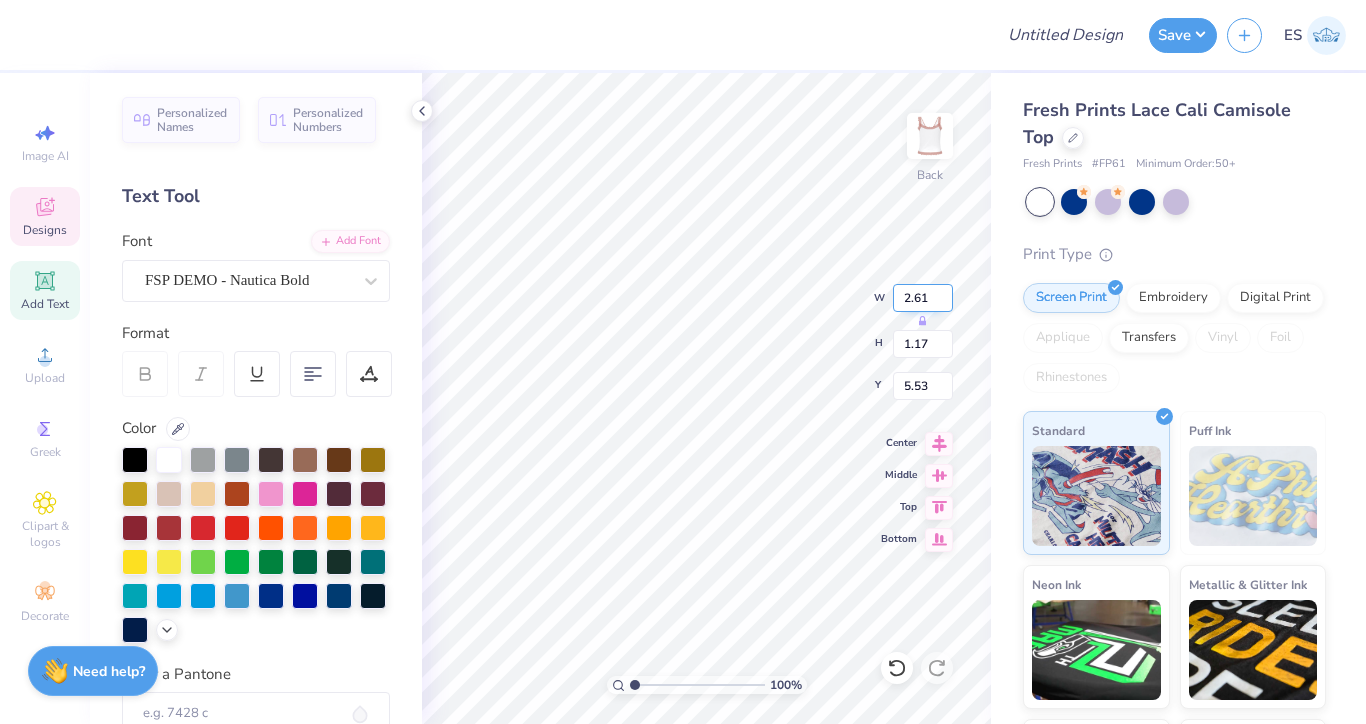 click on "2.61" at bounding box center (923, 298) 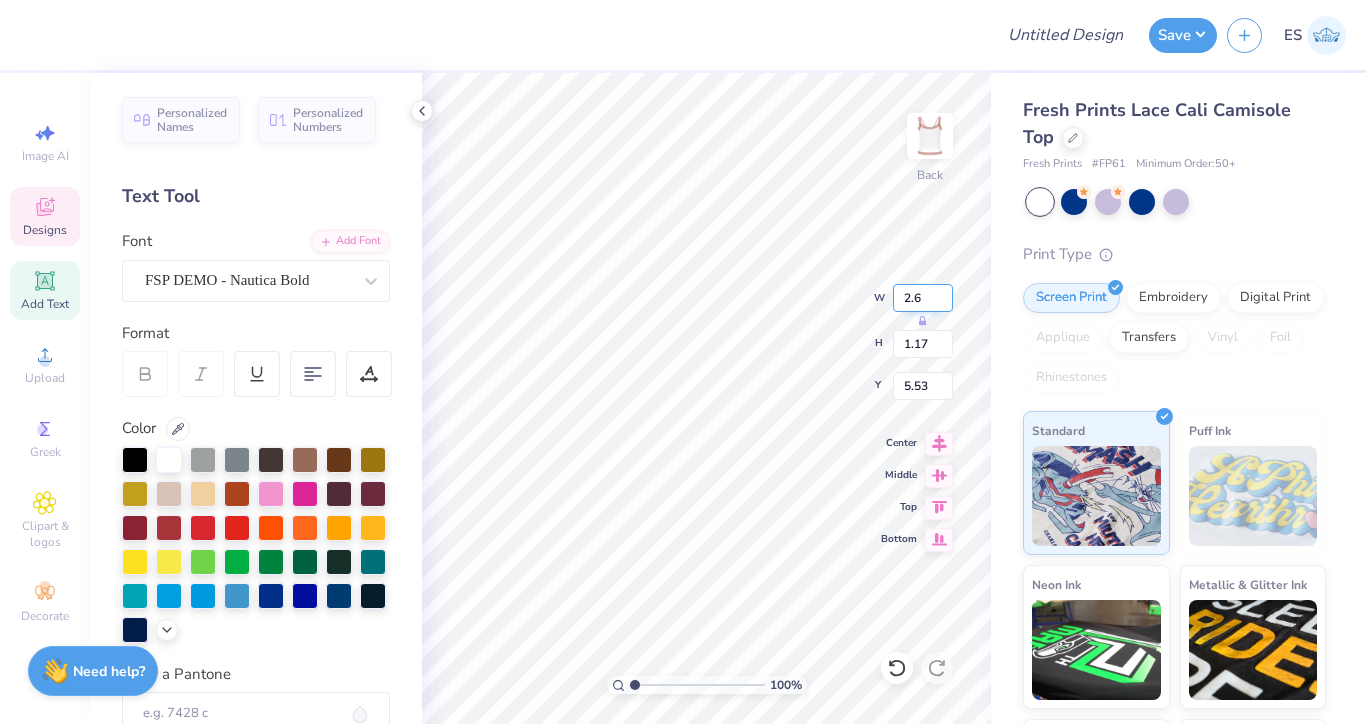 click on "2.6" at bounding box center [923, 298] 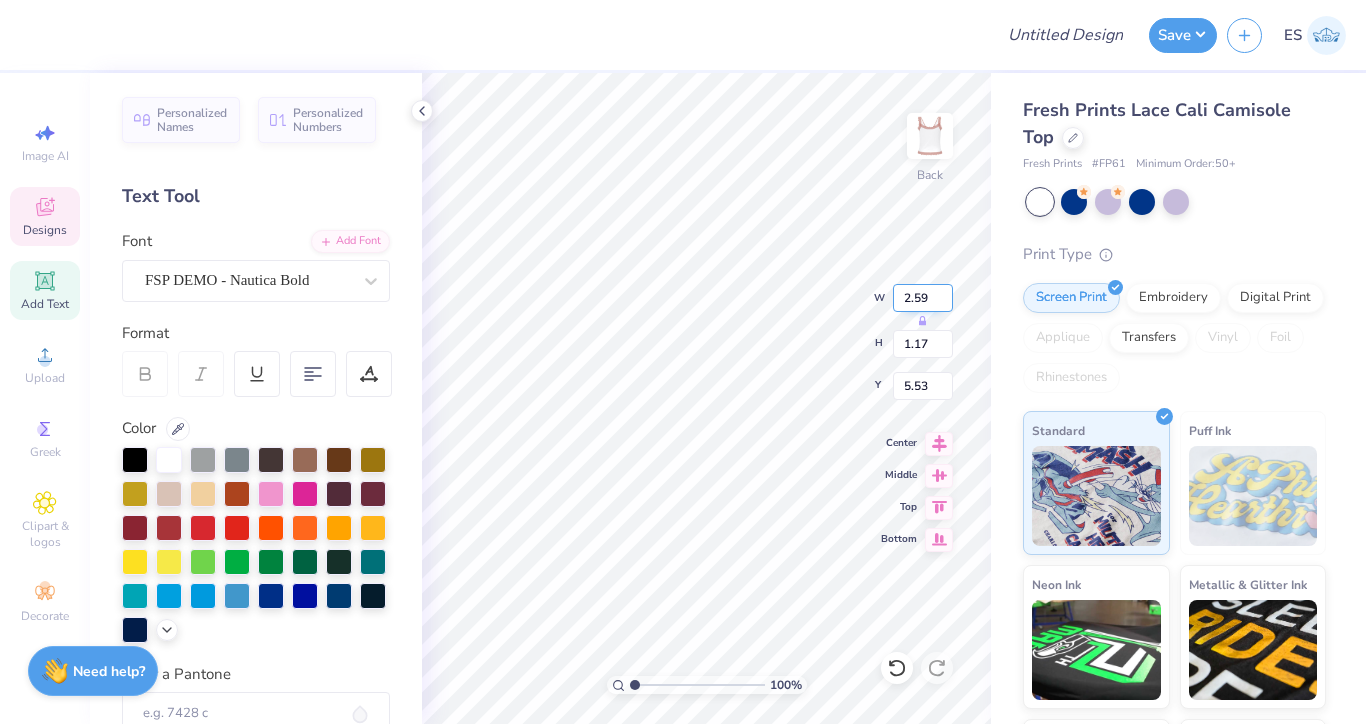 click on "2.59" at bounding box center [923, 298] 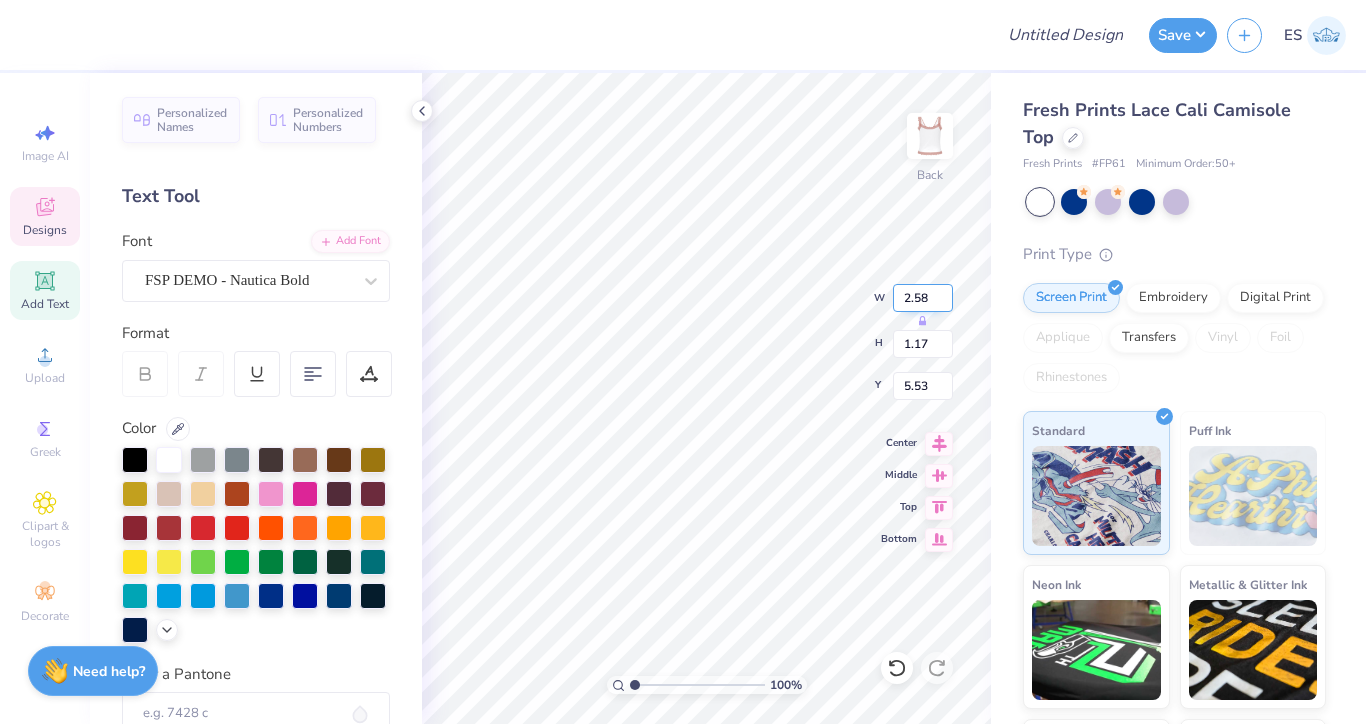 click on "2.58" at bounding box center (923, 298) 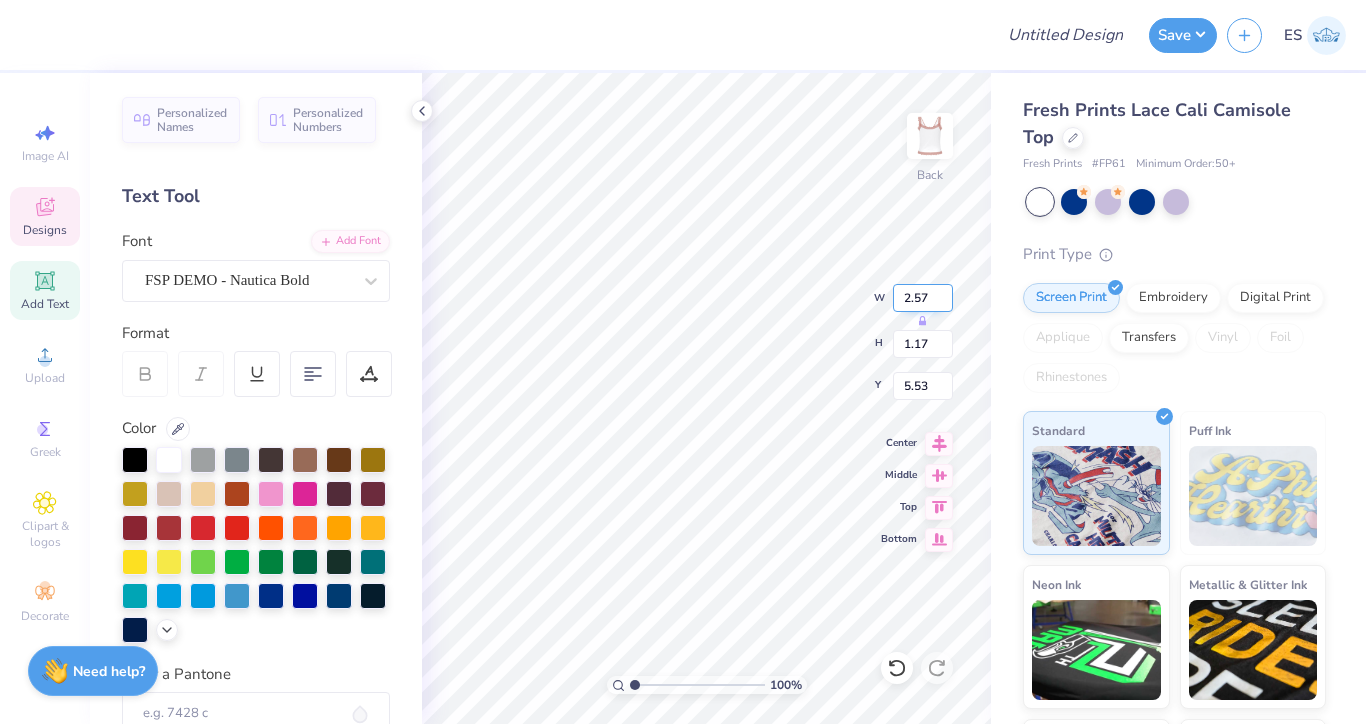 click on "2.57" at bounding box center [923, 298] 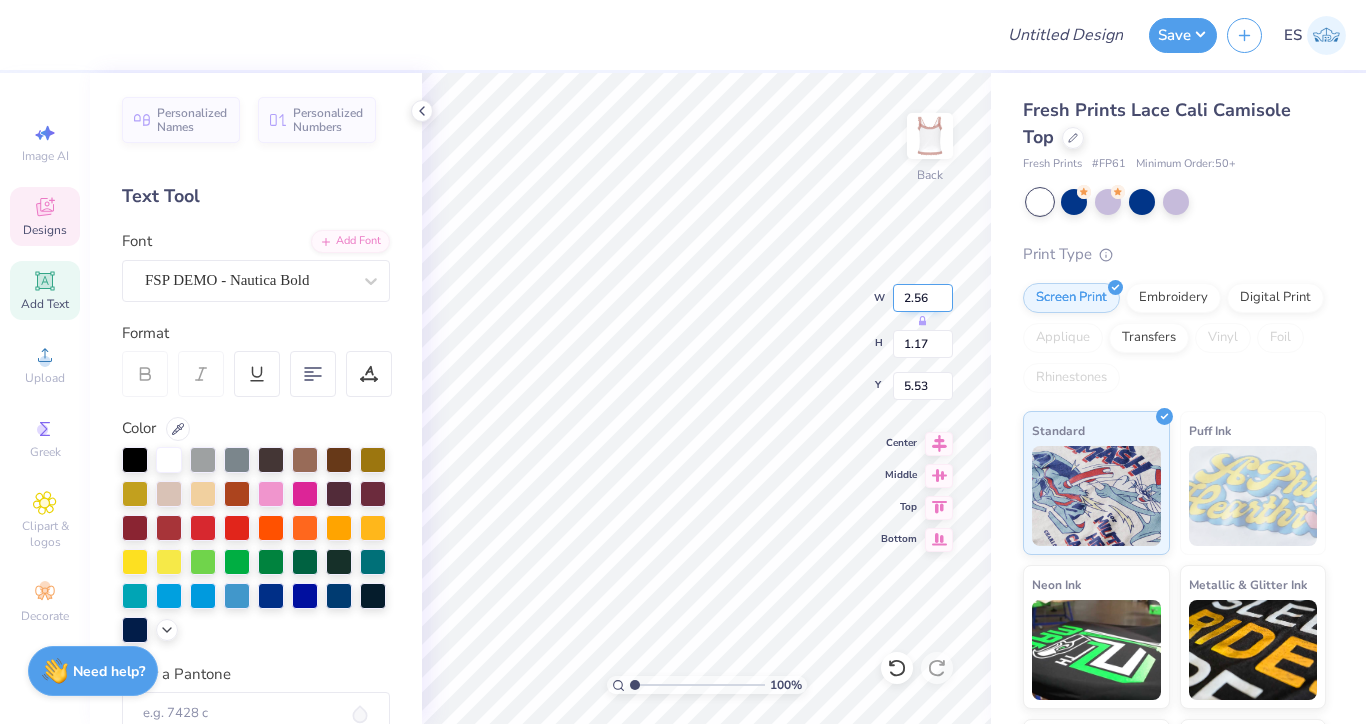 click on "2.56" at bounding box center (923, 298) 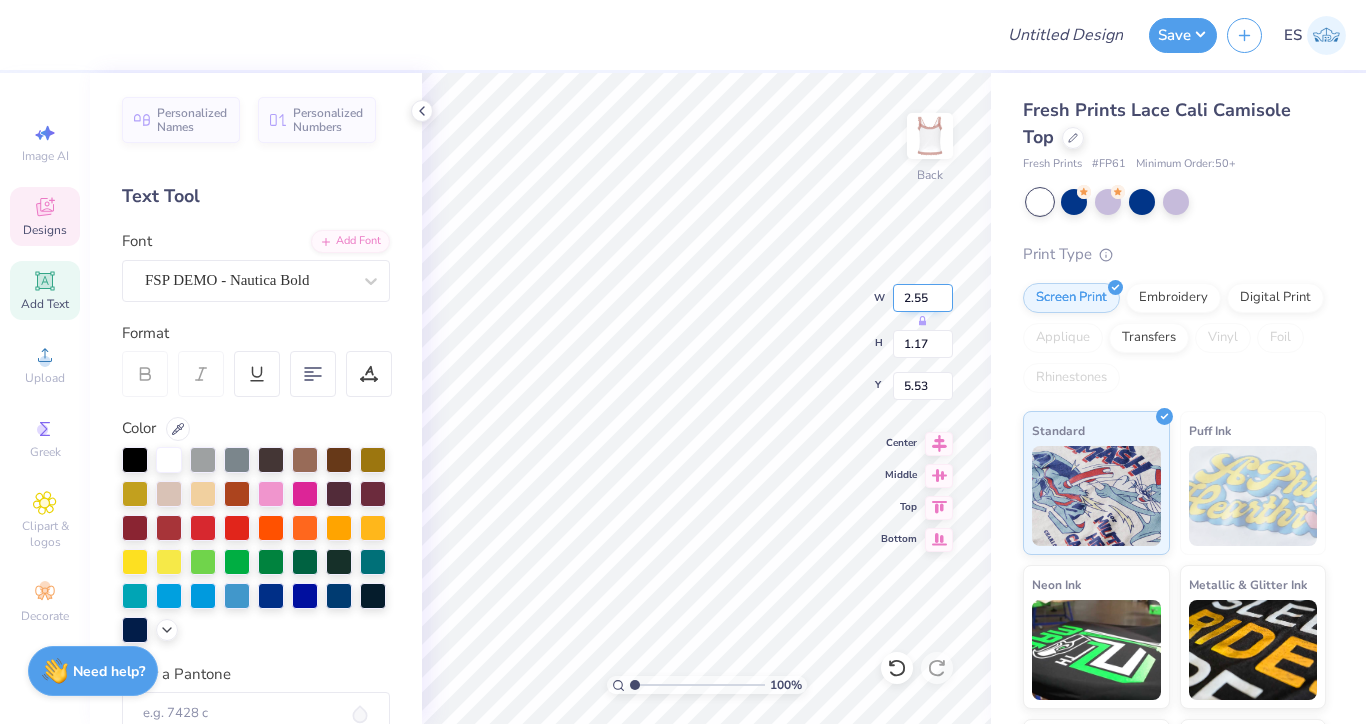 click on "2.55" at bounding box center (923, 298) 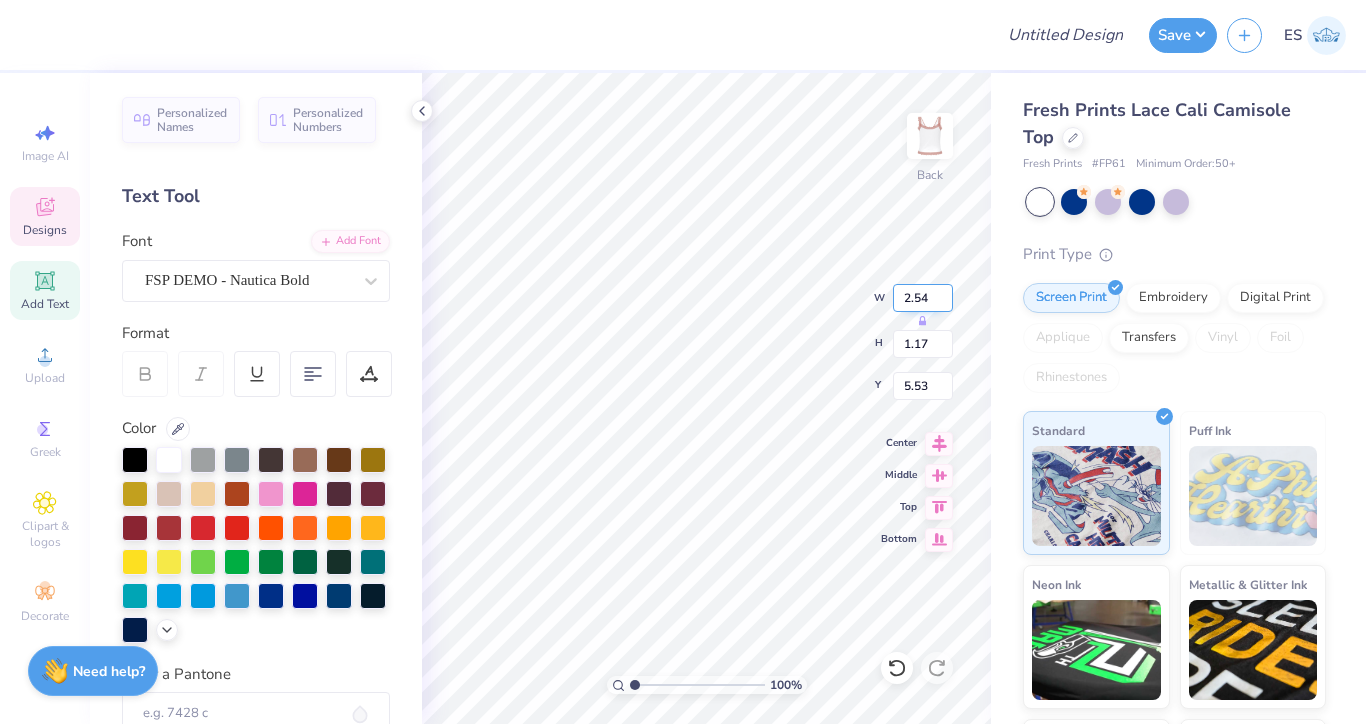 click on "2.54" at bounding box center [923, 298] 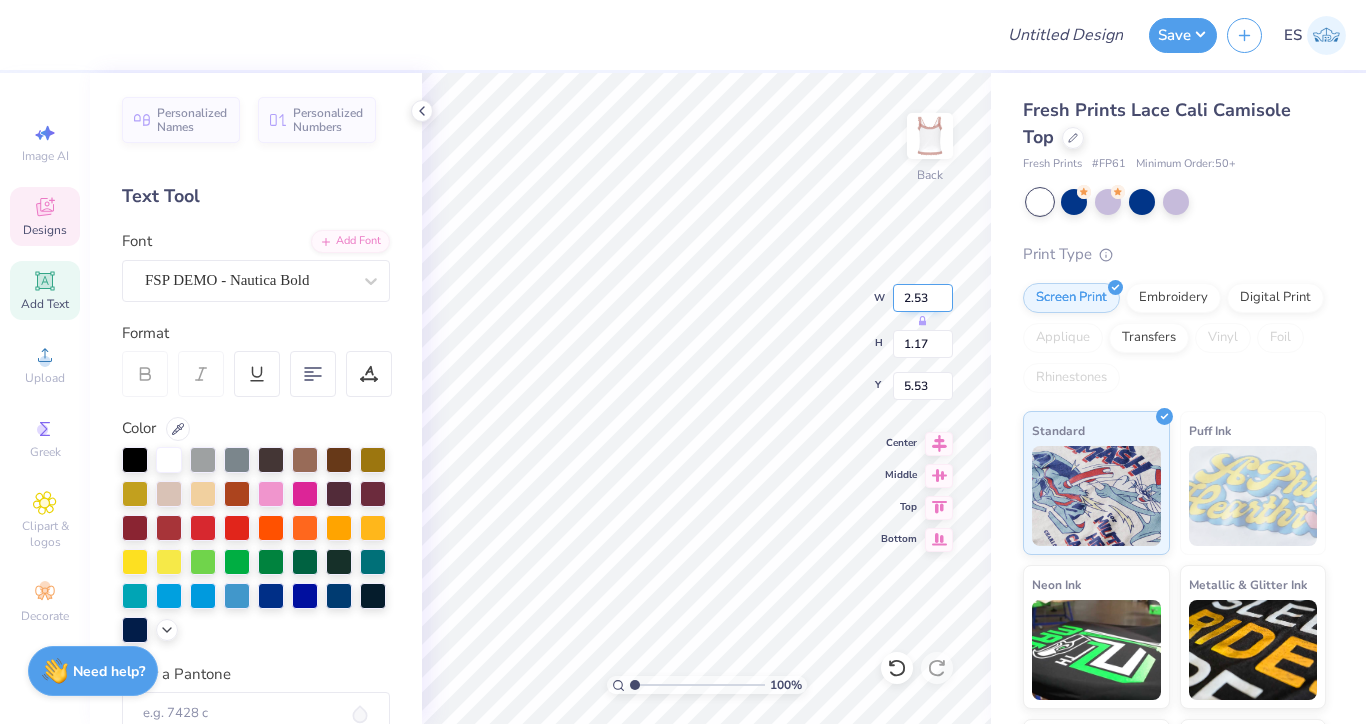 click on "2.53" at bounding box center [923, 298] 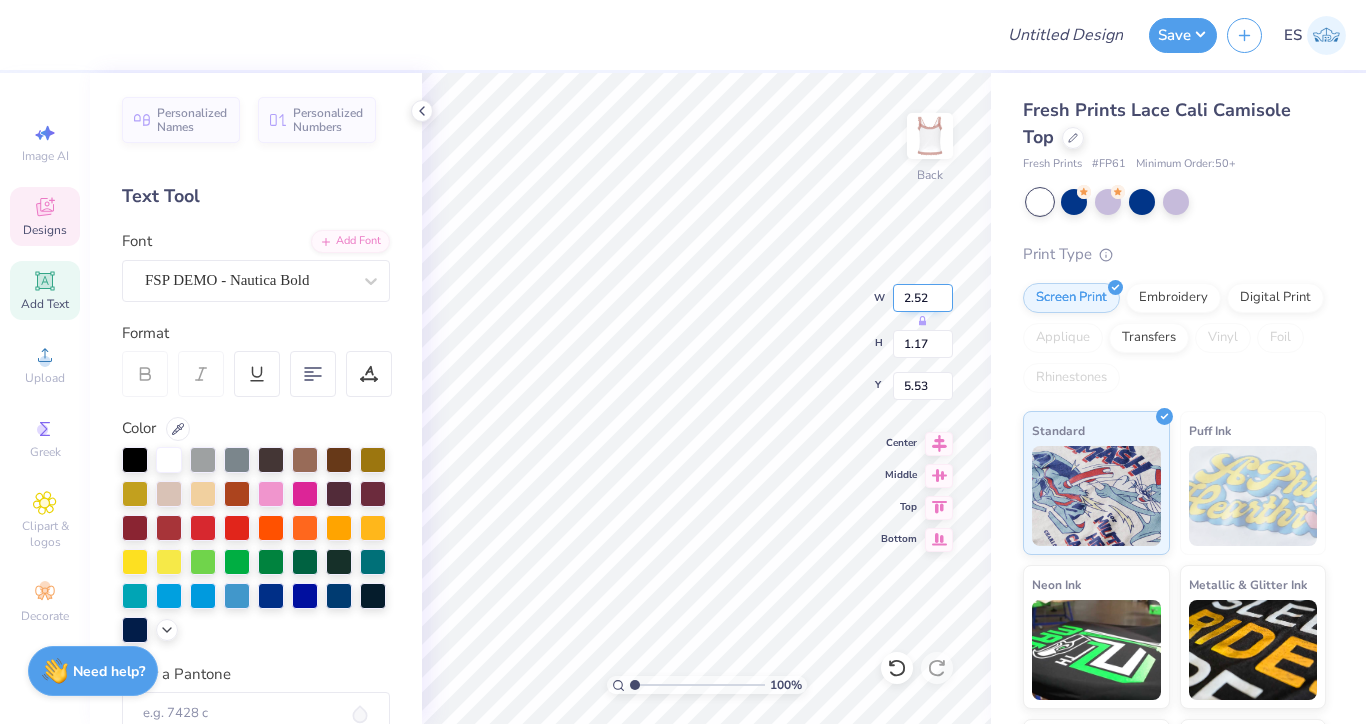 click on "2.52" at bounding box center (923, 298) 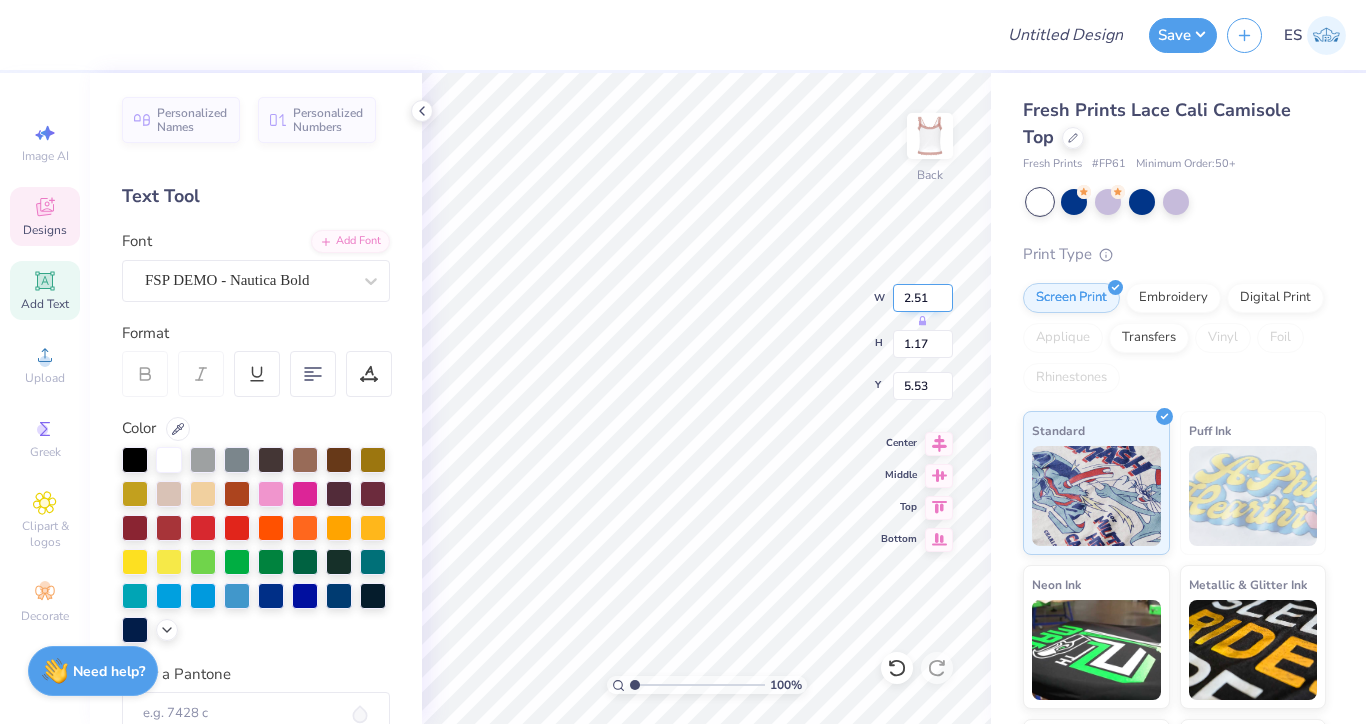 click on "2.51" at bounding box center (923, 298) 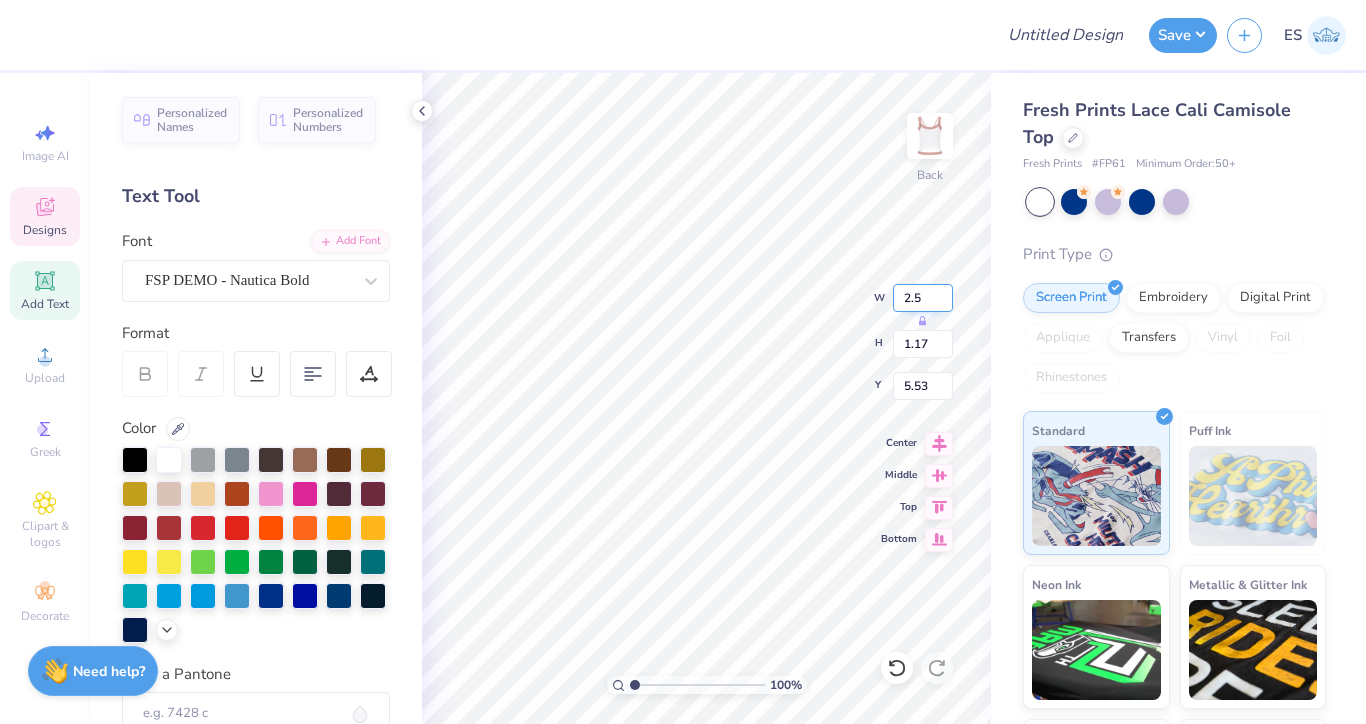 click on "2.5" at bounding box center [923, 298] 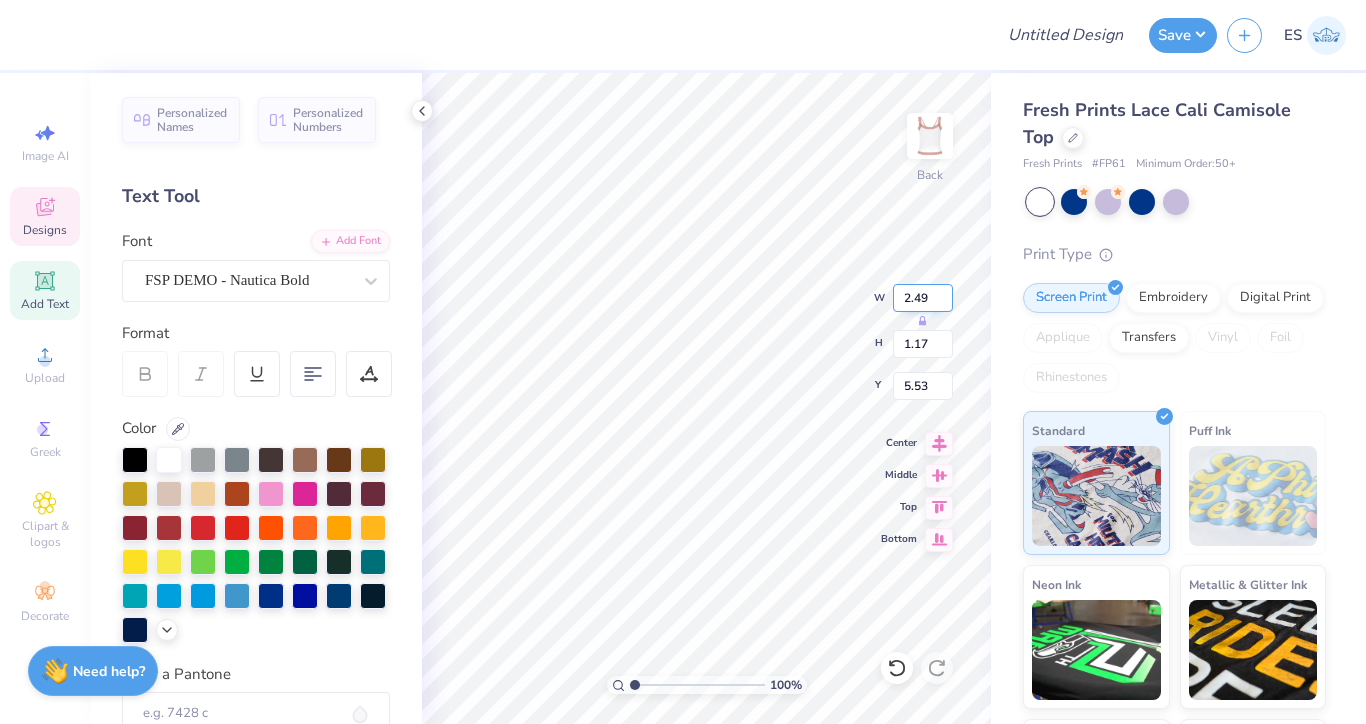 click on "2.49" at bounding box center (923, 298) 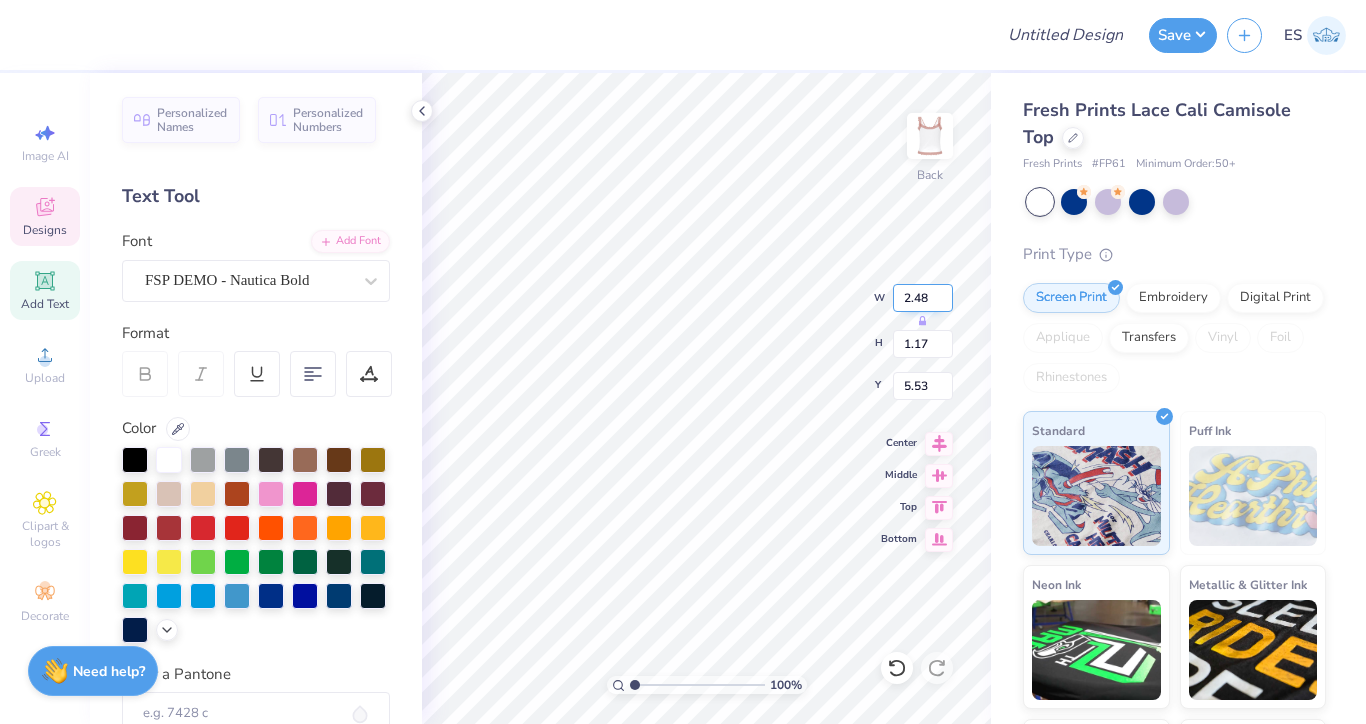 click on "2.48" at bounding box center (923, 298) 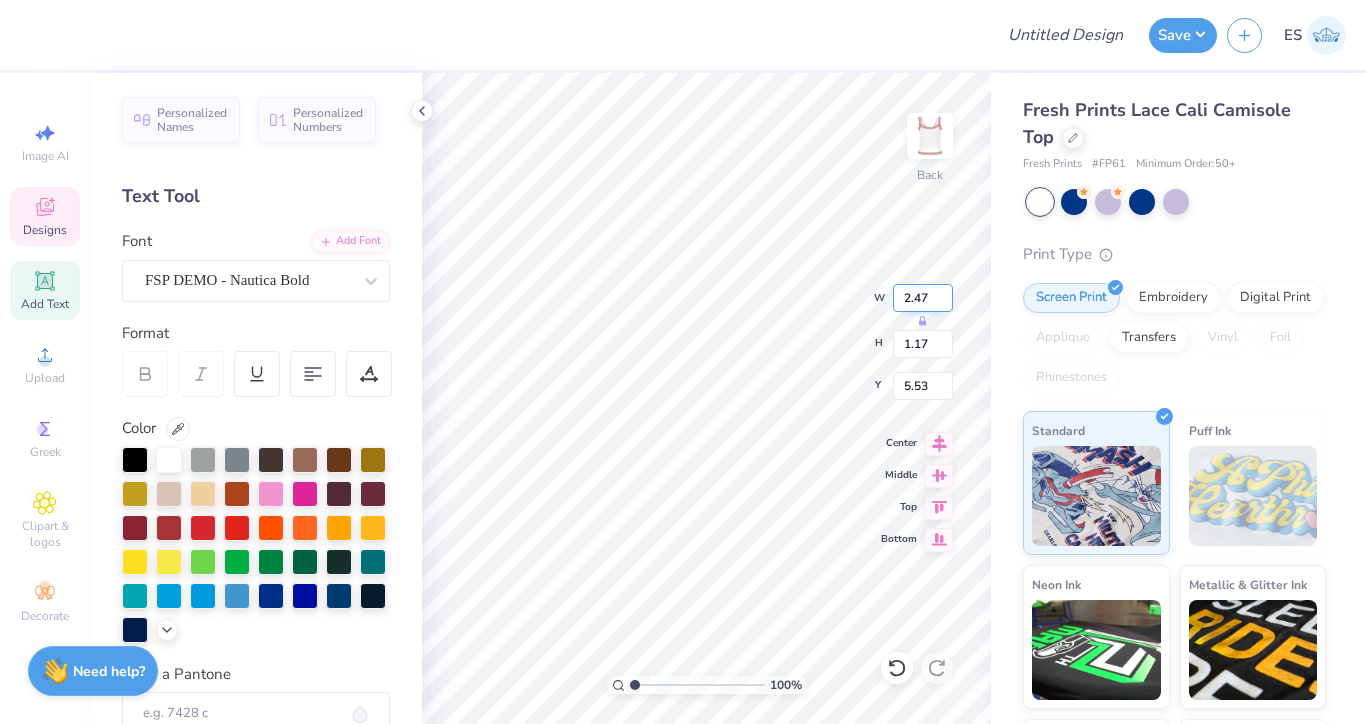 click on "2.47" at bounding box center [923, 298] 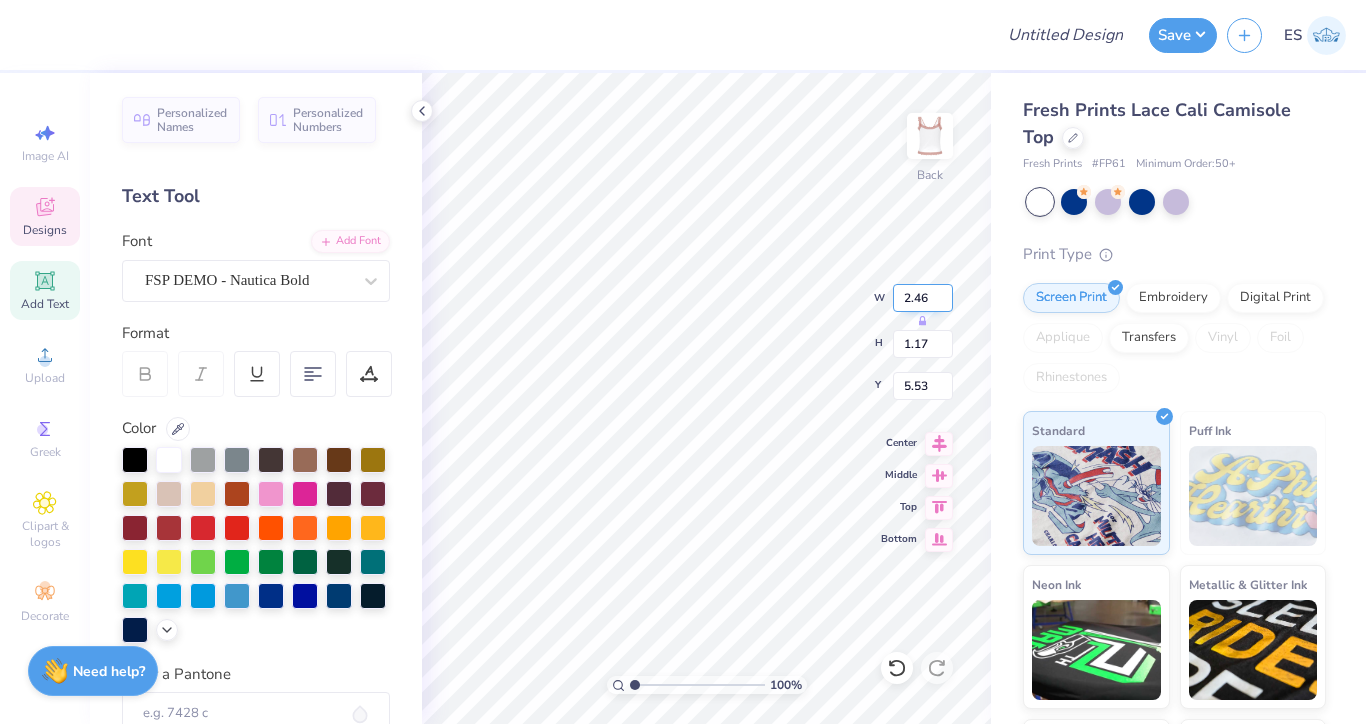 click on "2.46" at bounding box center (923, 298) 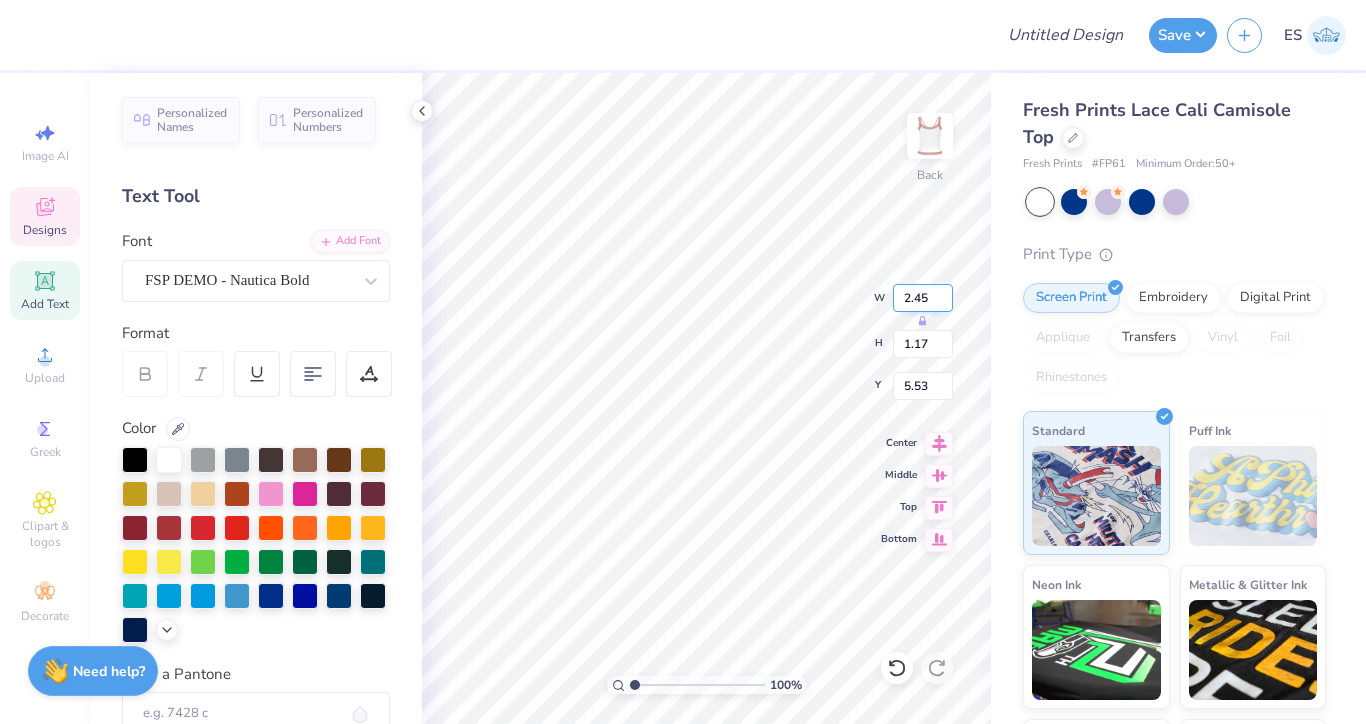 click on "2.45" at bounding box center [923, 298] 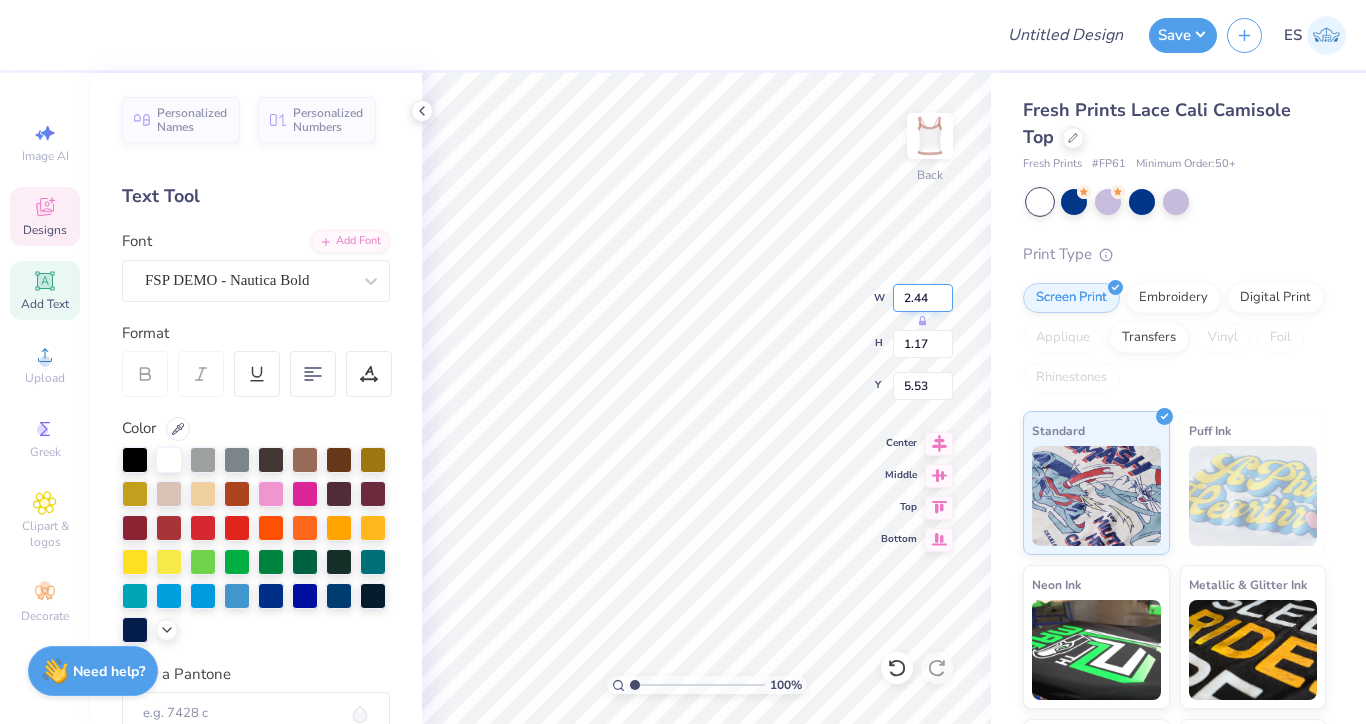 click on "2.44" at bounding box center (923, 298) 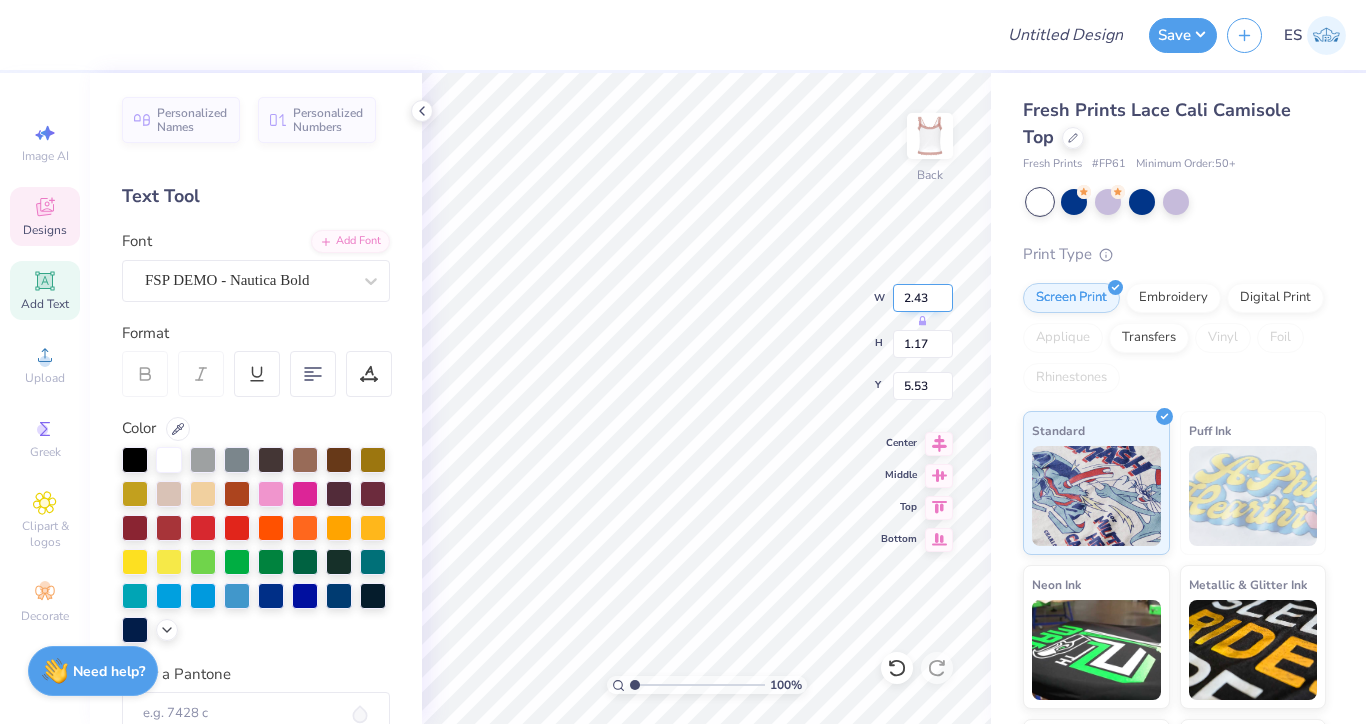 type on "2.43" 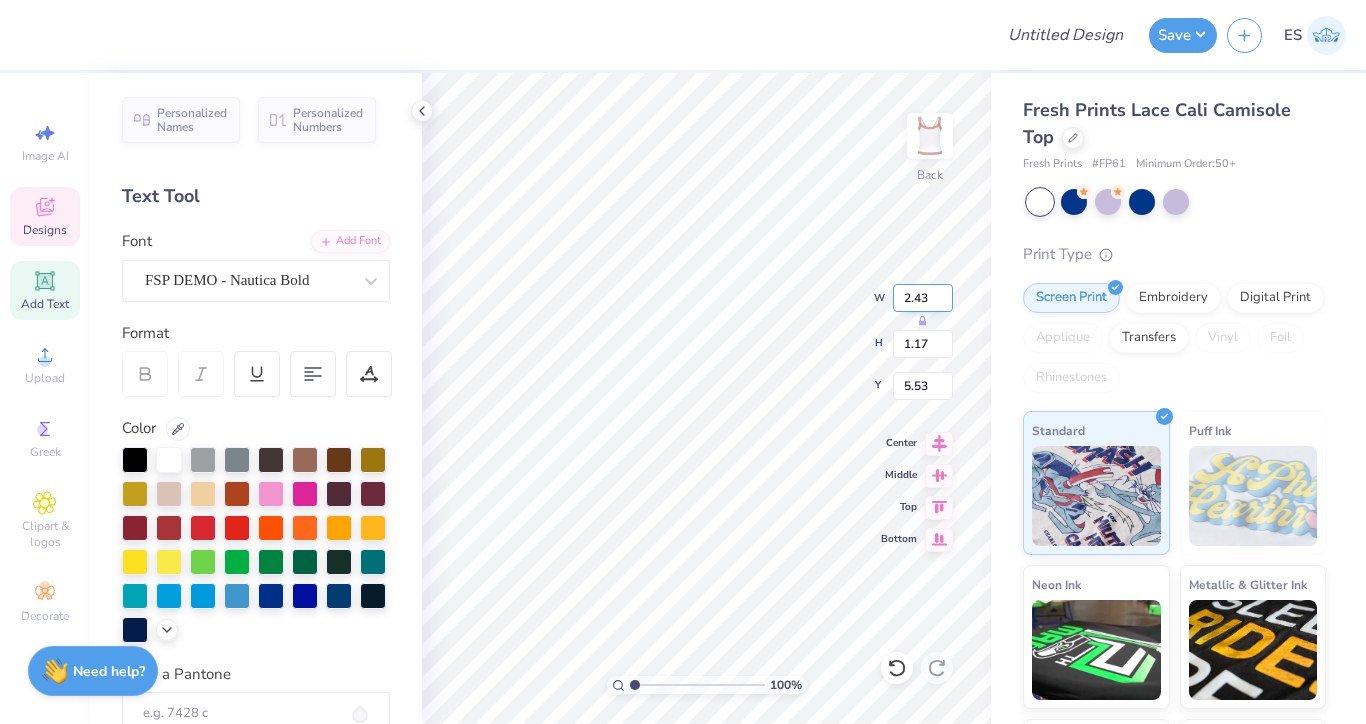 click on "100  % Back W 2.43 H 1.17 Y 5.53 Center Middle Top Bottom" at bounding box center (706, 398) 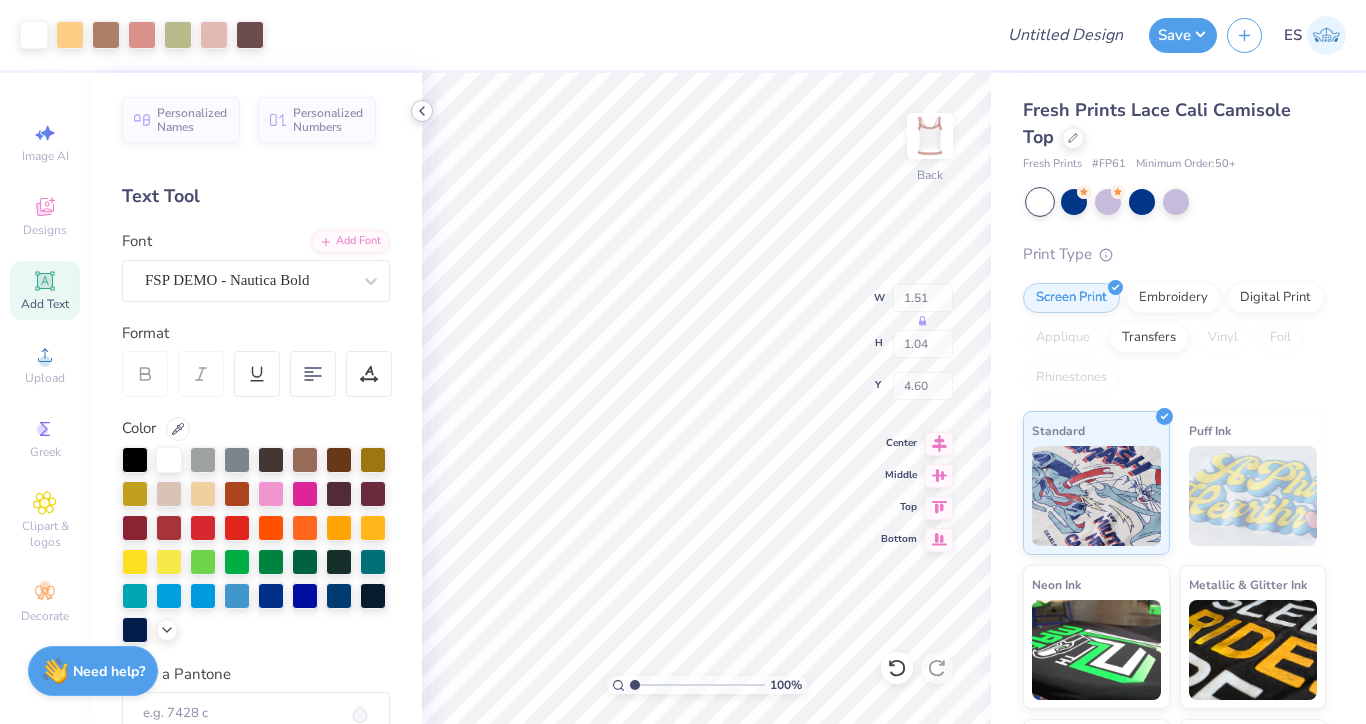 type on "4.60" 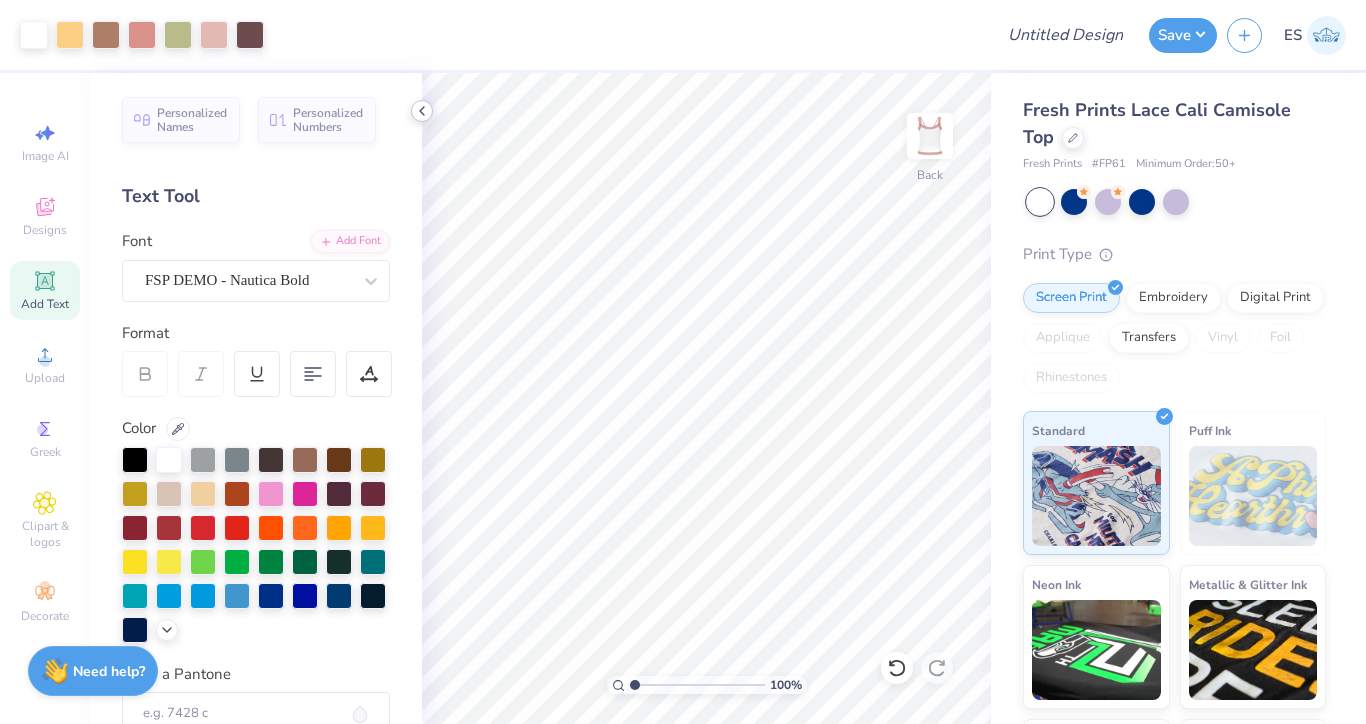 click 